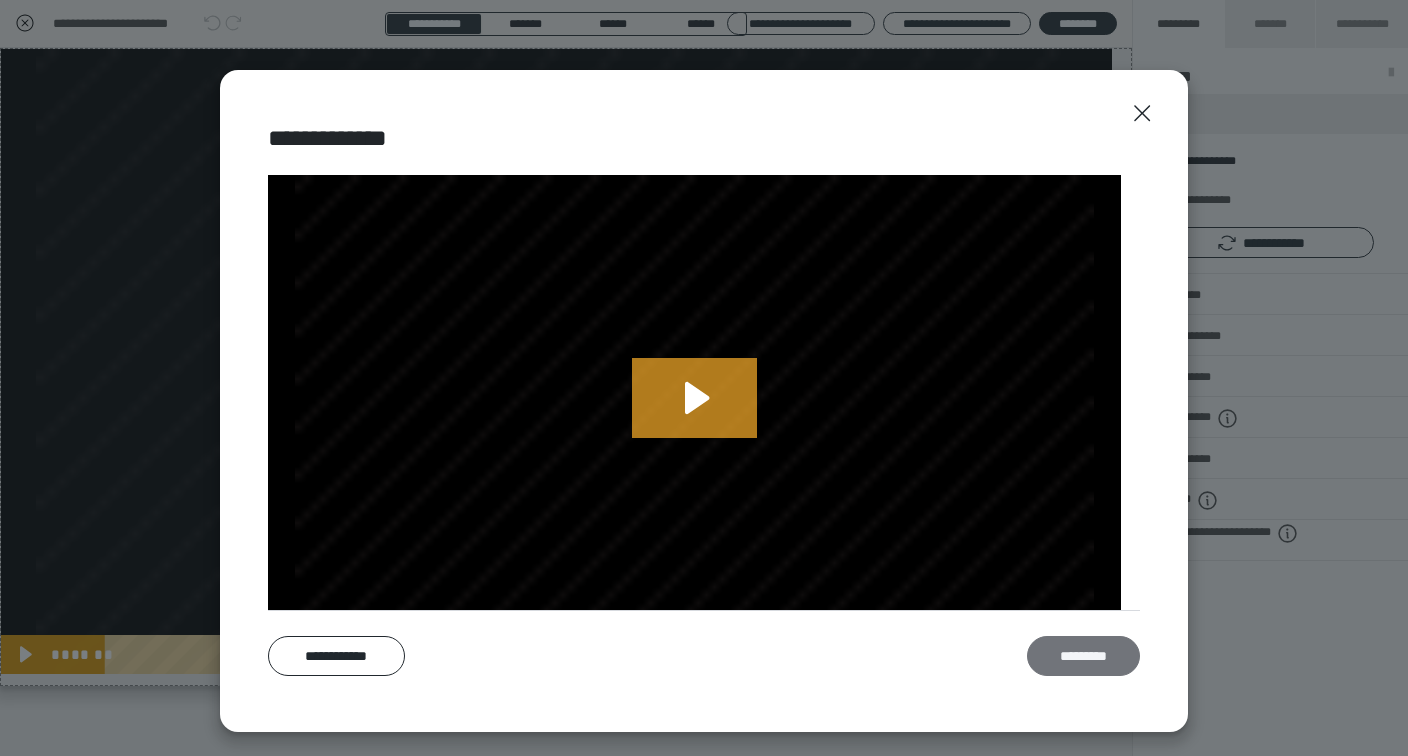 scroll, scrollTop: 348, scrollLeft: 0, axis: vertical 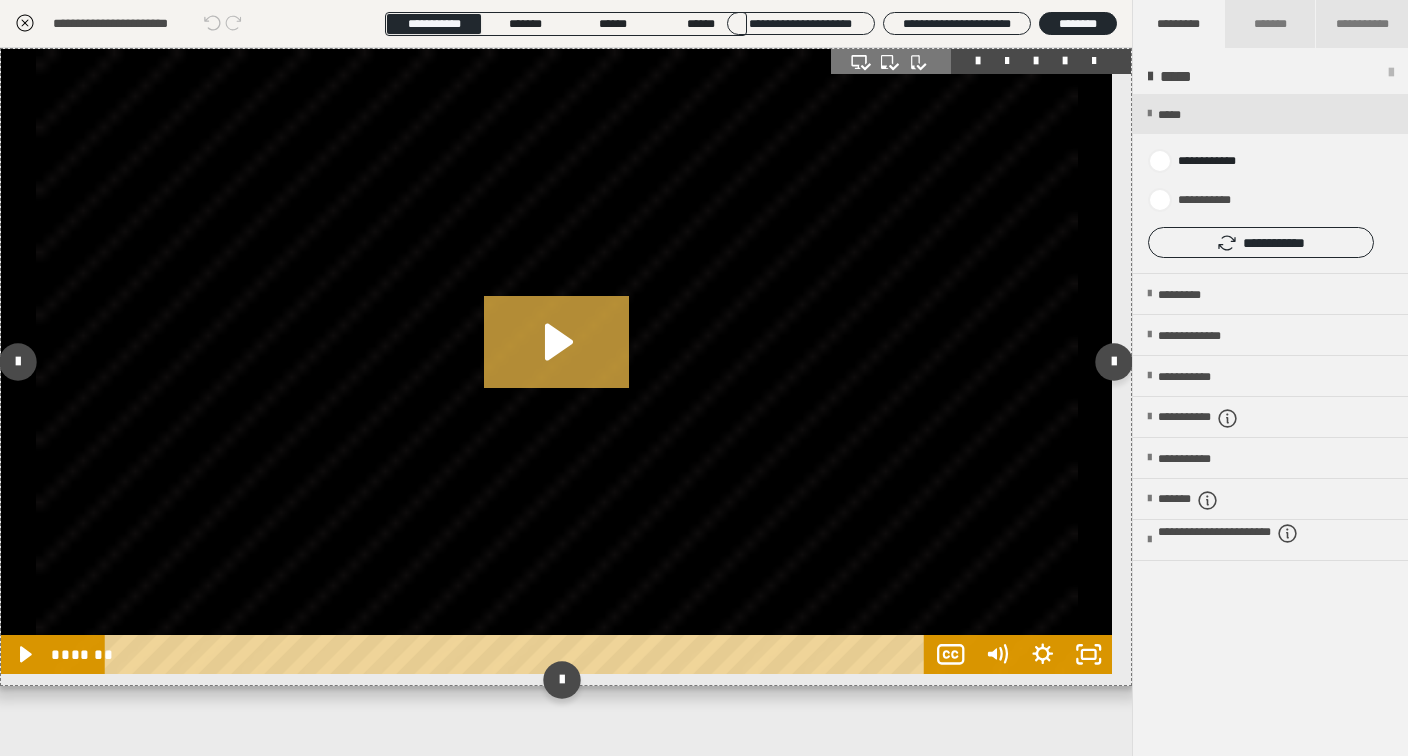 click 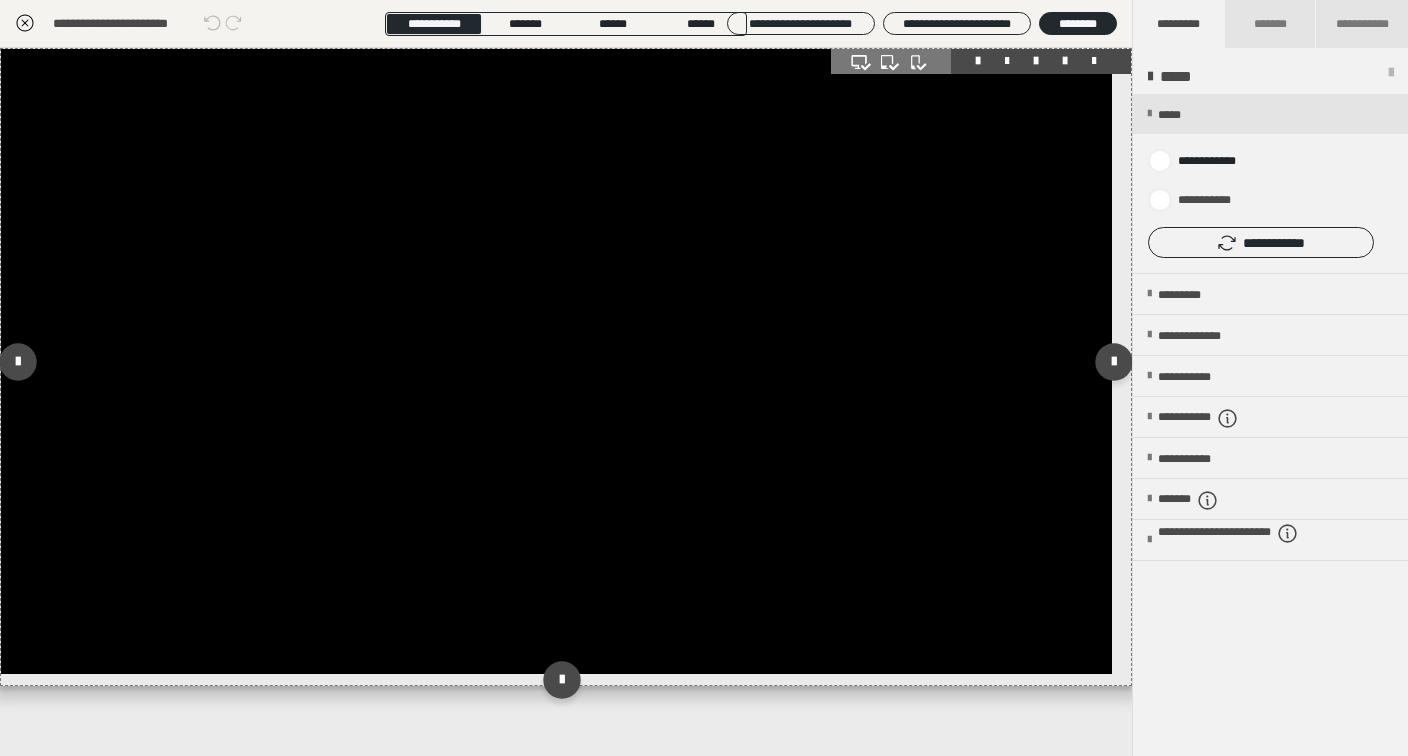 click 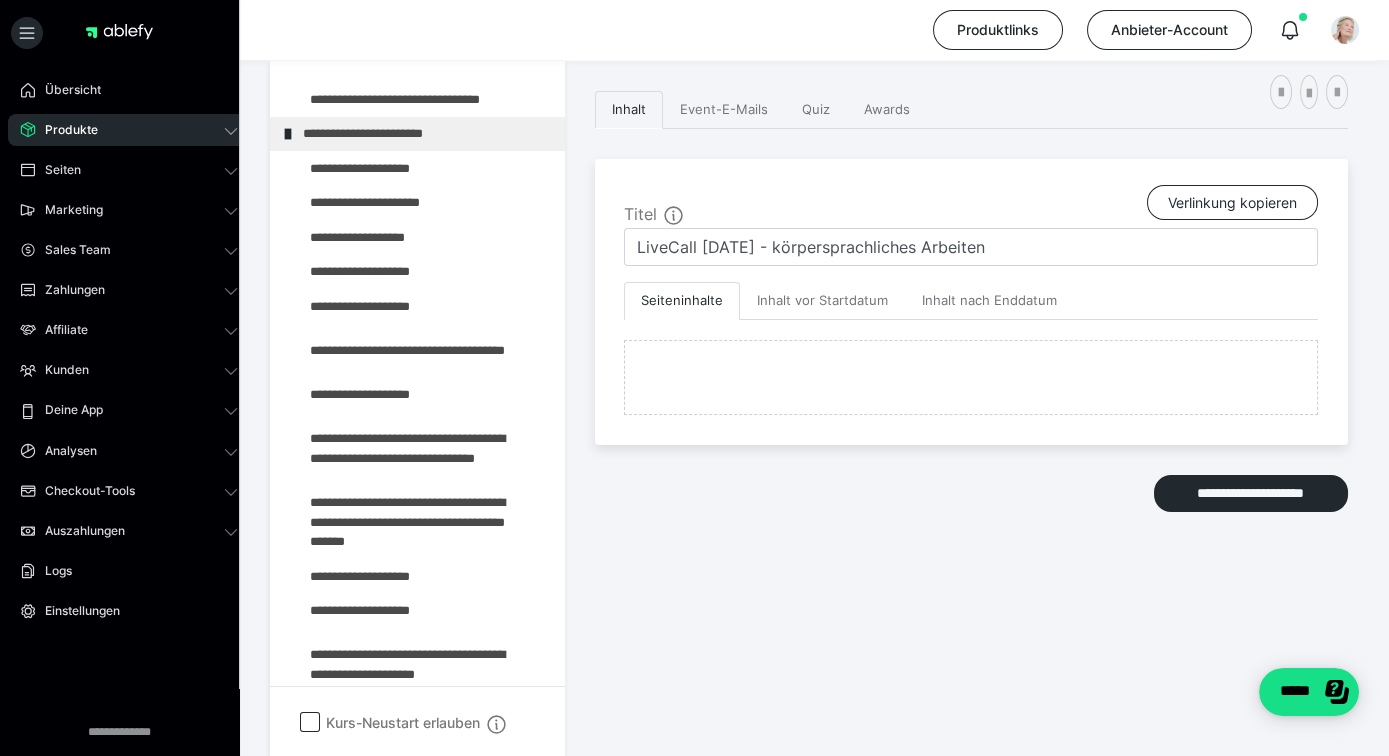 scroll, scrollTop: 0, scrollLeft: 0, axis: both 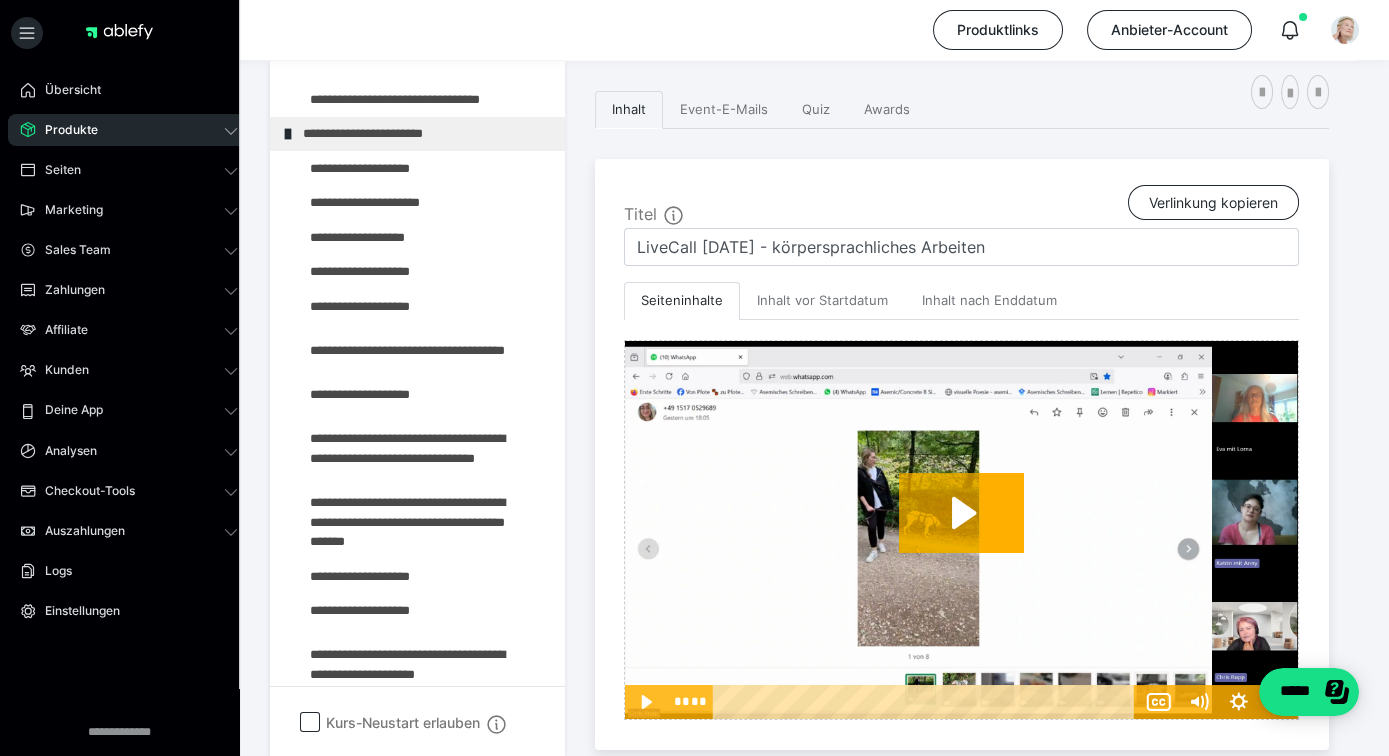 click on "**********" at bounding box center [814, 489] 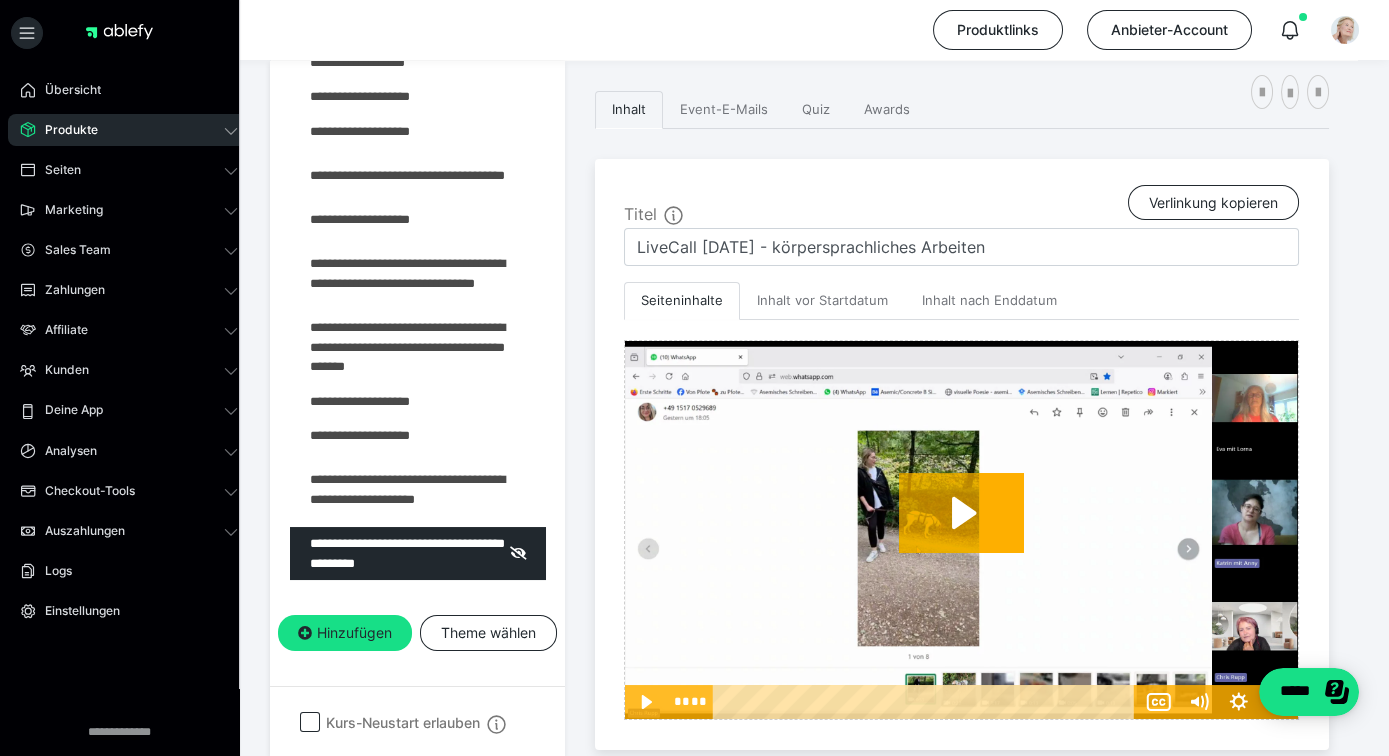 scroll, scrollTop: 552, scrollLeft: 0, axis: vertical 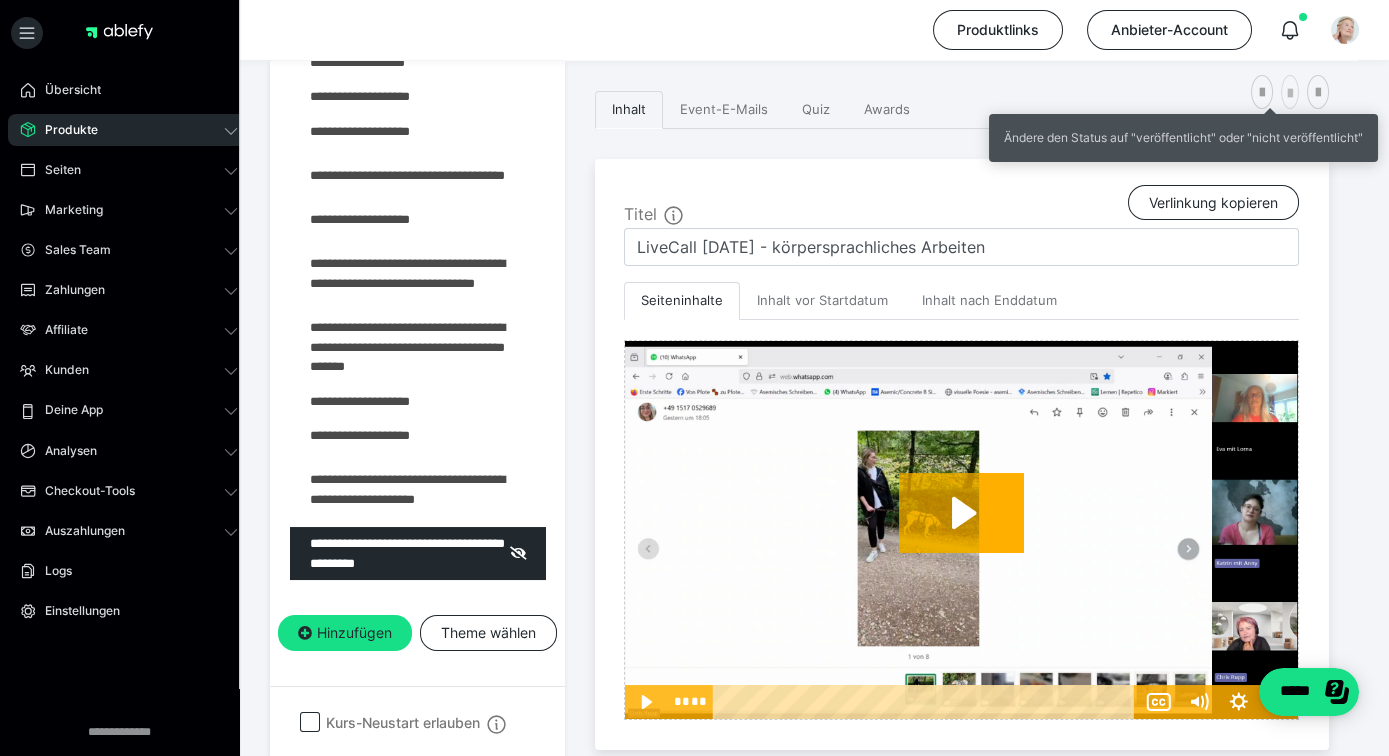 click at bounding box center [1290, 94] 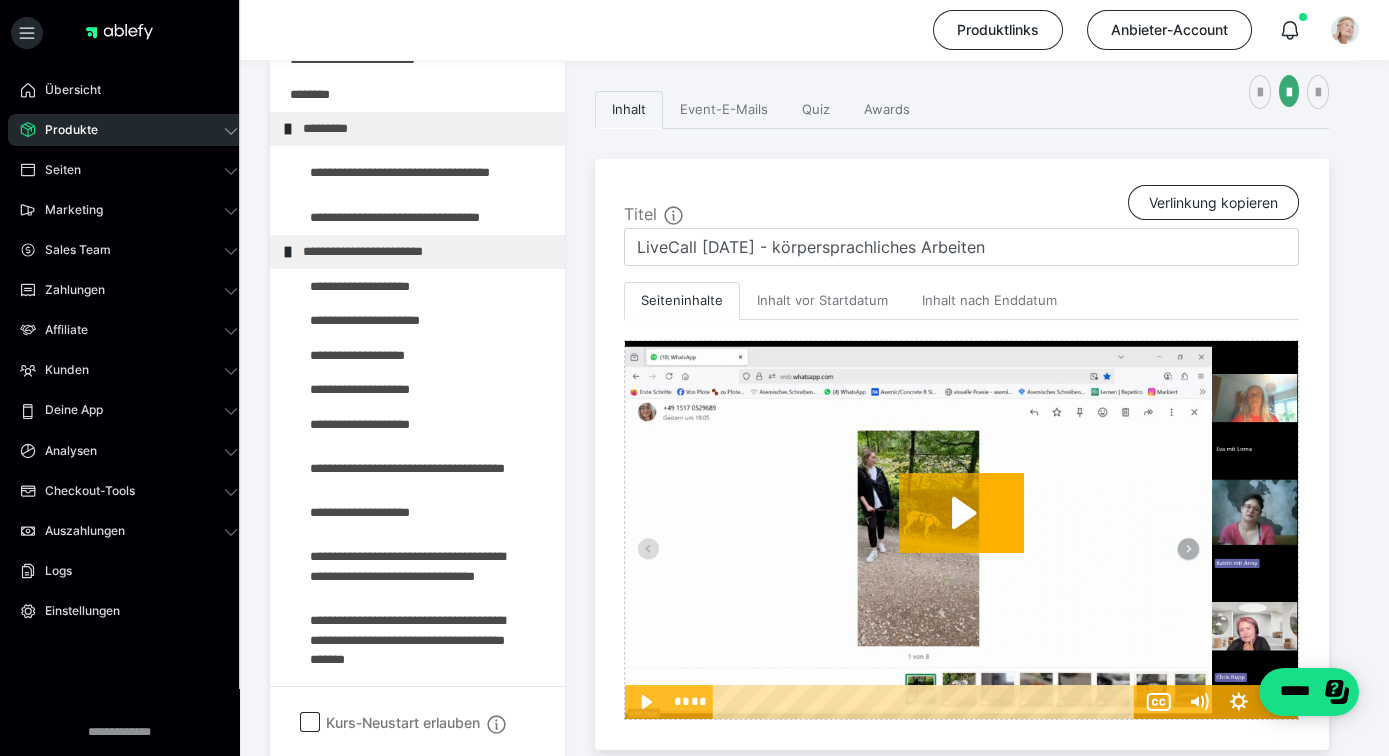 scroll, scrollTop: 222, scrollLeft: 0, axis: vertical 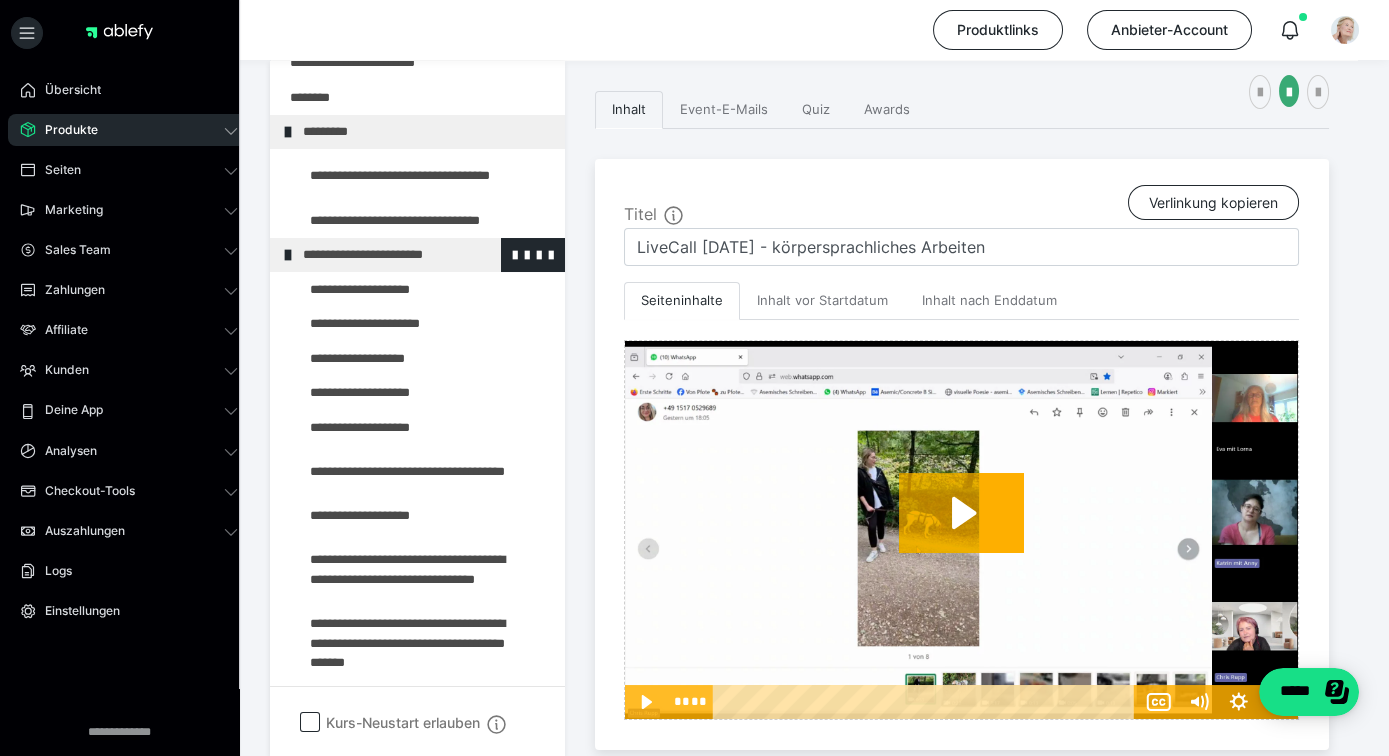 click on "**********" at bounding box center [416, 255] 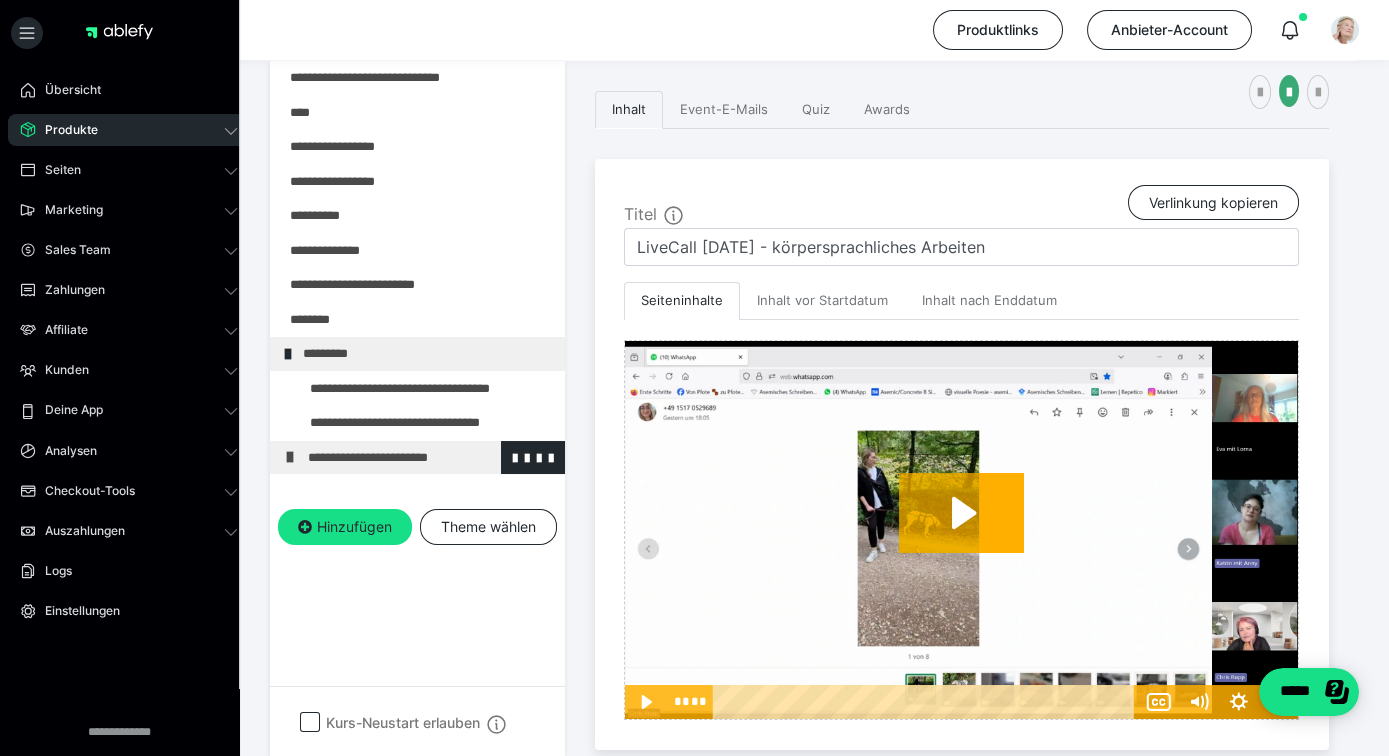 click at bounding box center (290, 457) 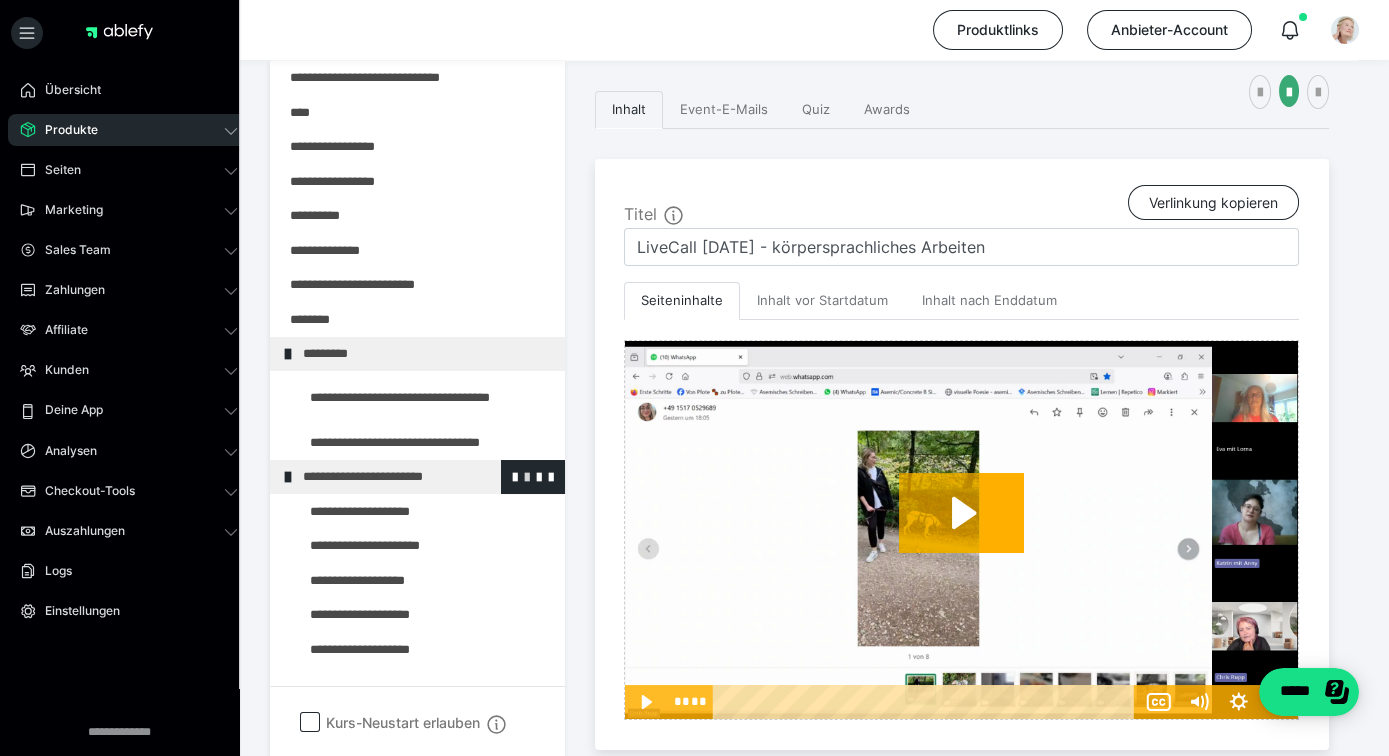 click at bounding box center [527, 476] 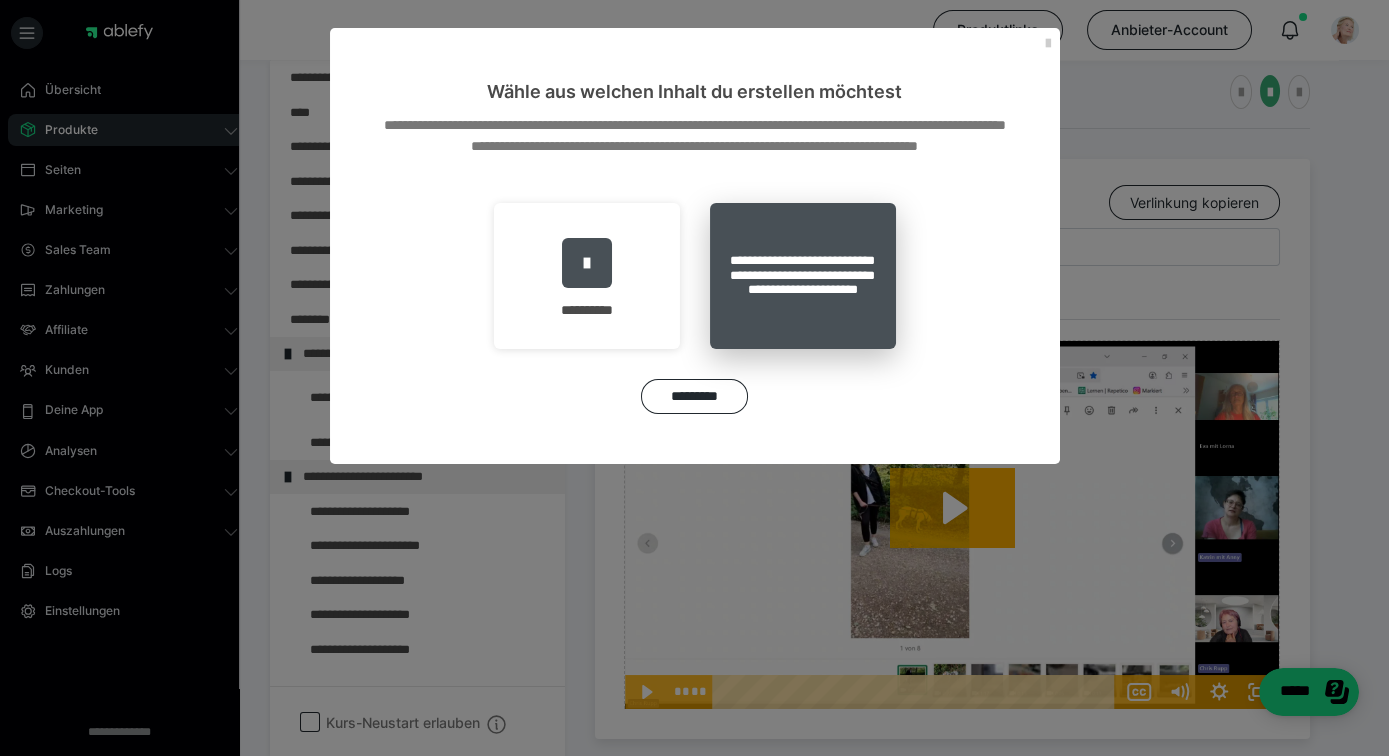 click on "**********" at bounding box center [803, 276] 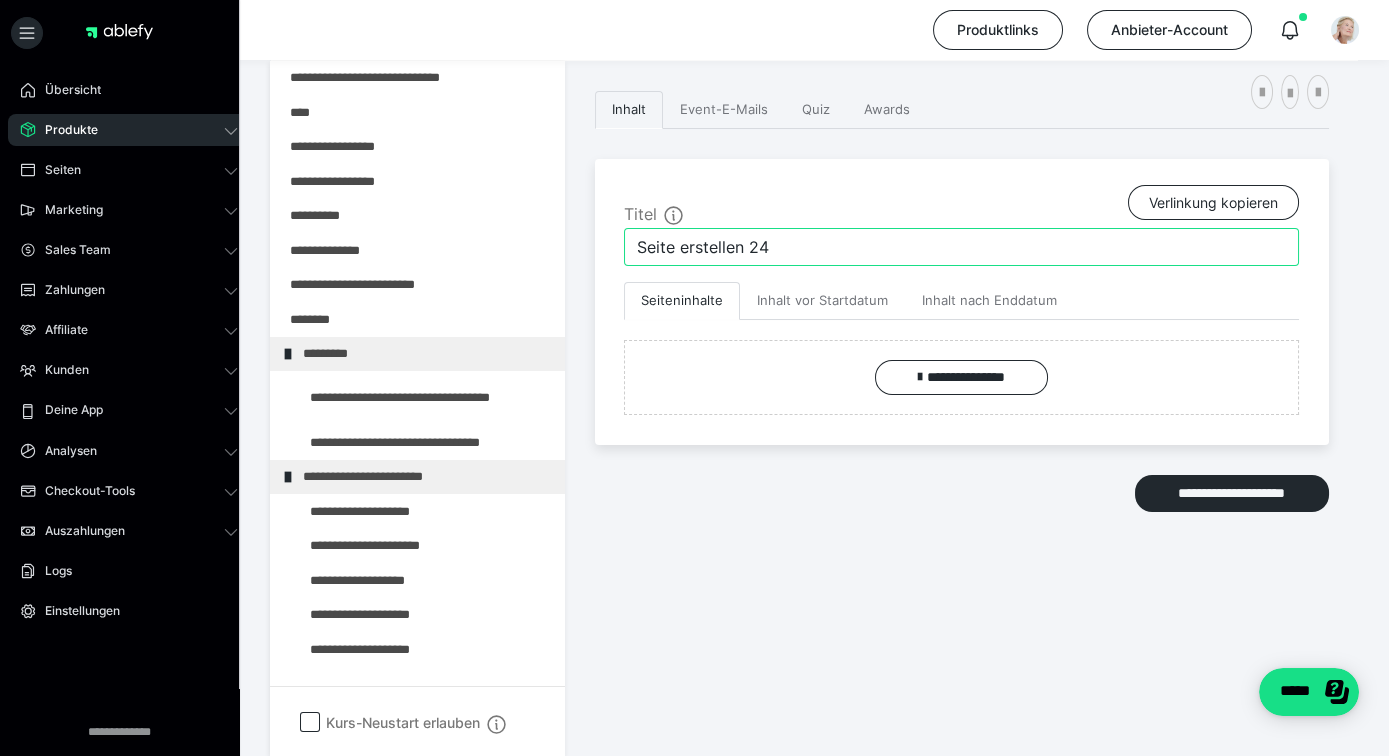drag, startPoint x: 769, startPoint y: 250, endPoint x: 464, endPoint y: 246, distance: 305.0262 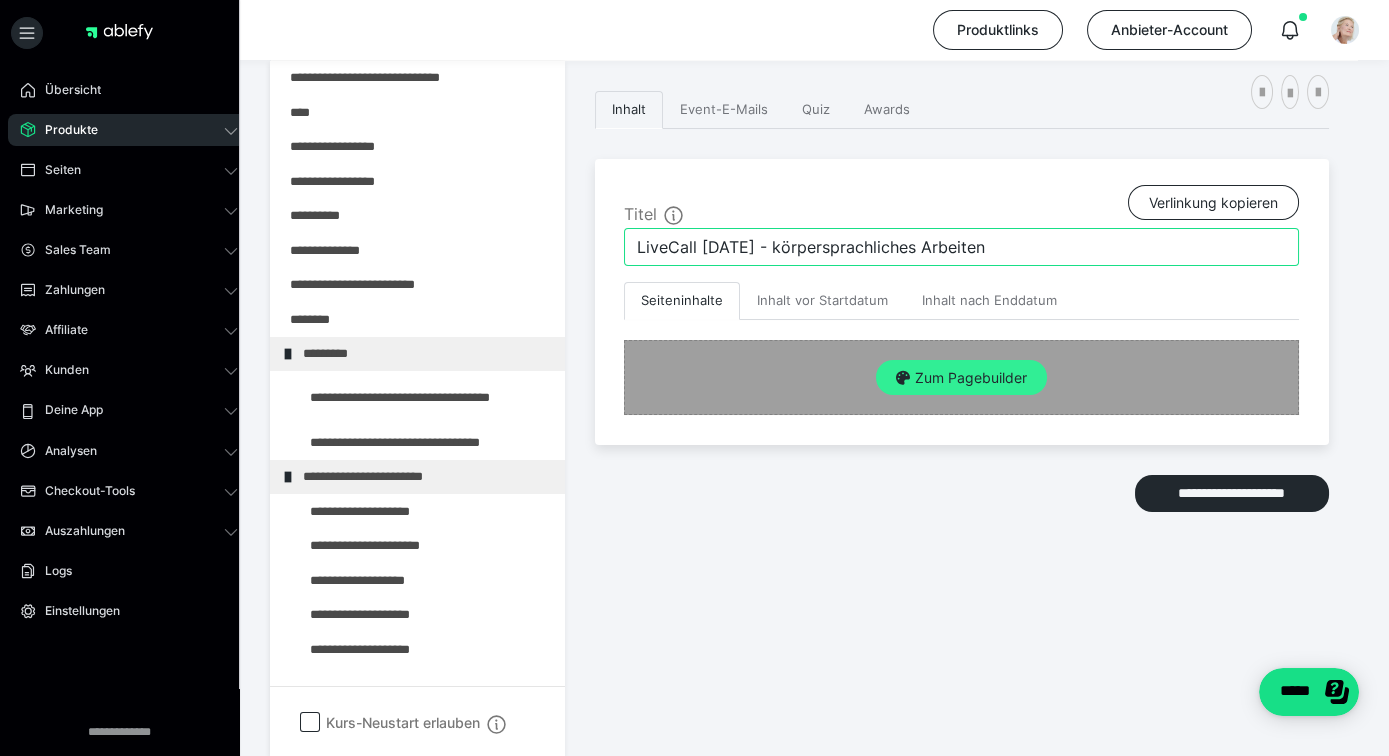 type on "LiveCall 9.07.2025 - körpersprachliches Arbeiten" 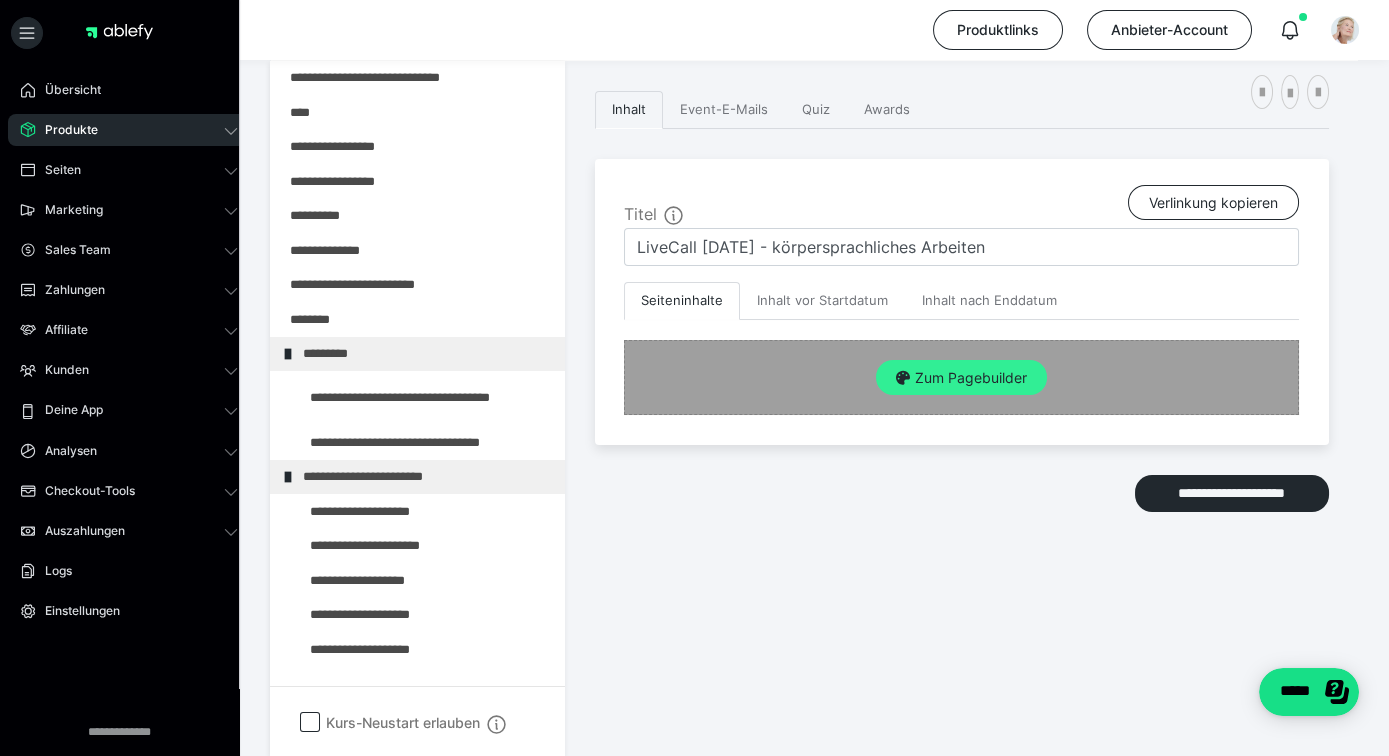 click on "Zum Pagebuilder" at bounding box center [961, 378] 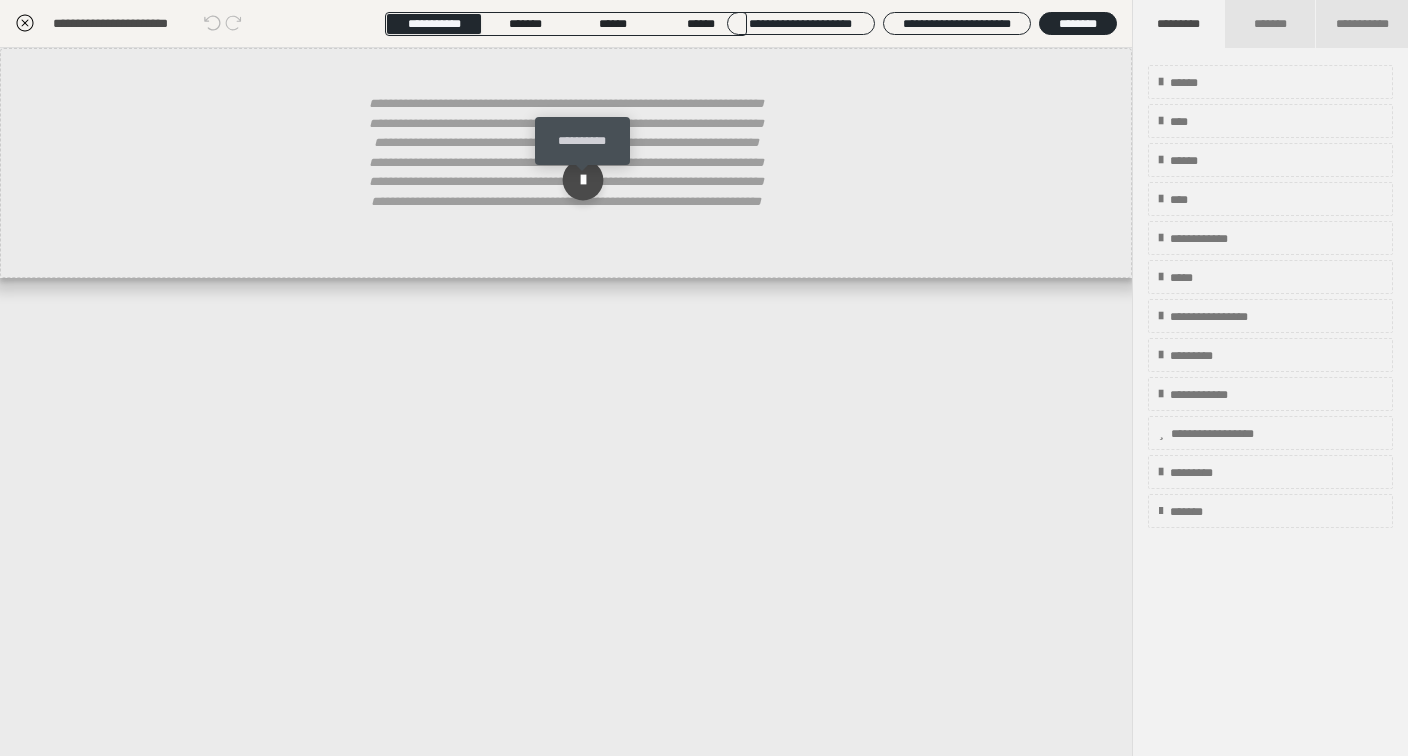 click at bounding box center [583, 180] 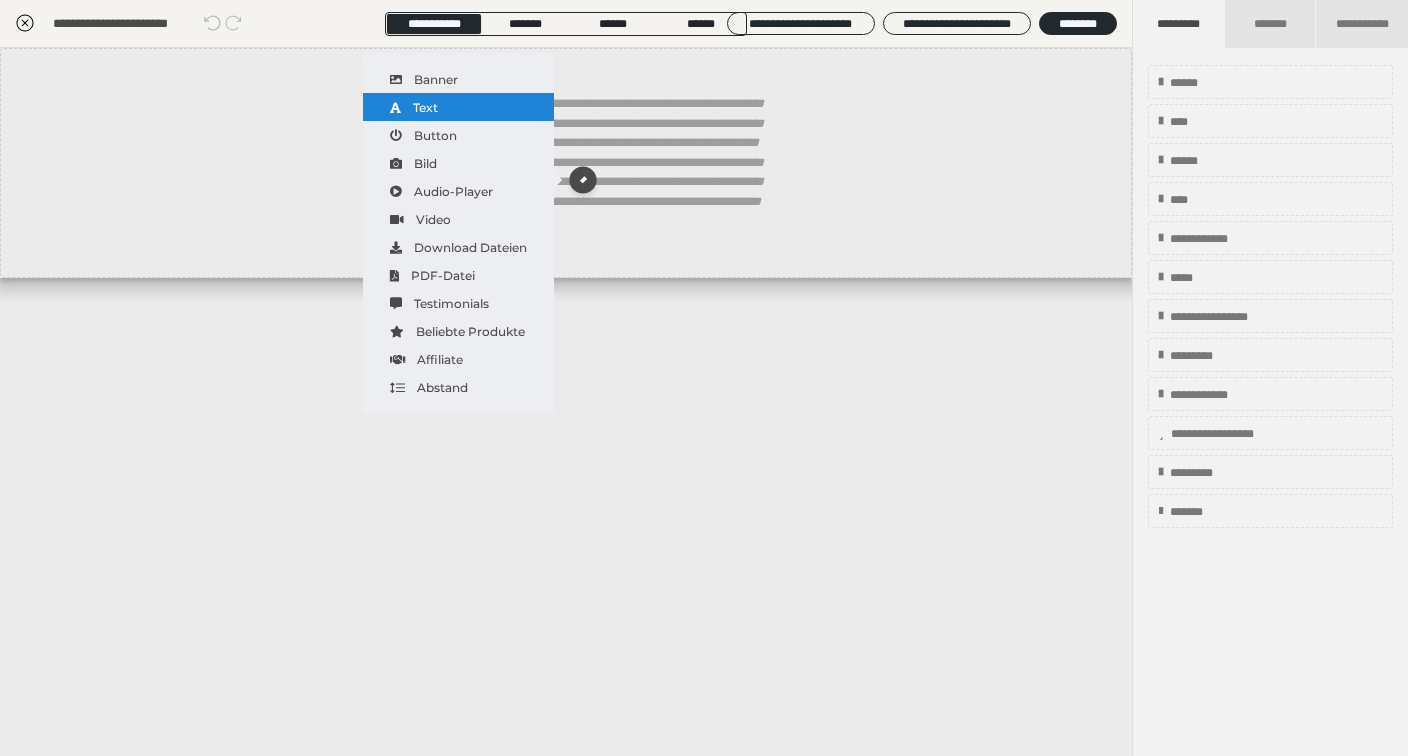 click on "Text" at bounding box center (458, 107) 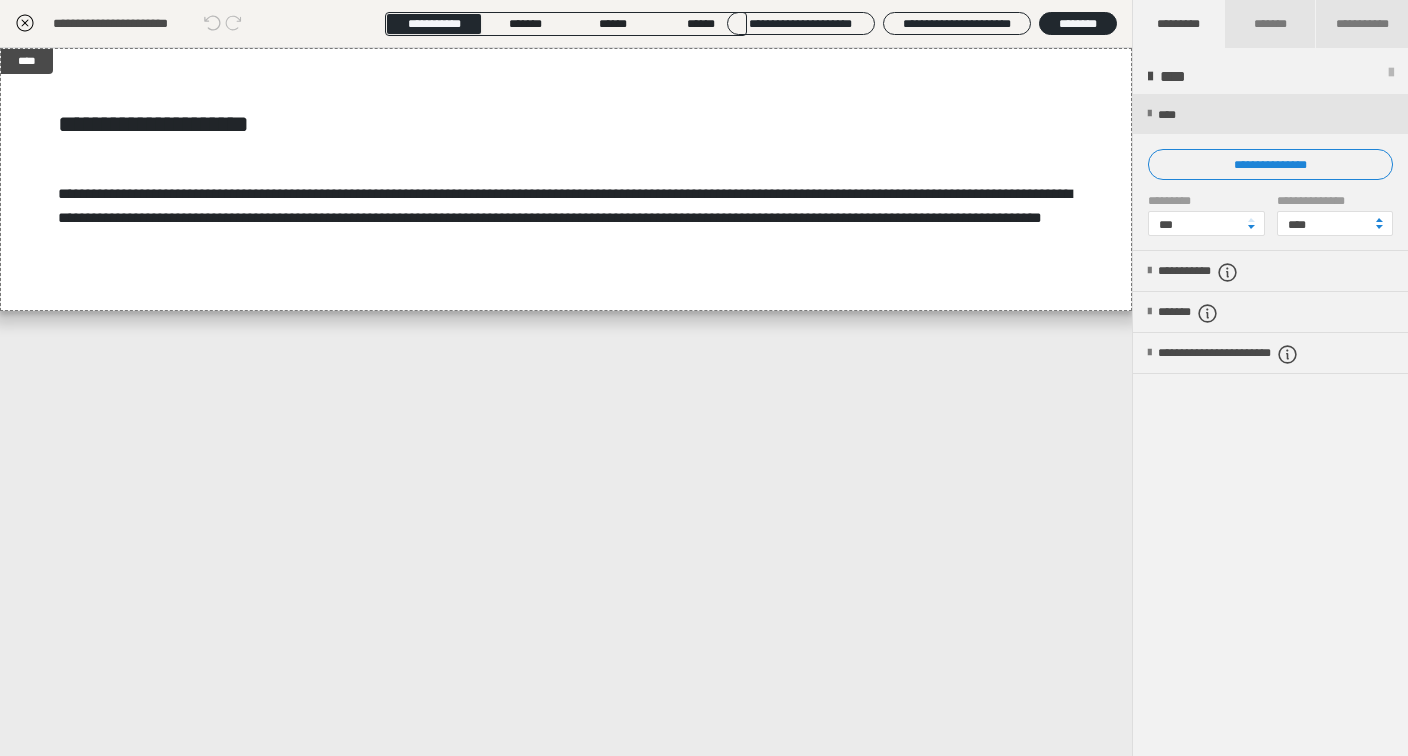 click 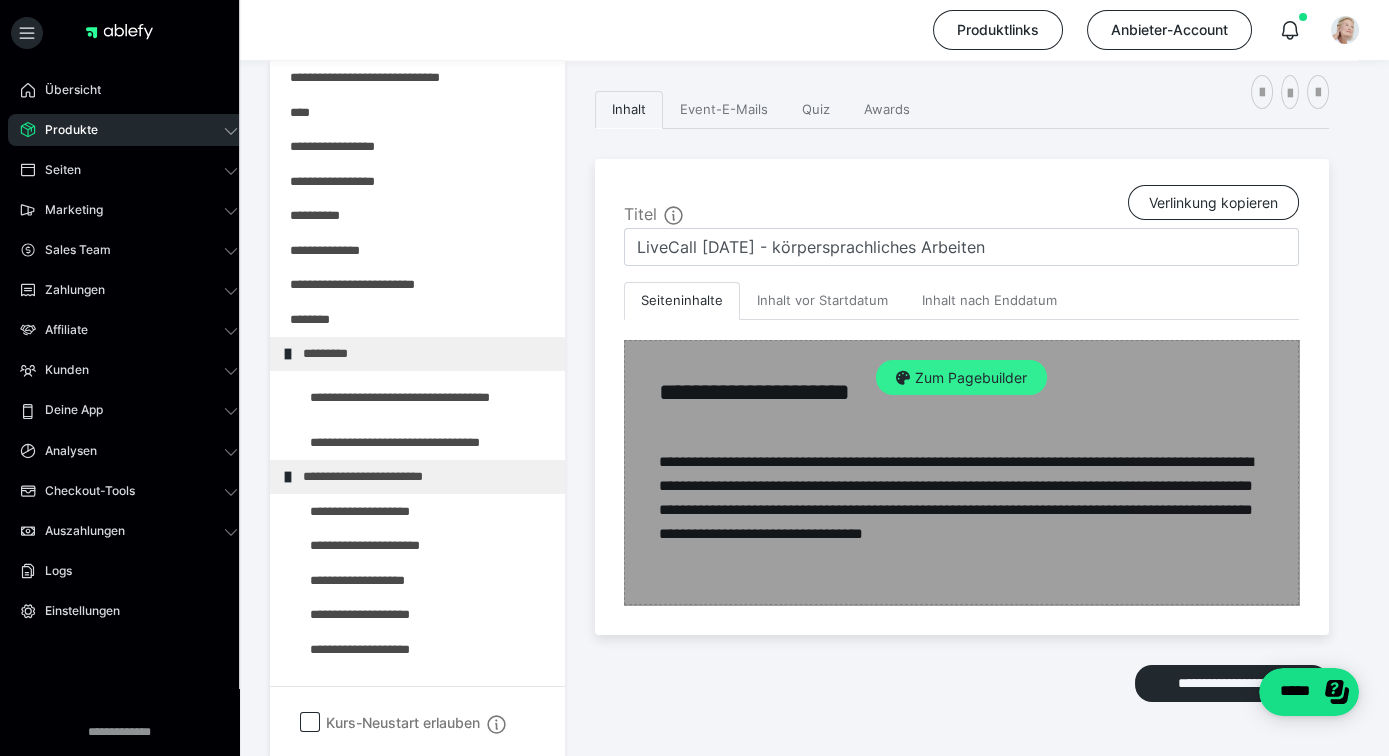 click on "Zum Pagebuilder" at bounding box center [961, 378] 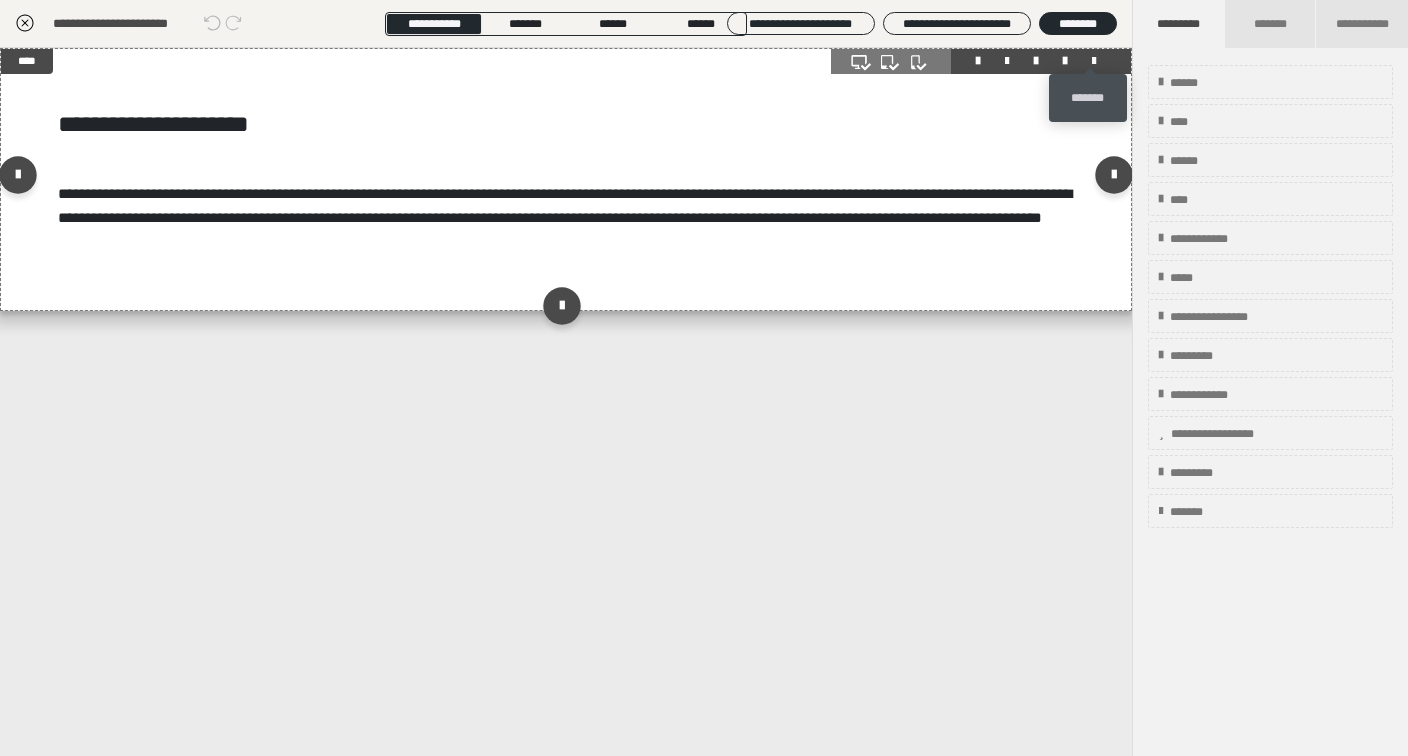 click at bounding box center (1094, 61) 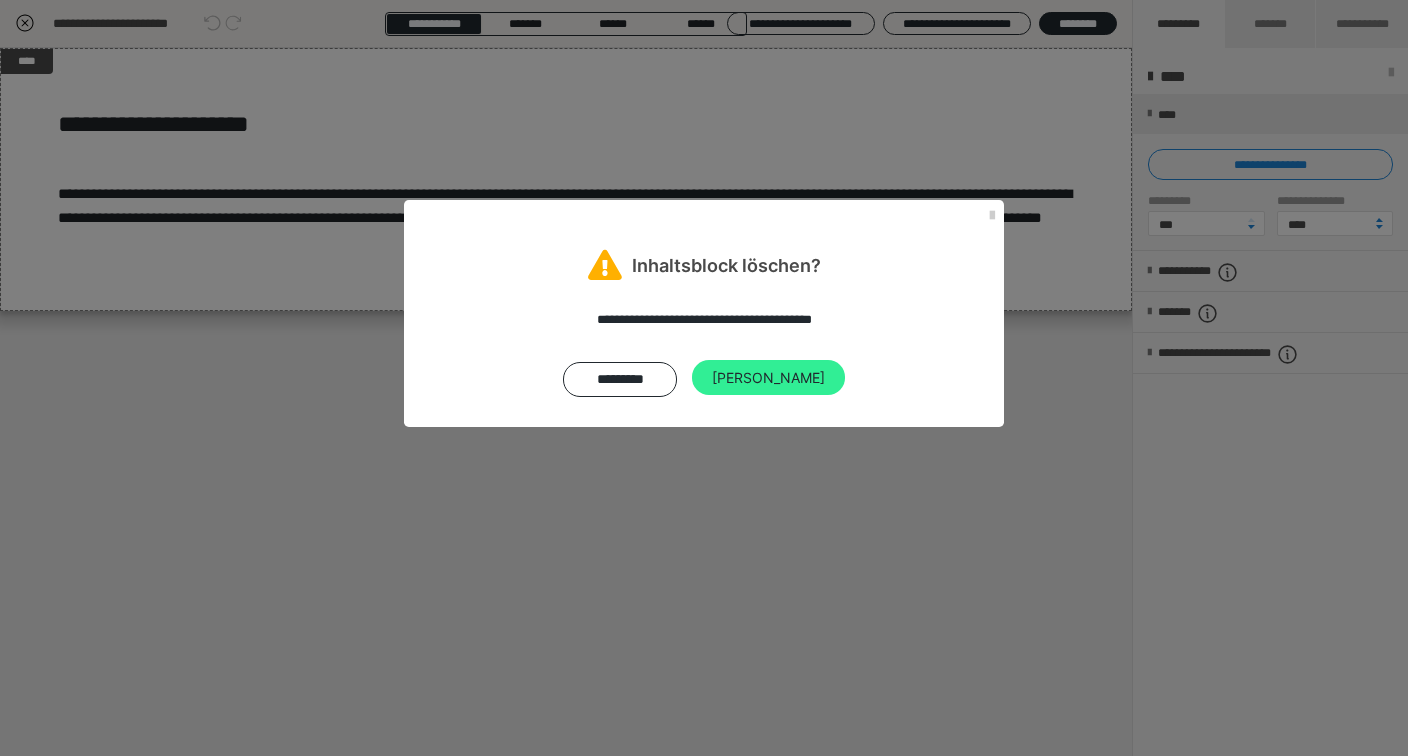 click on "Ja" at bounding box center (768, 378) 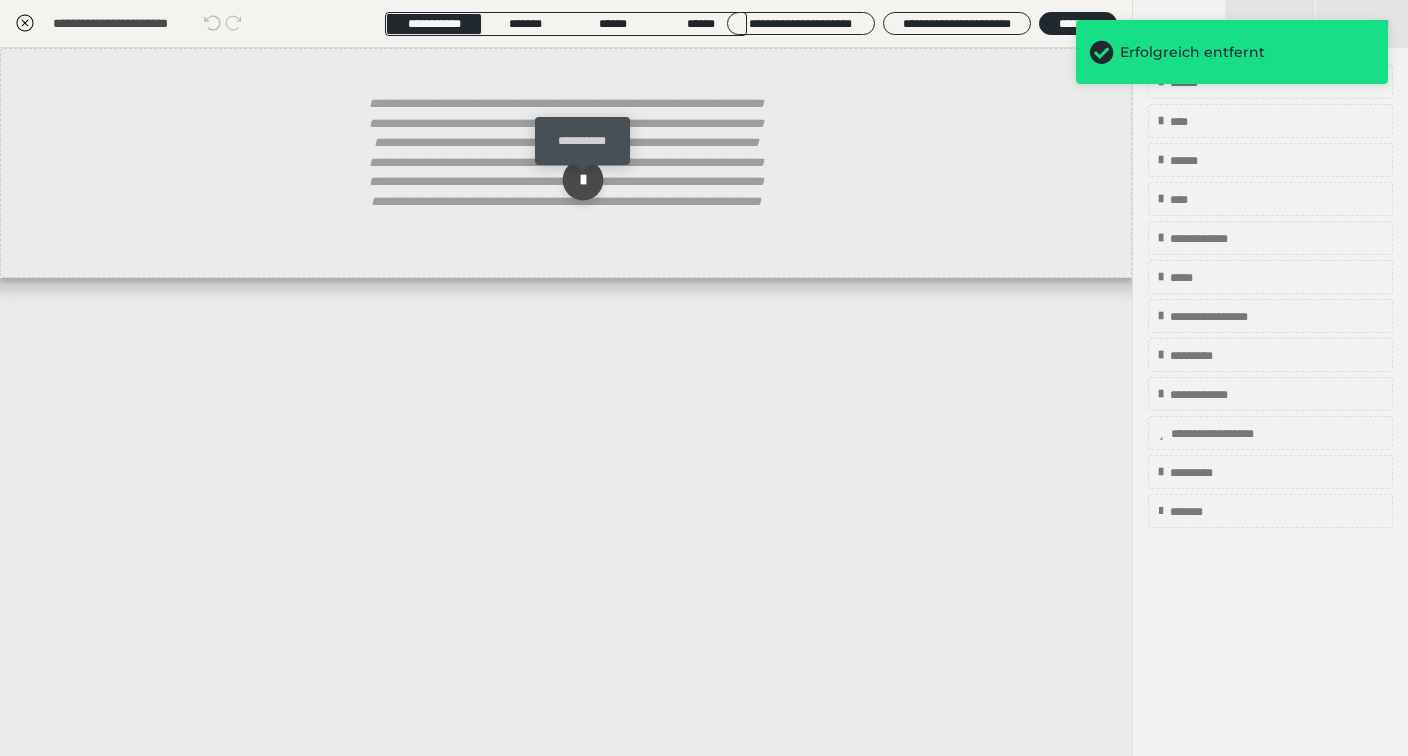 click at bounding box center [583, 180] 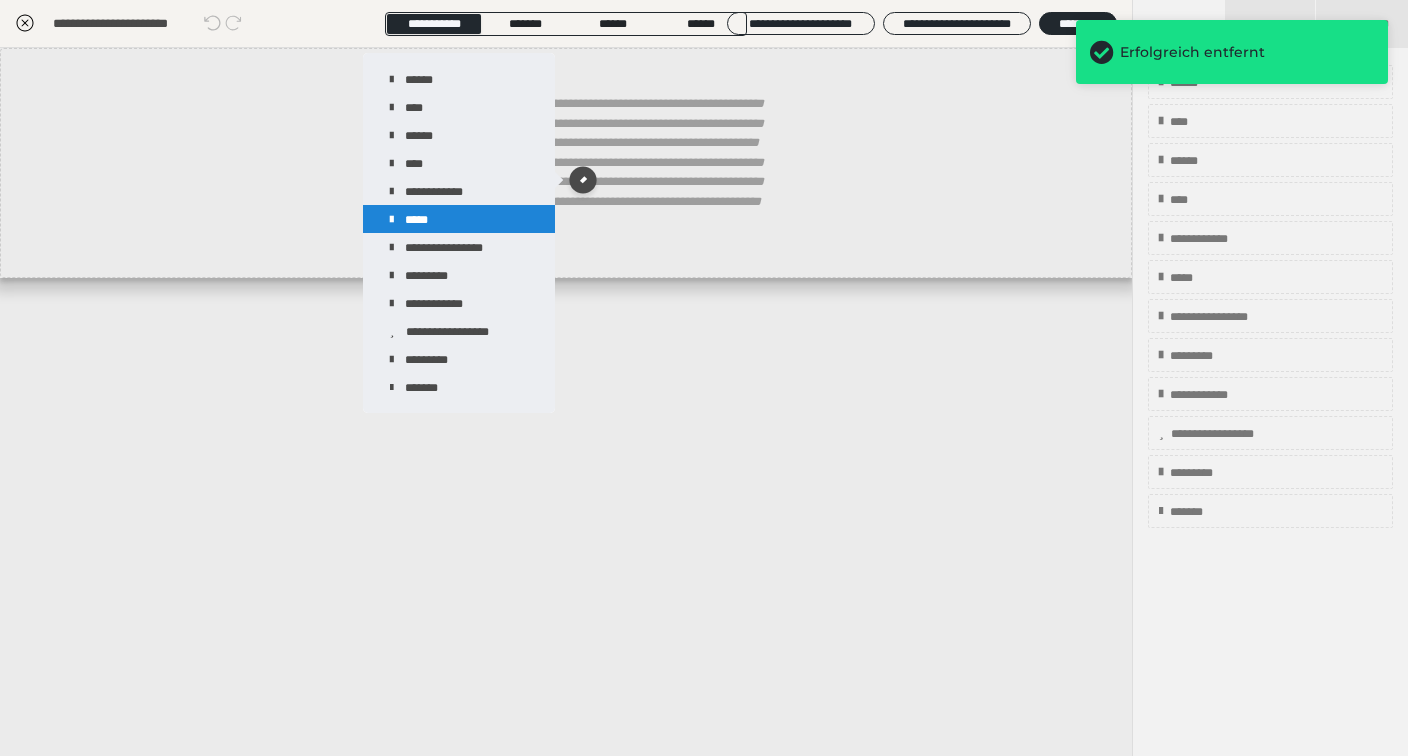 click on "*****" at bounding box center (459, 219) 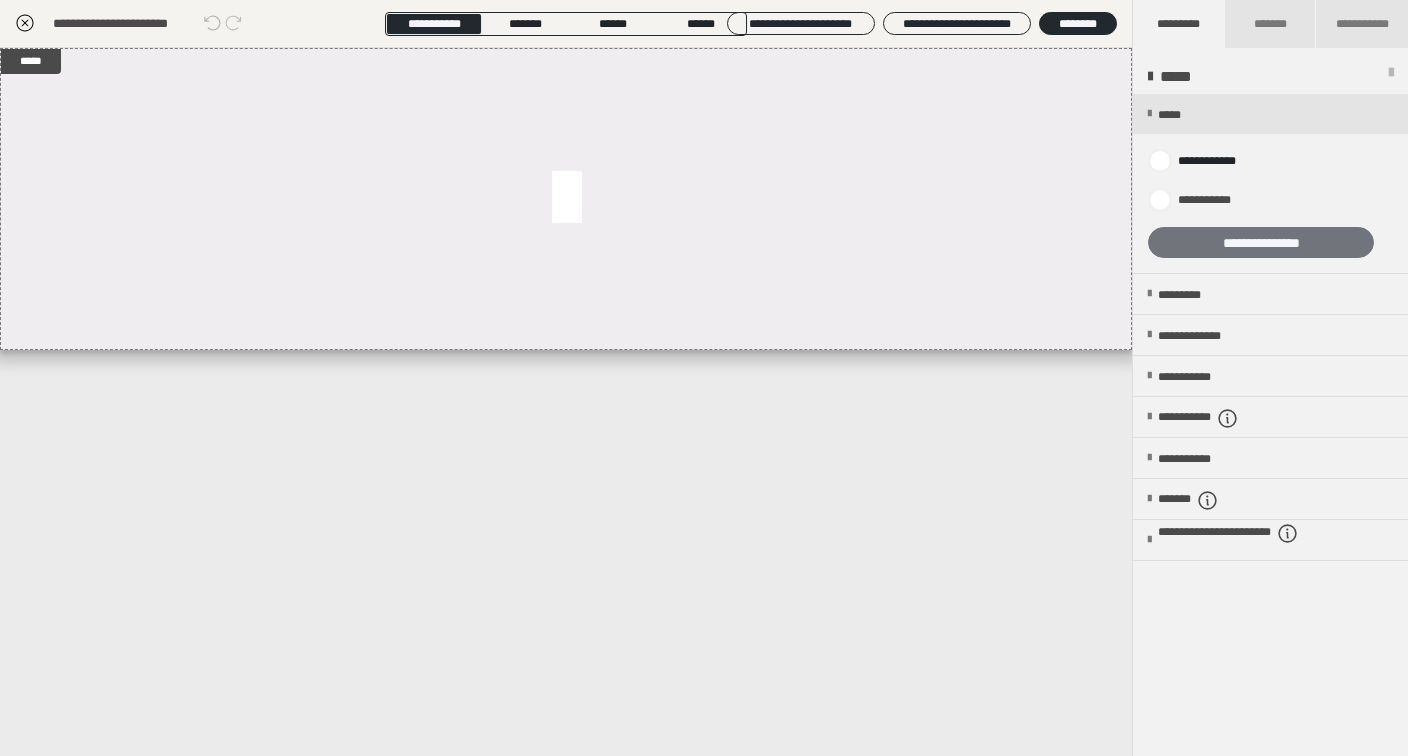 click on "**********" at bounding box center [1261, 242] 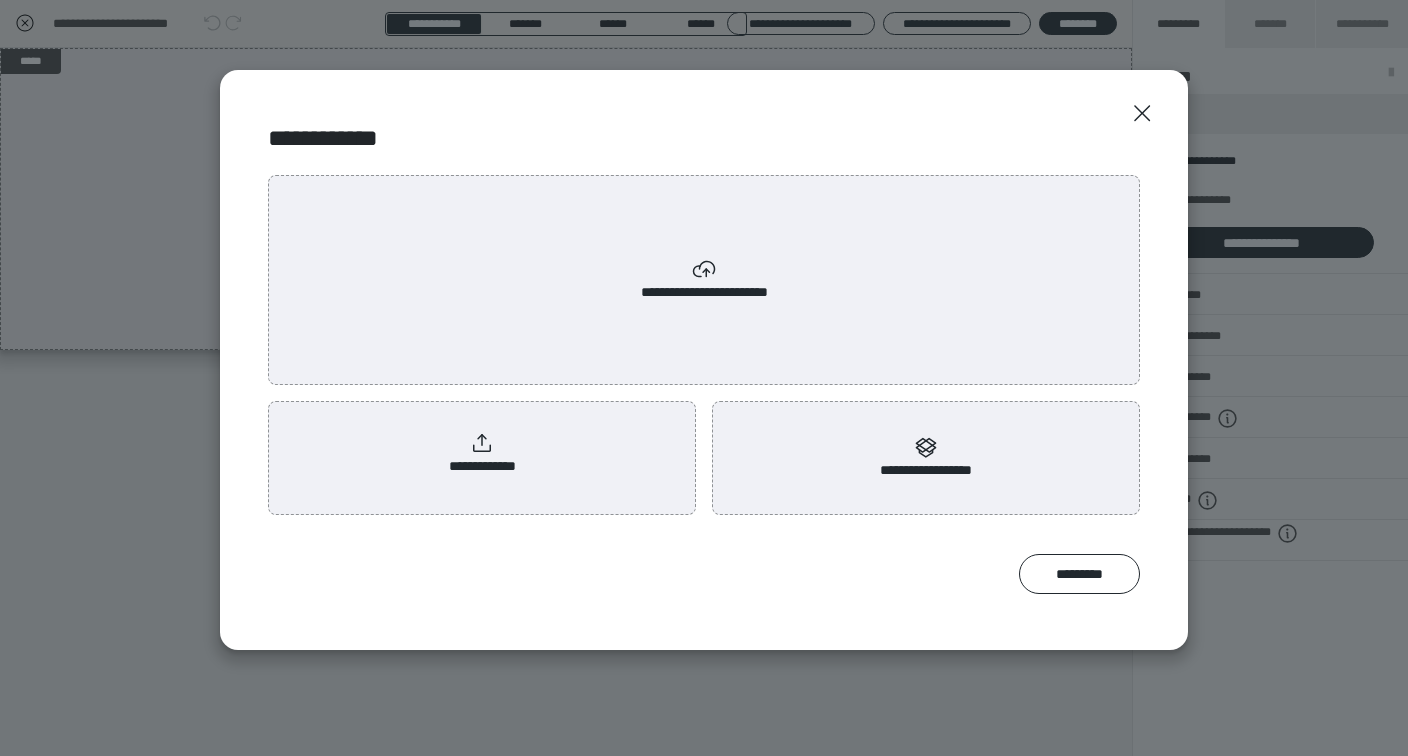 click 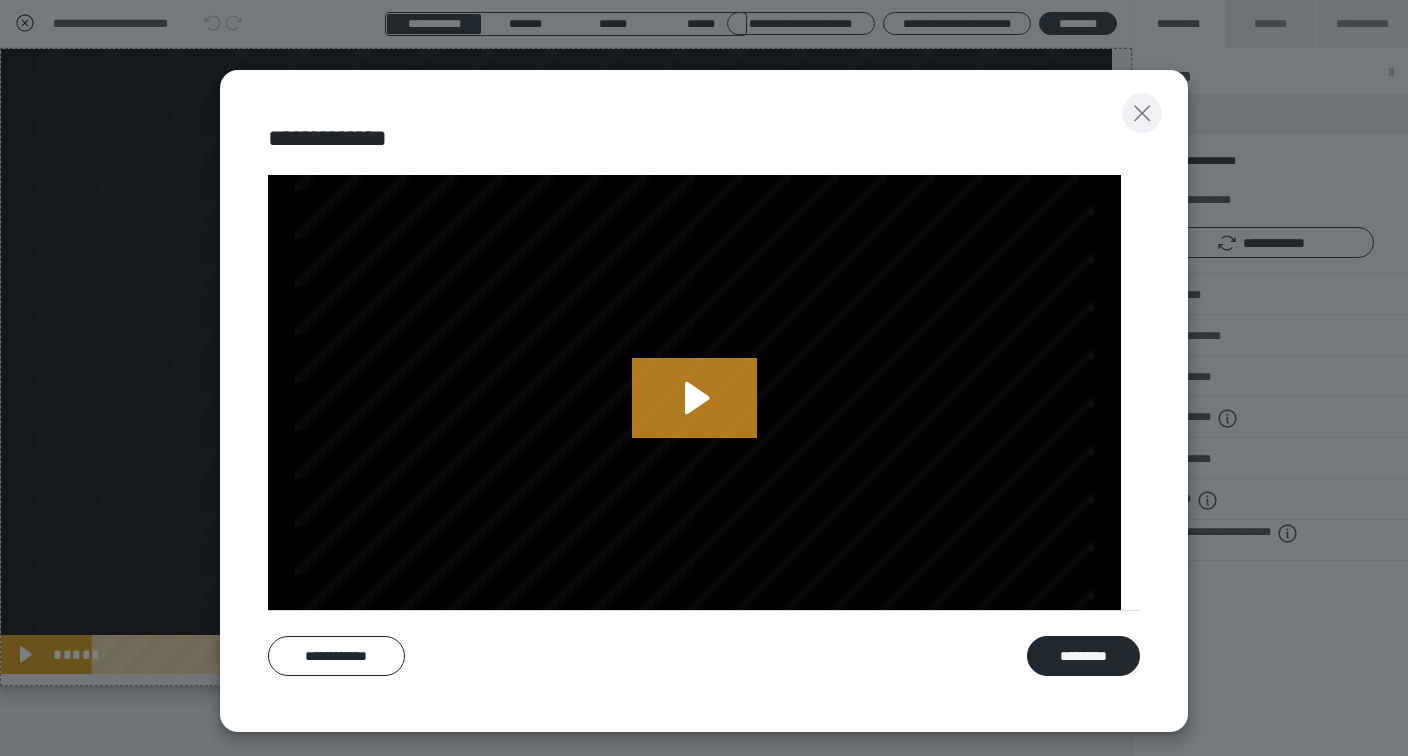 click at bounding box center [1142, 113] 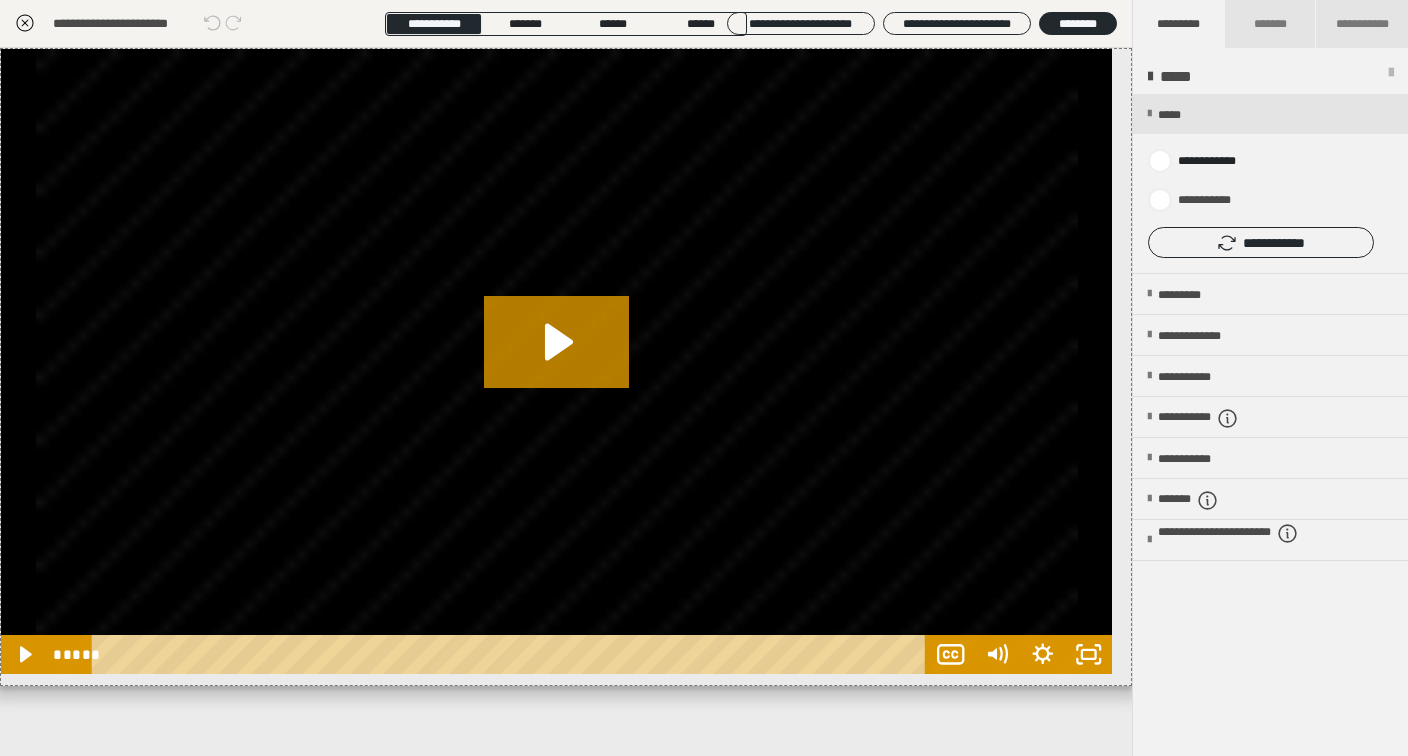 click 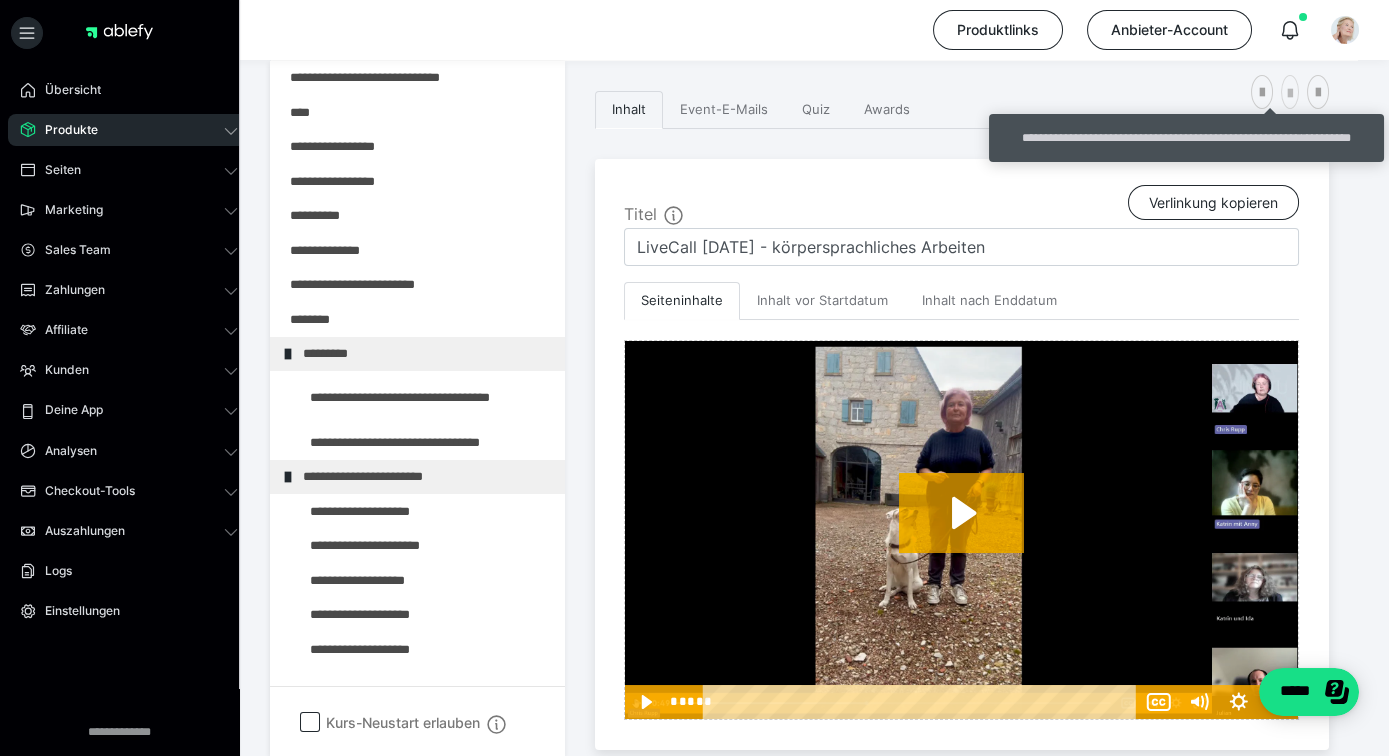 click at bounding box center [1290, 92] 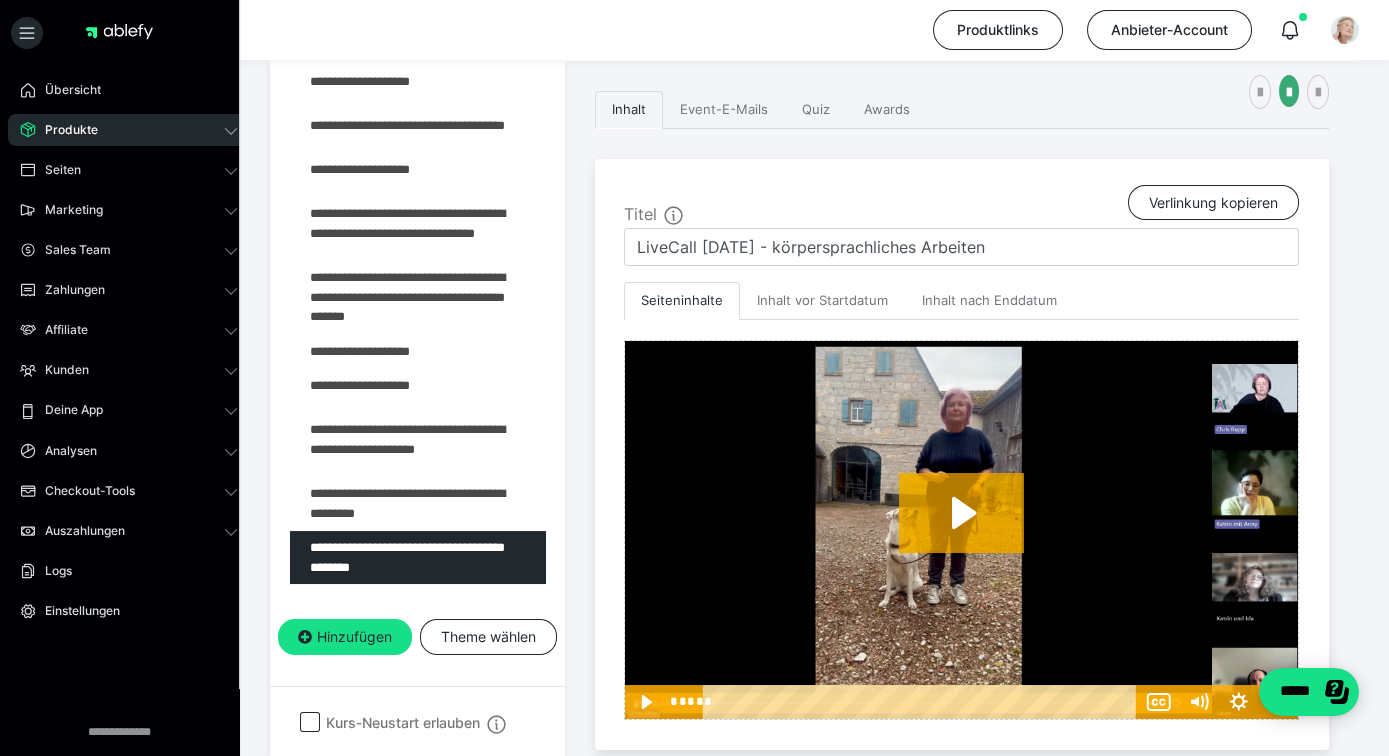 scroll, scrollTop: 573, scrollLeft: 0, axis: vertical 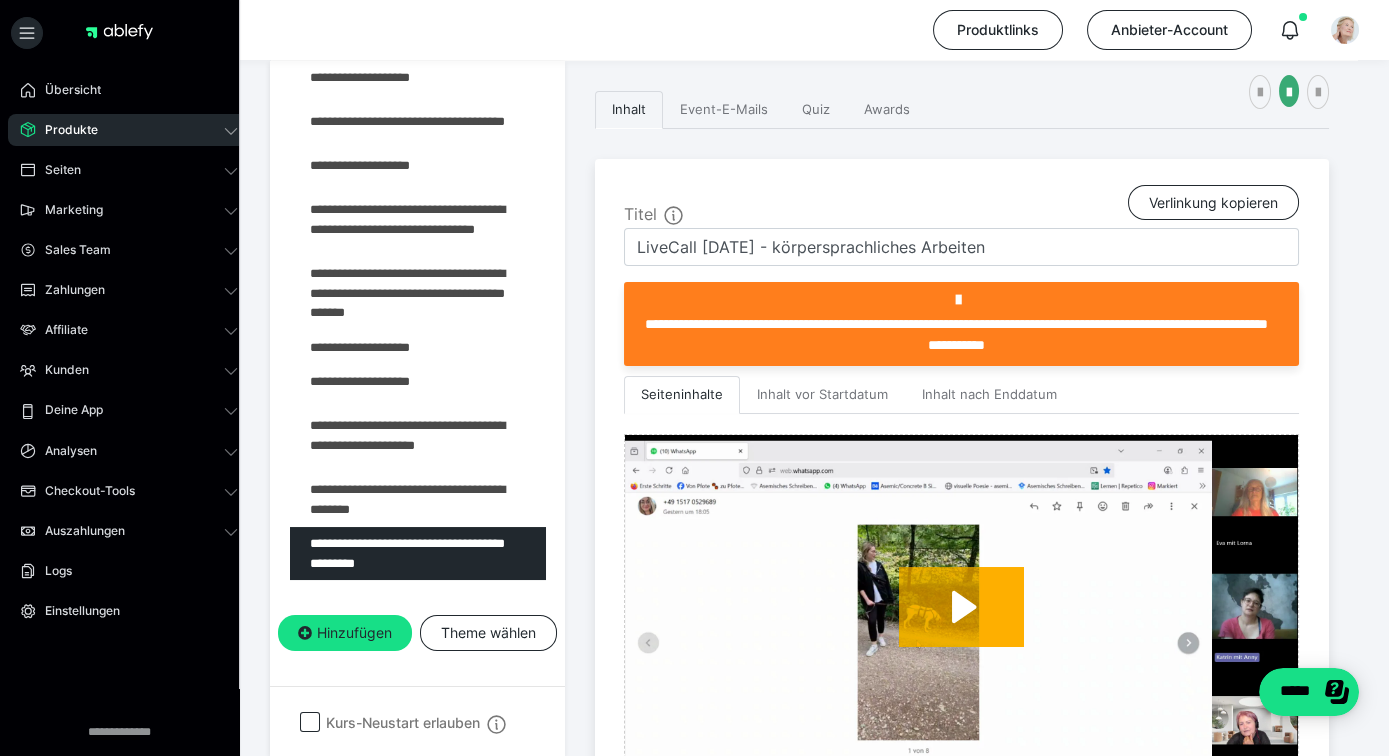 click on "Inhalt Event-E-Mails Quiz Awards" at bounding box center (962, 110) 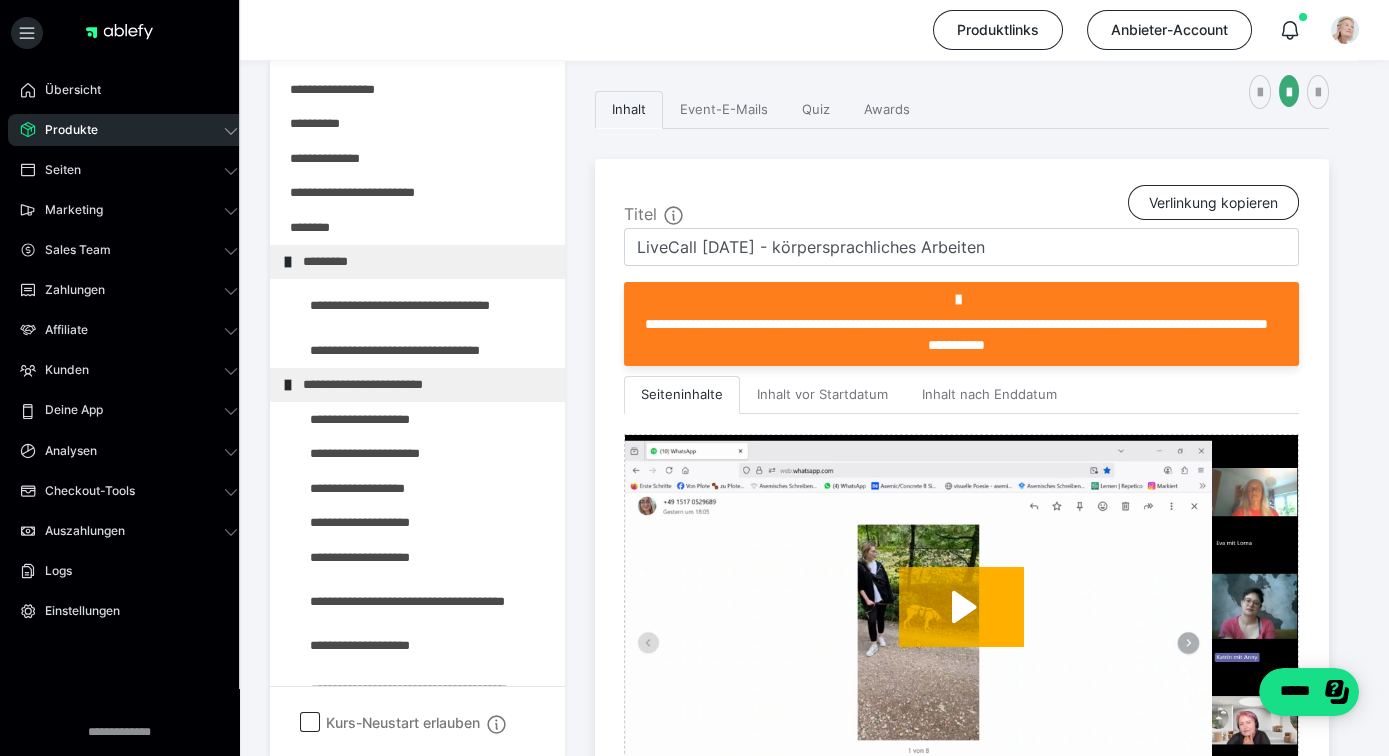scroll, scrollTop: 91, scrollLeft: 0, axis: vertical 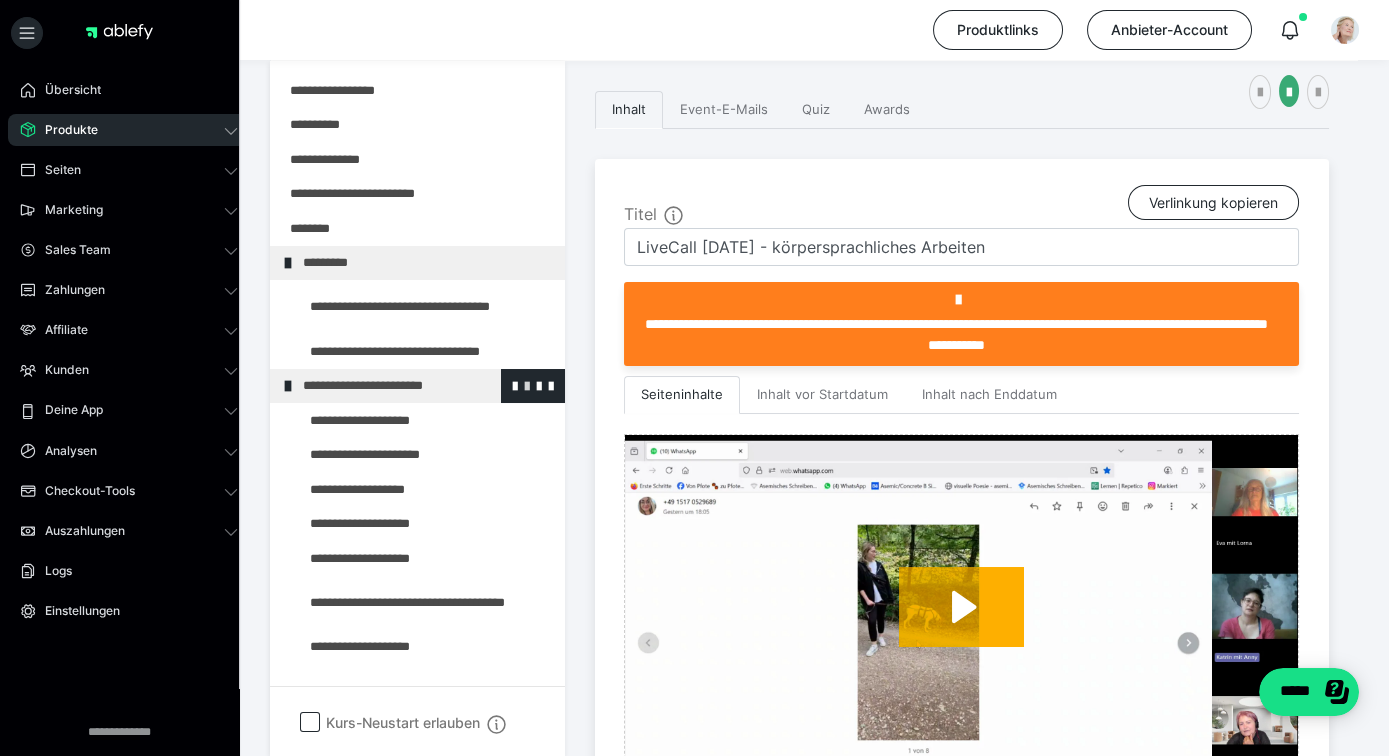 click at bounding box center [527, 385] 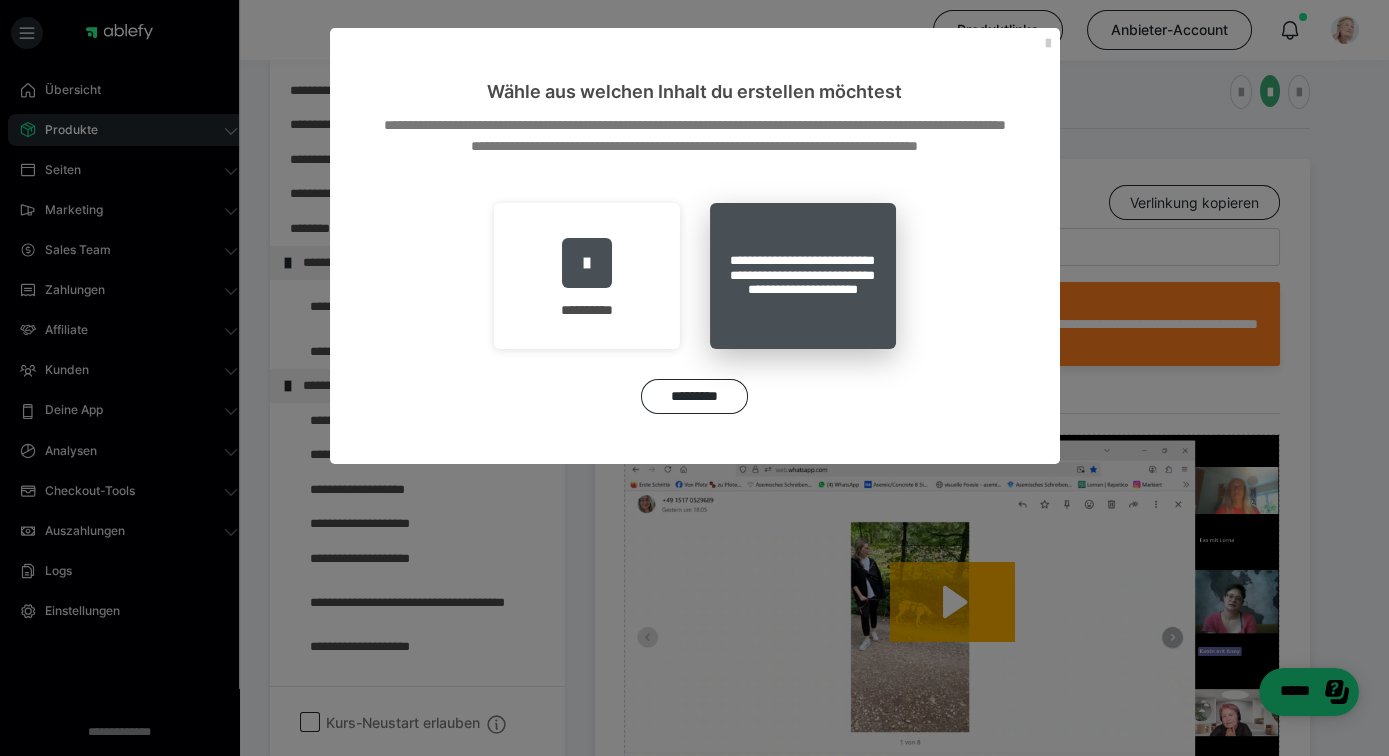 click on "**********" at bounding box center [803, 276] 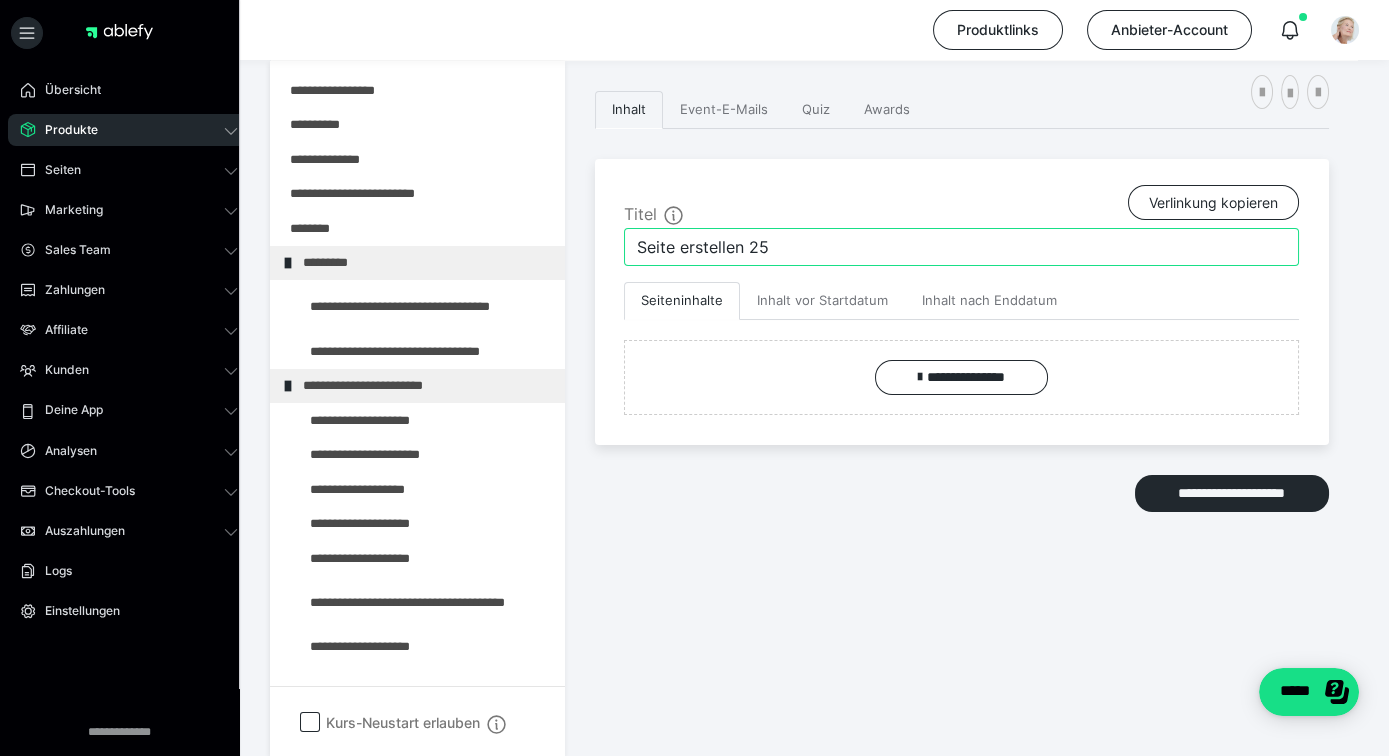 drag, startPoint x: 804, startPoint y: 249, endPoint x: 369, endPoint y: 181, distance: 440.28287 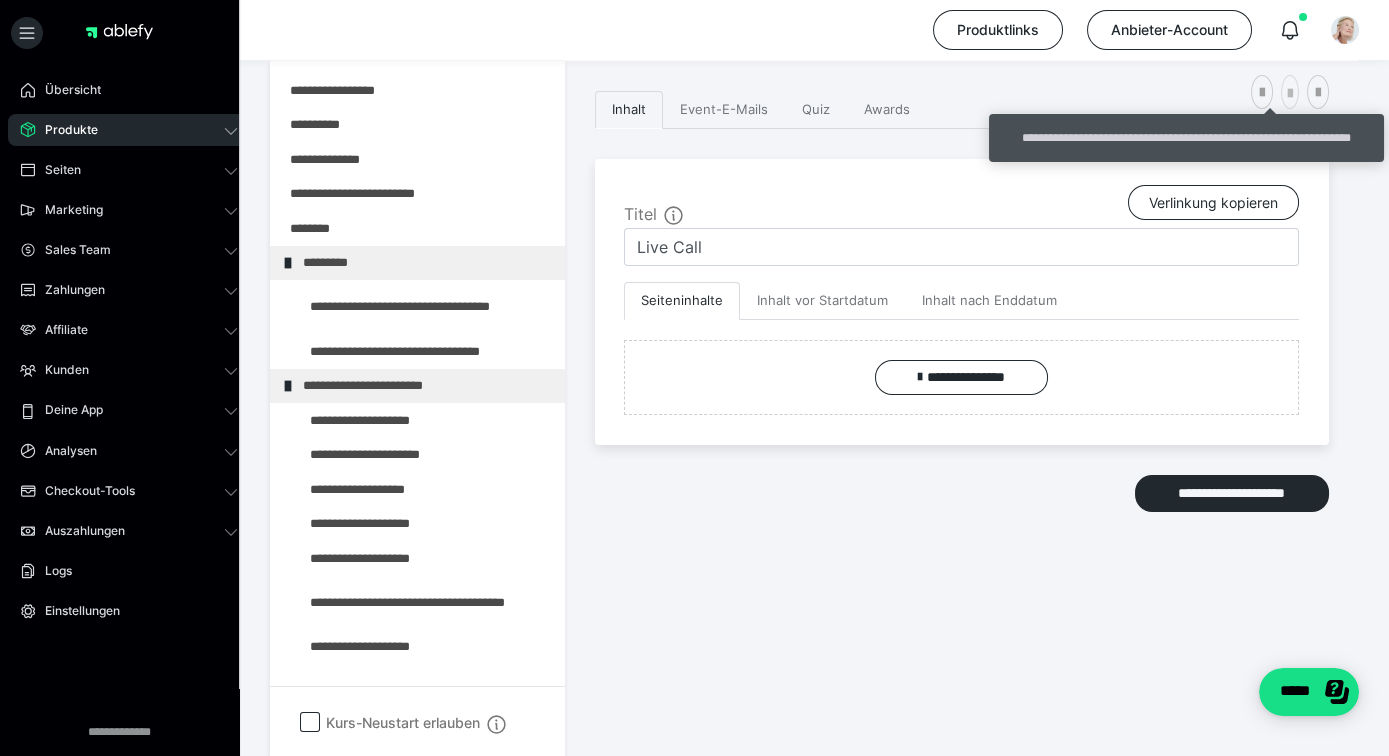 click at bounding box center (1290, 94) 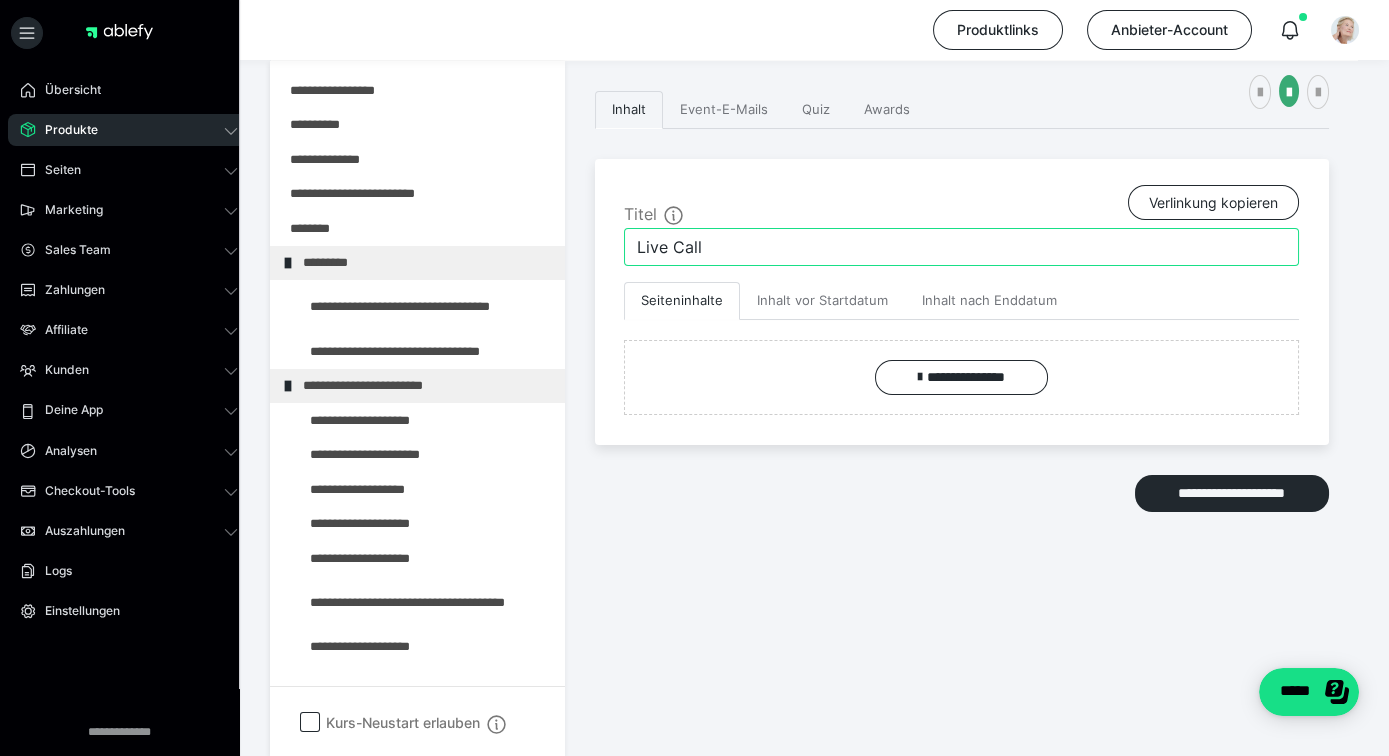 click on "Live Call" at bounding box center [961, 247] 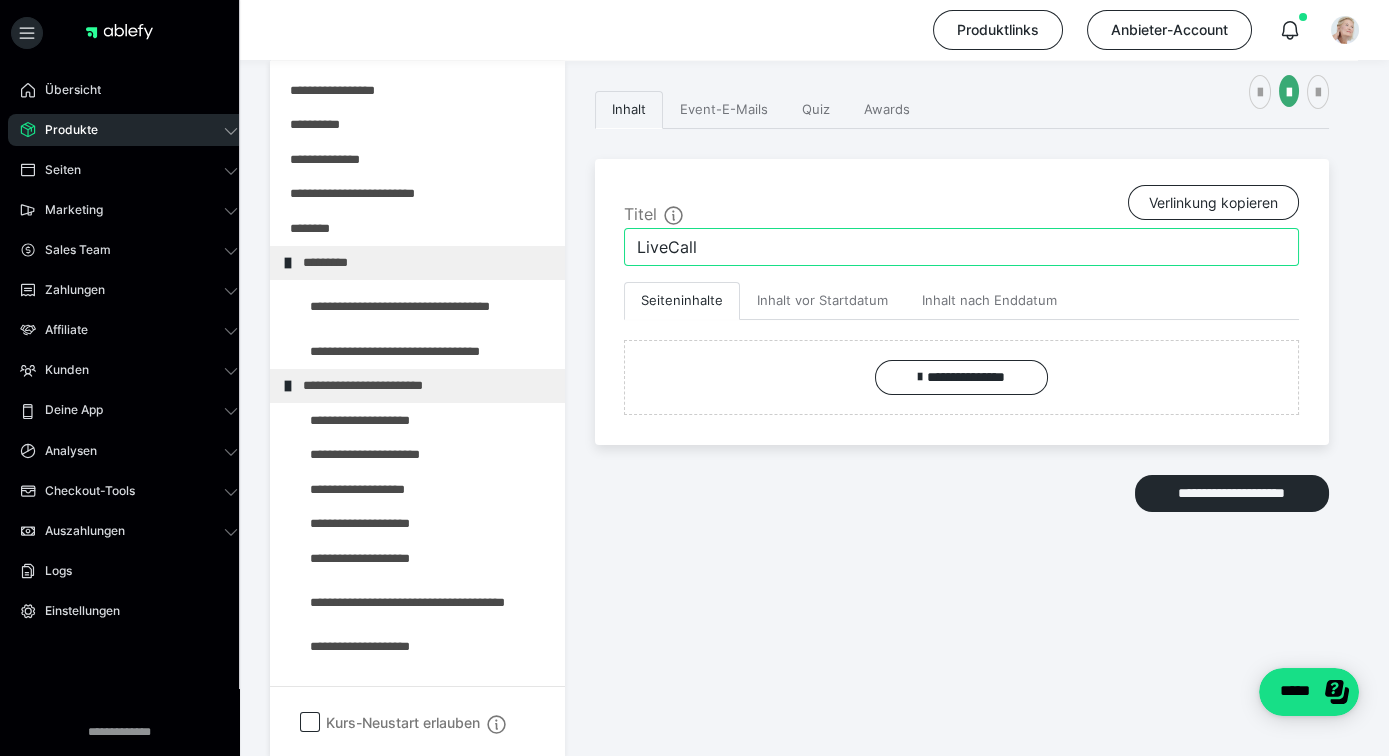 click on "LiveCall" at bounding box center [961, 247] 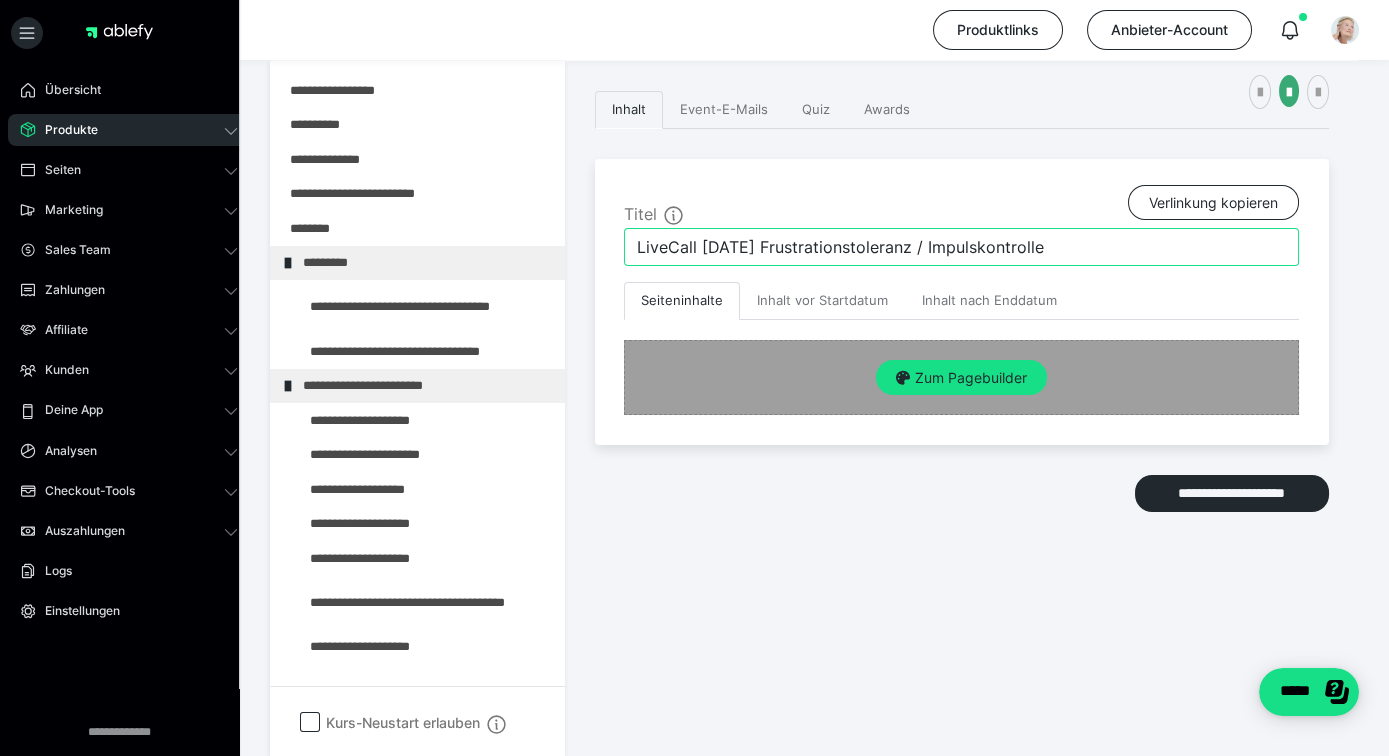 type on "LiveCall 05.07.2025 Frustrationstoleranz / Impulskontrolle" 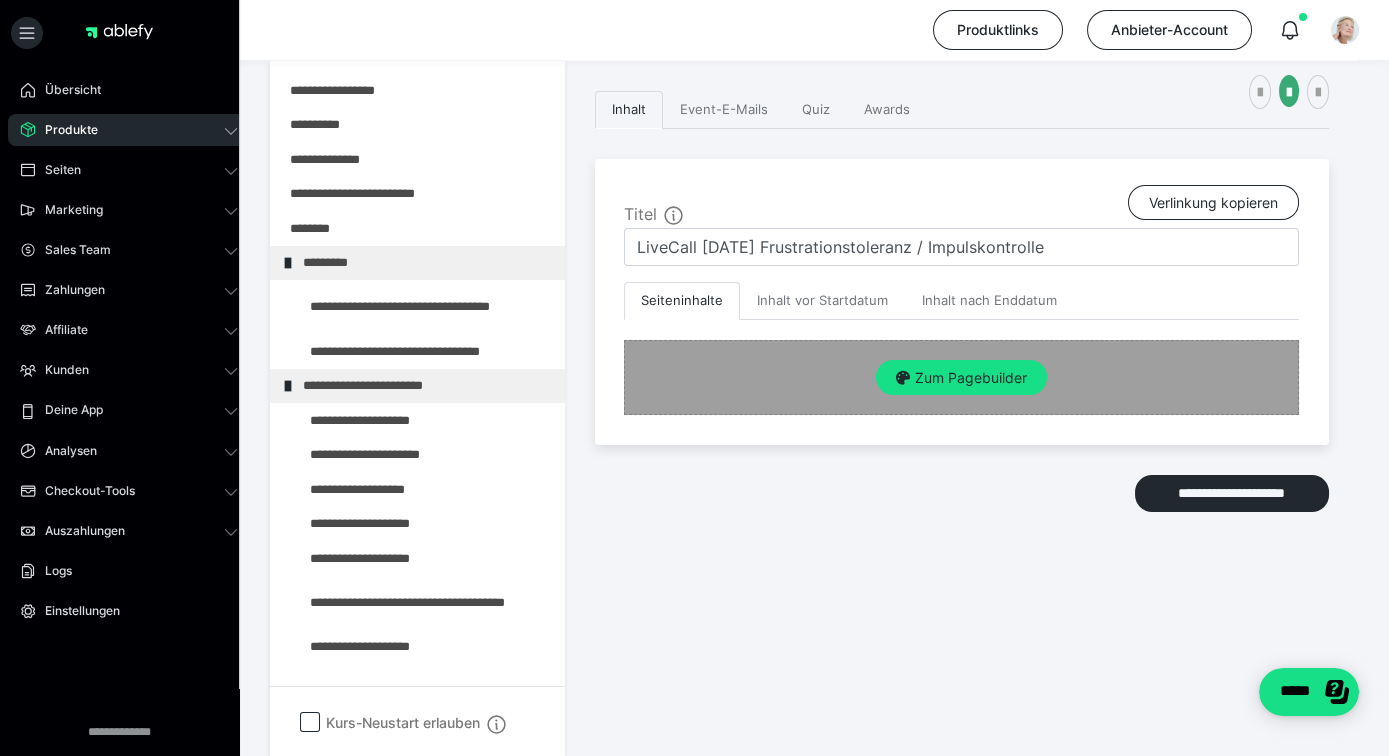 click on "Zum Pagebuilder" at bounding box center (961, 378) 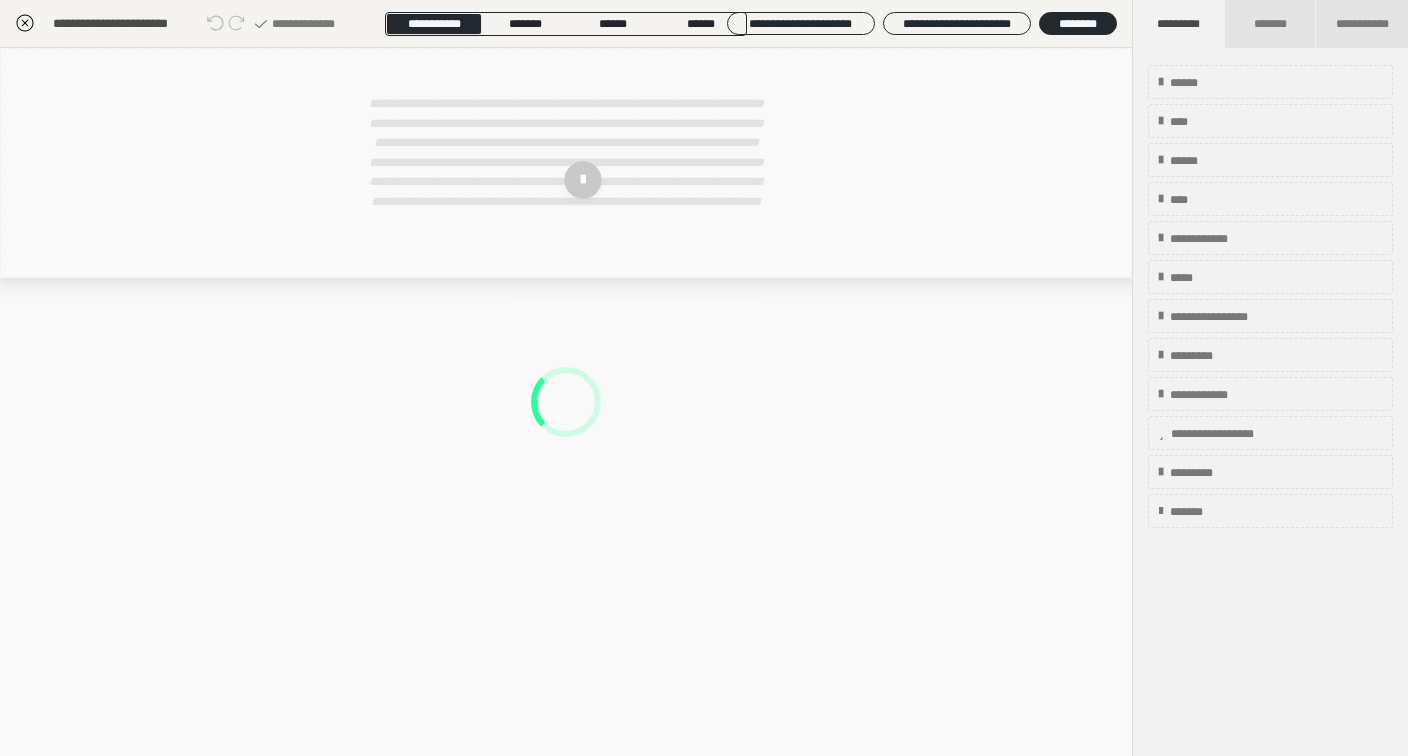 click on "**********" at bounding box center (566, 402) 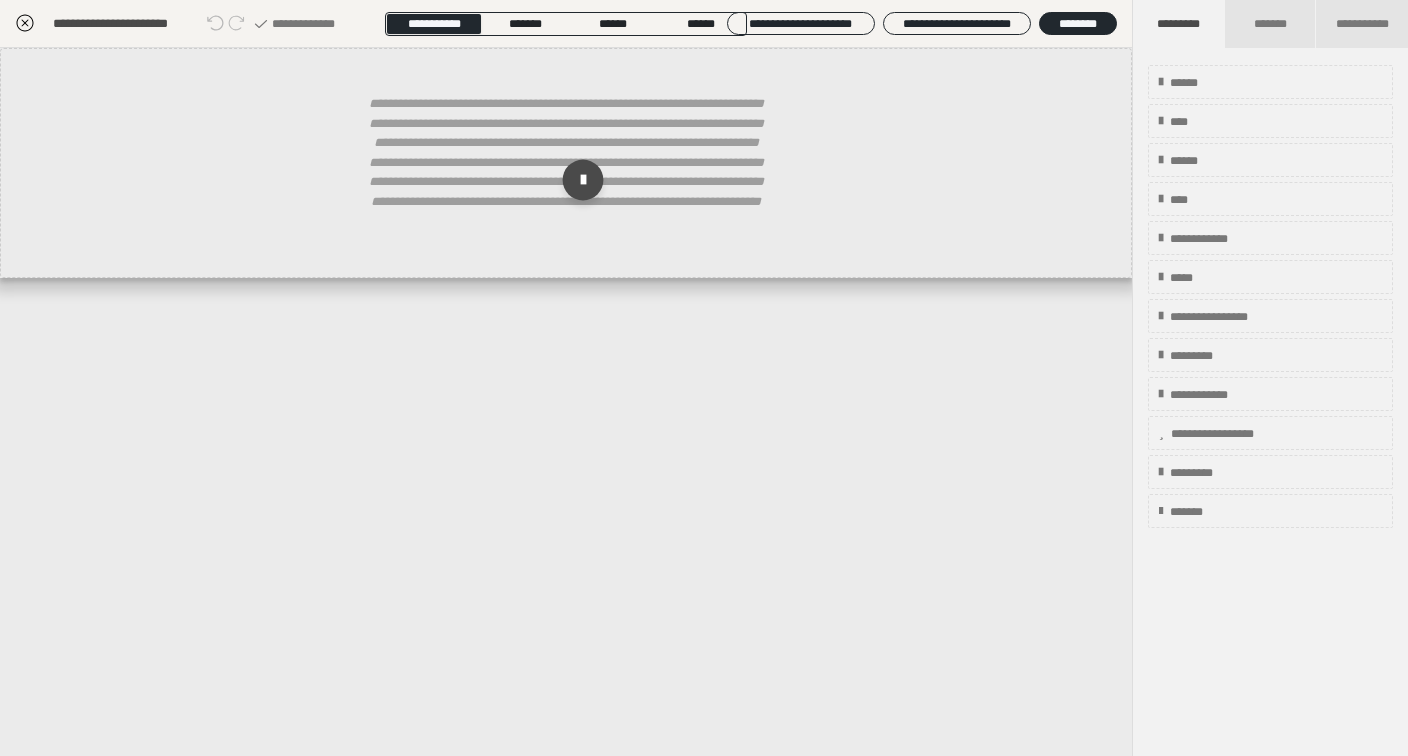 click at bounding box center (583, 180) 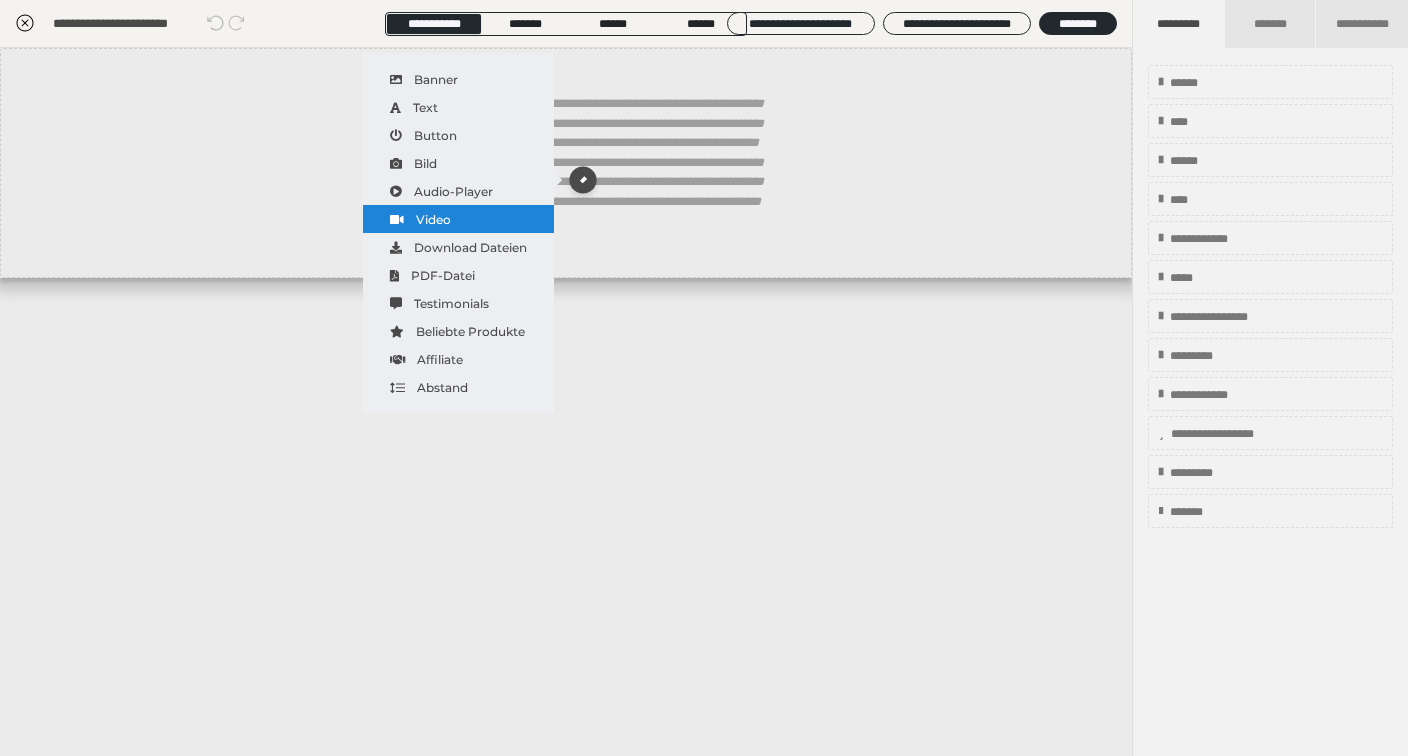 click on "Video" at bounding box center [458, 219] 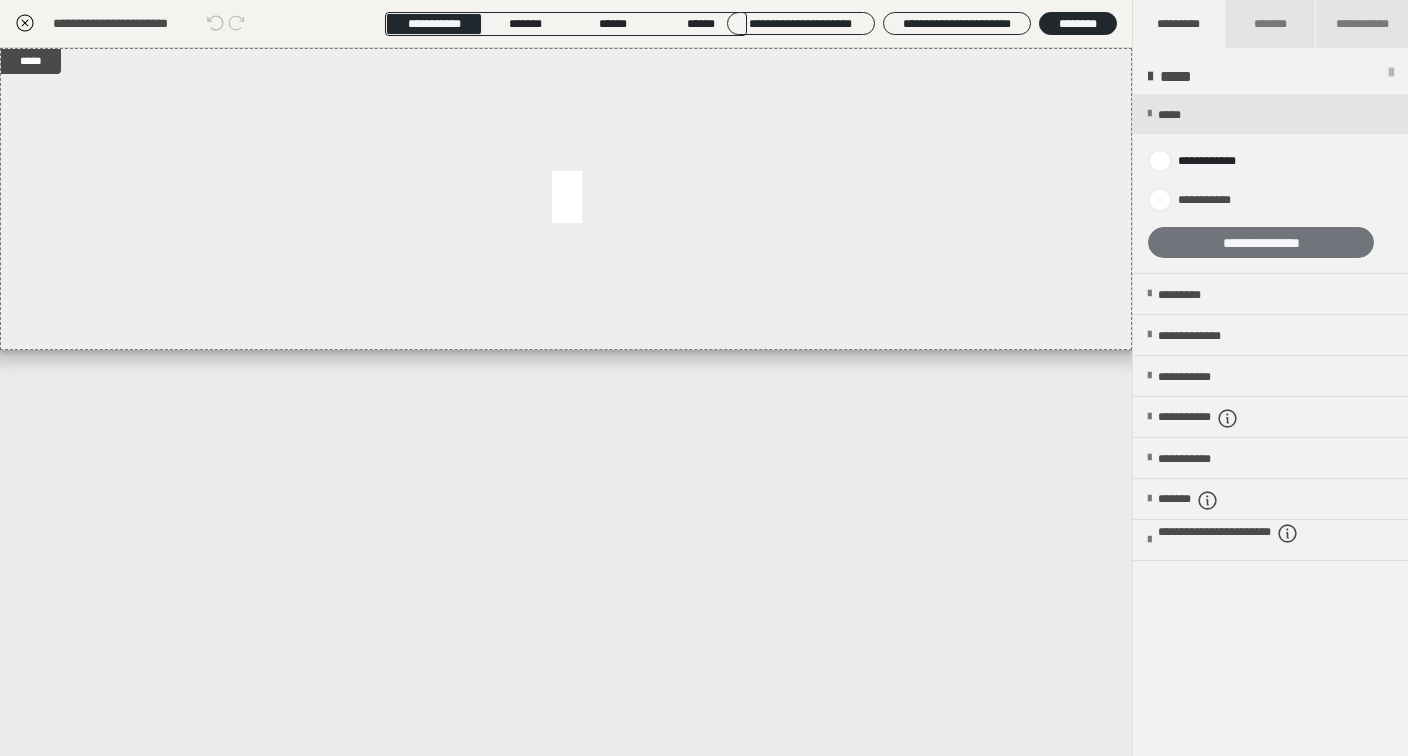 click on "**********" at bounding box center (1261, 242) 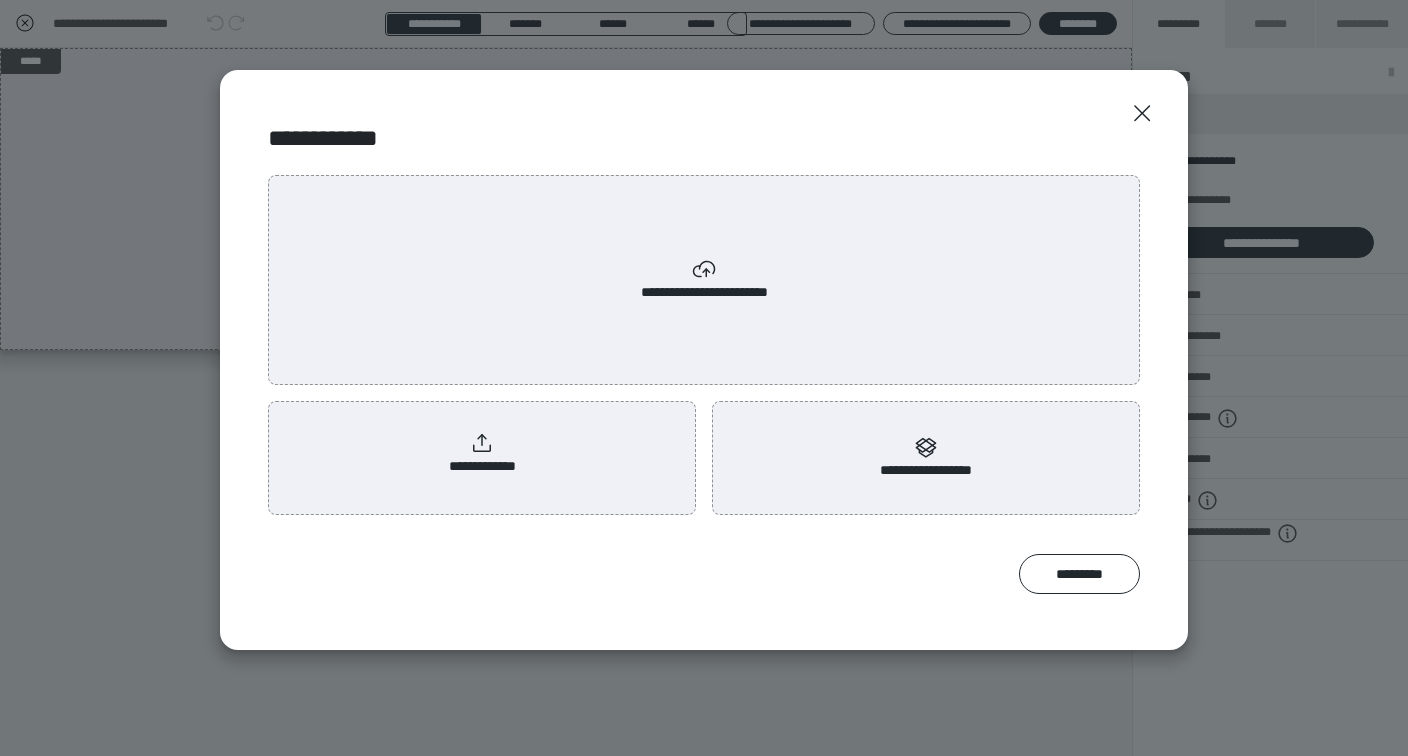 click on "**********" at bounding box center [482, 454] 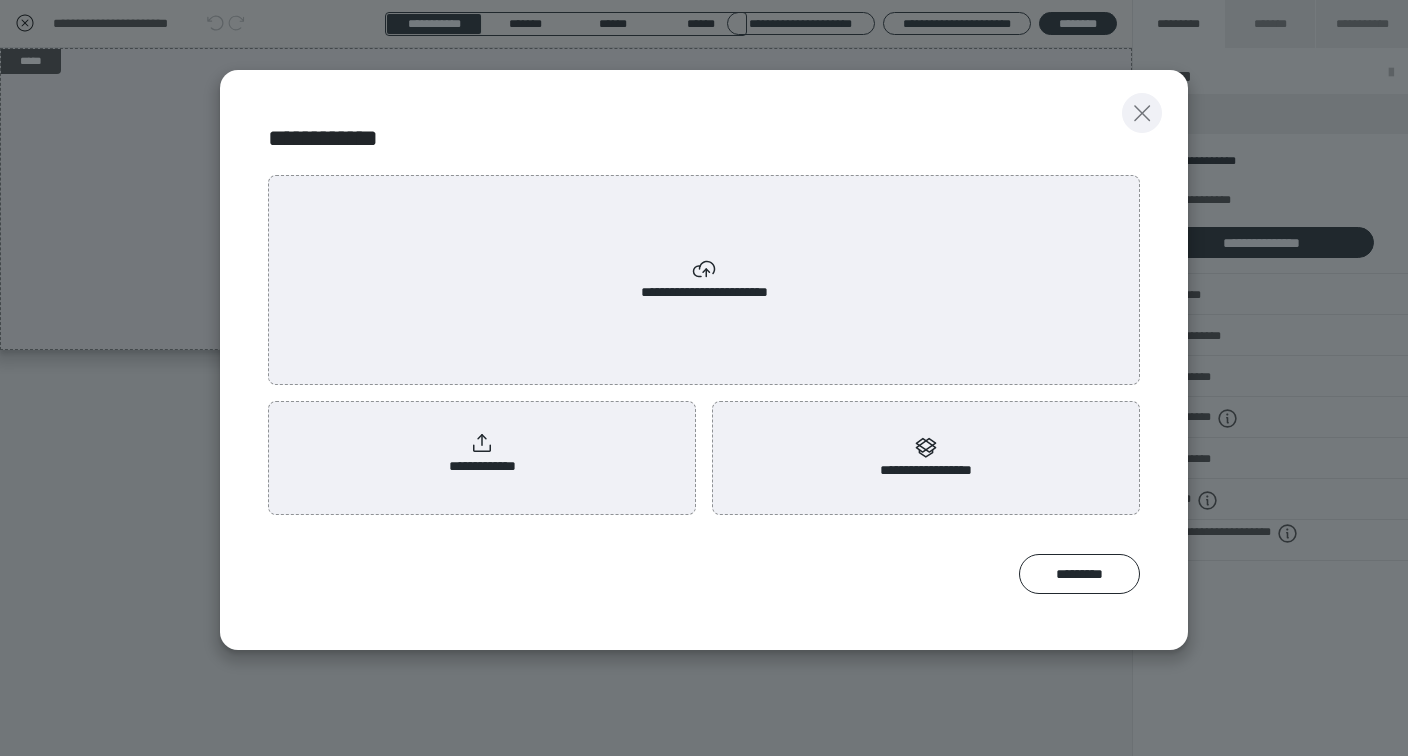 click at bounding box center [1142, 113] 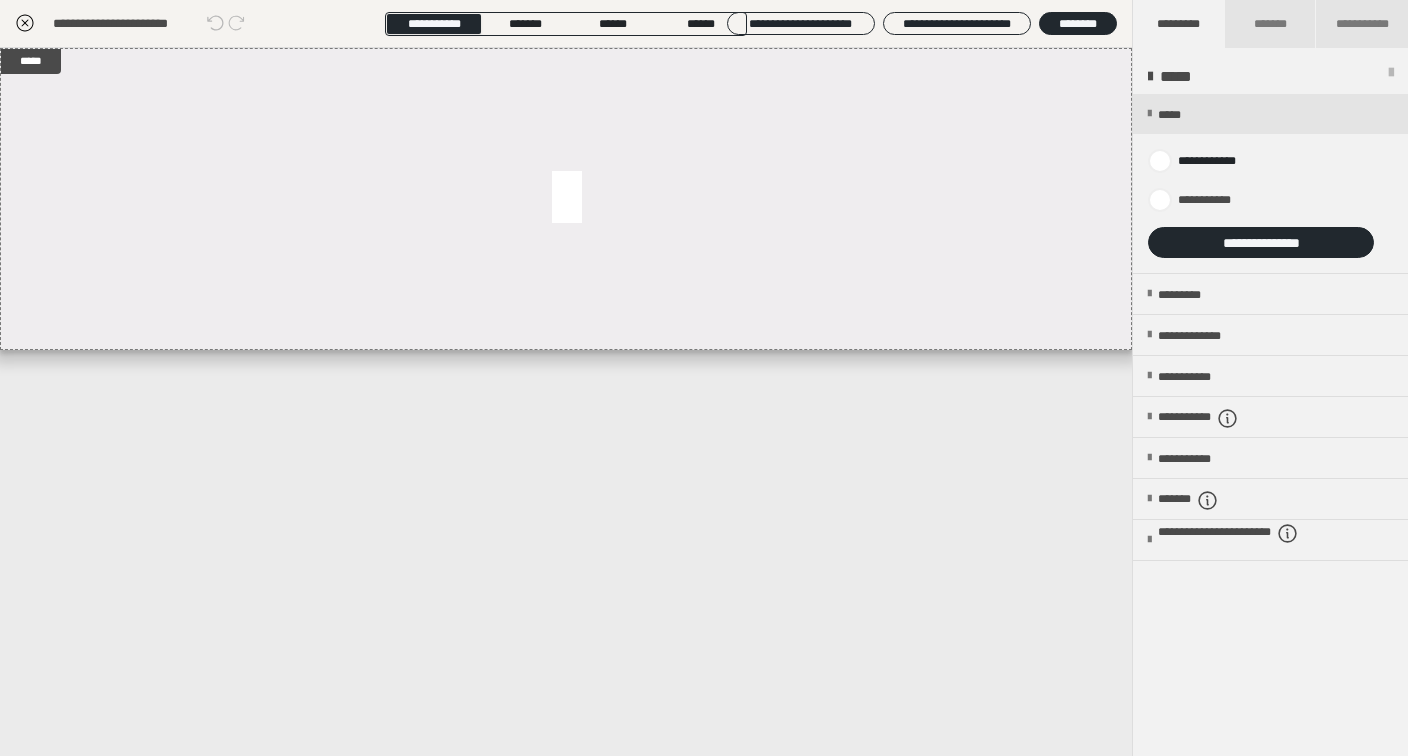 click 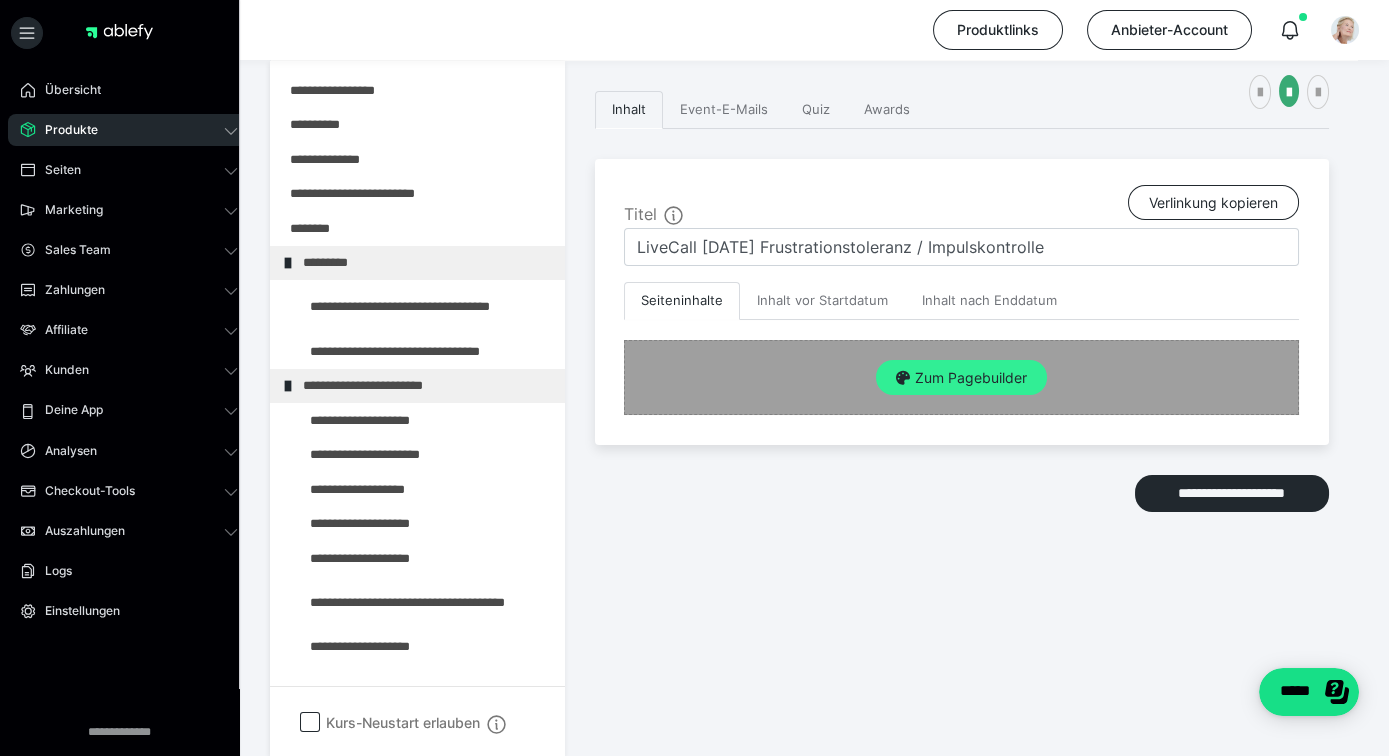 click on "Zum Pagebuilder" at bounding box center [961, 378] 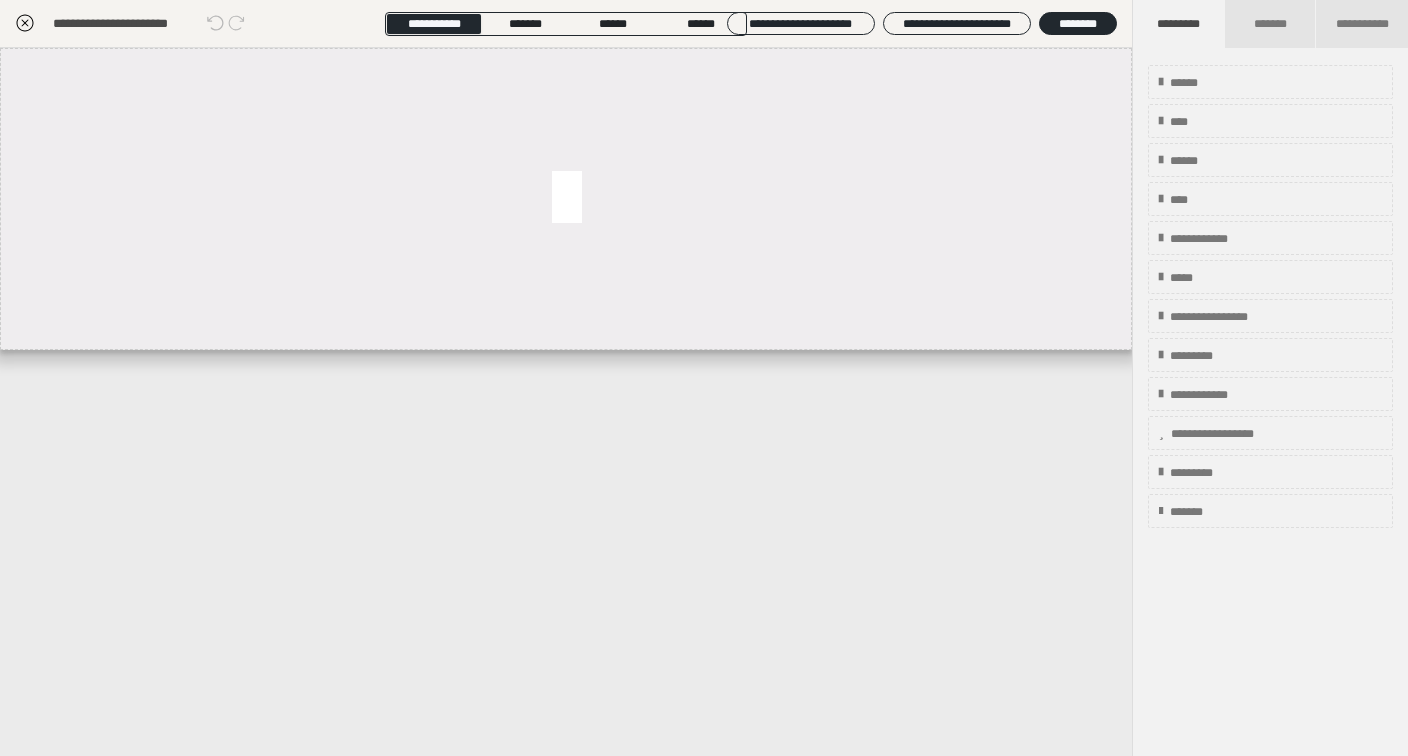 click 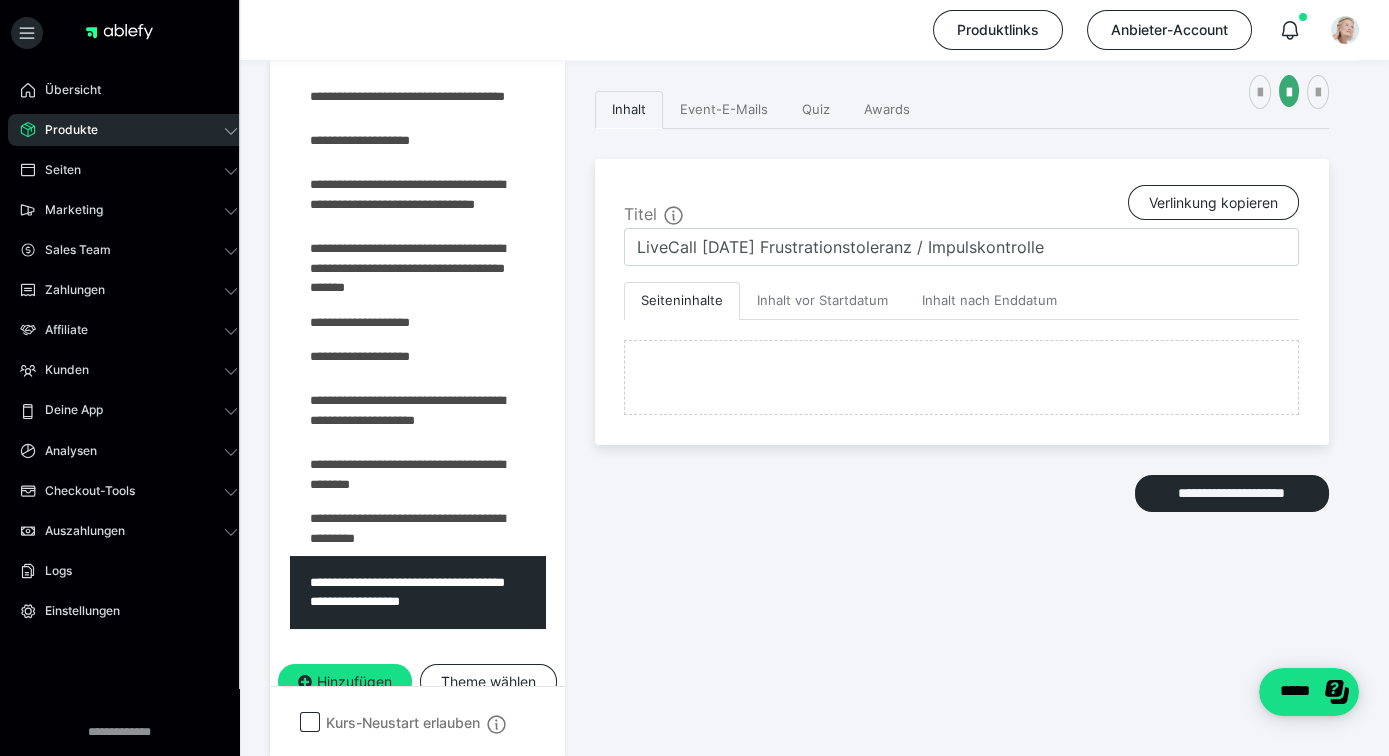 scroll, scrollTop: 598, scrollLeft: 0, axis: vertical 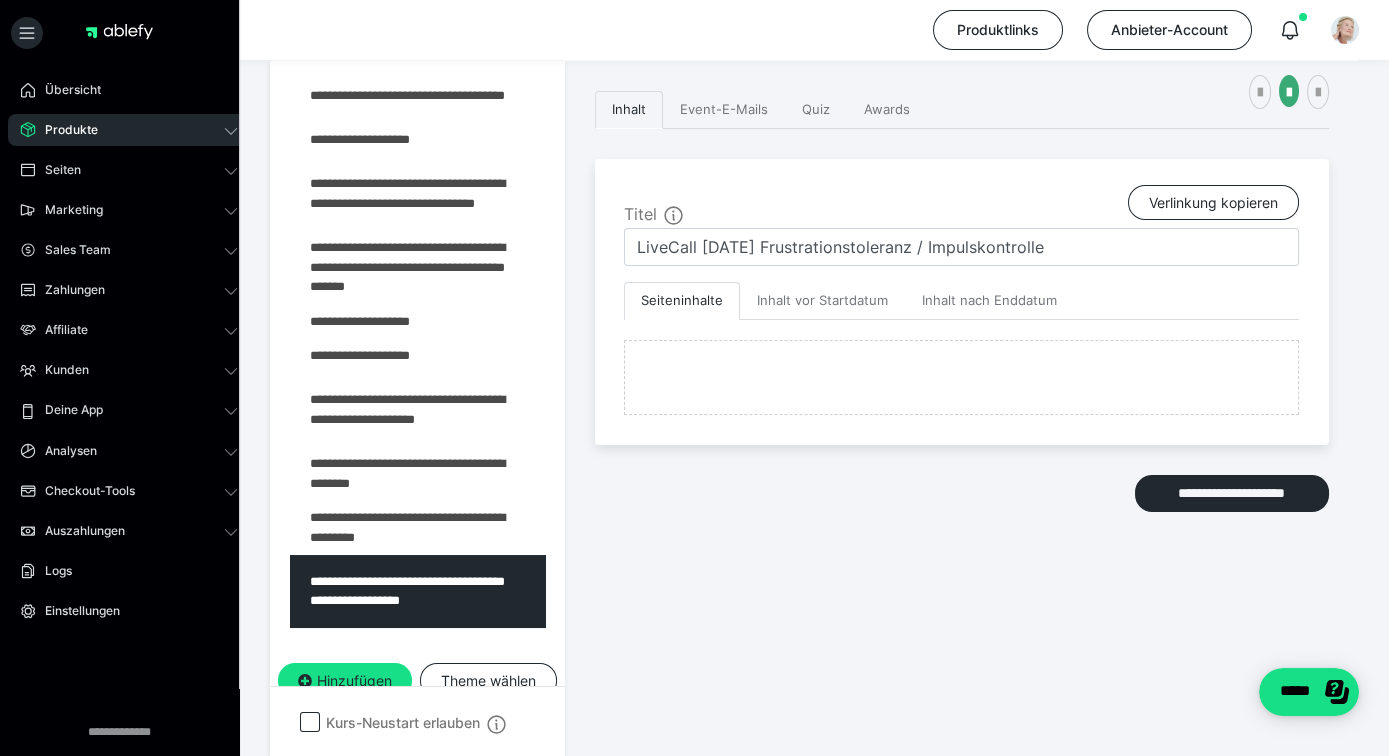 click on "**********" at bounding box center [962, 374] 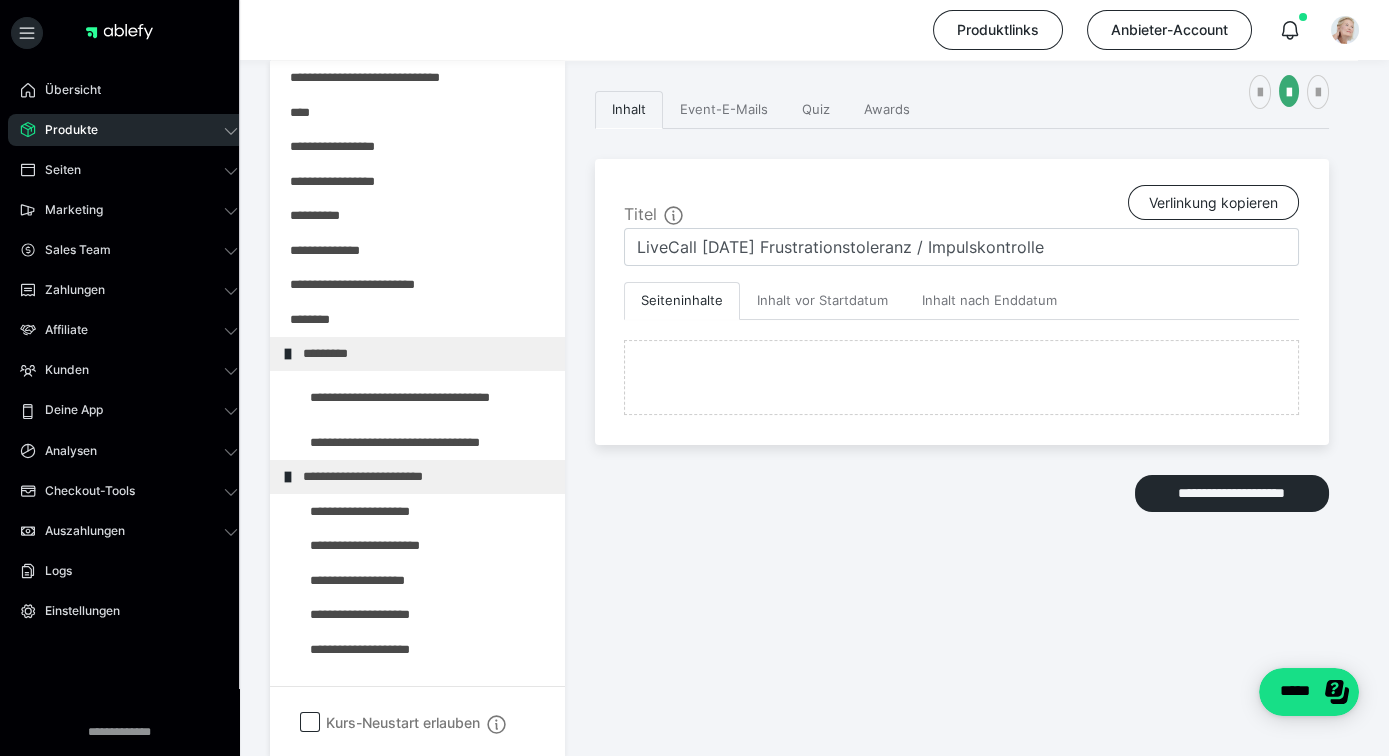 scroll, scrollTop: 598, scrollLeft: 0, axis: vertical 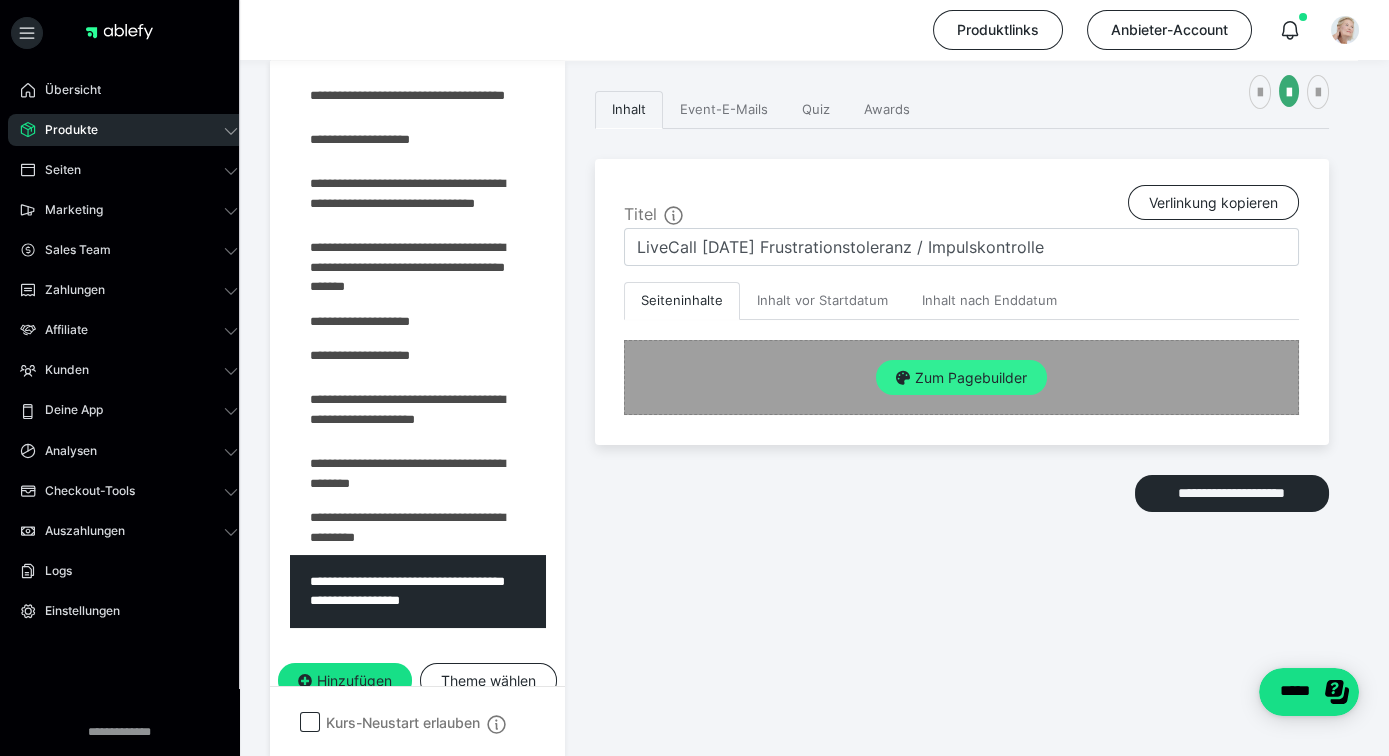 click on "Zum Pagebuilder" at bounding box center [961, 378] 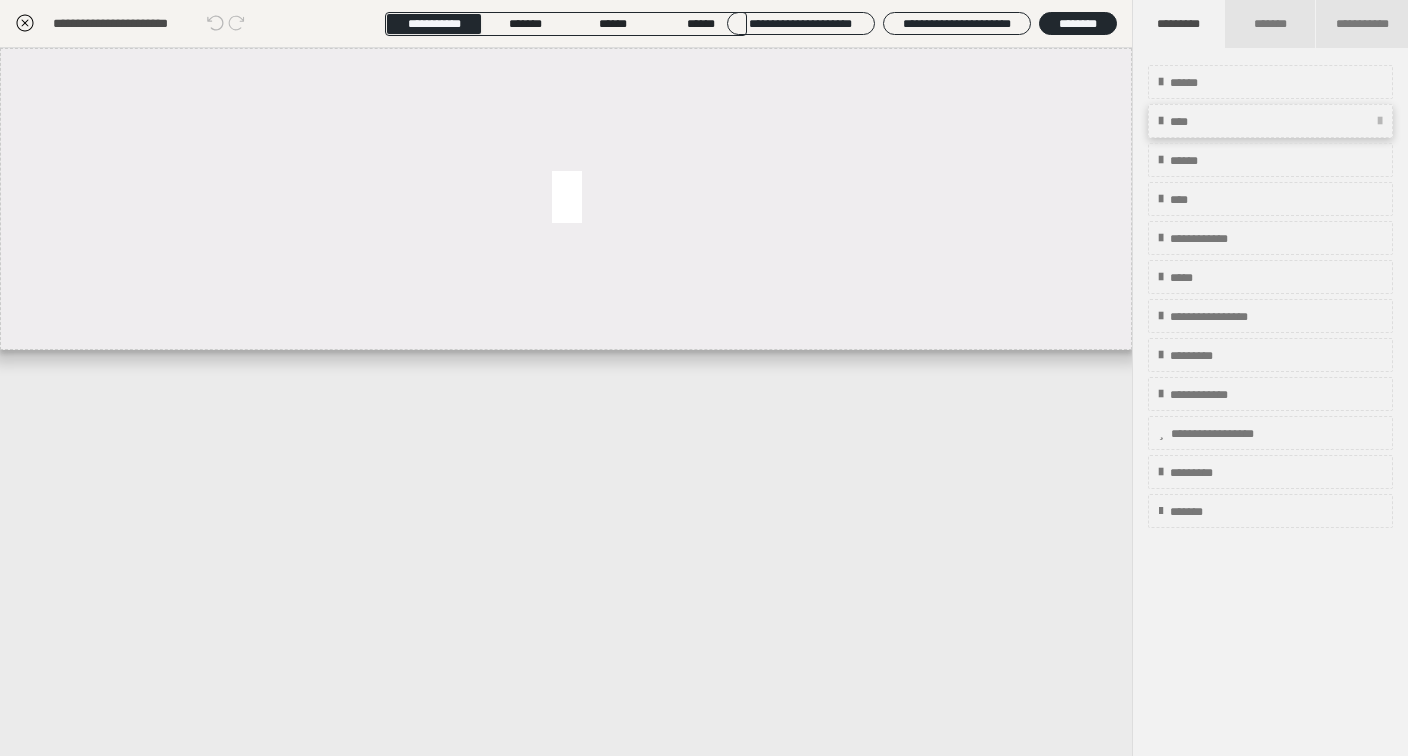 click on "****" at bounding box center [1185, 122] 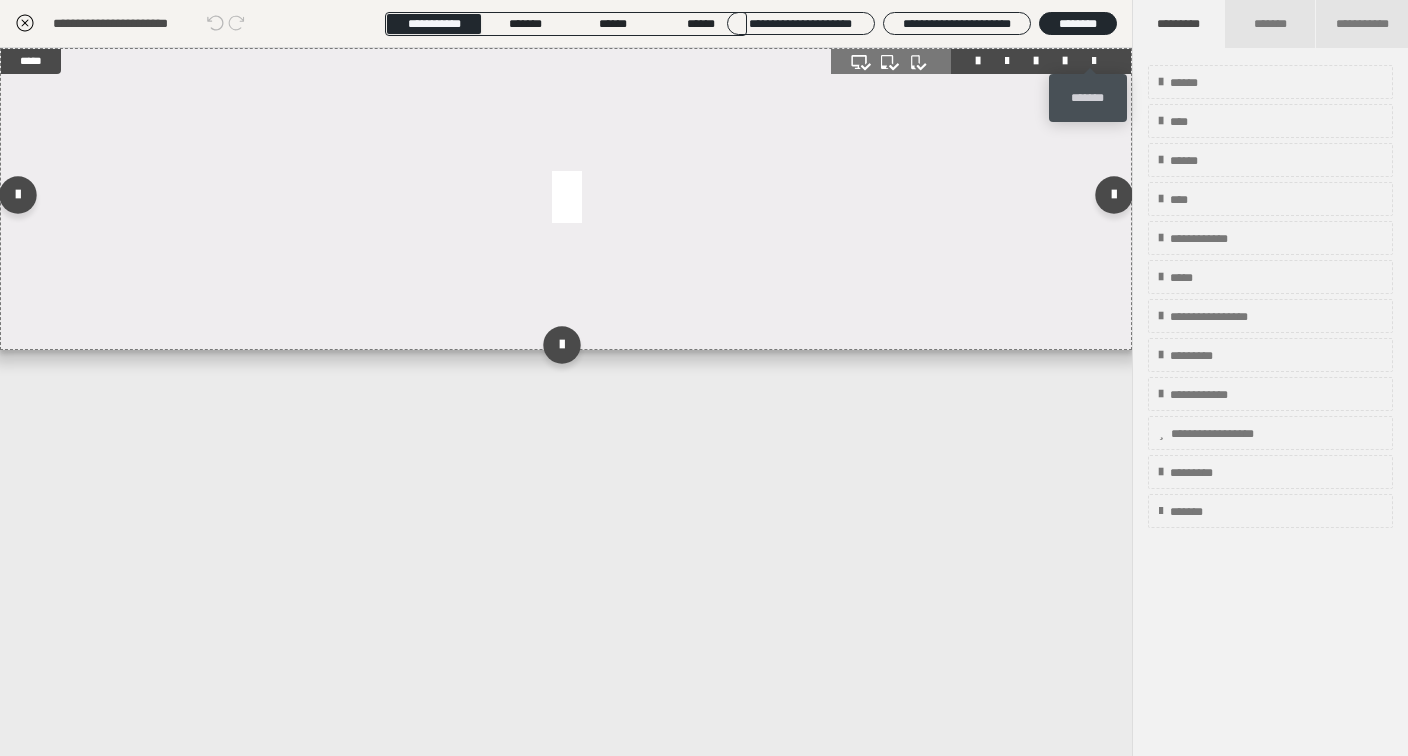 click at bounding box center (1094, 61) 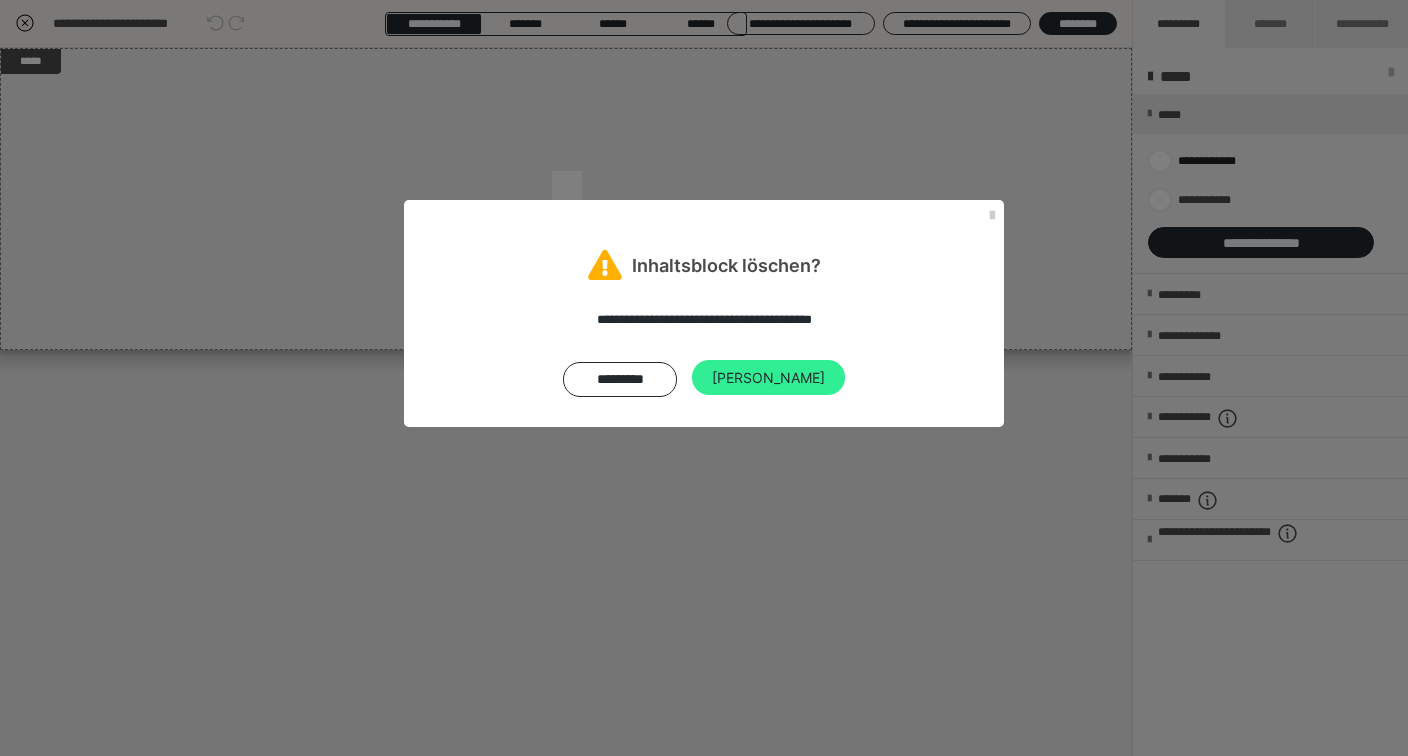 click on "Ja" at bounding box center [768, 378] 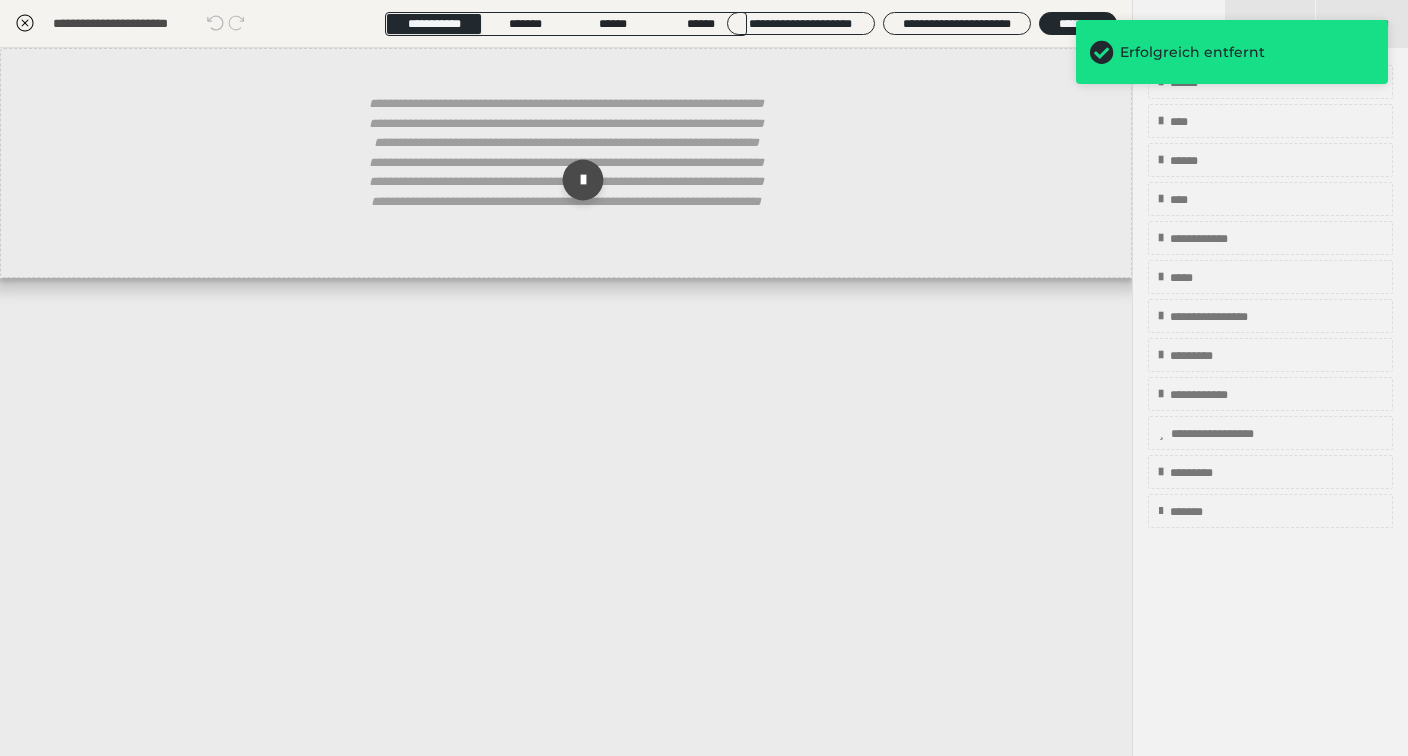 click at bounding box center [583, 180] 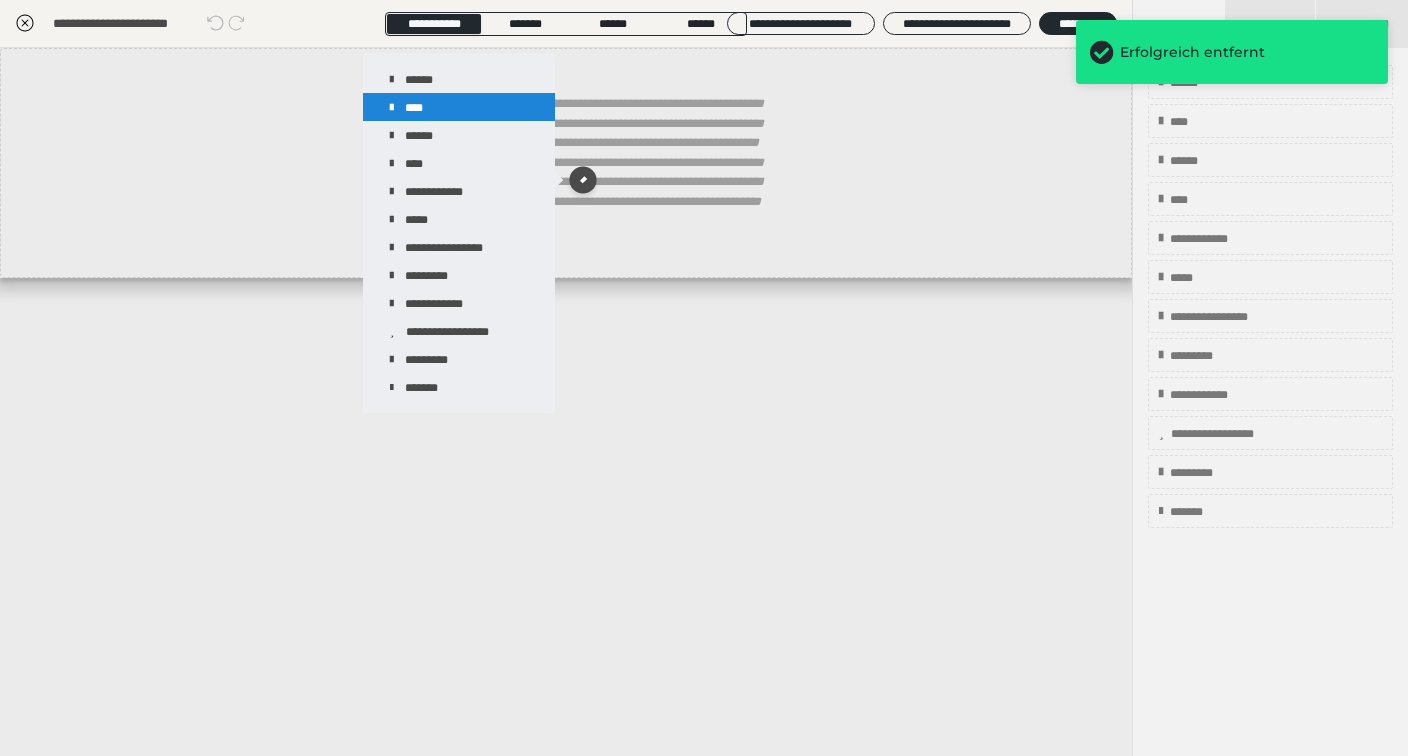 click on "****" at bounding box center (459, 107) 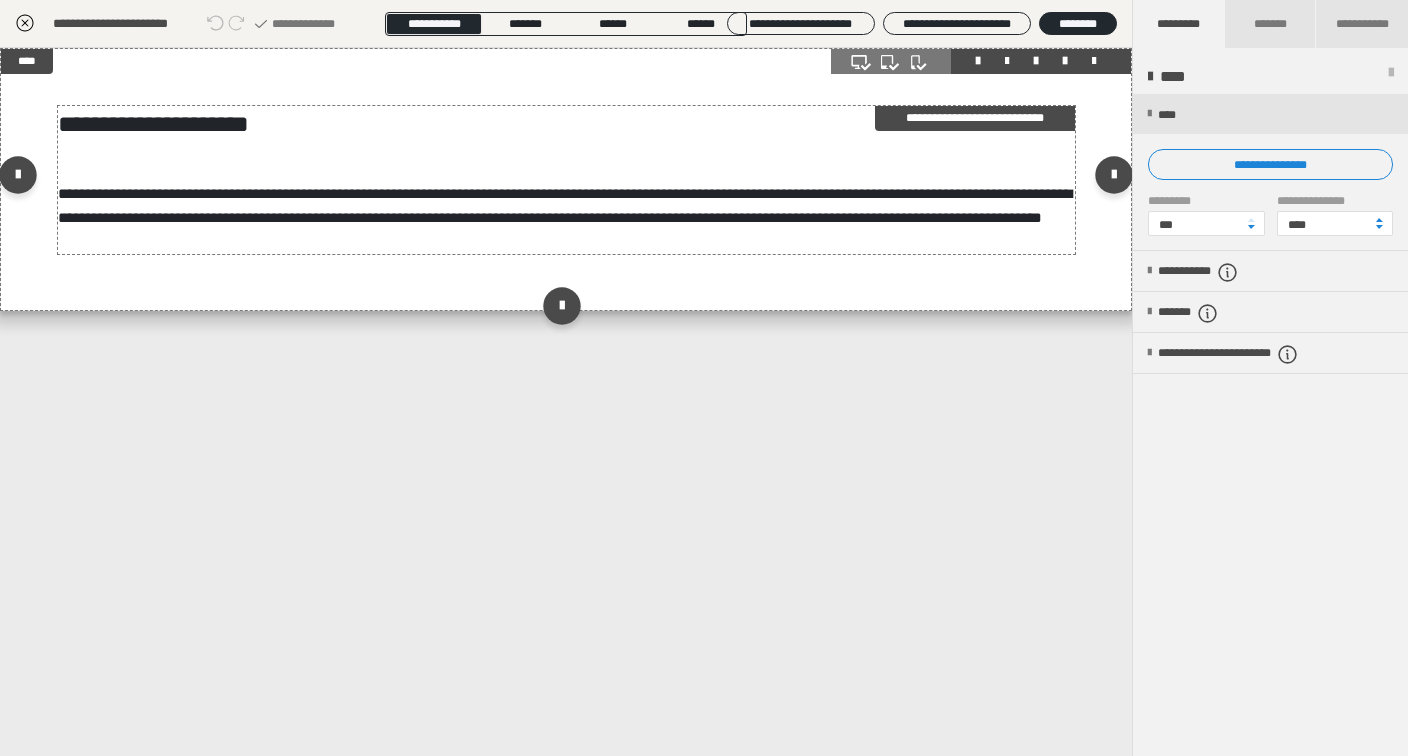 click on "**********" at bounding box center (567, 206) 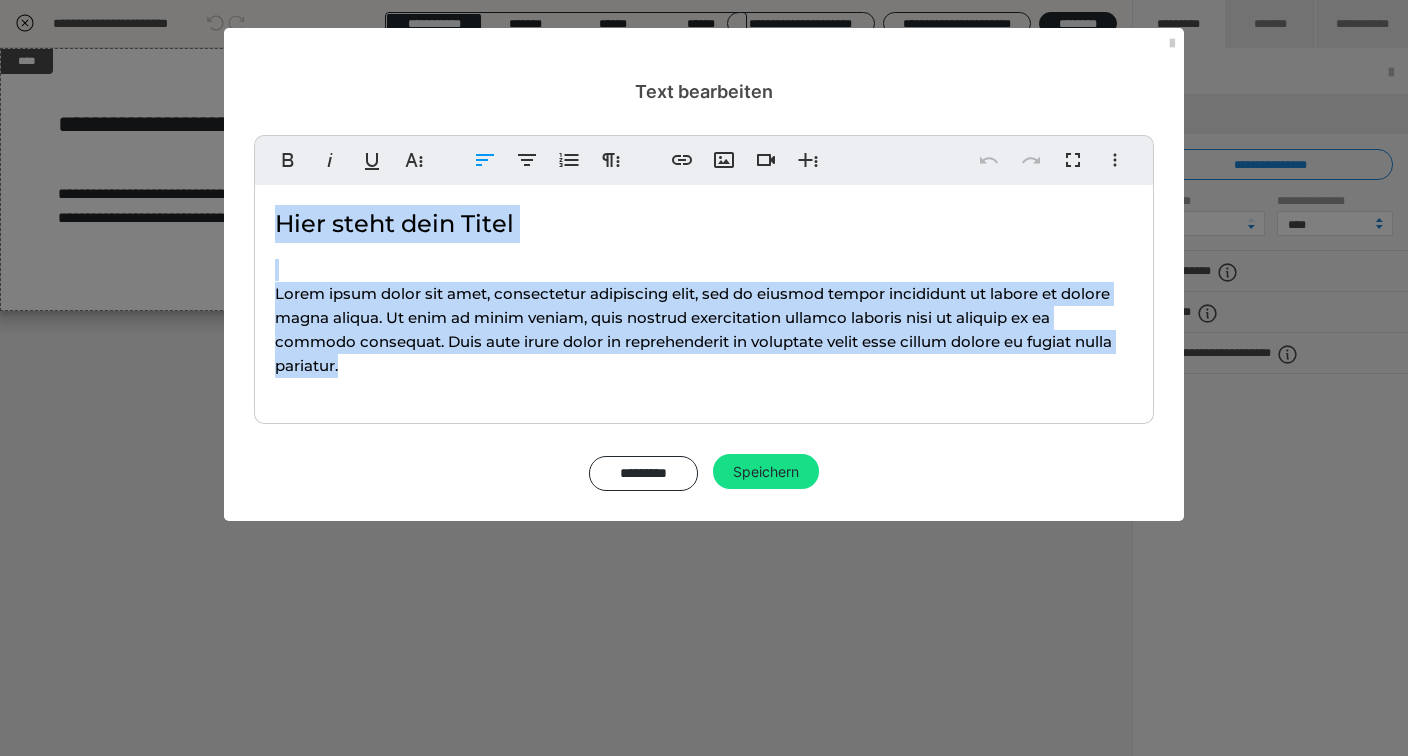 drag, startPoint x: 349, startPoint y: 377, endPoint x: 236, endPoint y: 186, distance: 221.92342 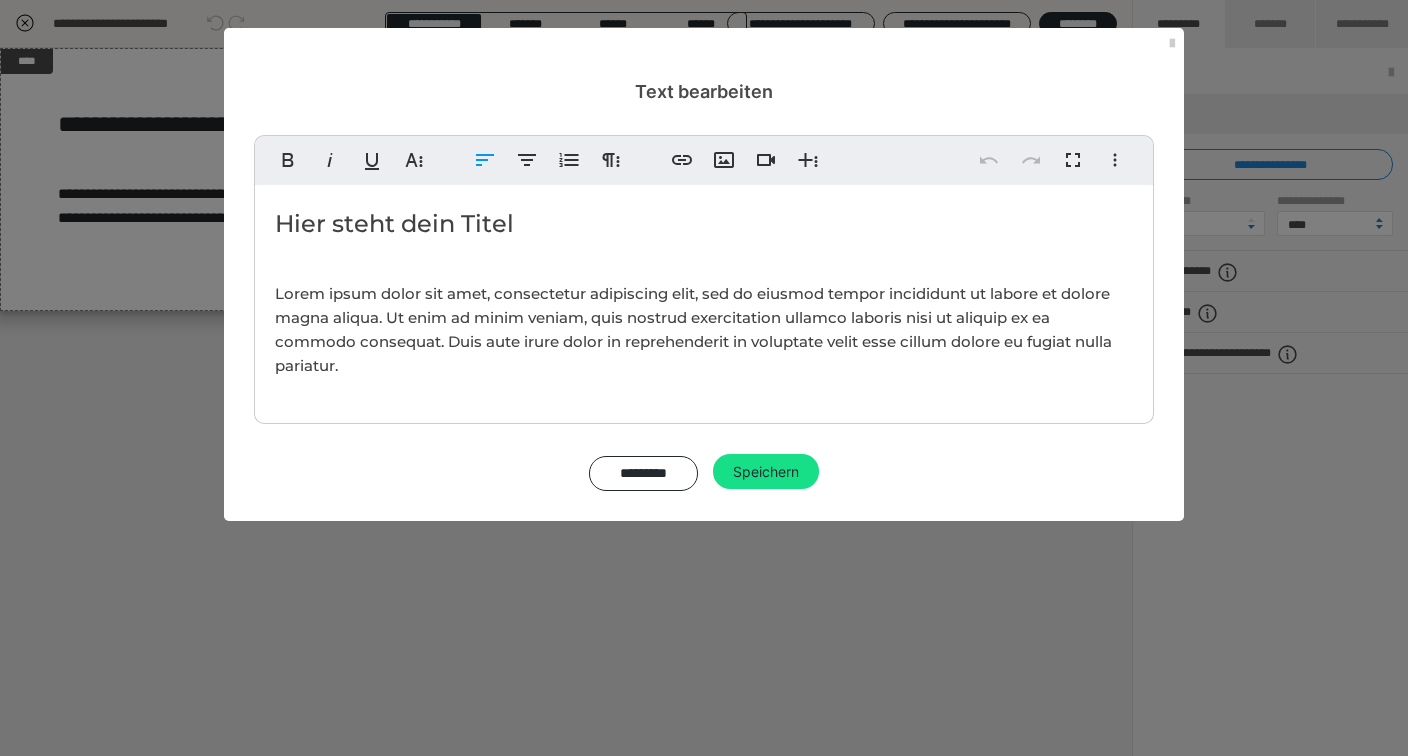 type 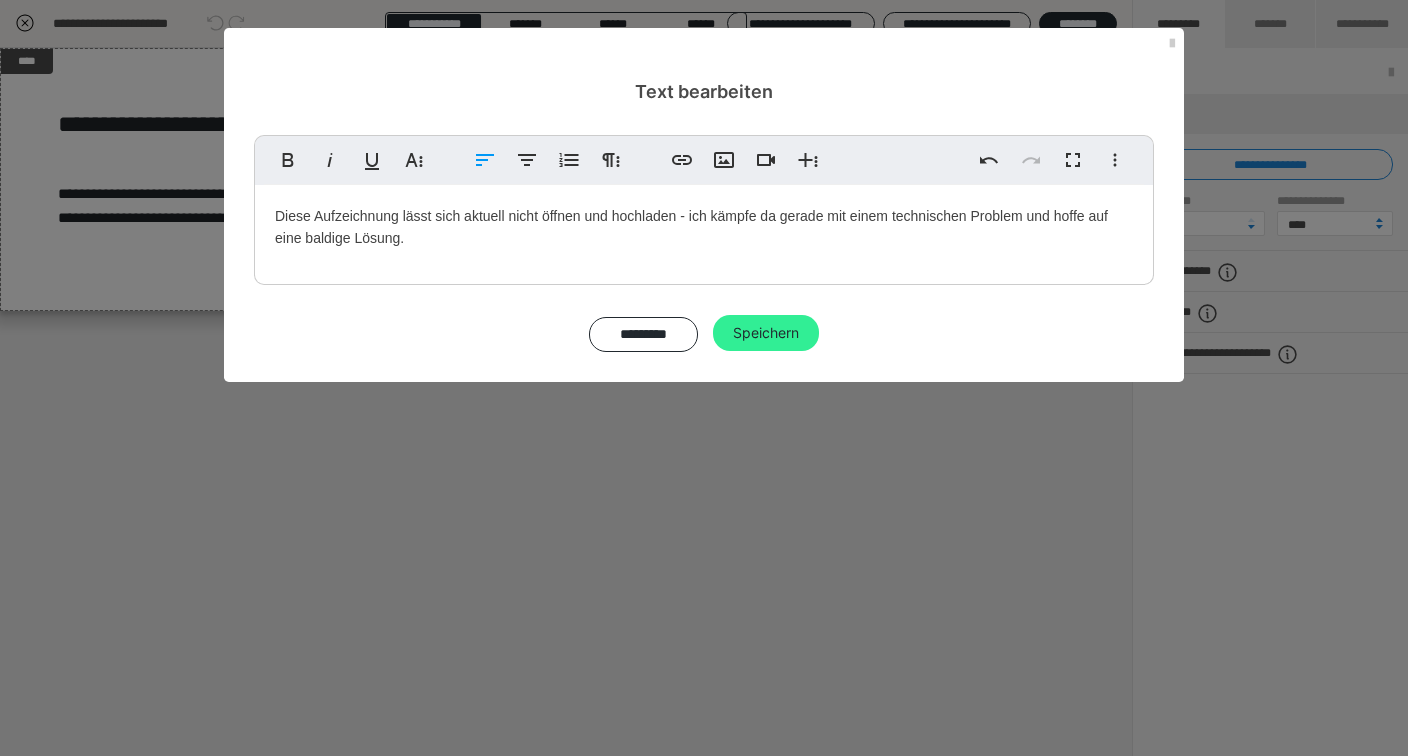 click on "Speichern" at bounding box center [766, 333] 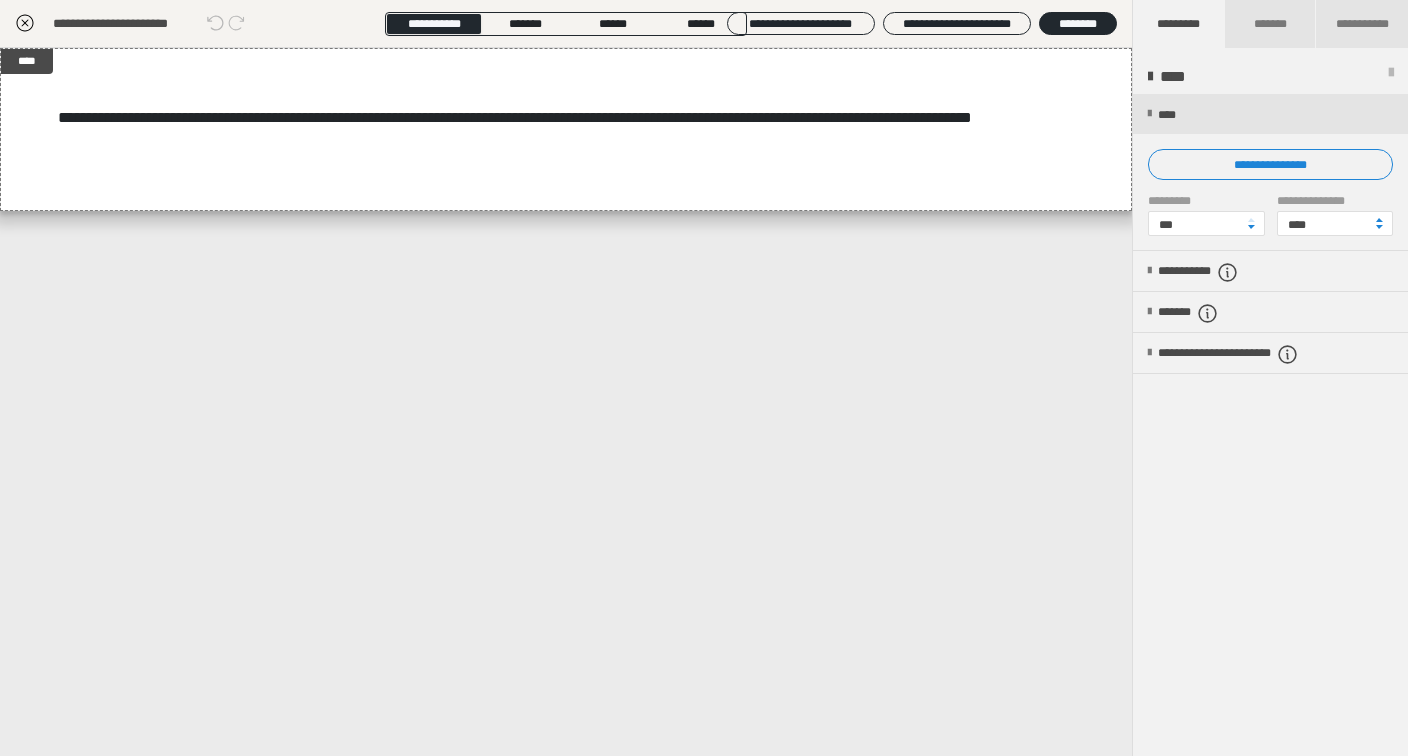 click 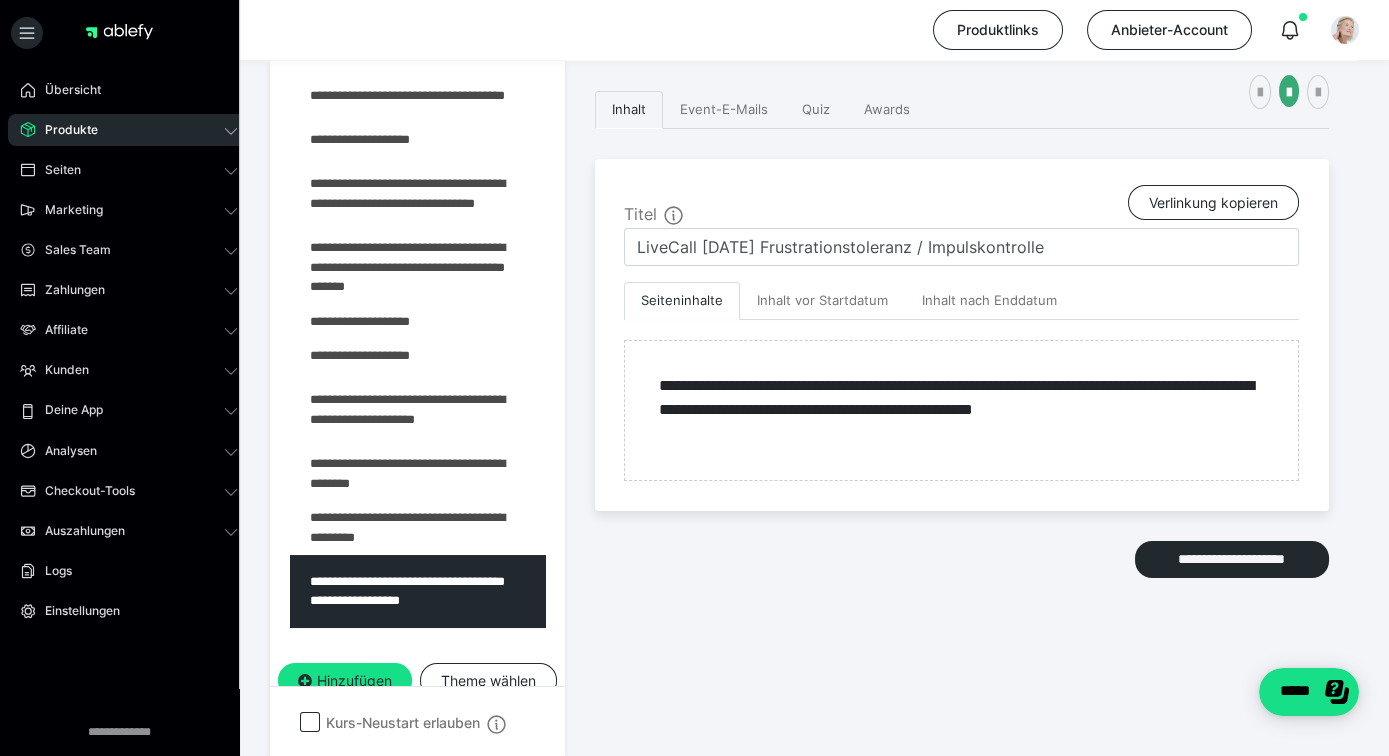 click on "**********" at bounding box center (962, 374) 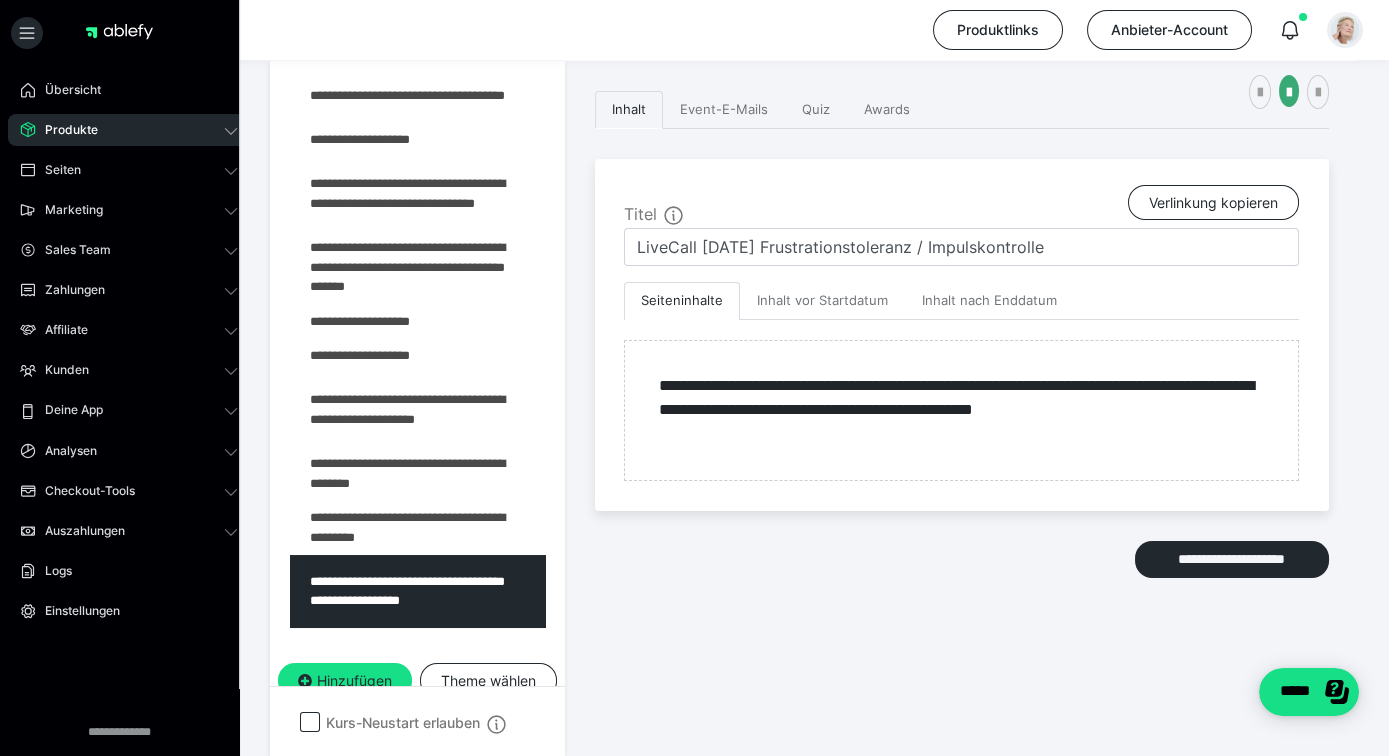 click at bounding box center (1345, 30) 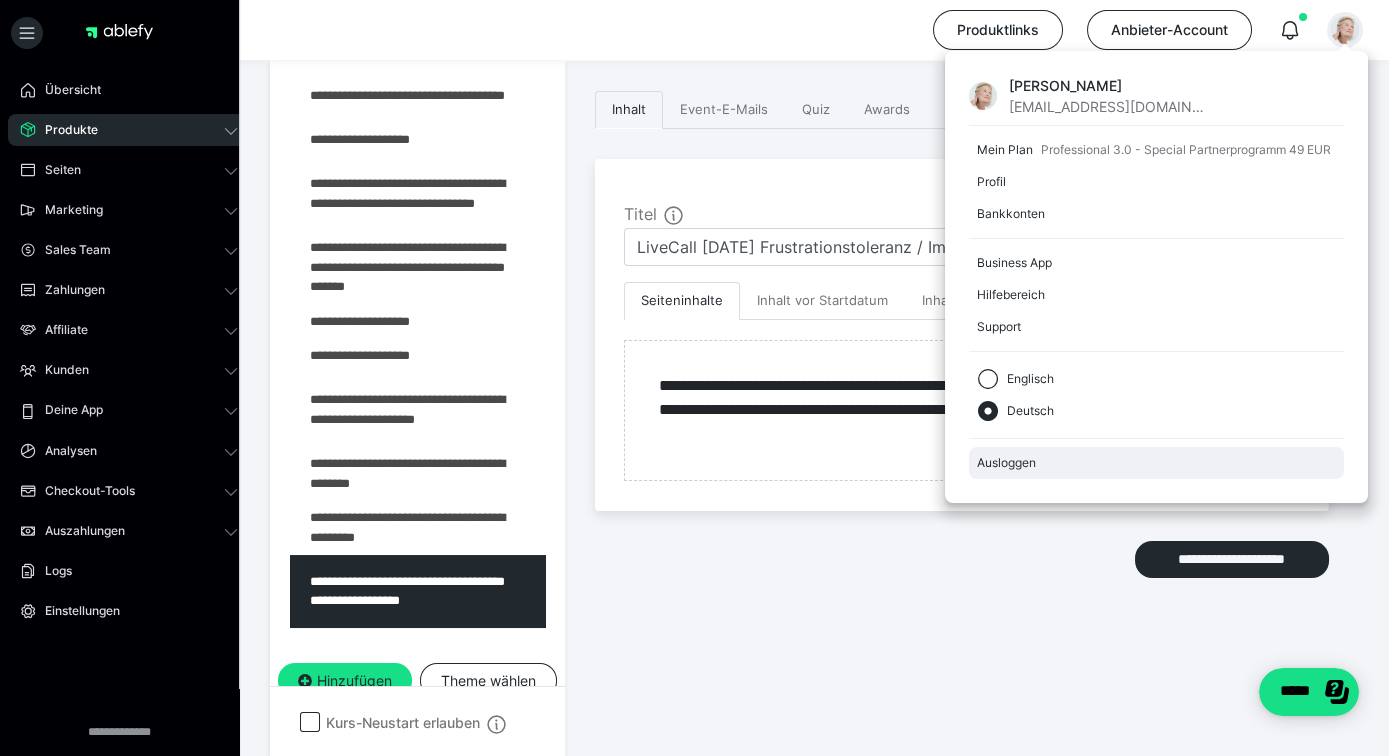 click on "Ausloggen" at bounding box center [1156, 463] 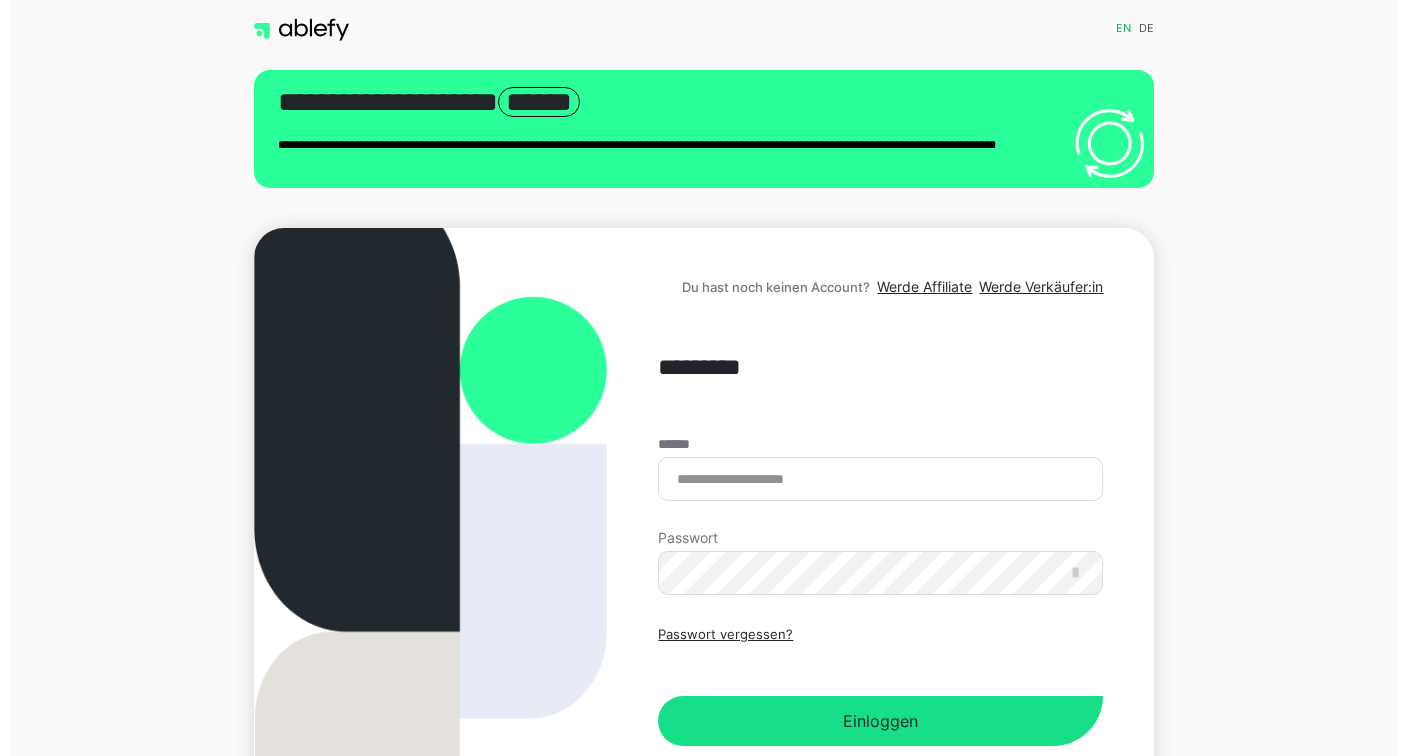 scroll, scrollTop: 0, scrollLeft: 0, axis: both 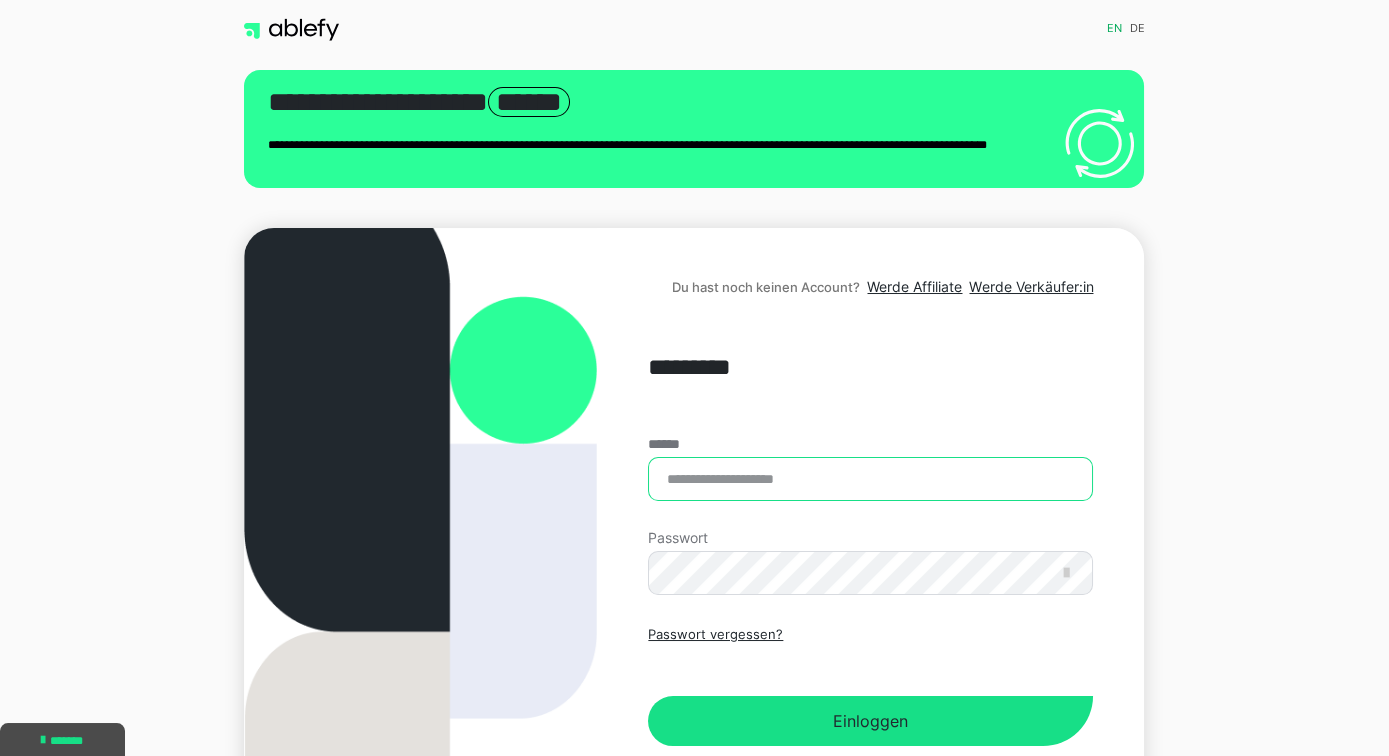 click on "******" at bounding box center [870, 479] 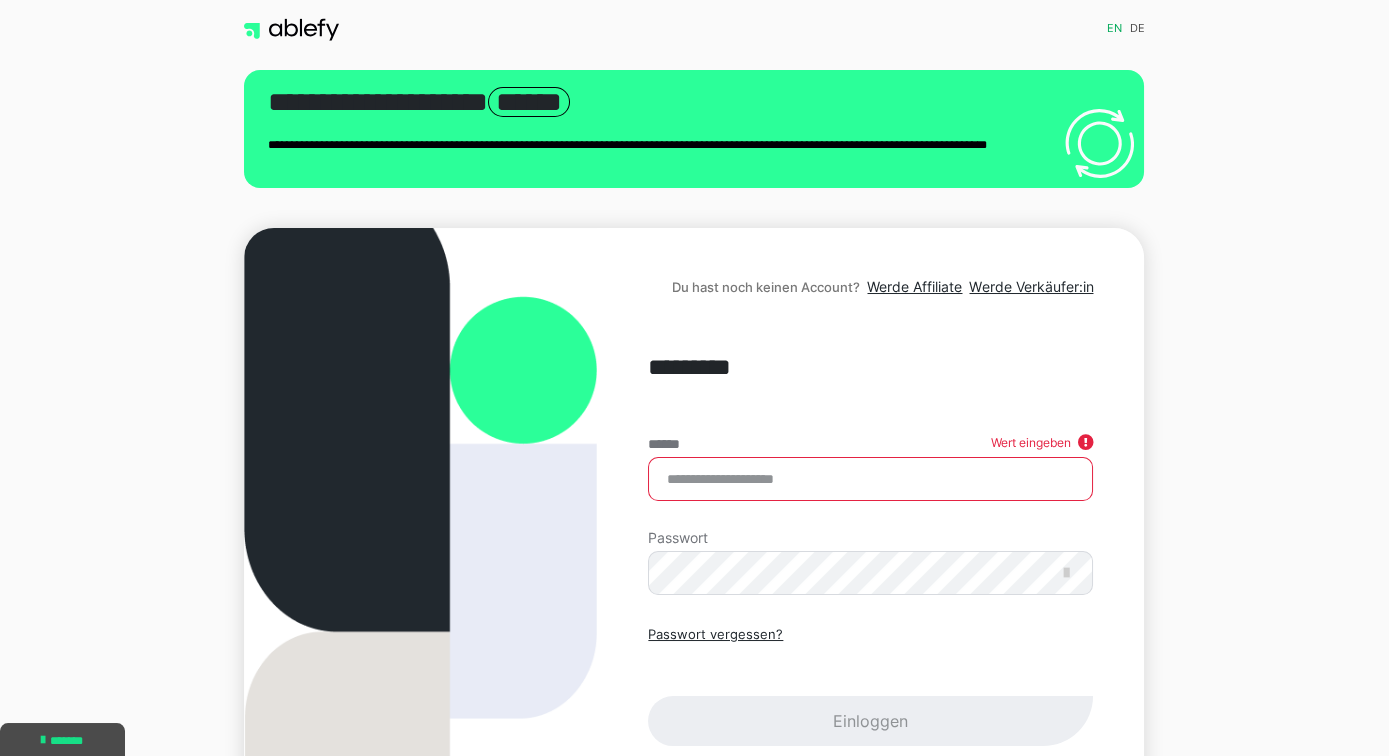 type on "**********" 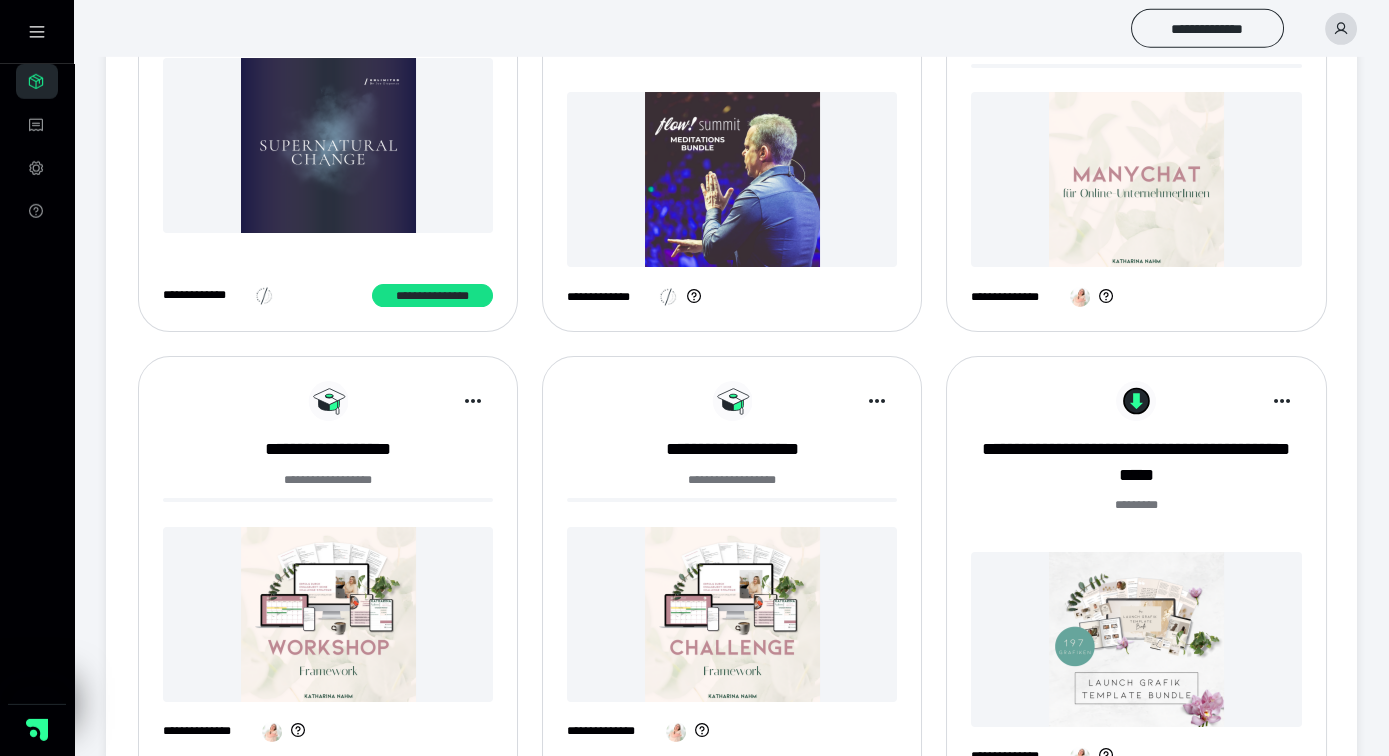 scroll, scrollTop: 422, scrollLeft: 0, axis: vertical 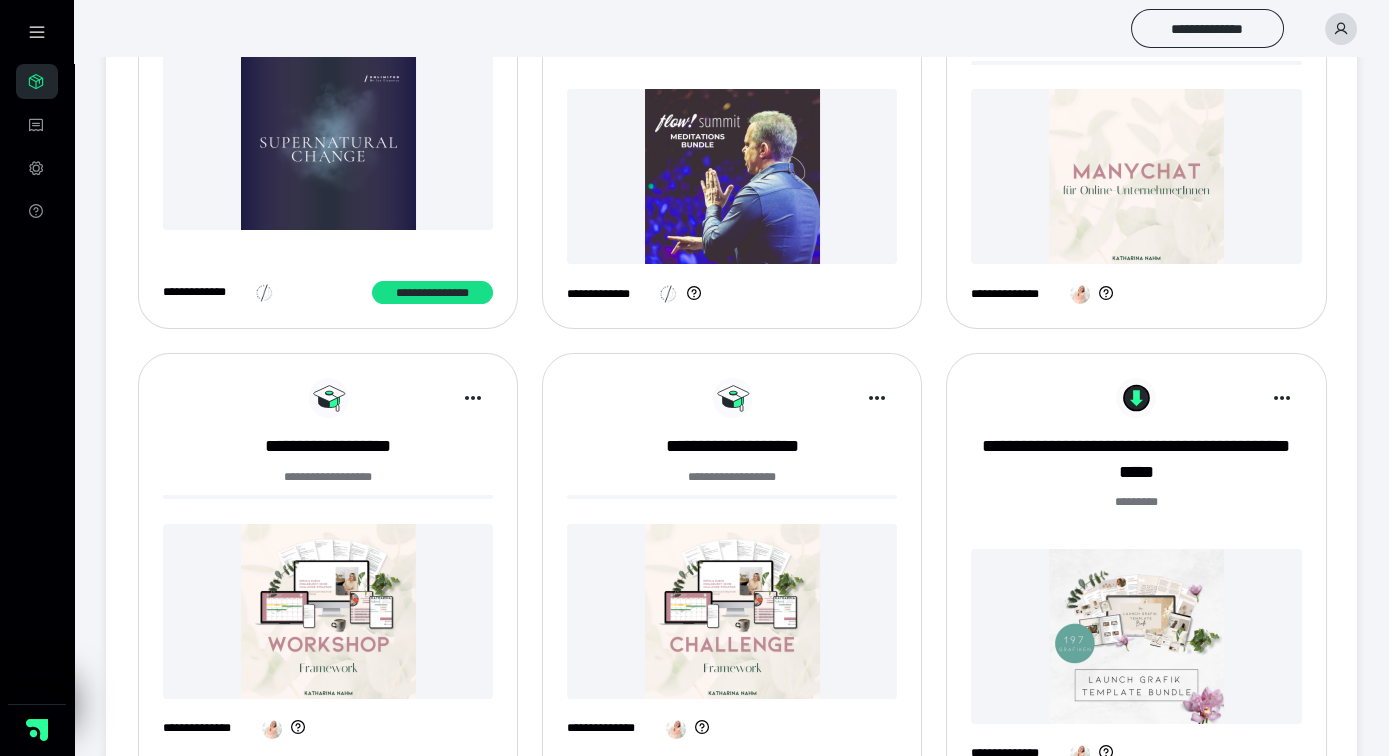 click at bounding box center (1136, 176) 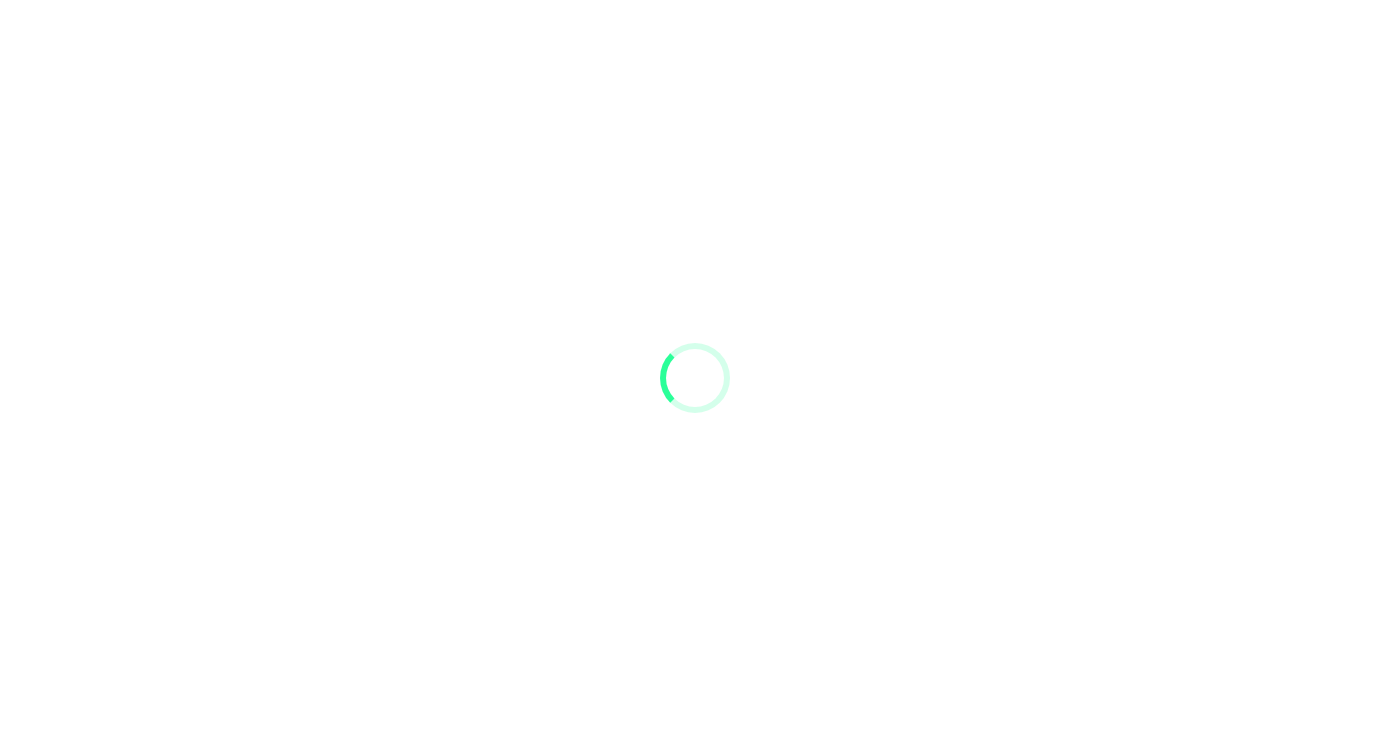 scroll, scrollTop: 0, scrollLeft: 0, axis: both 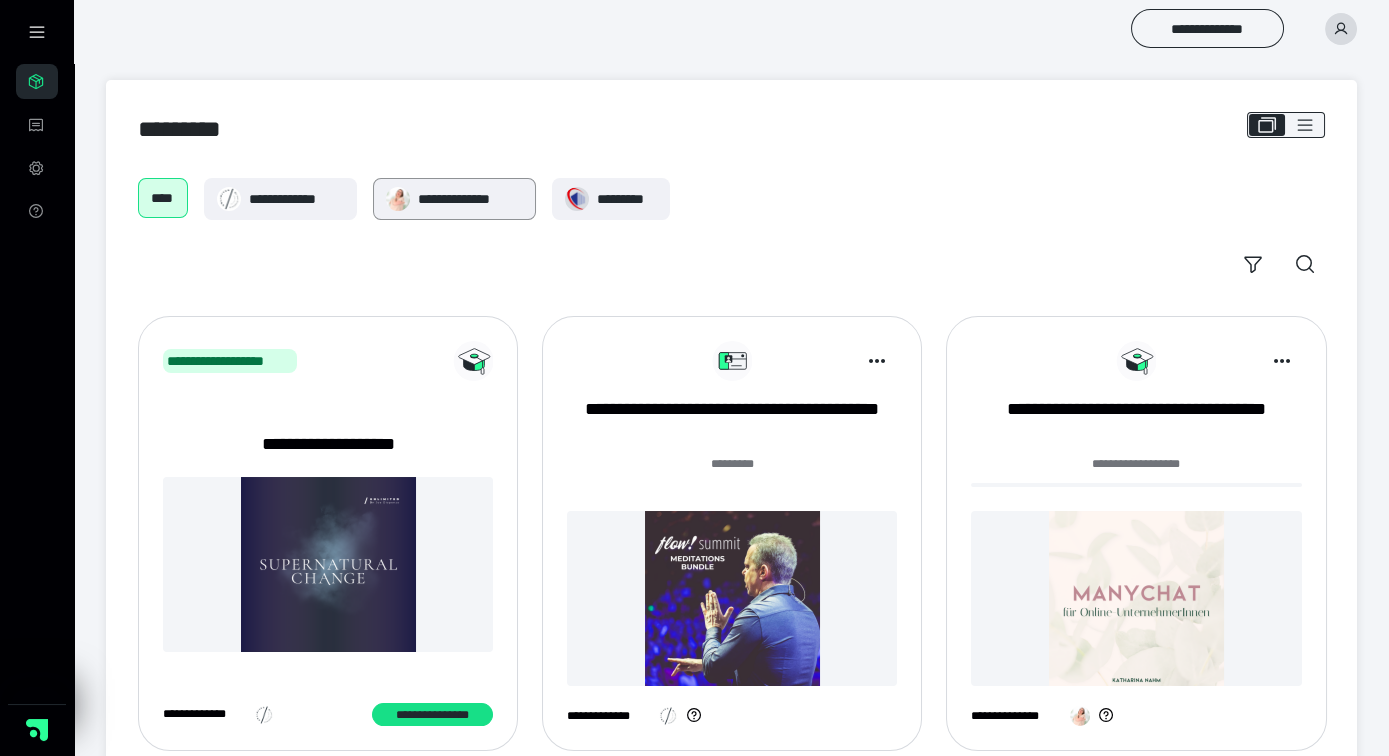 click on "**********" at bounding box center (470, 199) 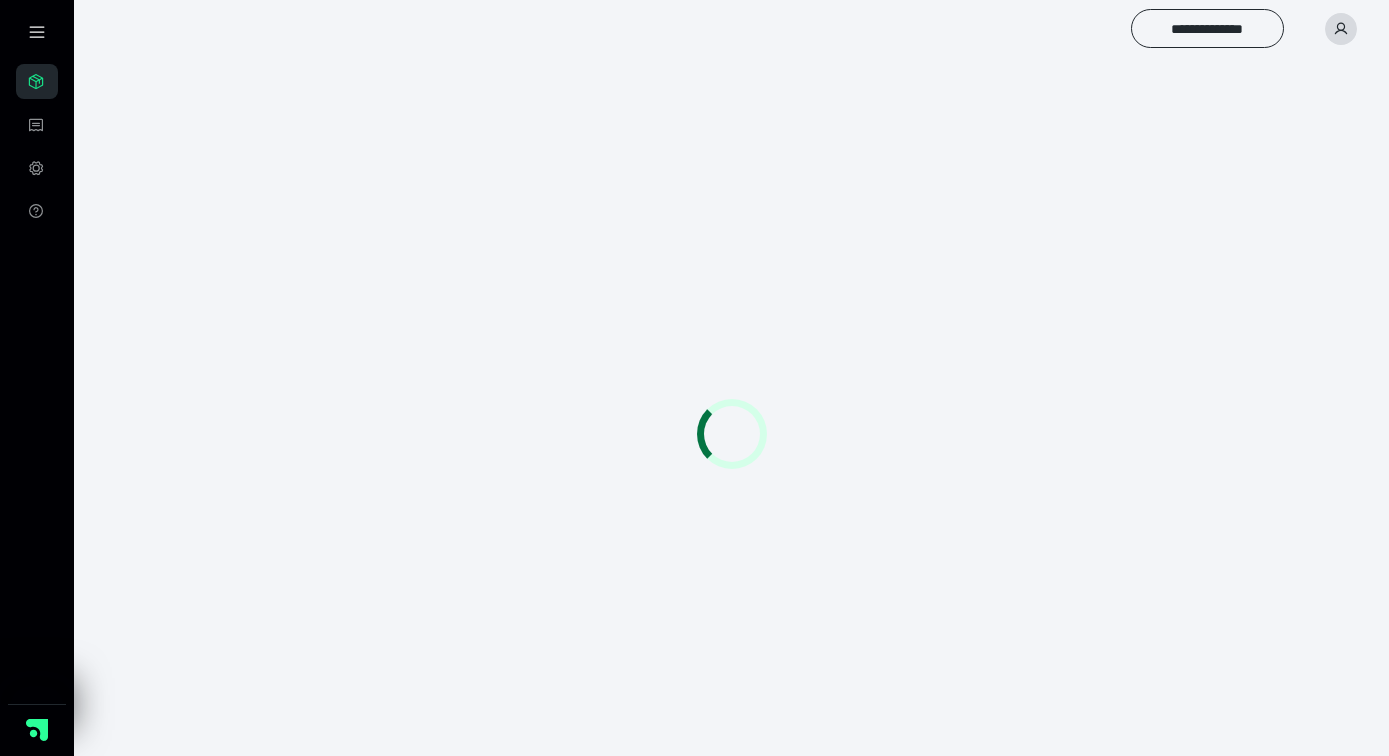 scroll, scrollTop: 0, scrollLeft: 0, axis: both 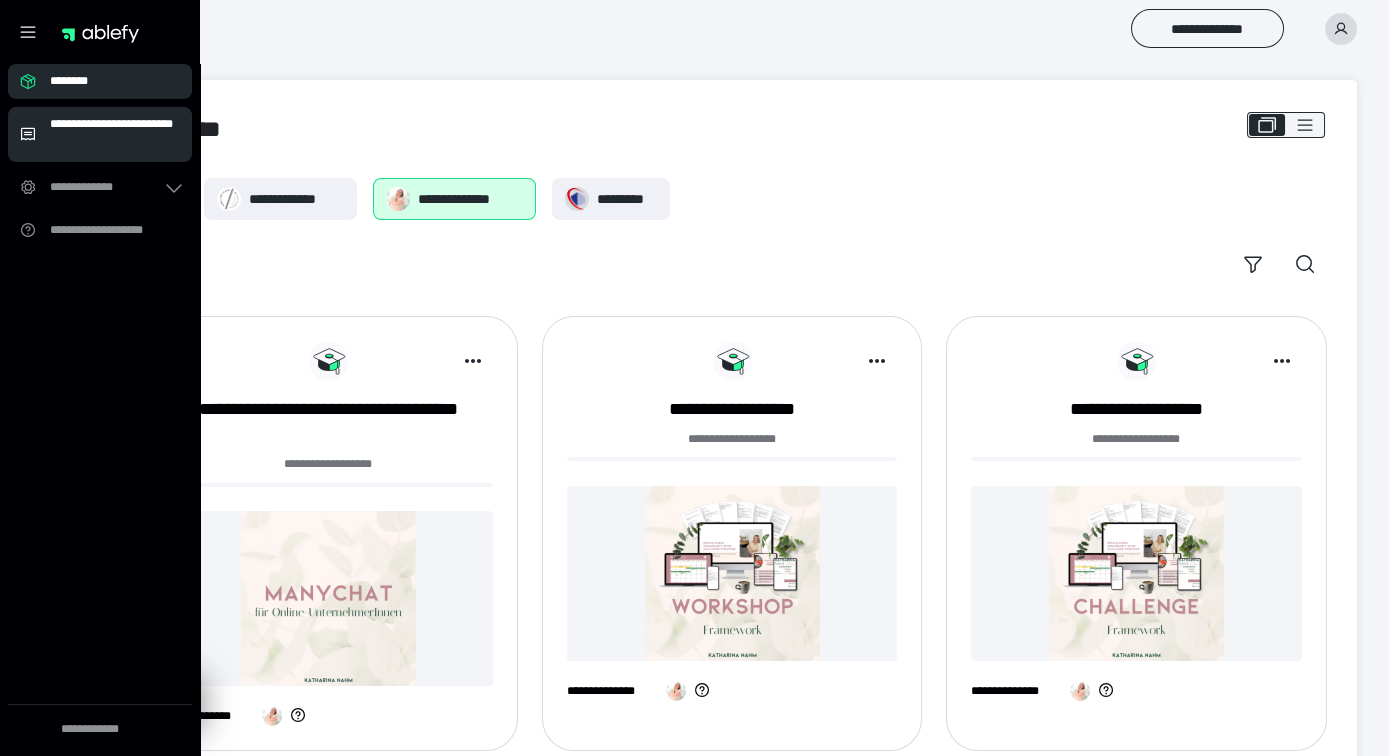 click on "**********" at bounding box center [115, 134] 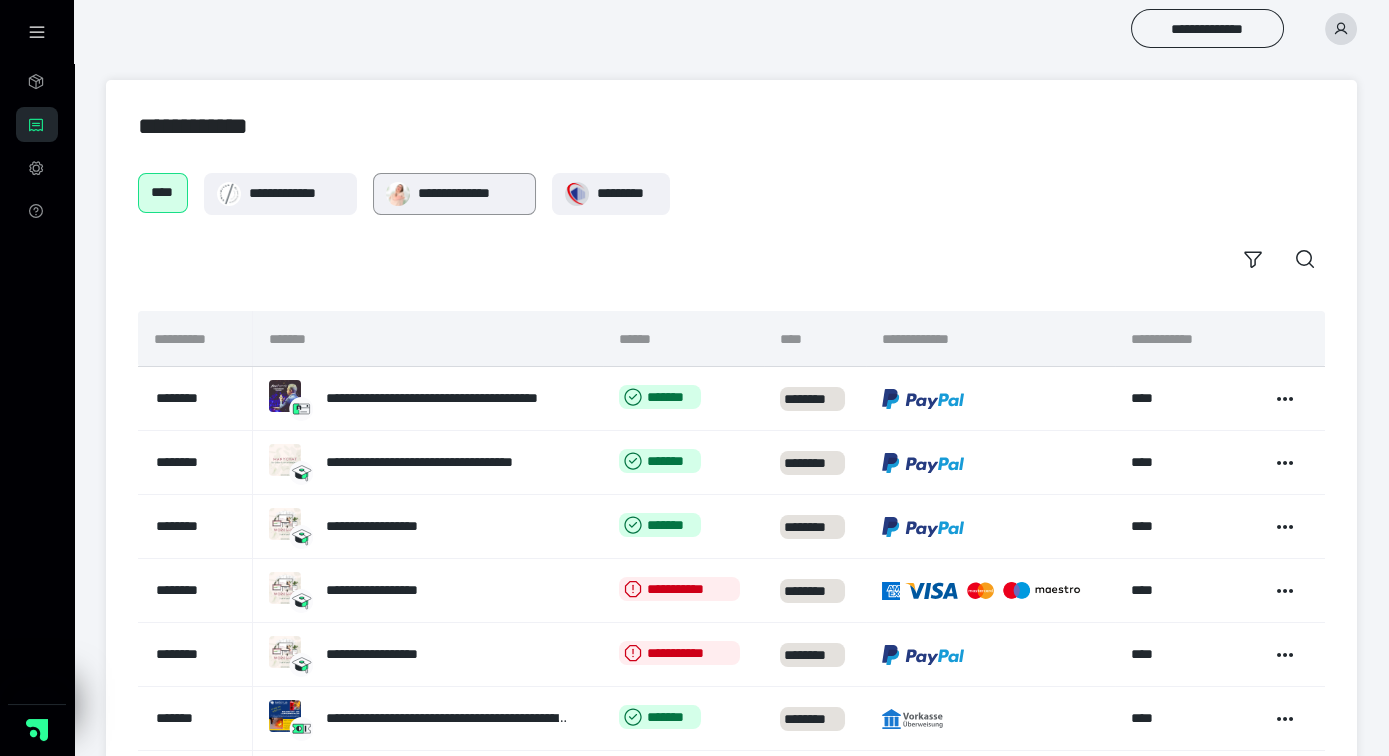 click on "**********" at bounding box center (470, 193) 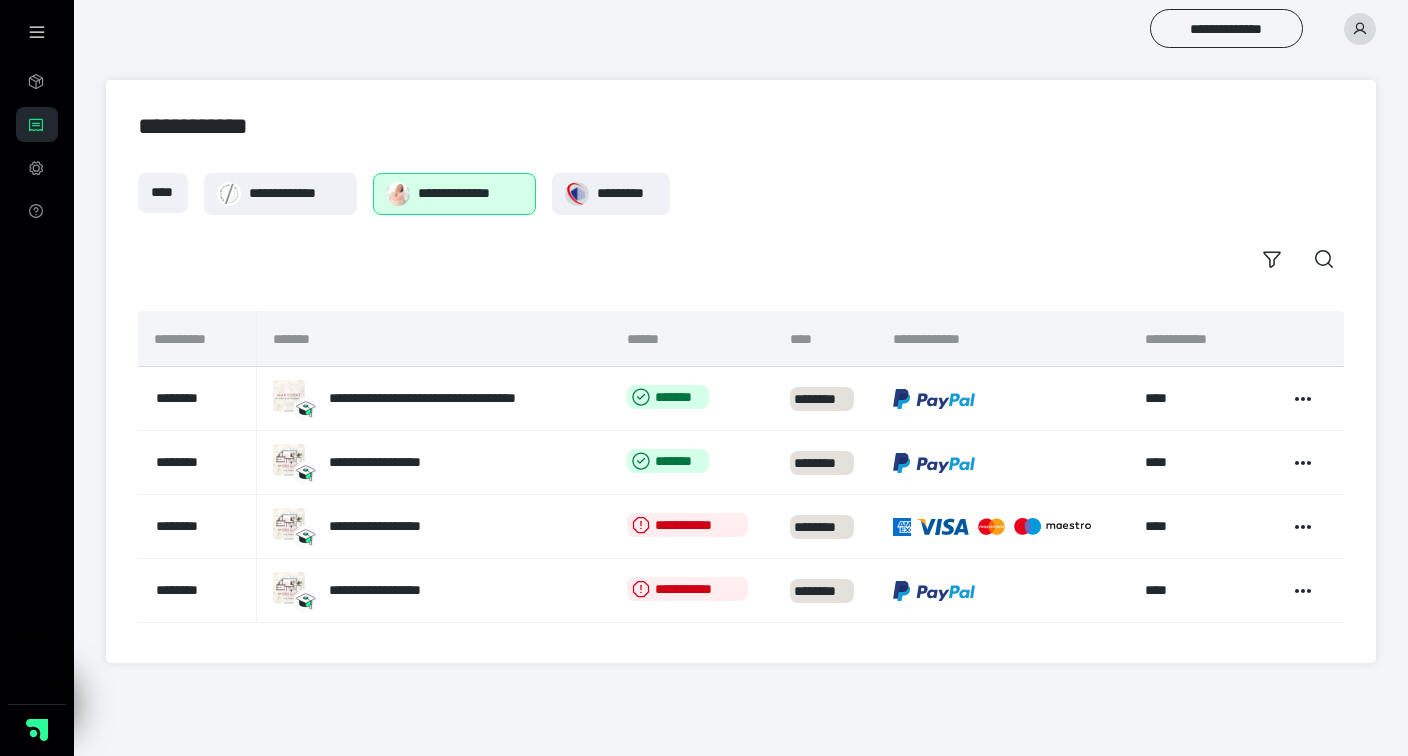 click at bounding box center (1360, 29) 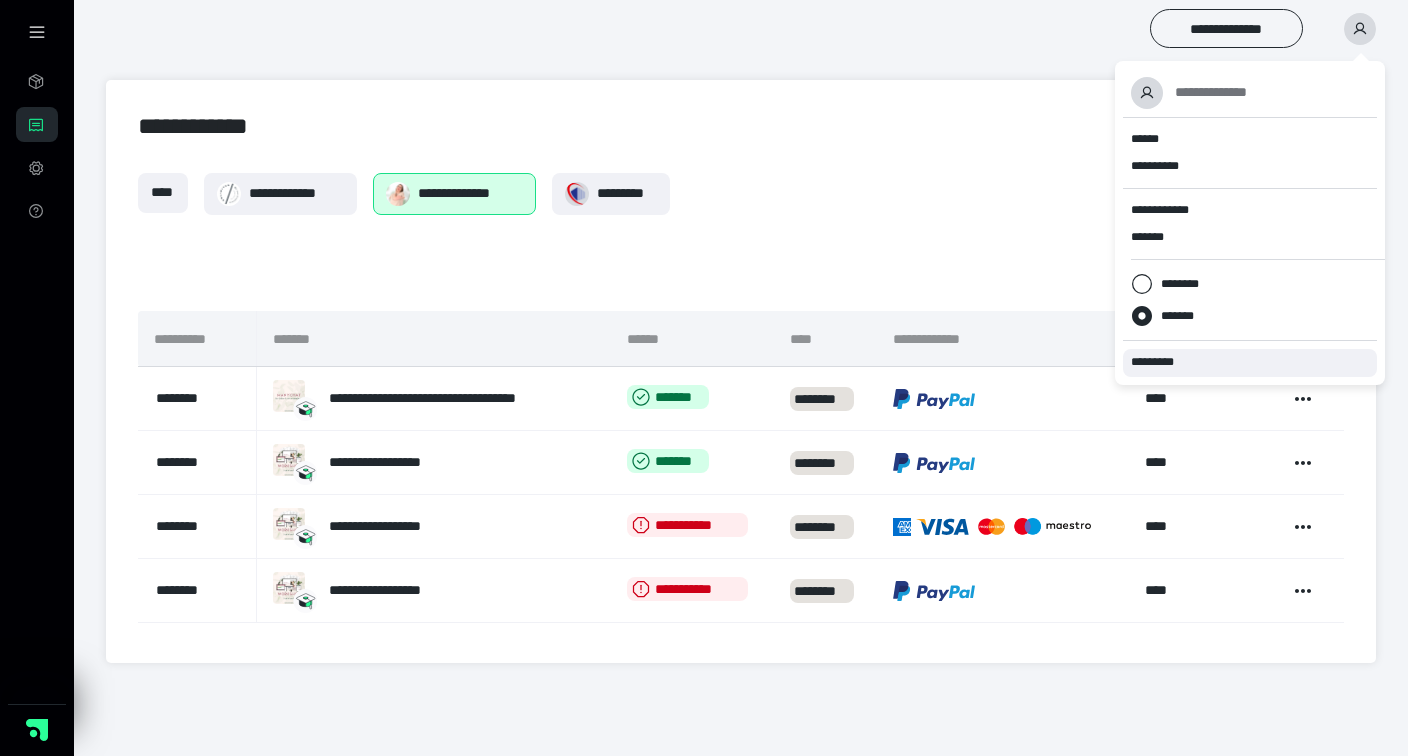 click on "*********" at bounding box center [1161, 362] 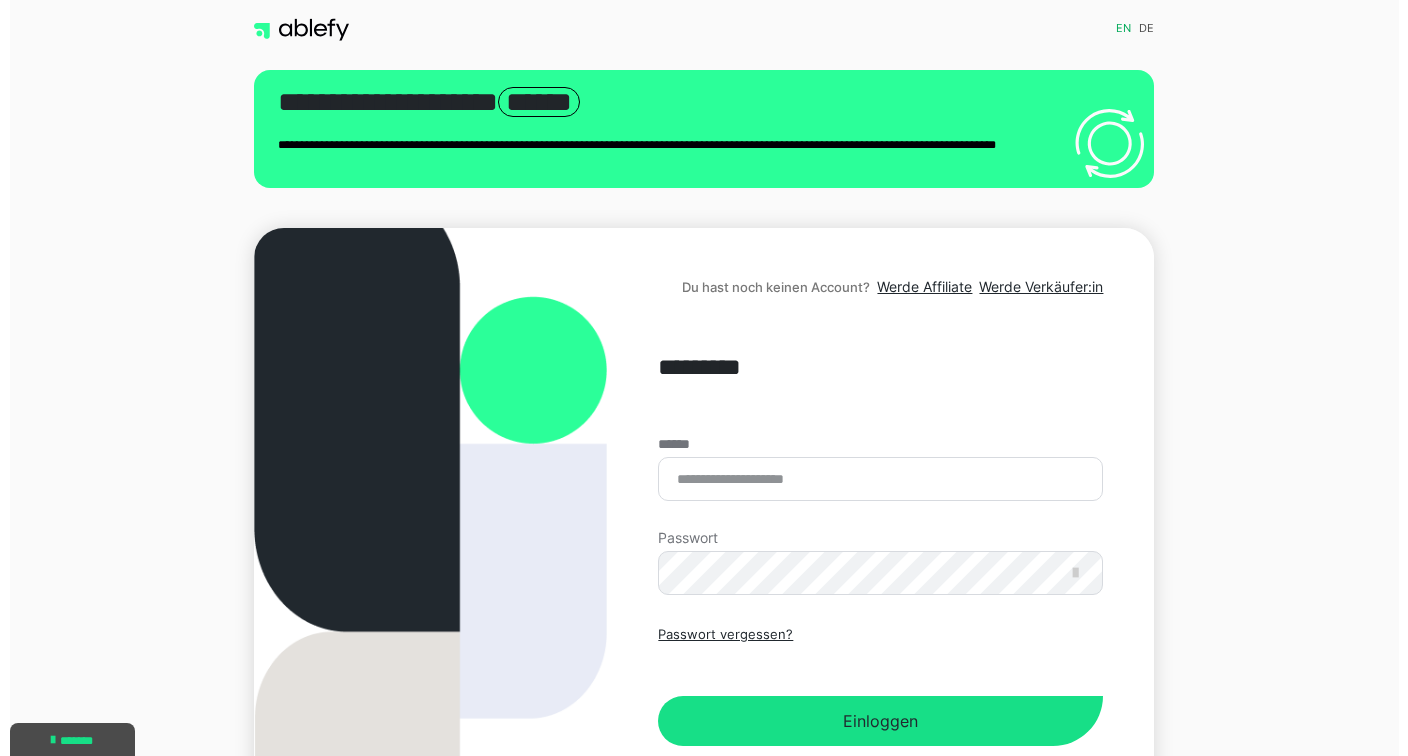 scroll, scrollTop: 0, scrollLeft: 0, axis: both 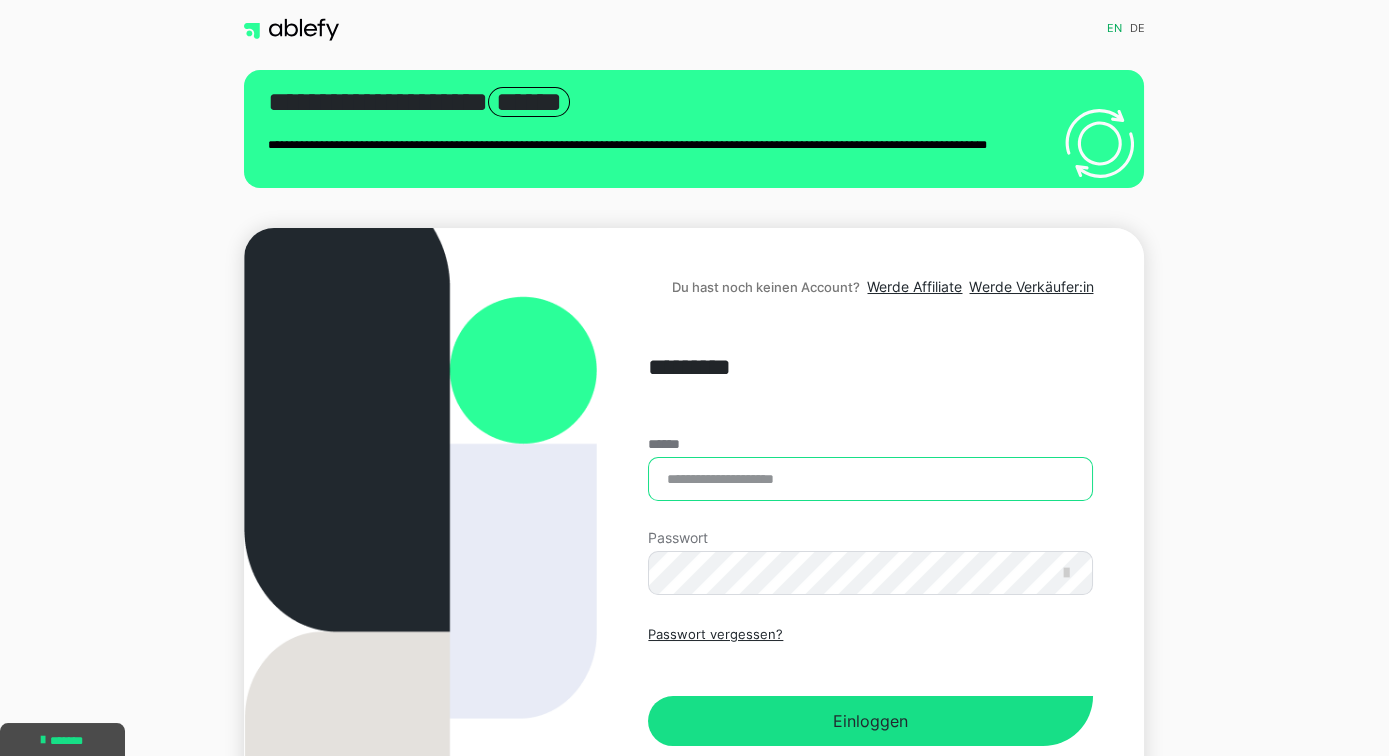 click on "******" at bounding box center (870, 479) 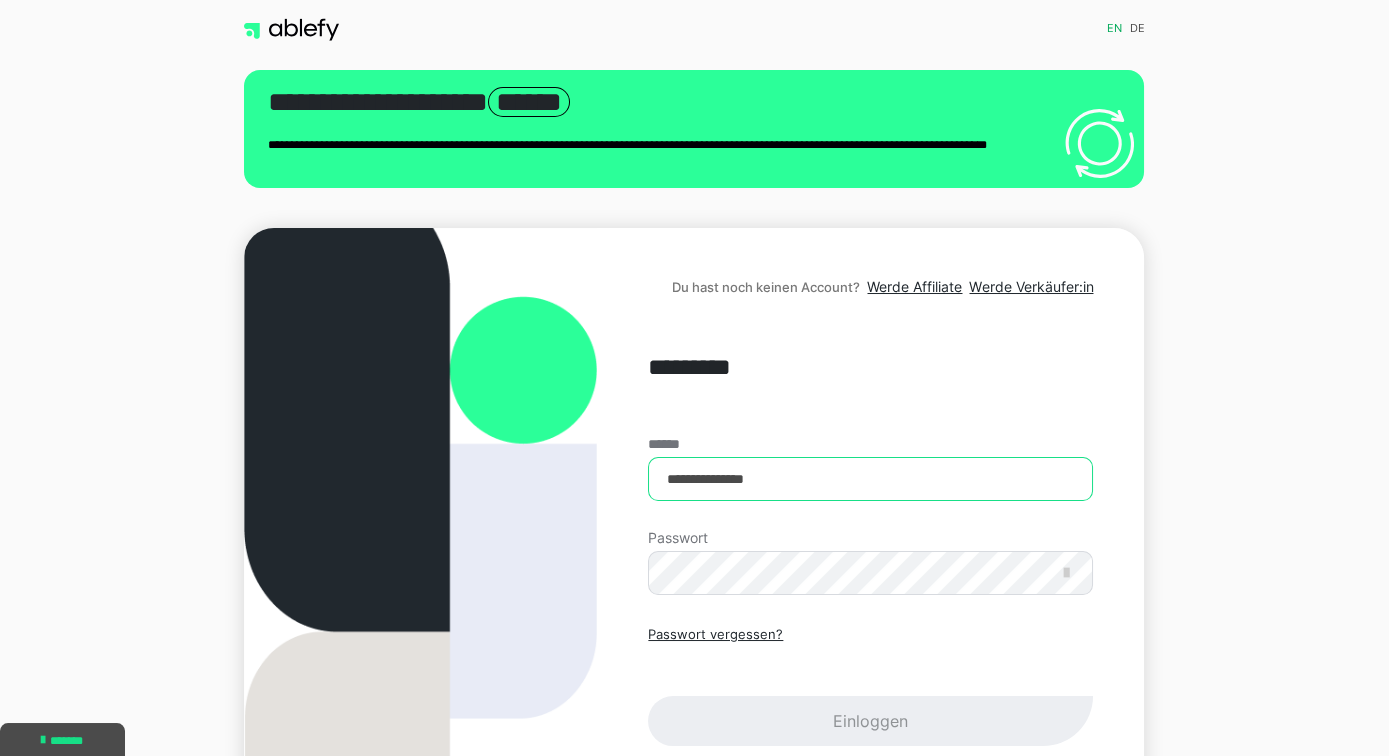 type on "**********" 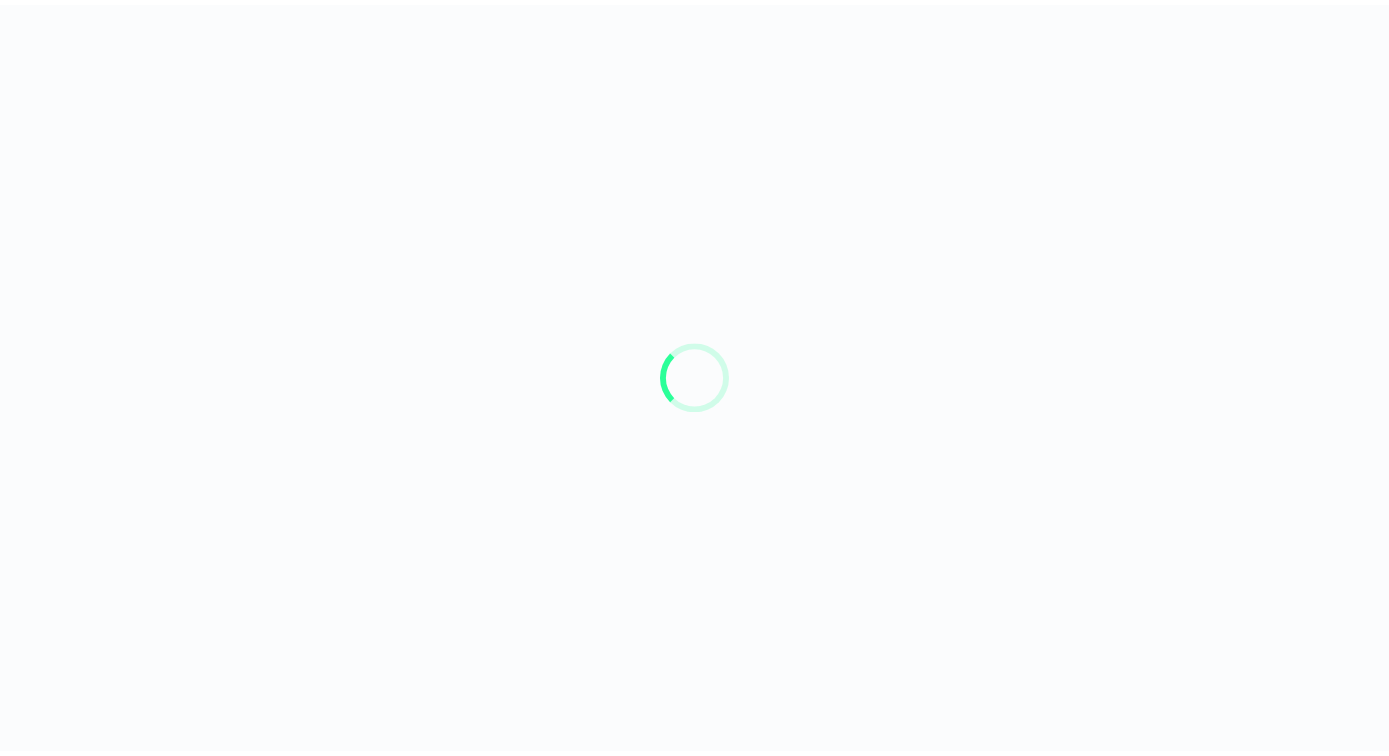scroll, scrollTop: 0, scrollLeft: 0, axis: both 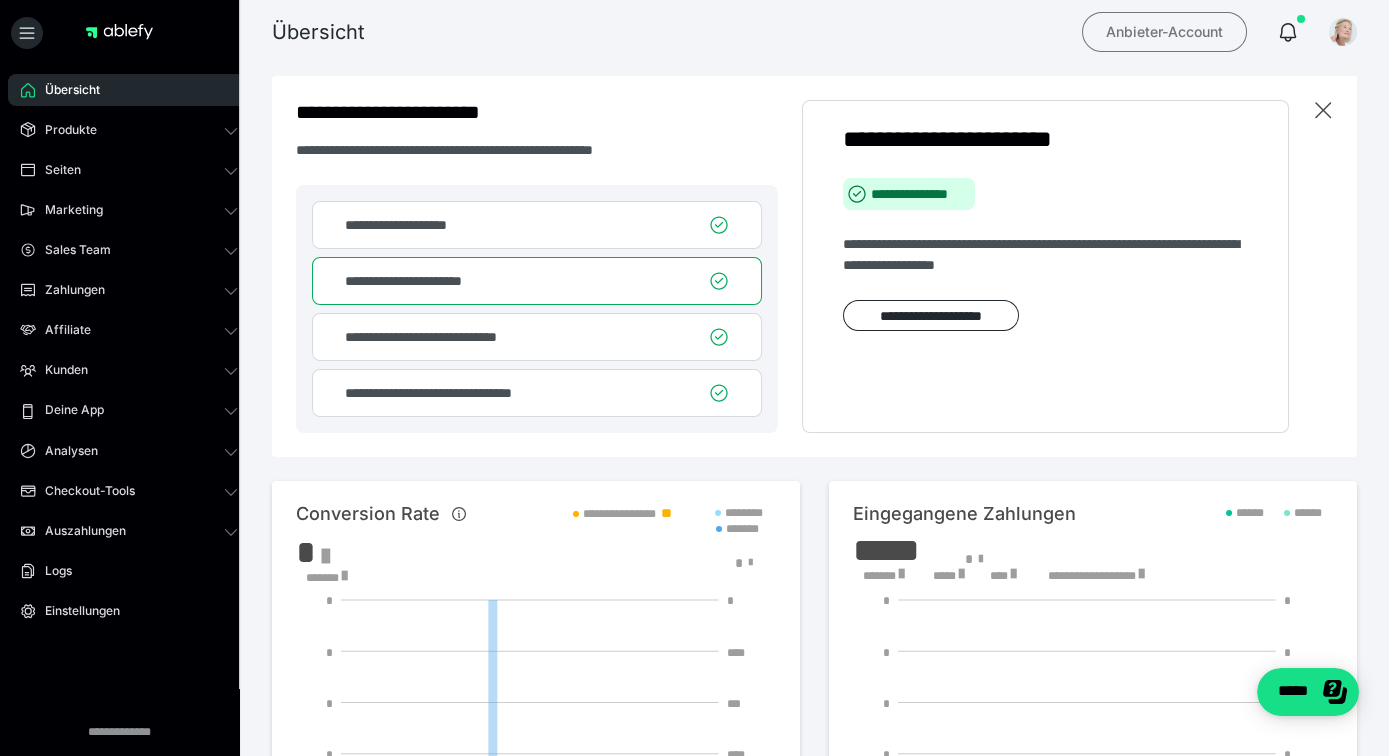 click on "Anbieter-Account" at bounding box center [1164, 32] 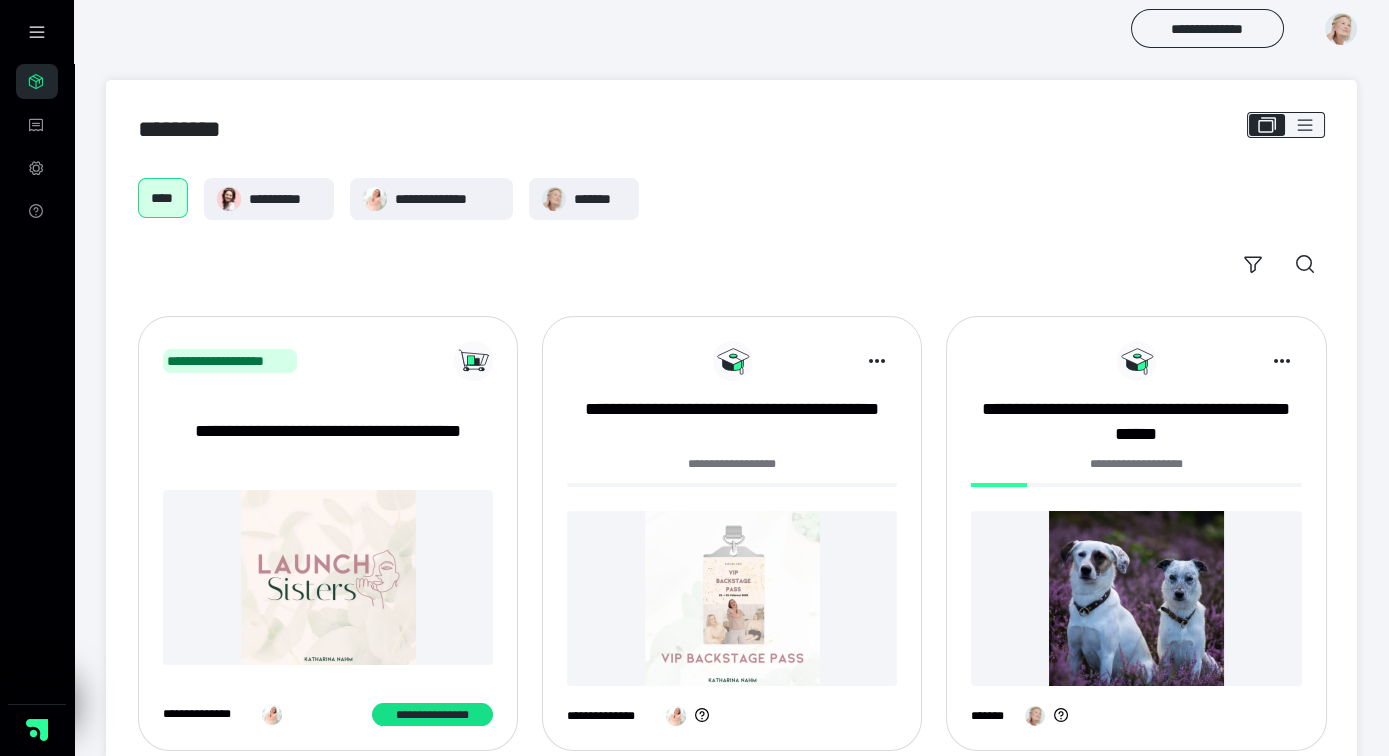 scroll, scrollTop: 49, scrollLeft: 0, axis: vertical 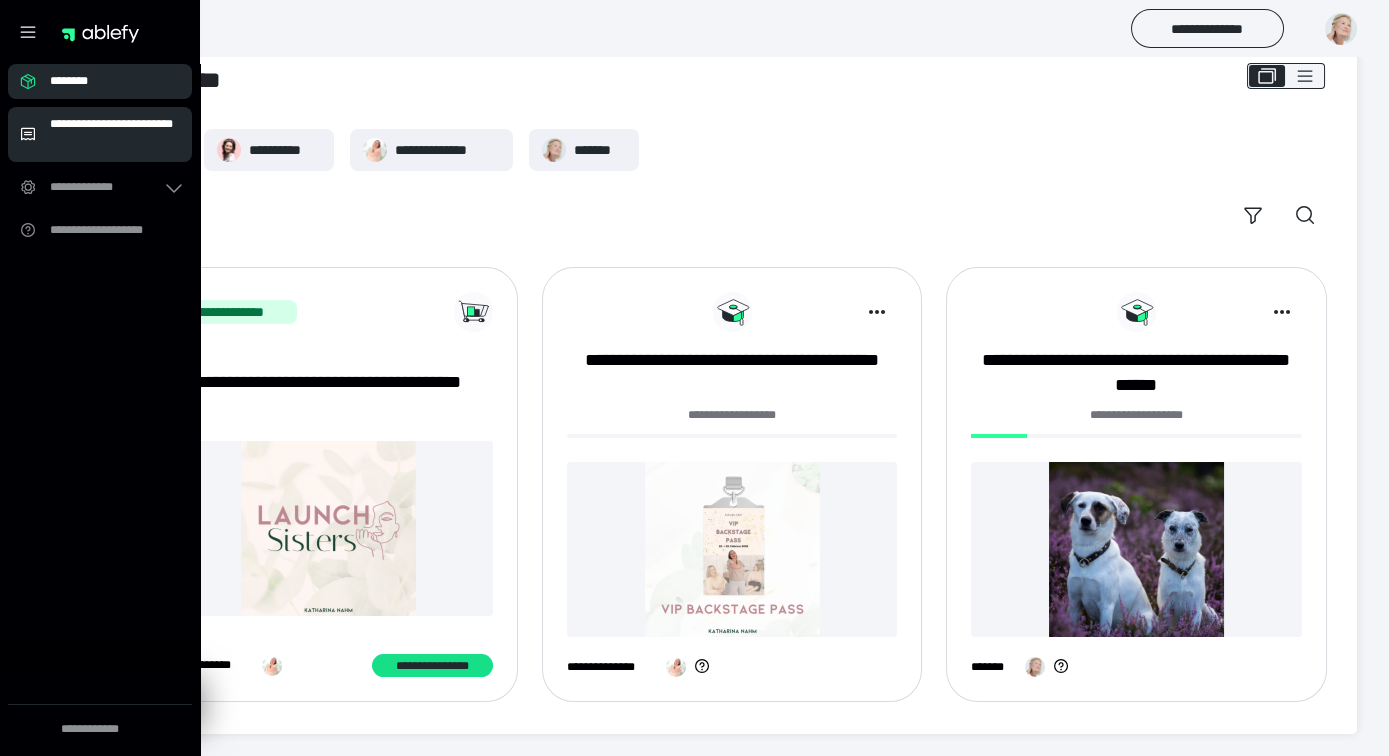 click on "**********" at bounding box center [115, 134] 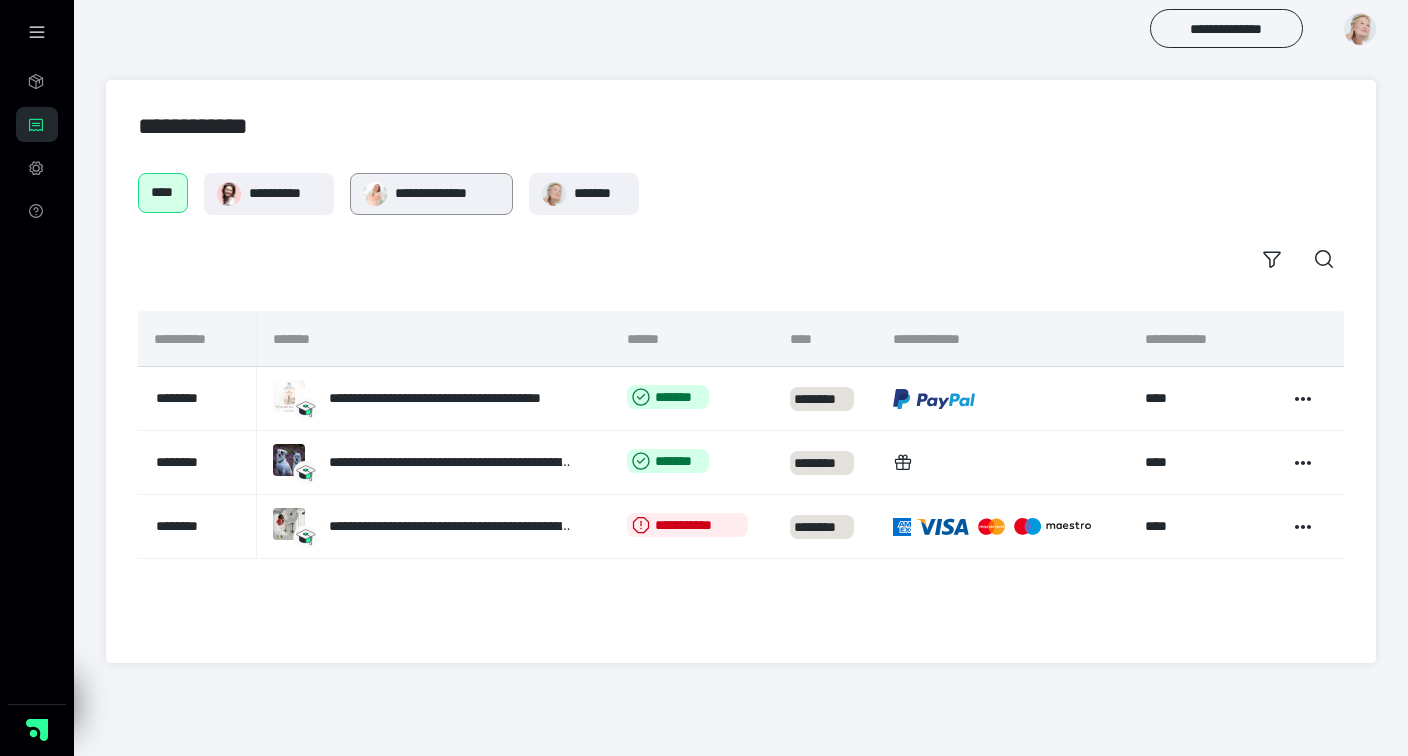 click on "**********" at bounding box center (431, 194) 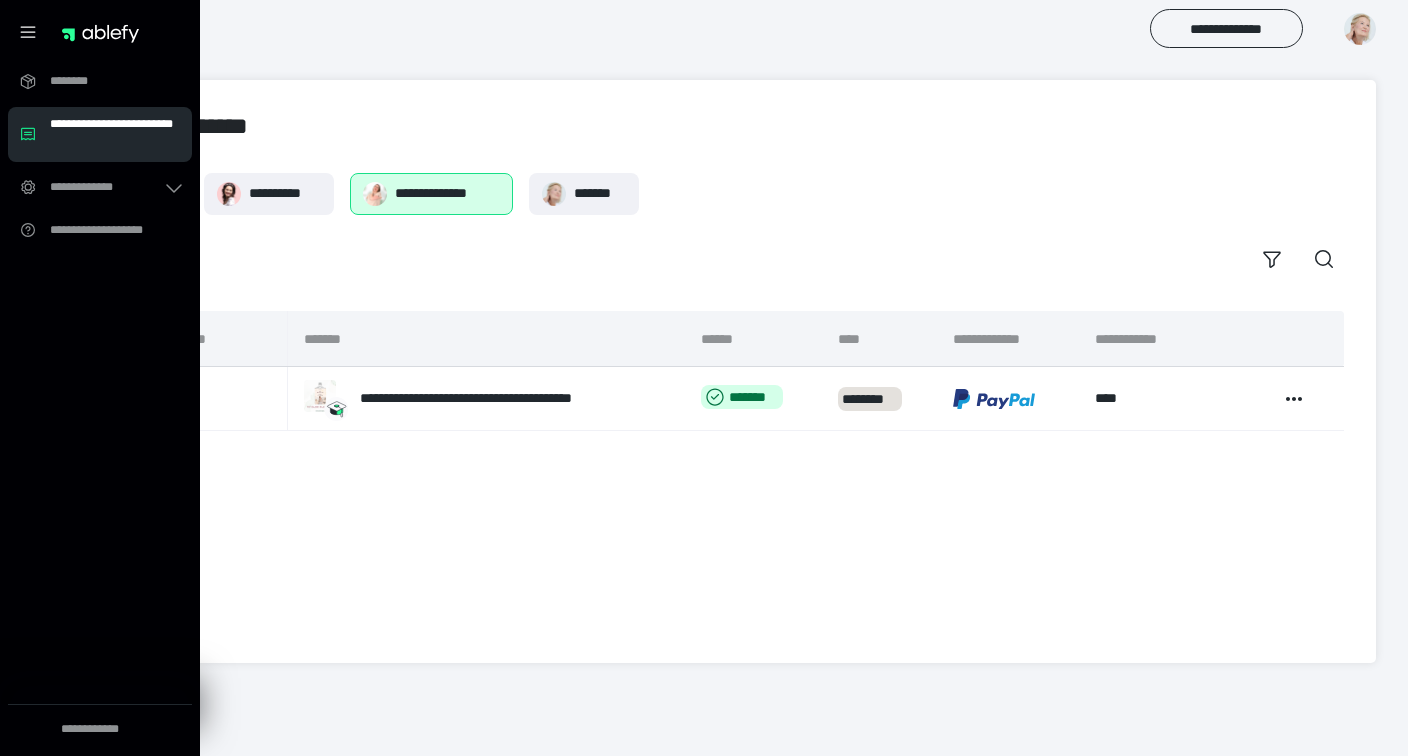 click on "**********" at bounding box center (115, 134) 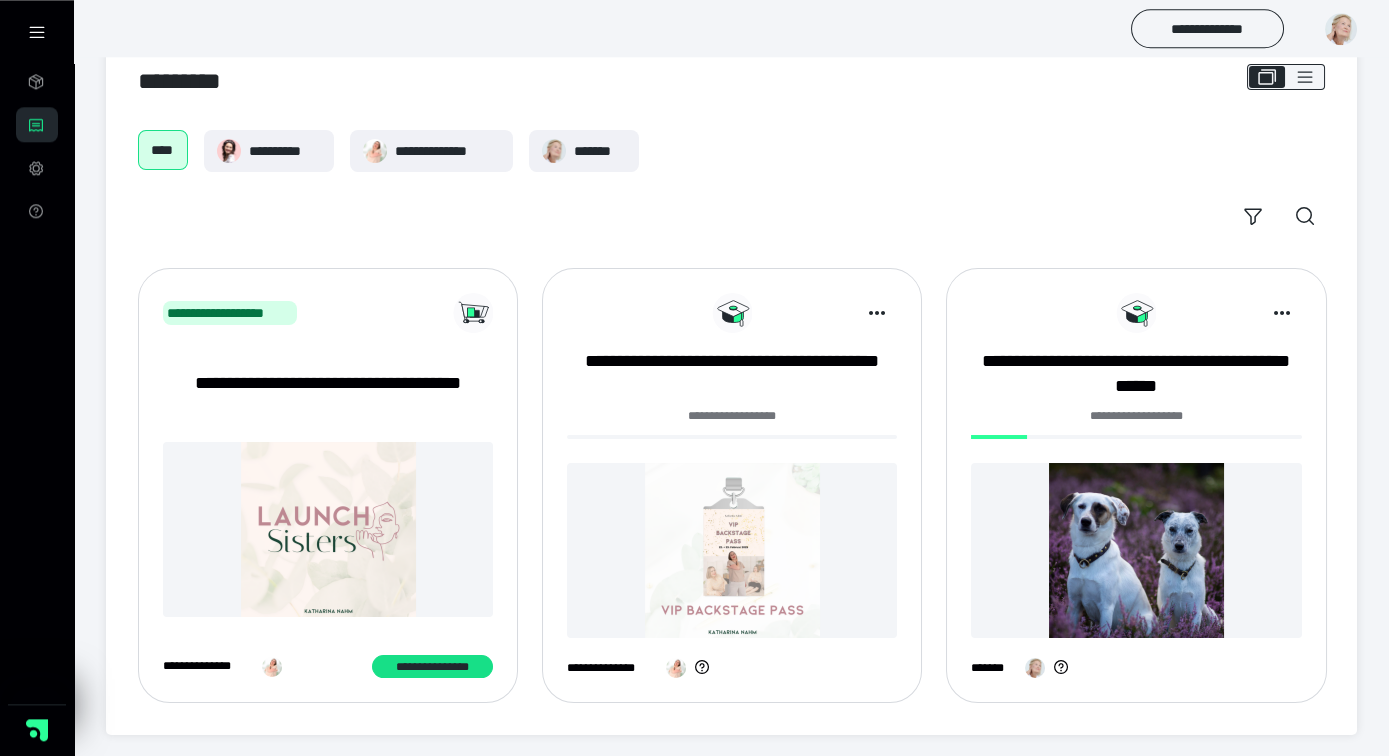 scroll, scrollTop: 49, scrollLeft: 0, axis: vertical 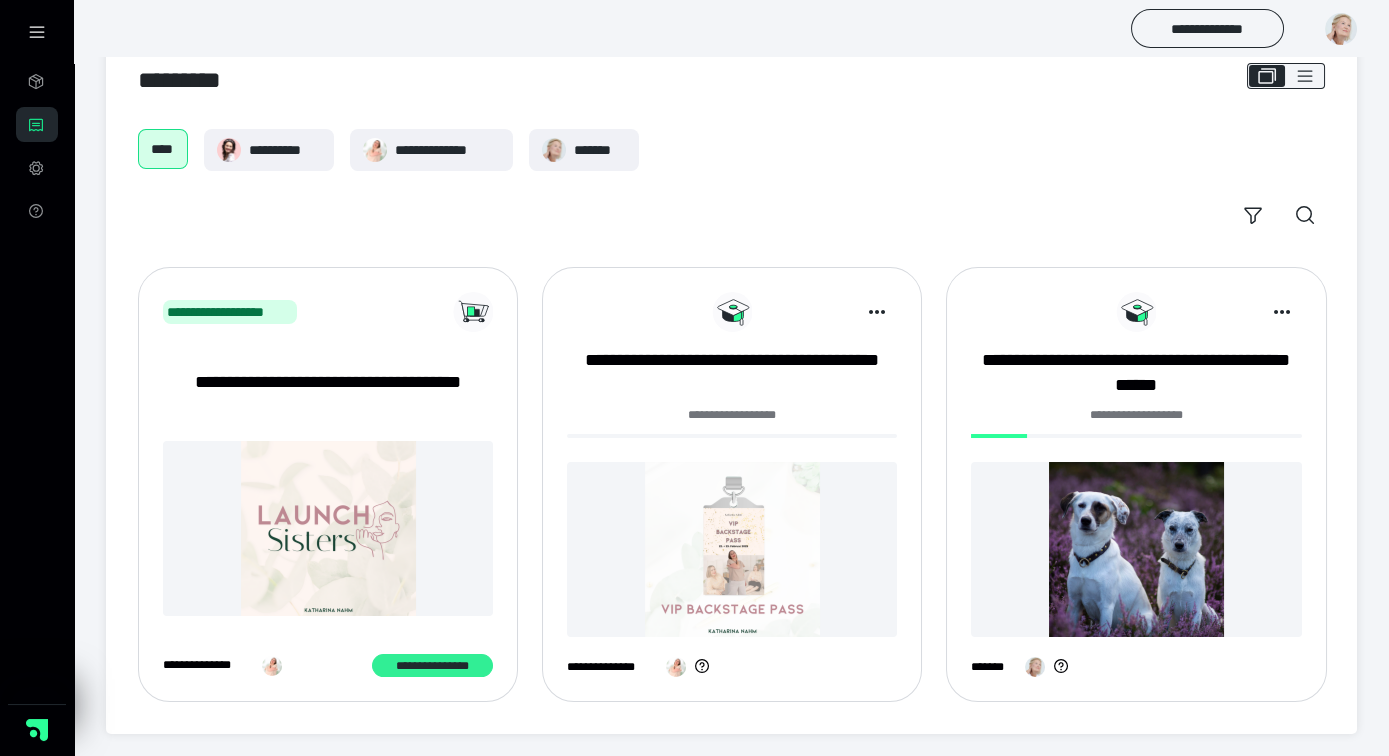 click on "**********" at bounding box center [432, 665] 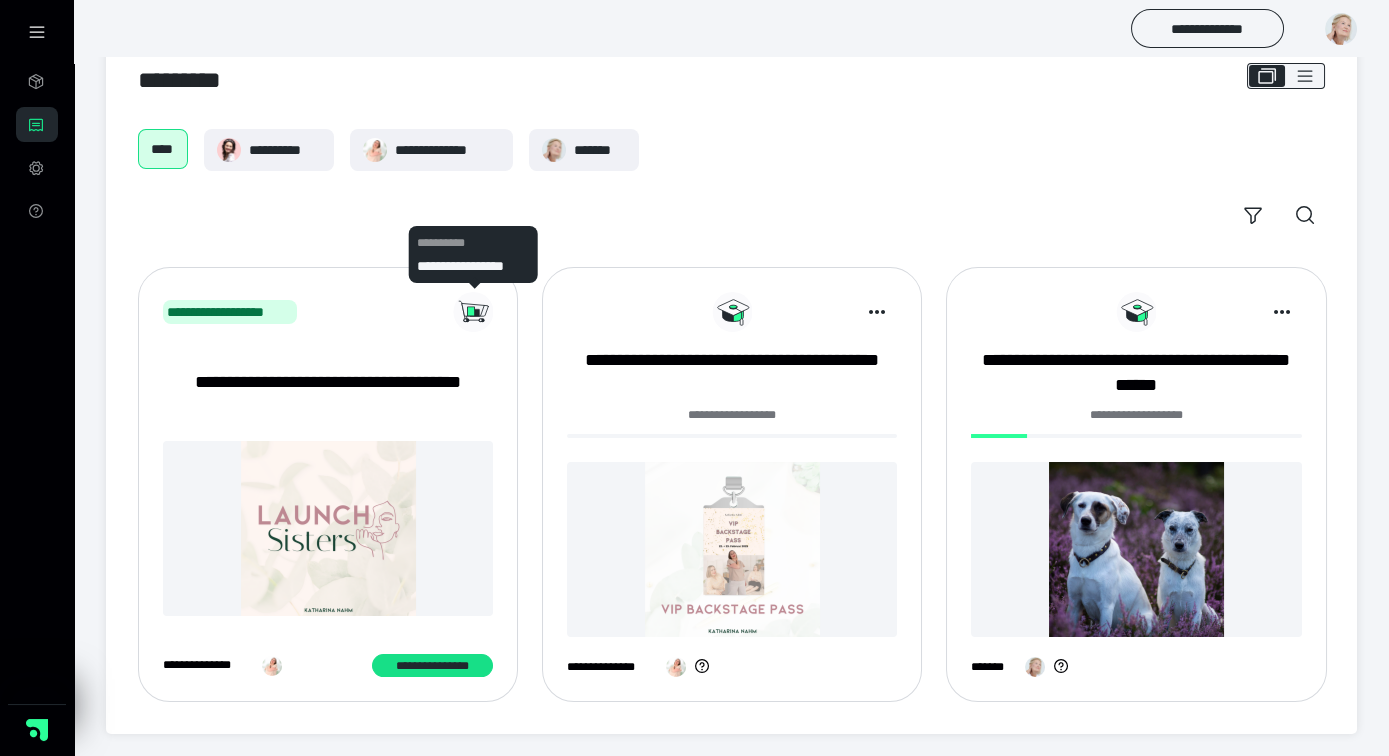 type 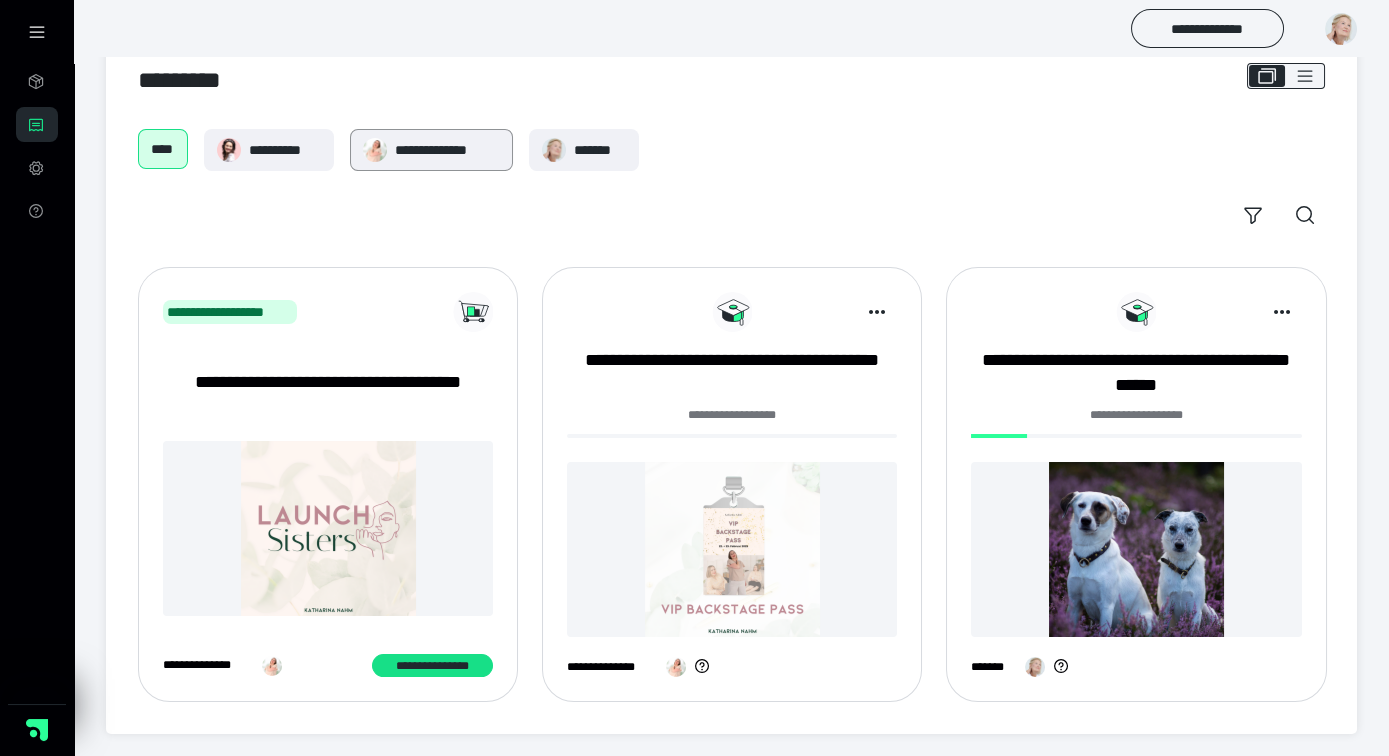 click at bounding box center [375, 150] 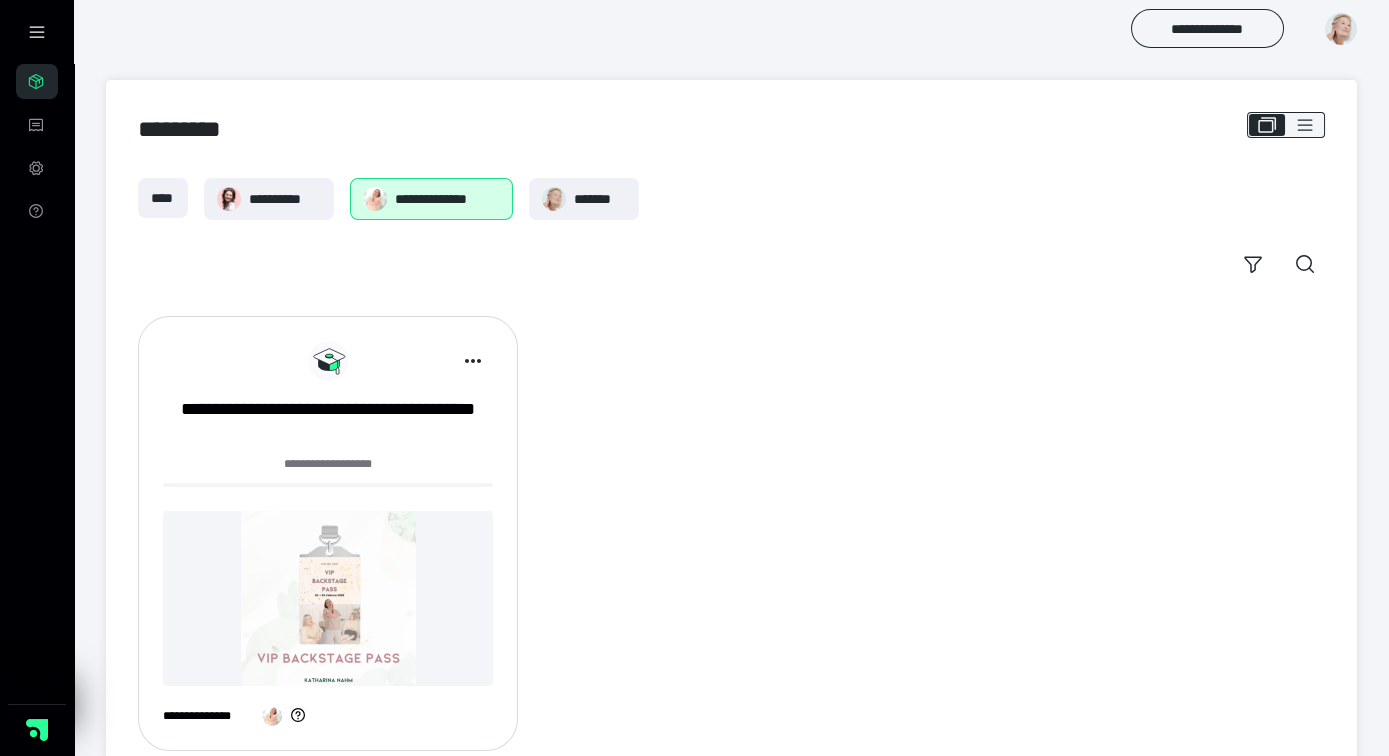 scroll, scrollTop: 49, scrollLeft: 0, axis: vertical 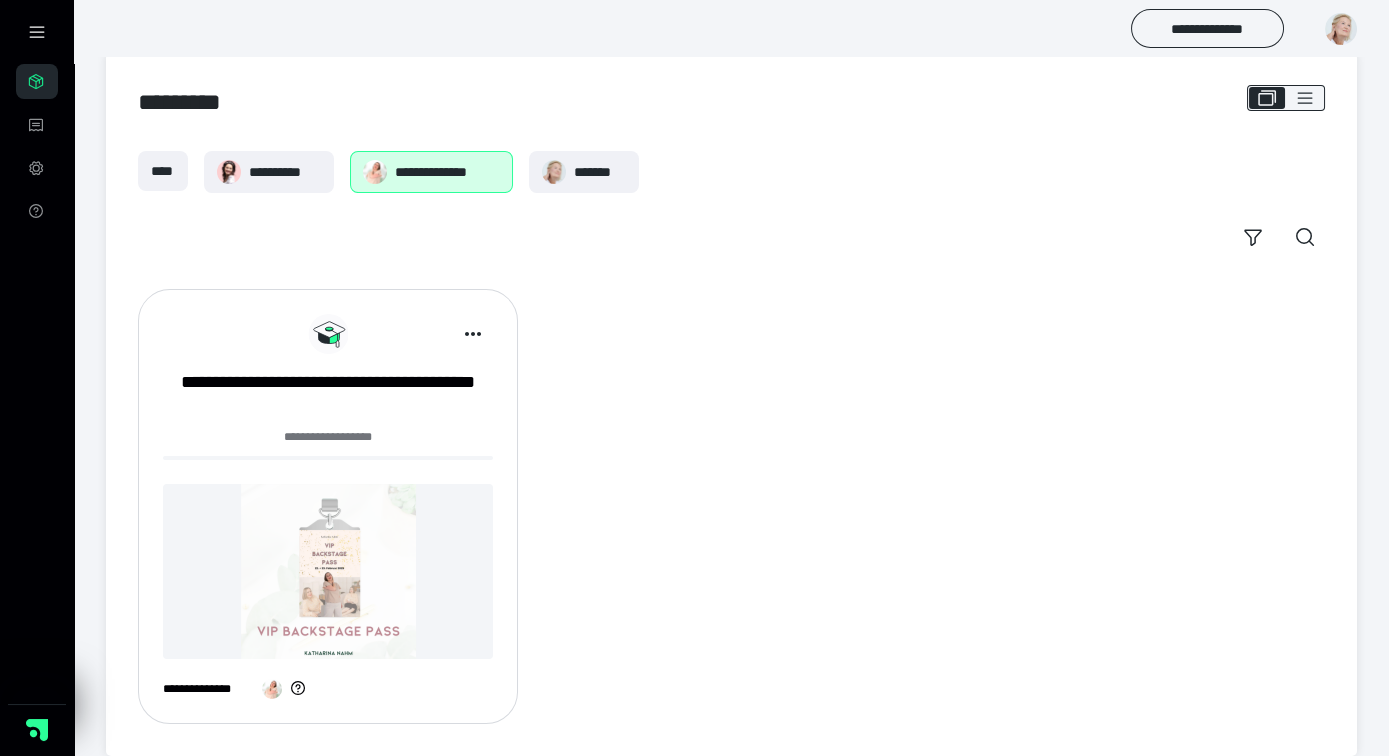click on "**********" at bounding box center (447, 172) 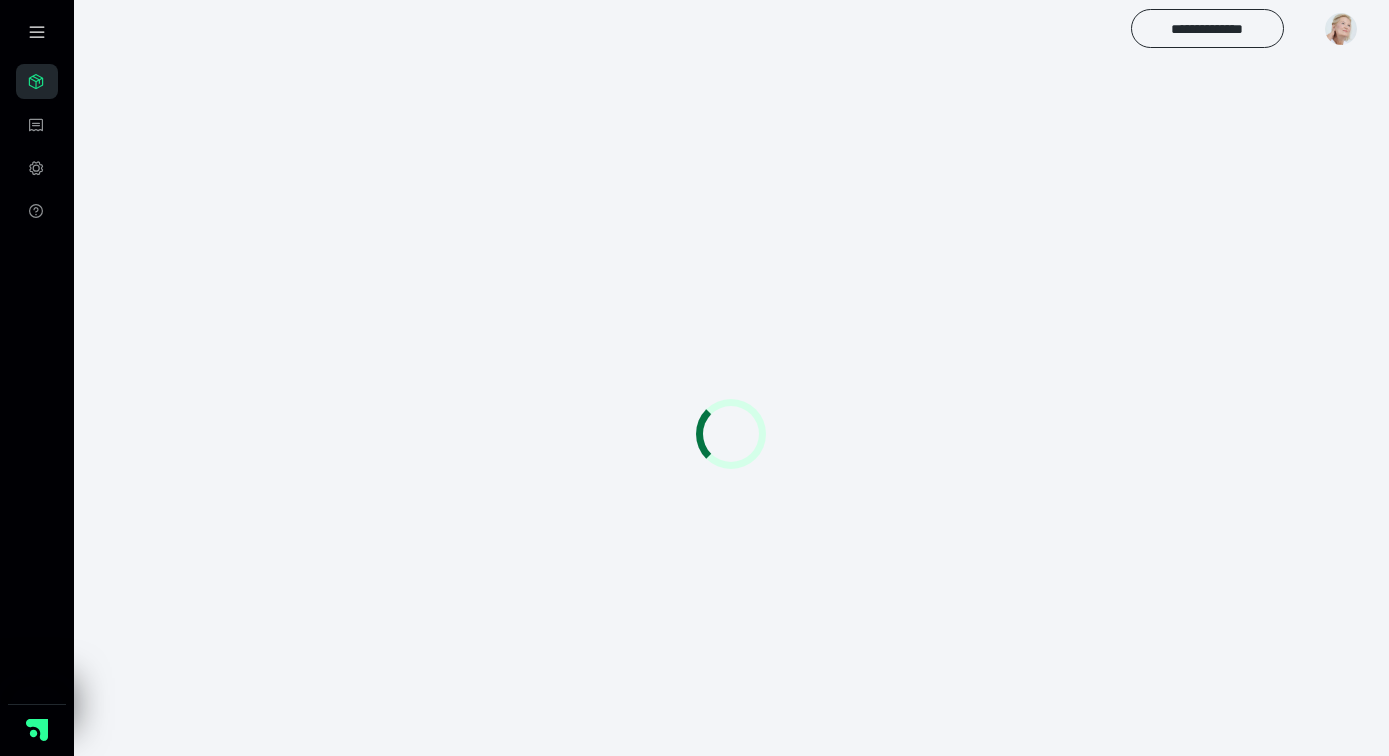 scroll, scrollTop: 0, scrollLeft: 0, axis: both 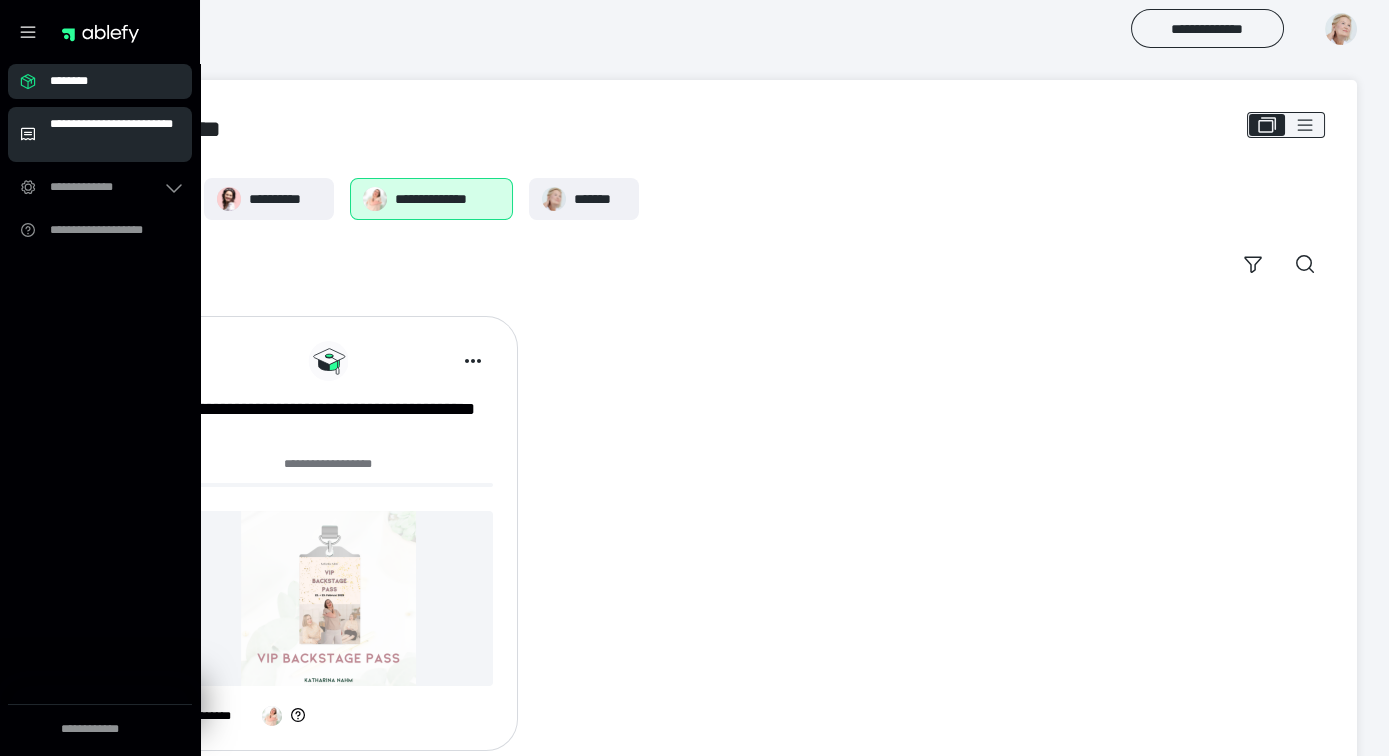 click on "**********" at bounding box center (100, 134) 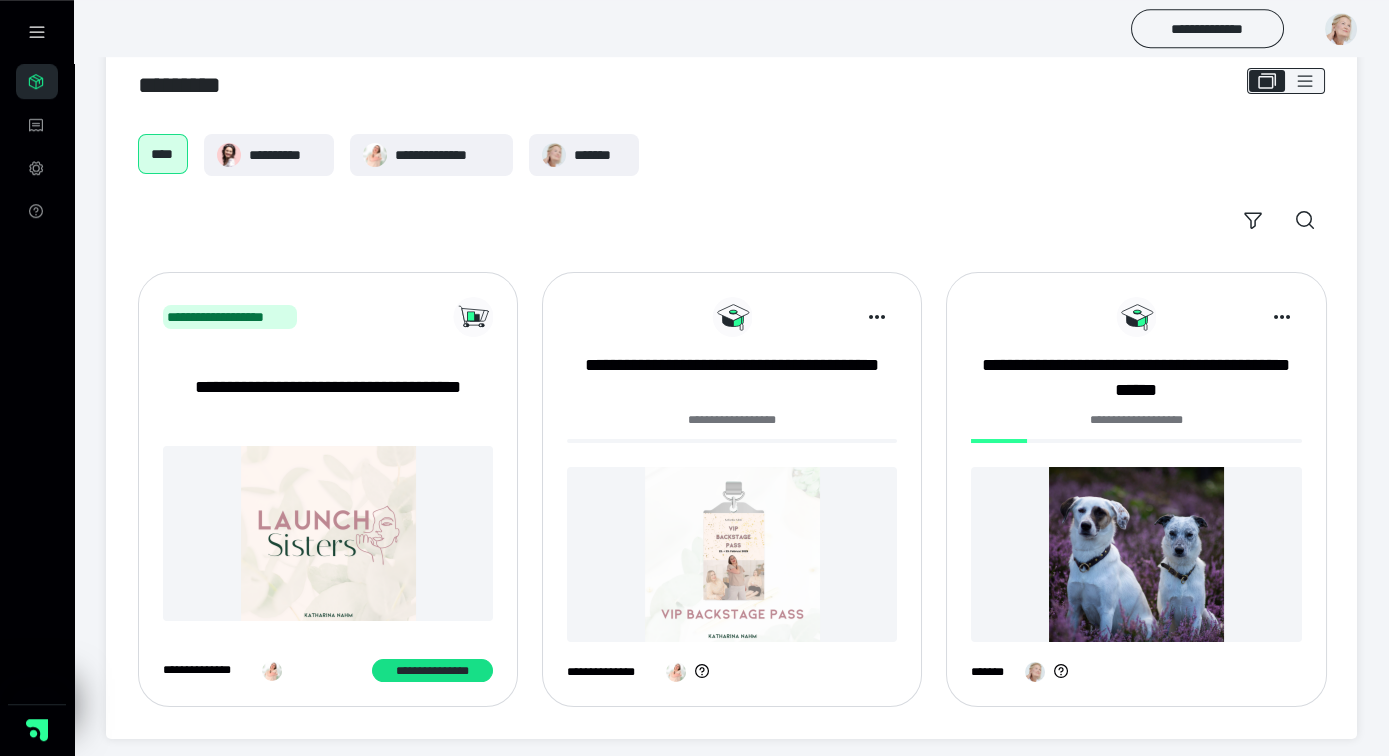 scroll, scrollTop: 49, scrollLeft: 0, axis: vertical 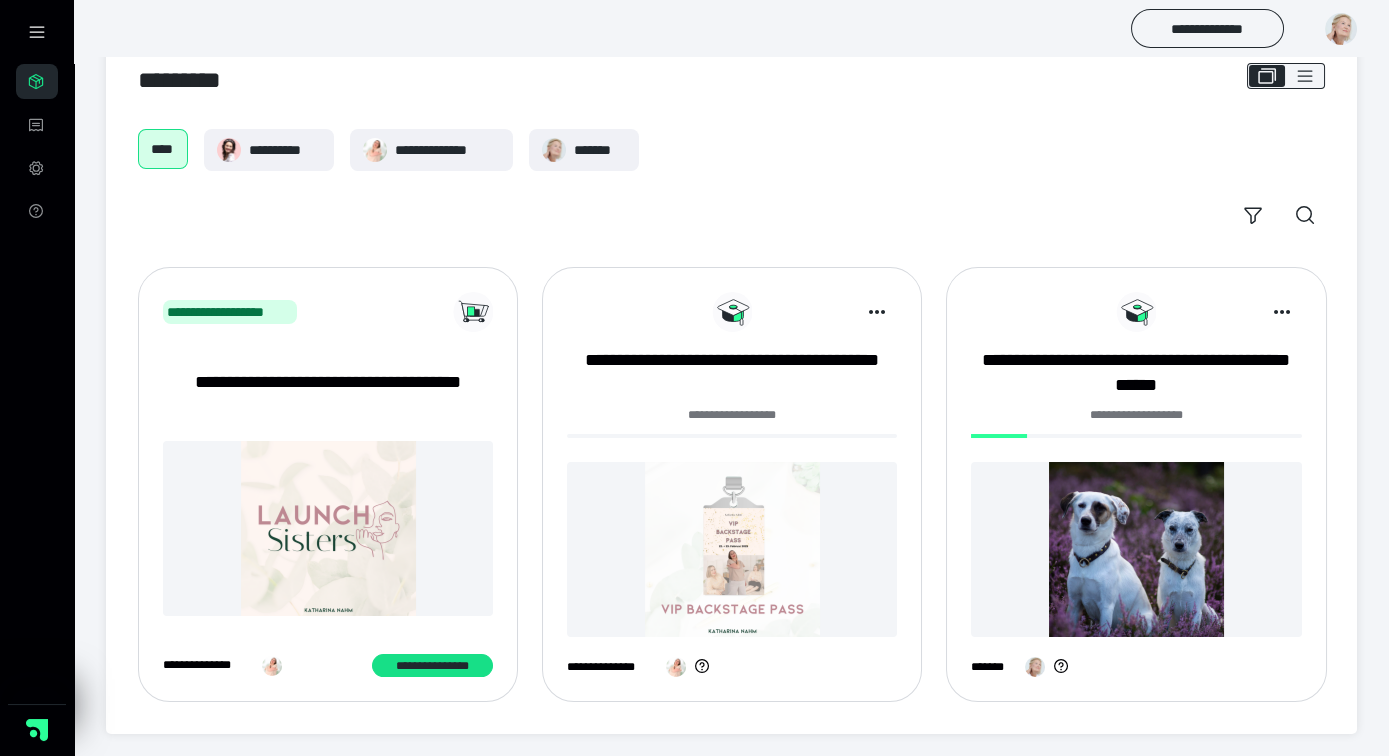 click at bounding box center [1341, 29] 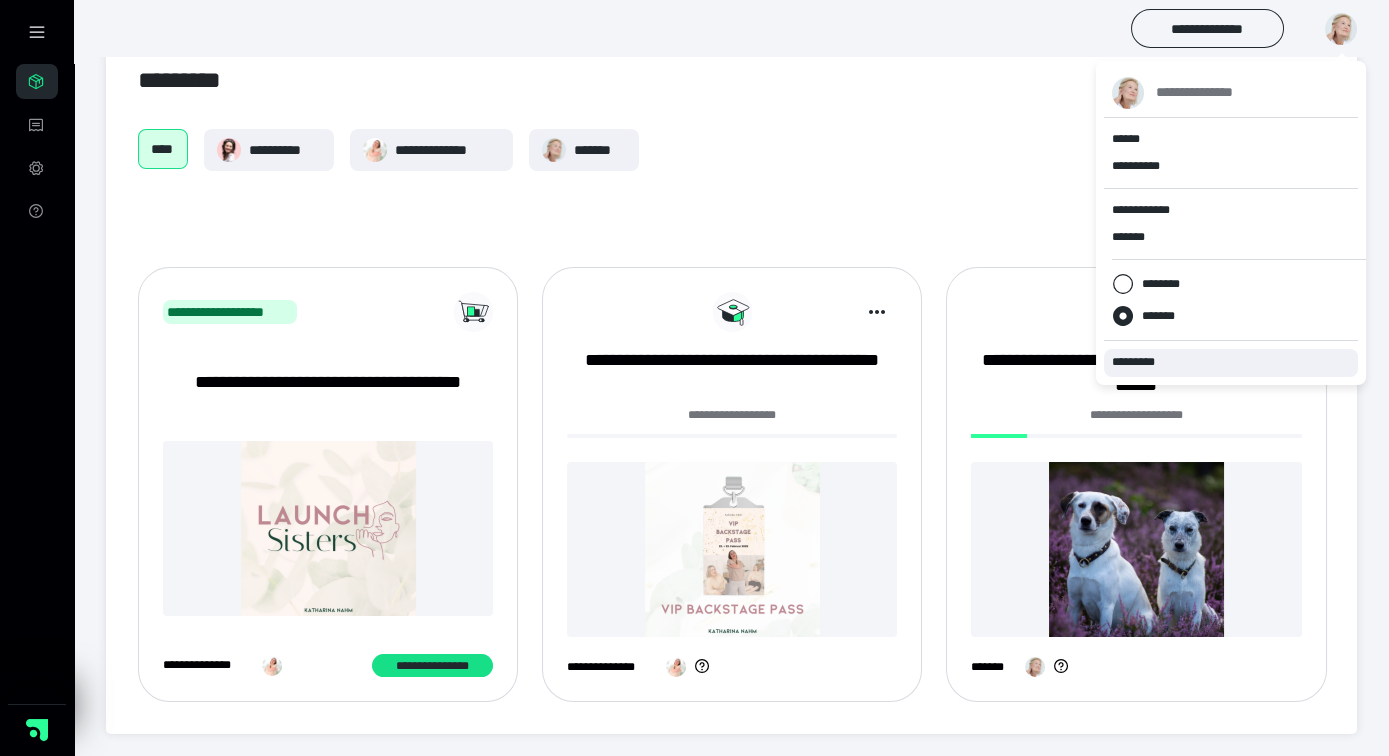 click on "*********" at bounding box center [1142, 362] 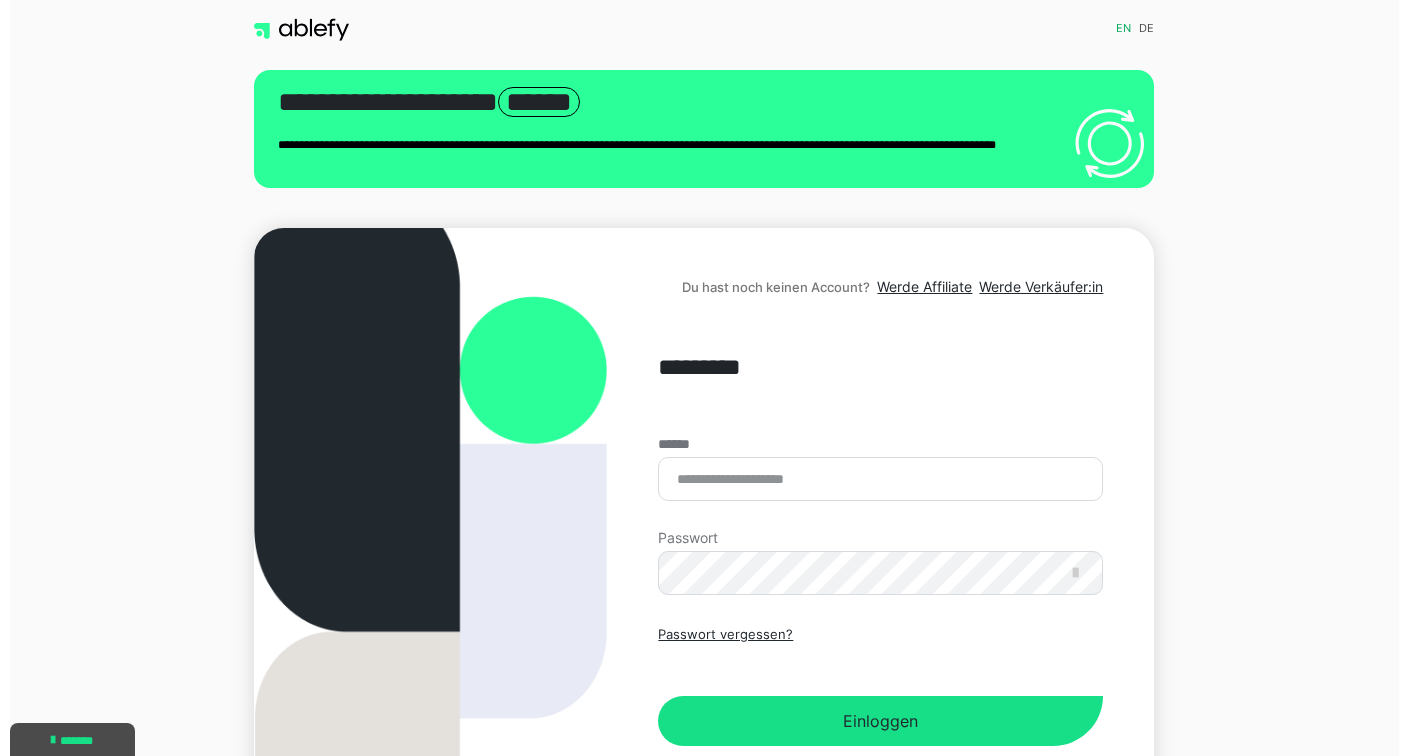 scroll, scrollTop: 0, scrollLeft: 0, axis: both 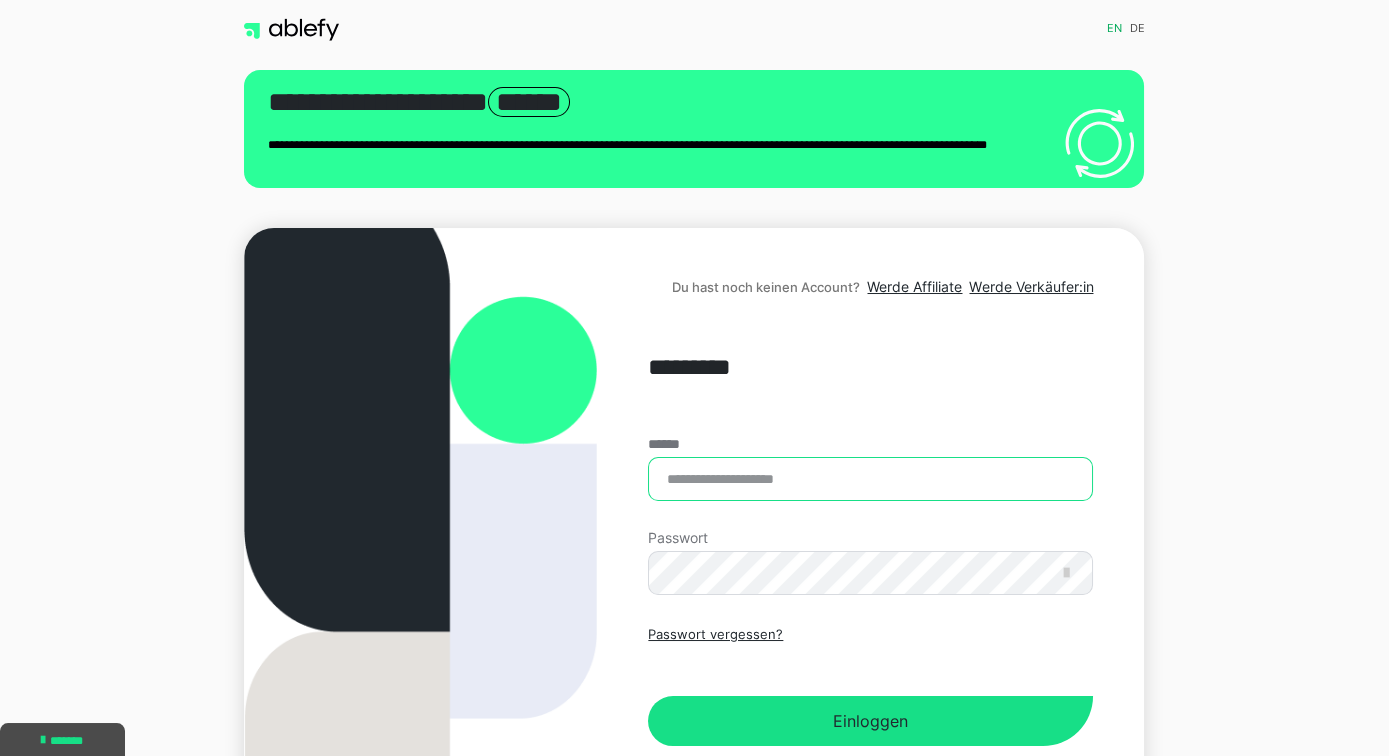 click on "******" at bounding box center (870, 479) 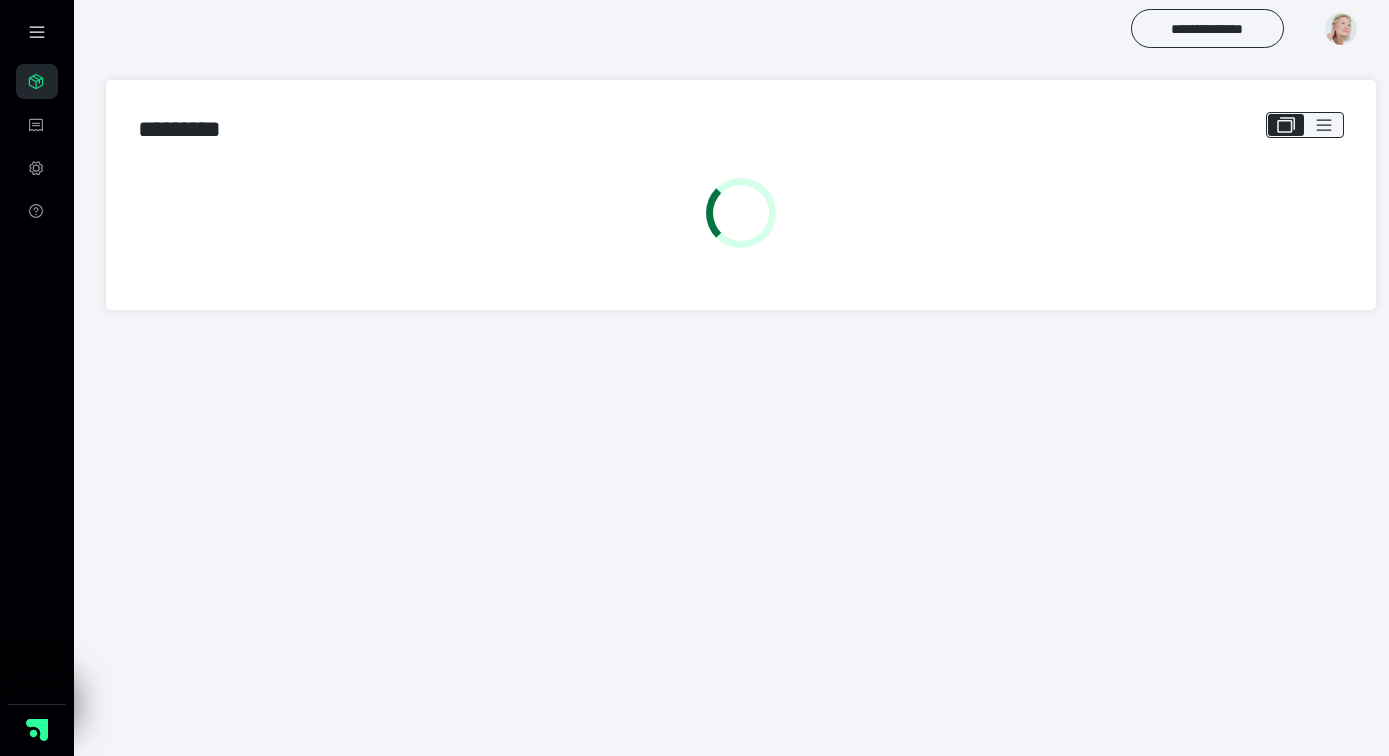 scroll, scrollTop: 0, scrollLeft: 0, axis: both 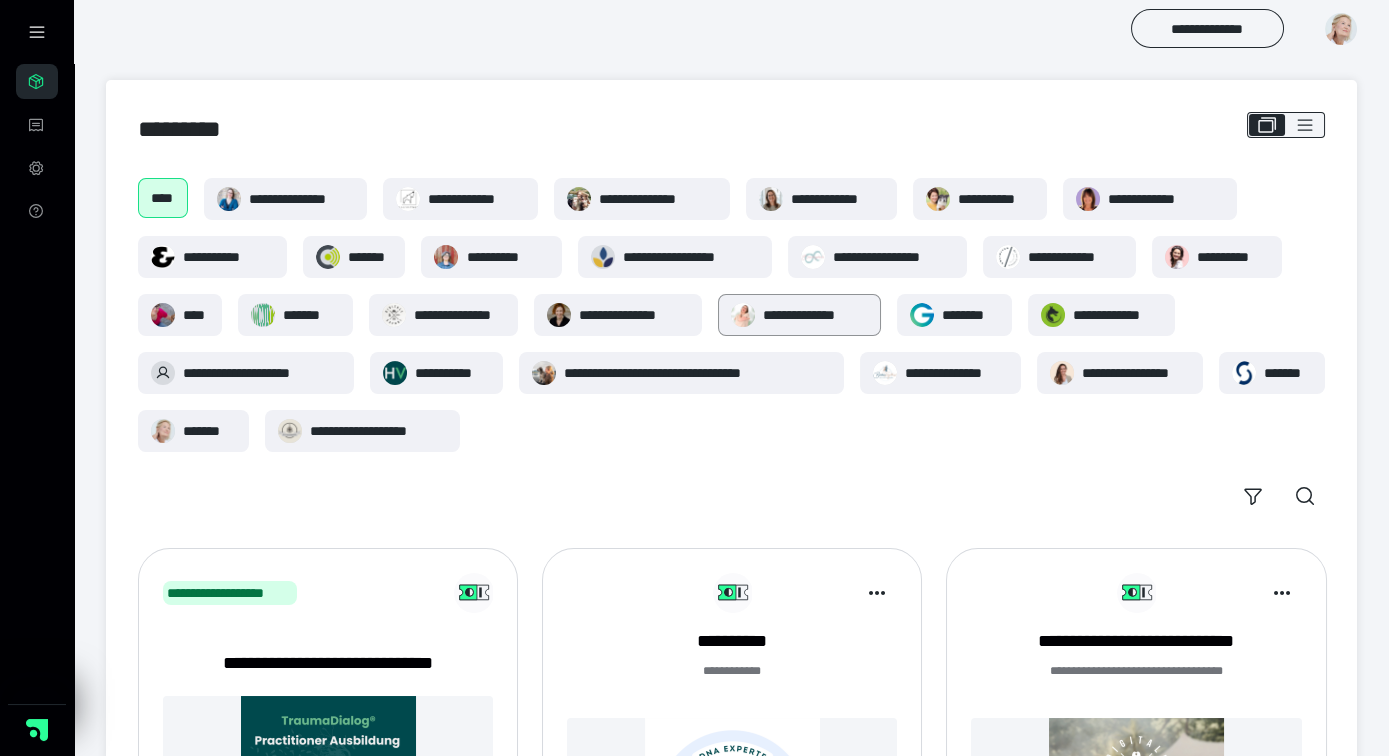 click on "**********" at bounding box center (815, 315) 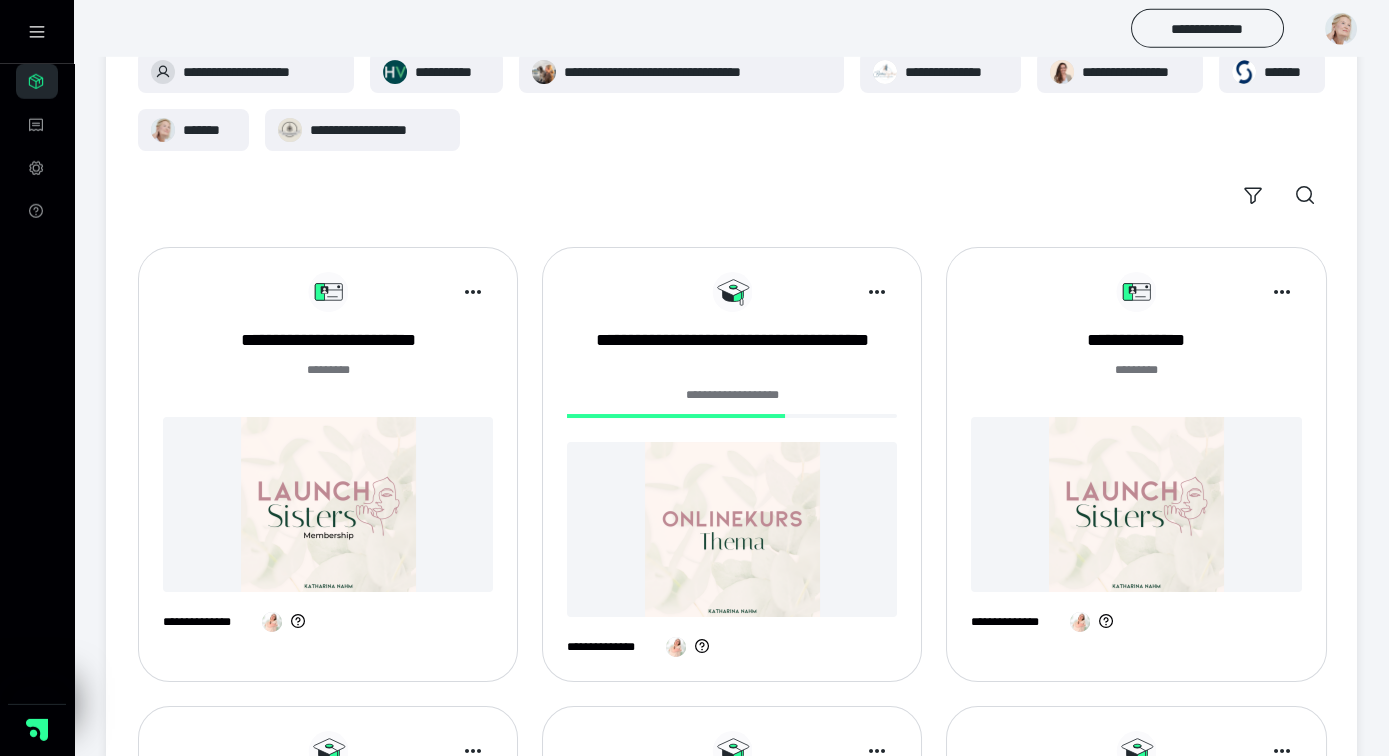 scroll, scrollTop: 369, scrollLeft: 0, axis: vertical 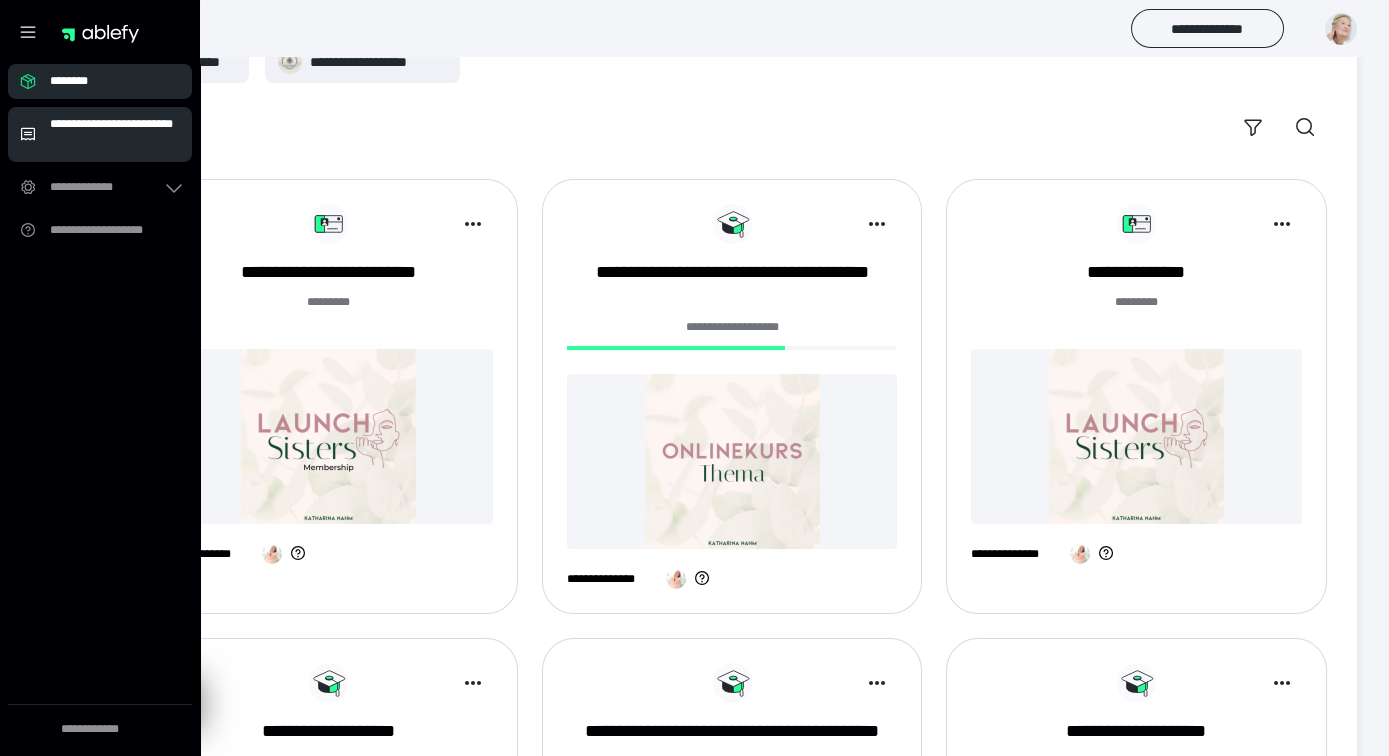 click on "**********" at bounding box center [115, 134] 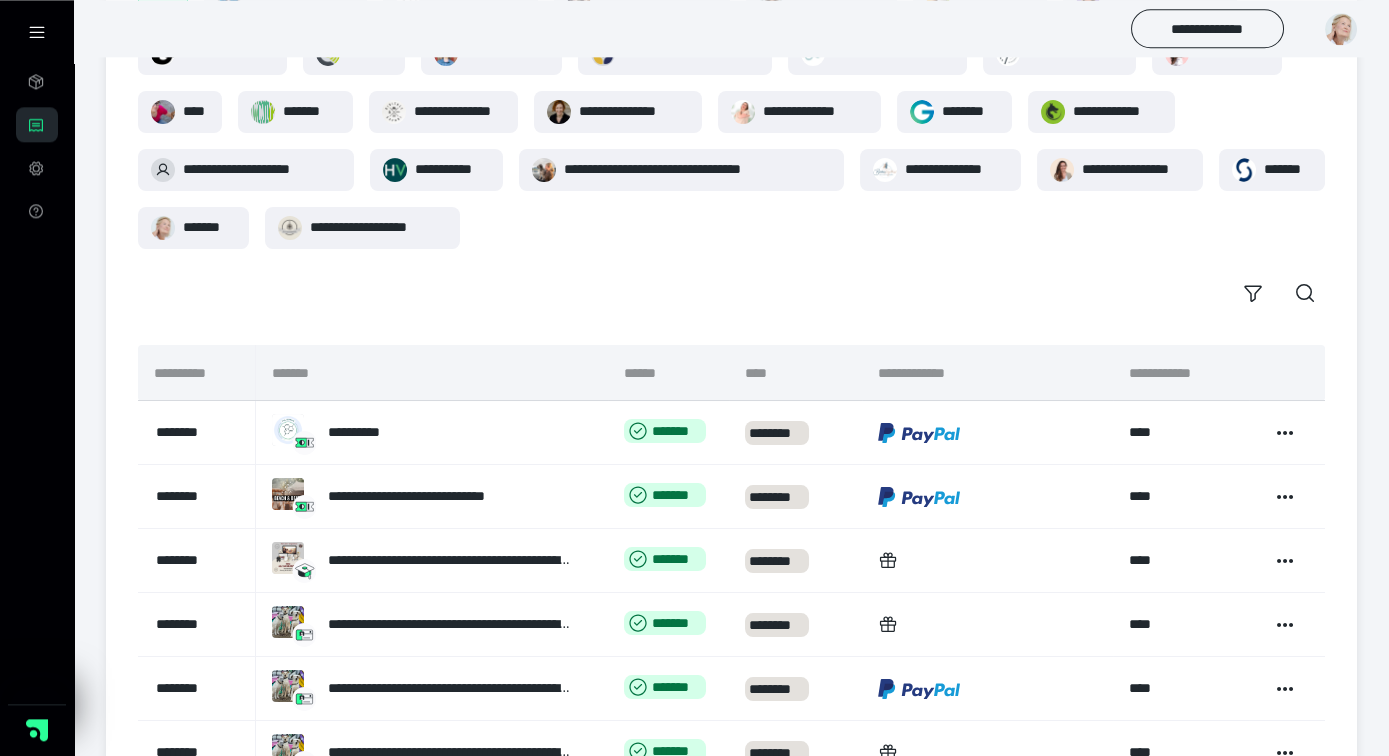 scroll, scrollTop: 158, scrollLeft: 0, axis: vertical 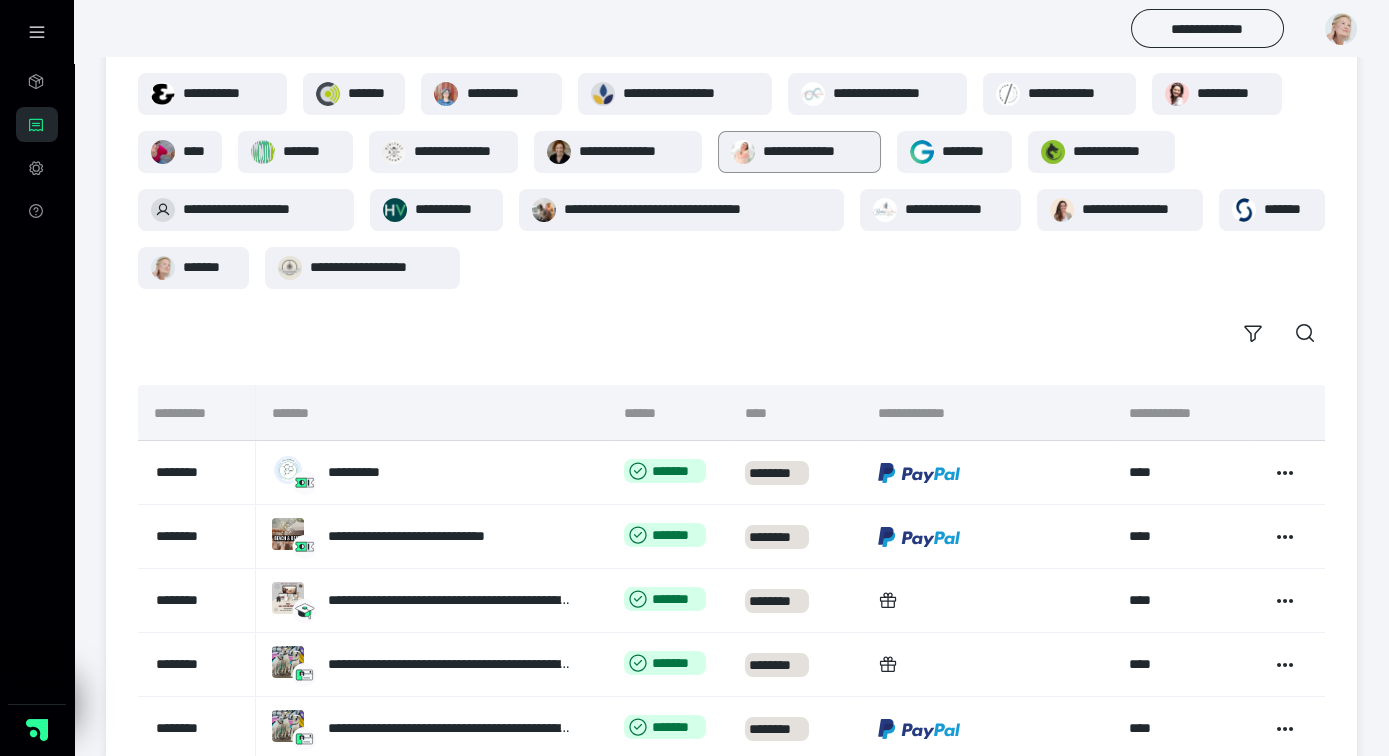 click on "**********" at bounding box center (815, 151) 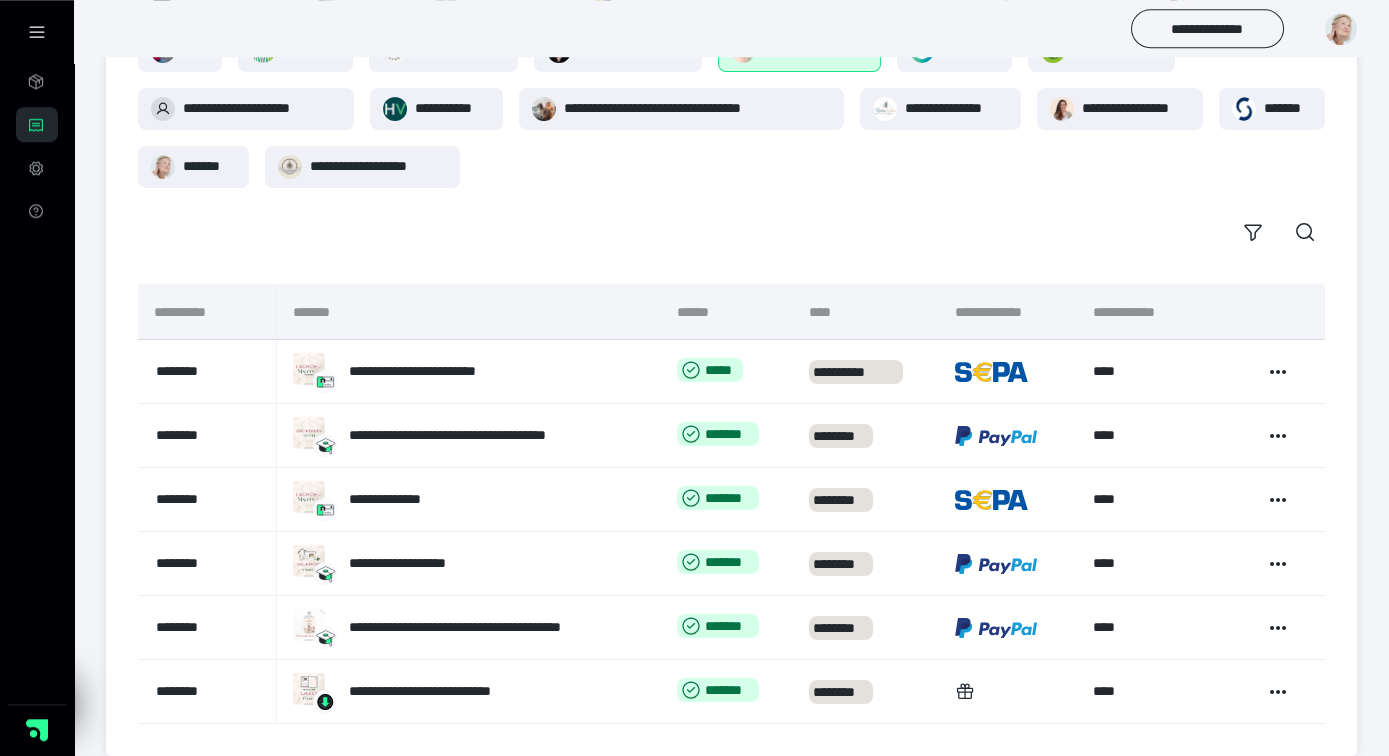 scroll, scrollTop: 280, scrollLeft: 0, axis: vertical 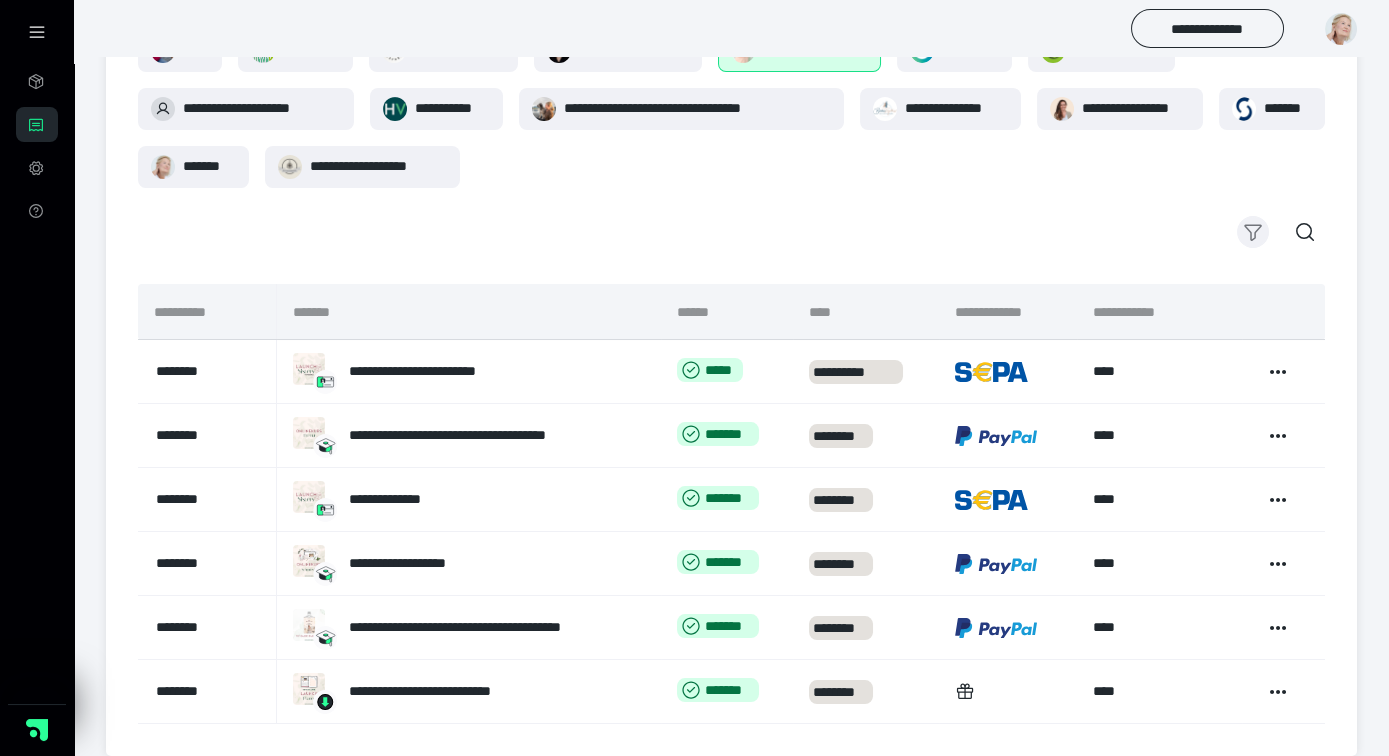 click 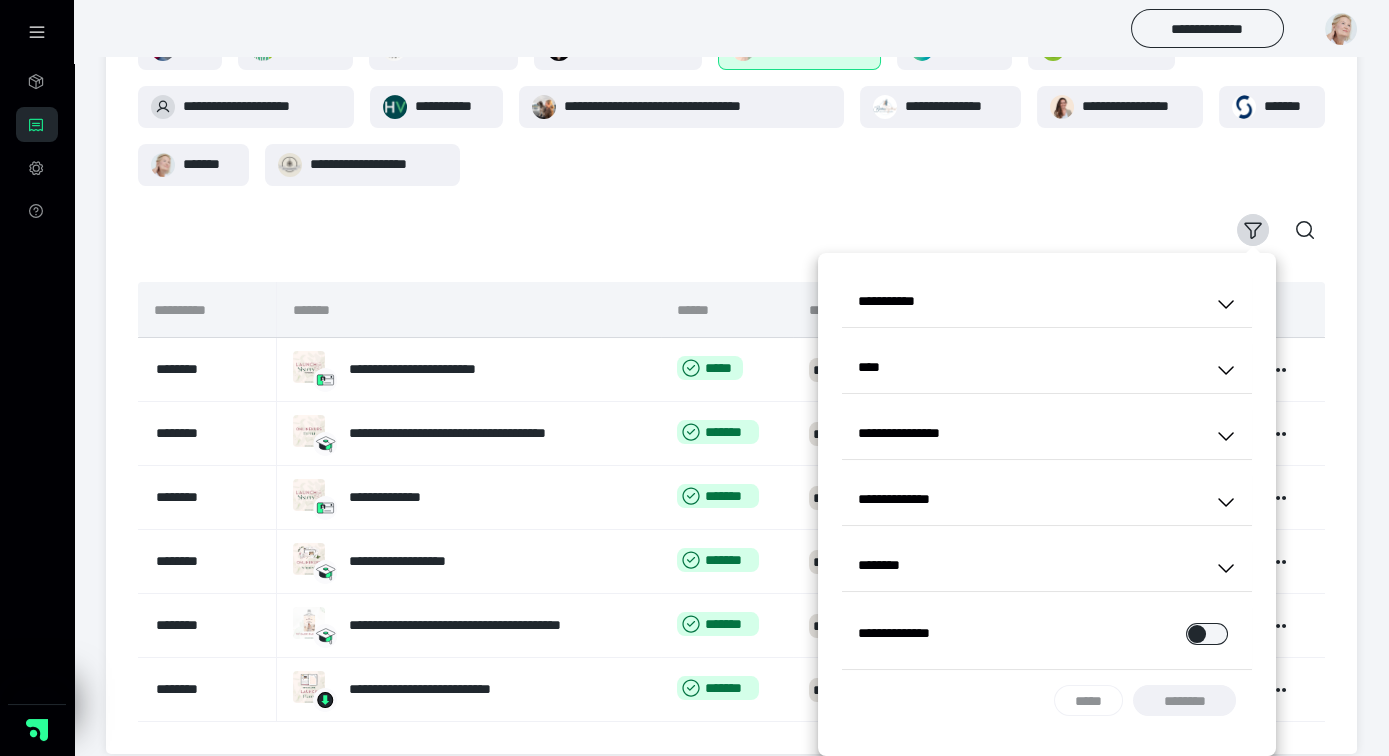 click on "****" at bounding box center [872, 367] 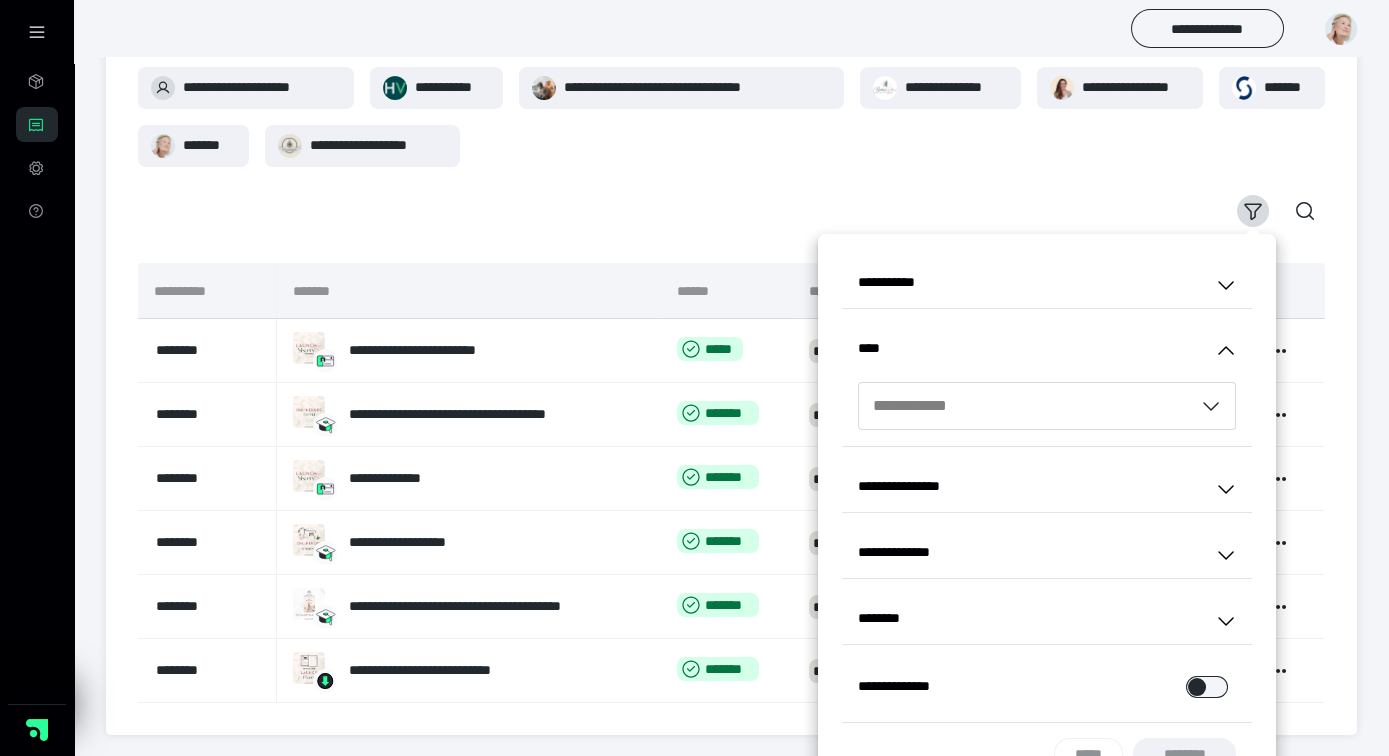 click on "****" at bounding box center (872, 348) 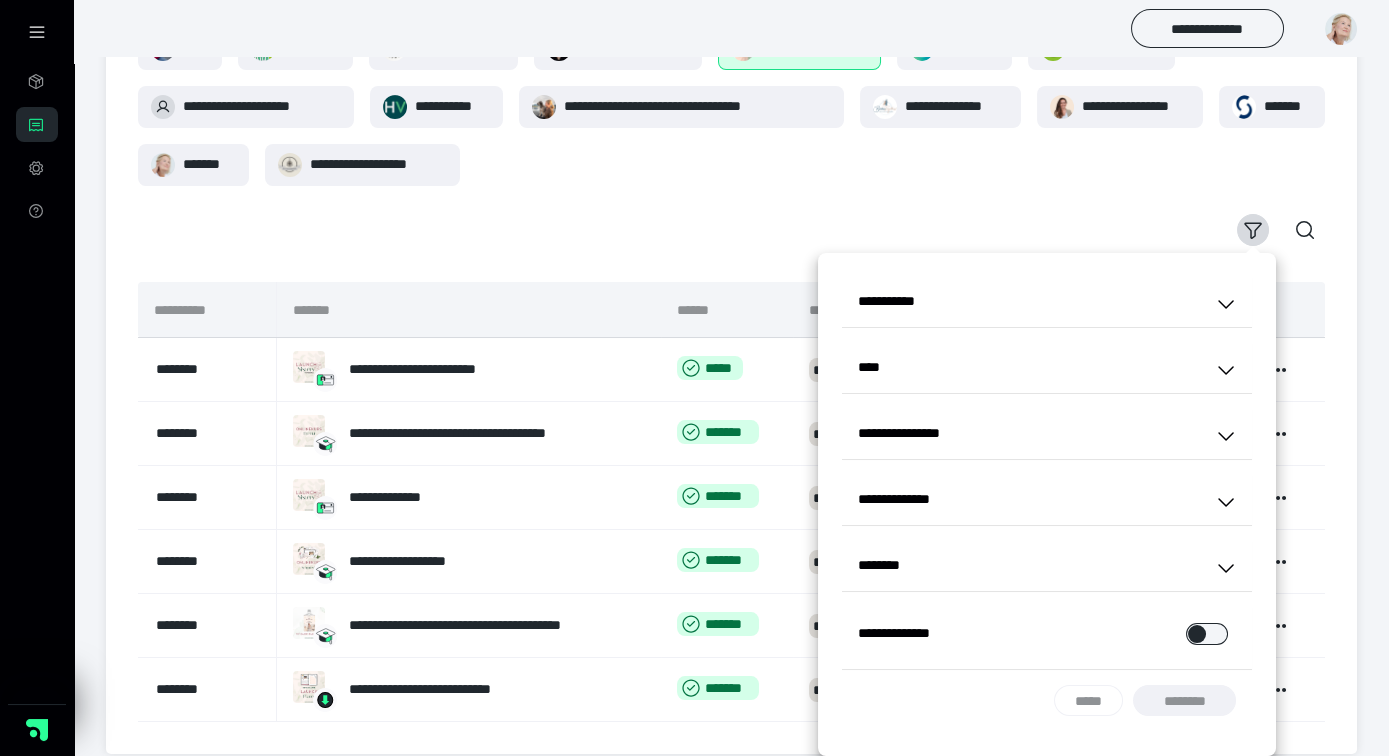 click on "**********" at bounding box center [731, 81] 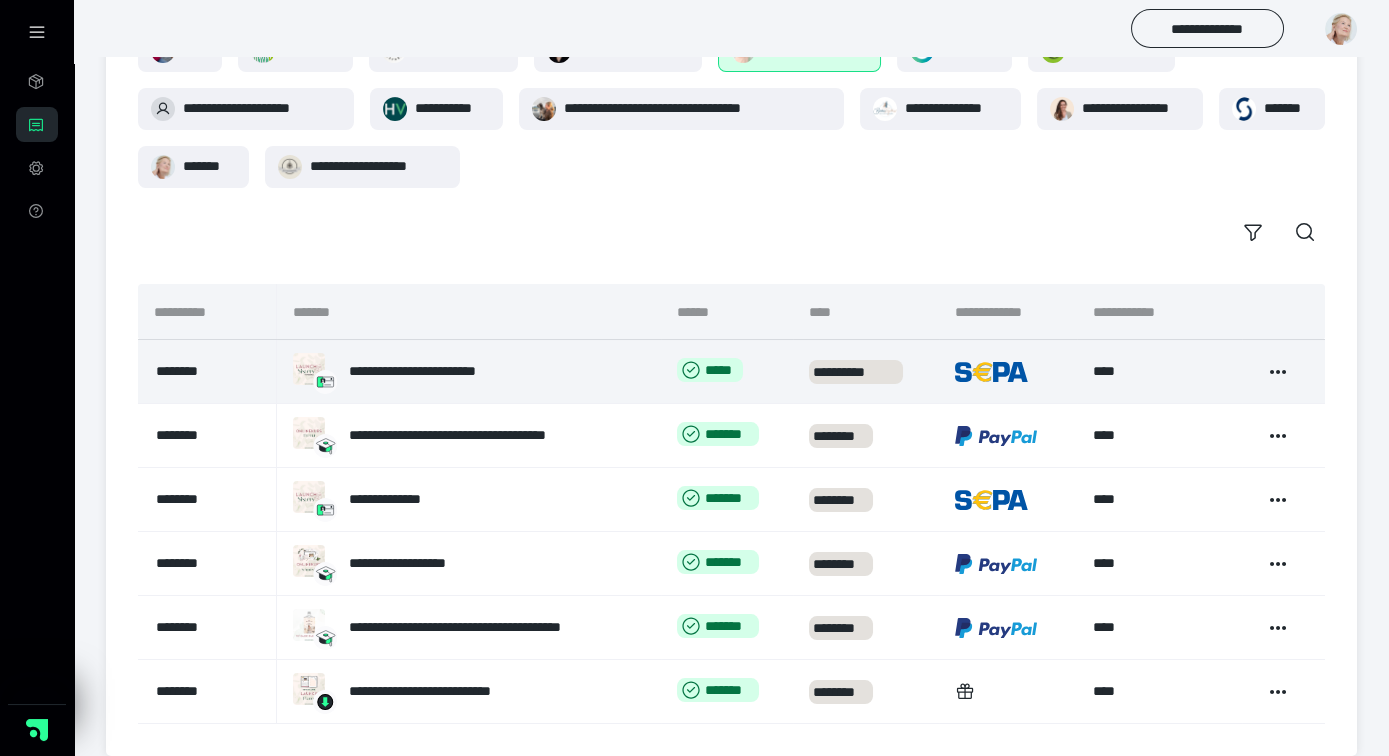 click on "**********" at bounding box center [442, 371] 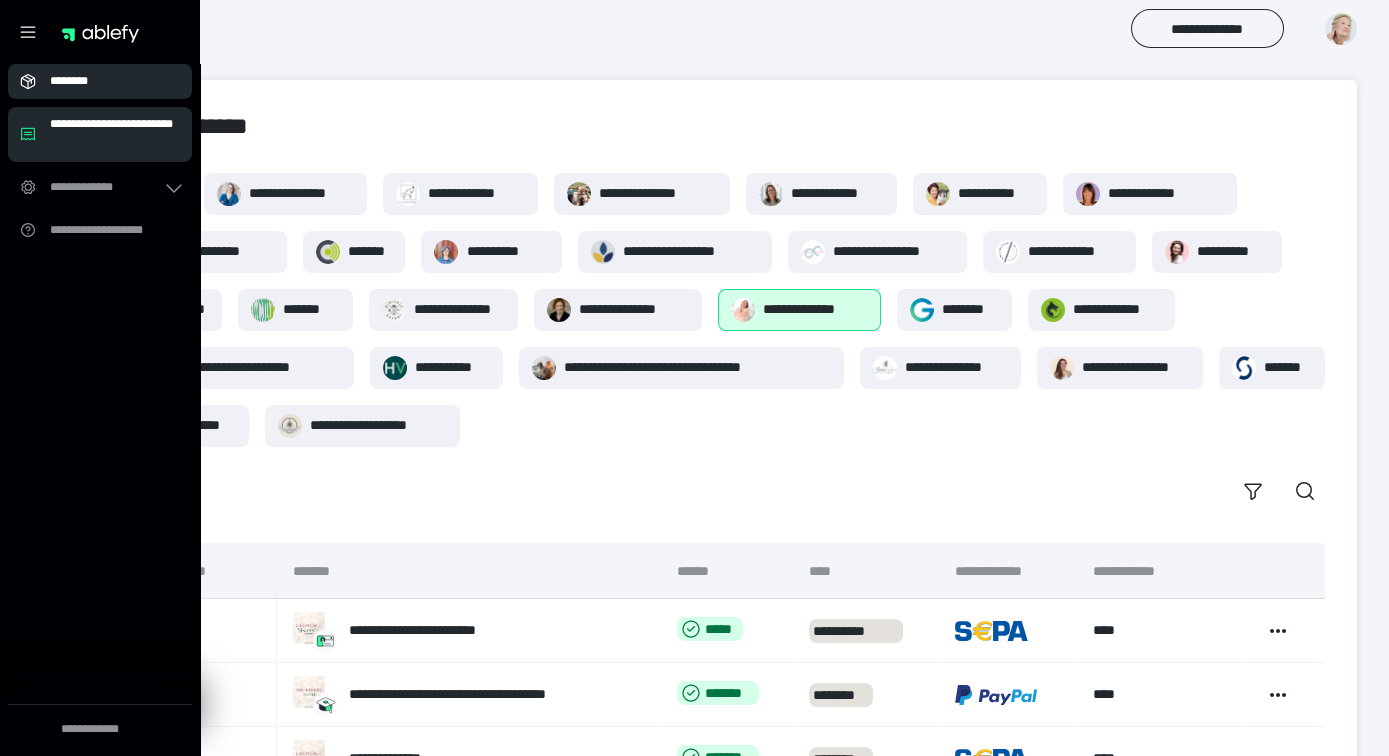 click on "********" at bounding box center [100, 81] 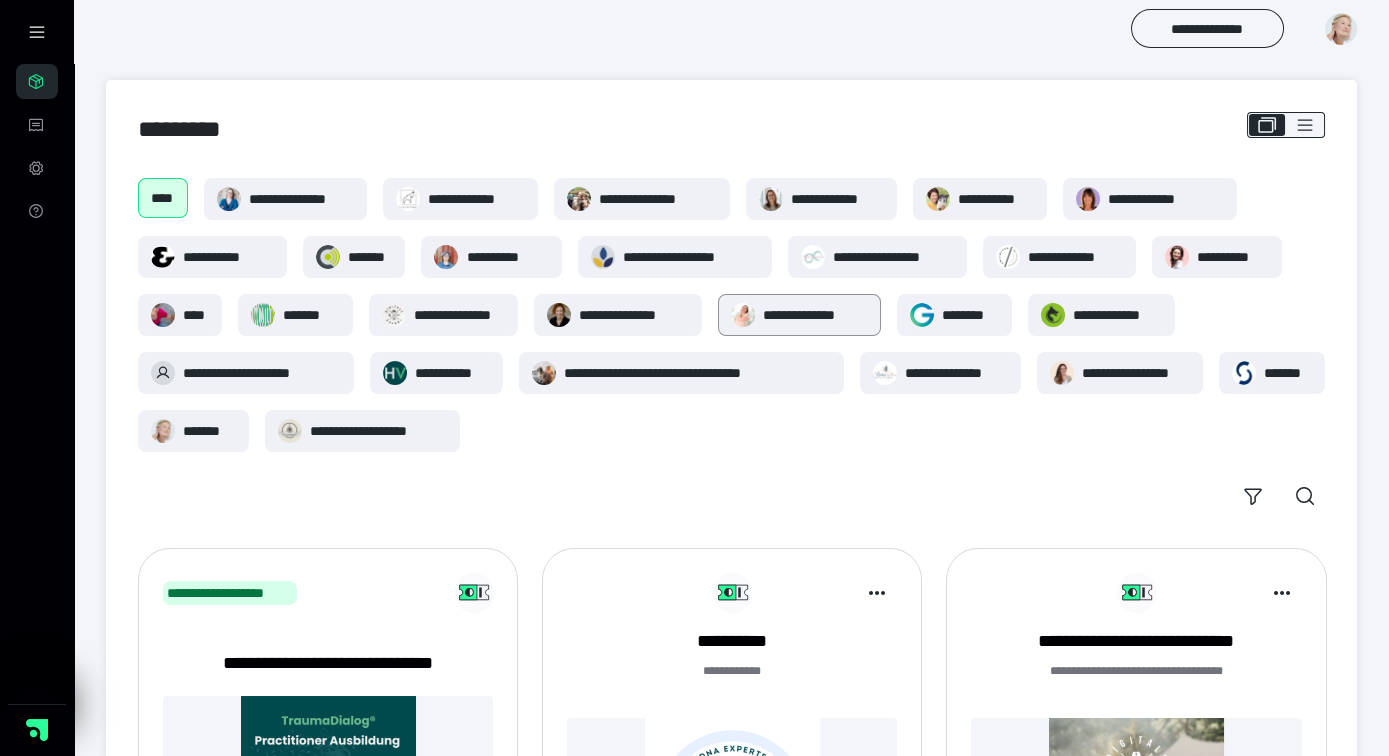 click on "**********" at bounding box center (815, 315) 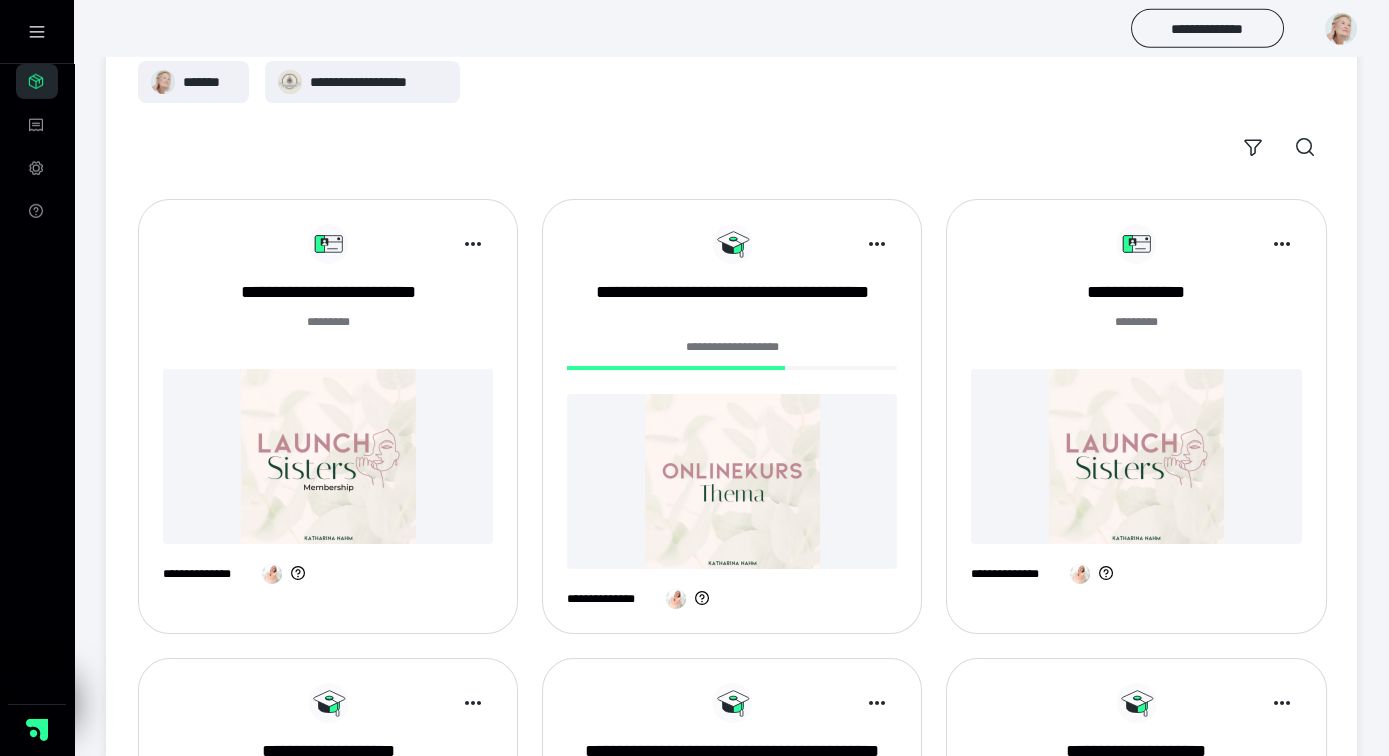 scroll, scrollTop: 369, scrollLeft: 0, axis: vertical 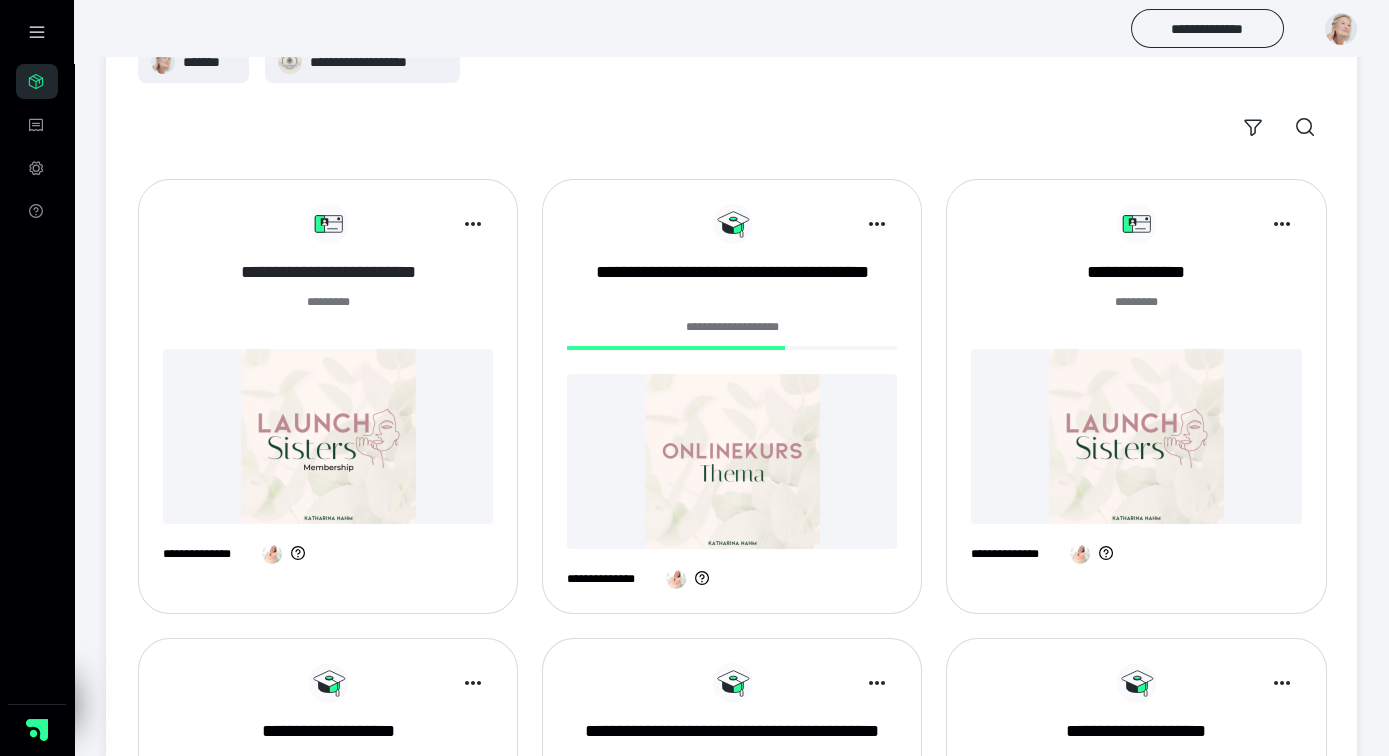 click on "**********" at bounding box center [328, 272] 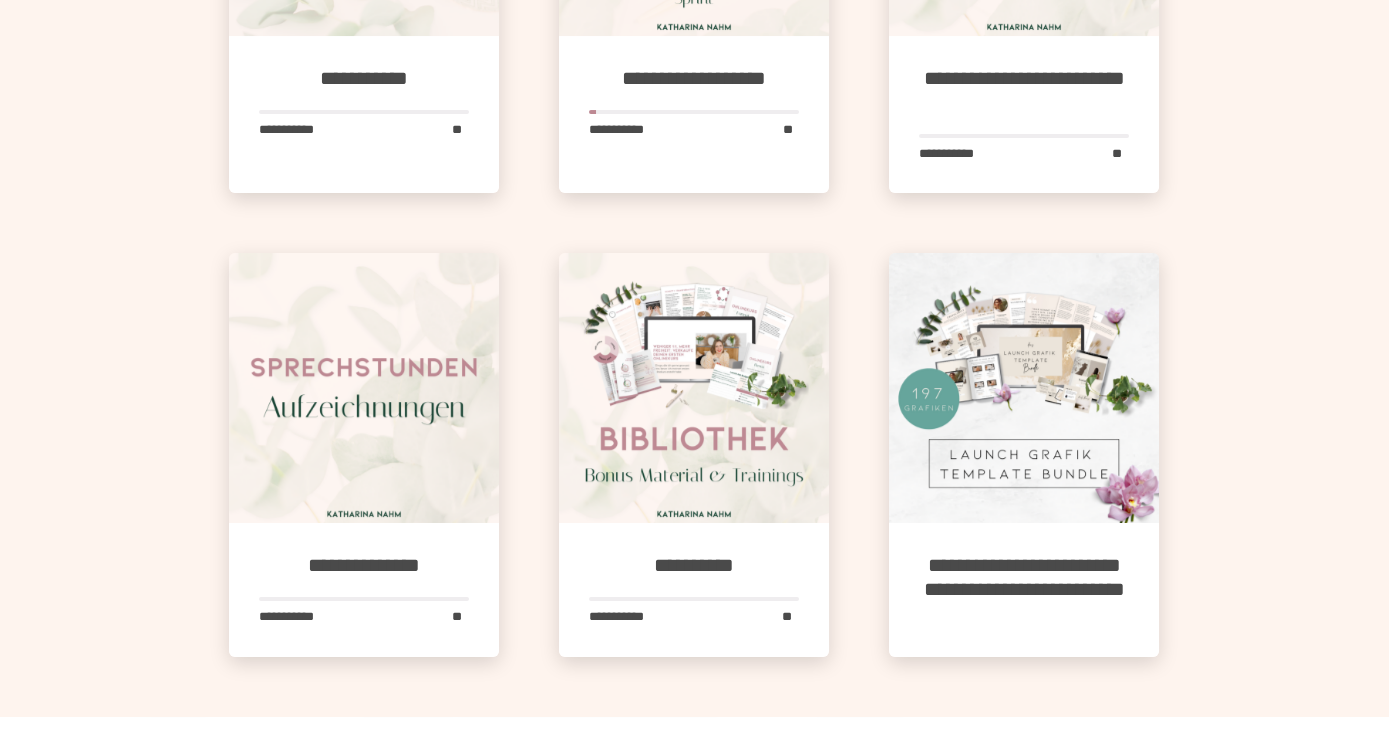 scroll, scrollTop: 1143, scrollLeft: 0, axis: vertical 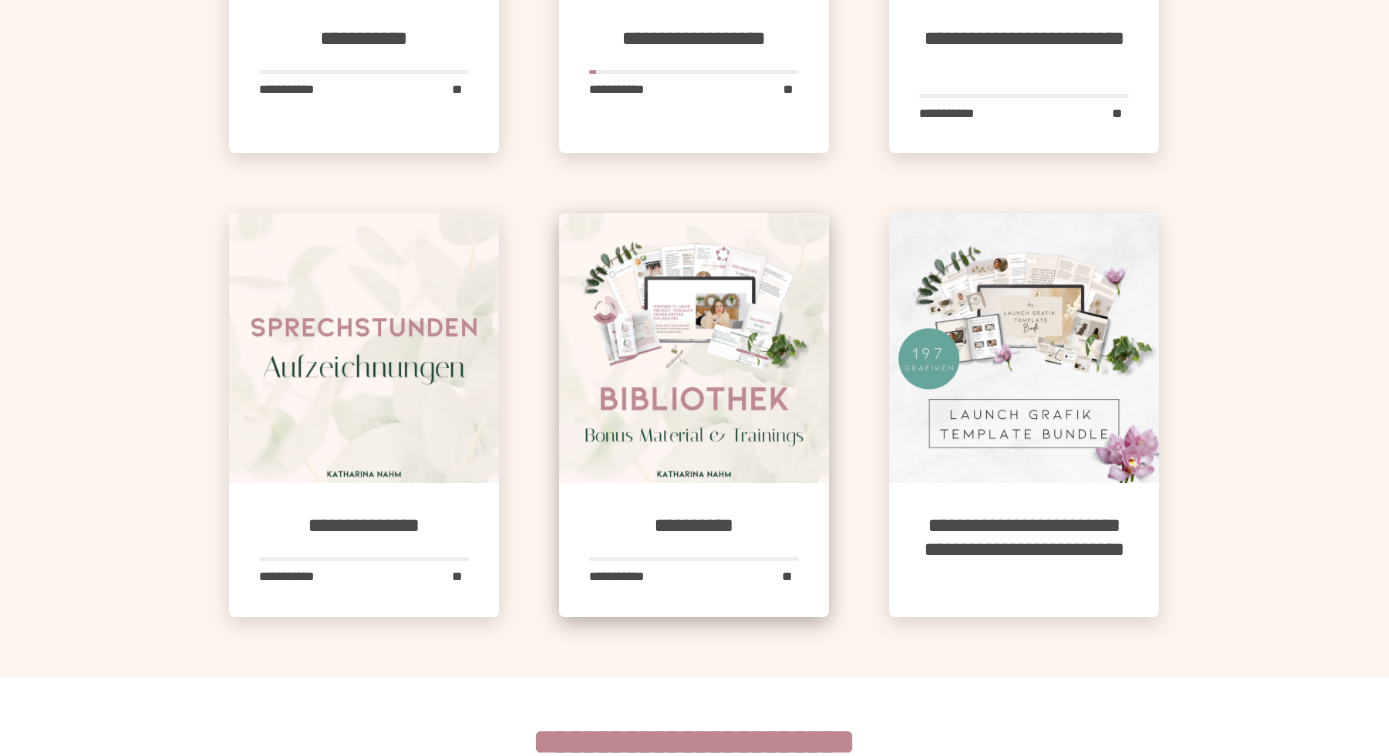 click at bounding box center (694, 348) 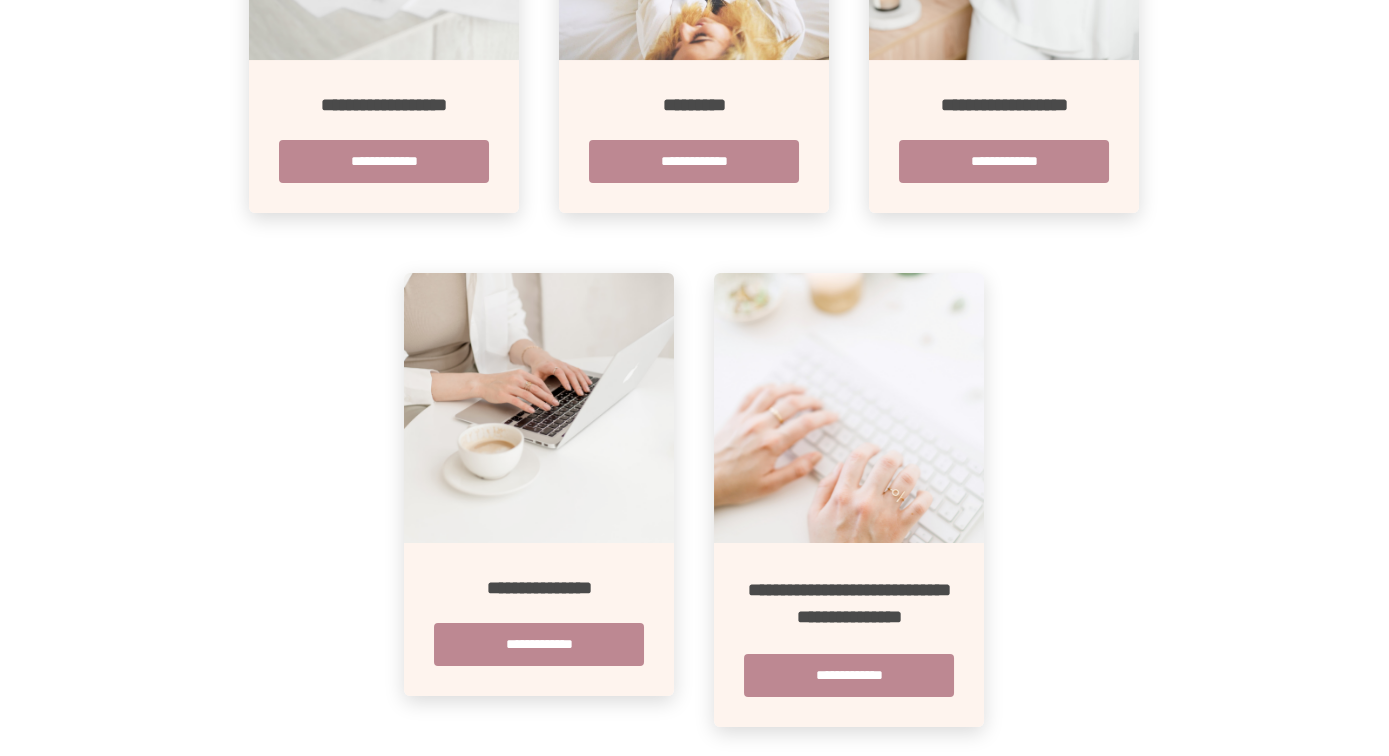 scroll, scrollTop: 739, scrollLeft: 0, axis: vertical 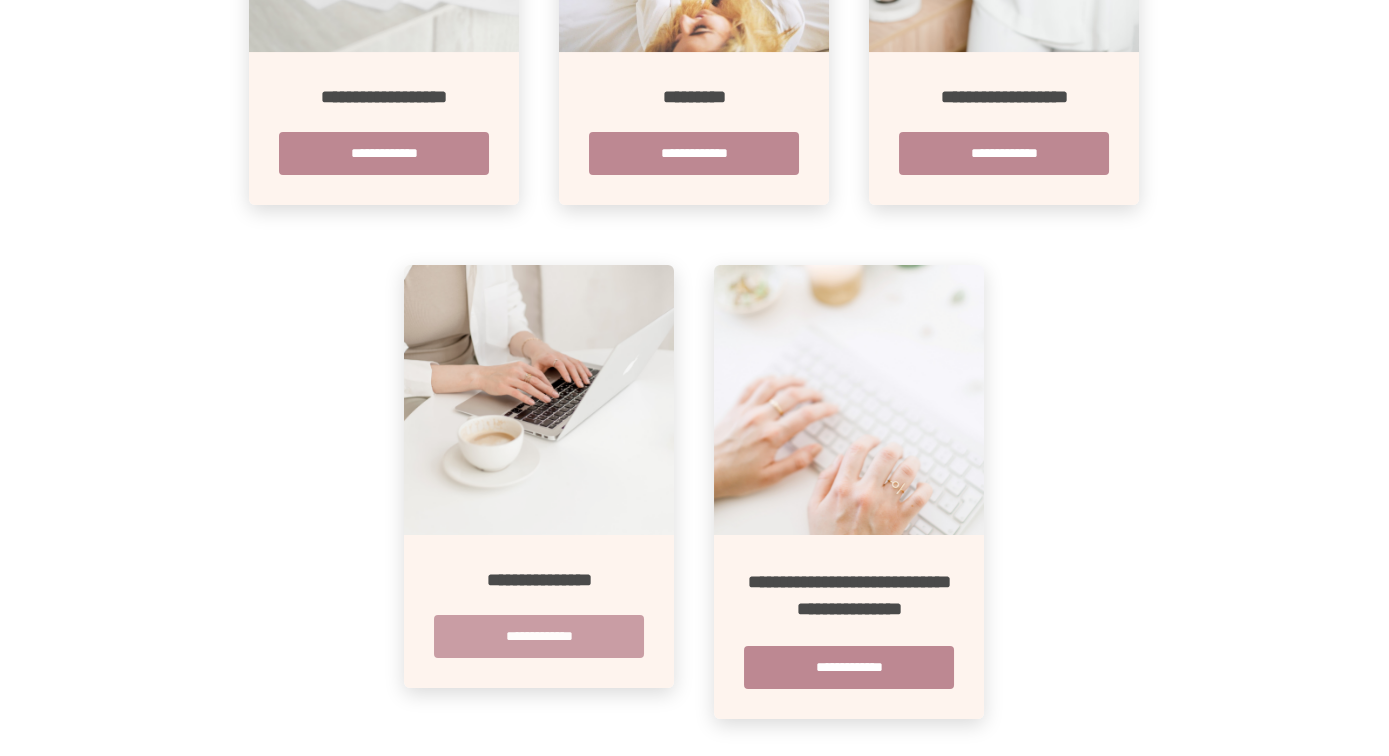 click on "**********" at bounding box center [539, 636] 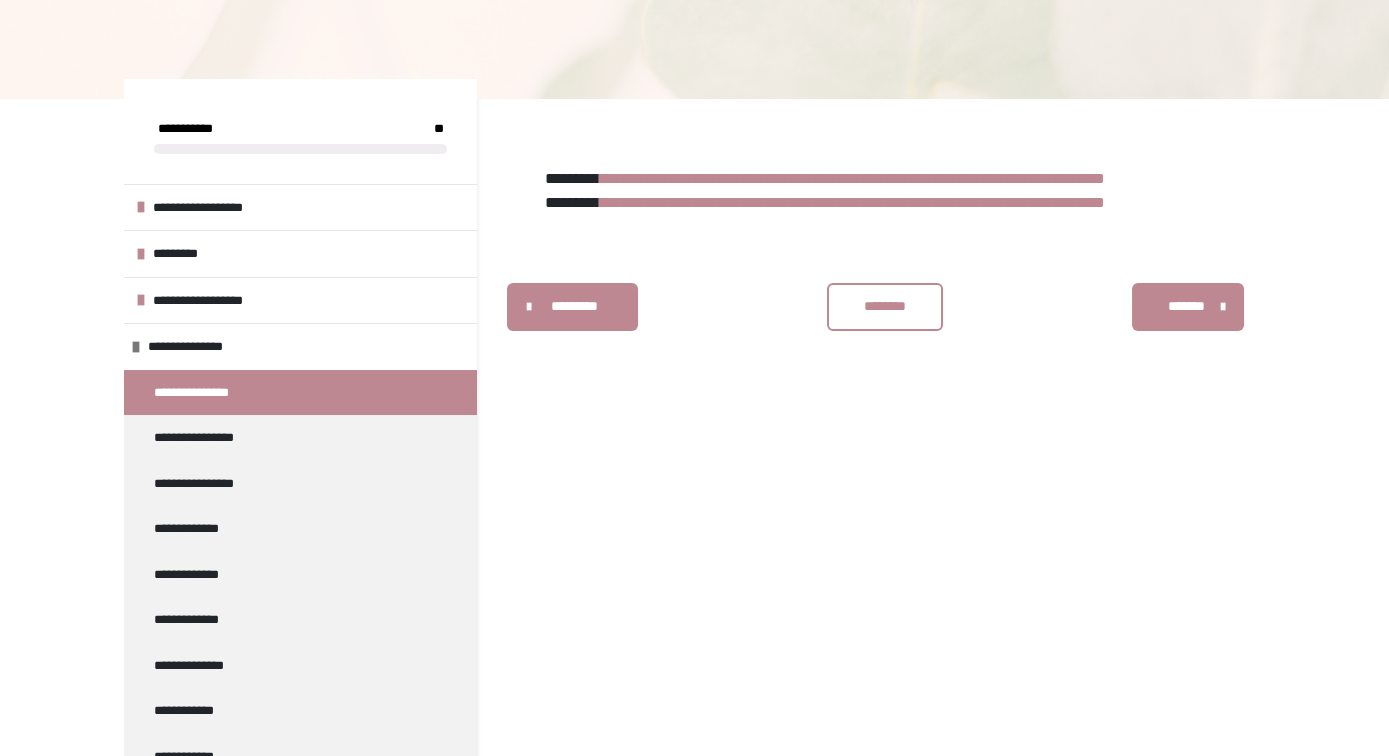 scroll, scrollTop: 220, scrollLeft: 0, axis: vertical 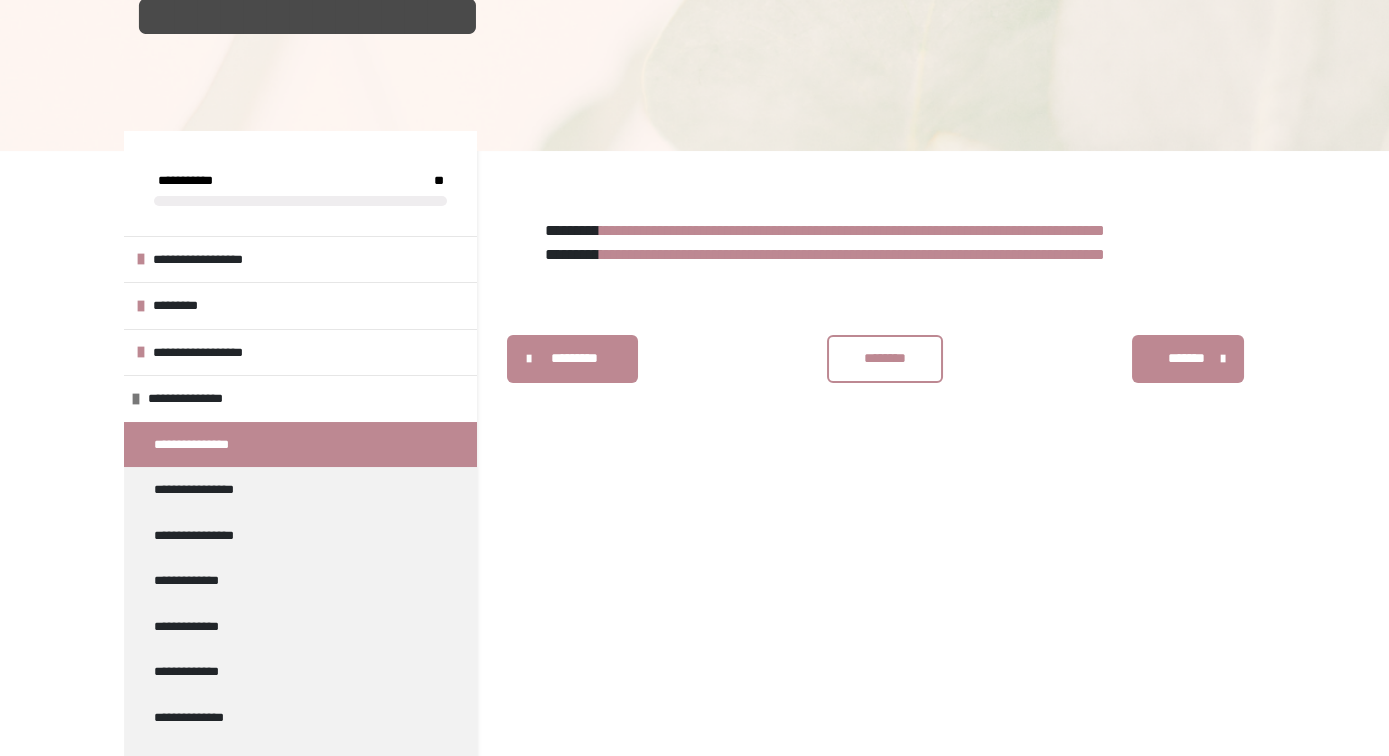click on "**********" at bounding box center [852, 230] 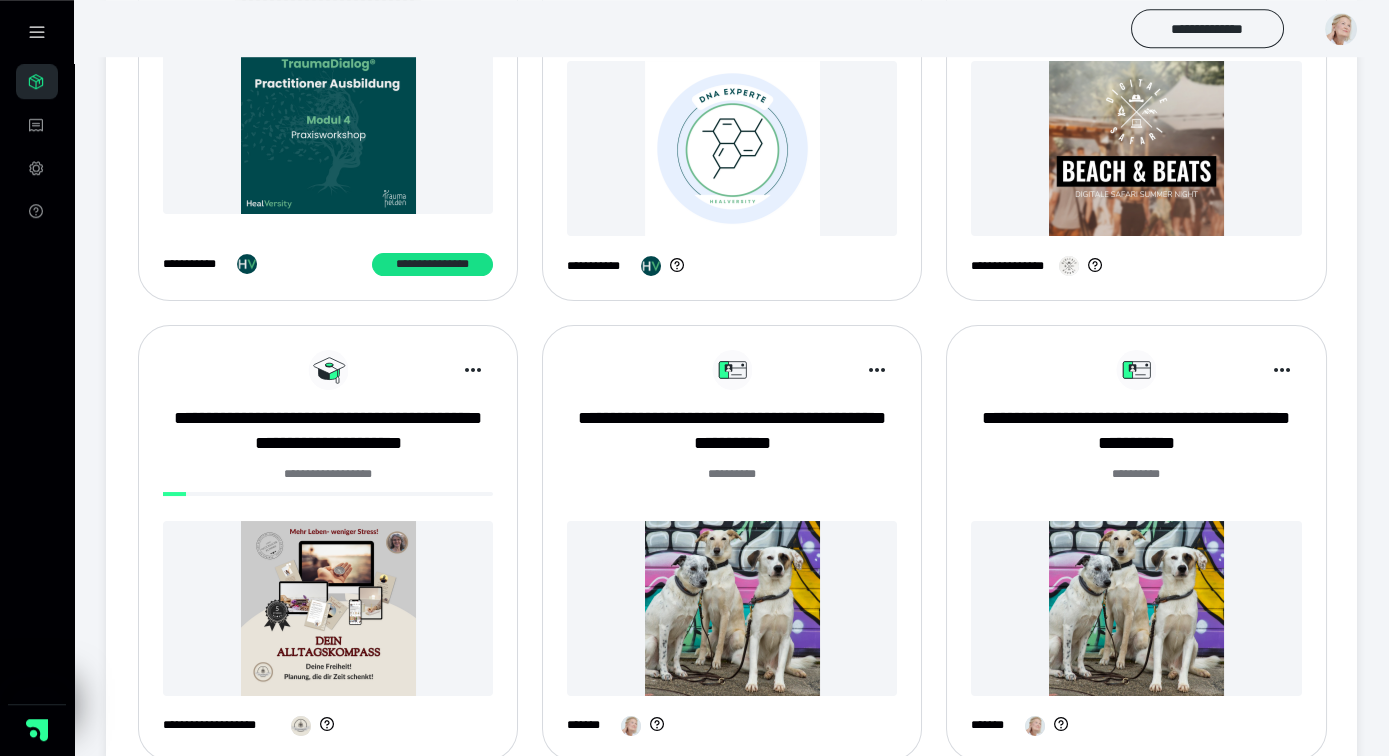 scroll, scrollTop: 0, scrollLeft: 0, axis: both 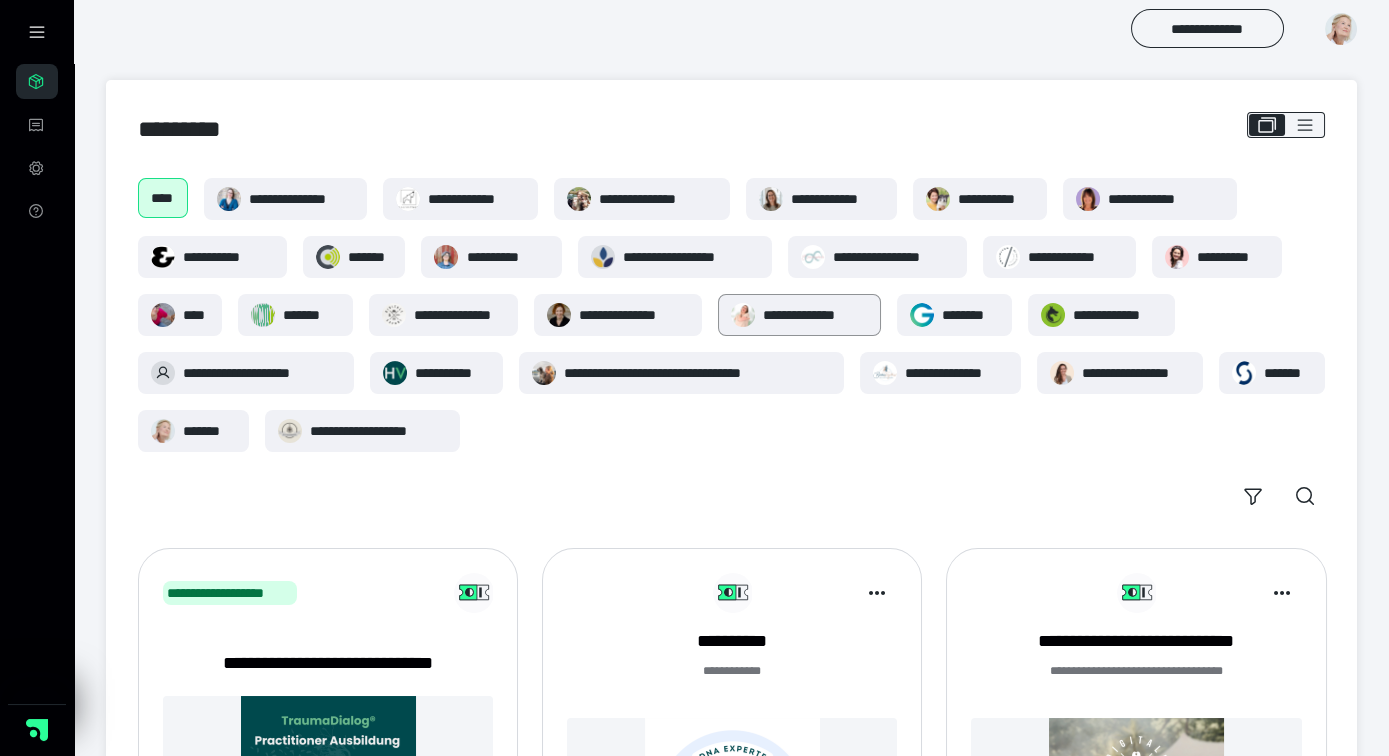 click on "**********" at bounding box center [815, 315] 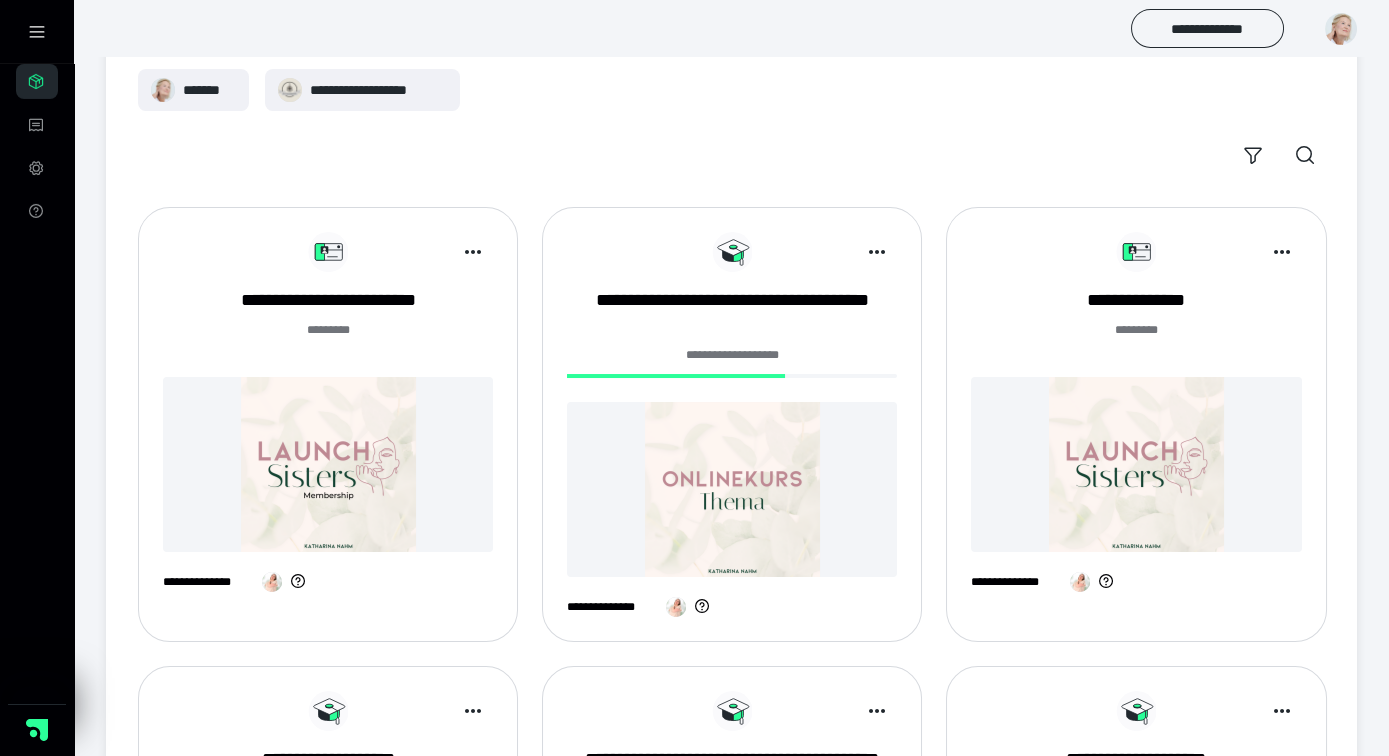 scroll, scrollTop: 369, scrollLeft: 0, axis: vertical 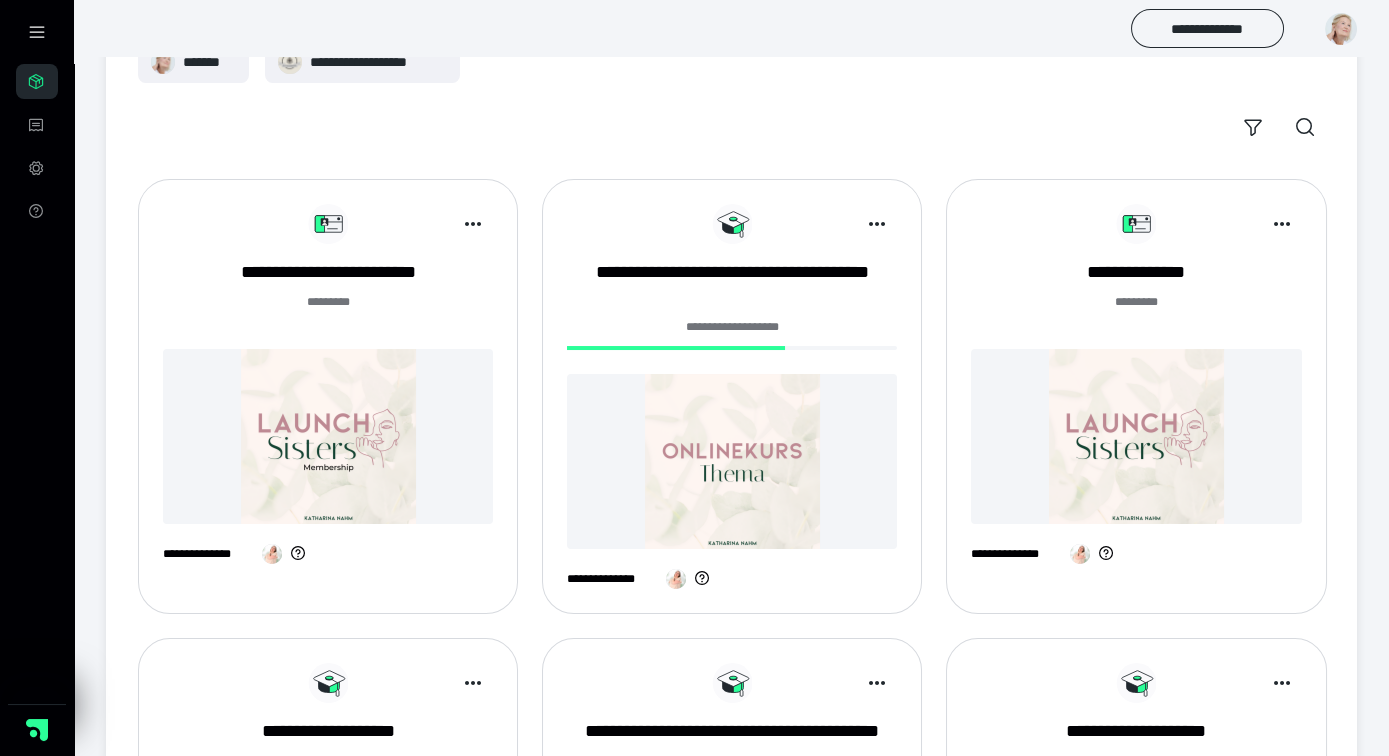 click at bounding box center (328, 436) 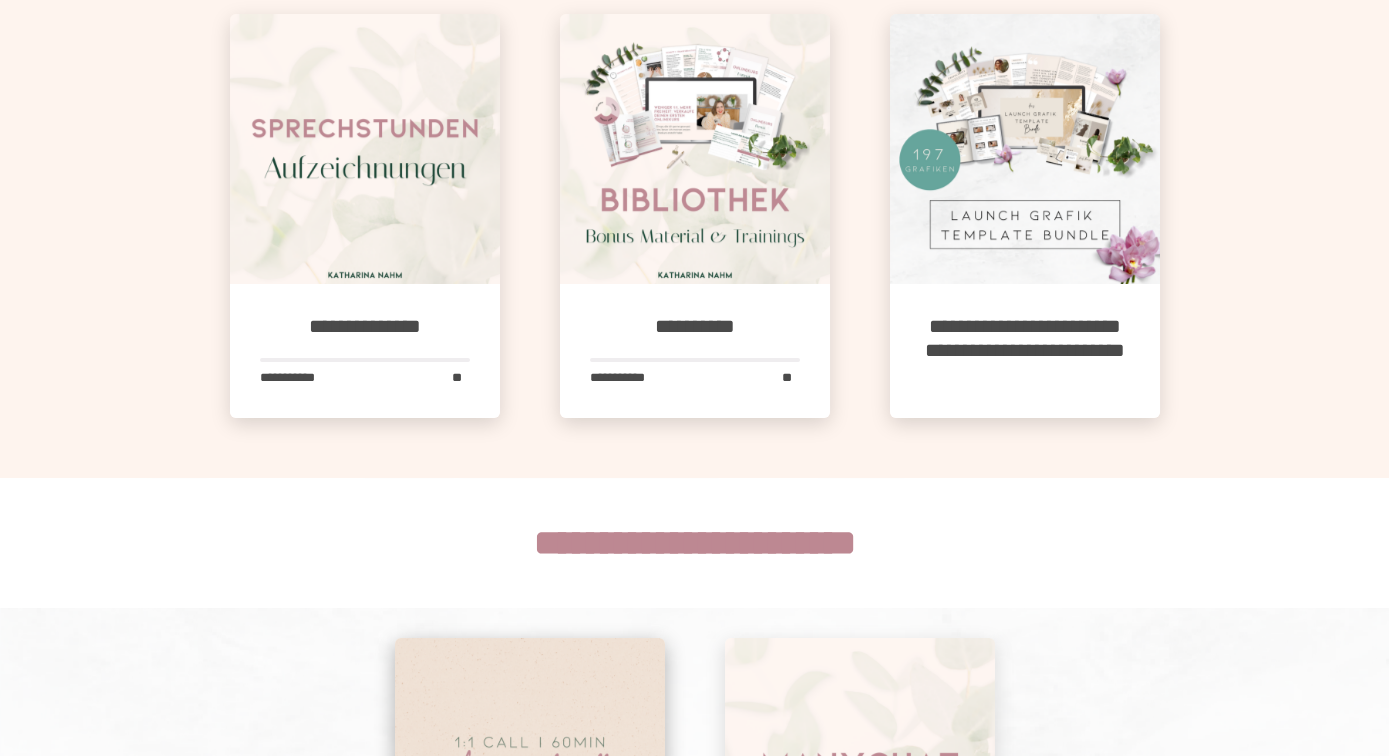 scroll, scrollTop: 1262, scrollLeft: 0, axis: vertical 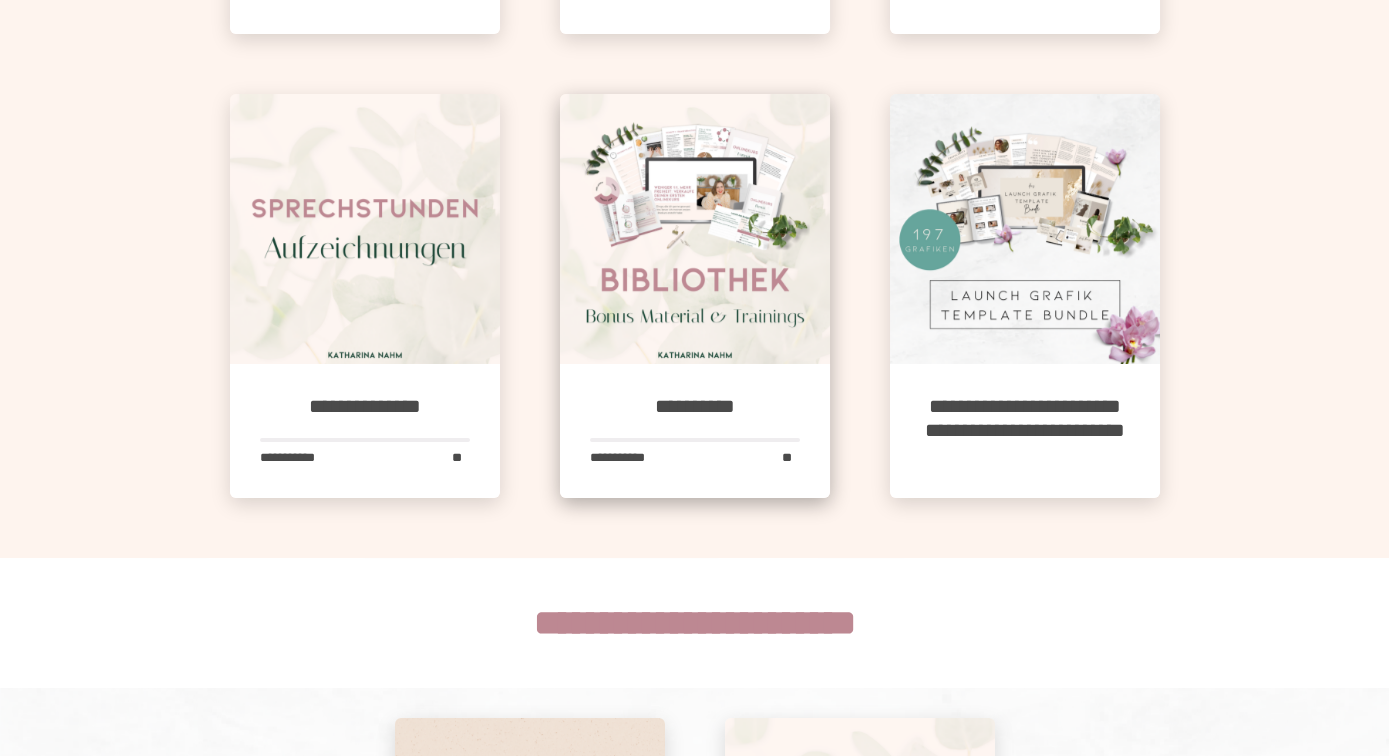 click at bounding box center (695, 229) 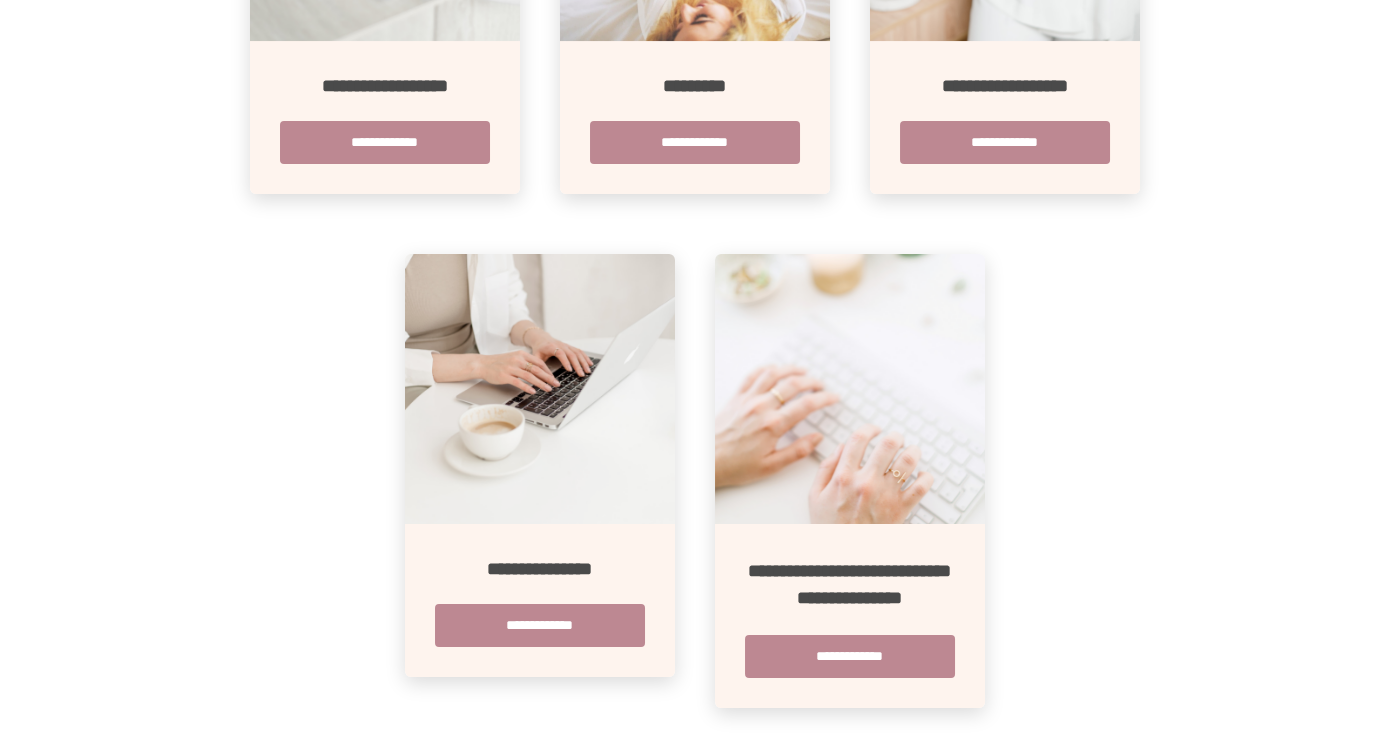 scroll, scrollTop: 761, scrollLeft: 0, axis: vertical 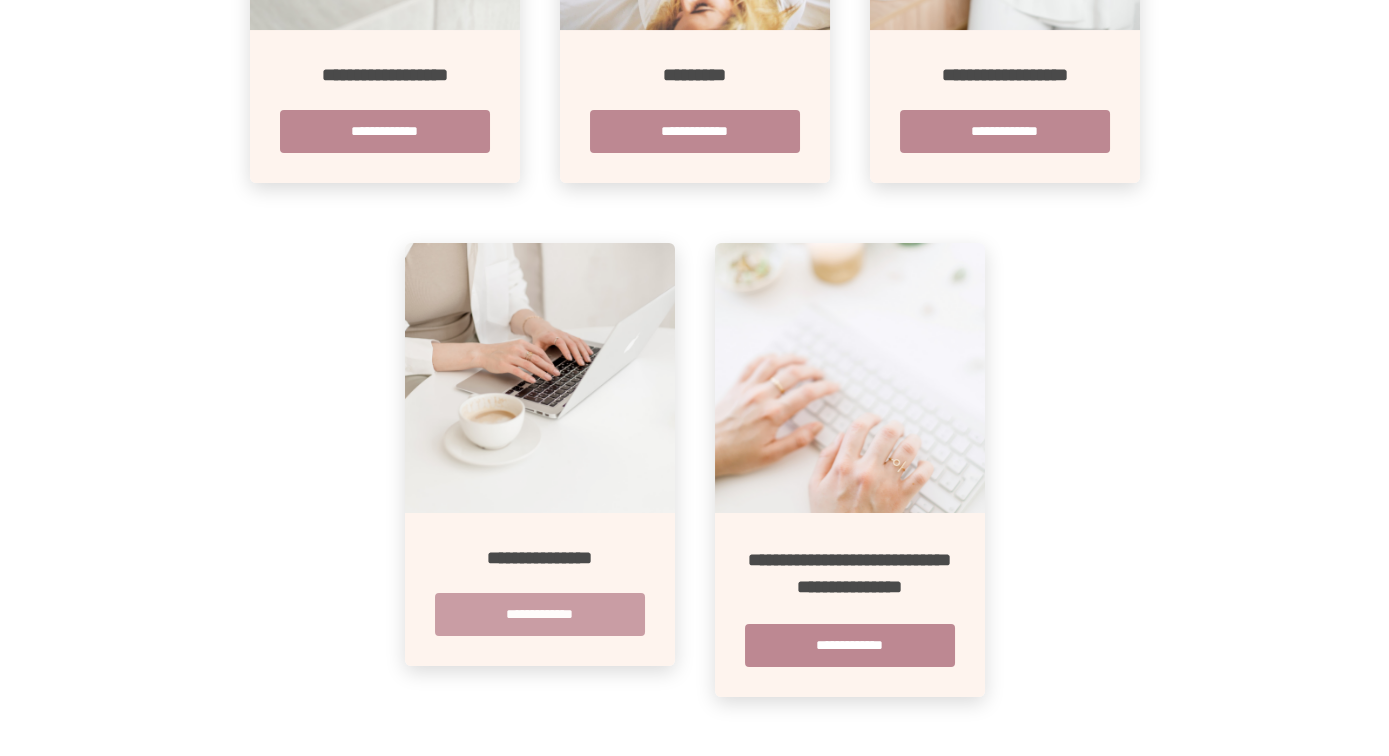 click on "**********" at bounding box center (540, 614) 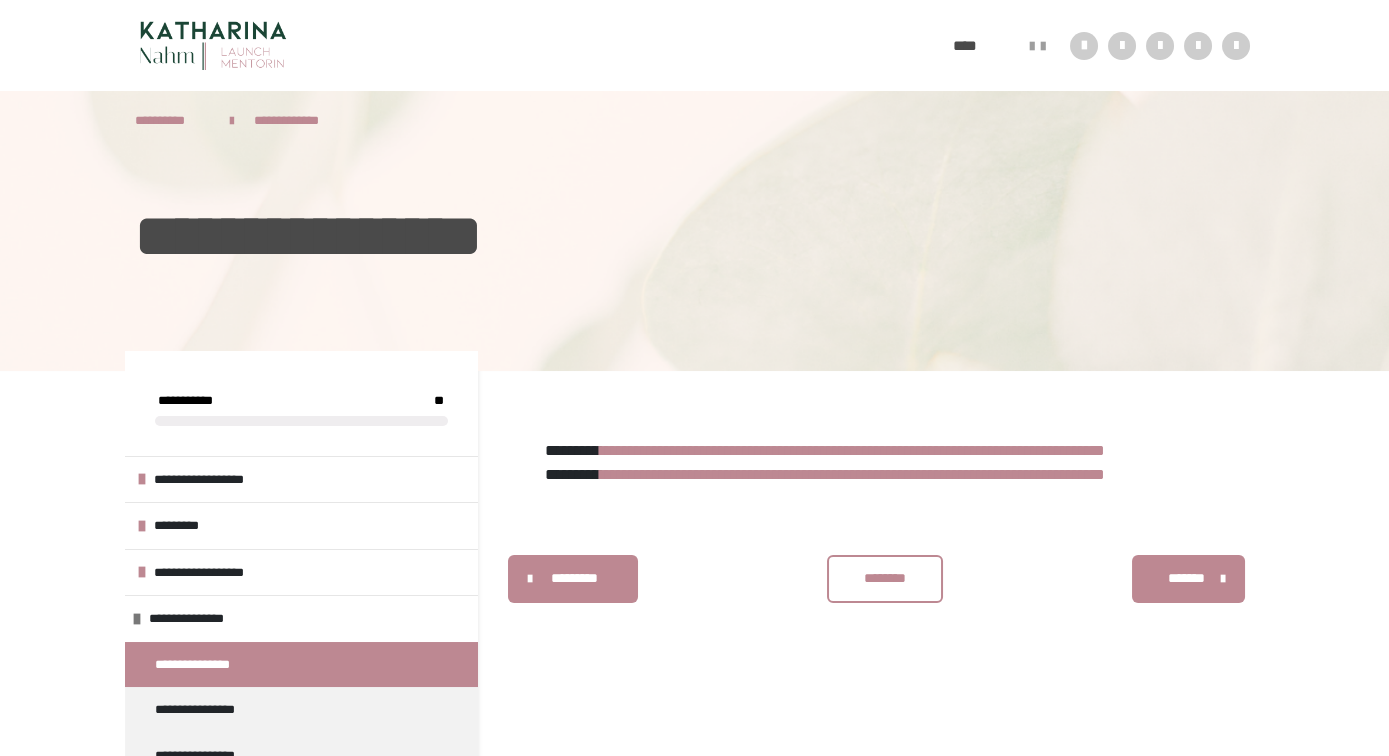 click on "**********" at bounding box center [852, 450] 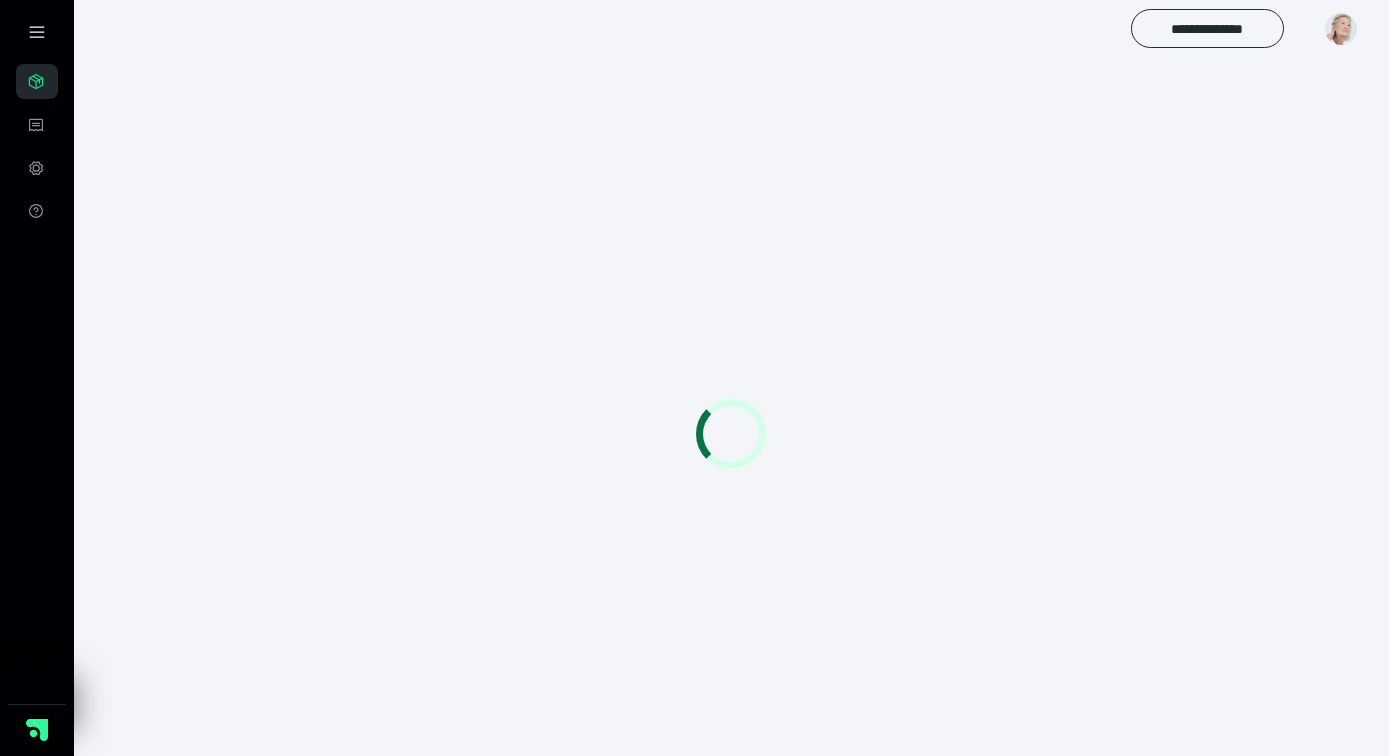 scroll, scrollTop: 0, scrollLeft: 0, axis: both 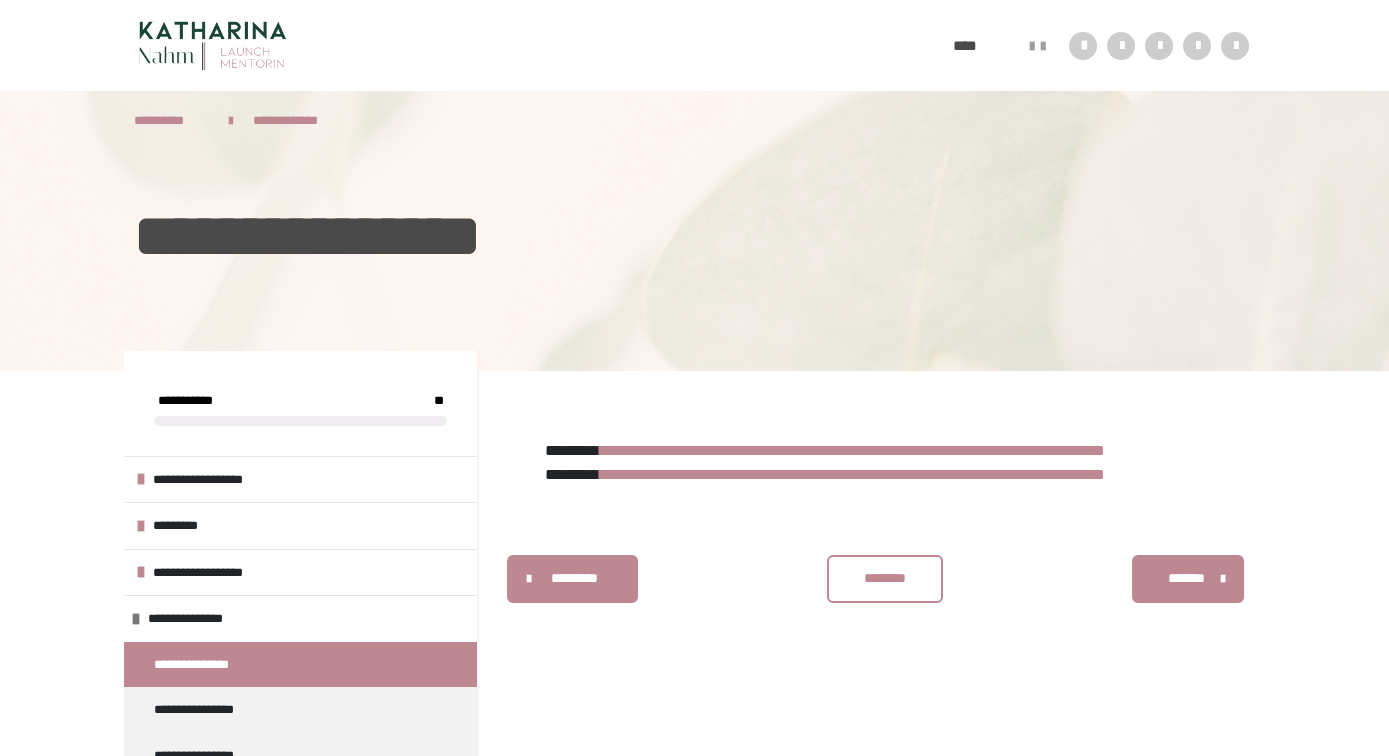 click on "**********" at bounding box center (852, 474) 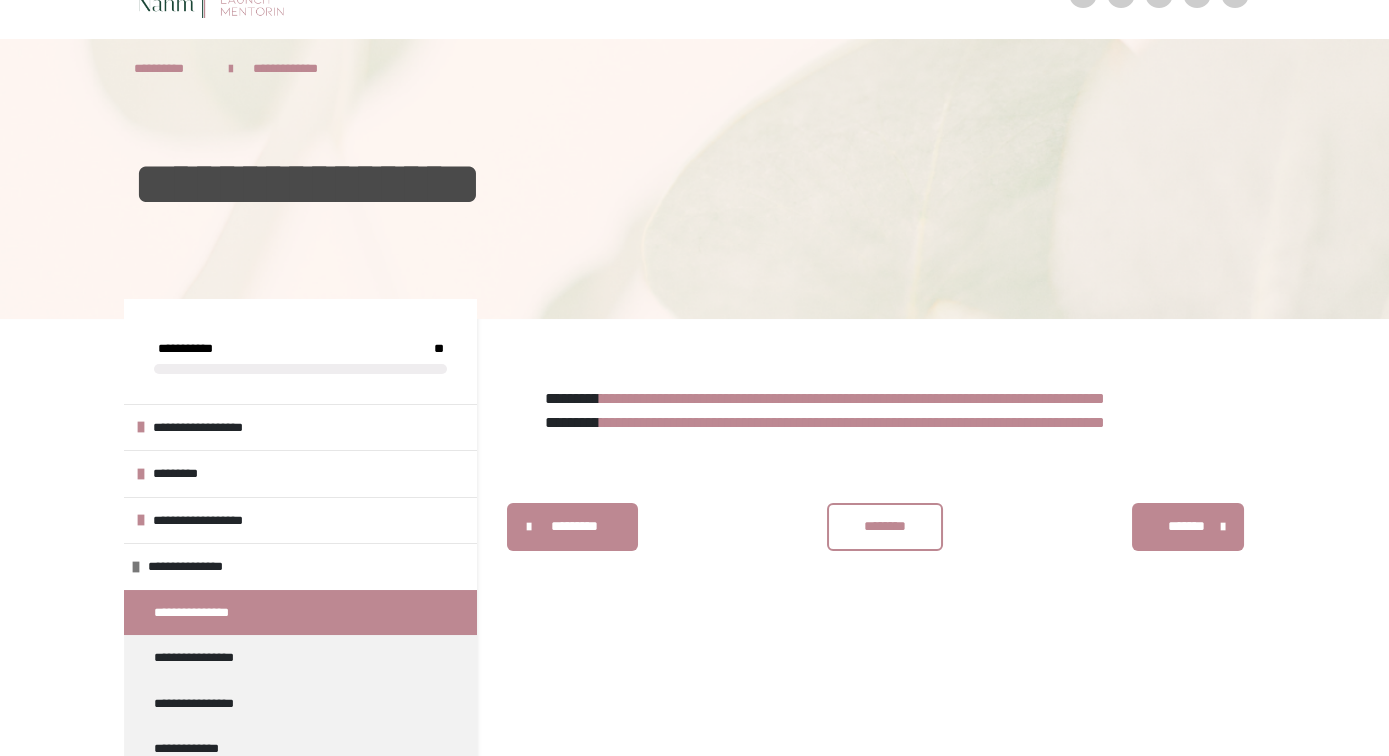 scroll, scrollTop: 105, scrollLeft: 0, axis: vertical 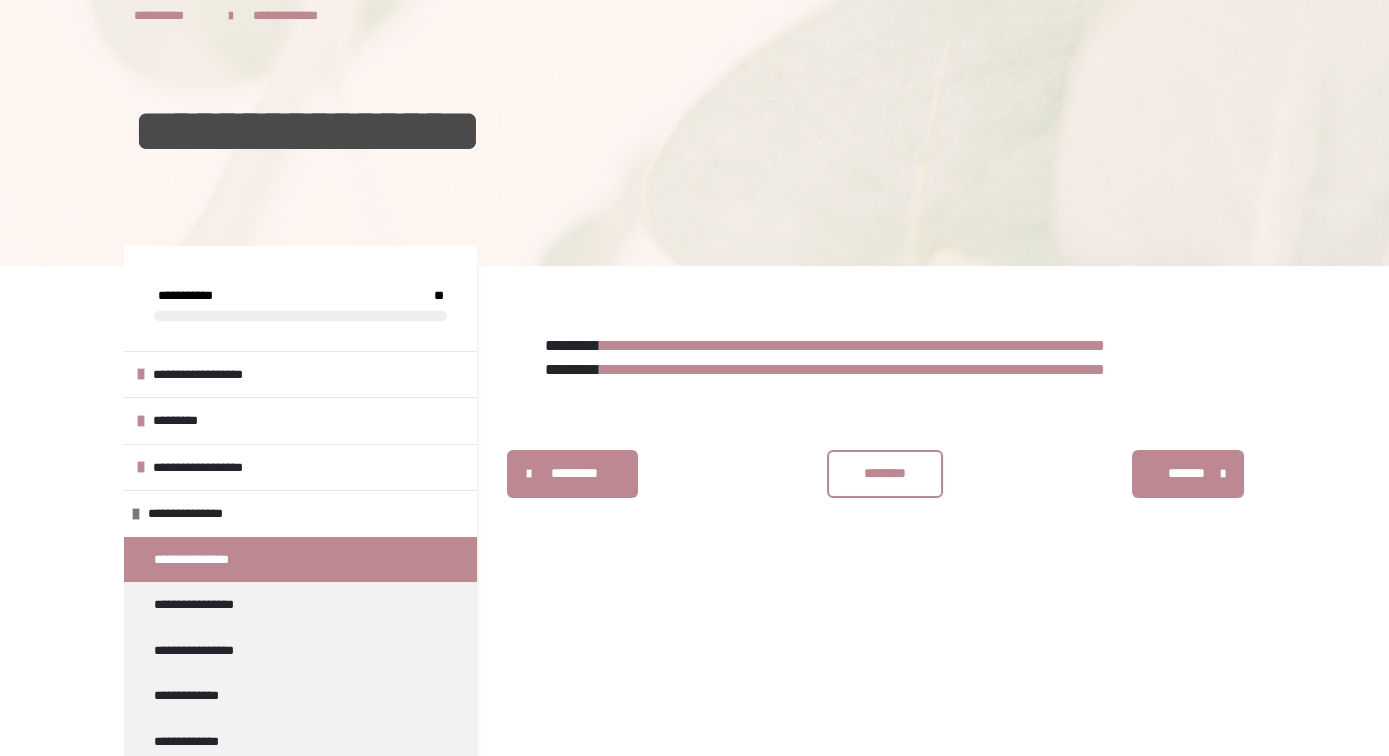 click on "********" at bounding box center [885, 474] 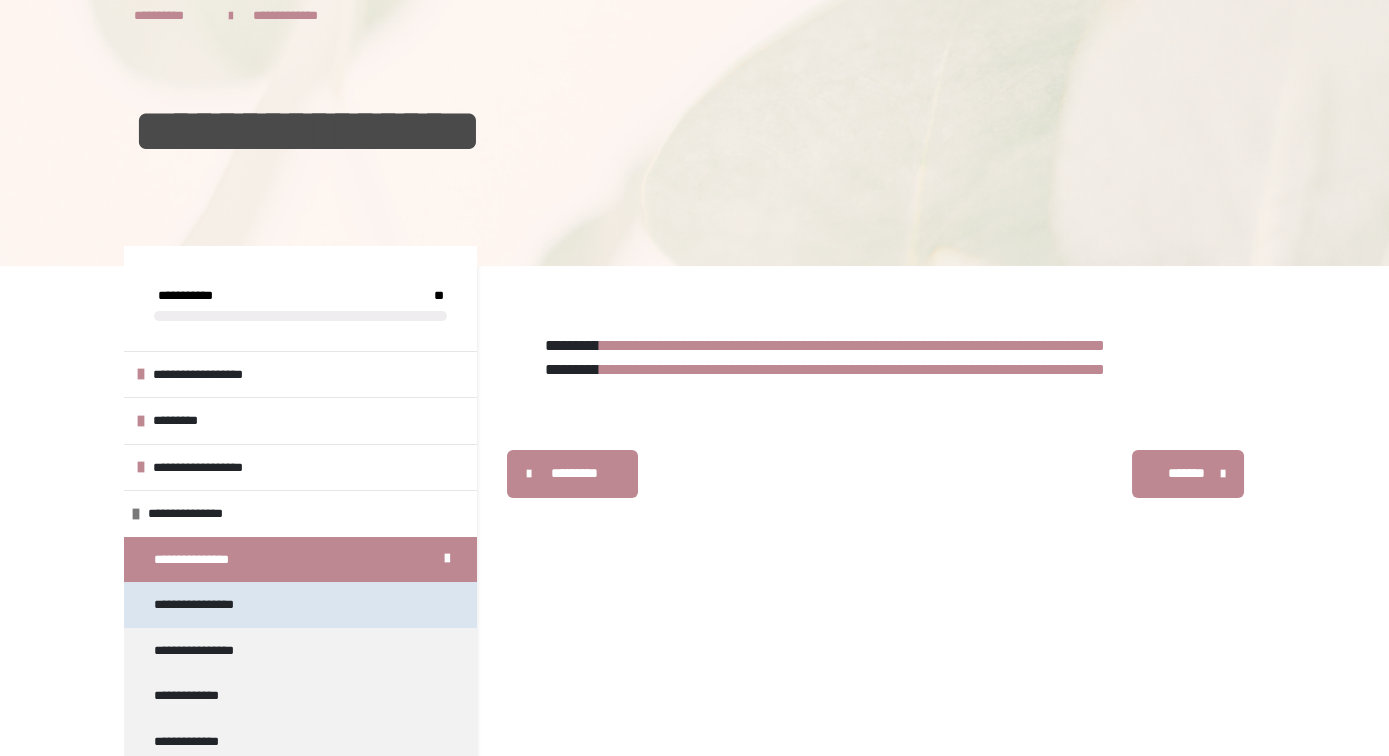 click on "**********" at bounding box center (203, 605) 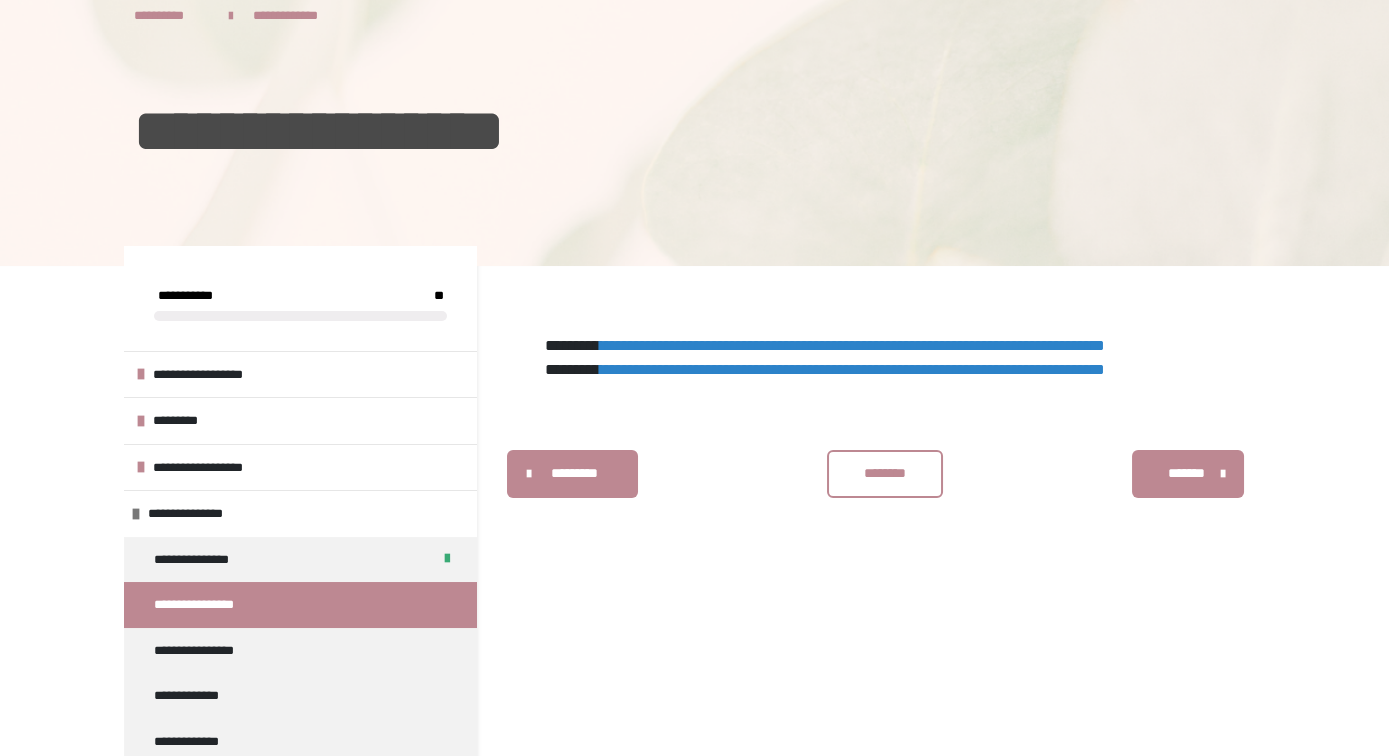 click on "**********" at bounding box center (852, 345) 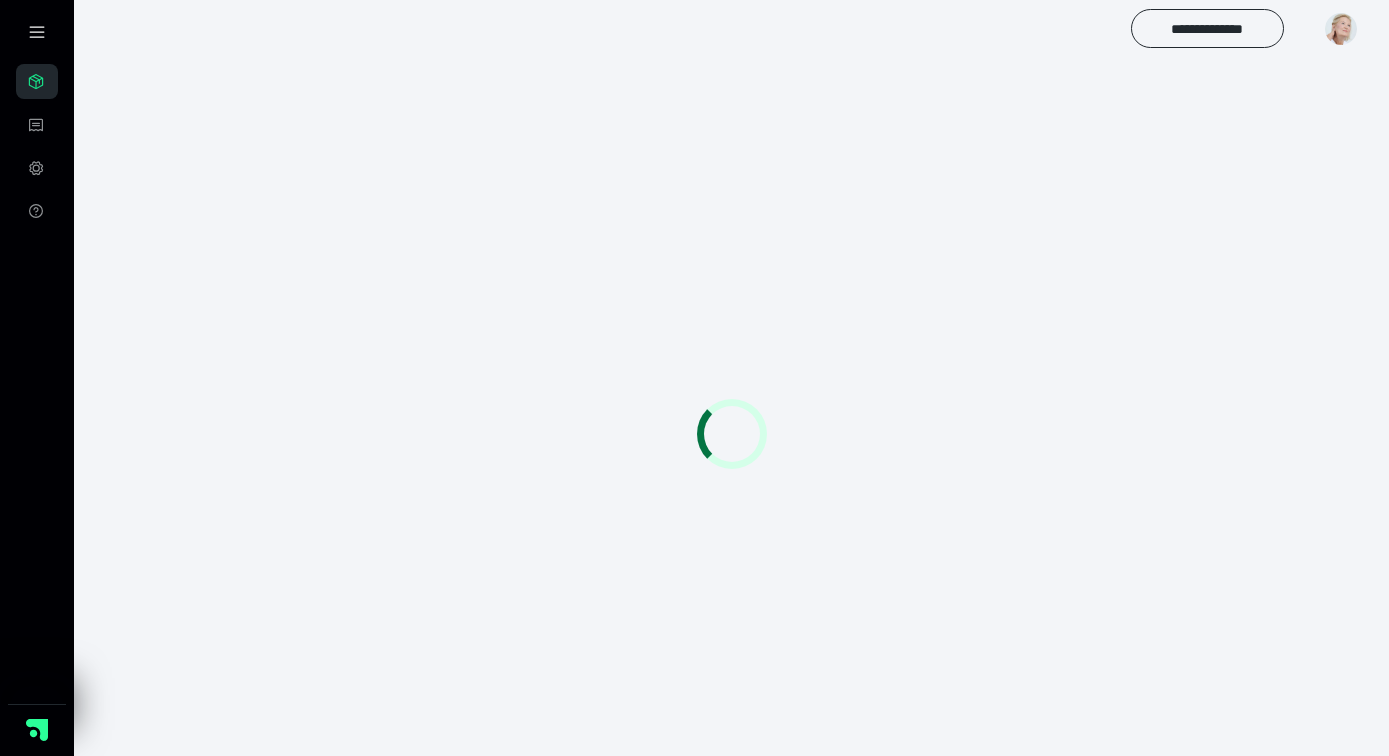 scroll, scrollTop: 56, scrollLeft: 0, axis: vertical 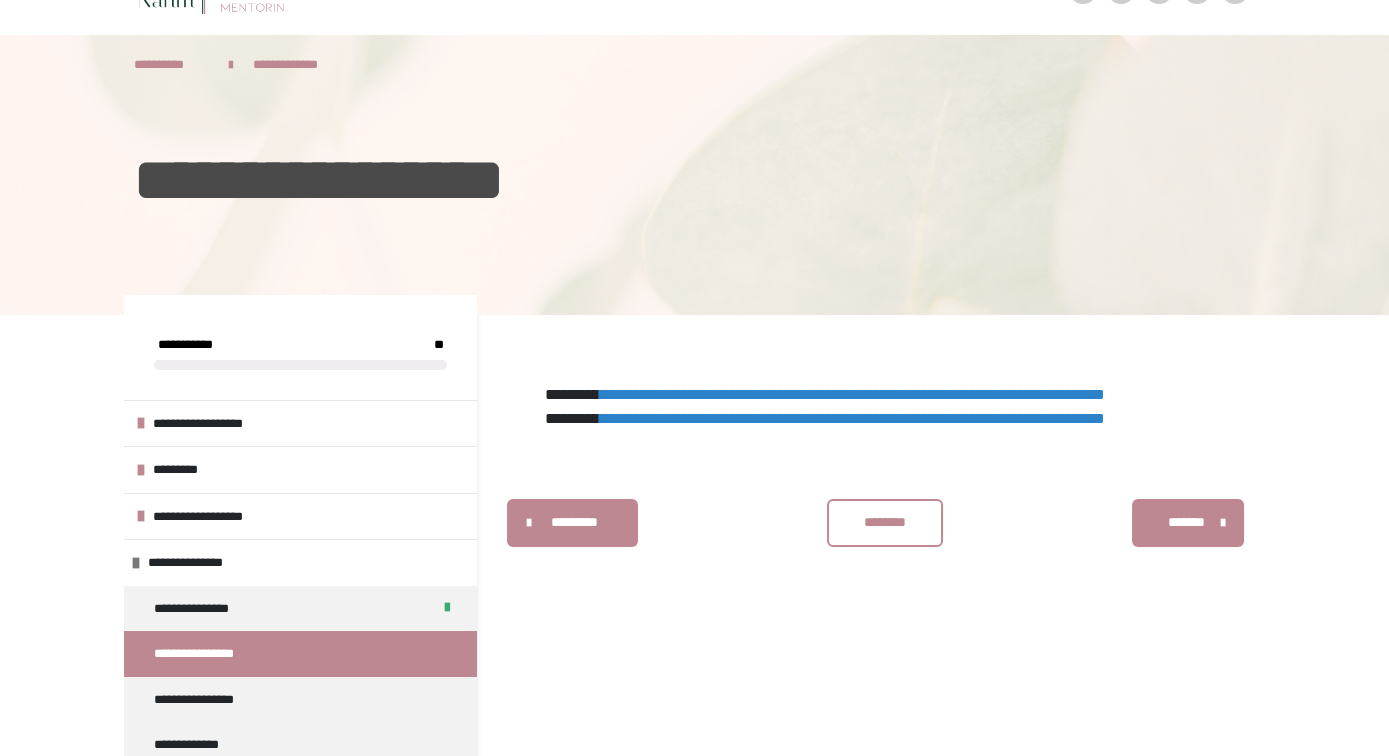 click on "**********" at bounding box center [852, 418] 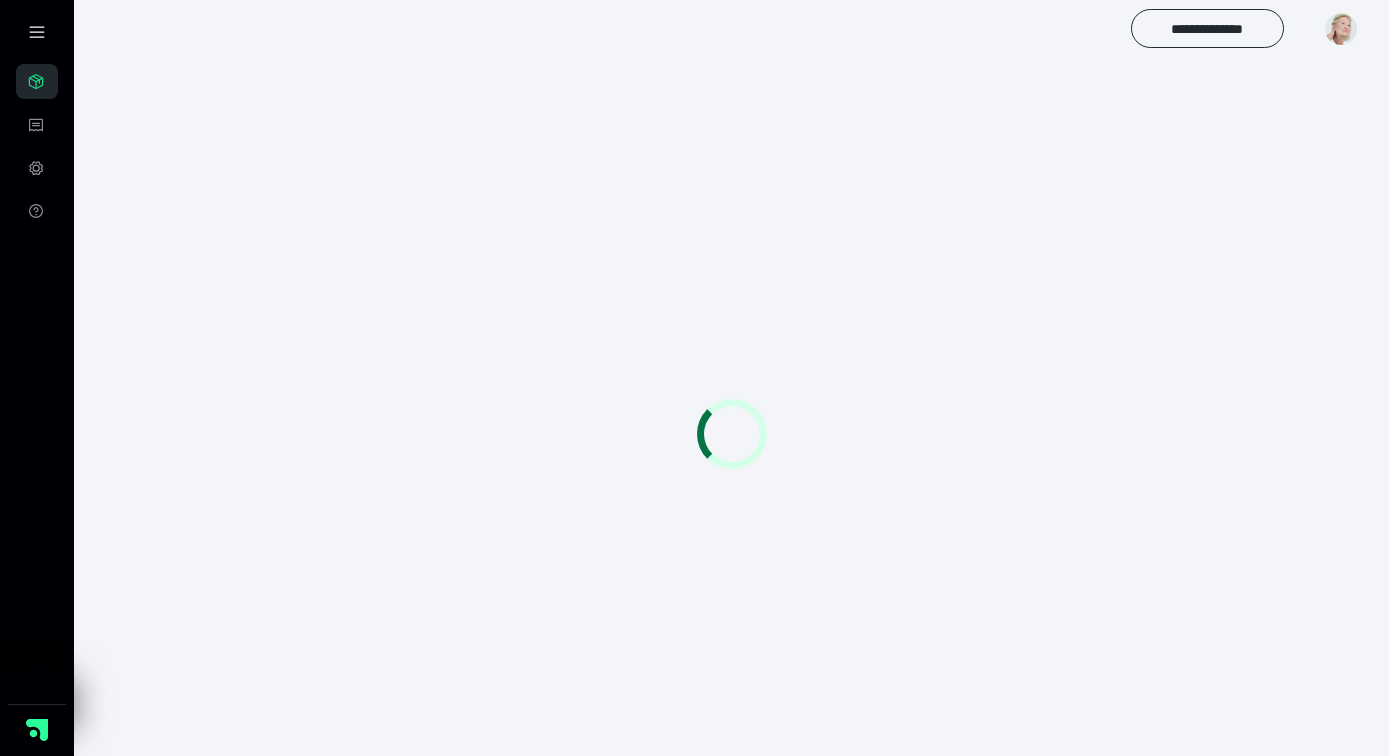 scroll, scrollTop: 0, scrollLeft: 0, axis: both 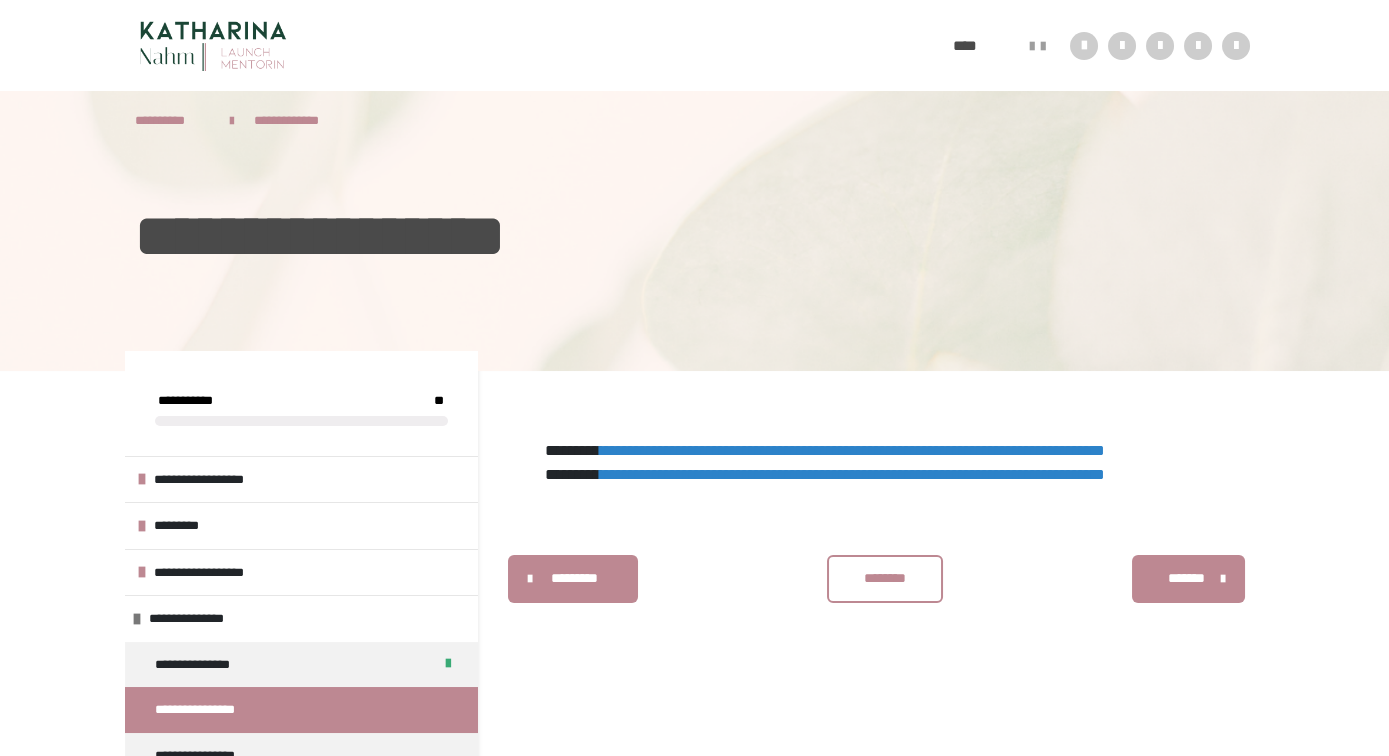 click on "********" at bounding box center [885, 578] 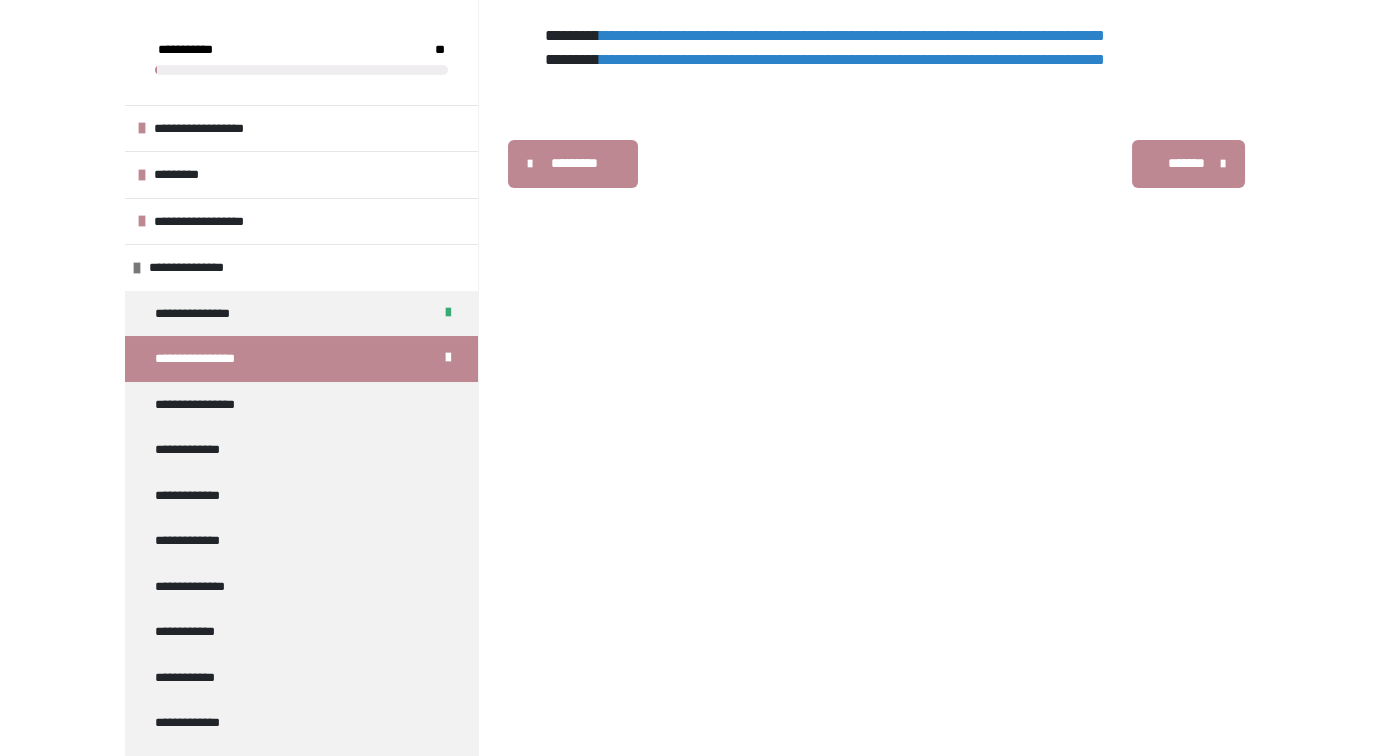 scroll, scrollTop: 431, scrollLeft: 0, axis: vertical 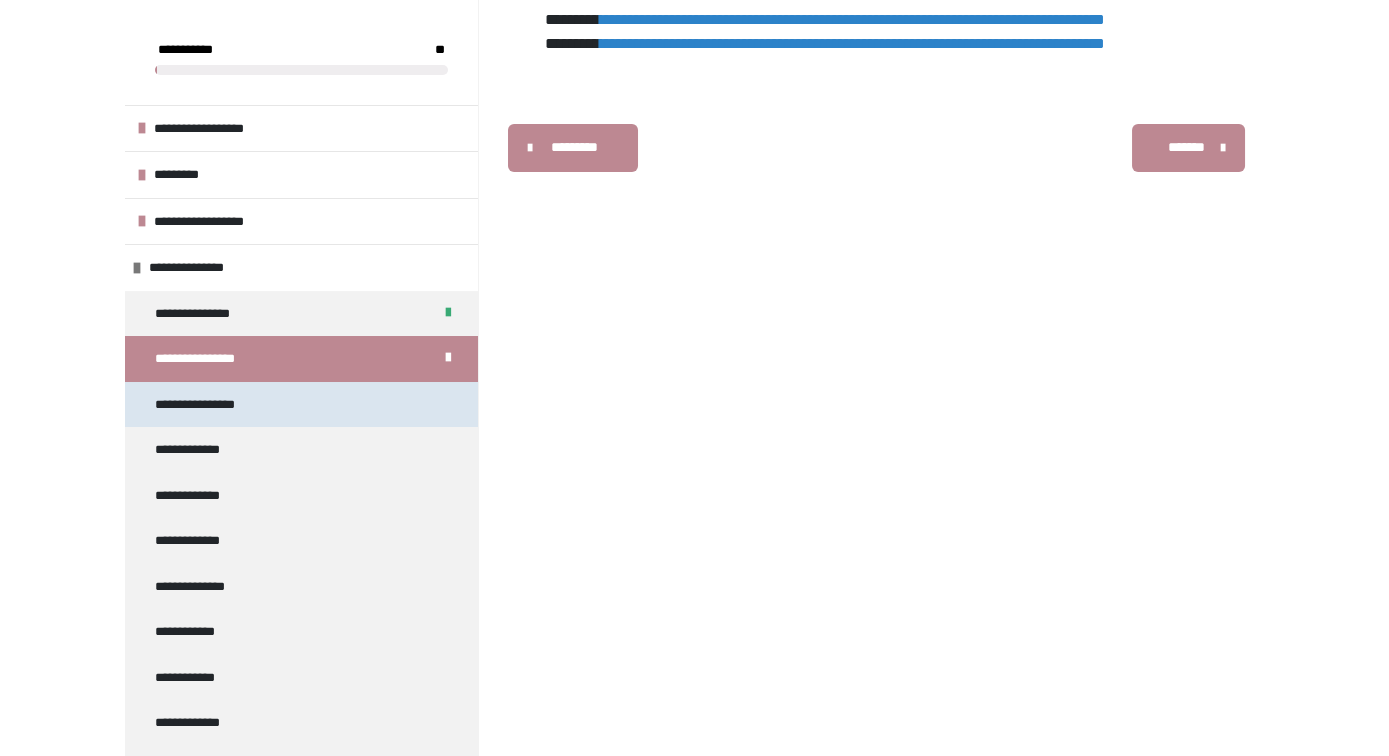 click on "**********" at bounding box center (205, 405) 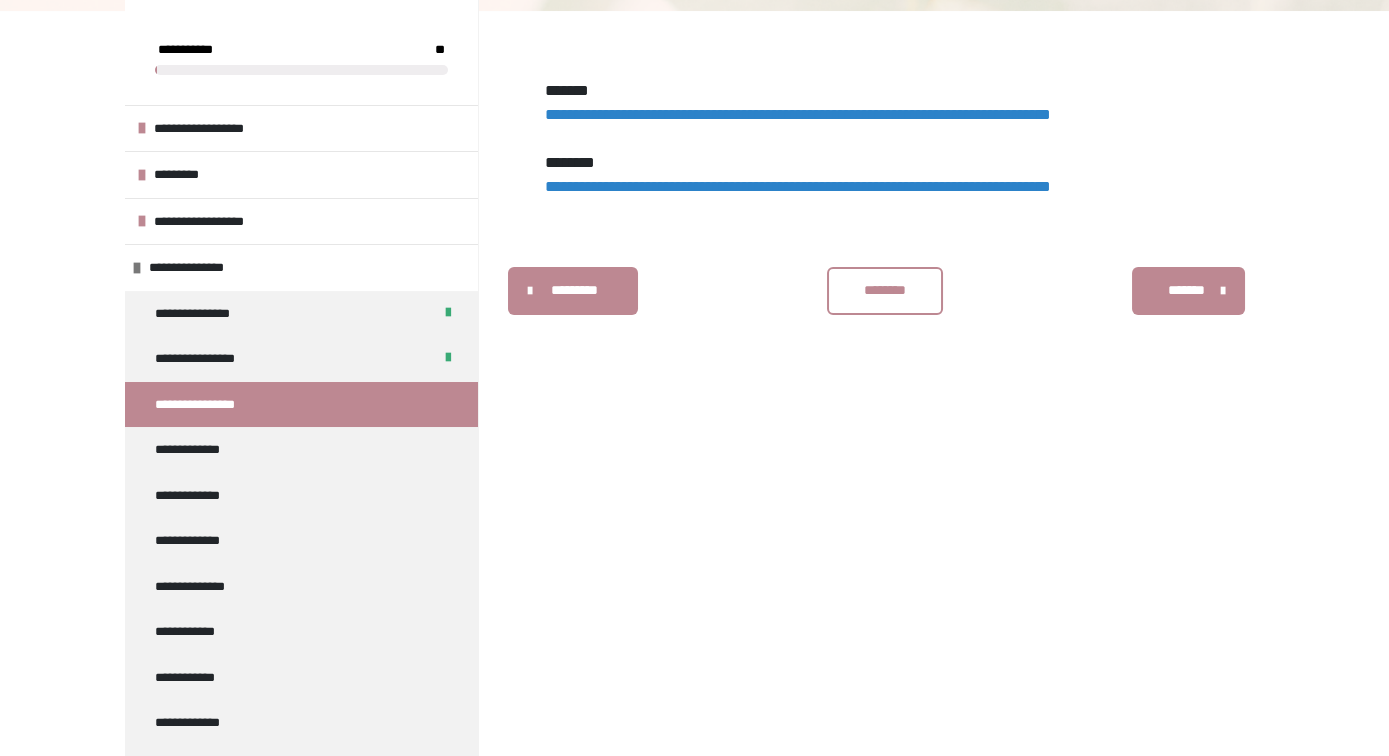 click on "**********" at bounding box center [798, 114] 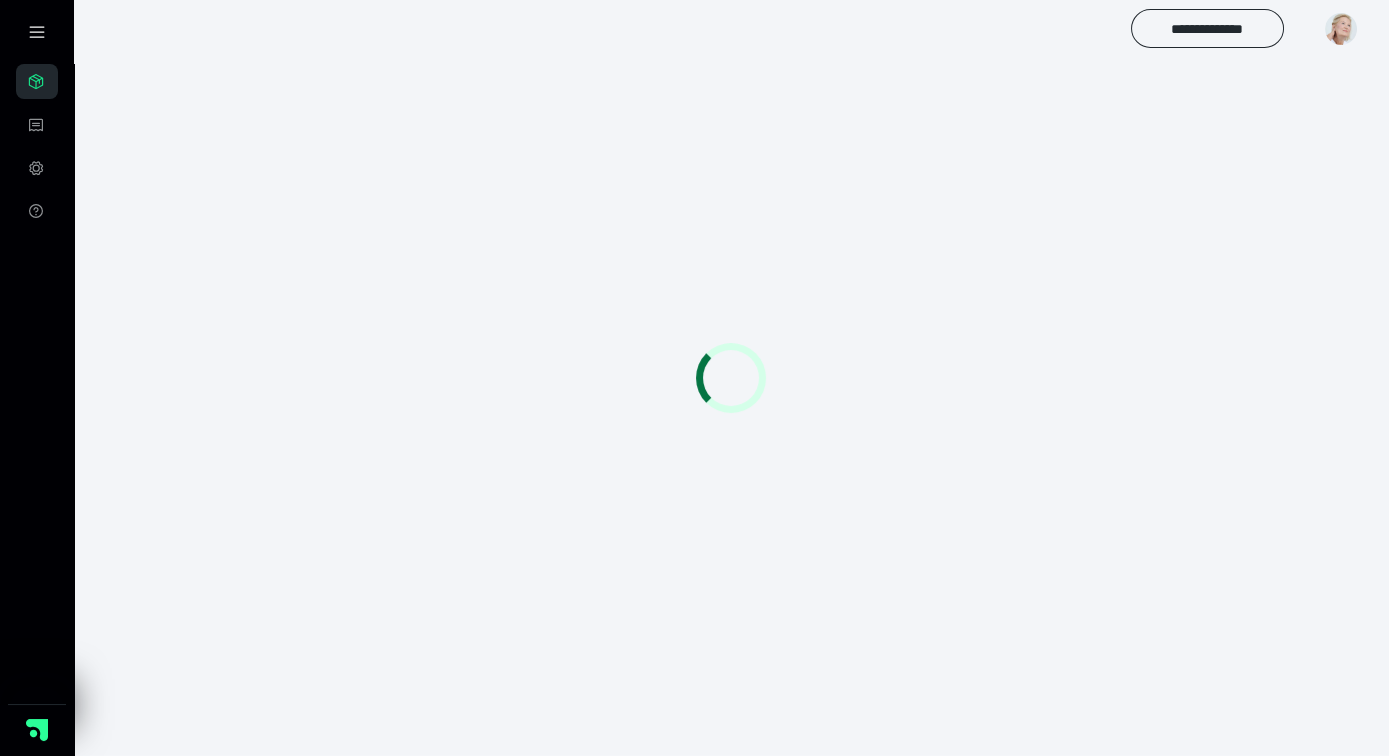 scroll, scrollTop: 90, scrollLeft: 0, axis: vertical 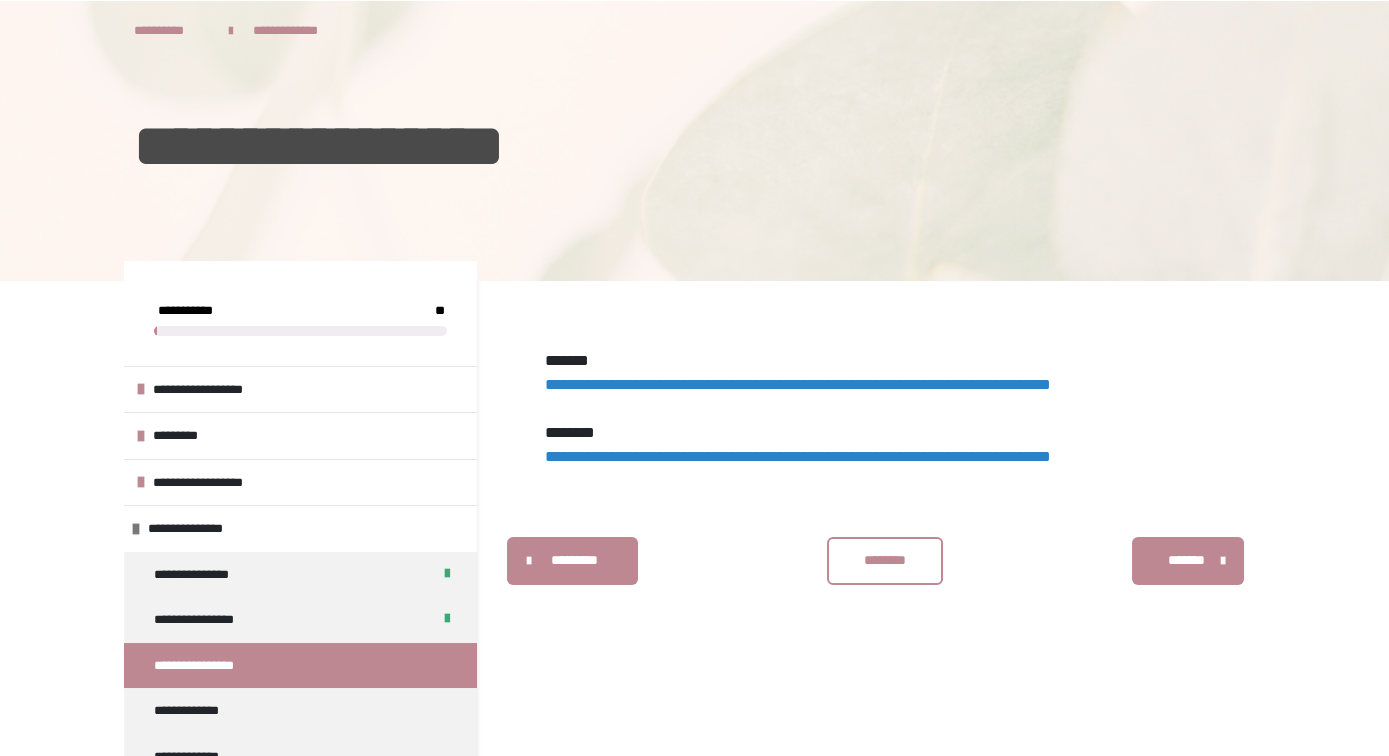 click on "**********" at bounding box center (798, 456) 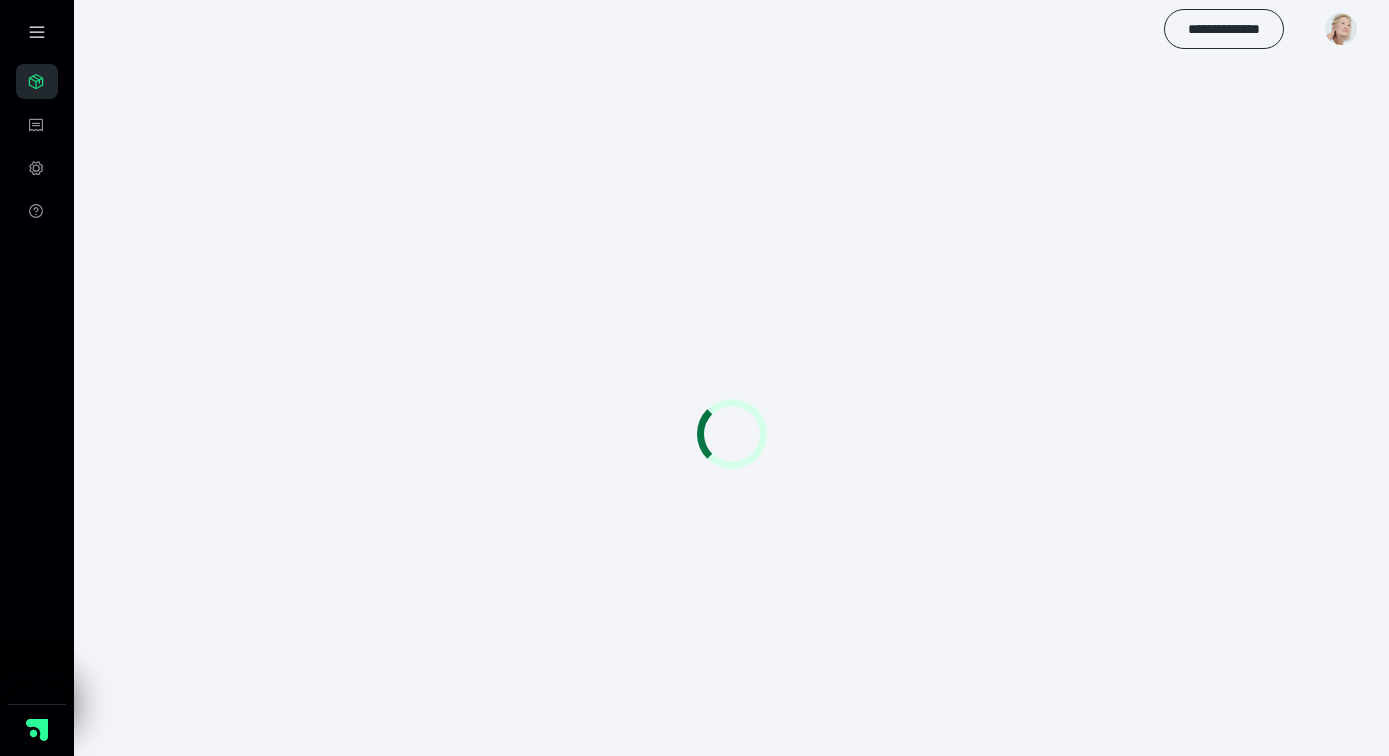 scroll, scrollTop: 56, scrollLeft: 0, axis: vertical 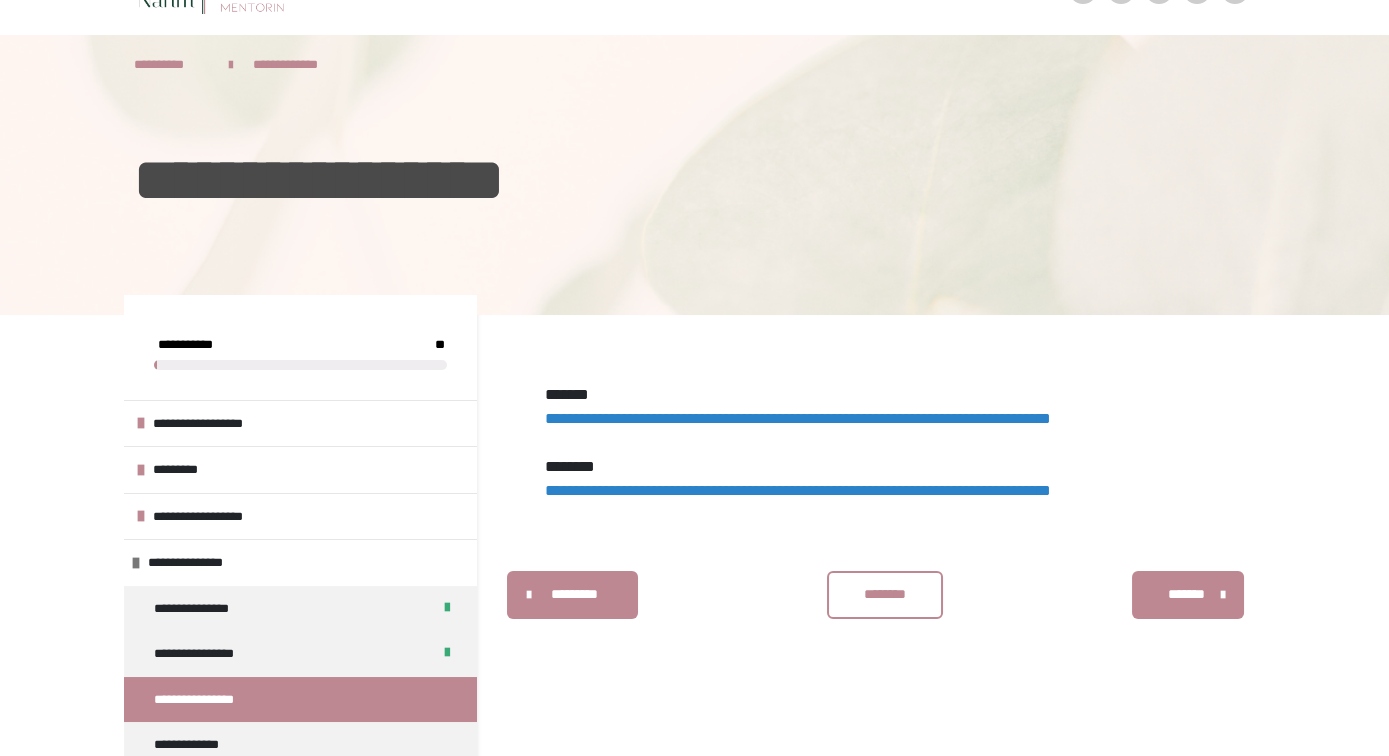 click on "********" at bounding box center (885, 595) 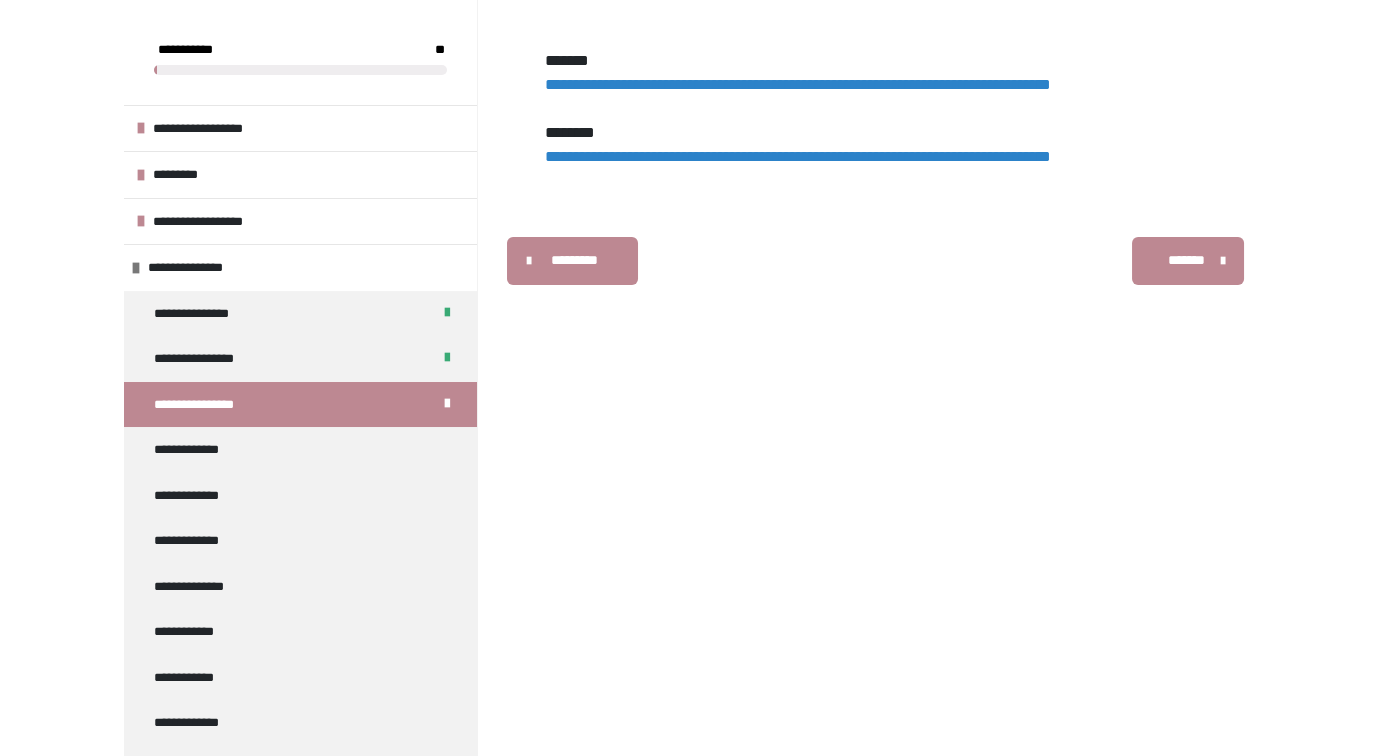 scroll, scrollTop: 418, scrollLeft: 0, axis: vertical 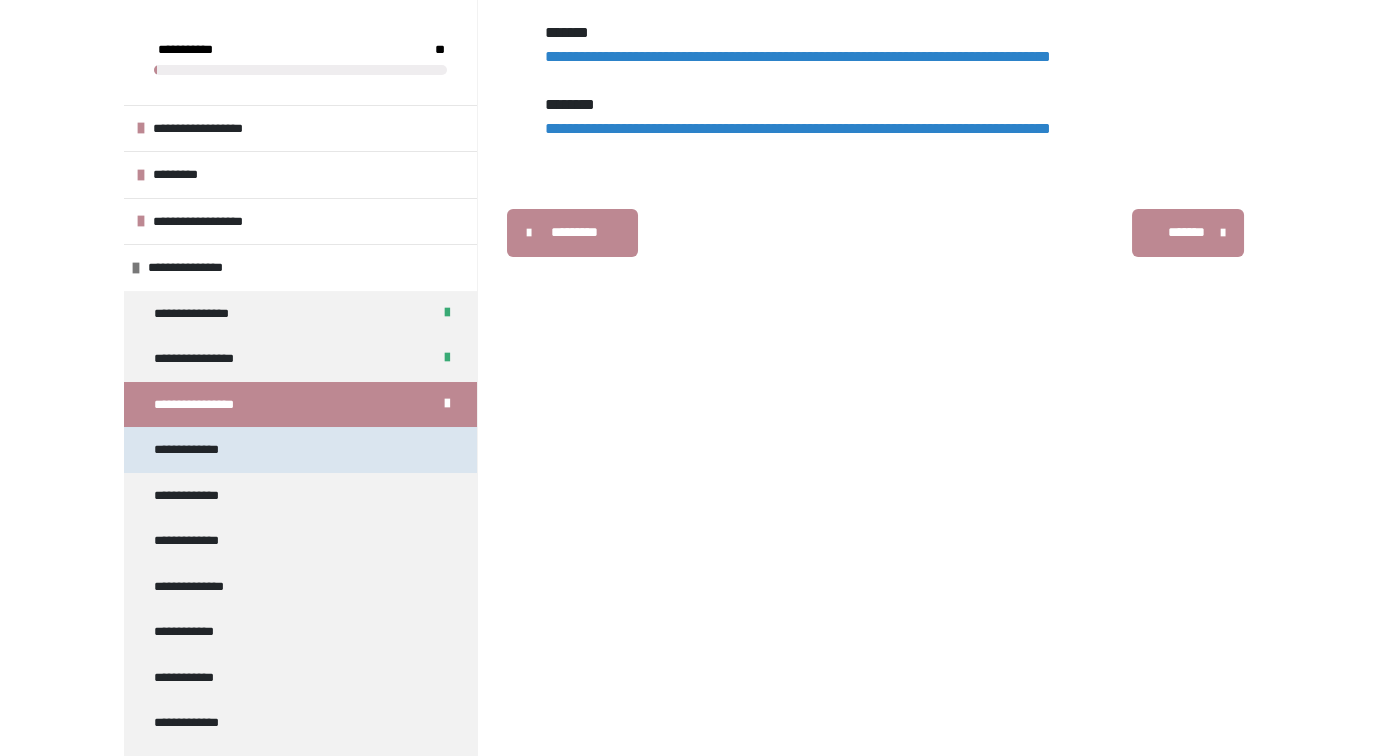 click on "**********" at bounding box center [300, 450] 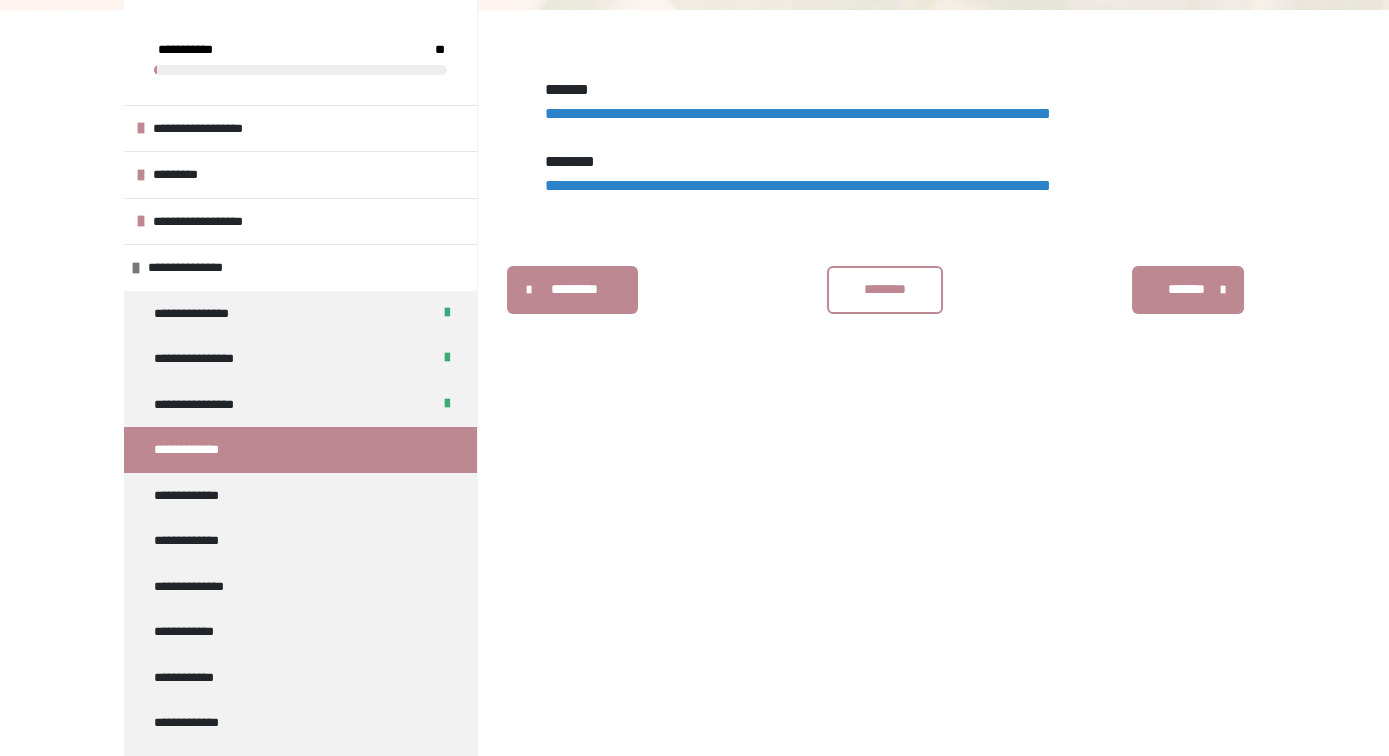 click on "**********" at bounding box center [798, 113] 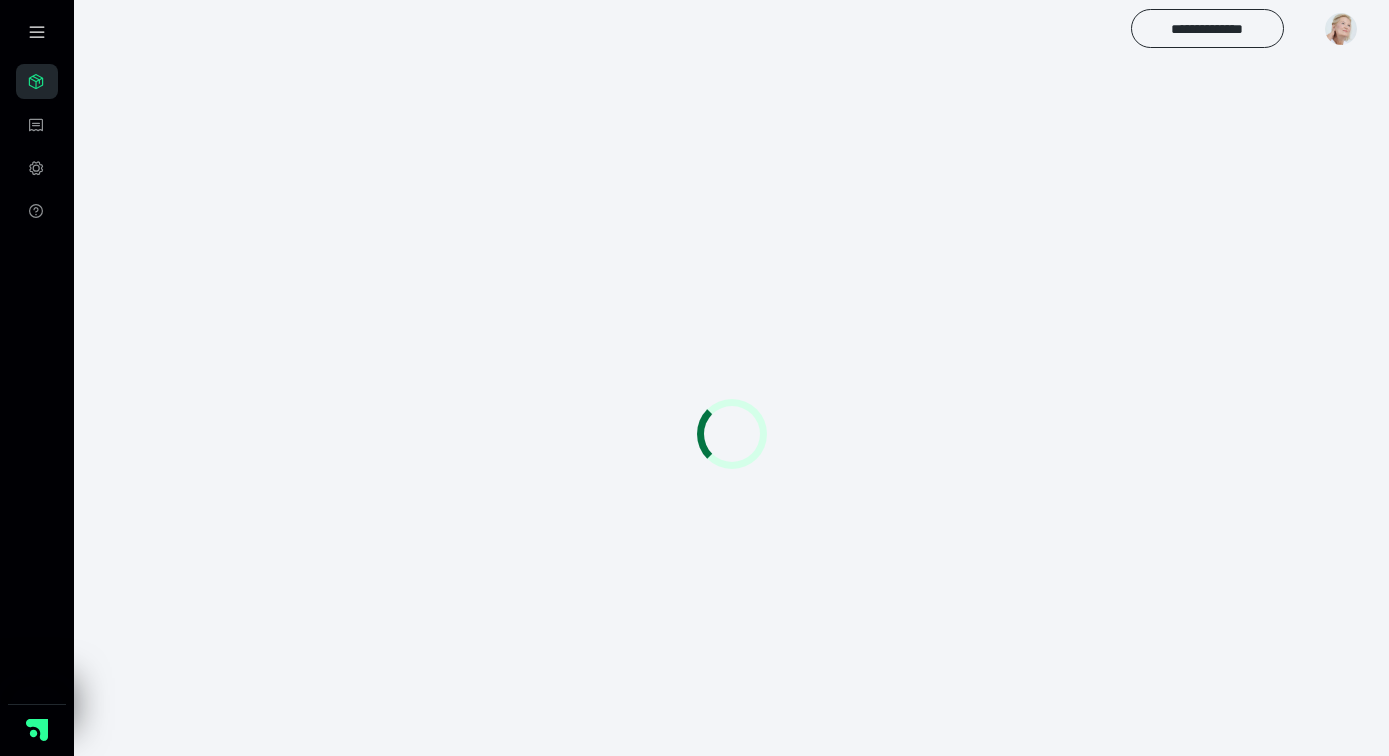 scroll, scrollTop: 56, scrollLeft: 0, axis: vertical 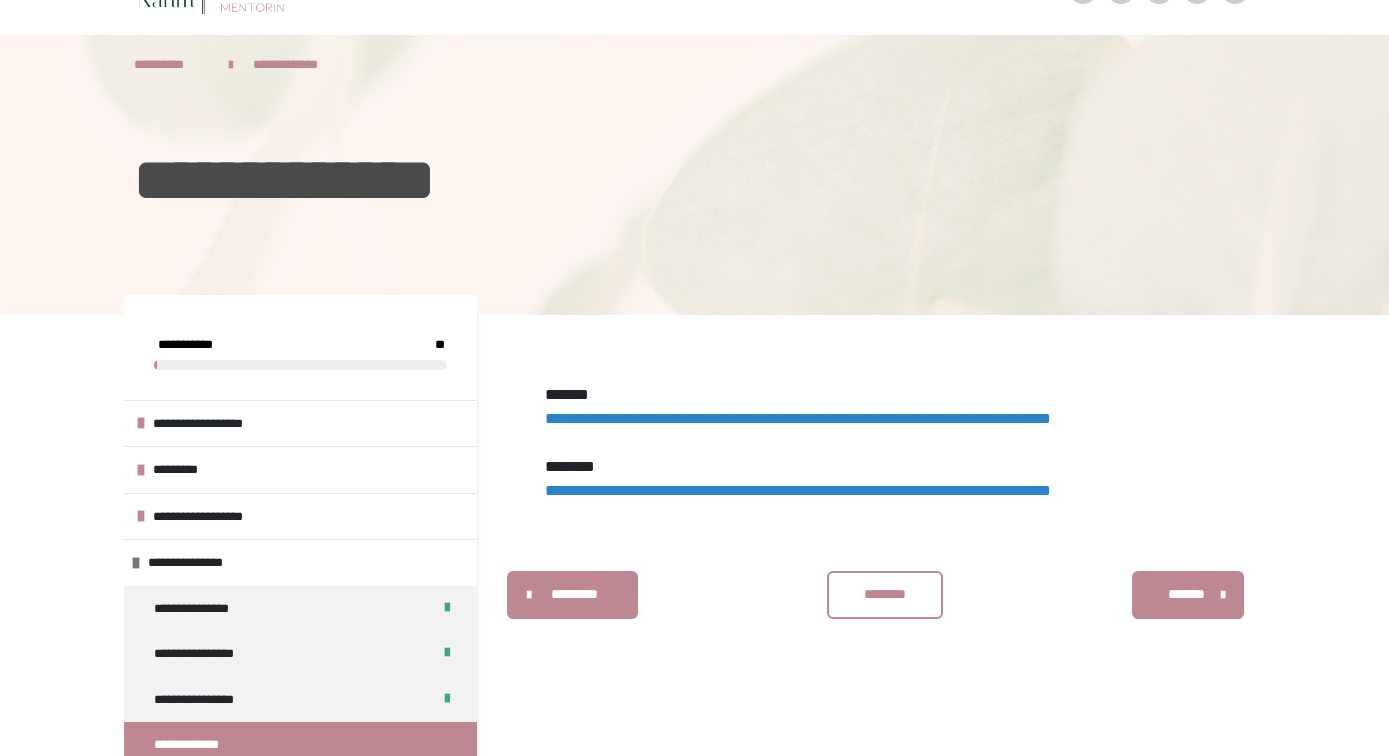 click on "**********" at bounding box center [798, 490] 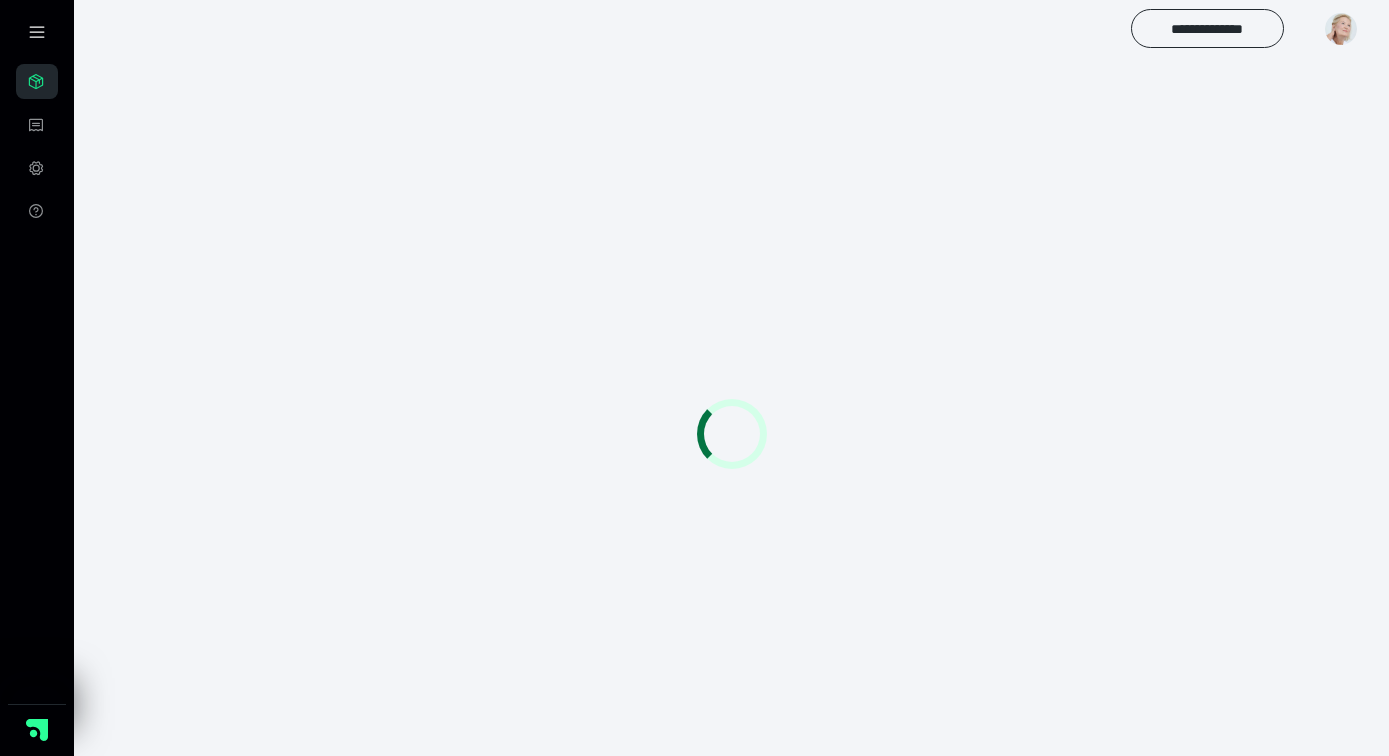 scroll, scrollTop: 0, scrollLeft: 0, axis: both 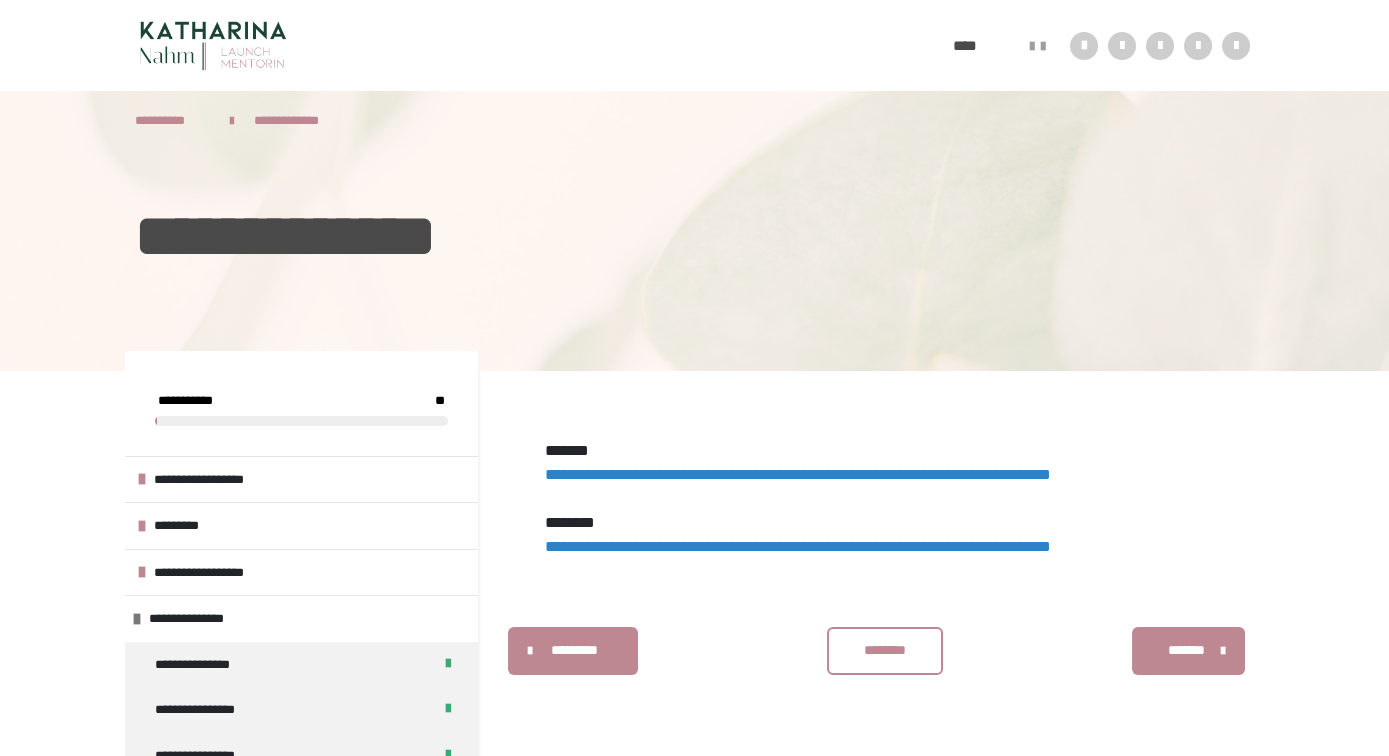 click on "********" at bounding box center [885, 651] 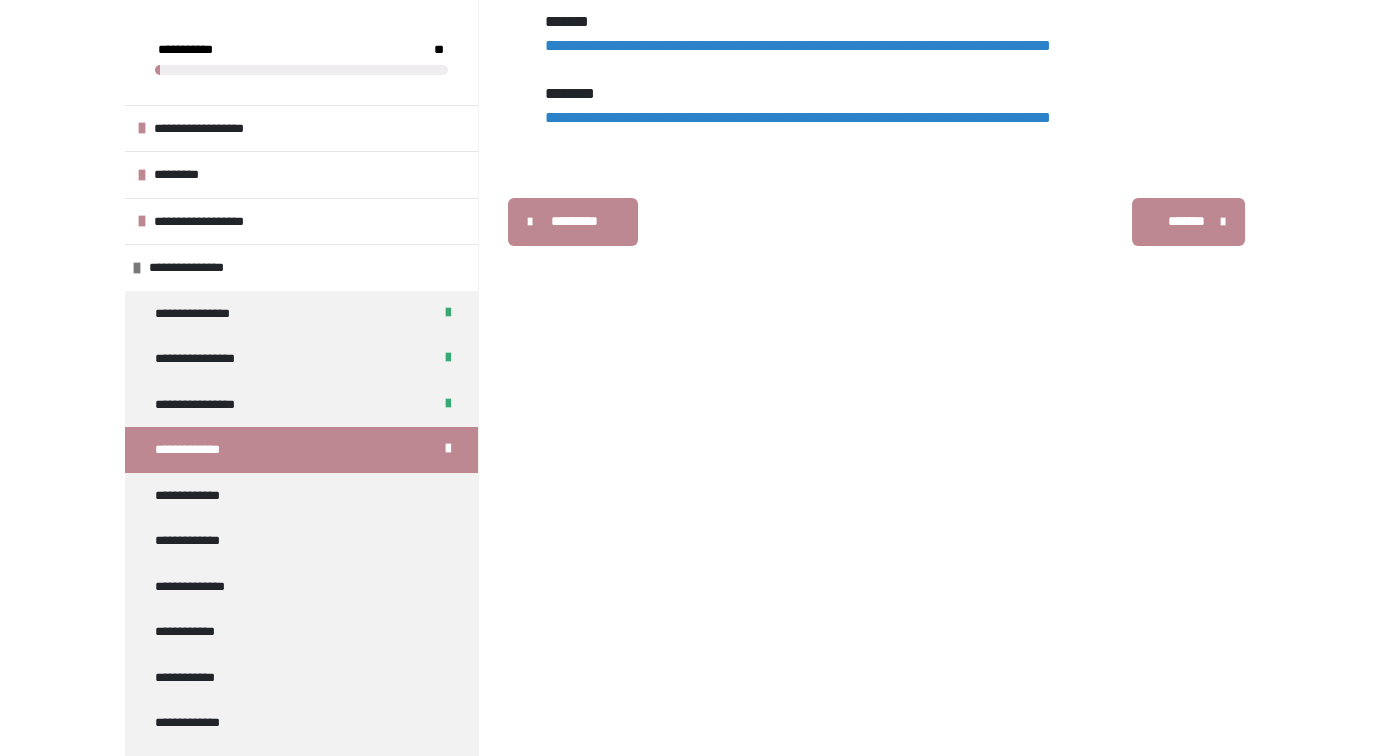 scroll, scrollTop: 431, scrollLeft: 0, axis: vertical 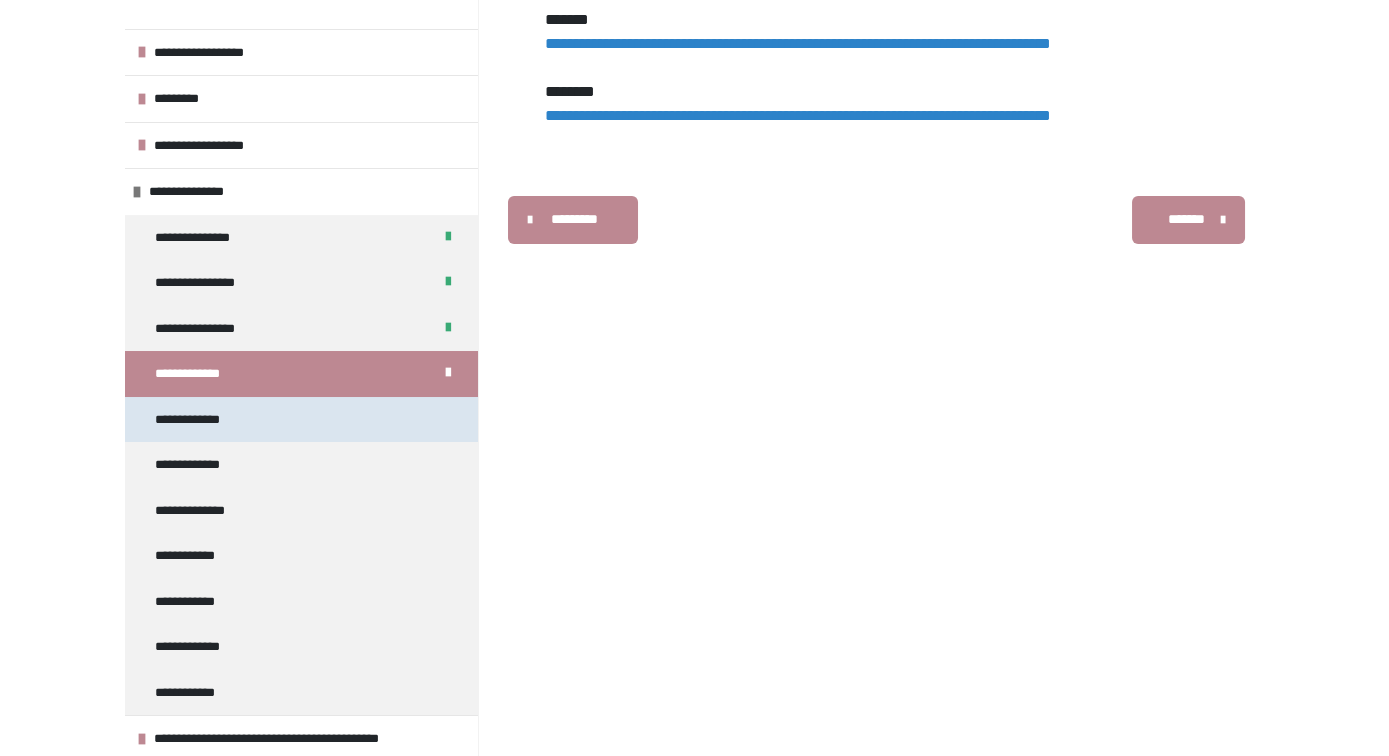 click on "**********" at bounding box center [196, 420] 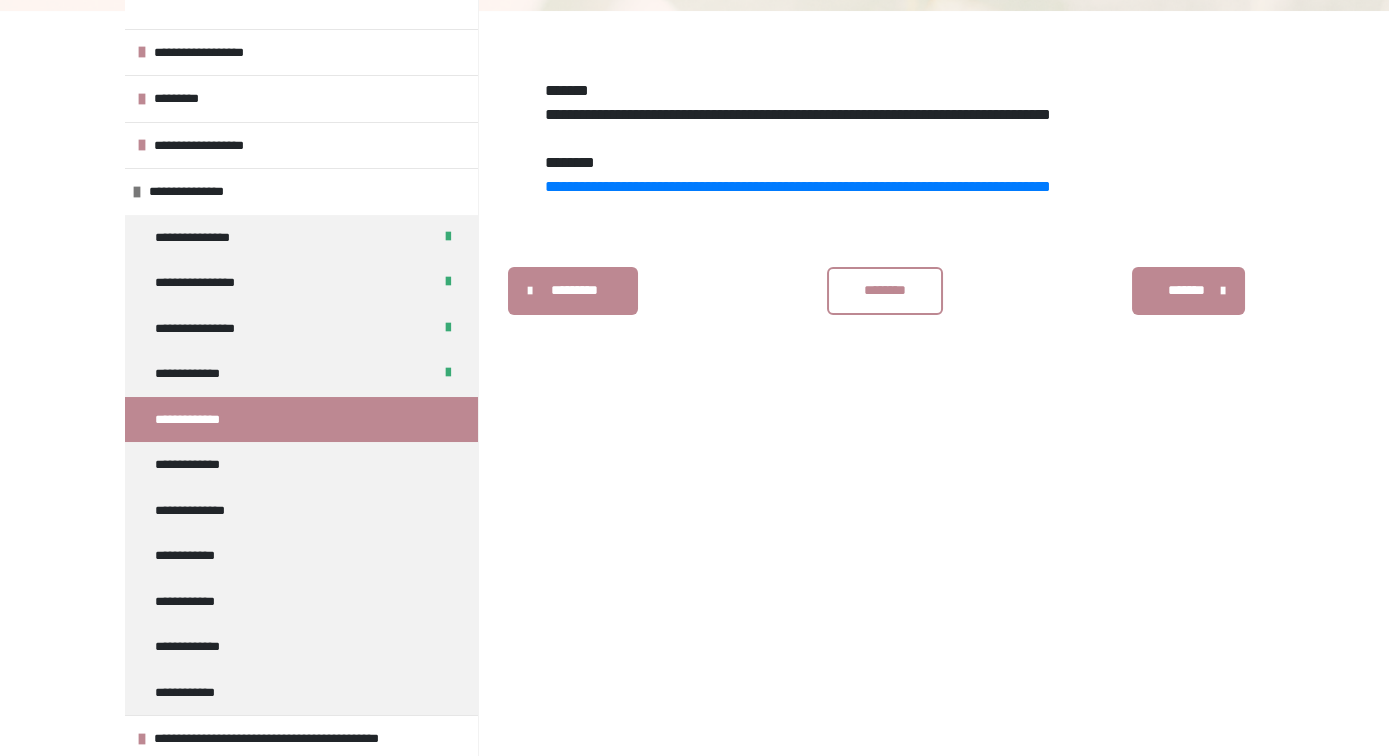 click on "**********" at bounding box center (798, 114) 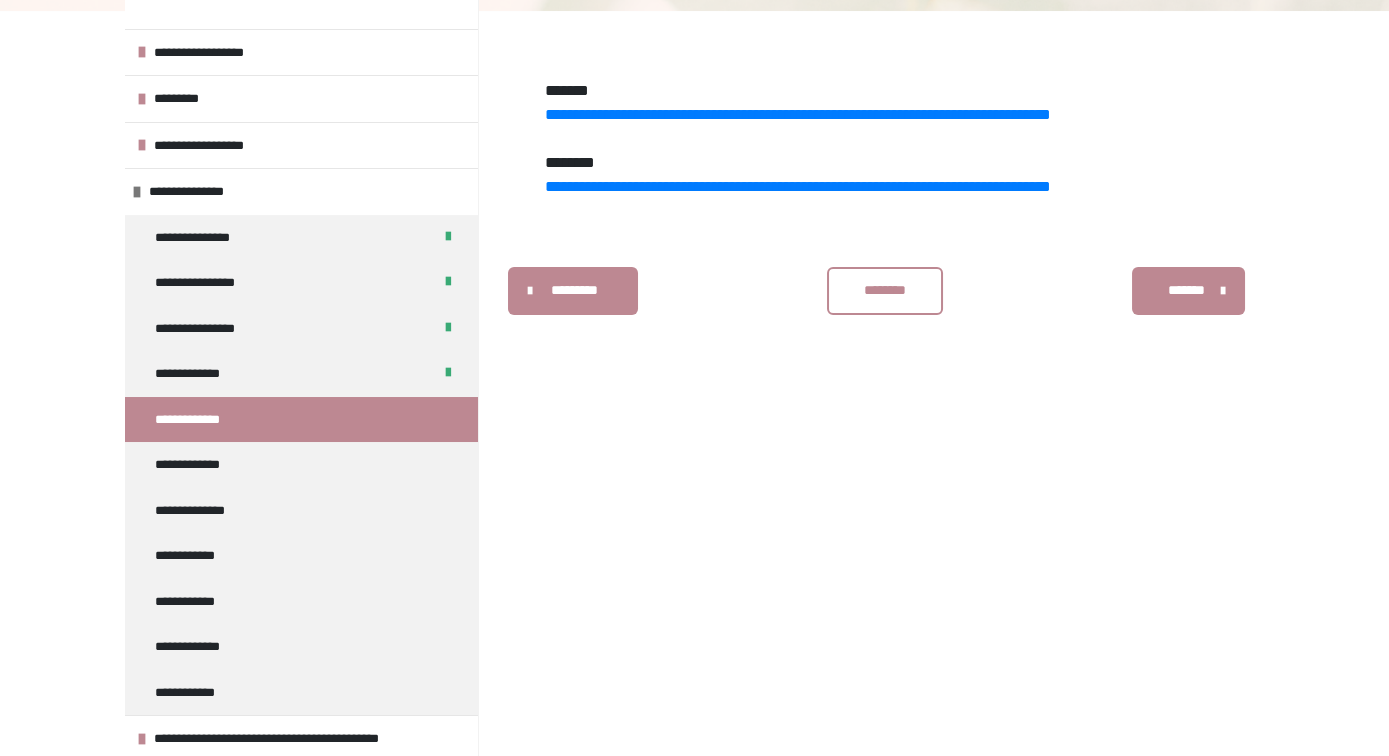click on "********" at bounding box center (885, 290) 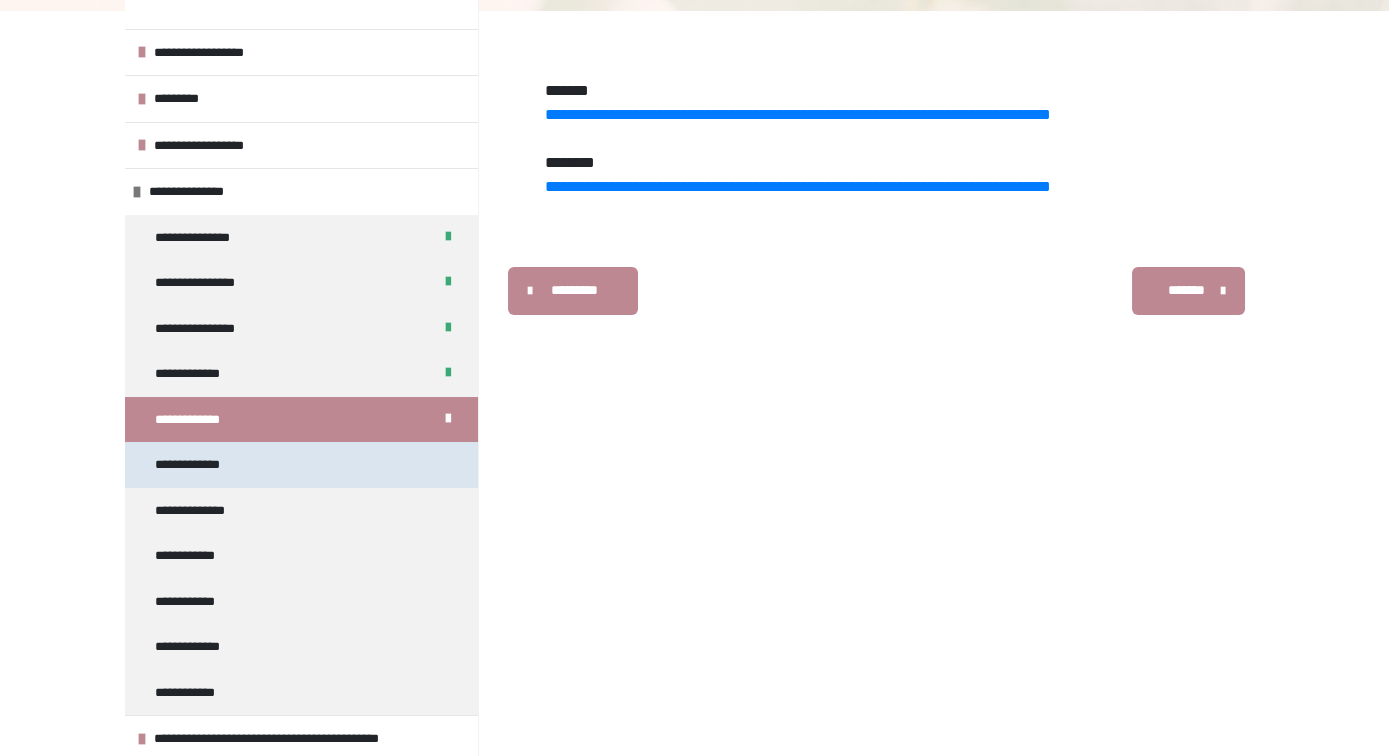 click on "**********" at bounding box center [191, 465] 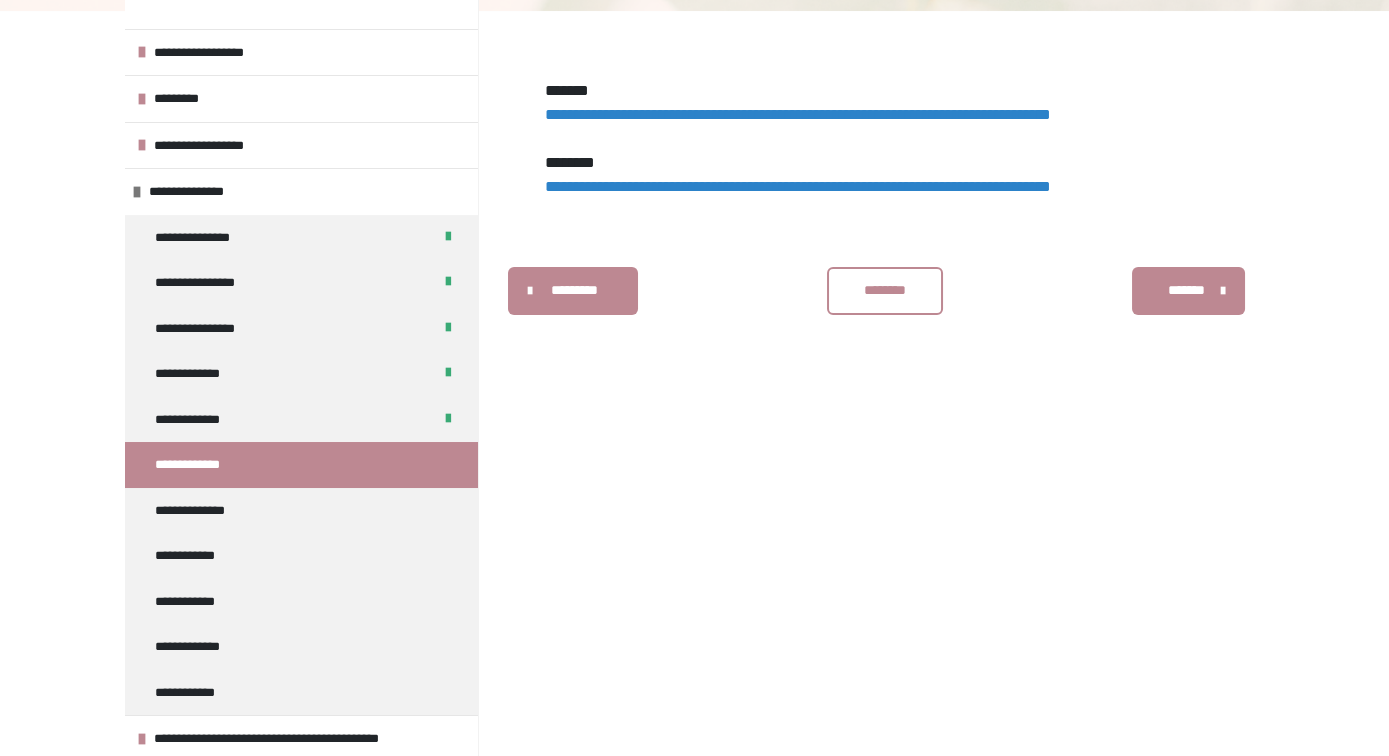 click on "**********" at bounding box center (798, 114) 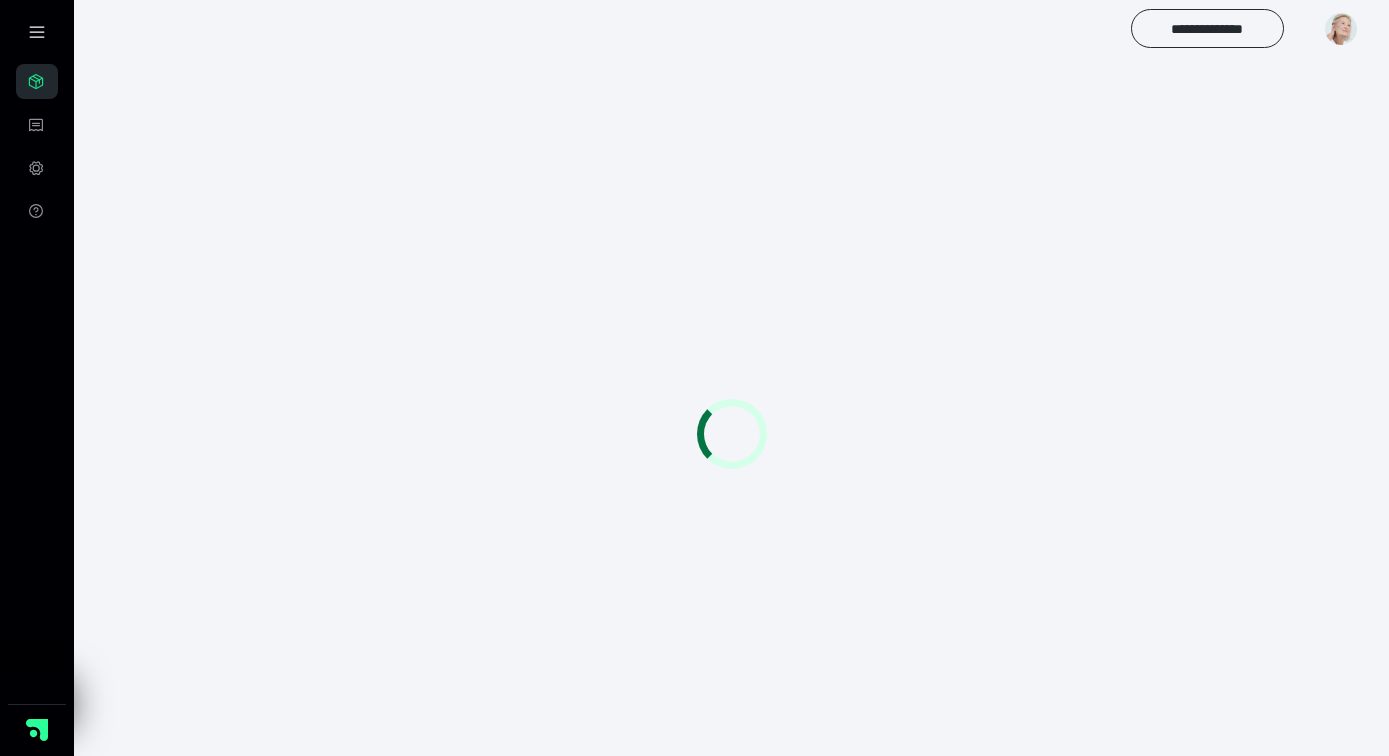 scroll, scrollTop: 0, scrollLeft: 0, axis: both 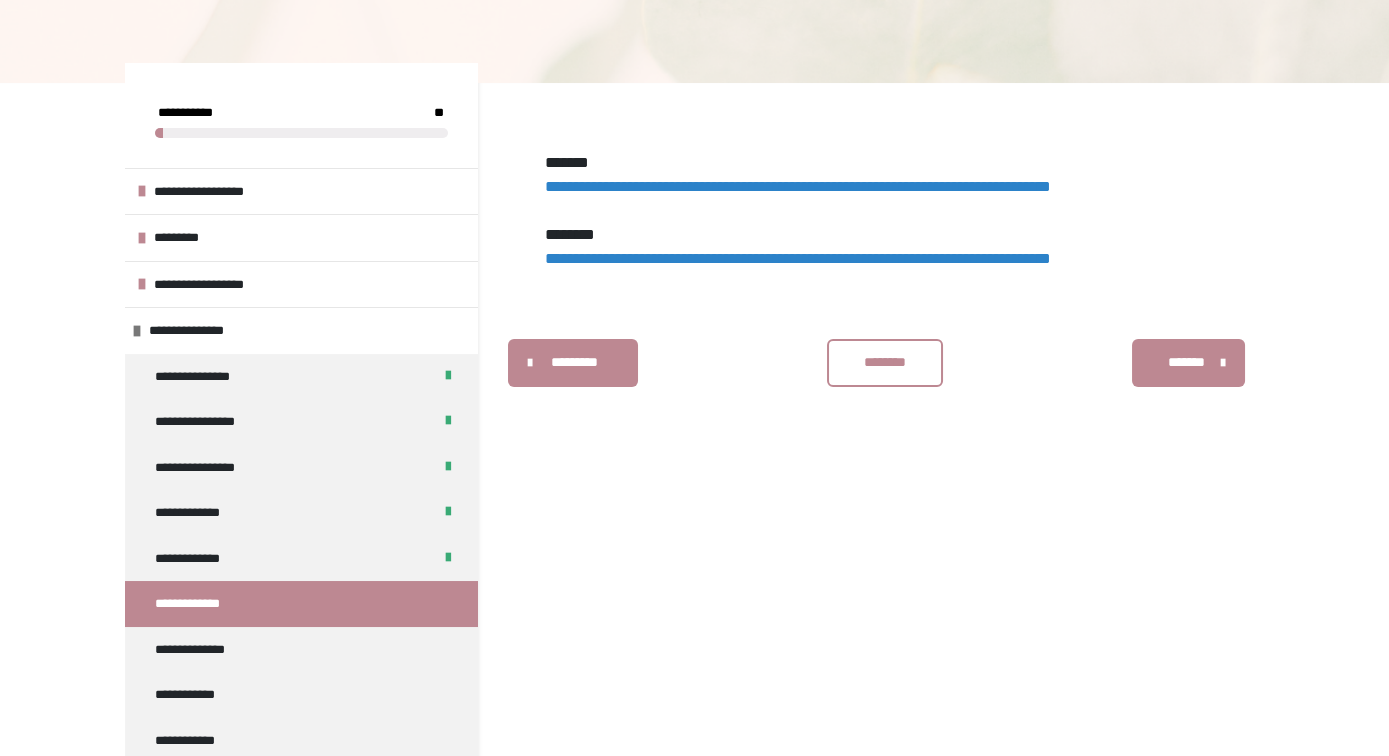 click on "**********" at bounding box center (798, 258) 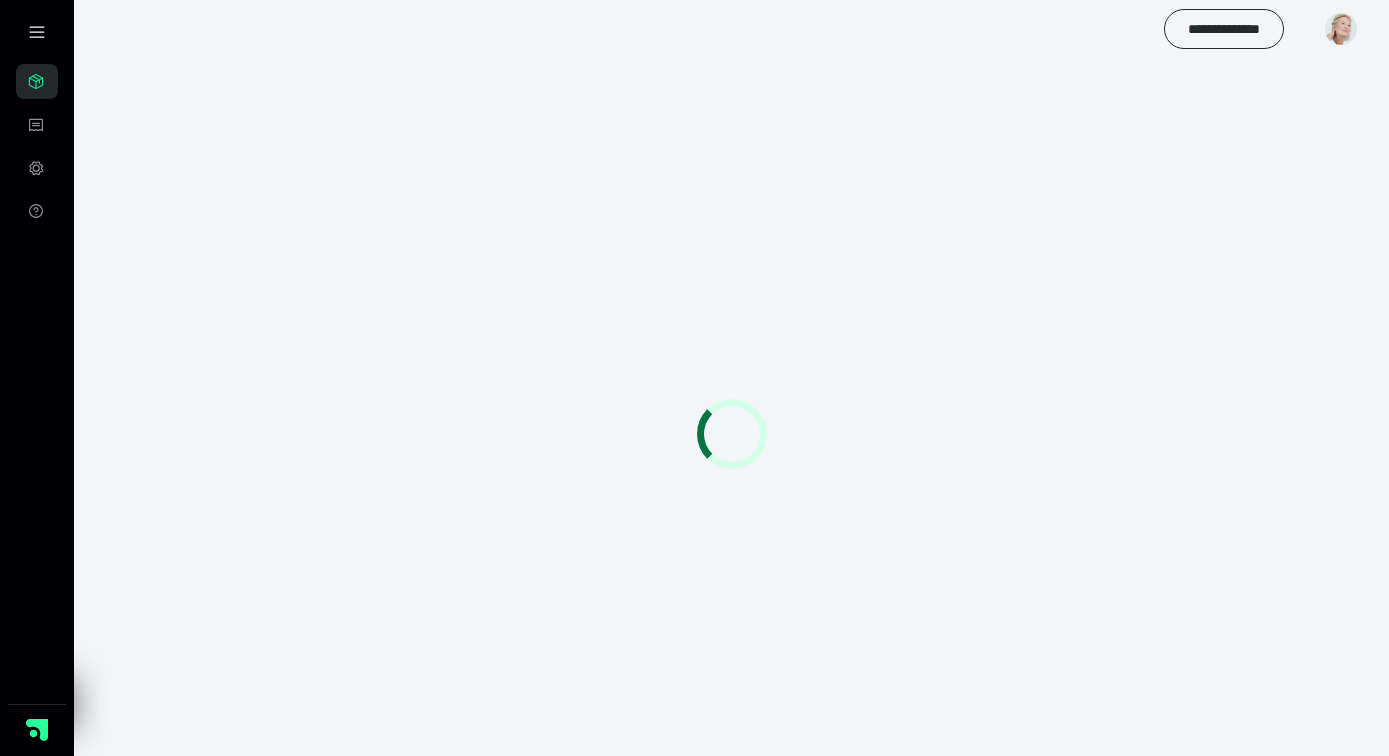 scroll, scrollTop: 56, scrollLeft: 0, axis: vertical 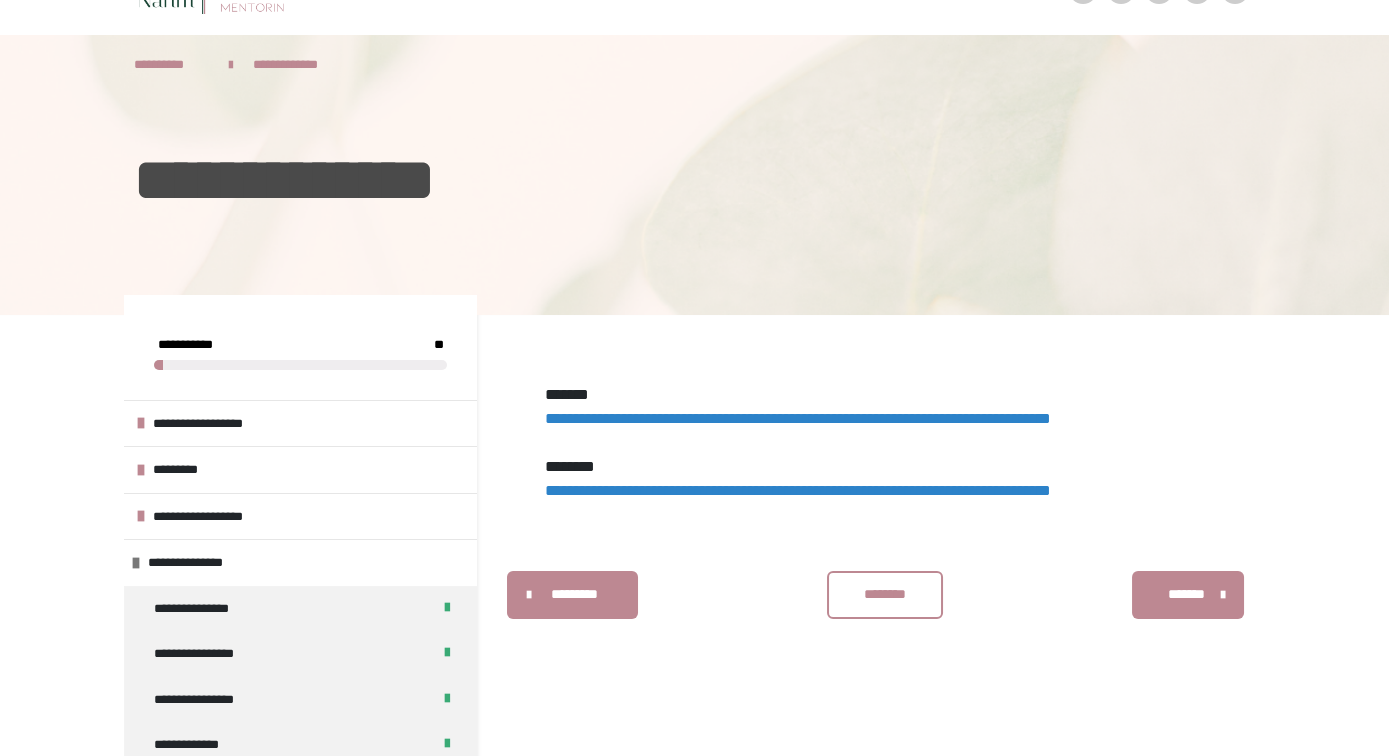 click on "********" at bounding box center [885, 594] 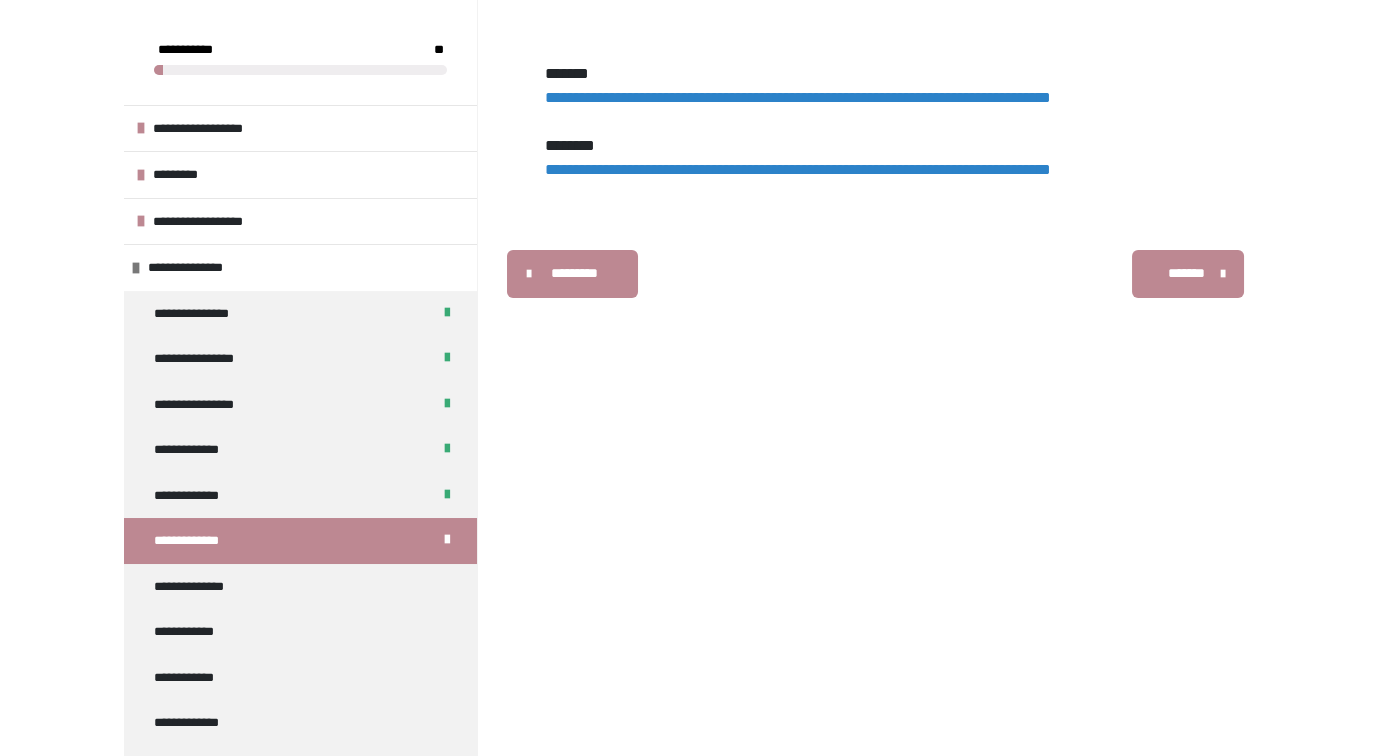 scroll, scrollTop: 431, scrollLeft: 0, axis: vertical 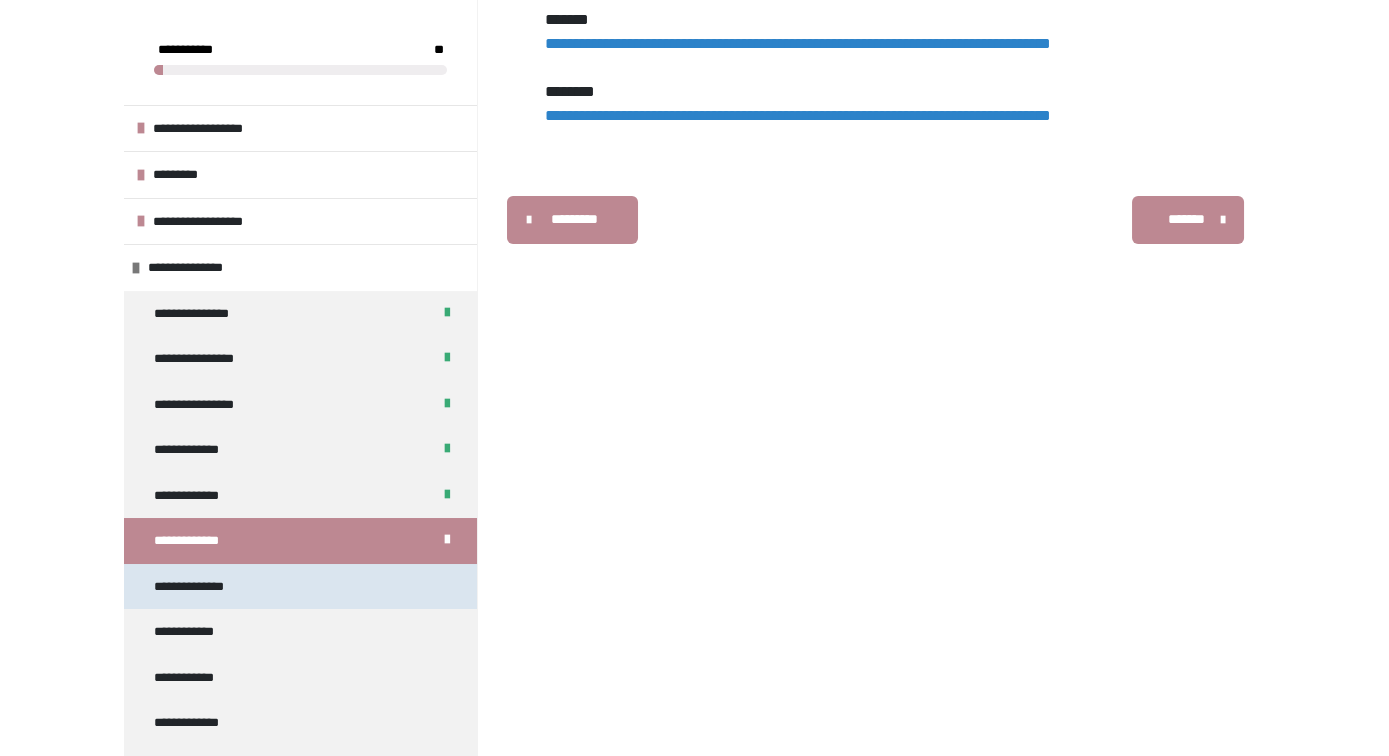 click on "**********" at bounding box center (194, 587) 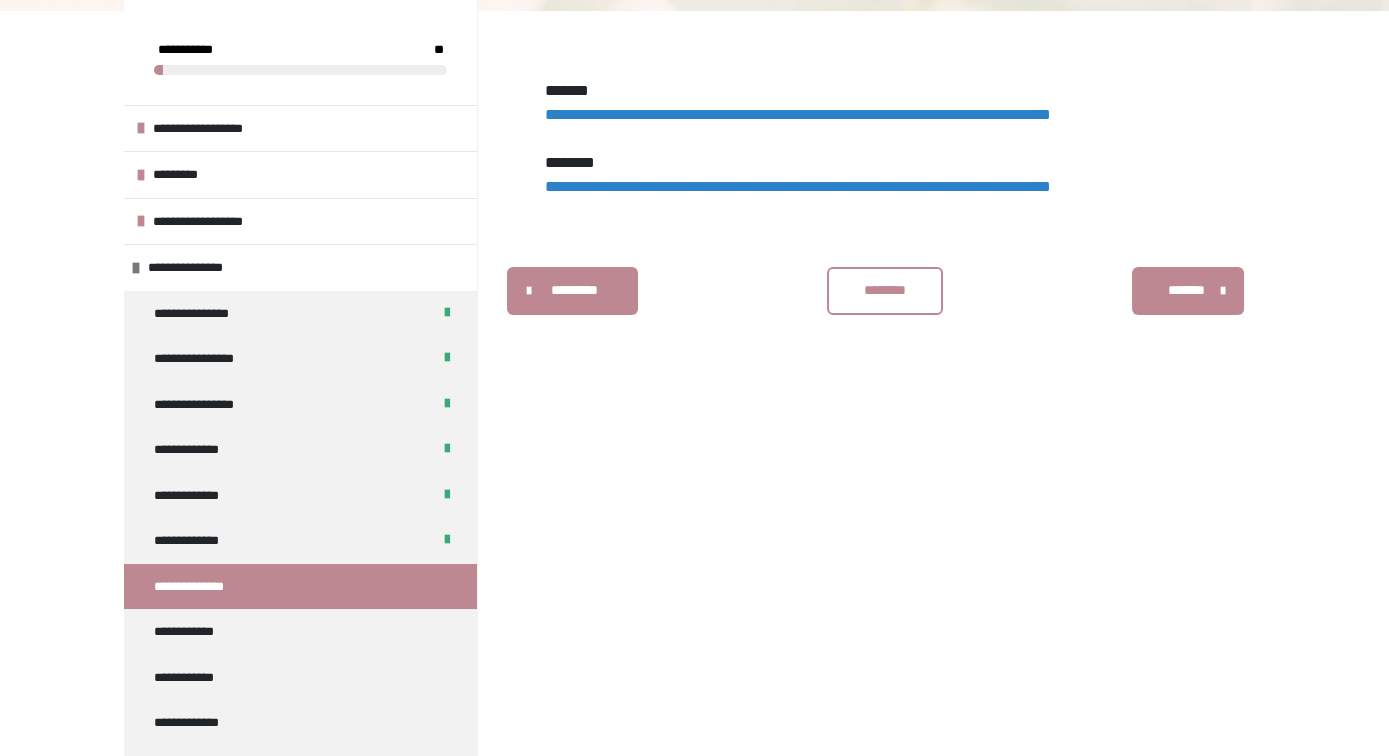 click on "**********" at bounding box center (798, 114) 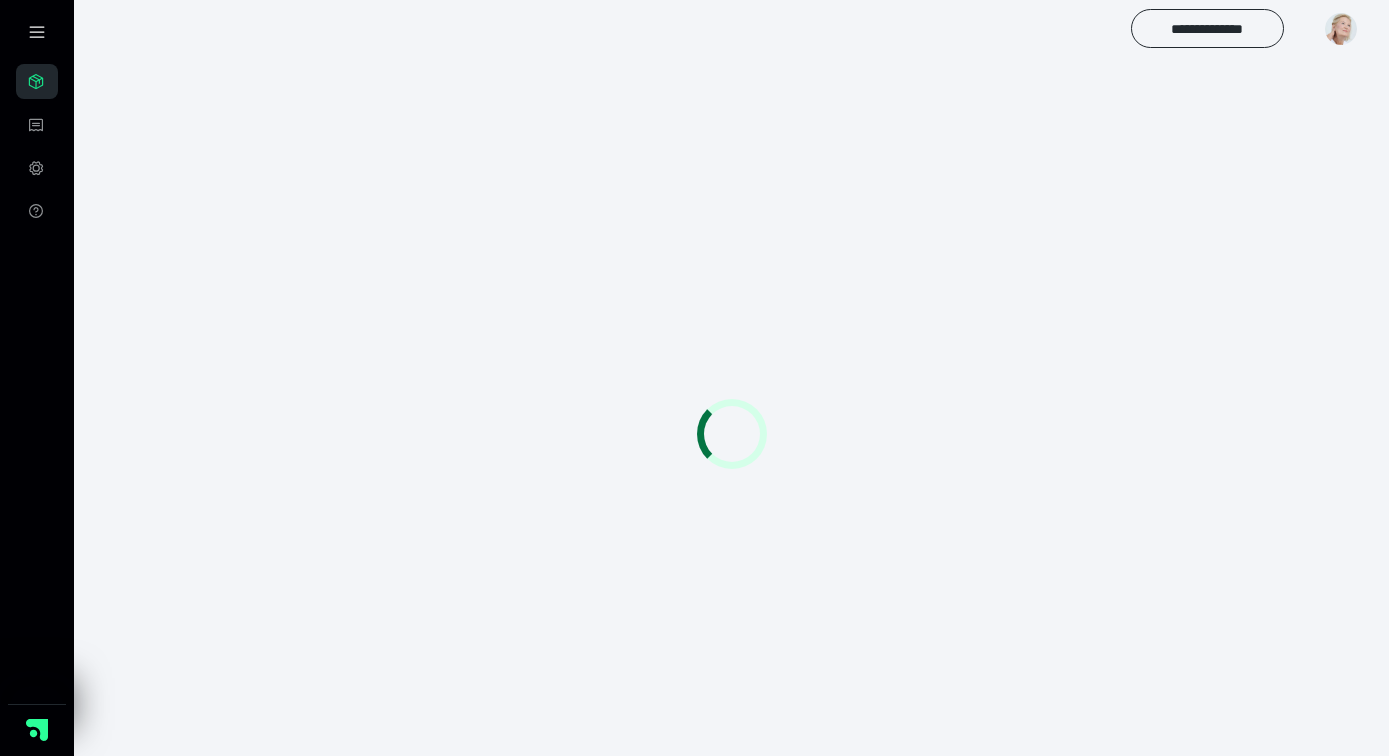 scroll, scrollTop: 0, scrollLeft: 0, axis: both 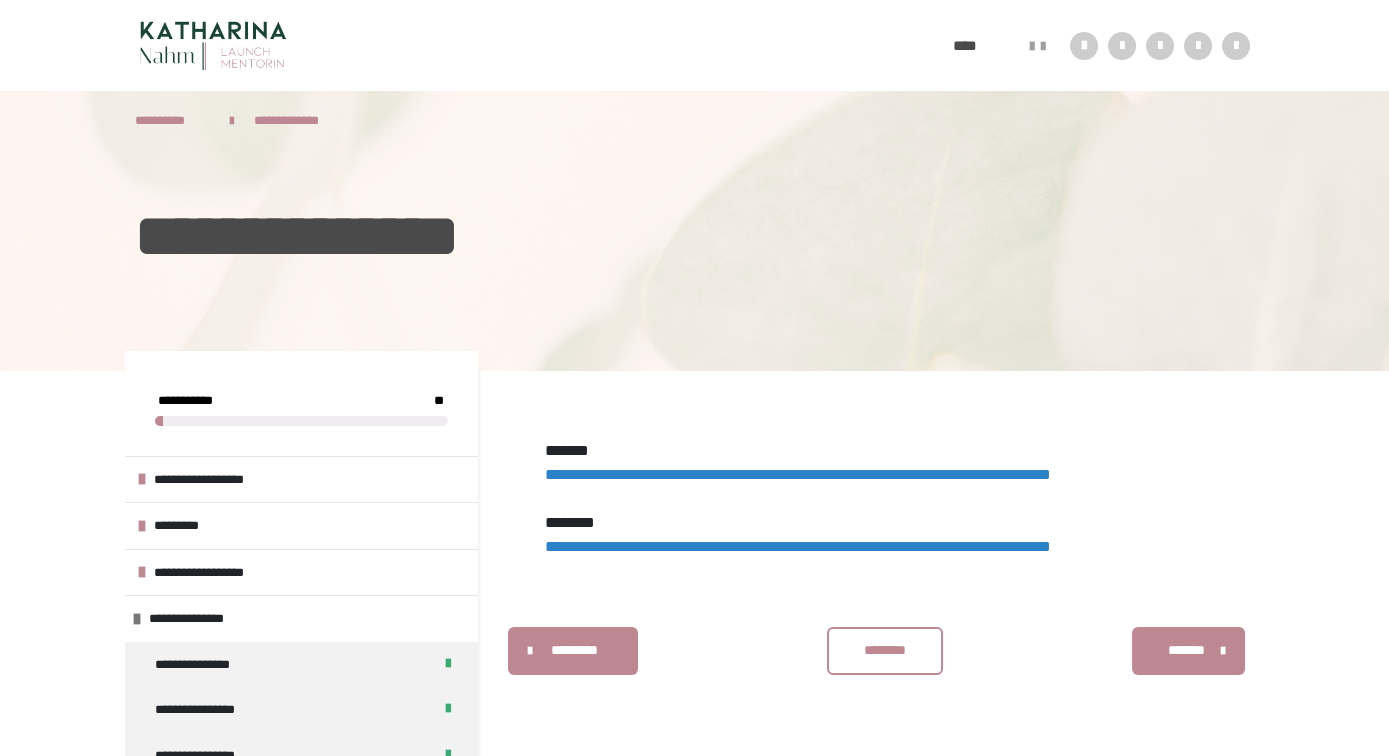 click on "**********" at bounding box center (798, 546) 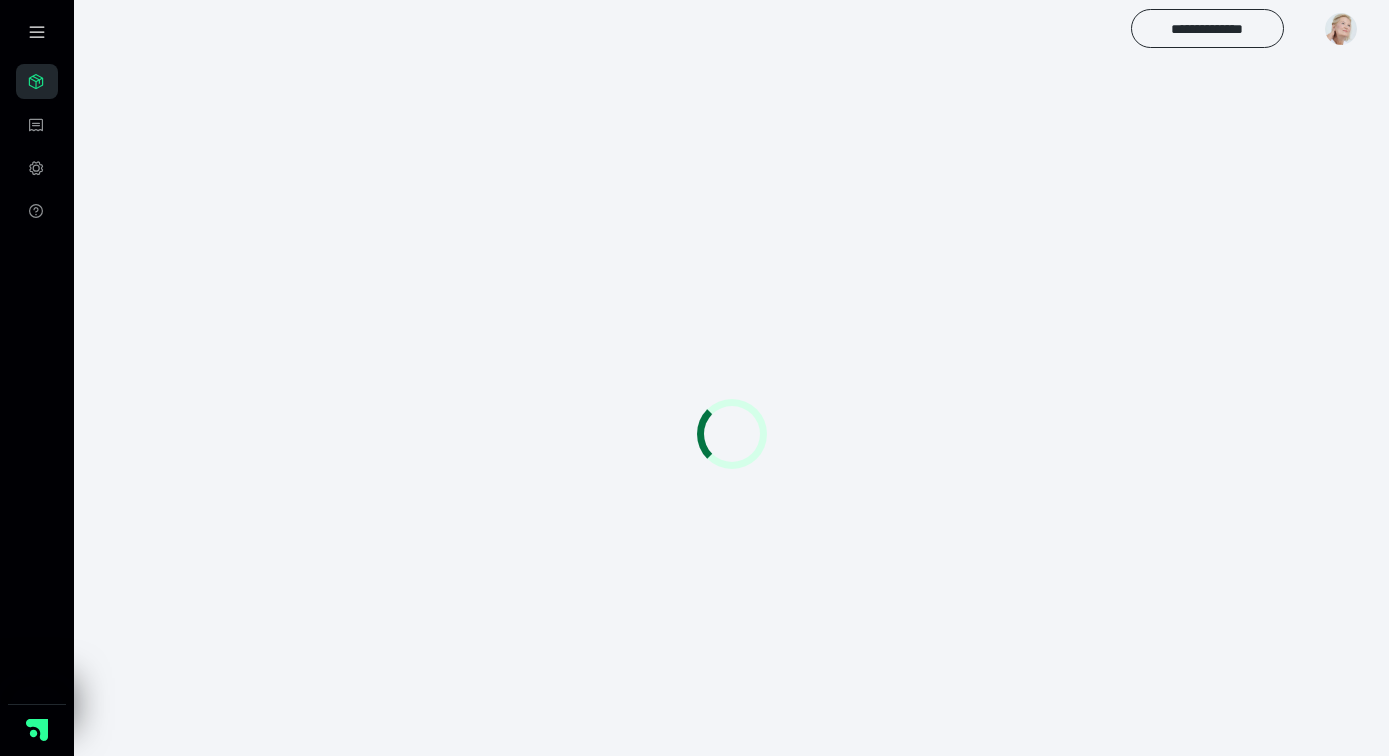scroll, scrollTop: 0, scrollLeft: 0, axis: both 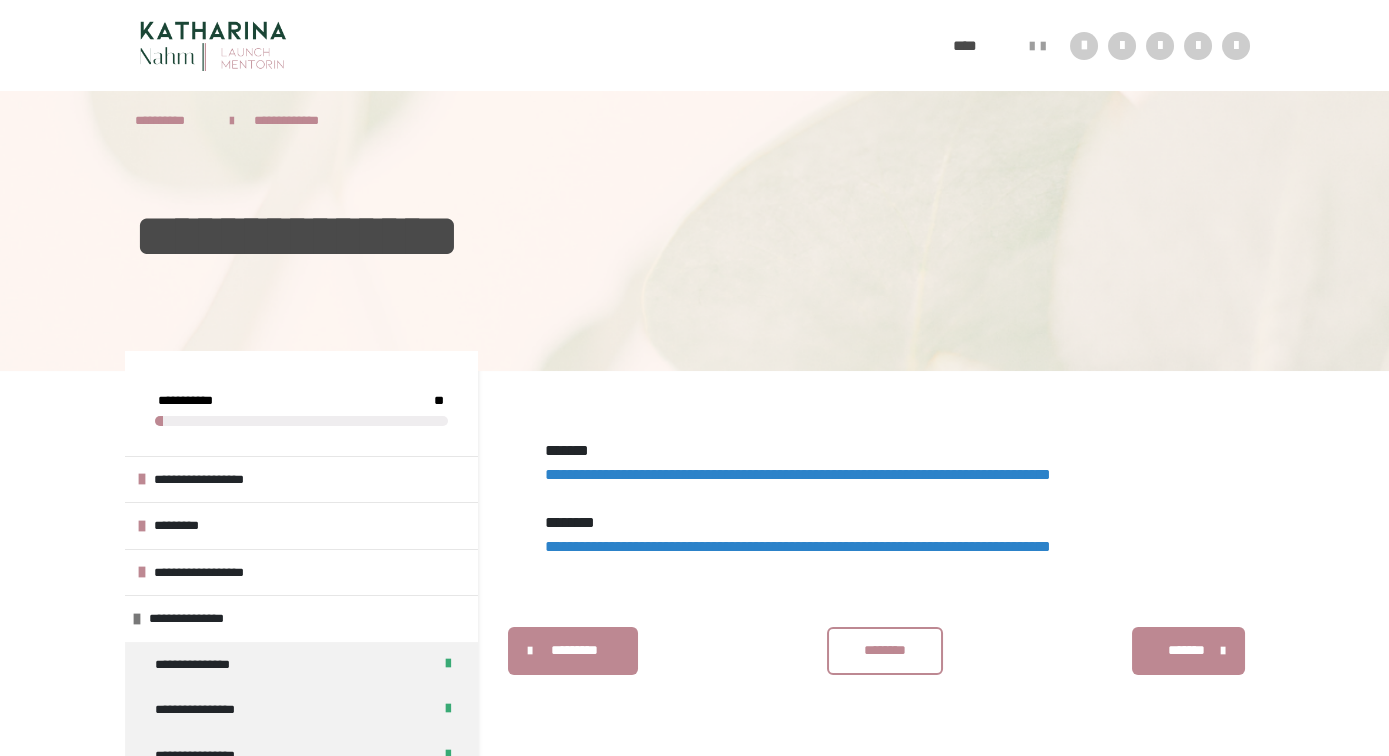 click on "********" at bounding box center (885, 650) 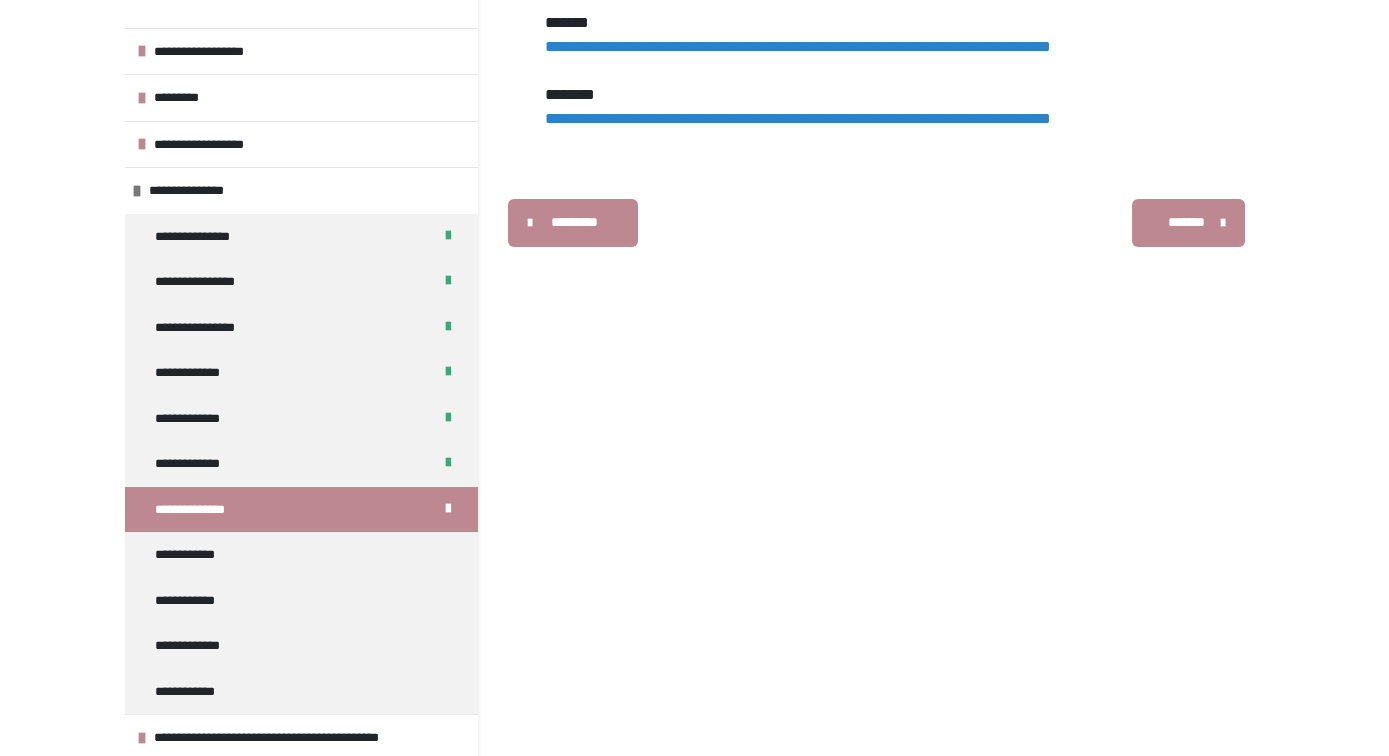 scroll, scrollTop: 477, scrollLeft: 0, axis: vertical 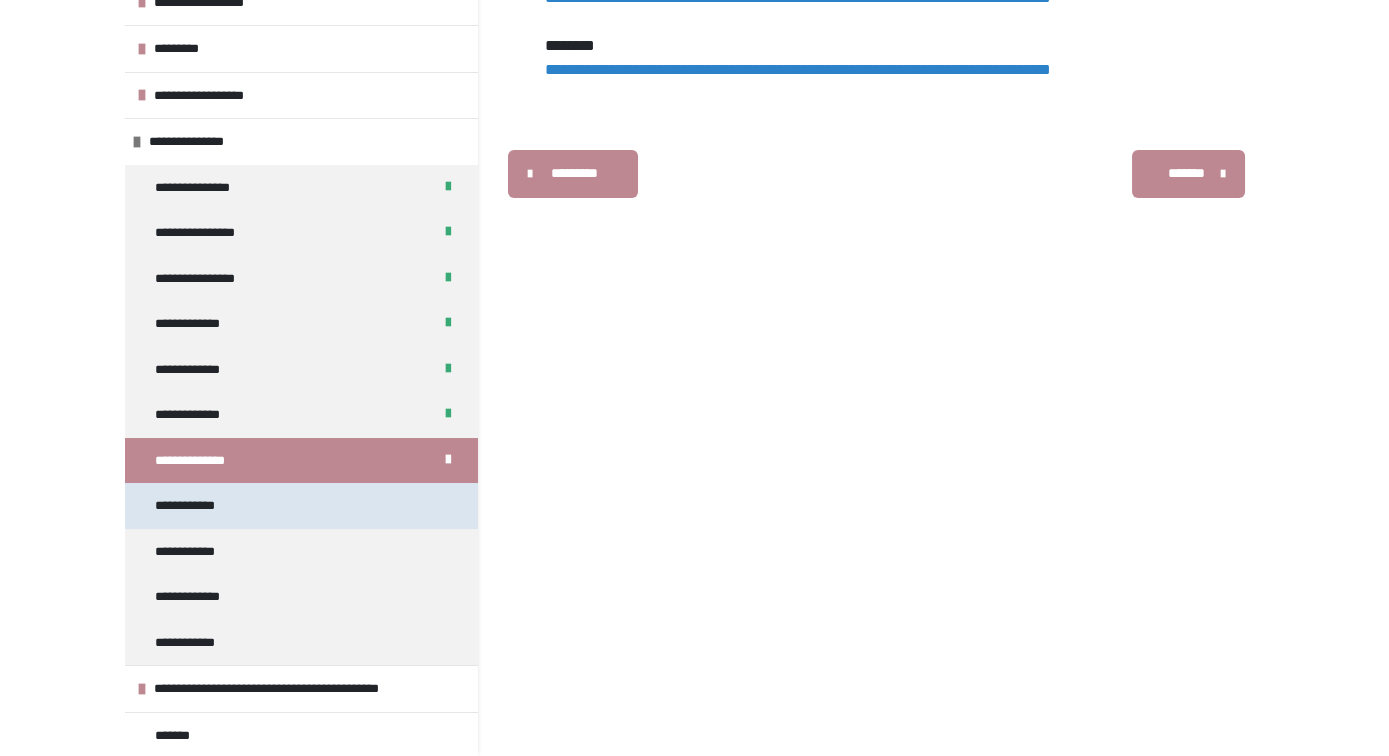 click on "**********" at bounding box center (190, 506) 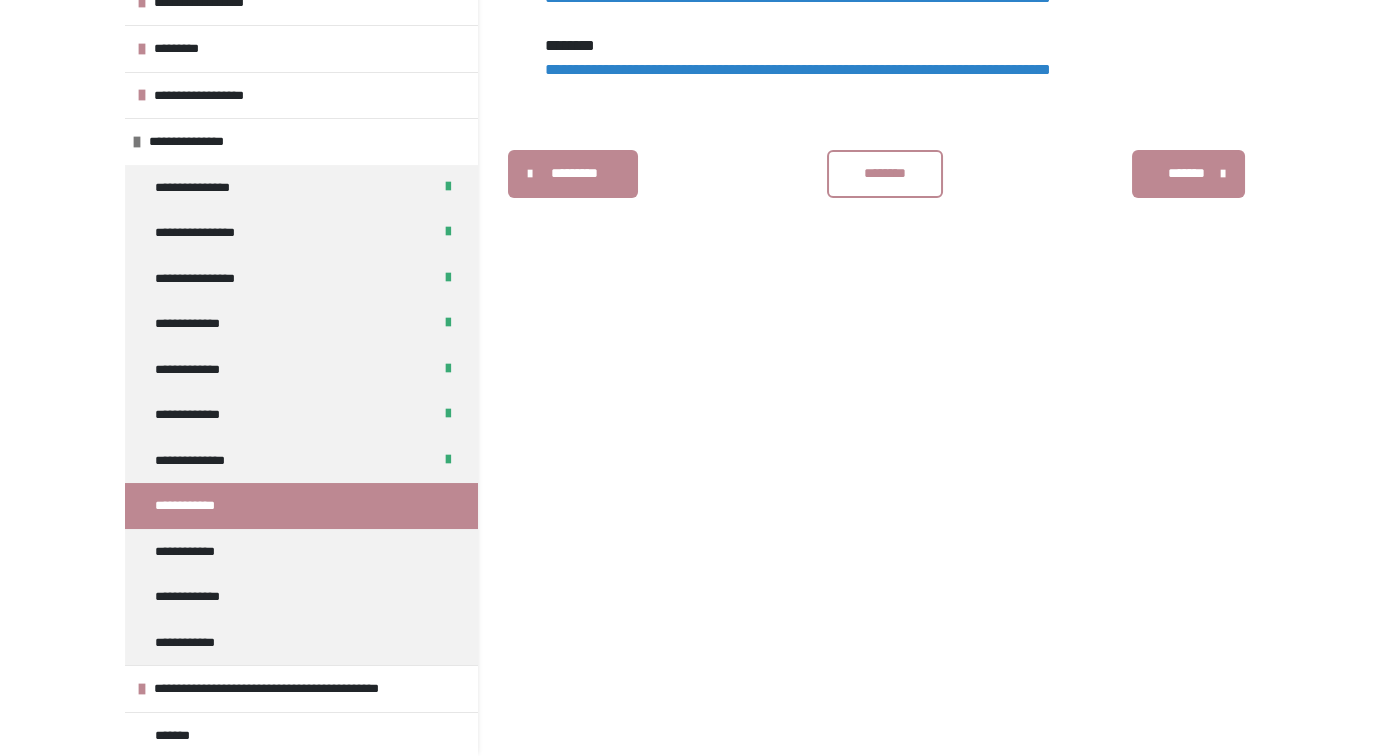 click on "**********" at bounding box center [798, -3] 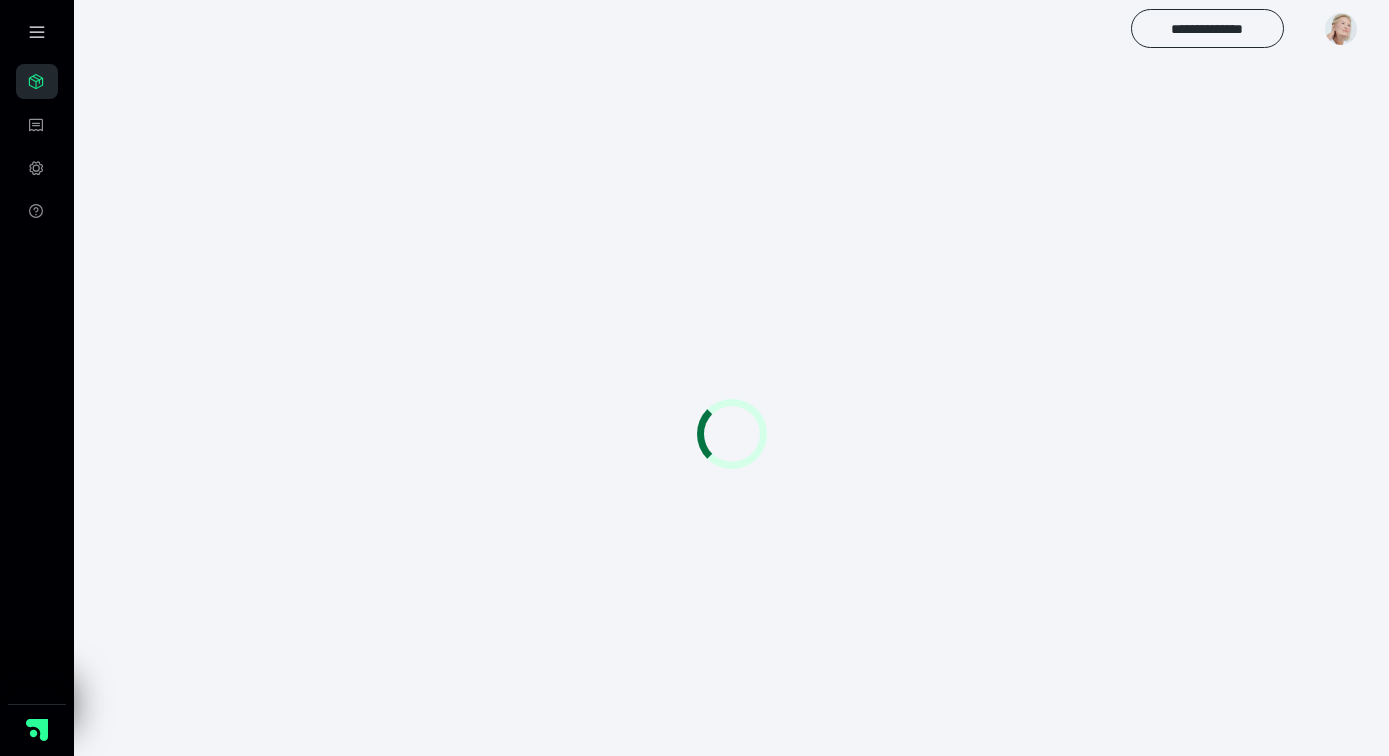 scroll, scrollTop: 56, scrollLeft: 0, axis: vertical 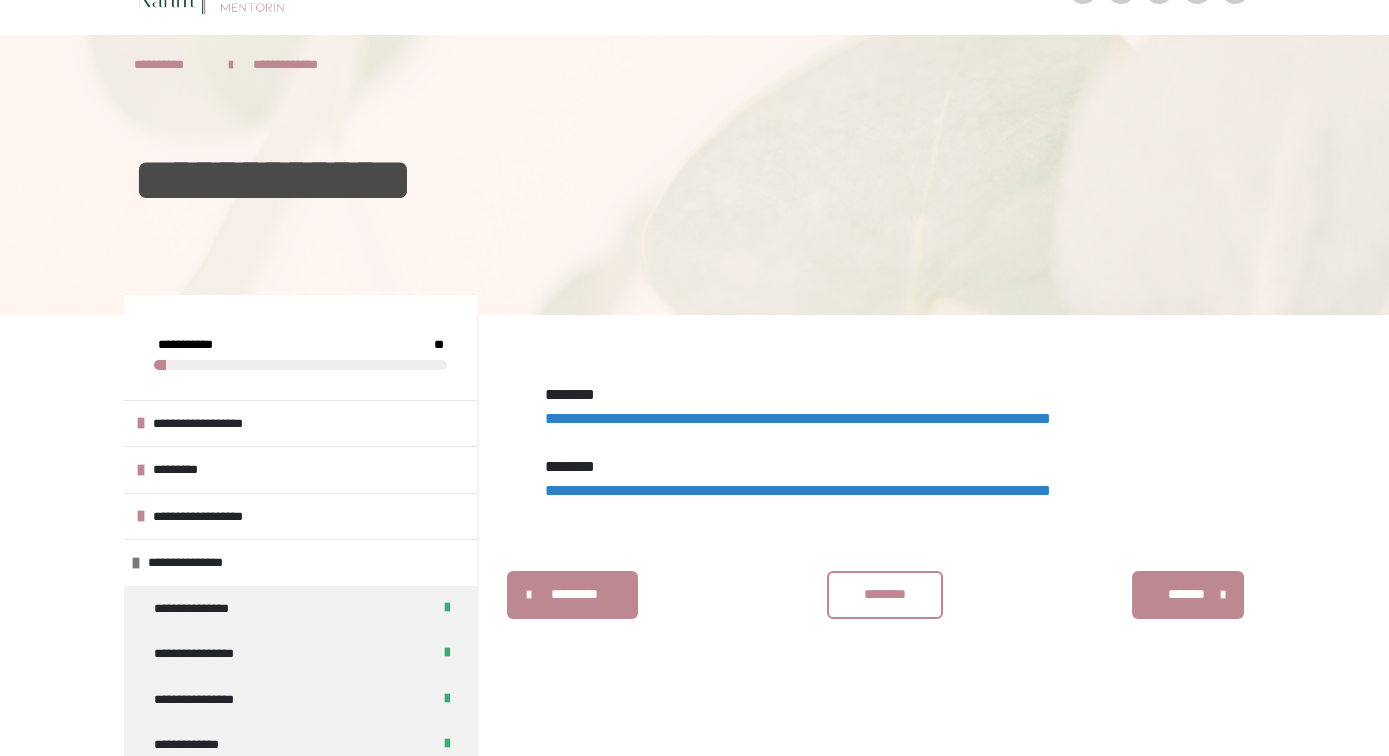 click on "**********" at bounding box center (798, 490) 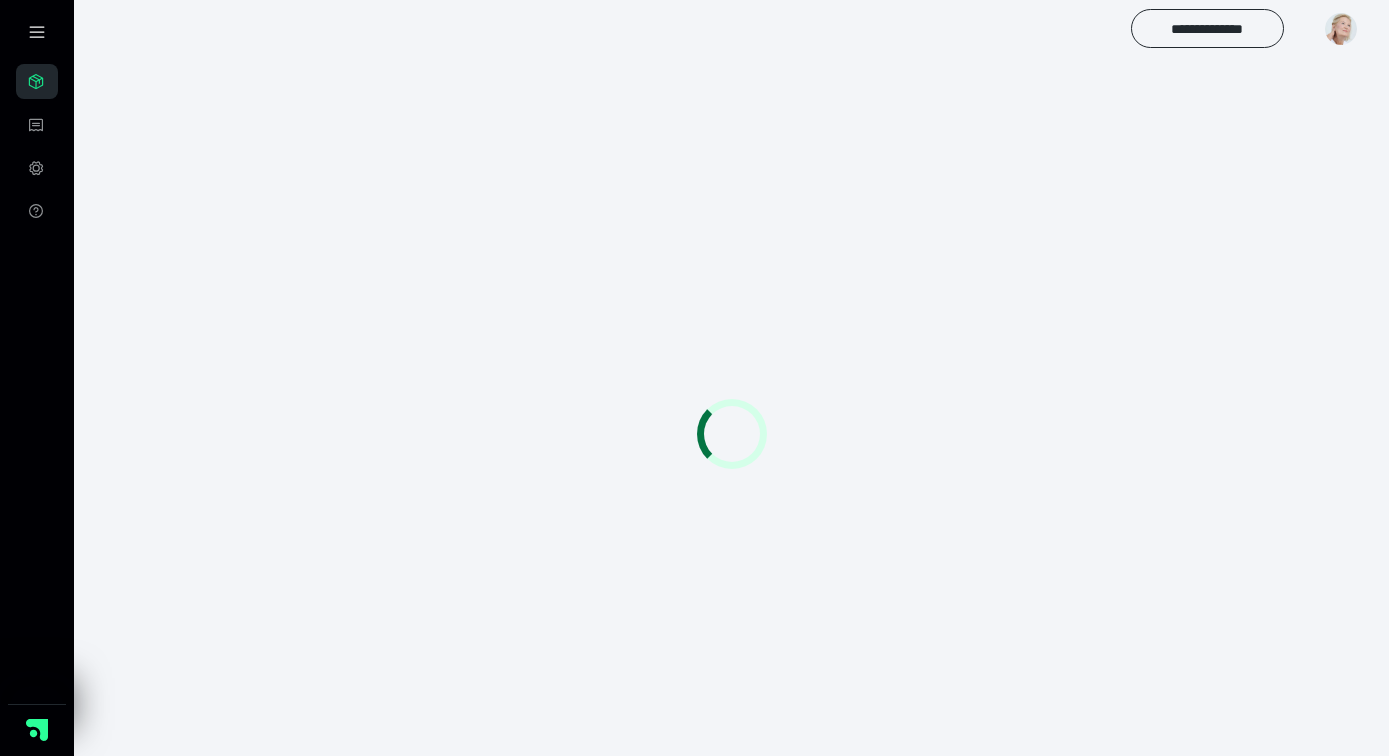 scroll, scrollTop: 56, scrollLeft: 0, axis: vertical 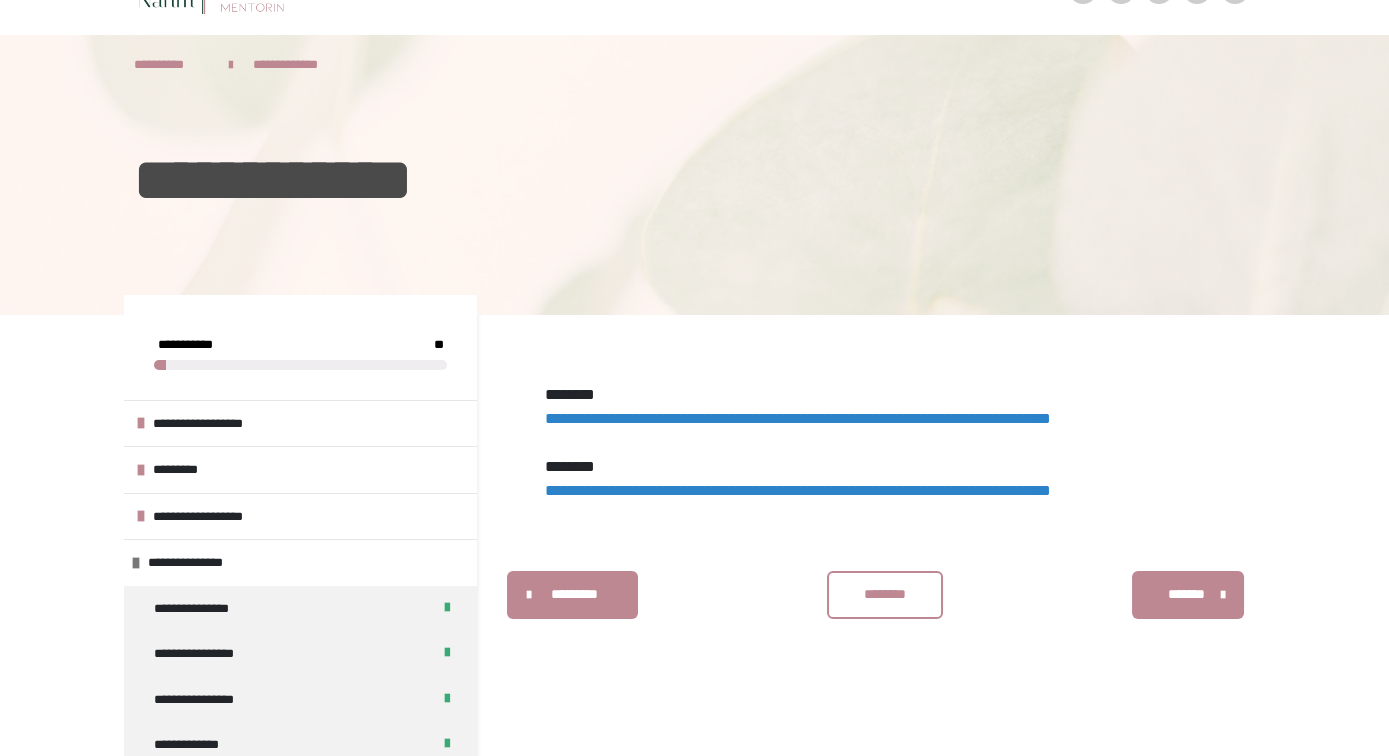 click on "********" at bounding box center [885, 594] 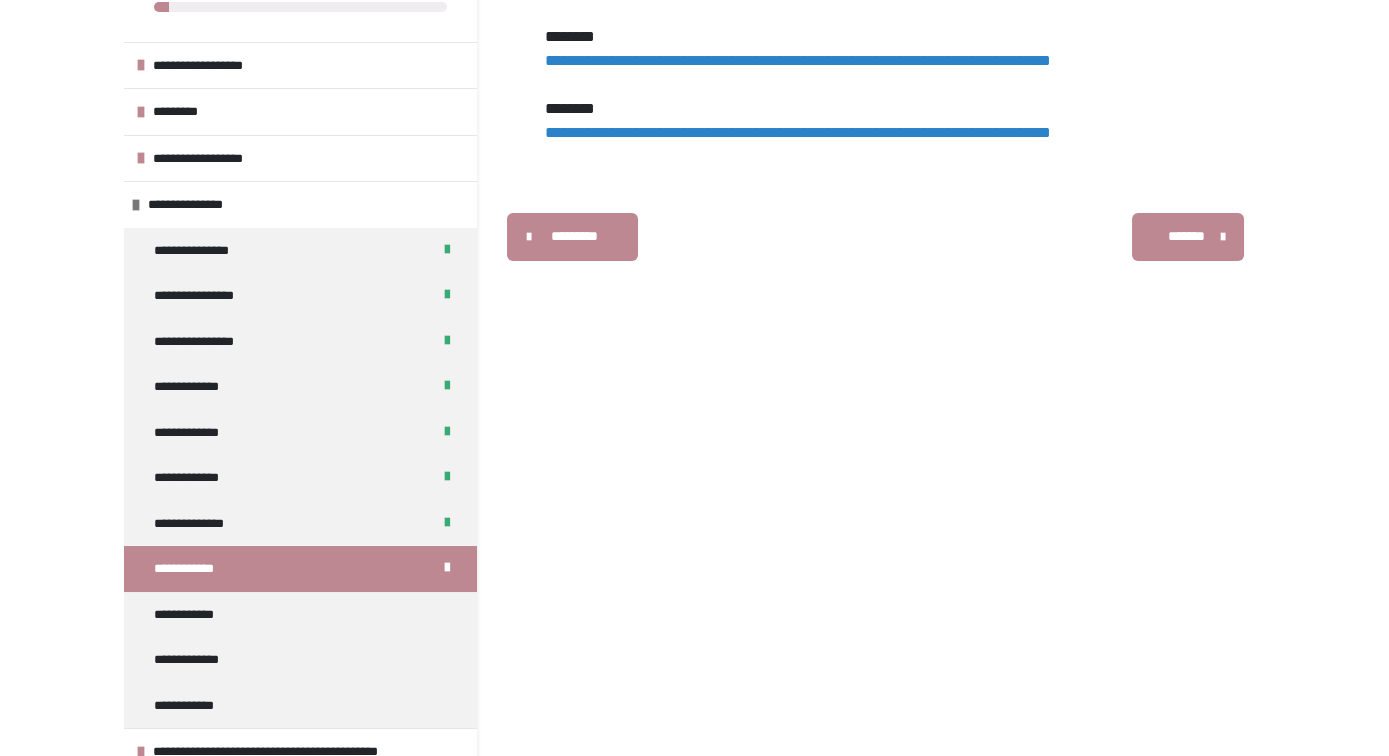 scroll, scrollTop: 431, scrollLeft: 0, axis: vertical 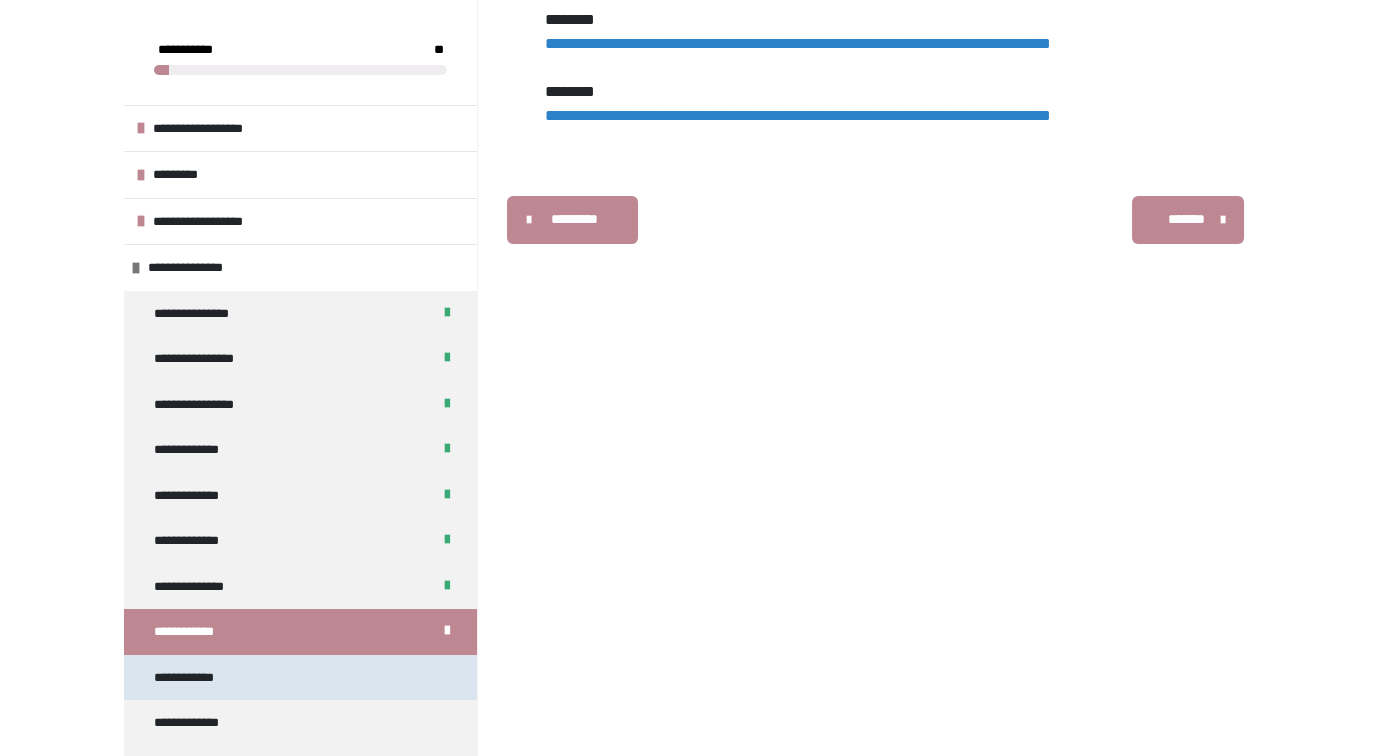click on "**********" at bounding box center [300, 678] 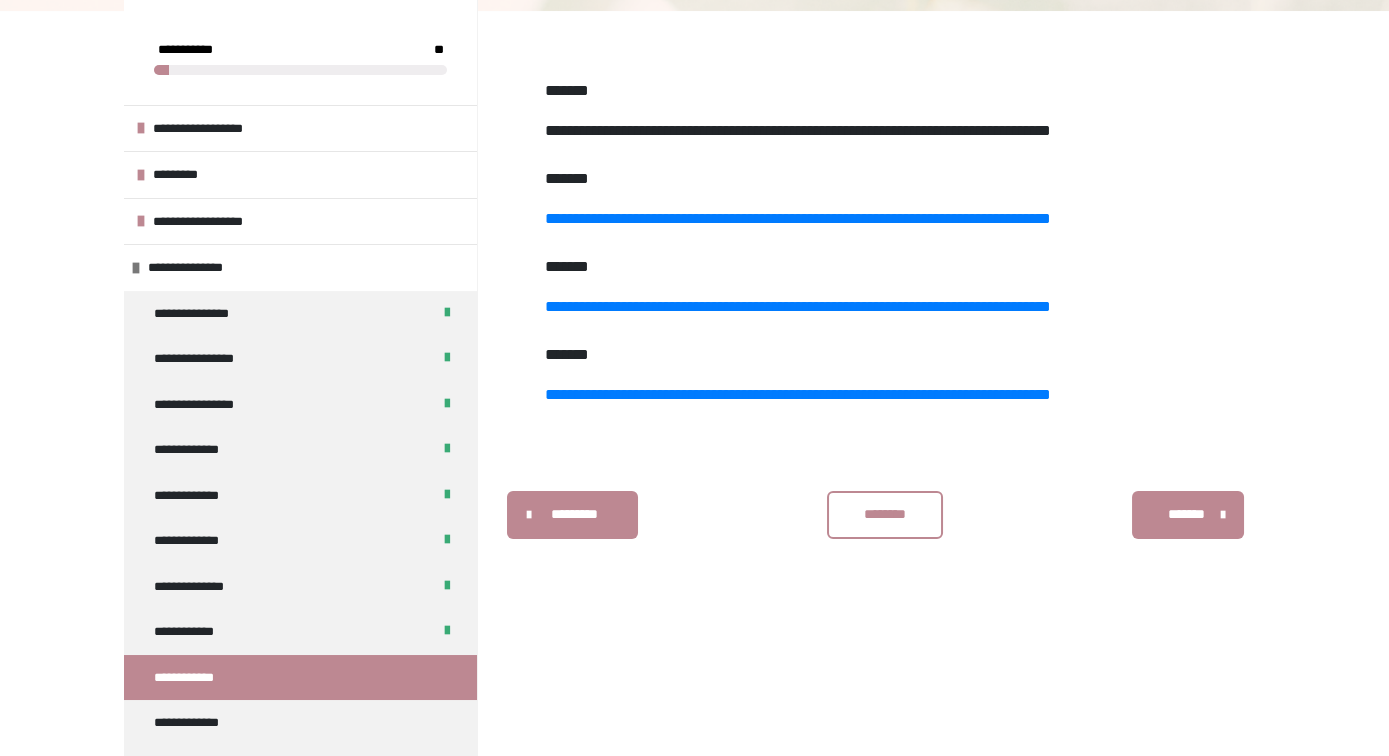 click on "**********" at bounding box center (798, 130) 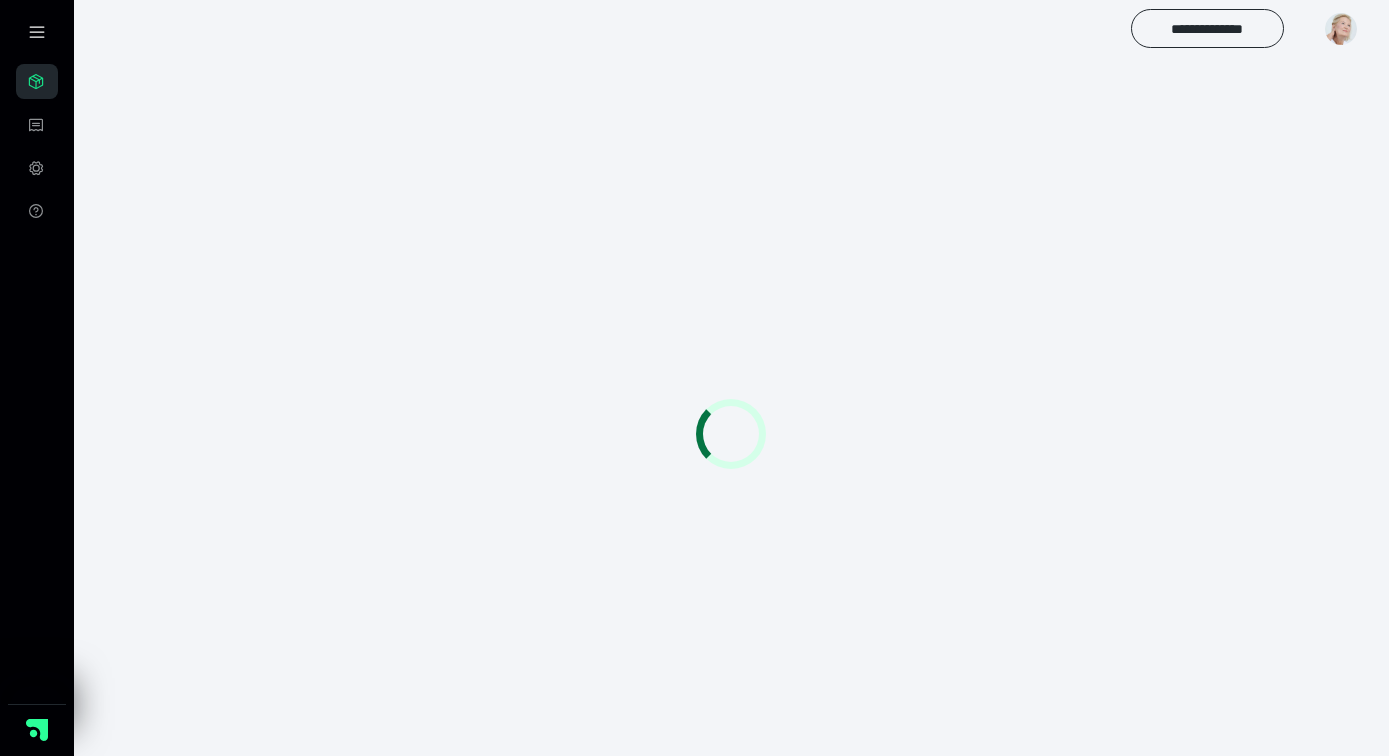 scroll, scrollTop: 56, scrollLeft: 0, axis: vertical 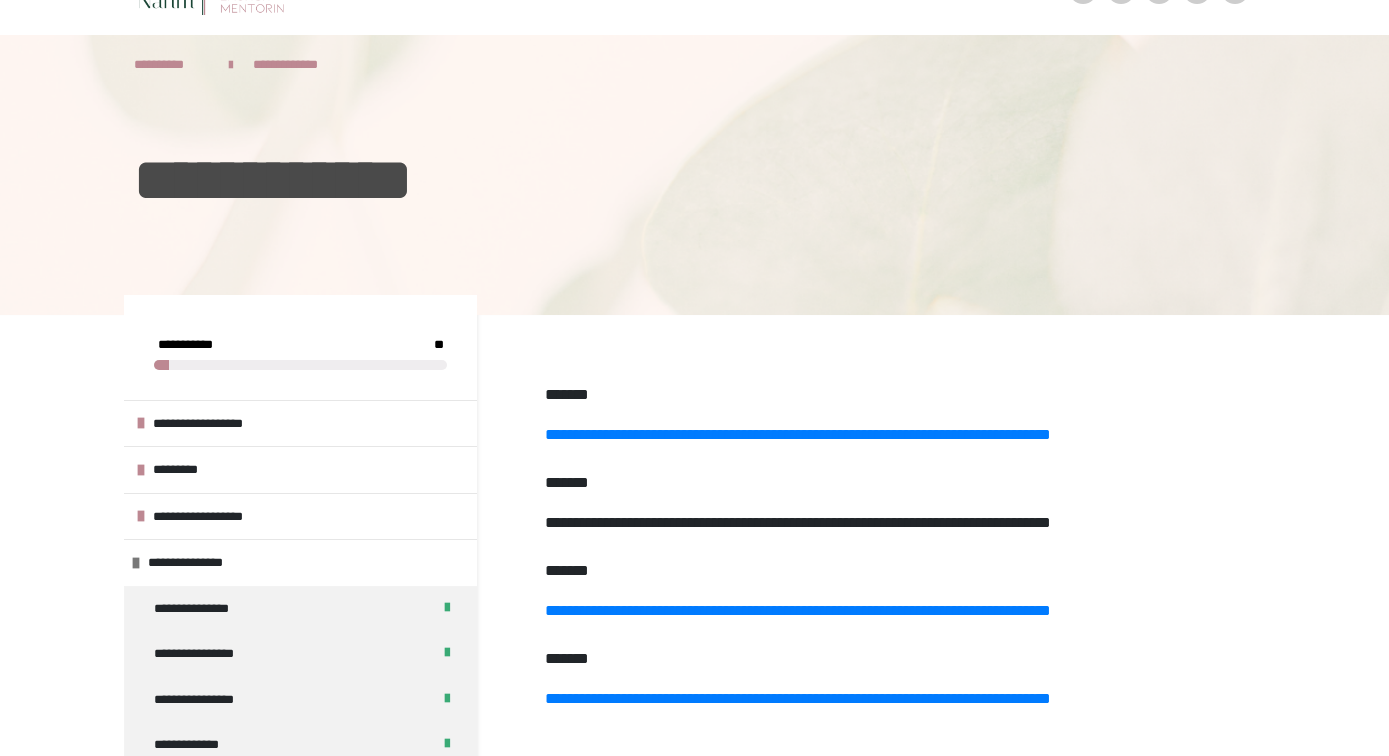 click on "**********" at bounding box center [798, 522] 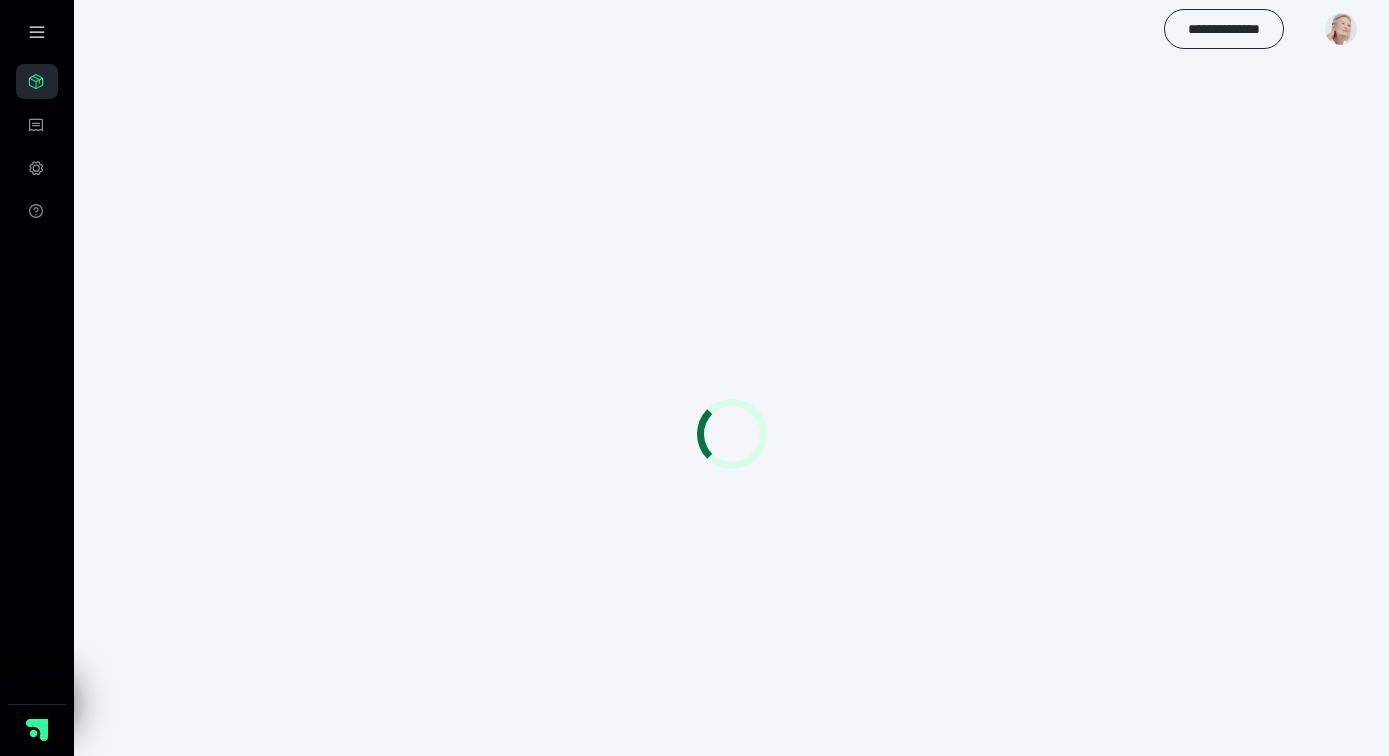 scroll, scrollTop: 0, scrollLeft: 0, axis: both 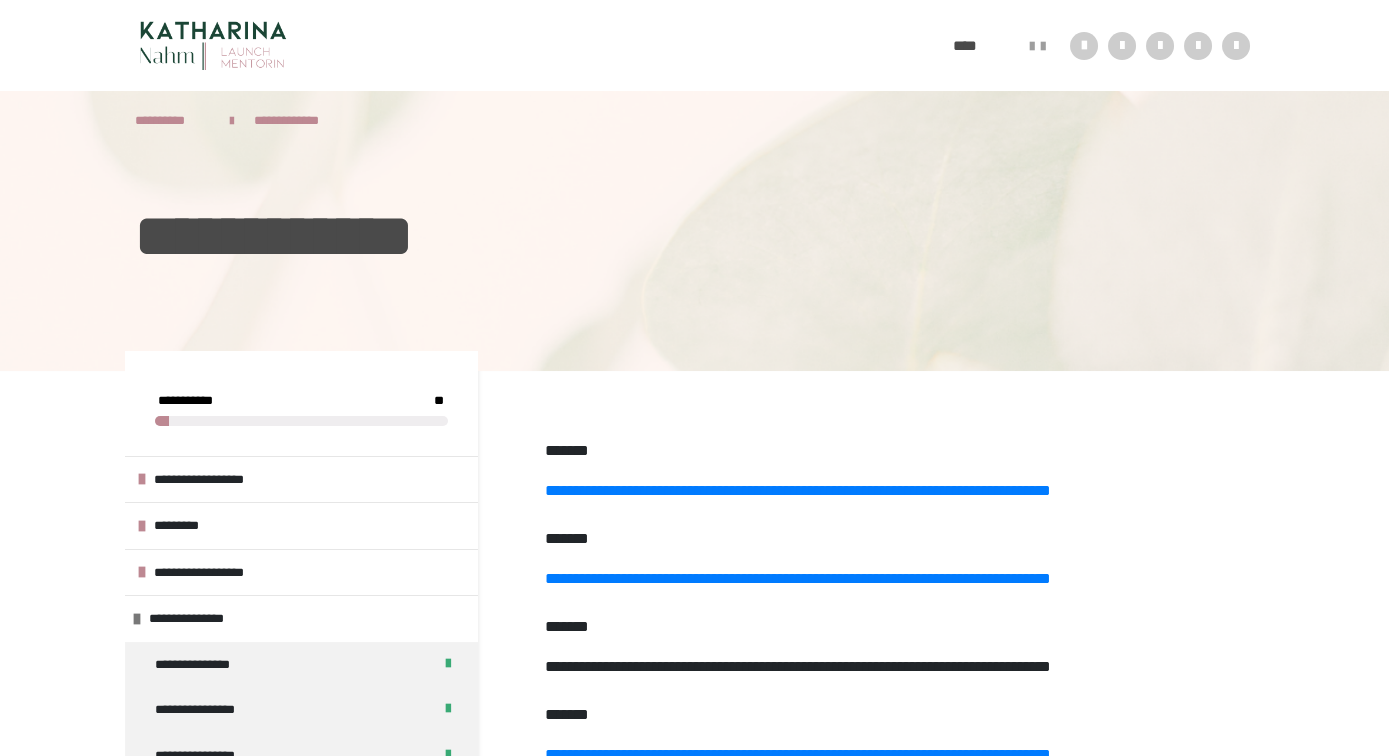 click on "**********" at bounding box center (798, 666) 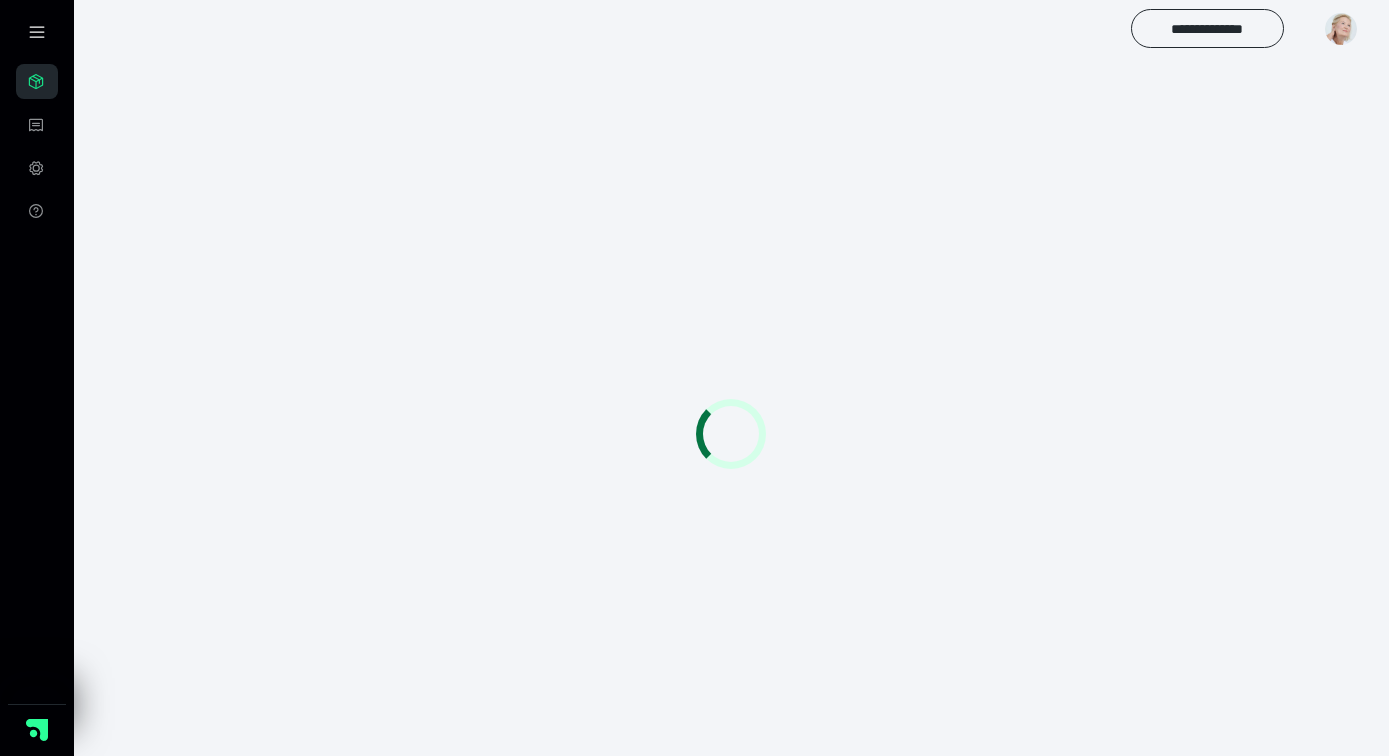 scroll, scrollTop: 0, scrollLeft: 0, axis: both 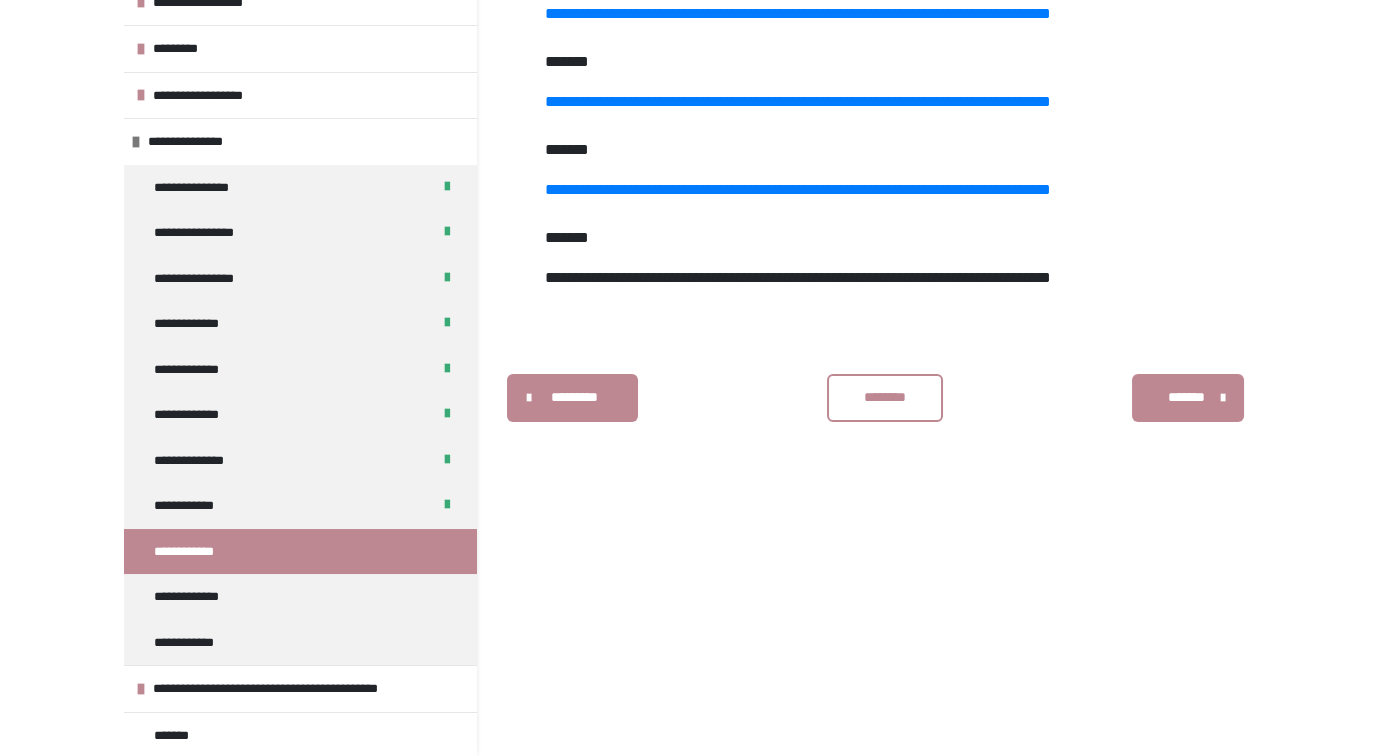 click on "**********" at bounding box center (798, 277) 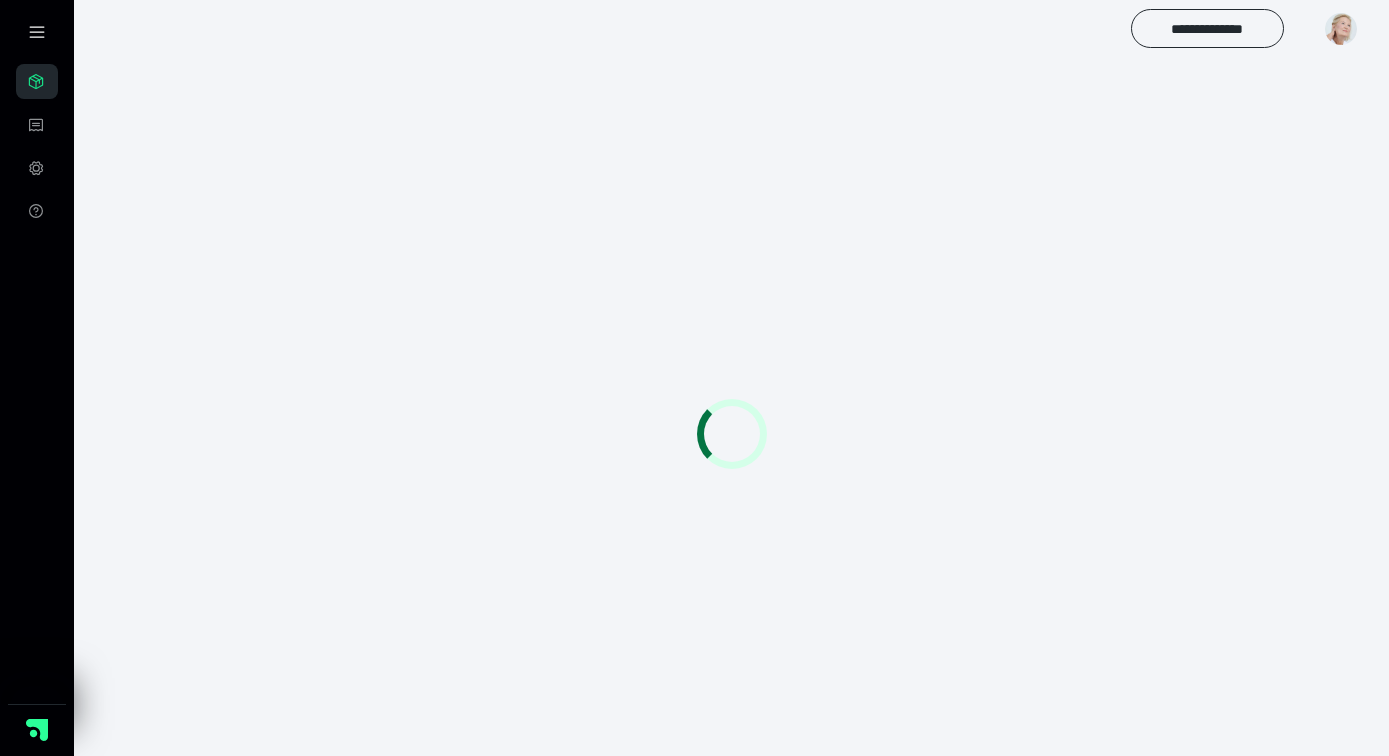 scroll, scrollTop: 56, scrollLeft: 0, axis: vertical 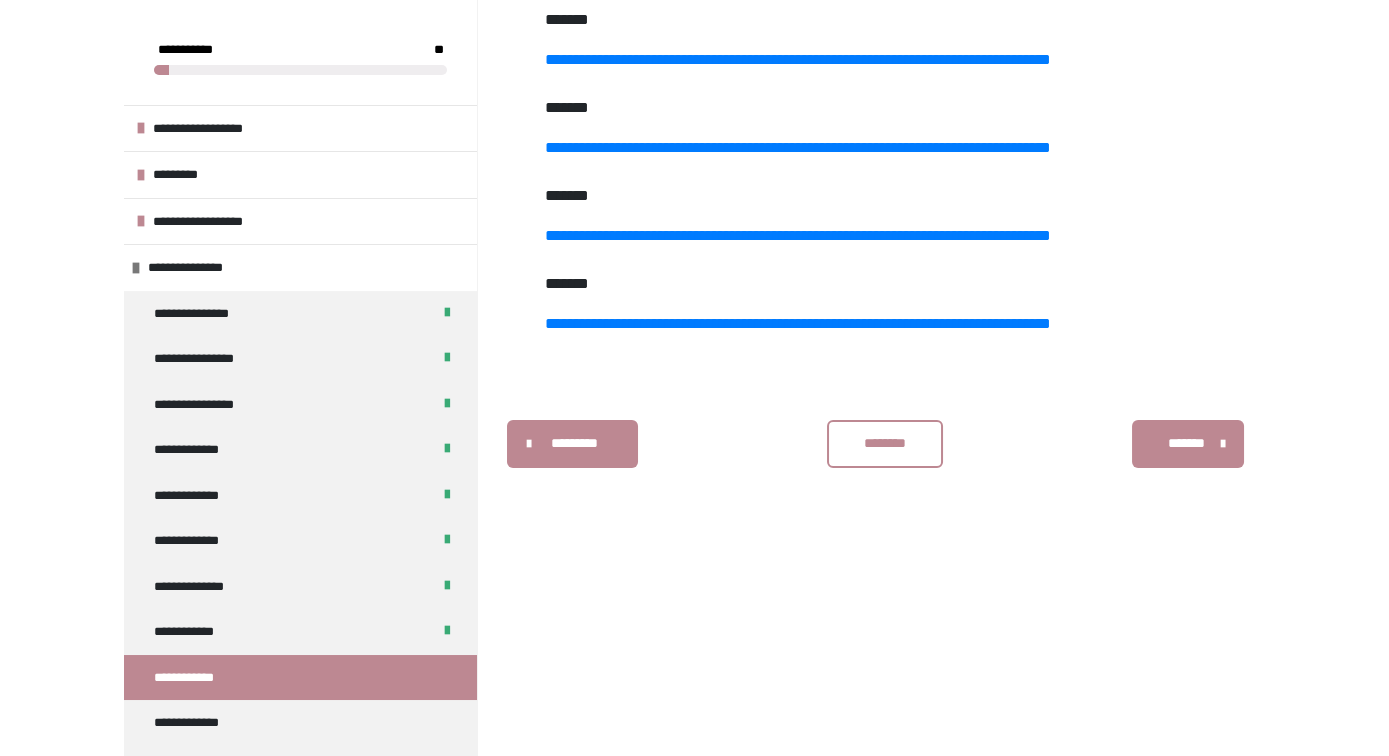 click on "********" at bounding box center [885, 444] 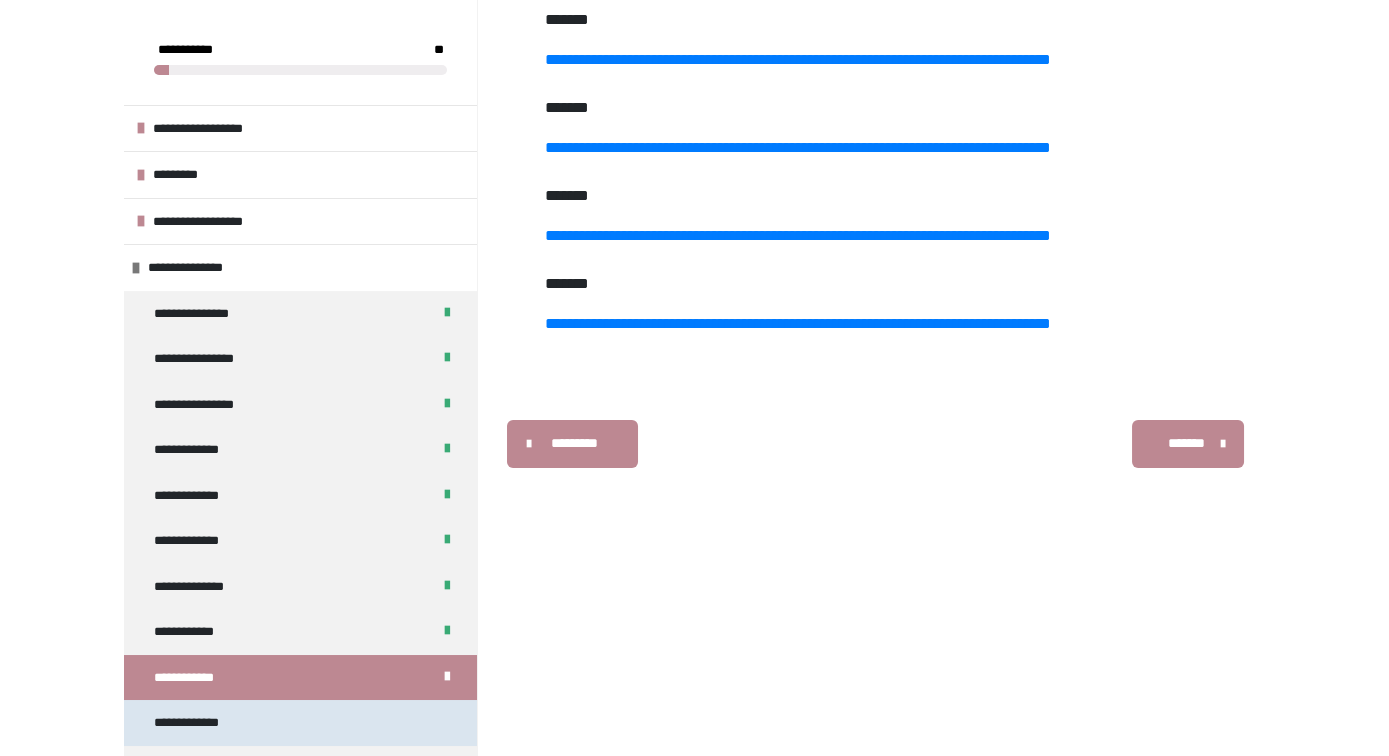 click on "**********" at bounding box center [300, 723] 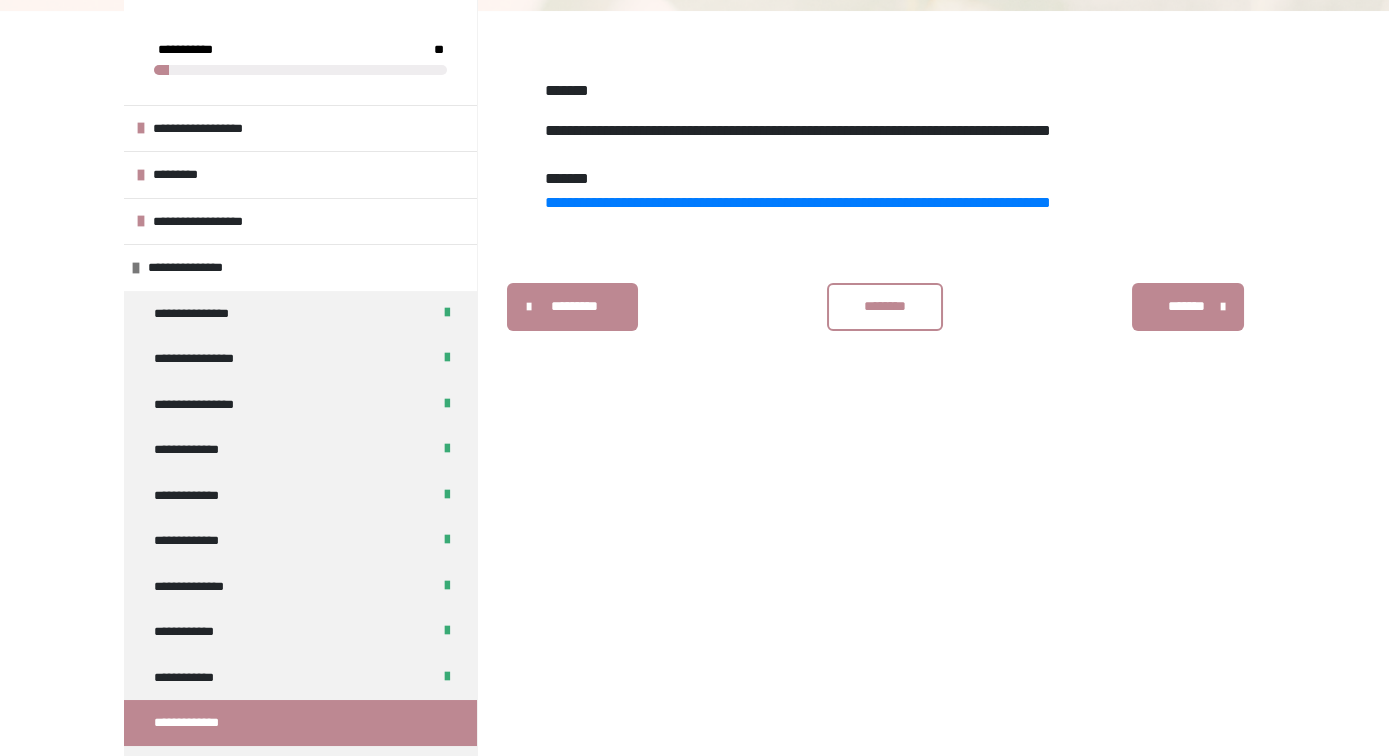 click on "**********" at bounding box center [798, 130] 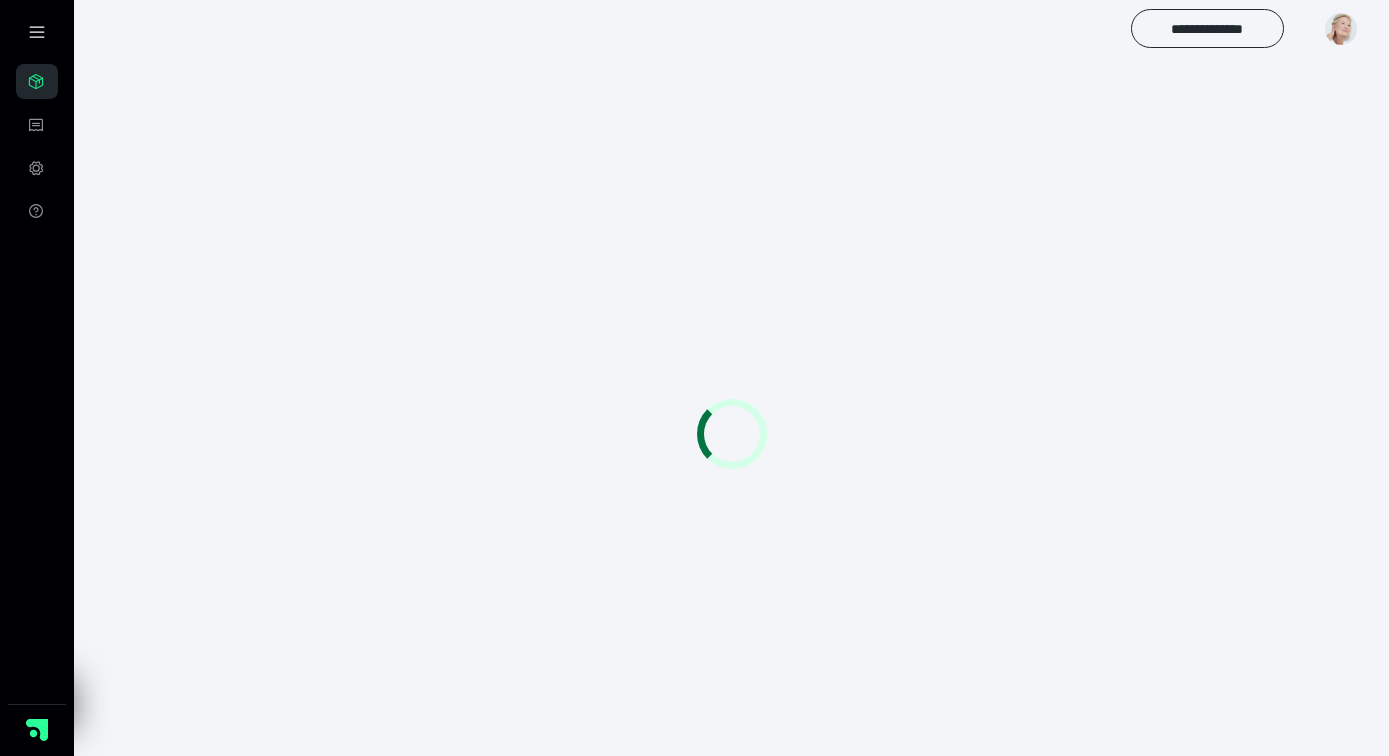 scroll, scrollTop: 0, scrollLeft: 0, axis: both 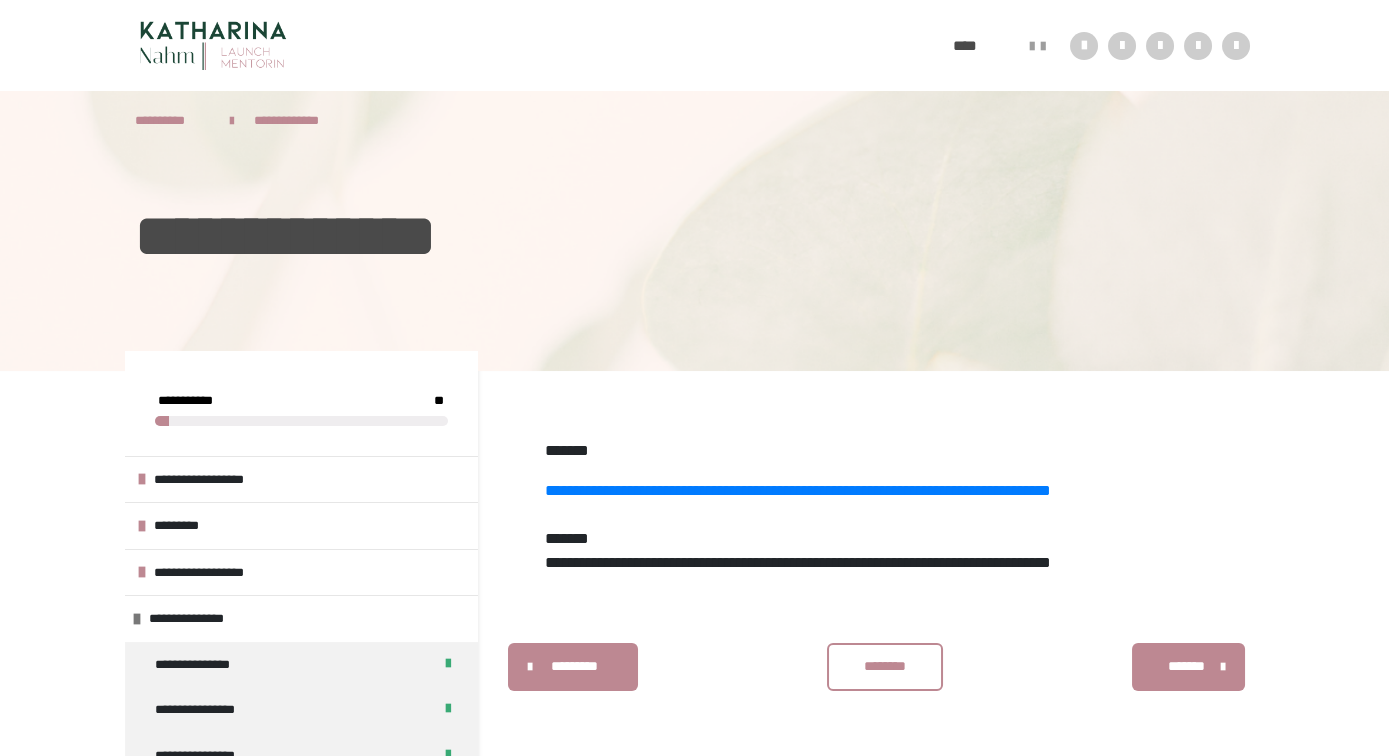 click on "**********" at bounding box center [798, 562] 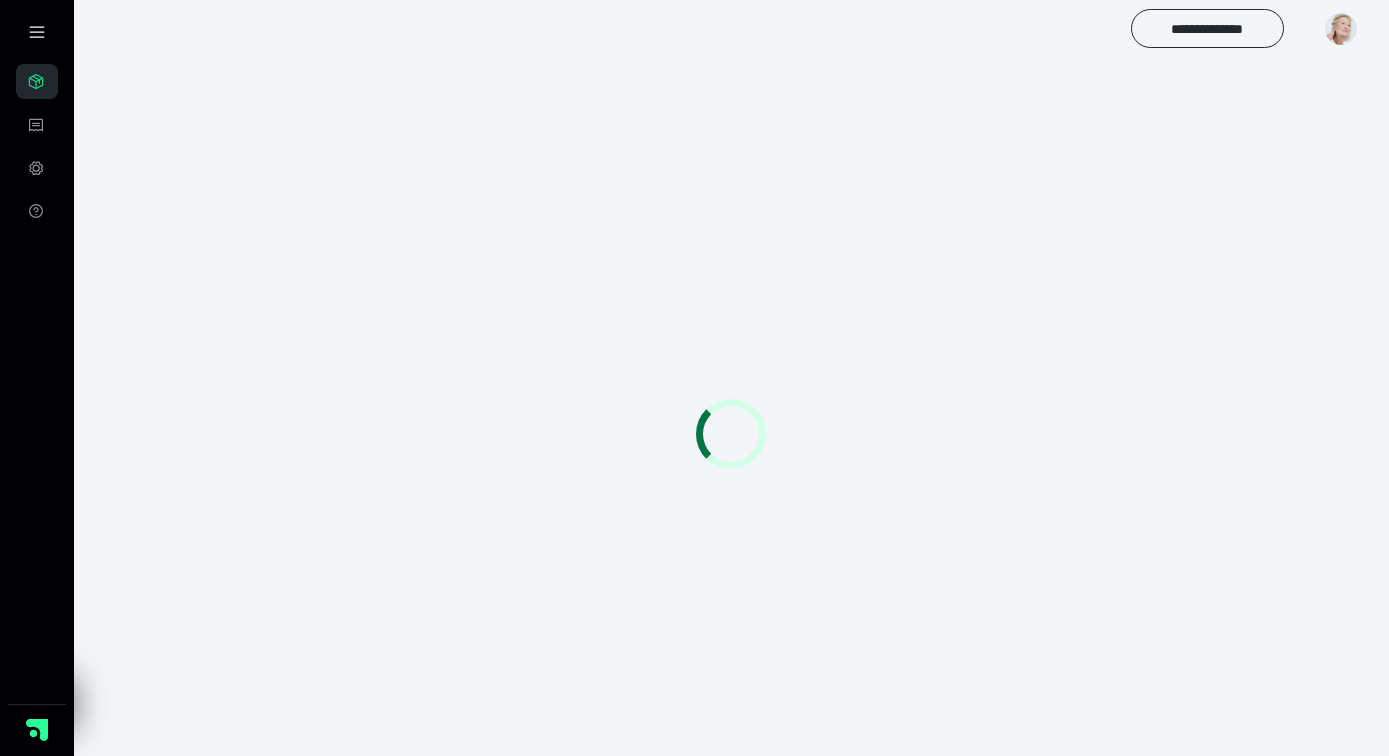 scroll, scrollTop: 0, scrollLeft: 0, axis: both 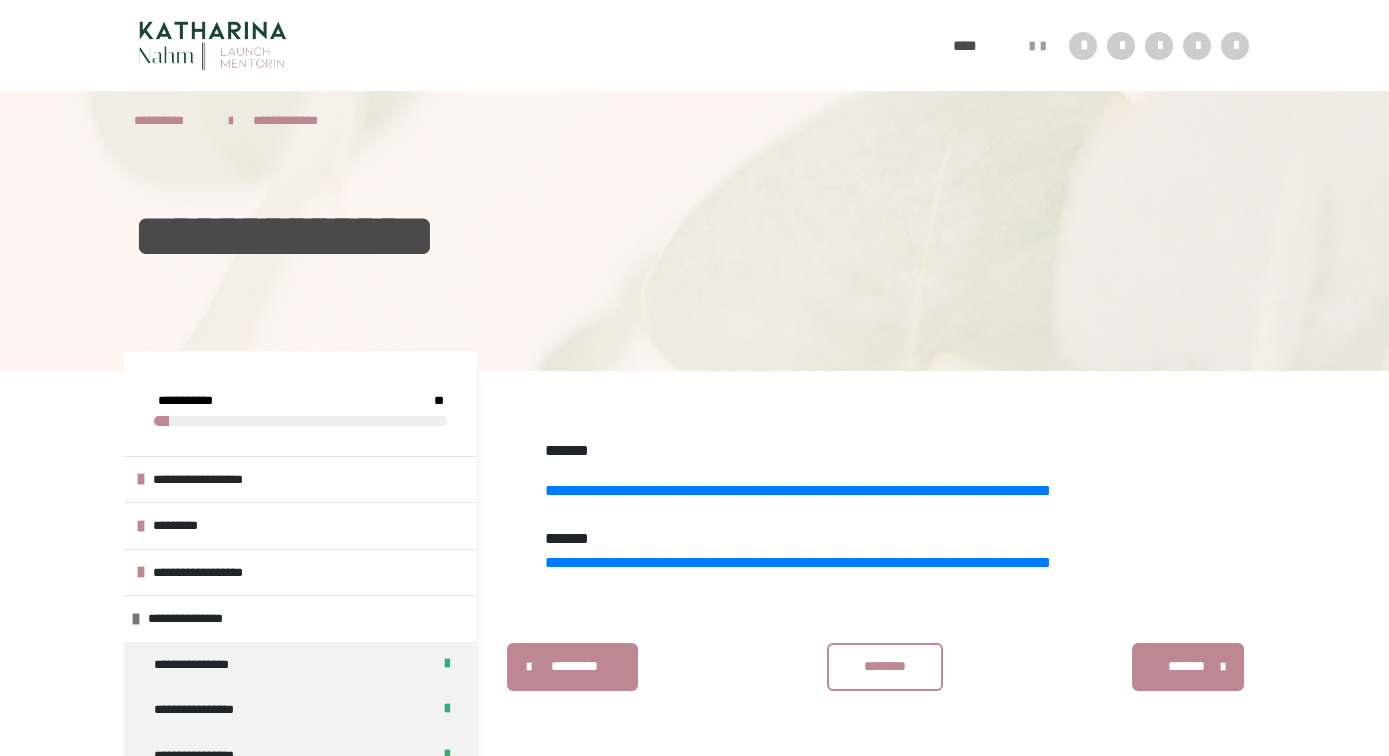 click on "********" at bounding box center (885, 667) 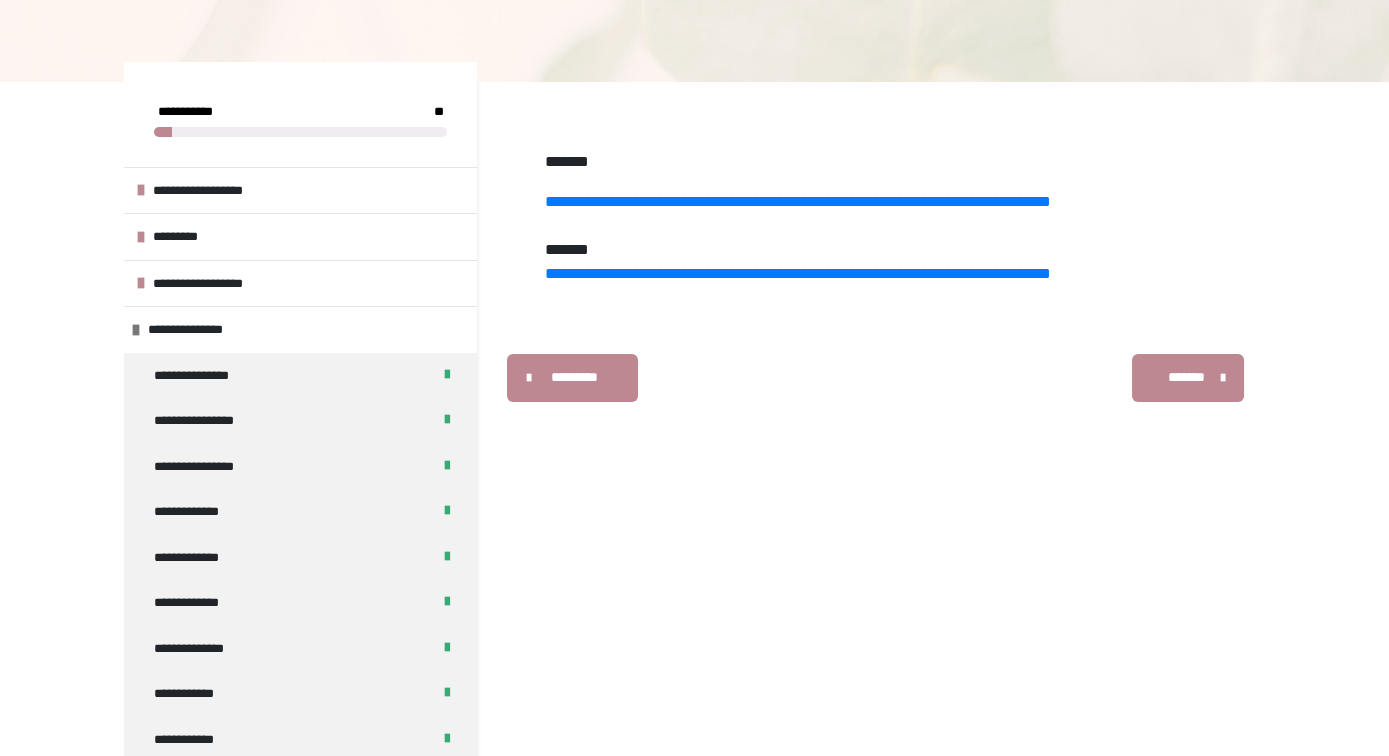scroll, scrollTop: 431, scrollLeft: 0, axis: vertical 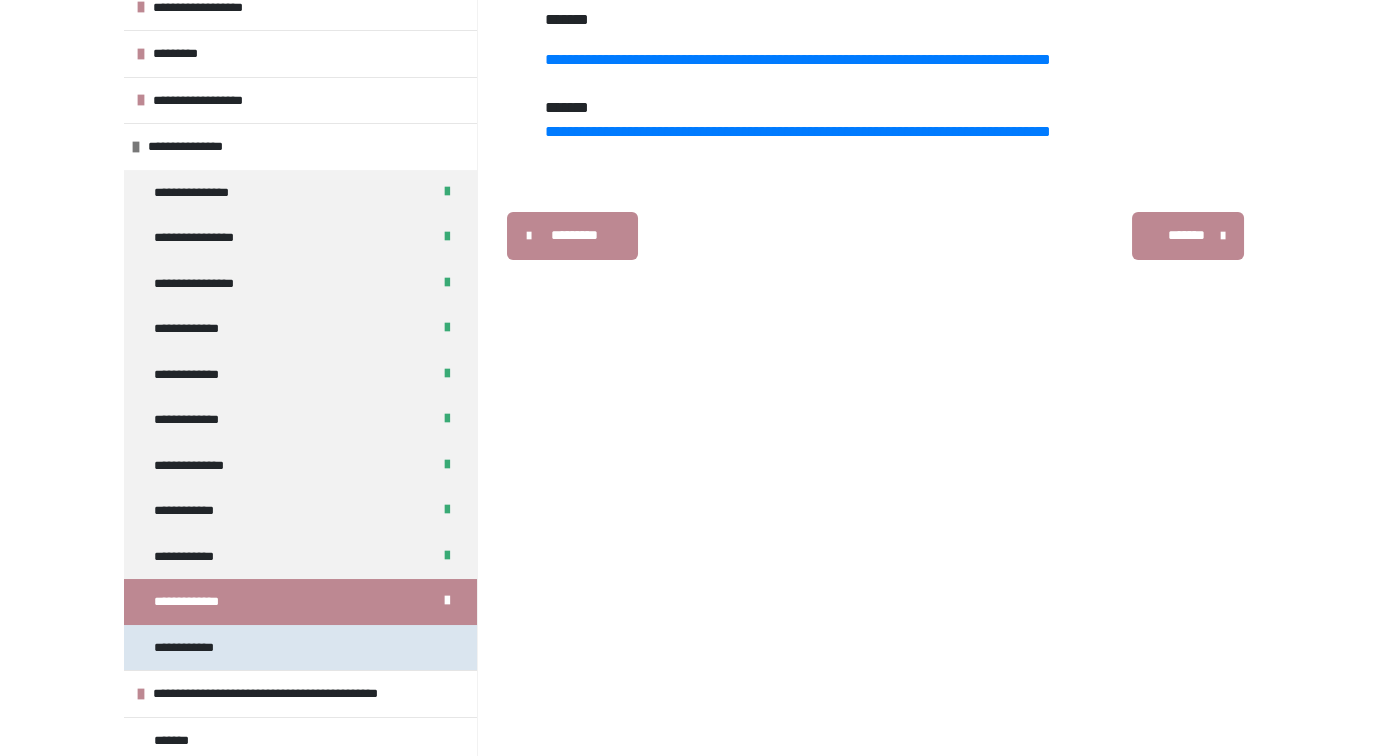 click on "**********" at bounding box center (187, 648) 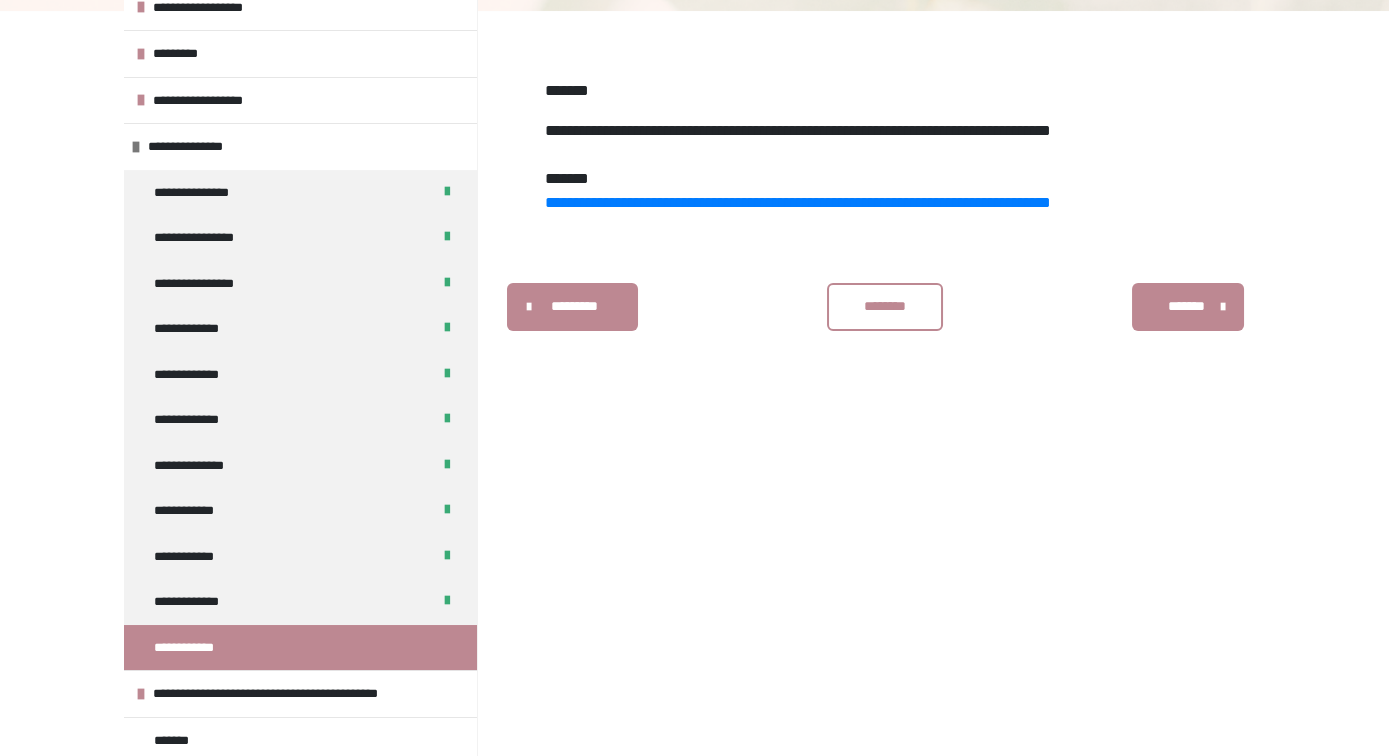 click on "**********" at bounding box center (798, 130) 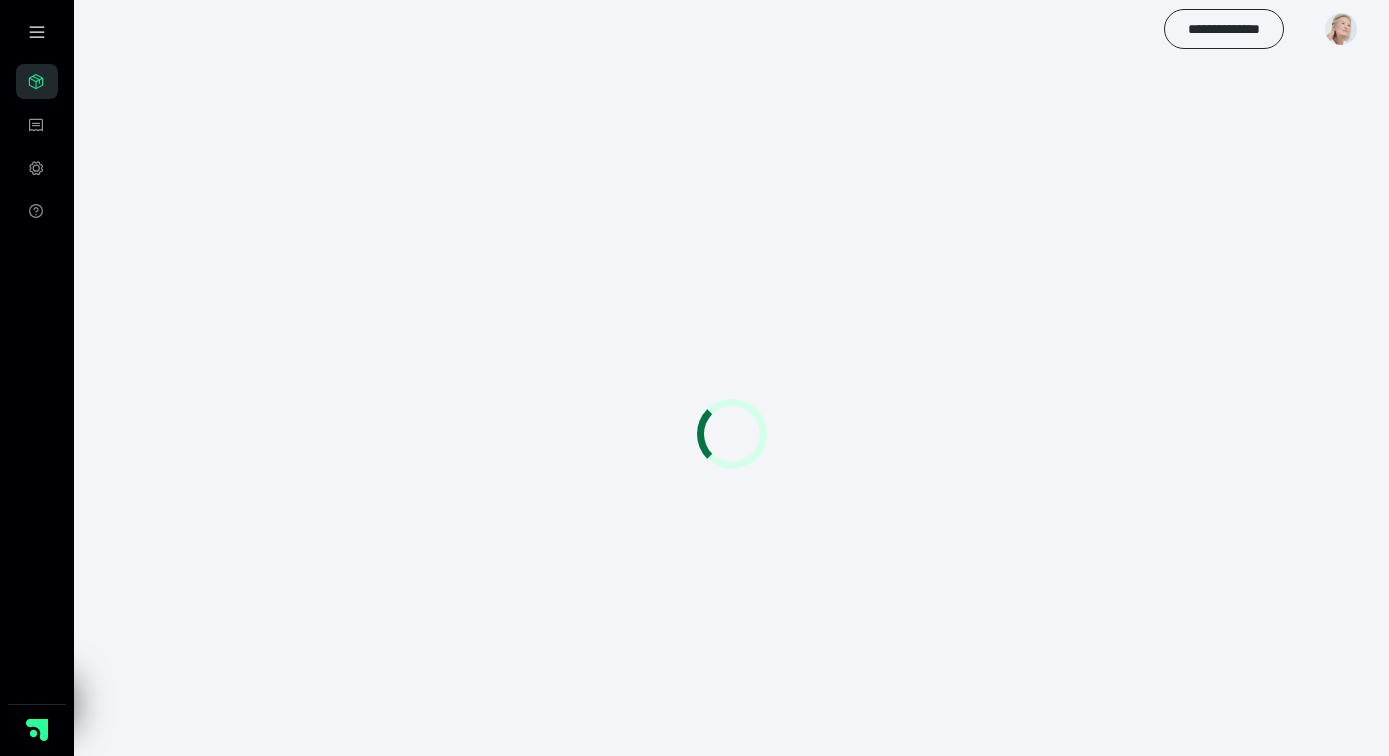 scroll, scrollTop: 56, scrollLeft: 0, axis: vertical 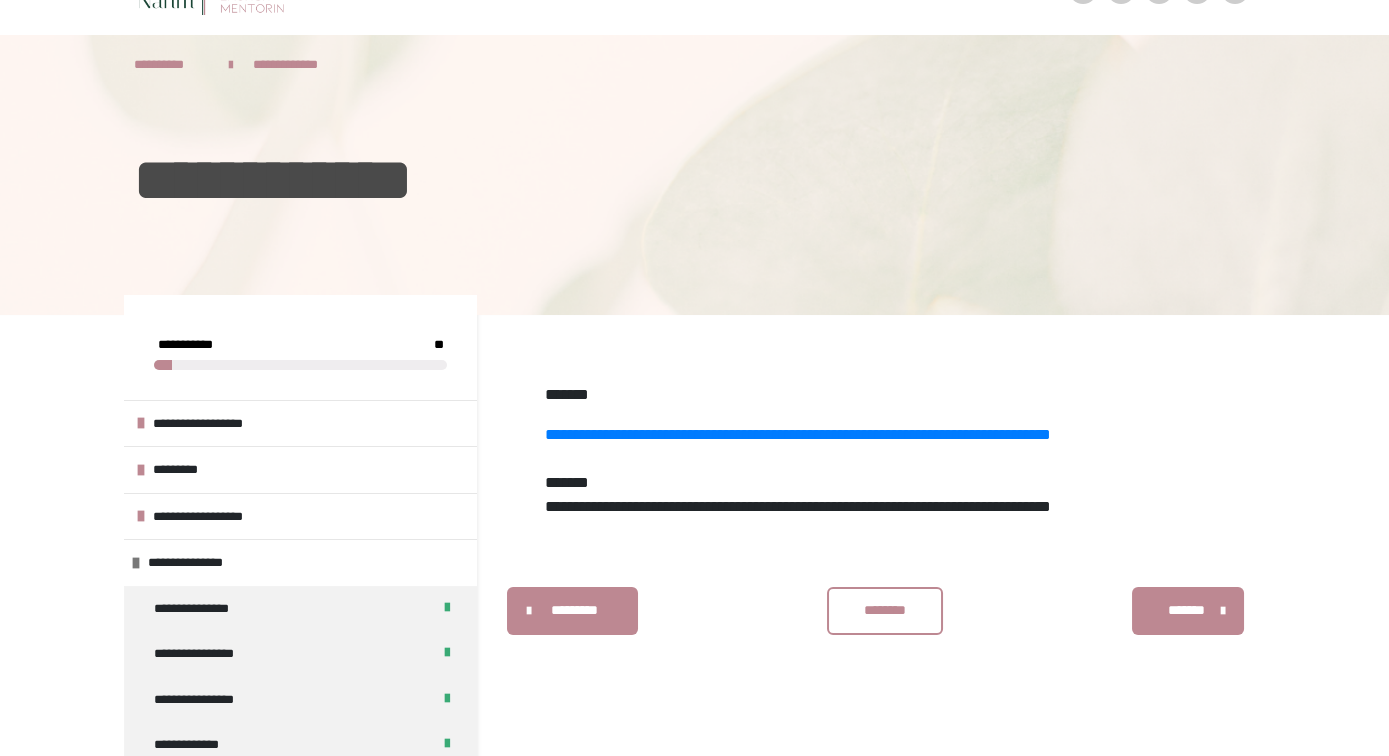 click on "**********" at bounding box center (798, 506) 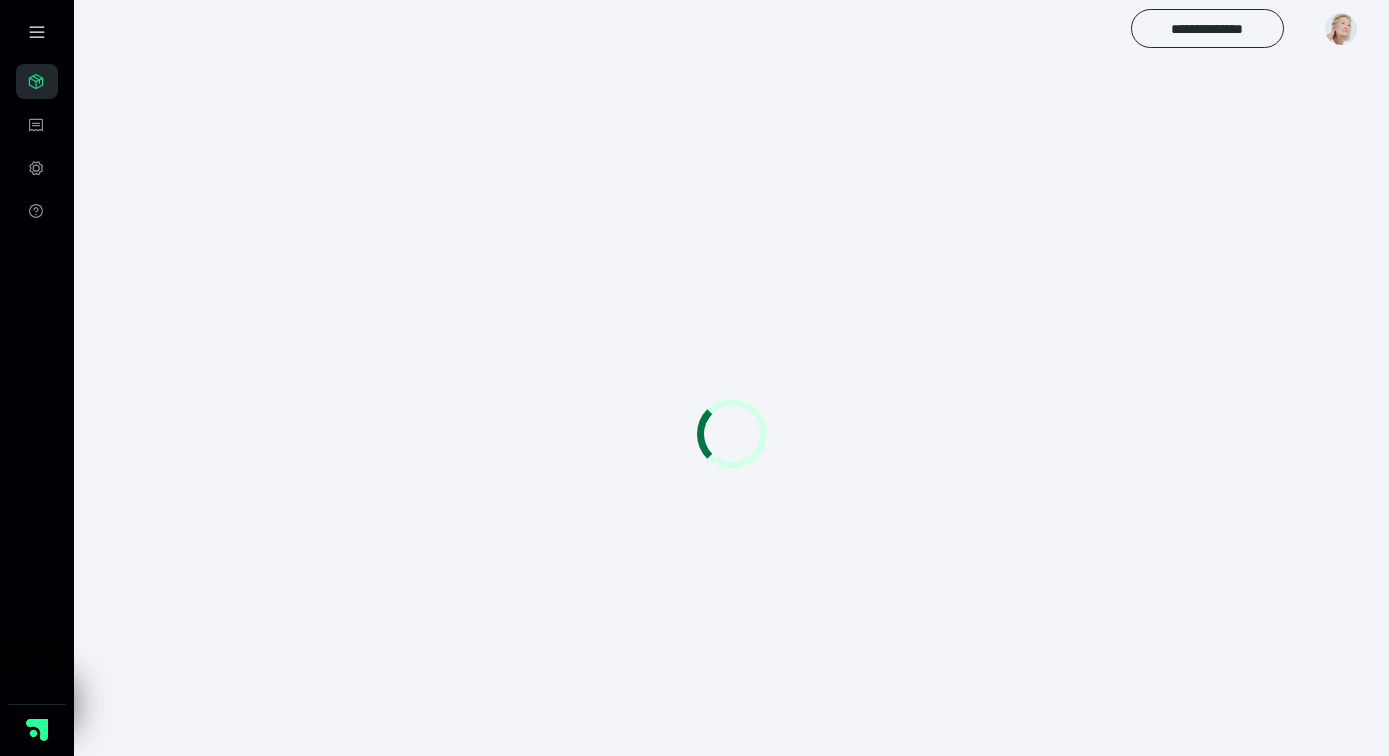 scroll, scrollTop: 56, scrollLeft: 0, axis: vertical 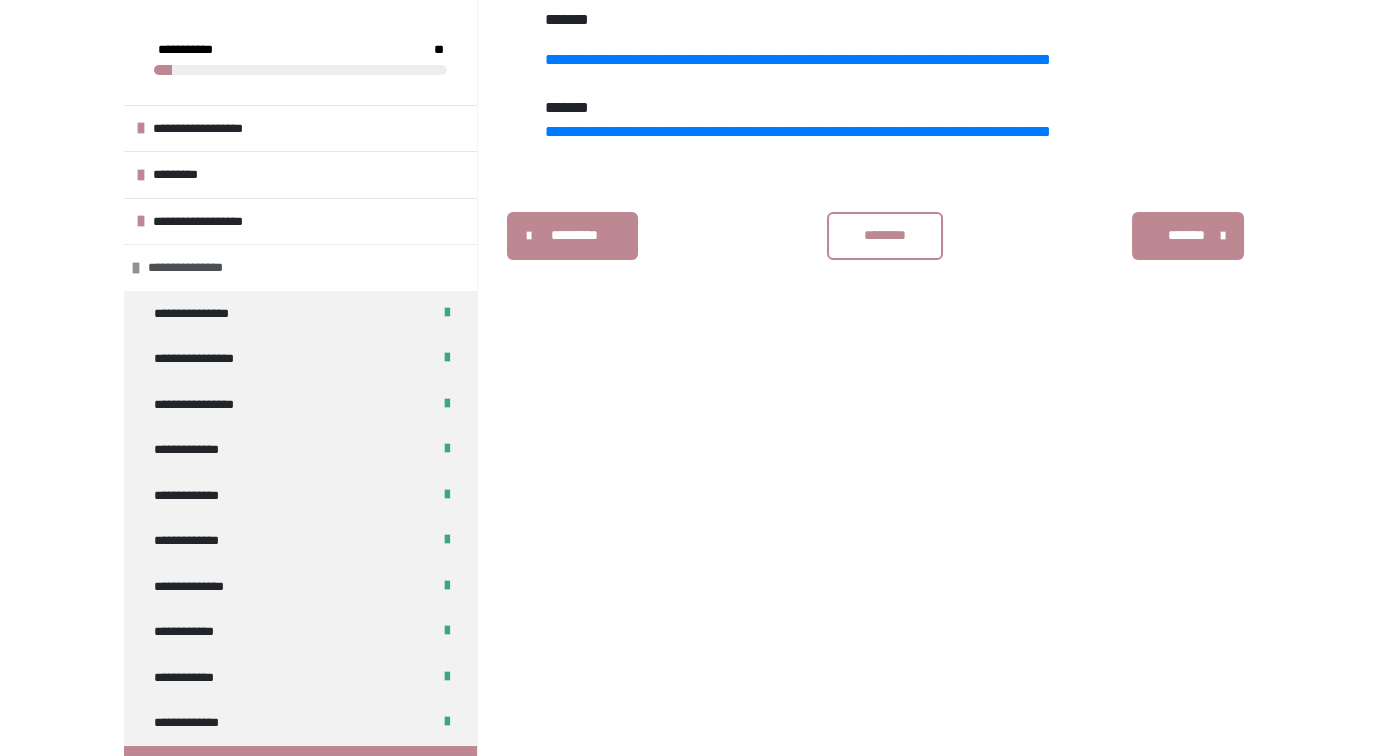 click at bounding box center [136, 268] 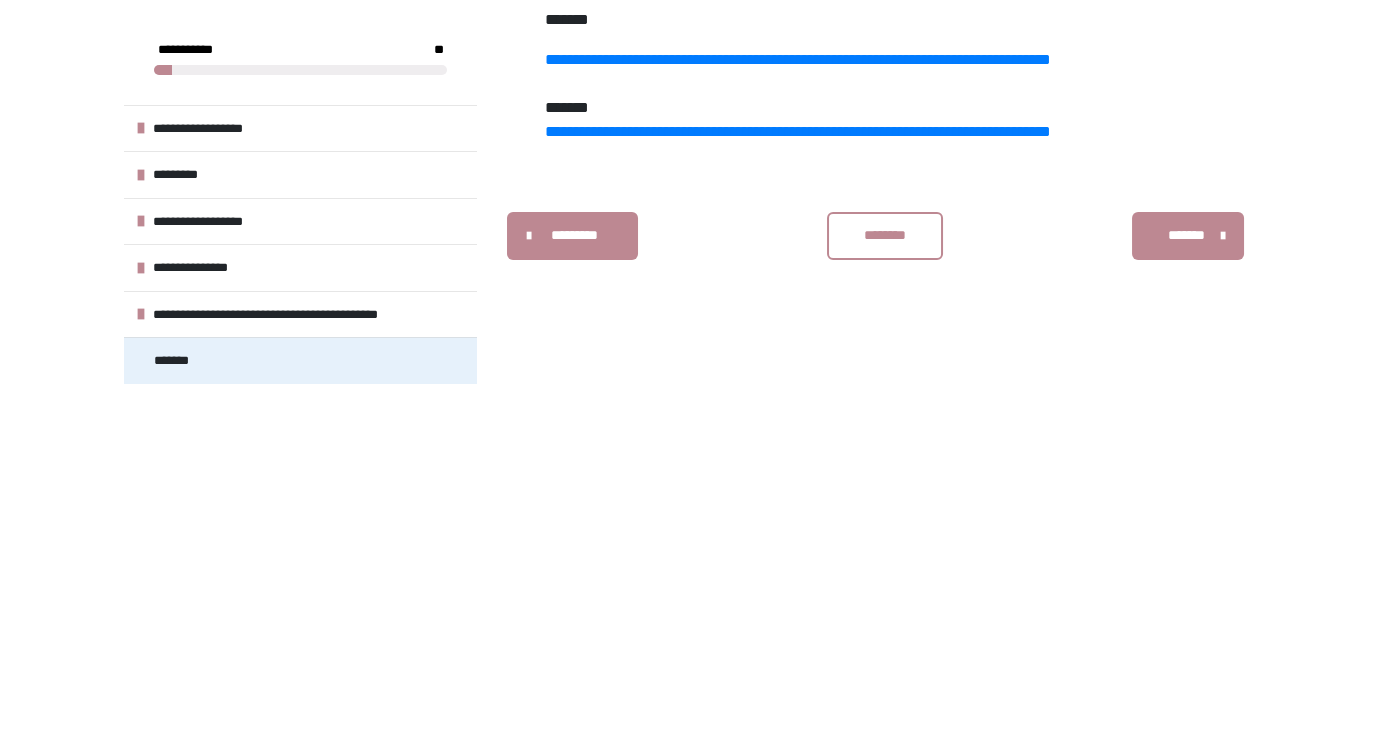 click on "*******" at bounding box center (176, 361) 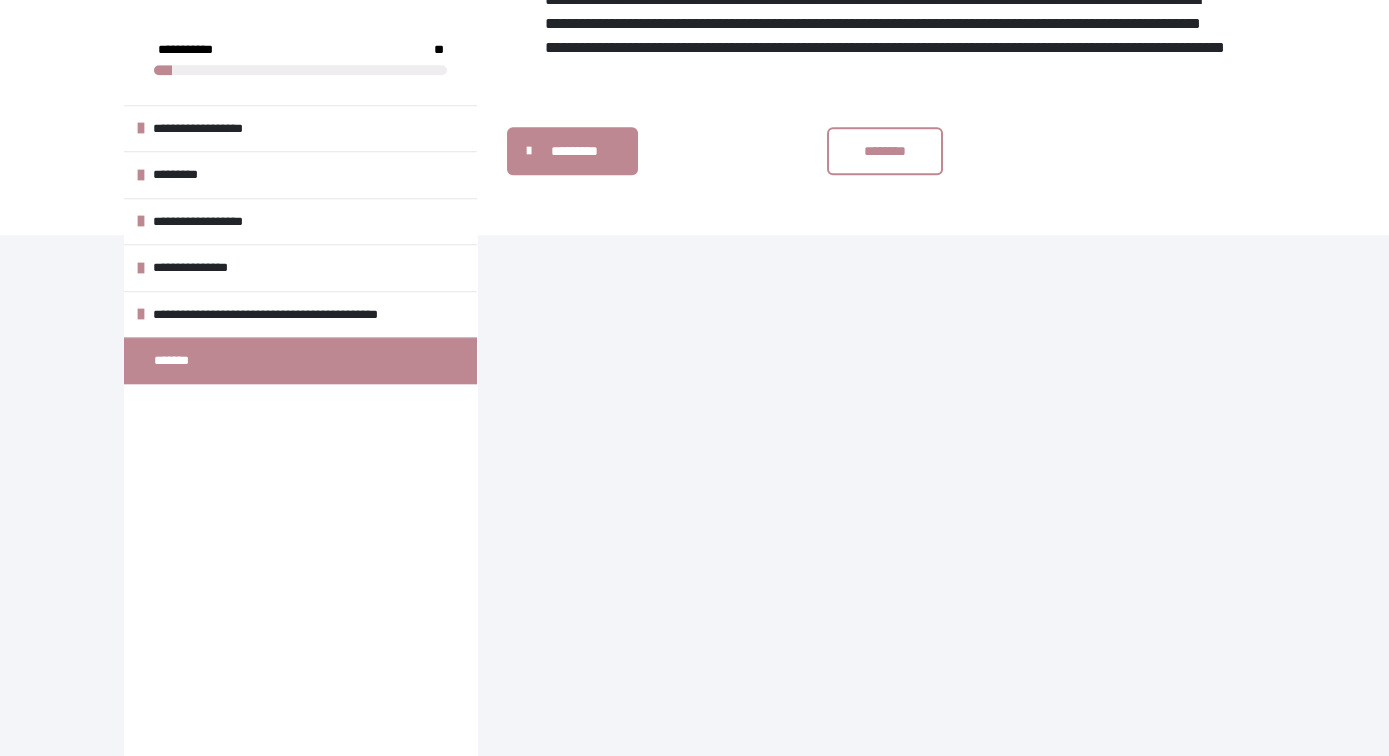 scroll, scrollTop: 2974, scrollLeft: 0, axis: vertical 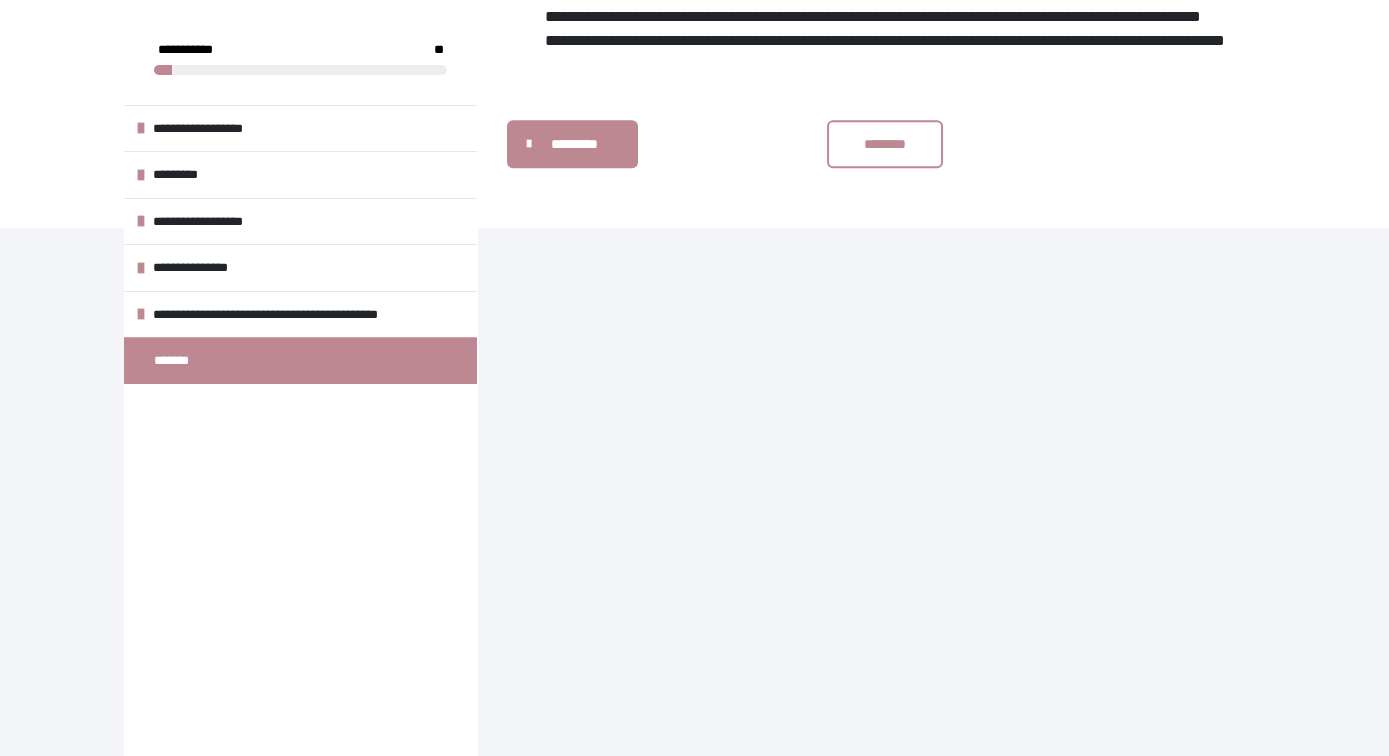 click on "********" at bounding box center (885, 144) 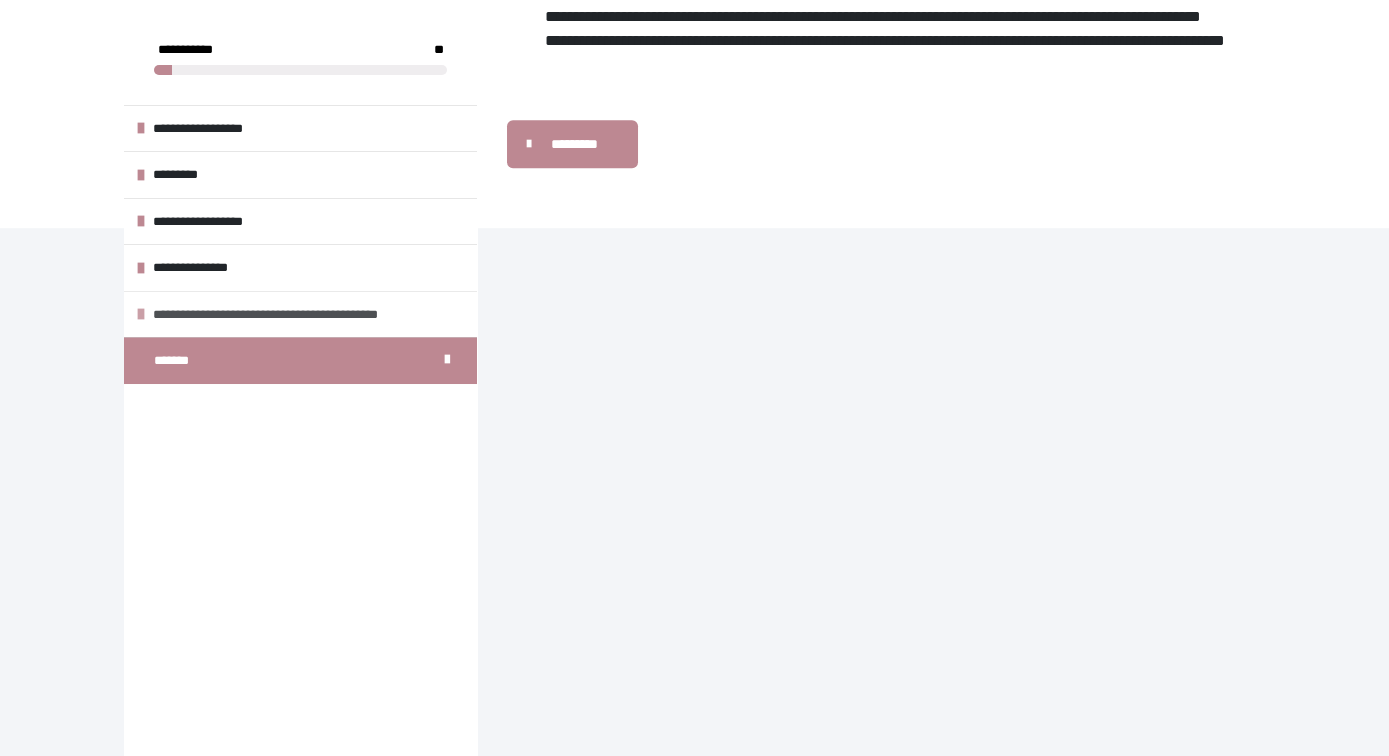 click on "**********" at bounding box center (300, 314) 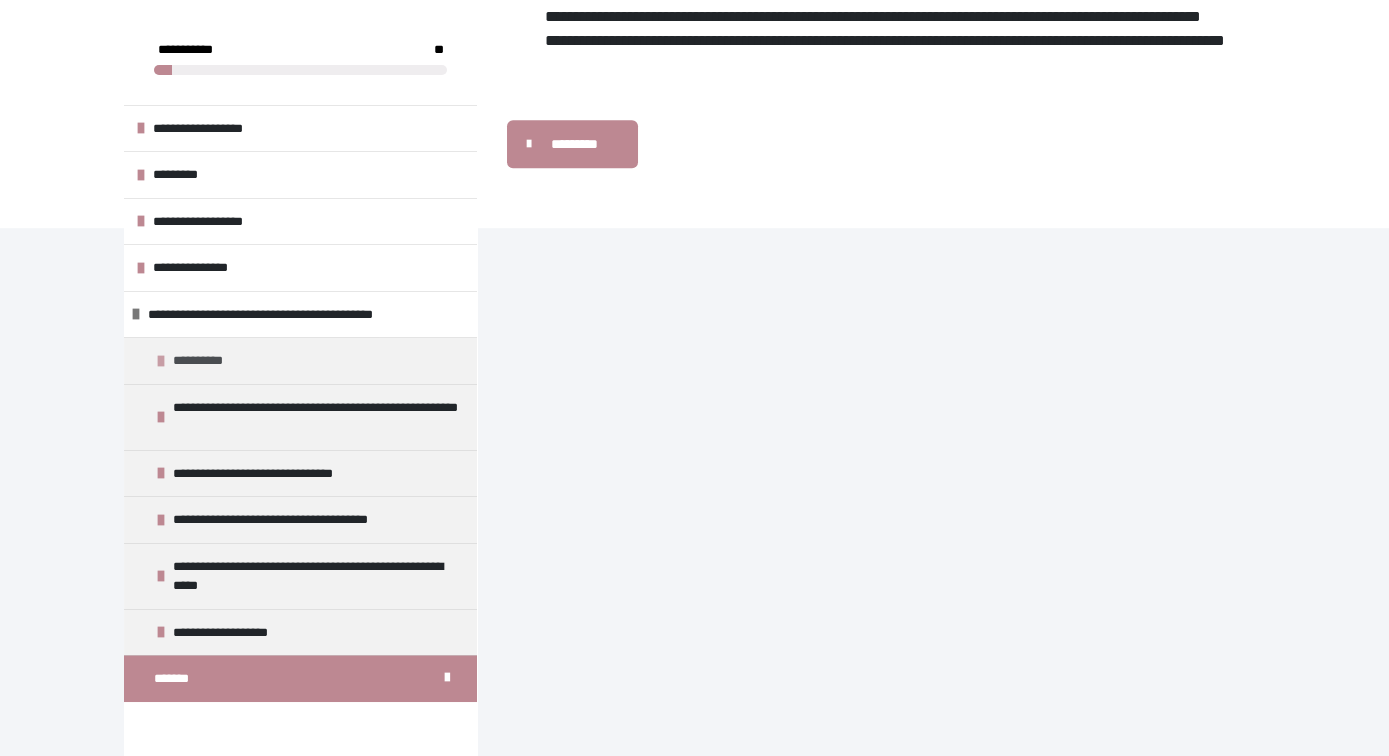 click at bounding box center [161, 361] 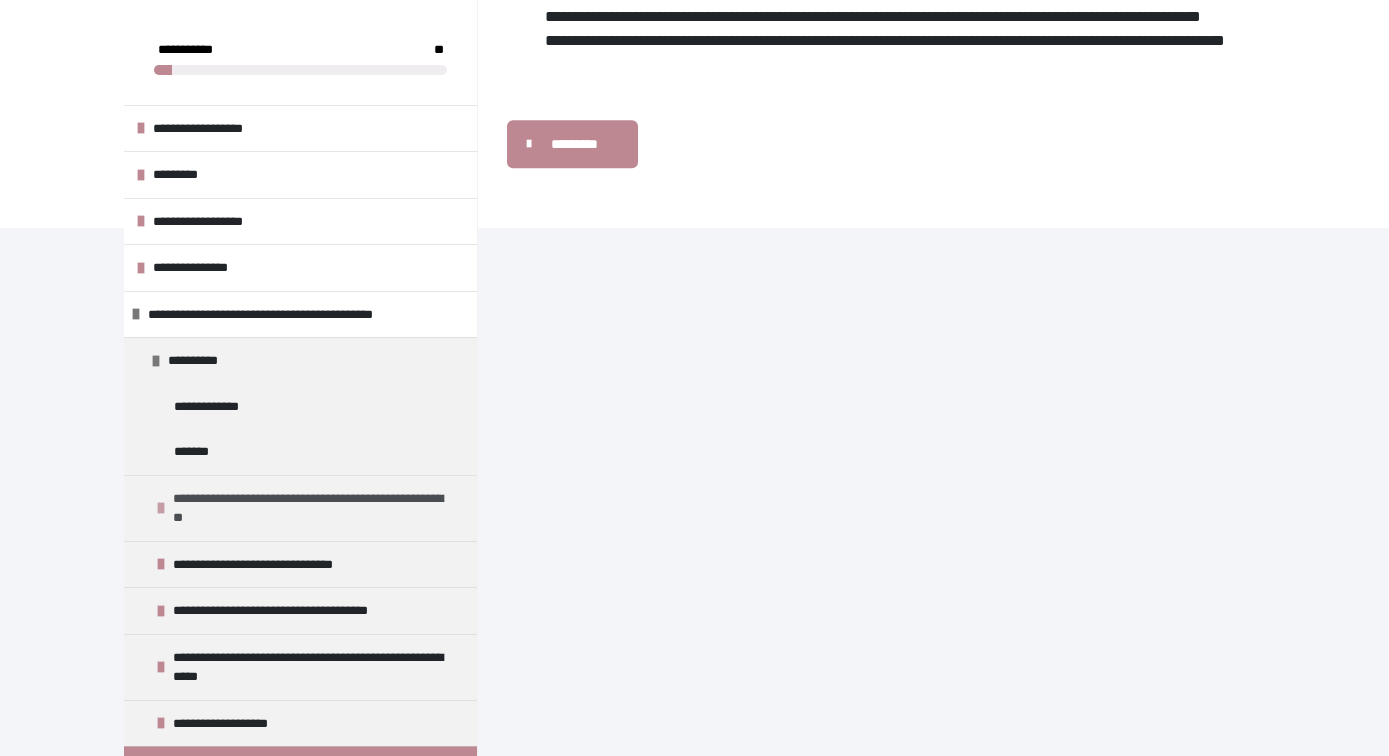 click on "**********" at bounding box center (310, 508) 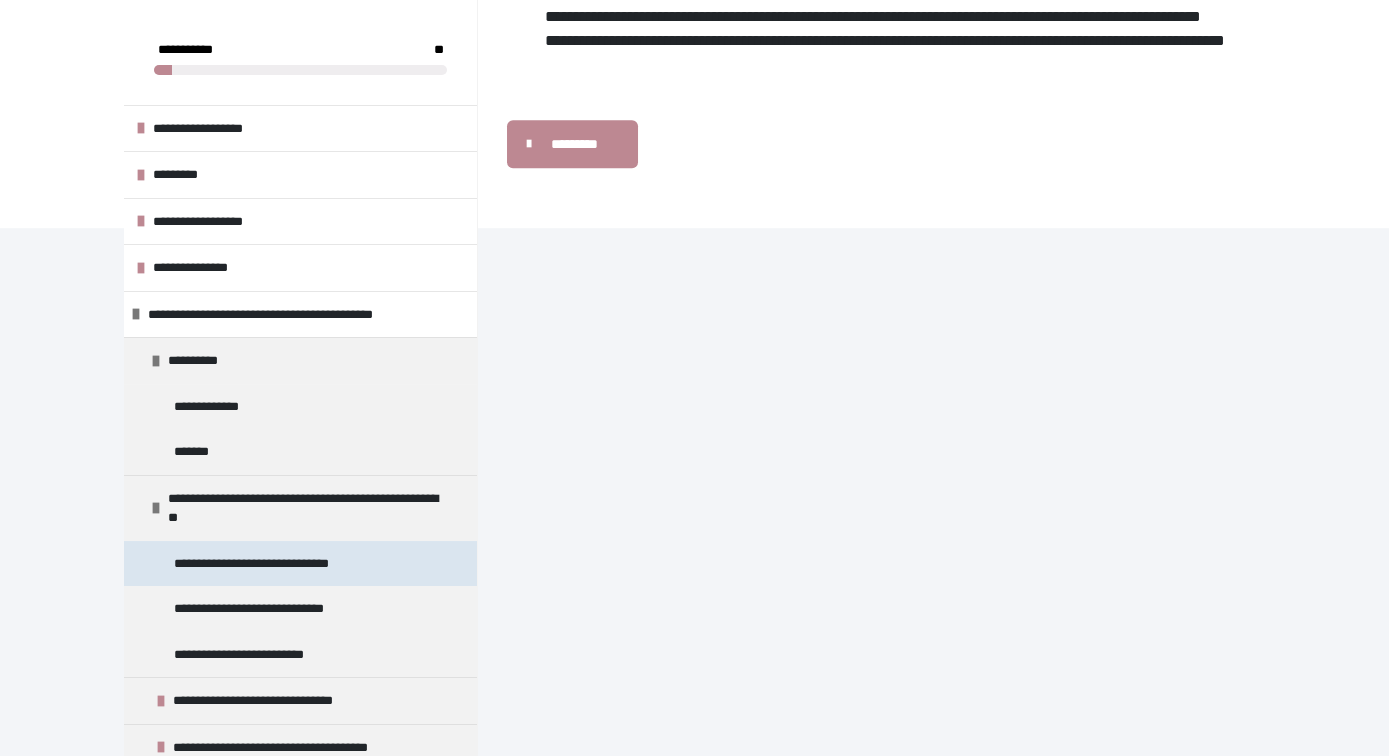 click on "**********" at bounding box center (266, 564) 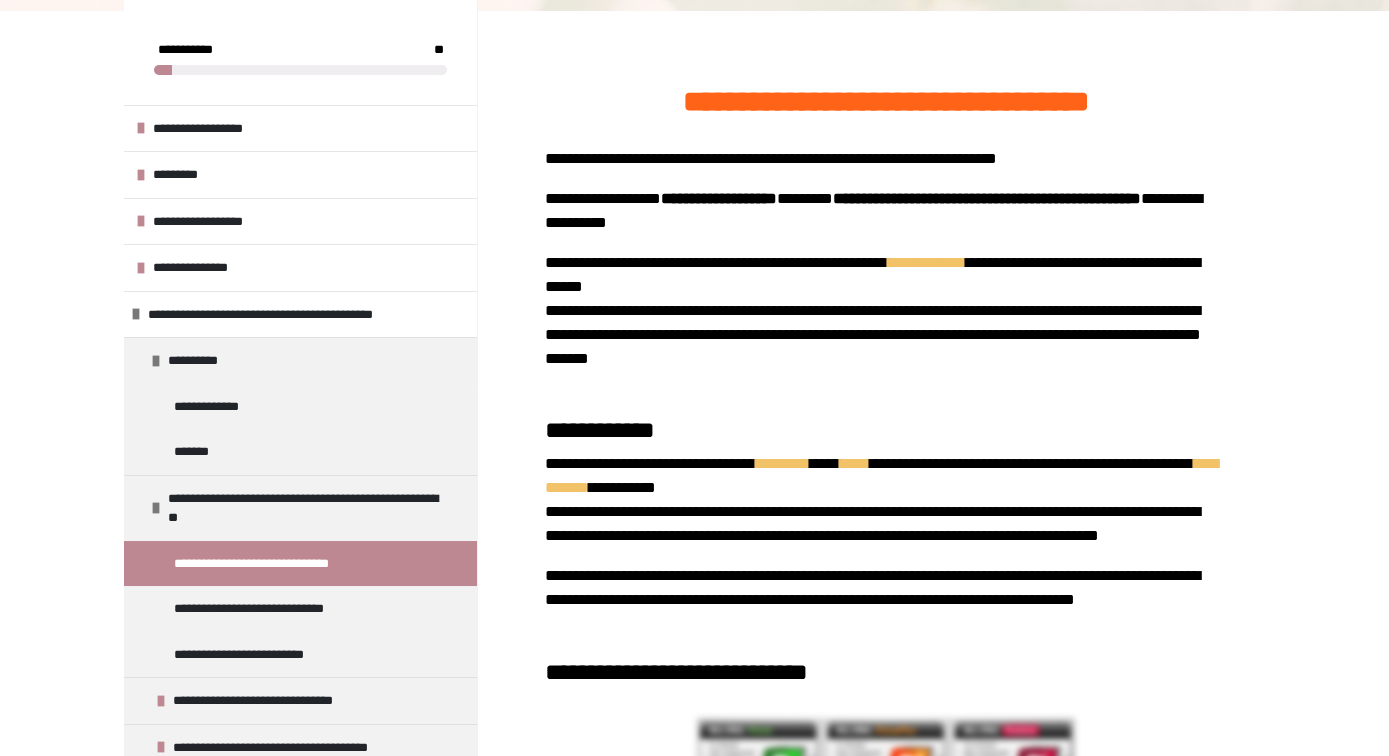 click on "**********" at bounding box center (885, 508) 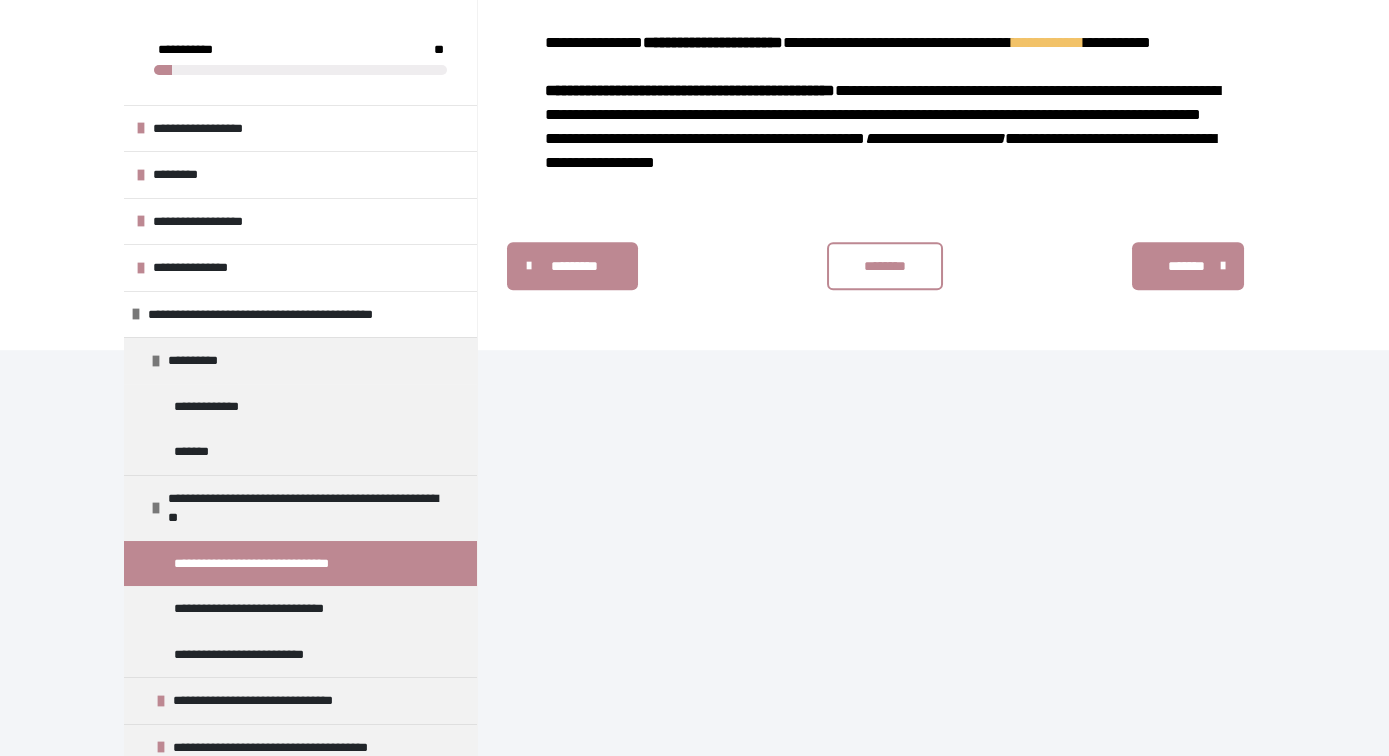 scroll, scrollTop: 3170, scrollLeft: 0, axis: vertical 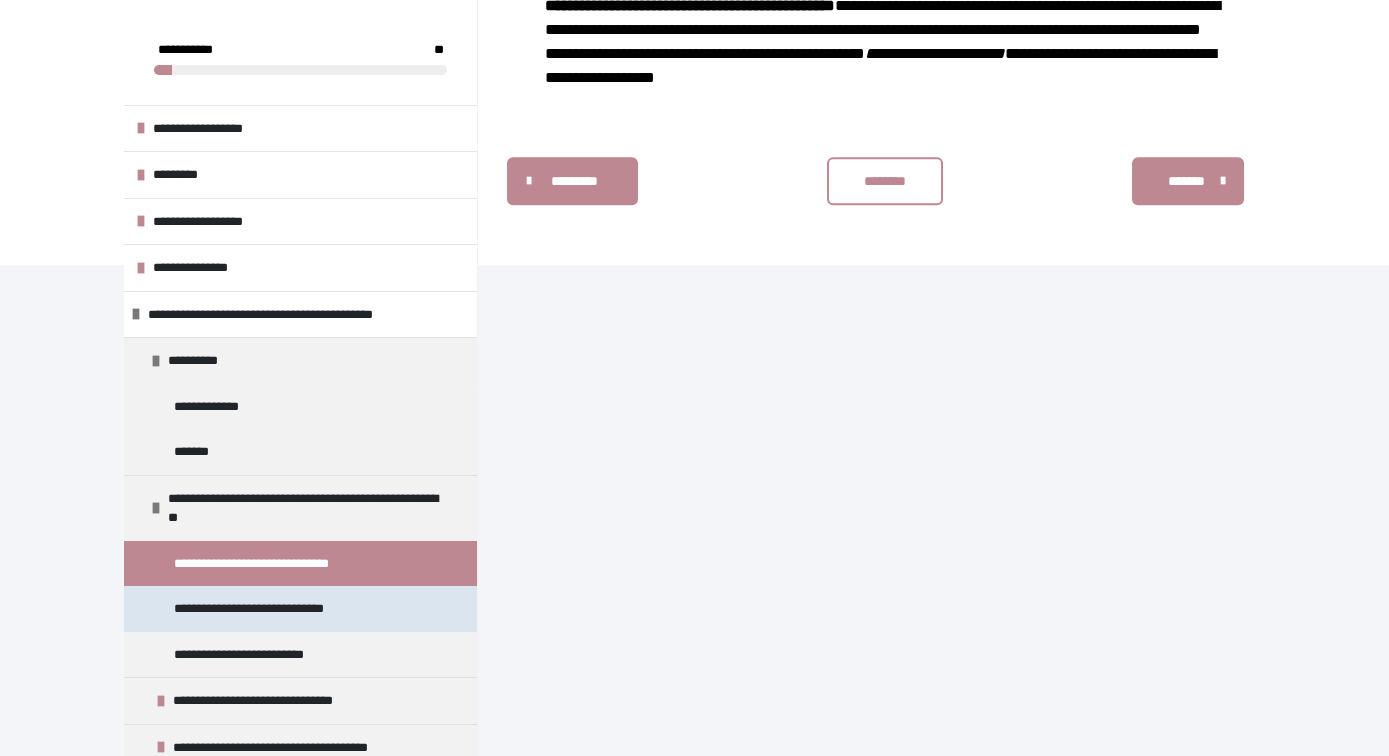 click on "**********" at bounding box center (264, 609) 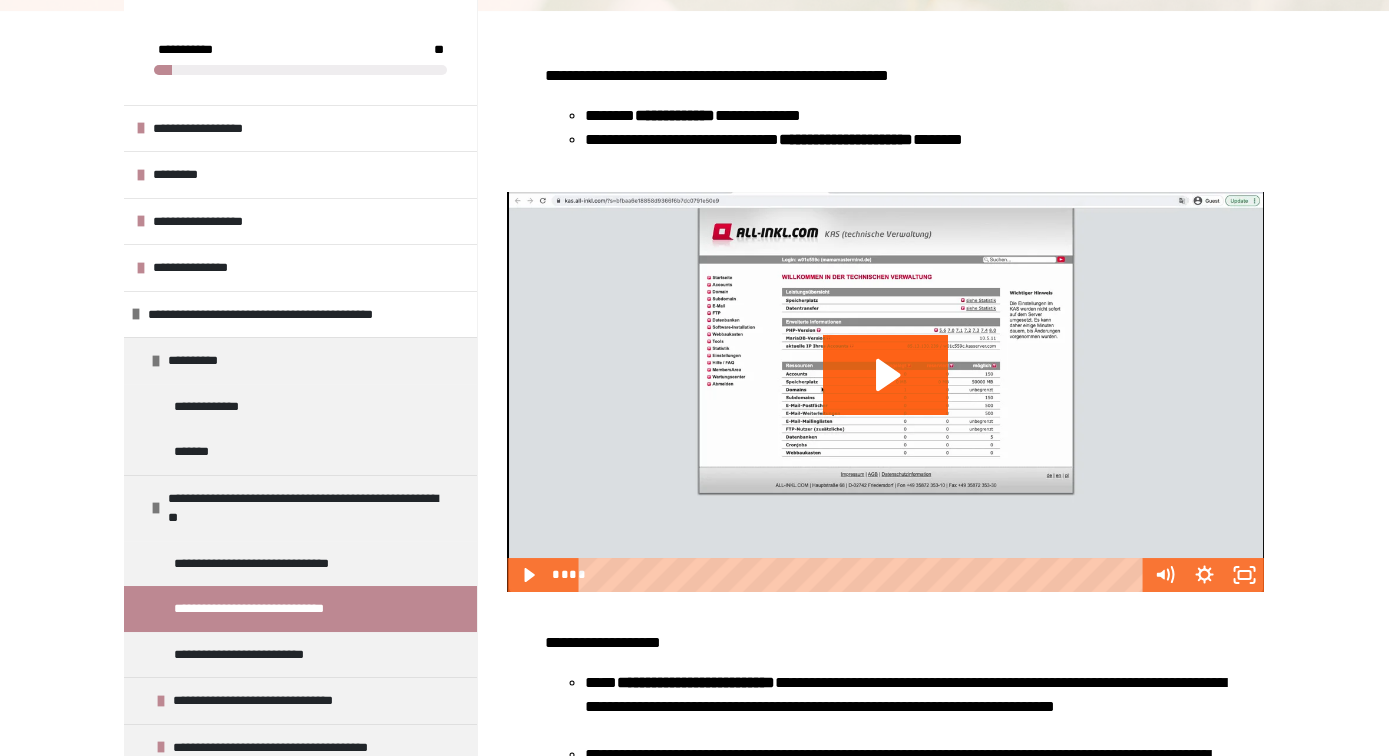 scroll, scrollTop: 164, scrollLeft: 0, axis: vertical 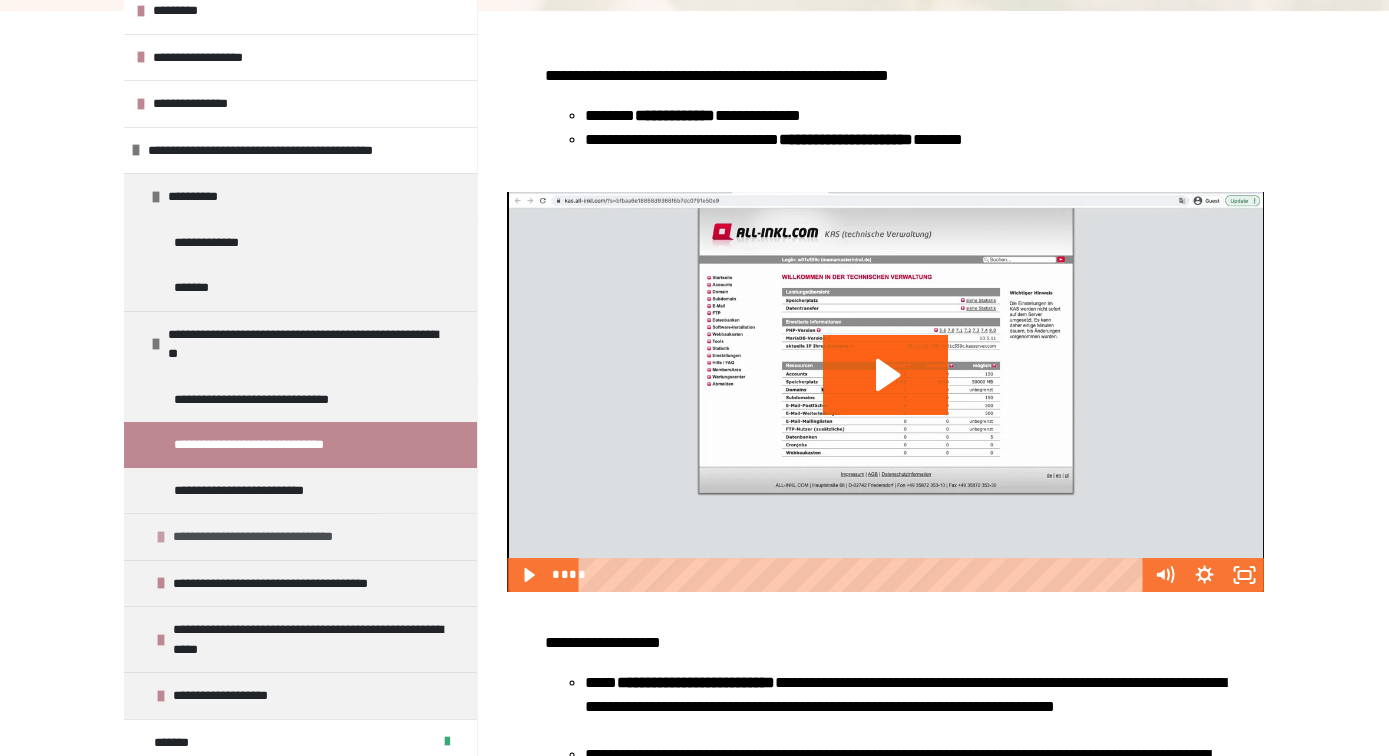 click on "**********" at bounding box center [270, 537] 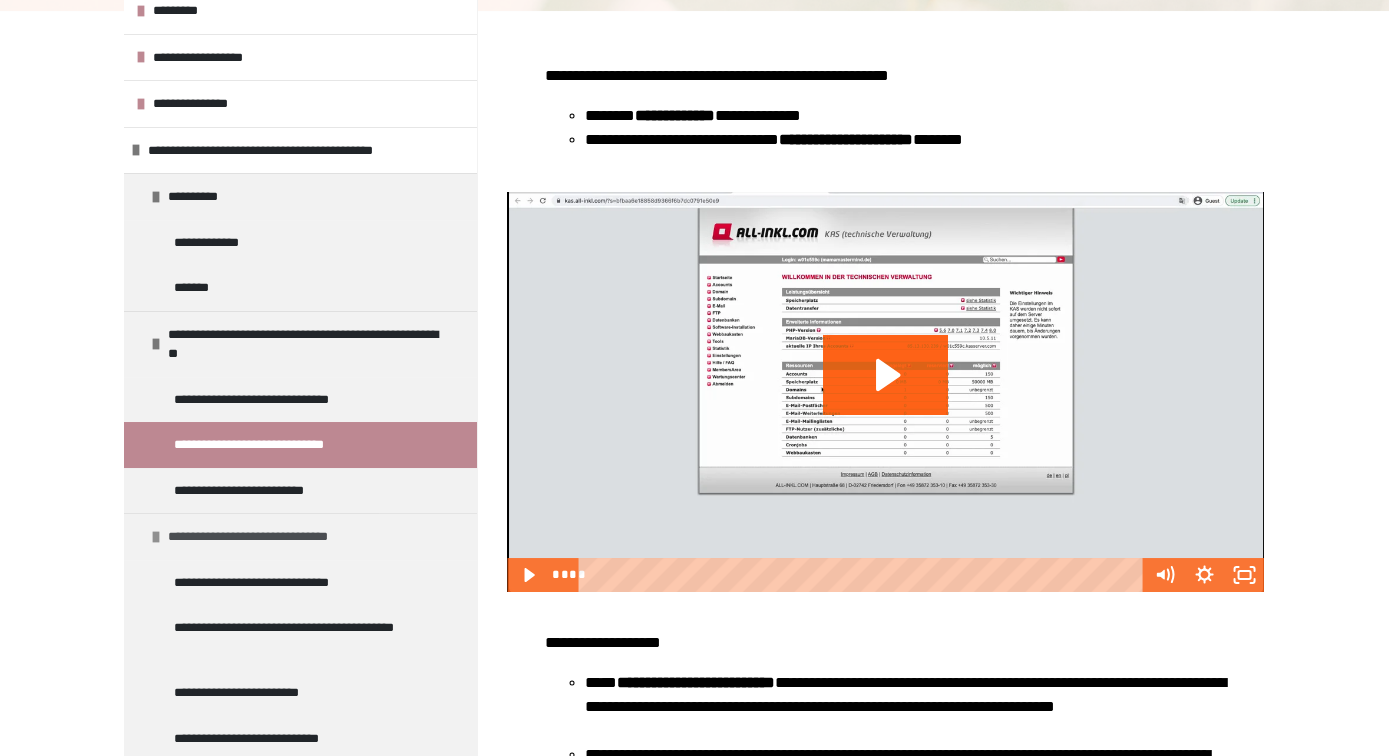 click on "**********" at bounding box center (265, 537) 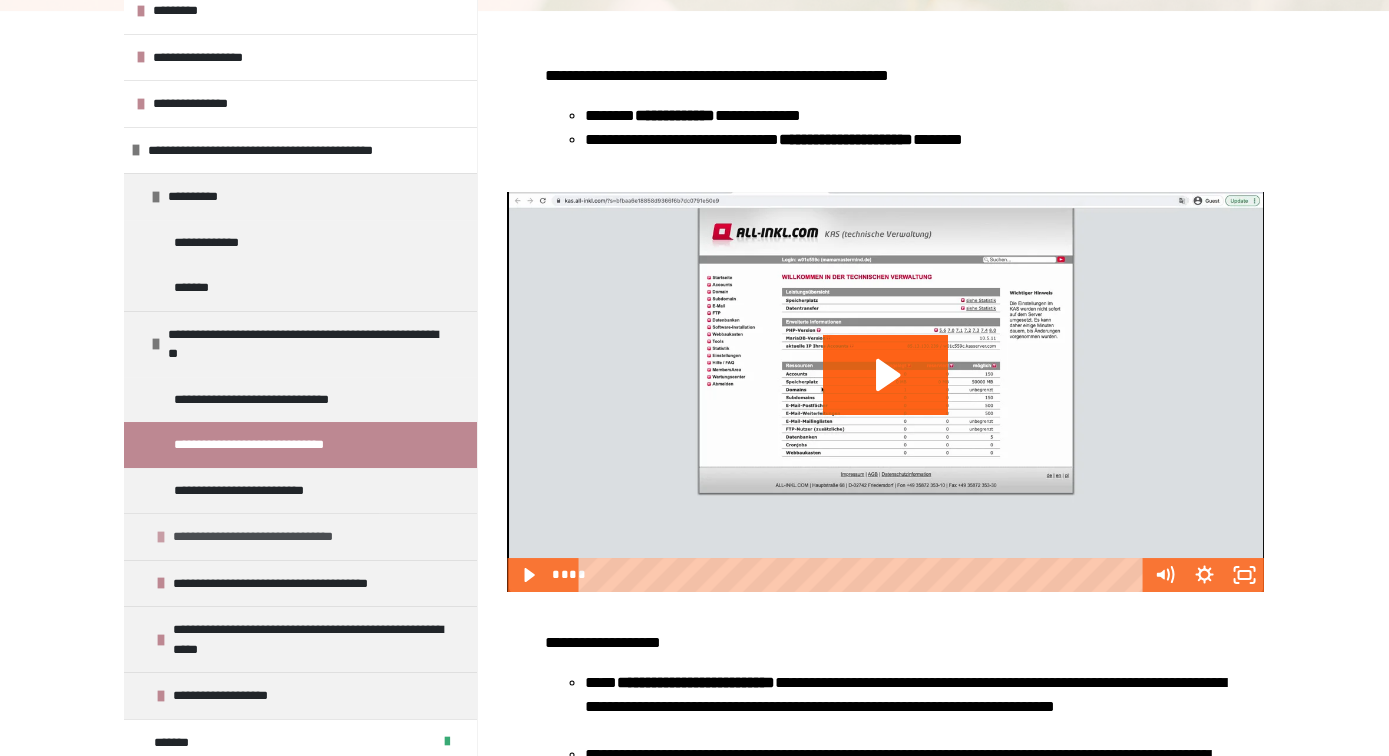 click on "**********" at bounding box center (270, 537) 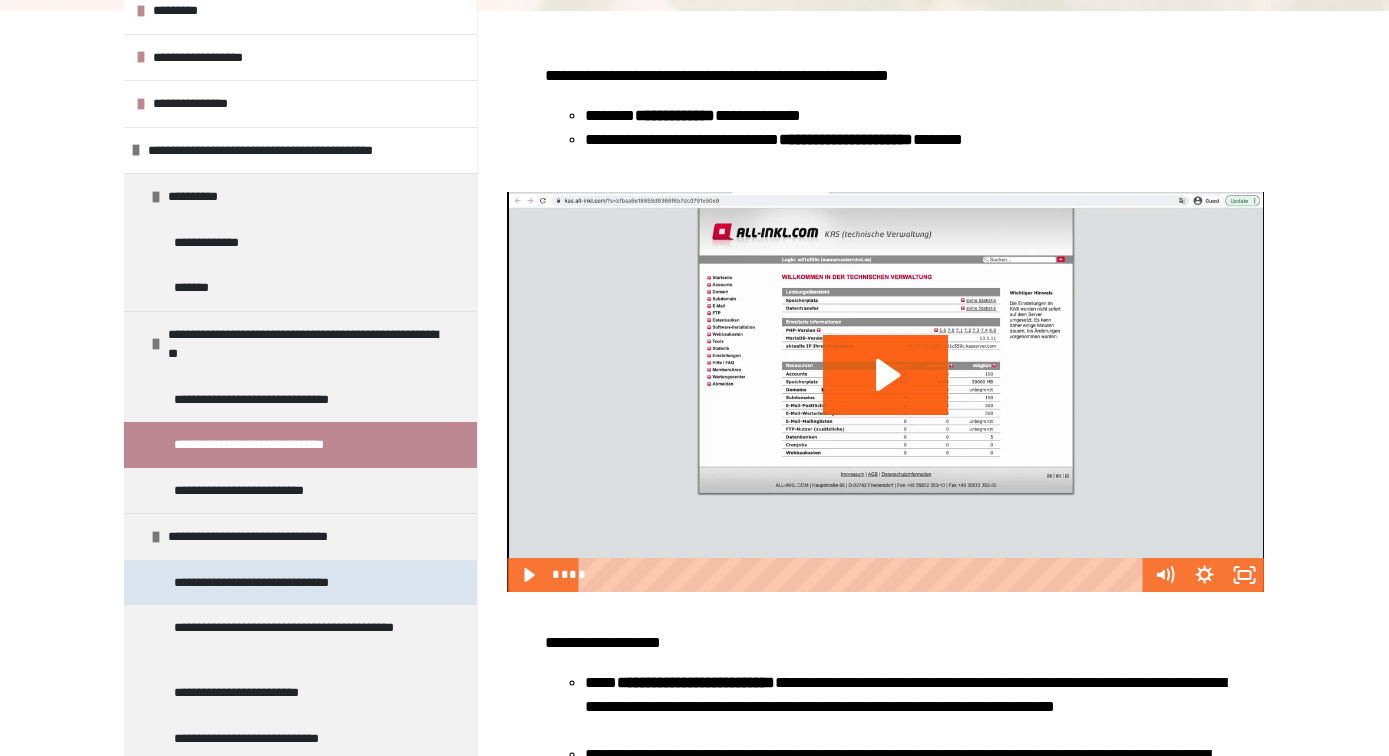 click on "**********" at bounding box center (267, 583) 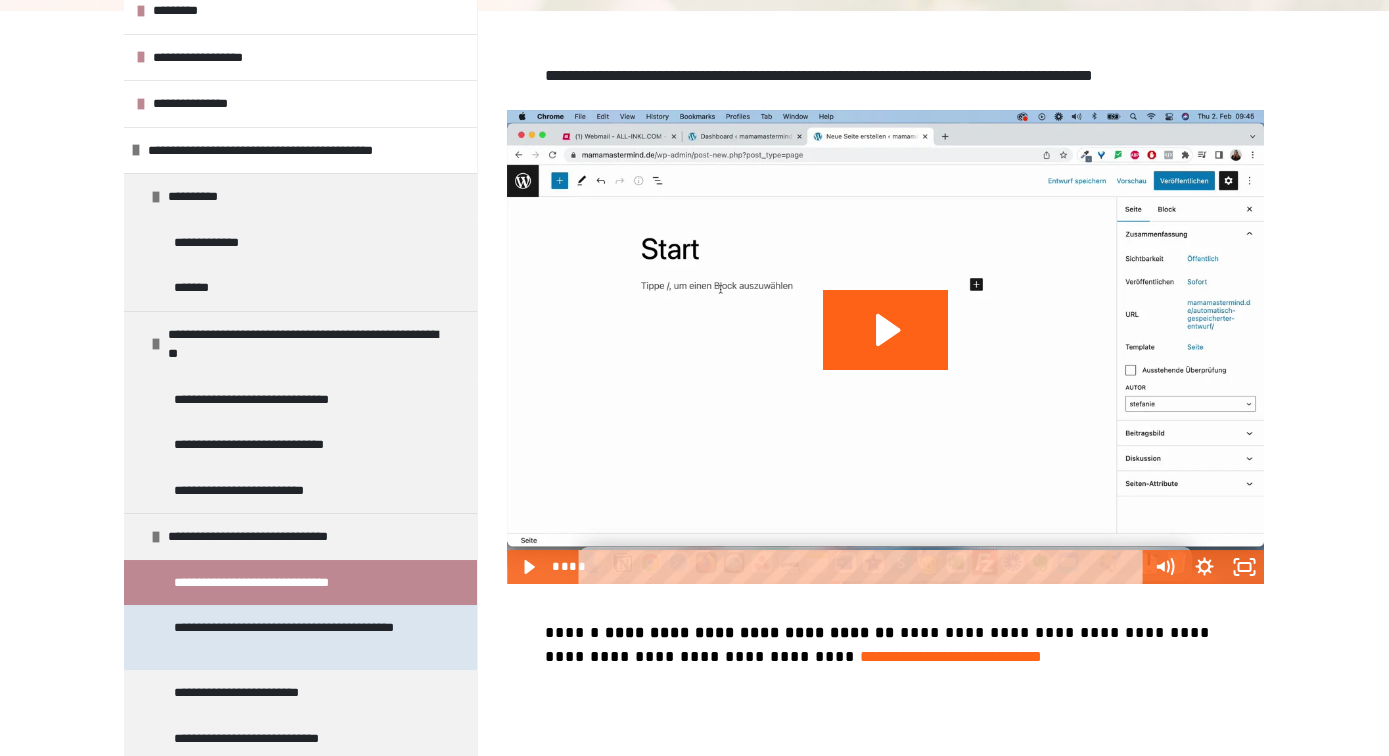 click on "**********" at bounding box center (293, 637) 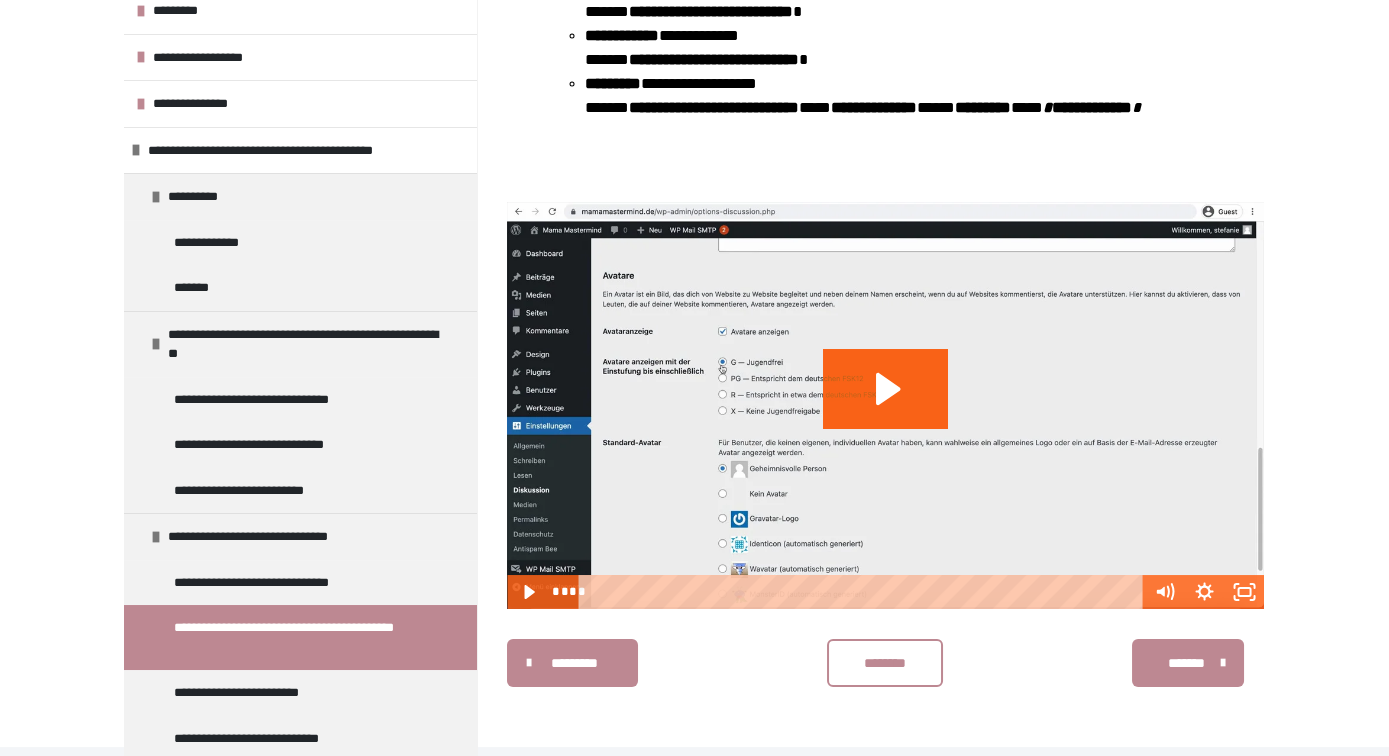 scroll, scrollTop: 503, scrollLeft: 0, axis: vertical 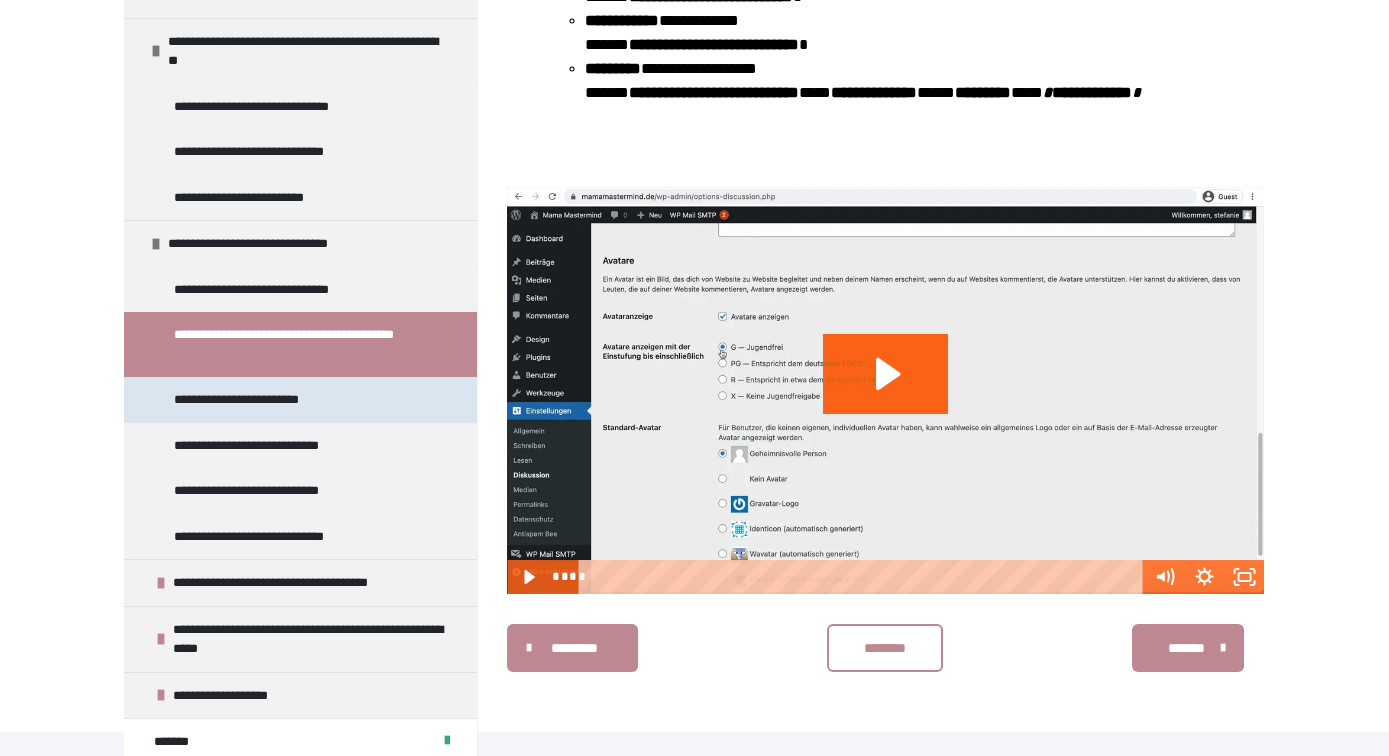 click on "**********" at bounding box center [245, 400] 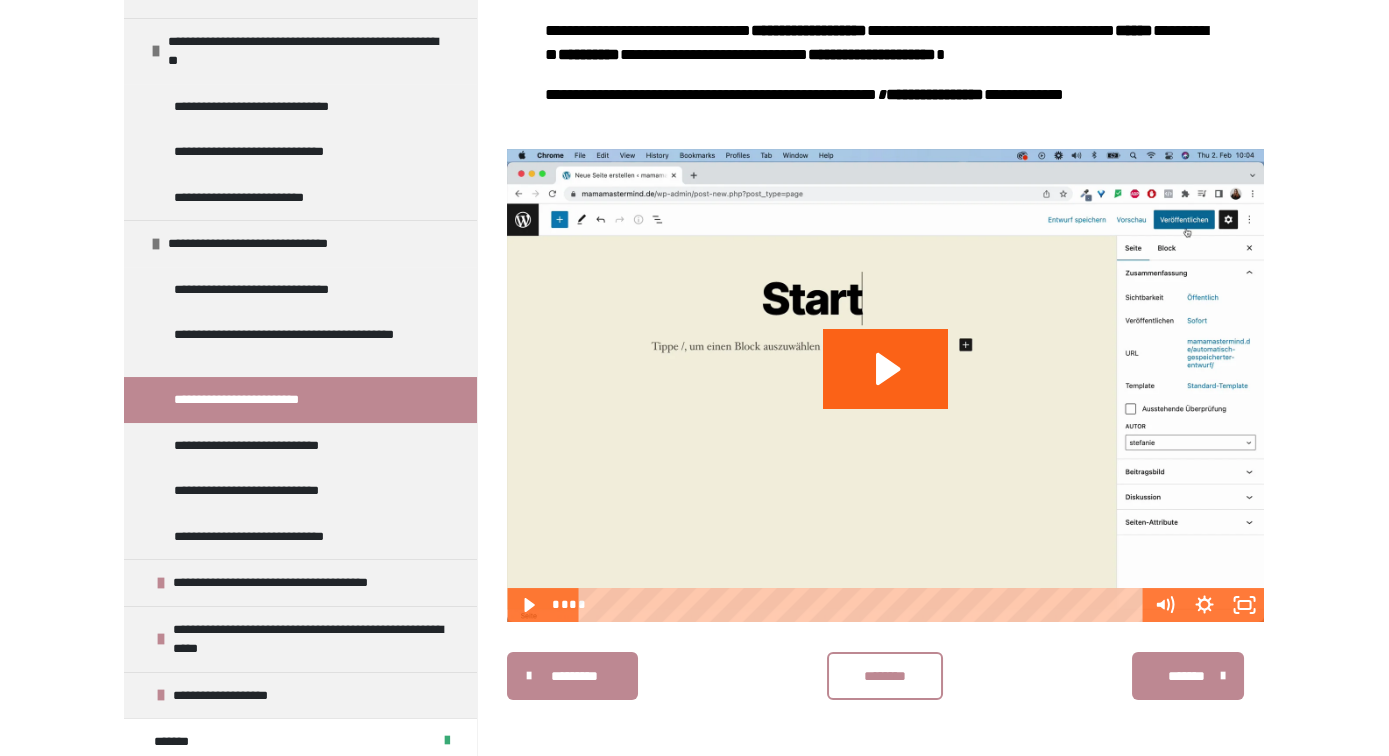 scroll, scrollTop: 520, scrollLeft: 0, axis: vertical 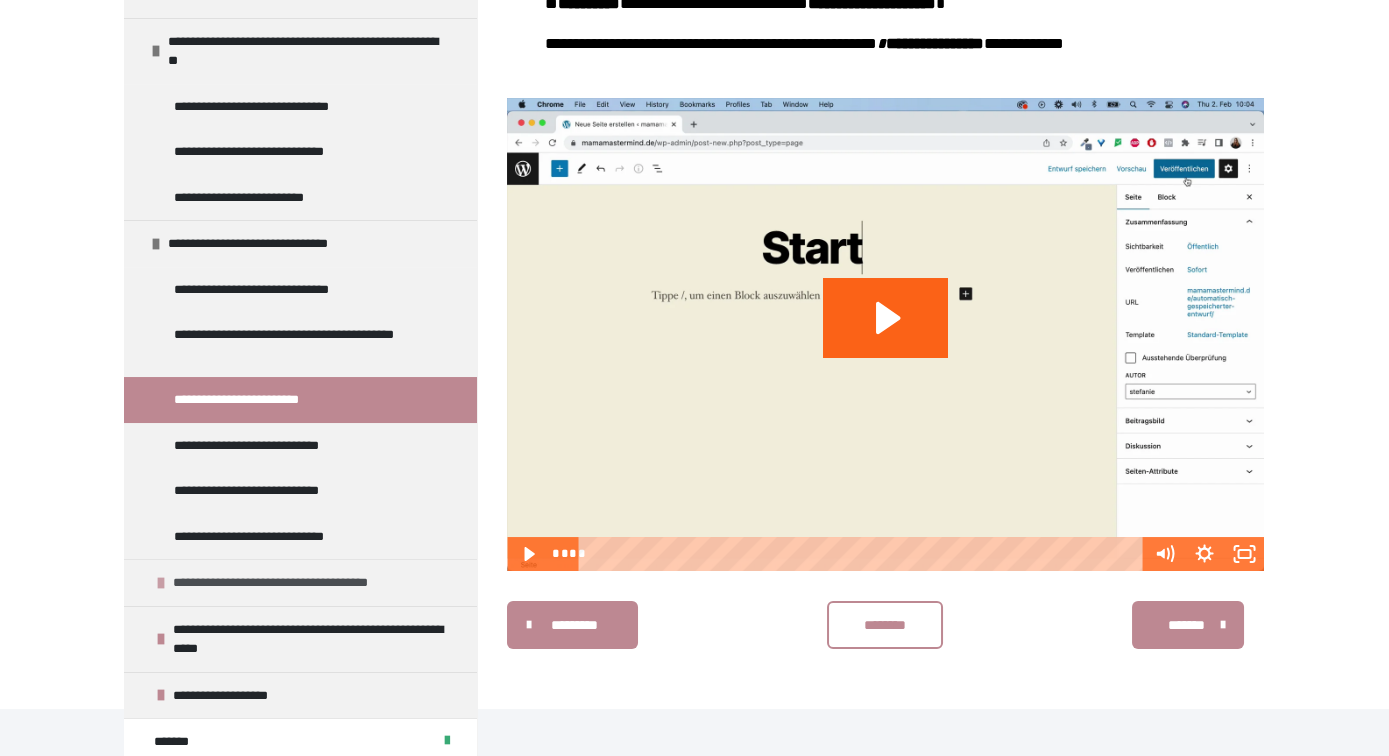 click on "**********" at bounding box center (290, 583) 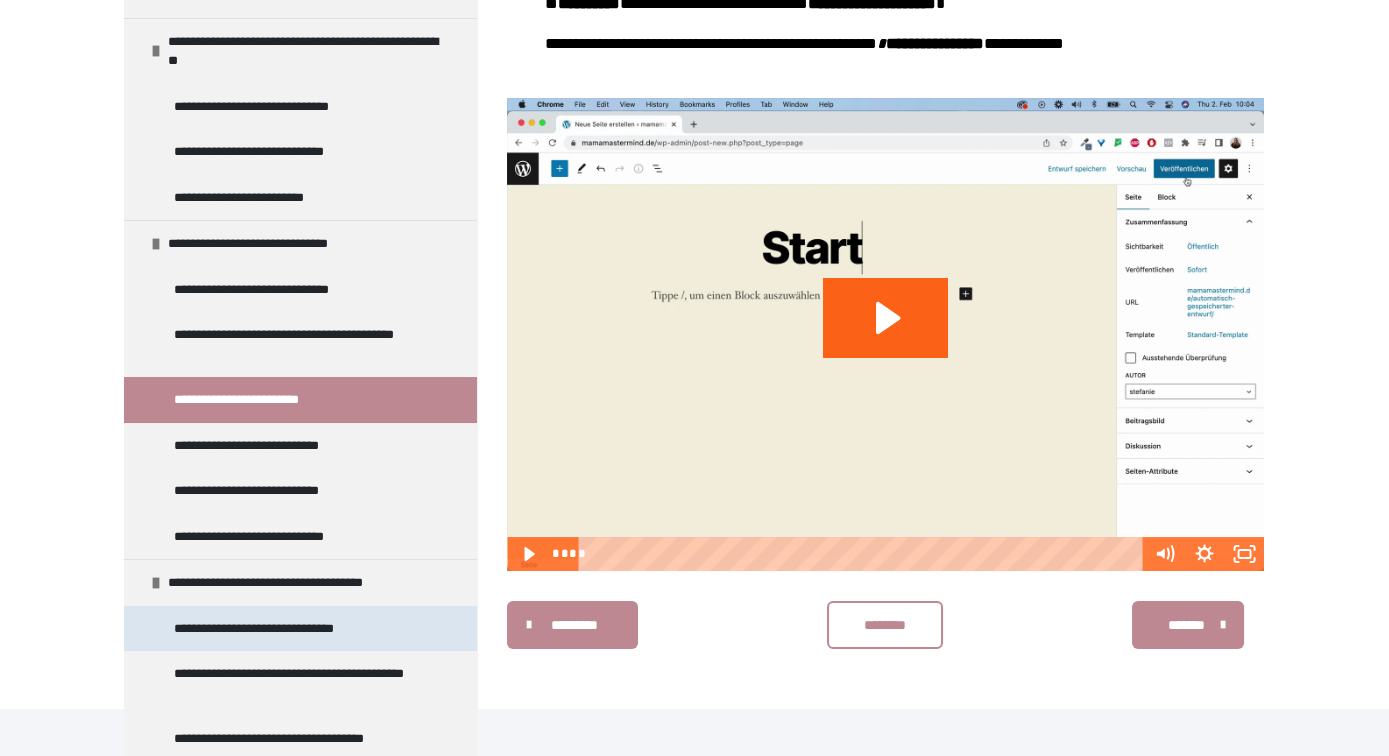click on "**********" at bounding box center (258, 629) 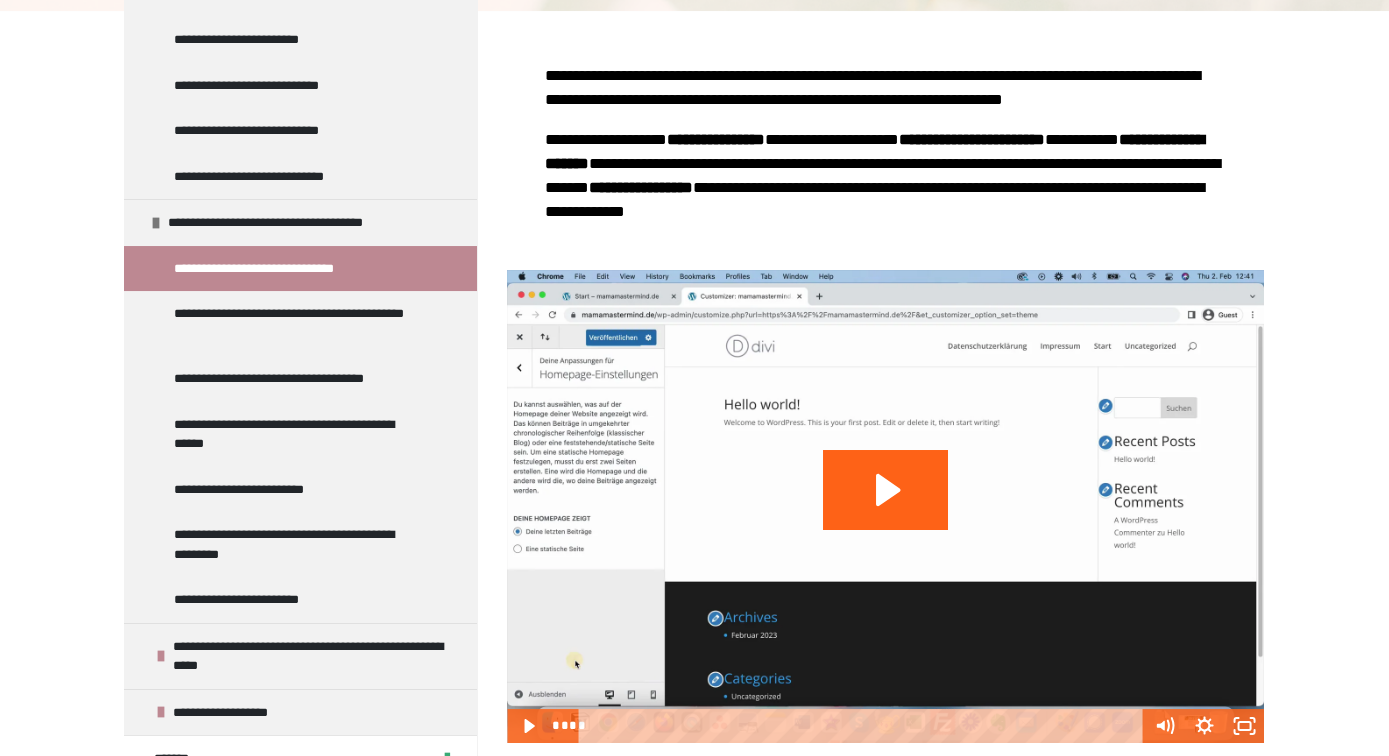 scroll, scrollTop: 821, scrollLeft: 0, axis: vertical 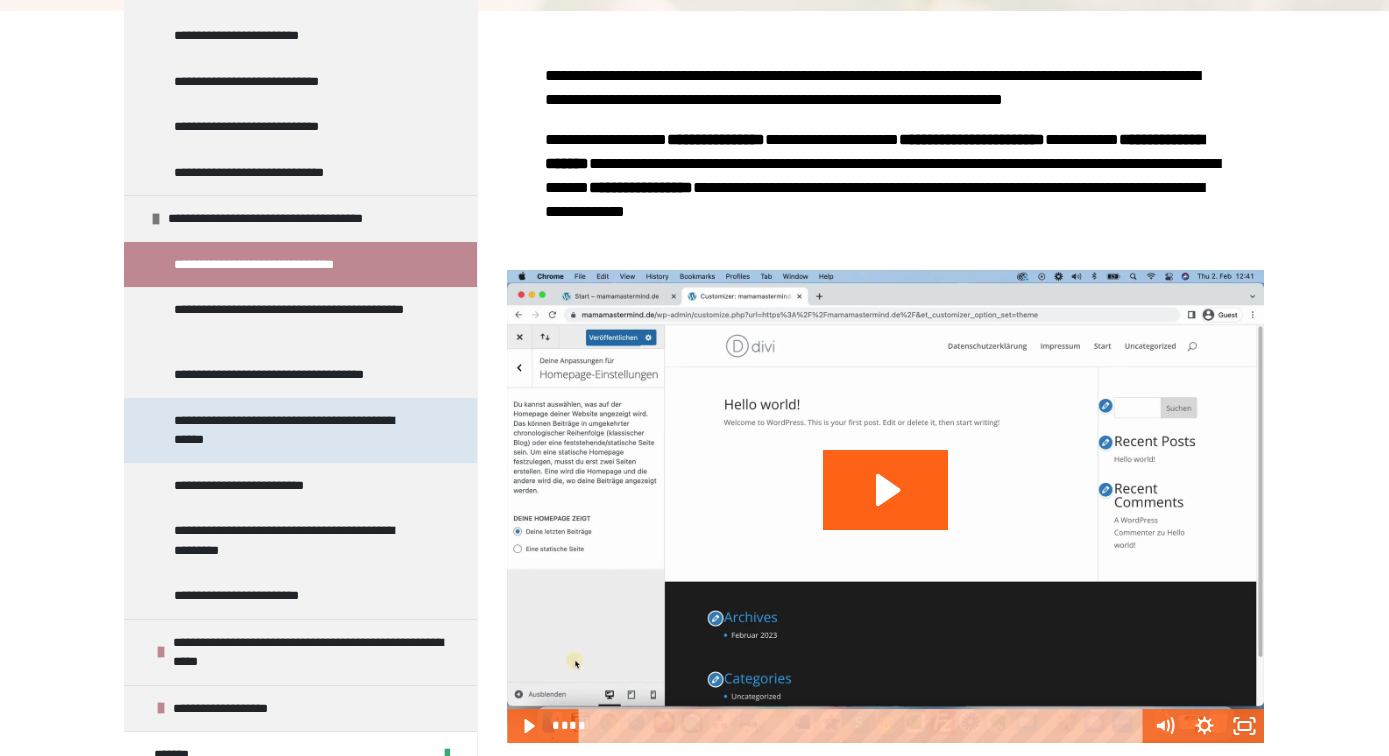 click on "**********" at bounding box center (293, 430) 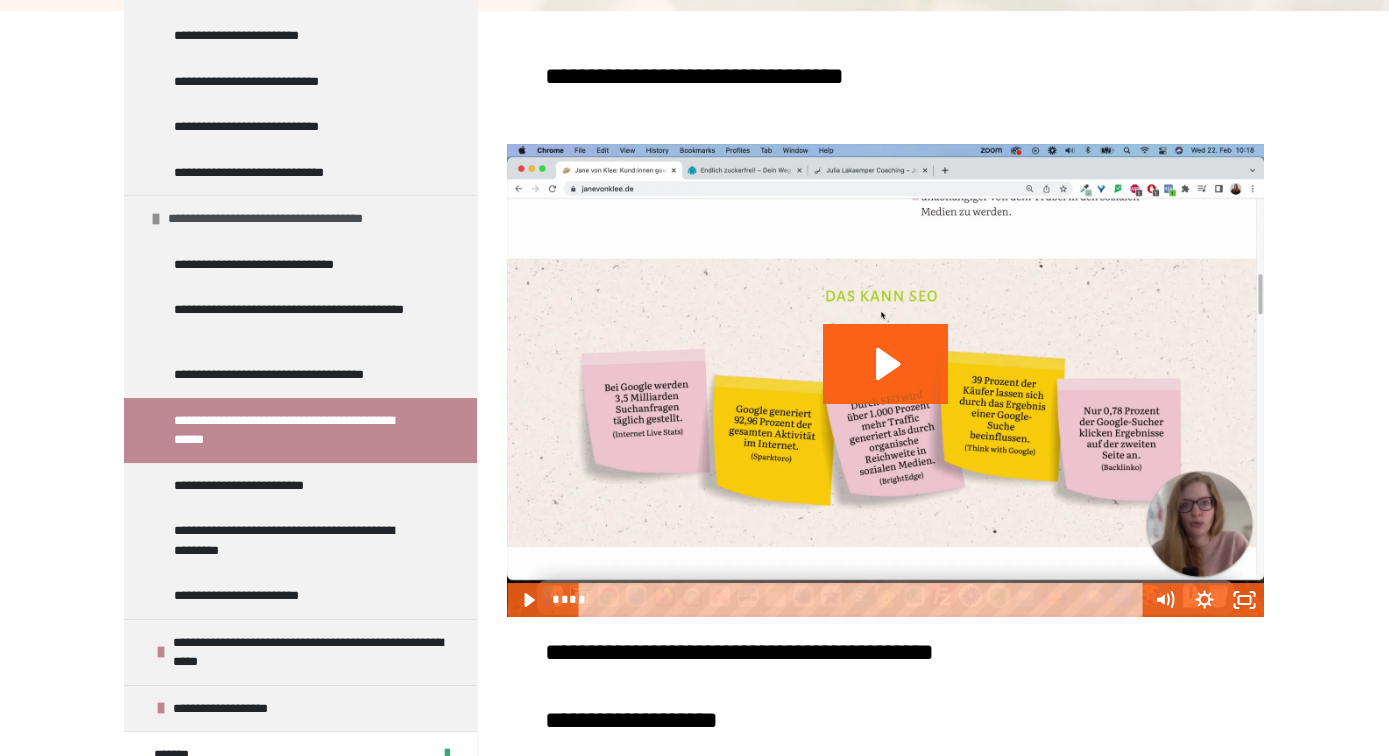 click at bounding box center (156, 219) 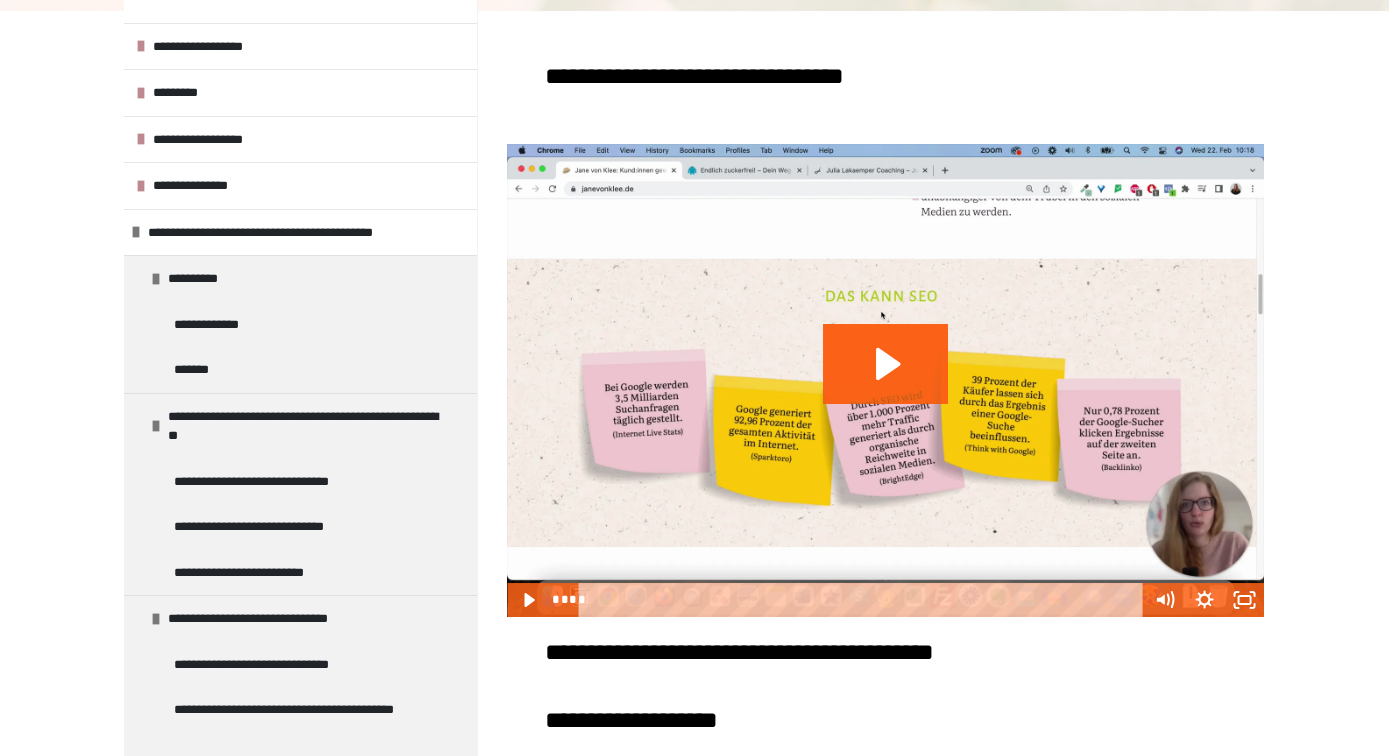 scroll, scrollTop: 77, scrollLeft: 0, axis: vertical 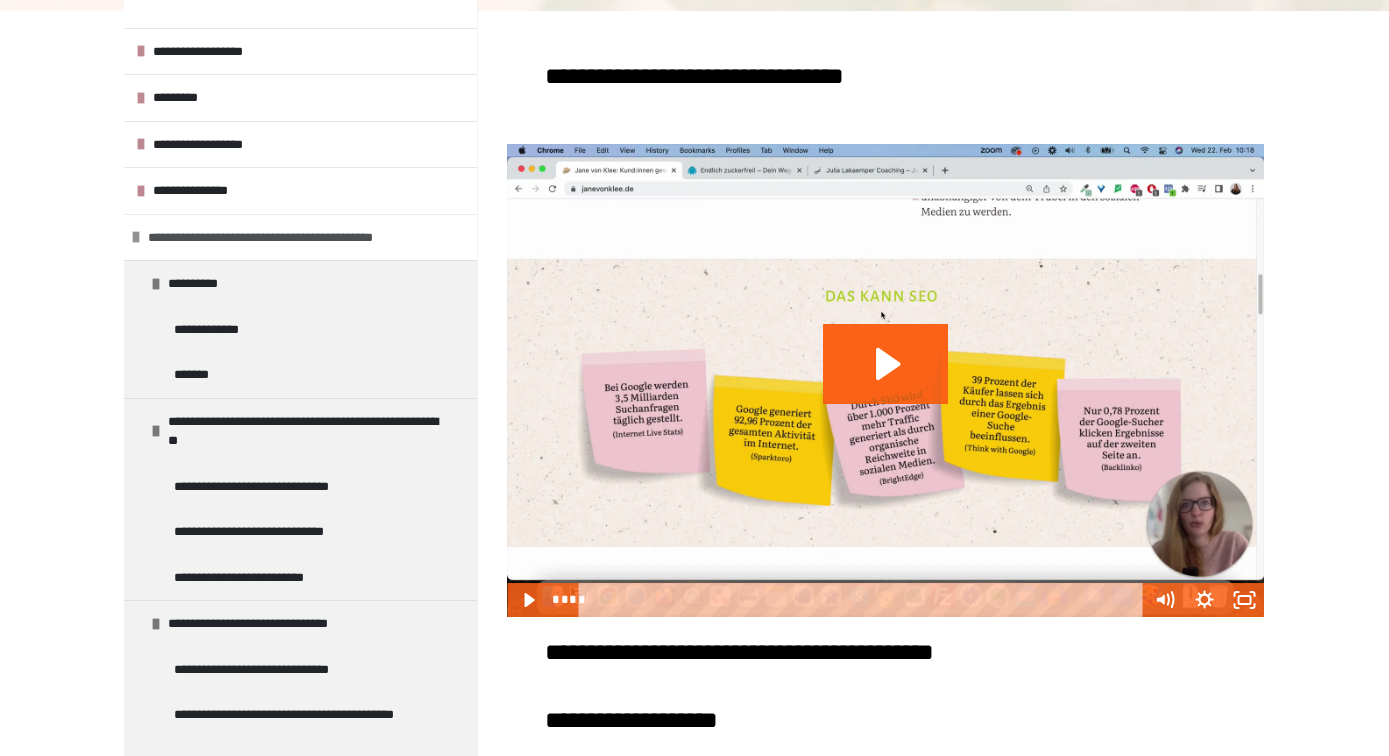click at bounding box center (136, 237) 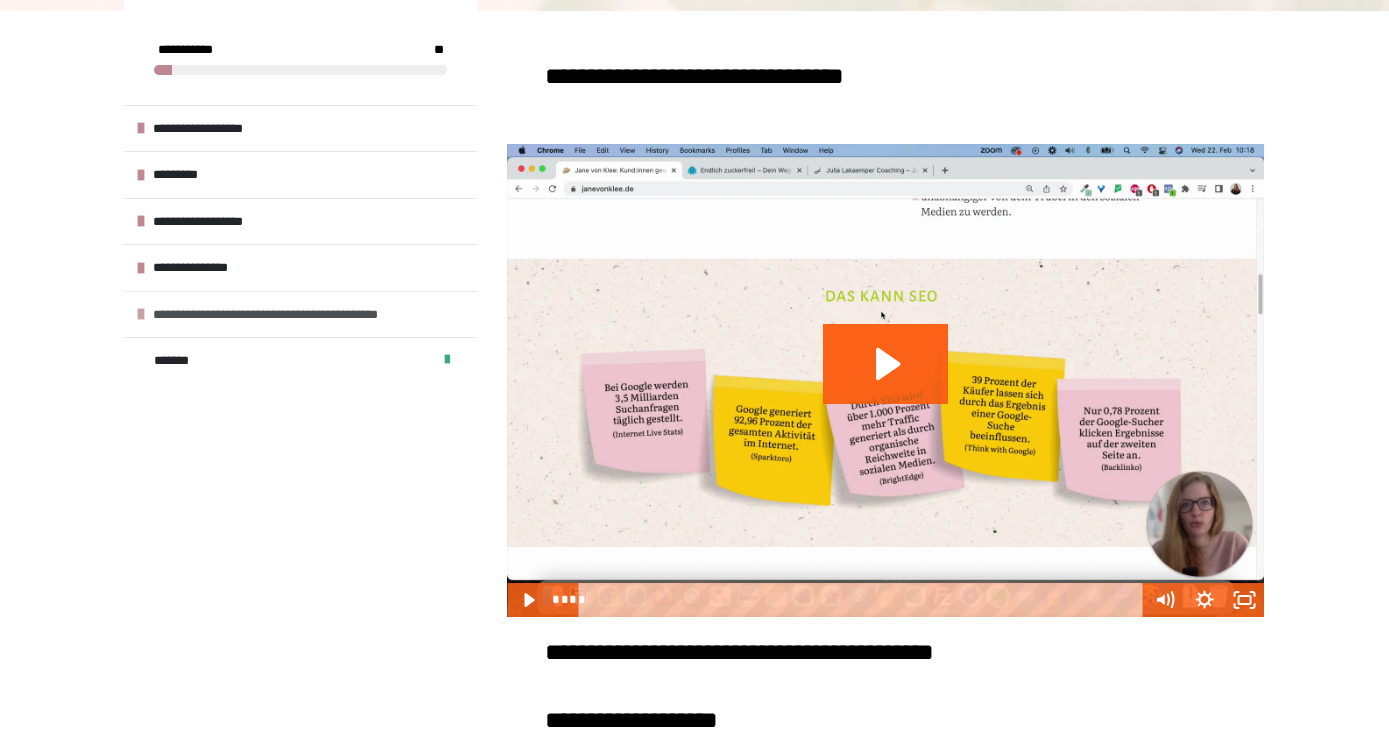scroll, scrollTop: 0, scrollLeft: 0, axis: both 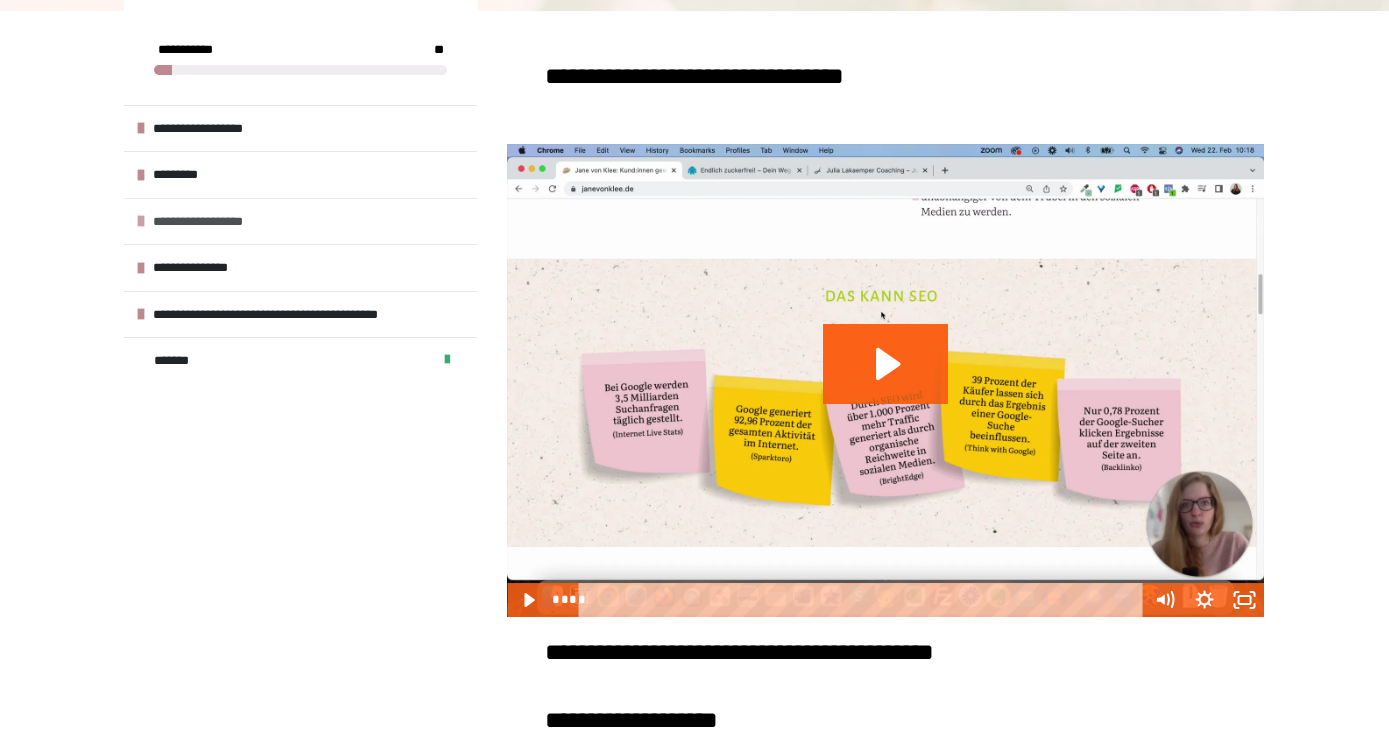 click at bounding box center [141, 221] 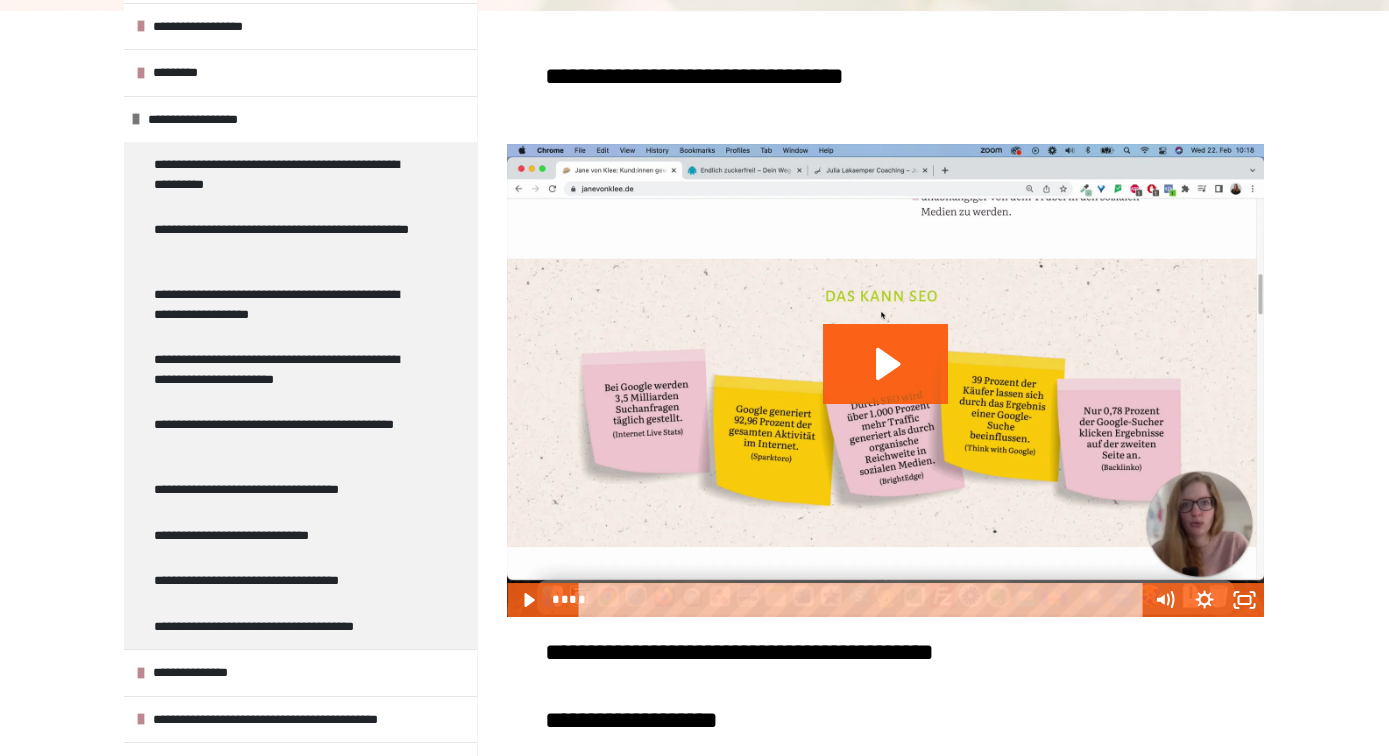 scroll, scrollTop: 128, scrollLeft: 0, axis: vertical 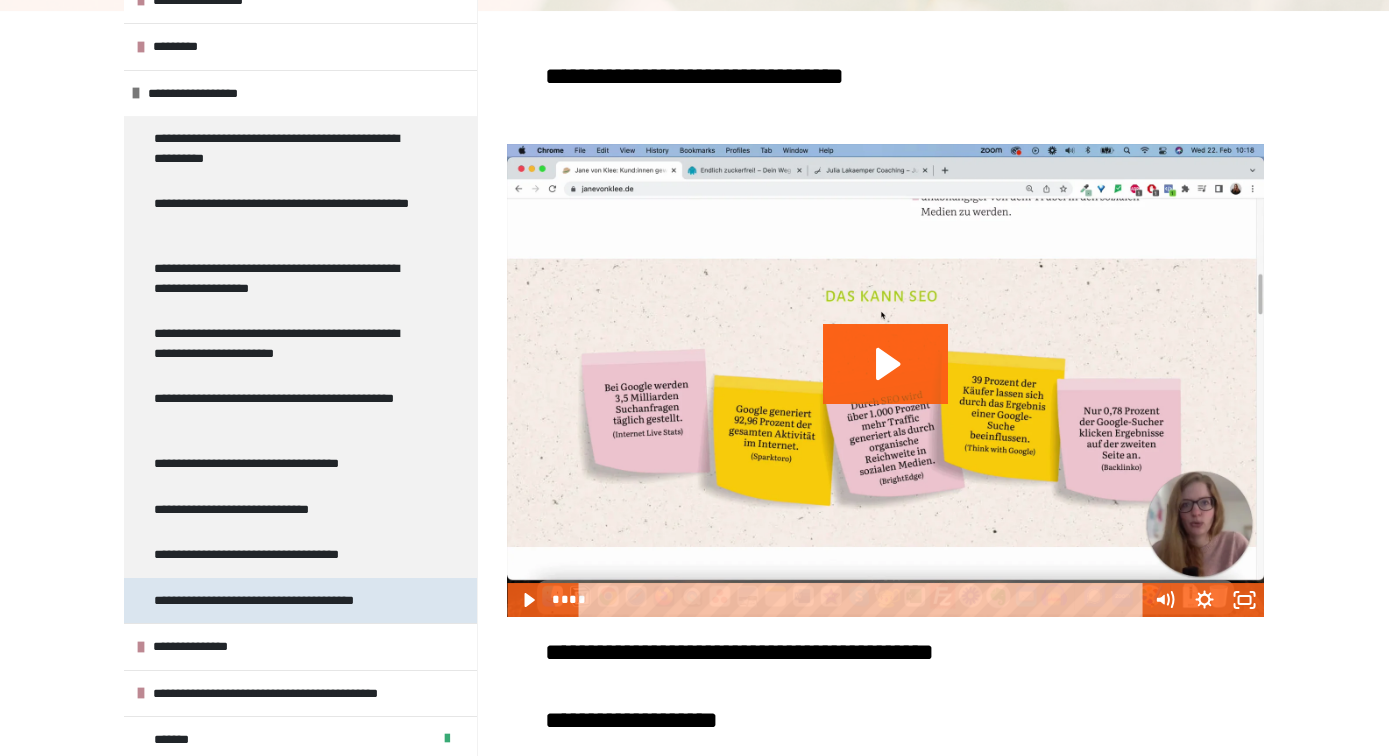 click on "**********" at bounding box center (277, 601) 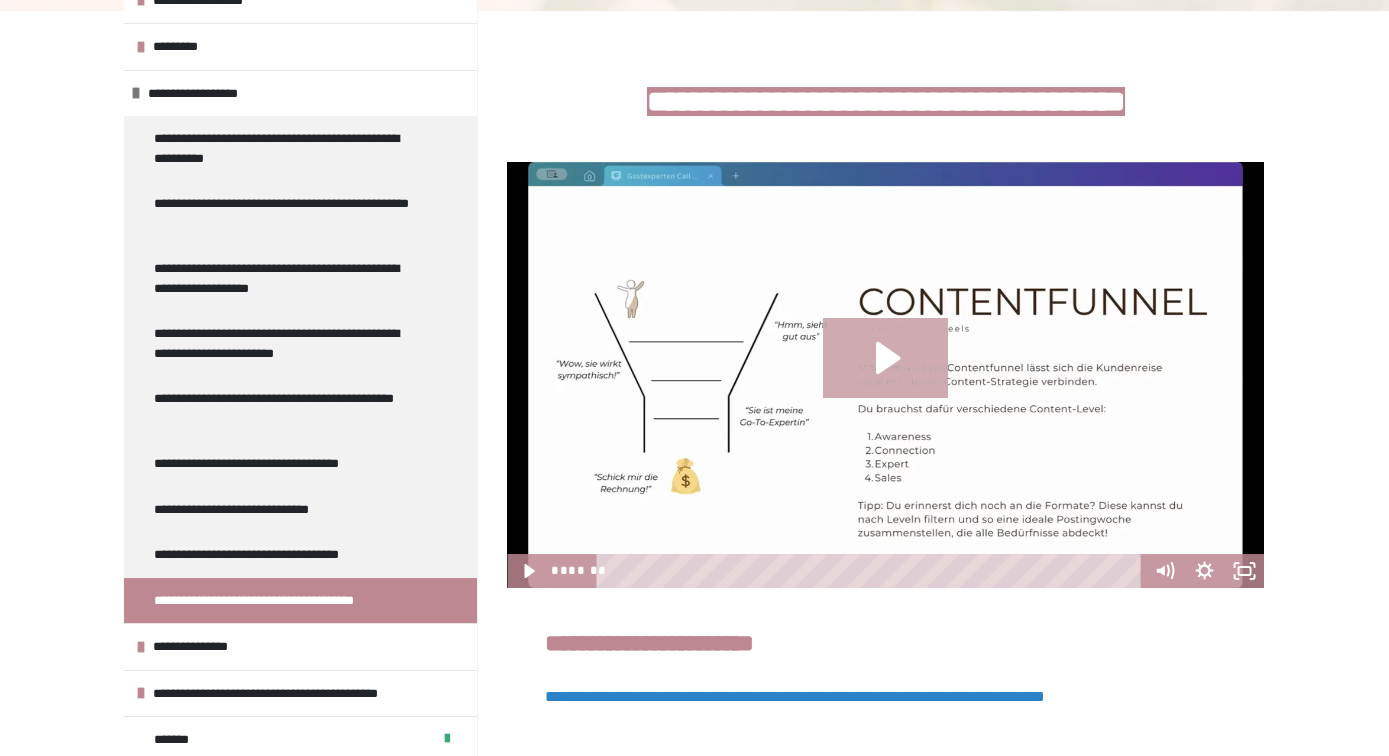 click 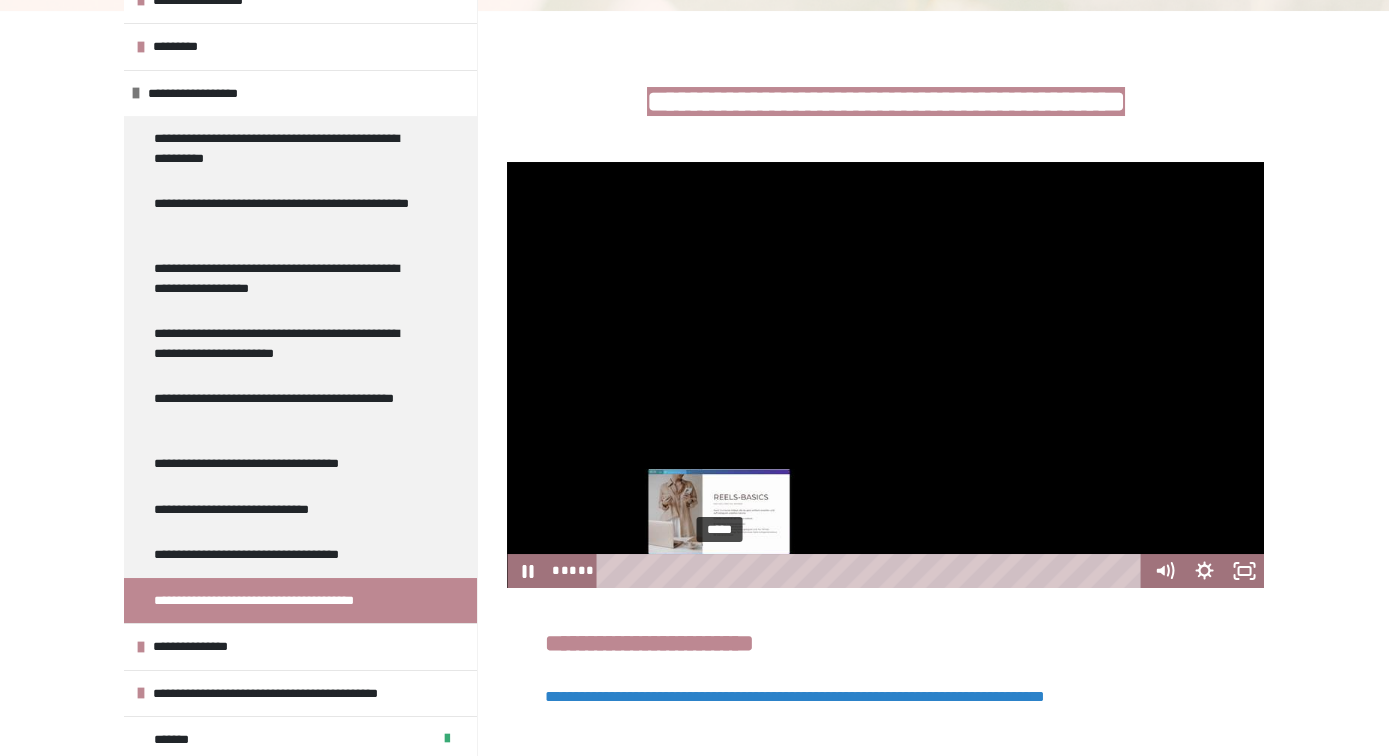 click on "*****" at bounding box center [872, 571] 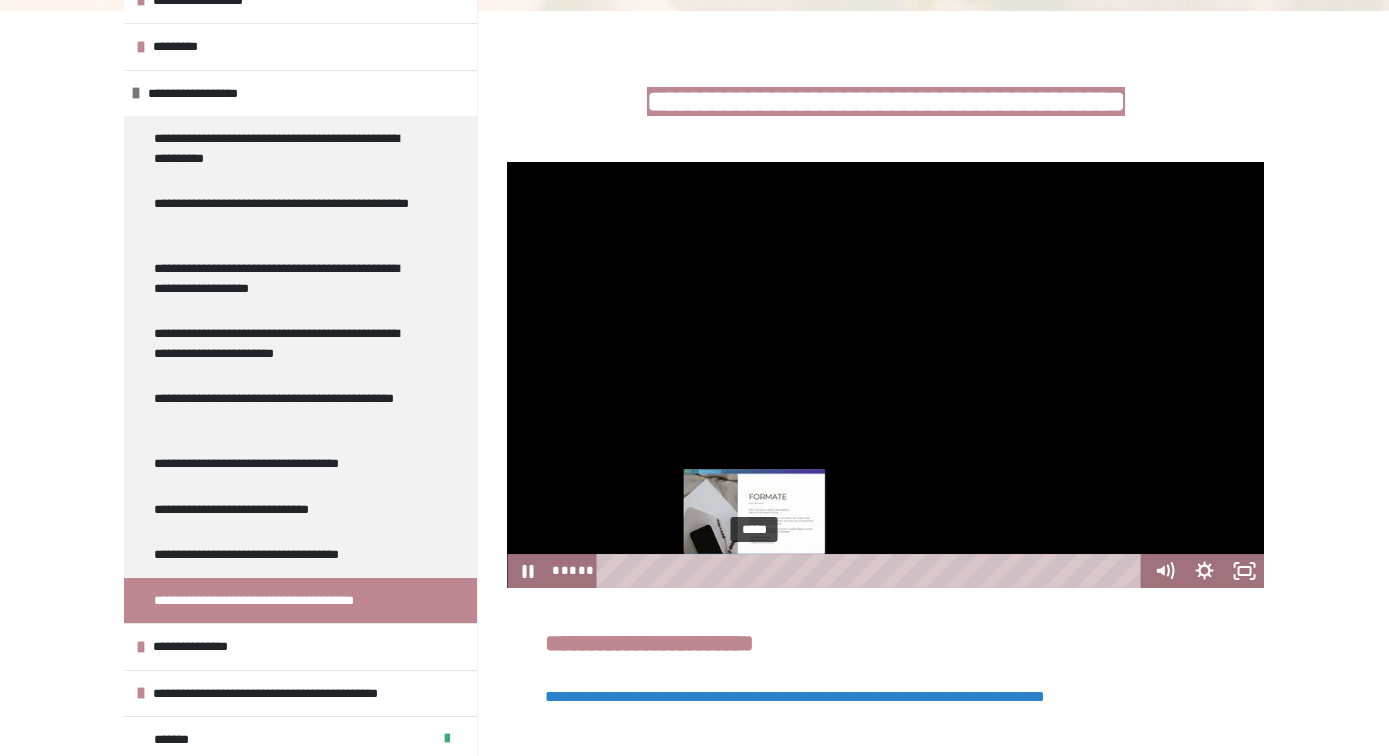 click on "*****" at bounding box center [872, 571] 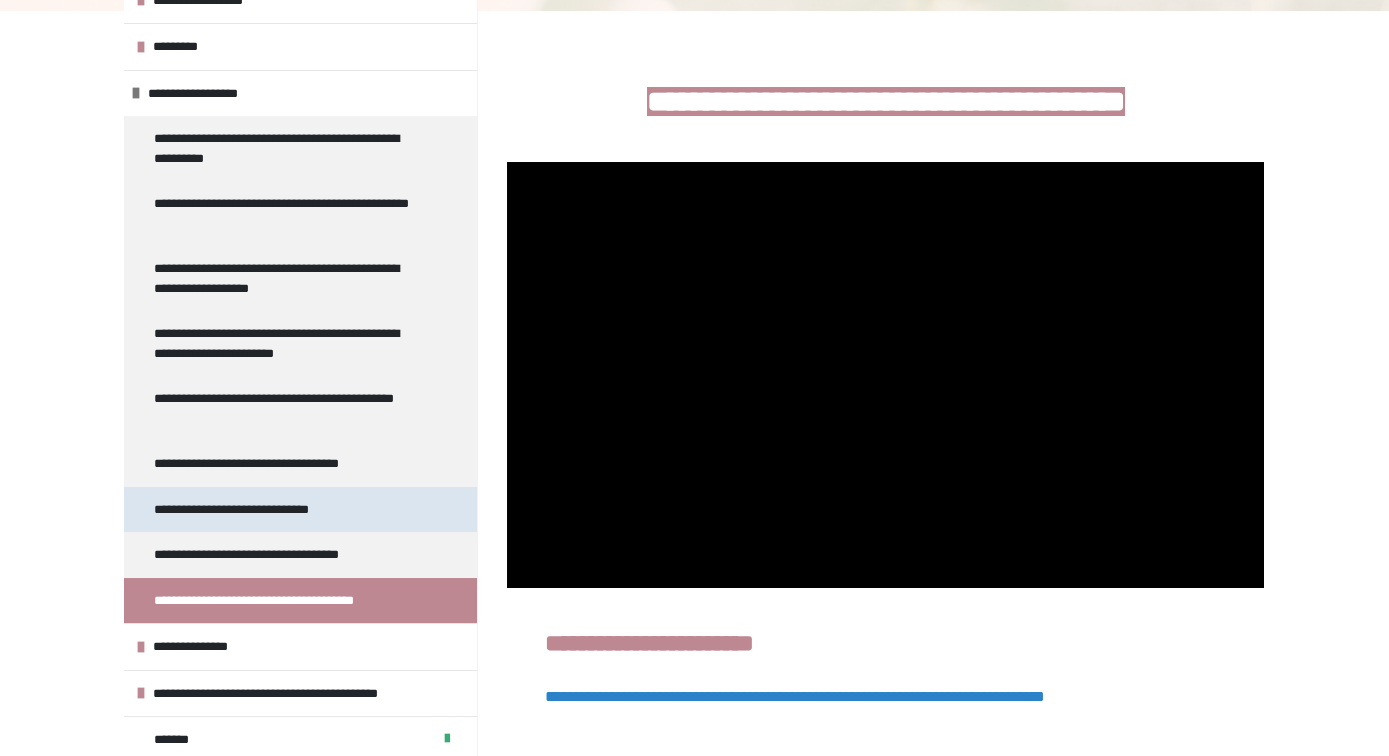click on "**********" at bounding box center [300, 510] 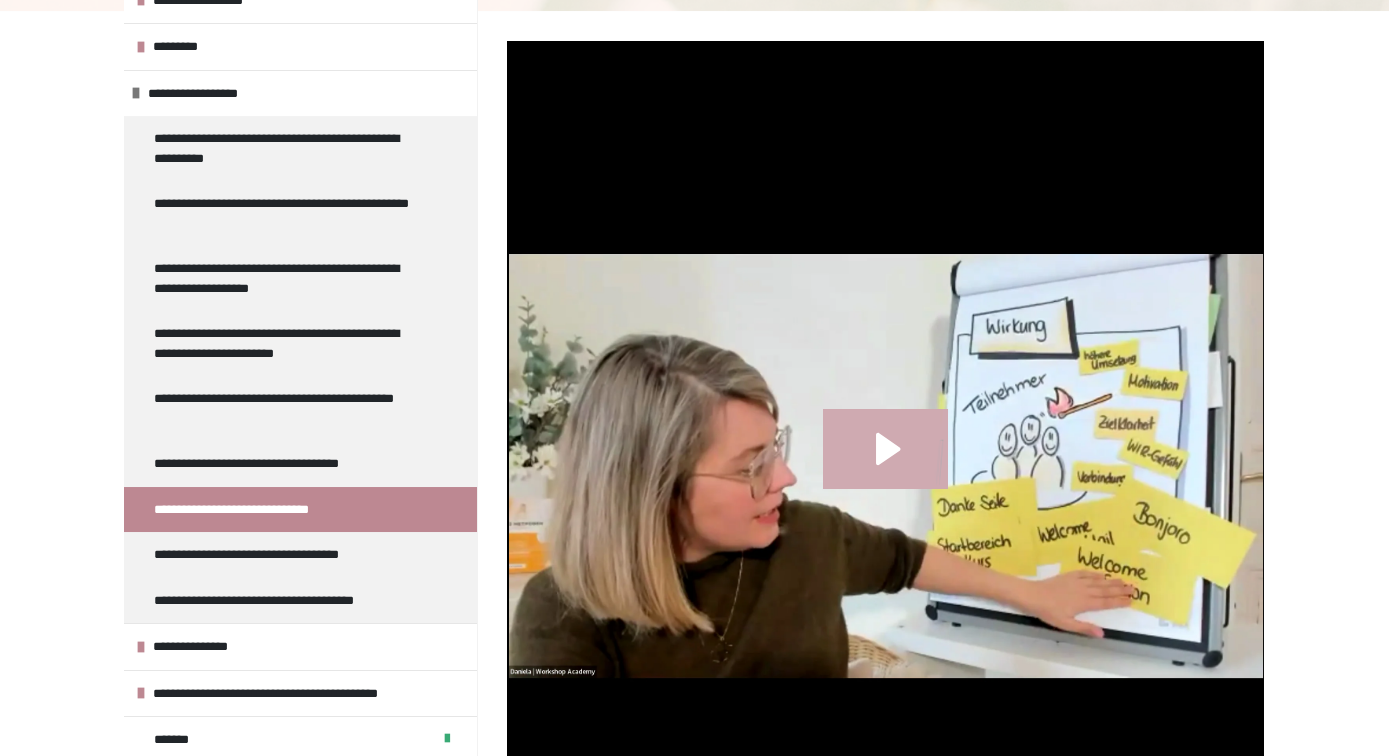 click 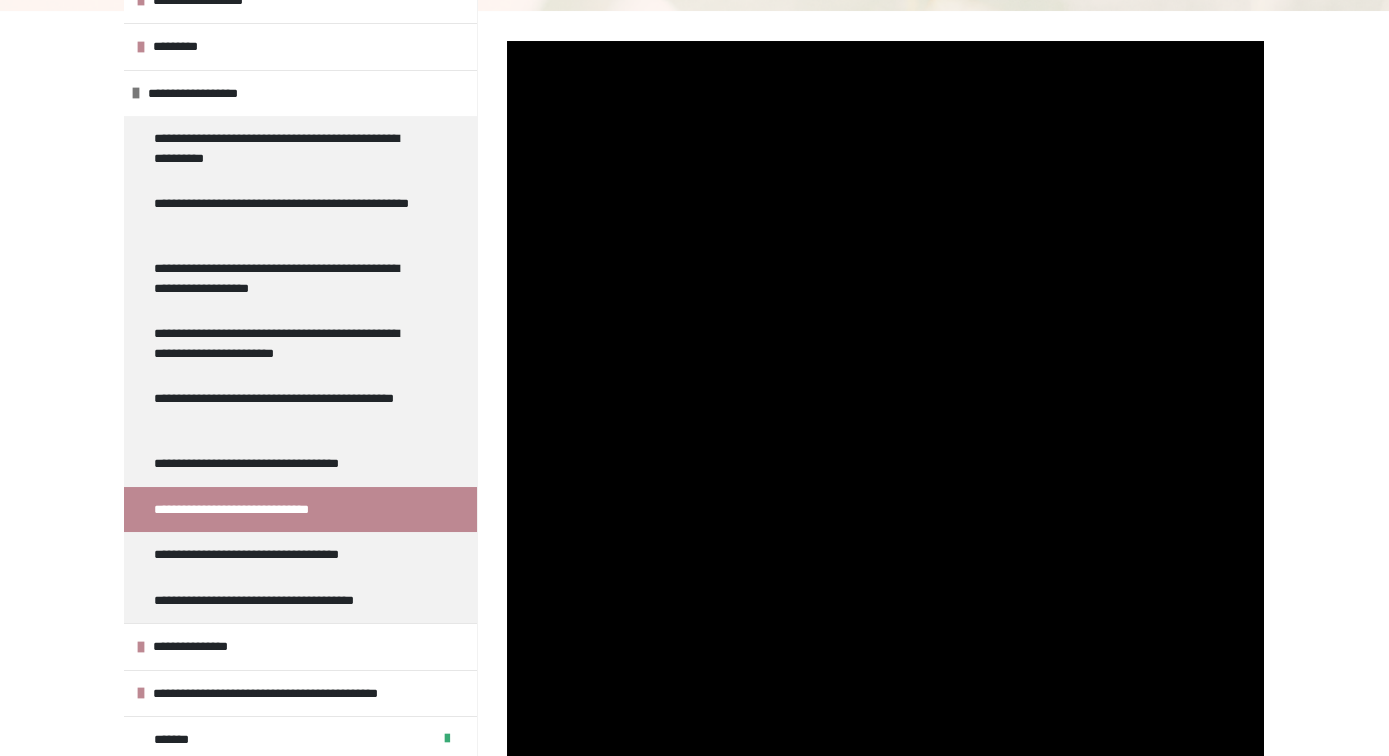 click at bounding box center [885, 466] 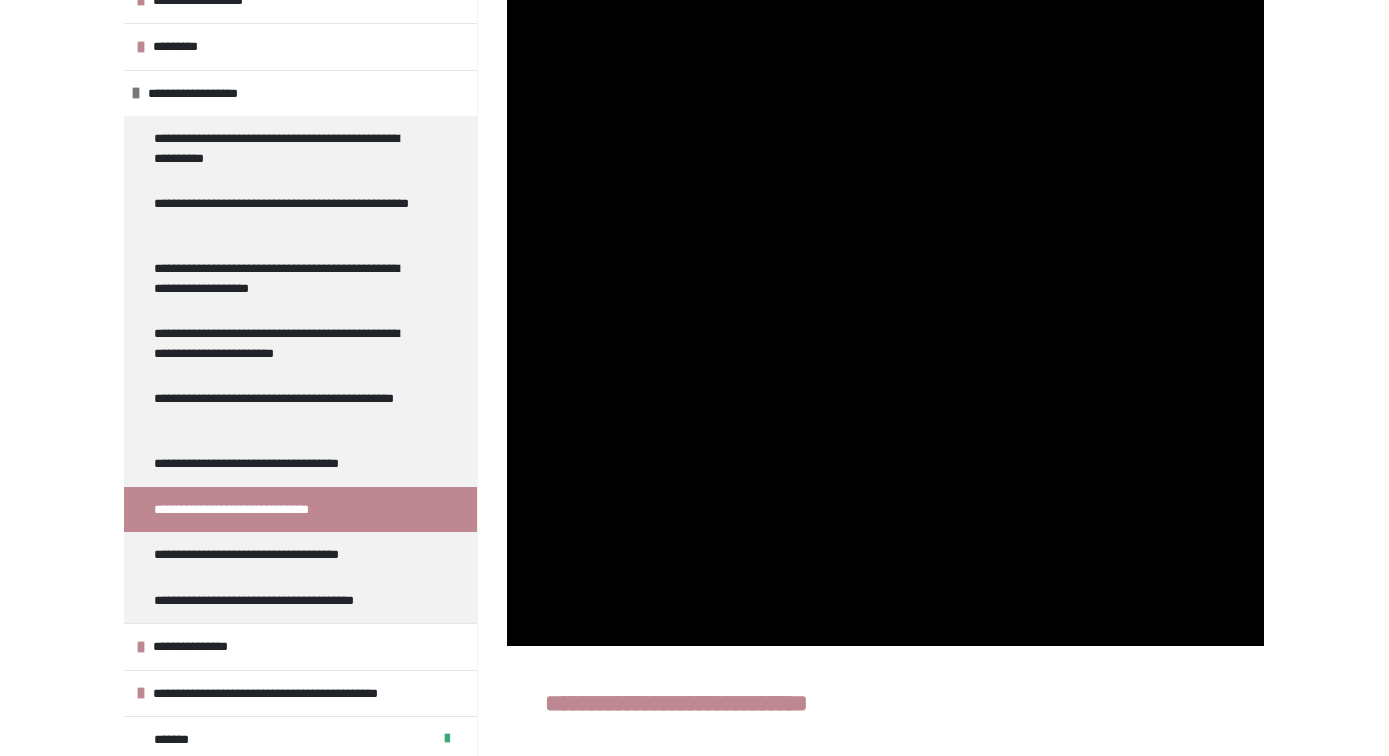 scroll, scrollTop: 646, scrollLeft: 0, axis: vertical 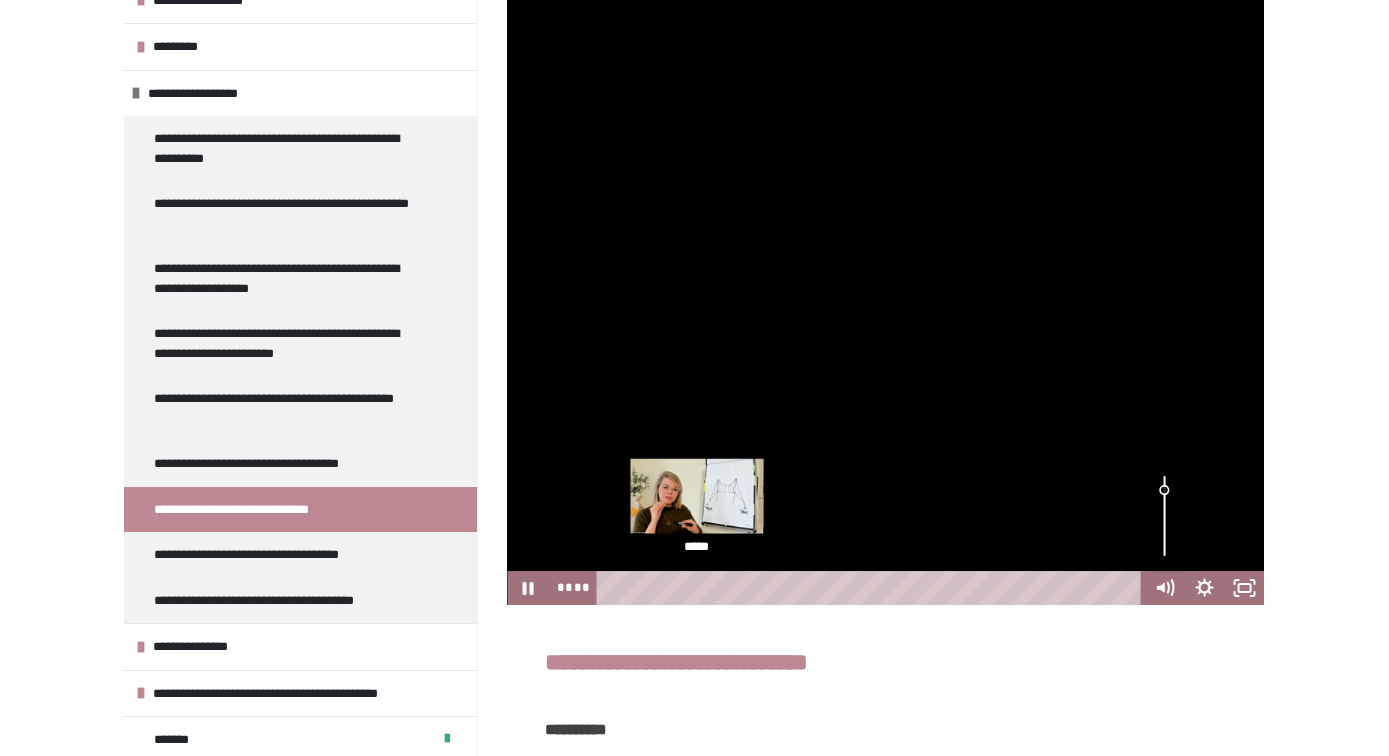 click on "*****" at bounding box center (872, 588) 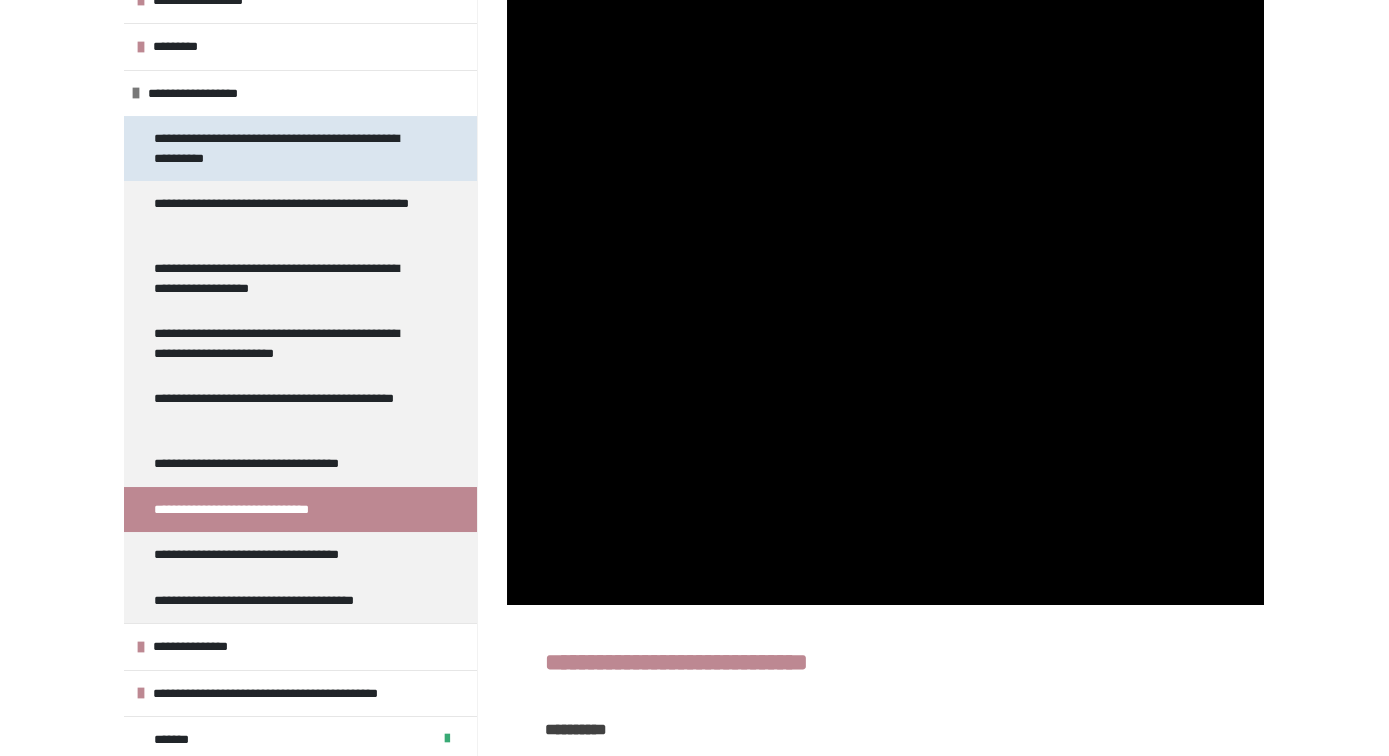 click on "**********" at bounding box center (283, 148) 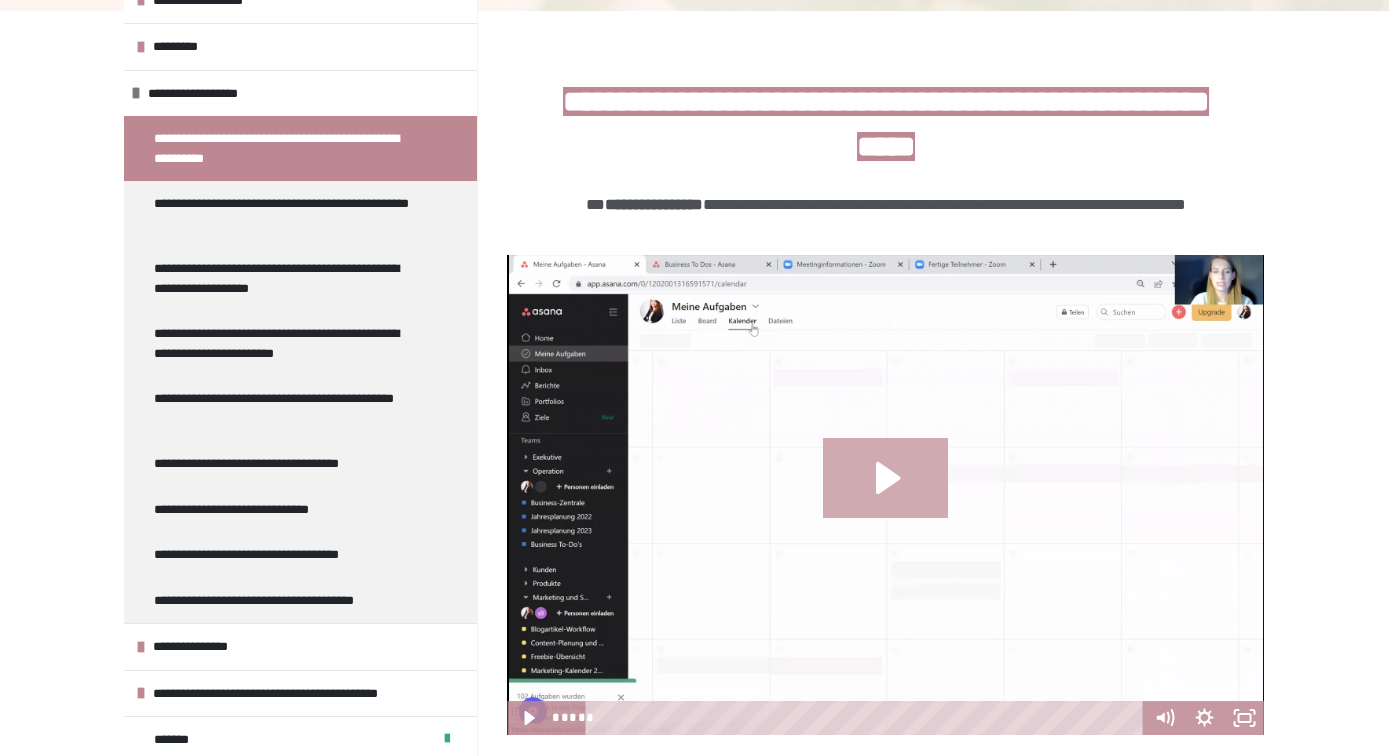 click 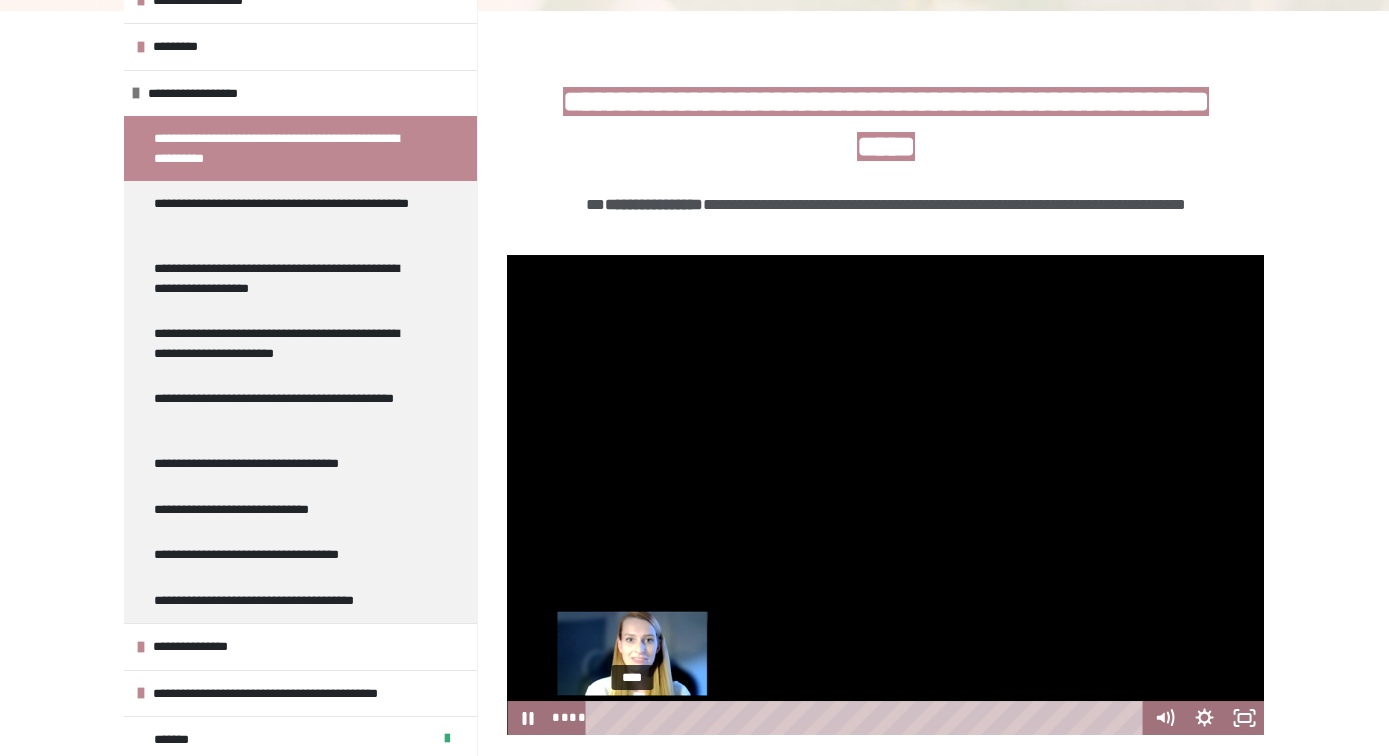 click on "****" at bounding box center (867, 718) 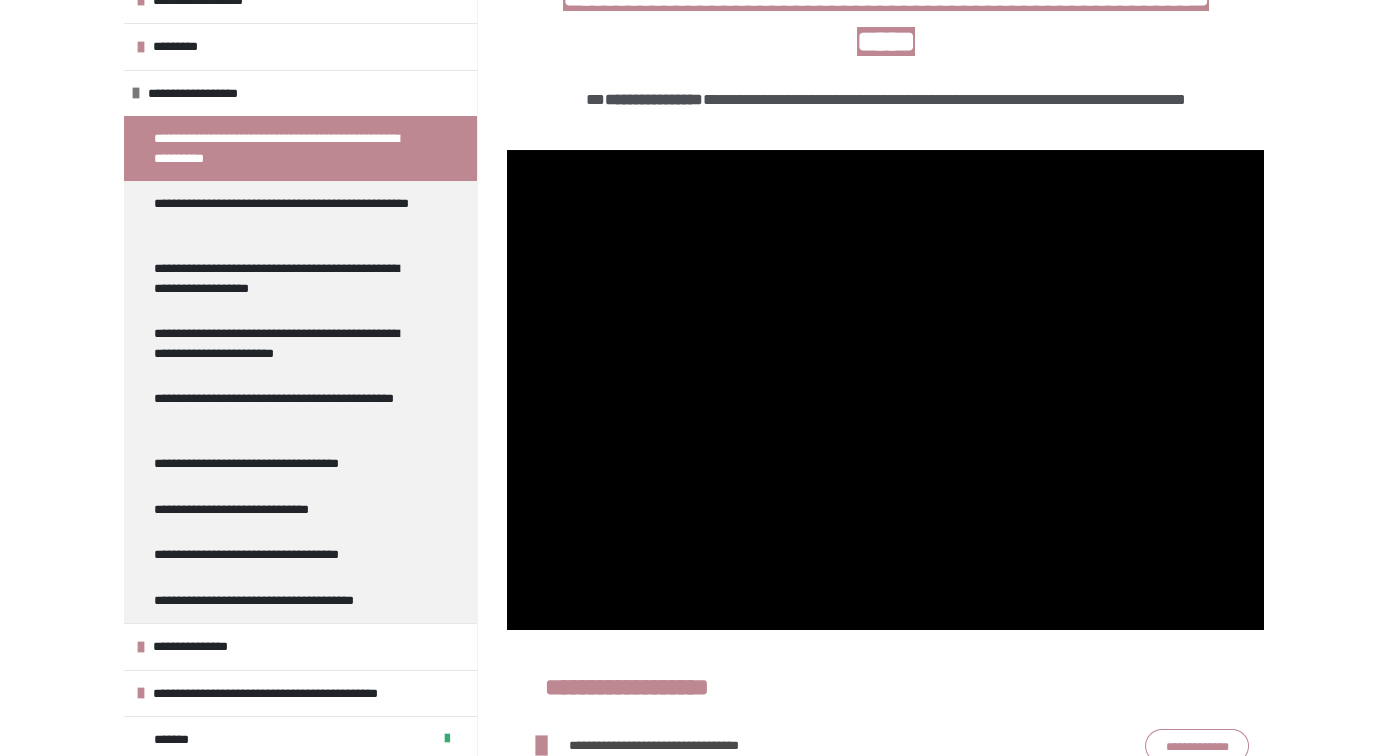 scroll, scrollTop: 467, scrollLeft: 0, axis: vertical 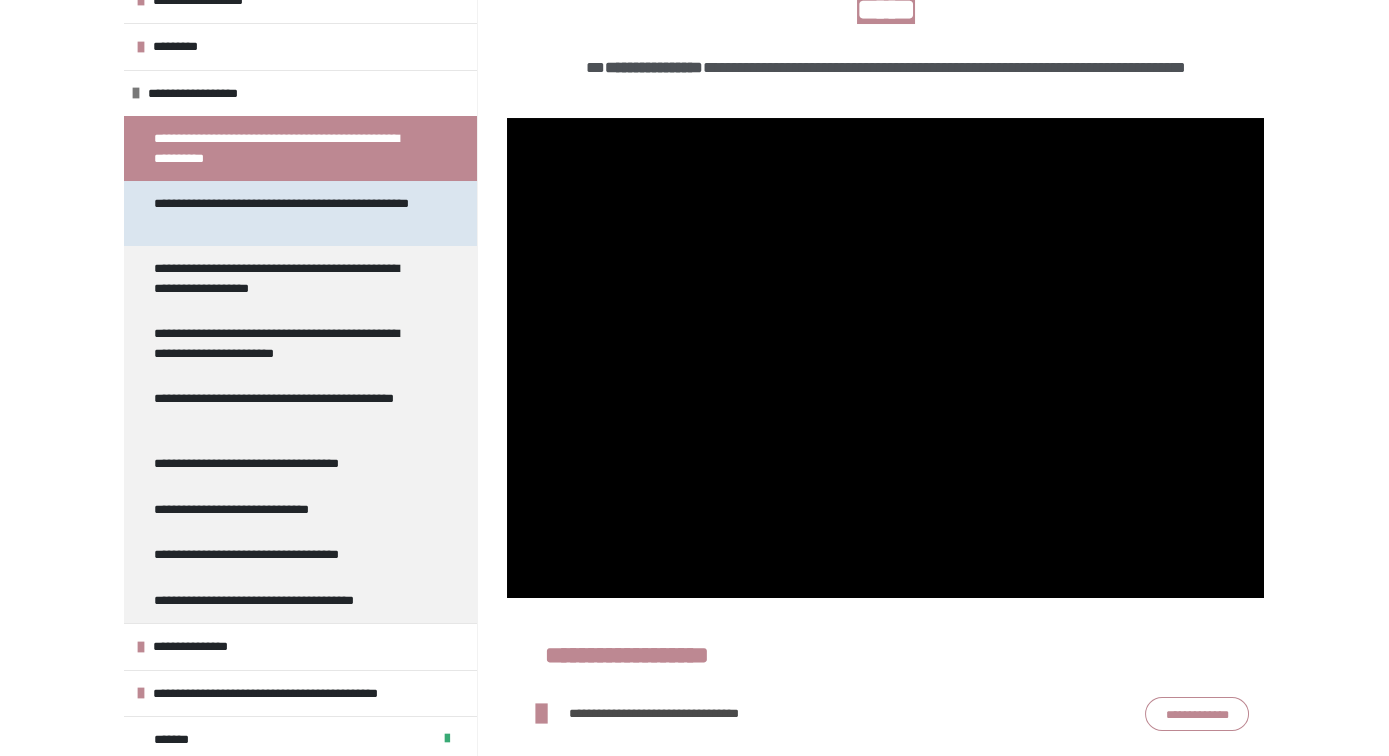 click on "**********" at bounding box center (283, 213) 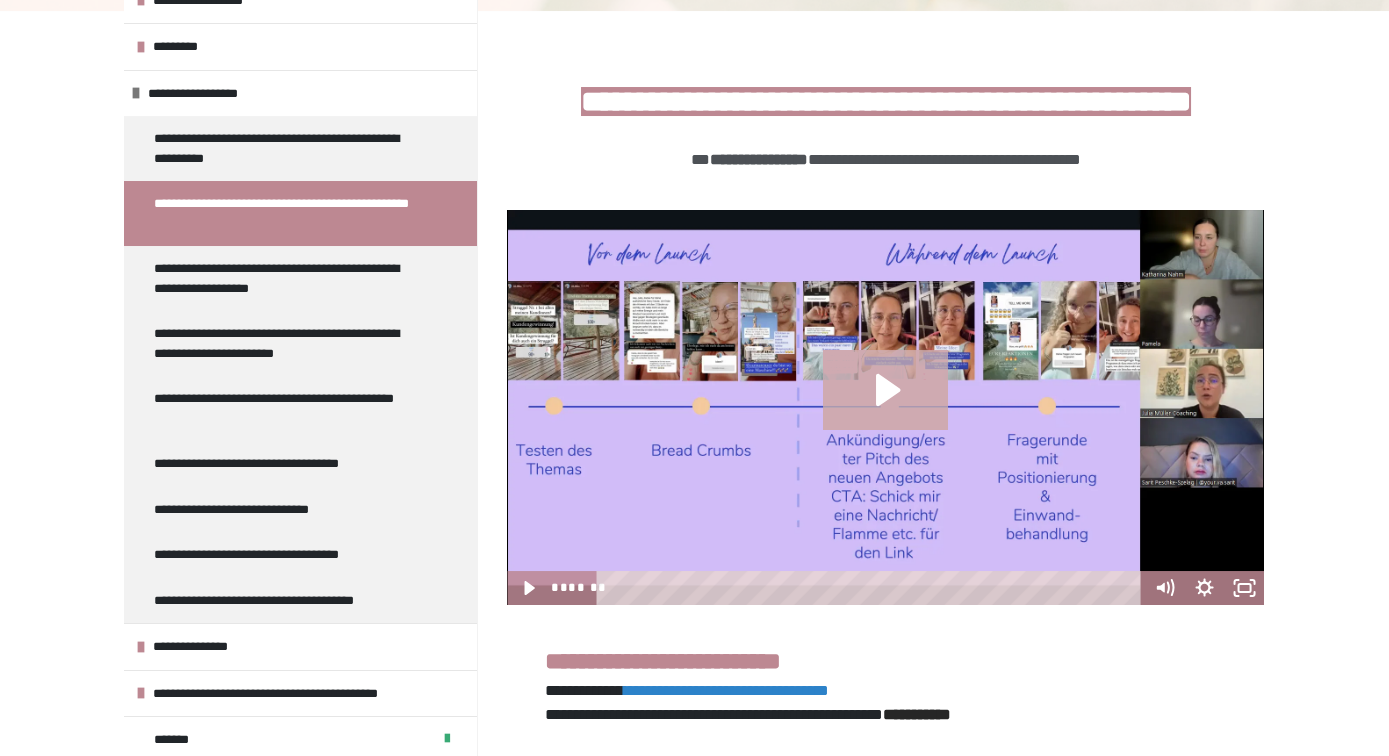 click 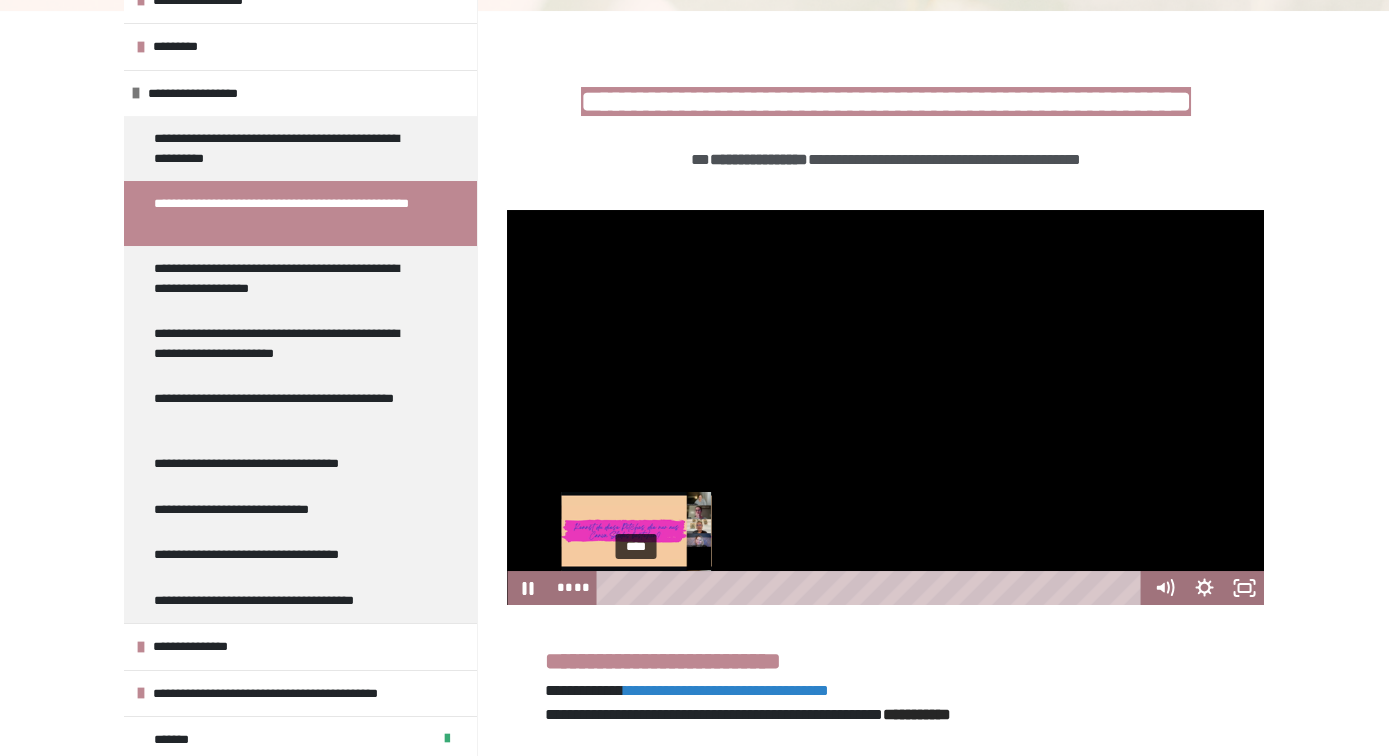 click on "****" at bounding box center (872, 588) 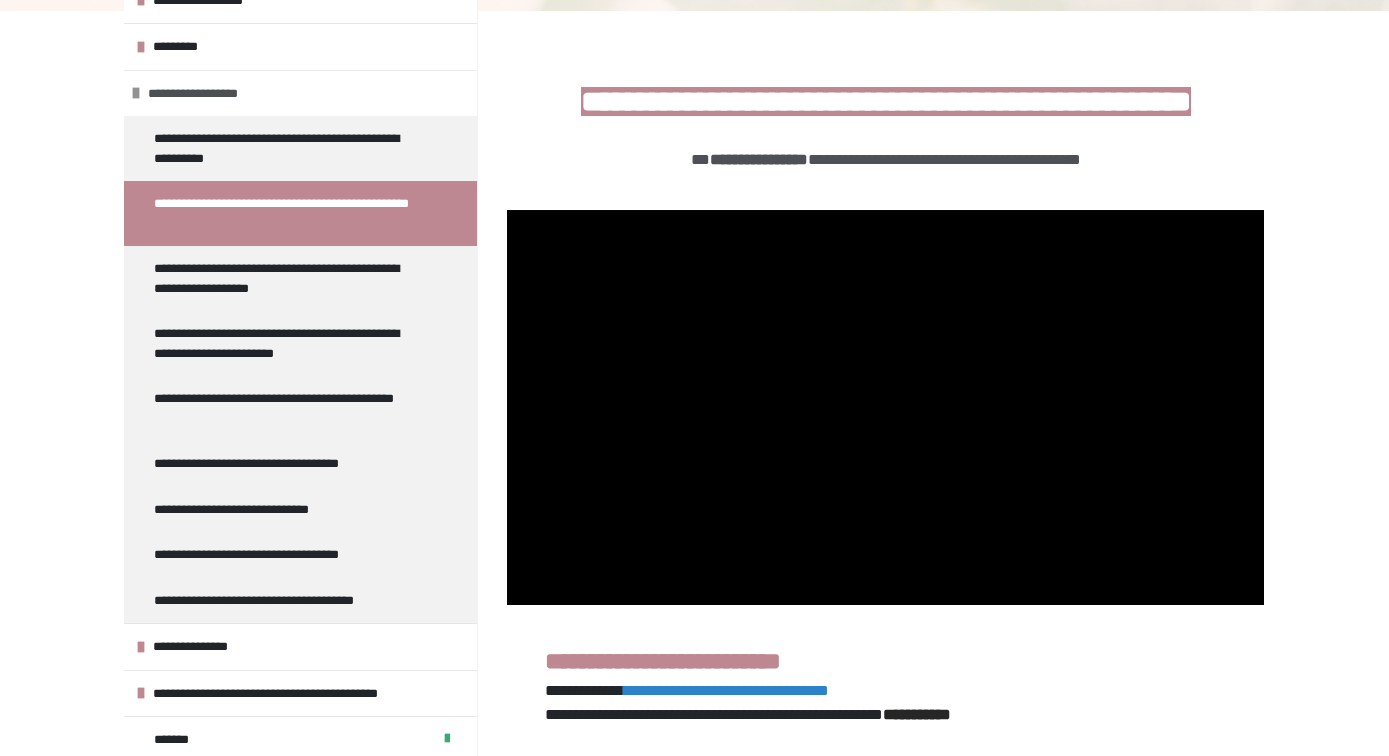 click at bounding box center (136, 93) 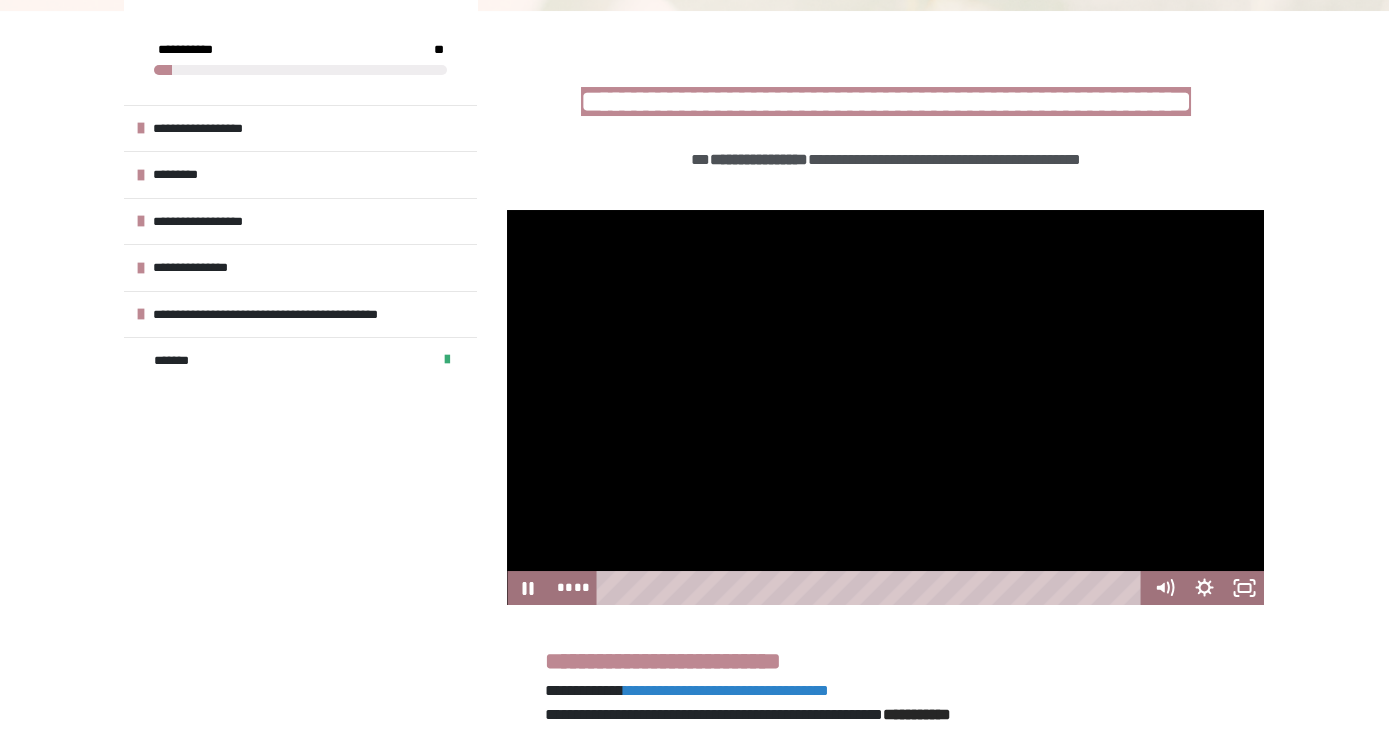 click at bounding box center (885, 407) 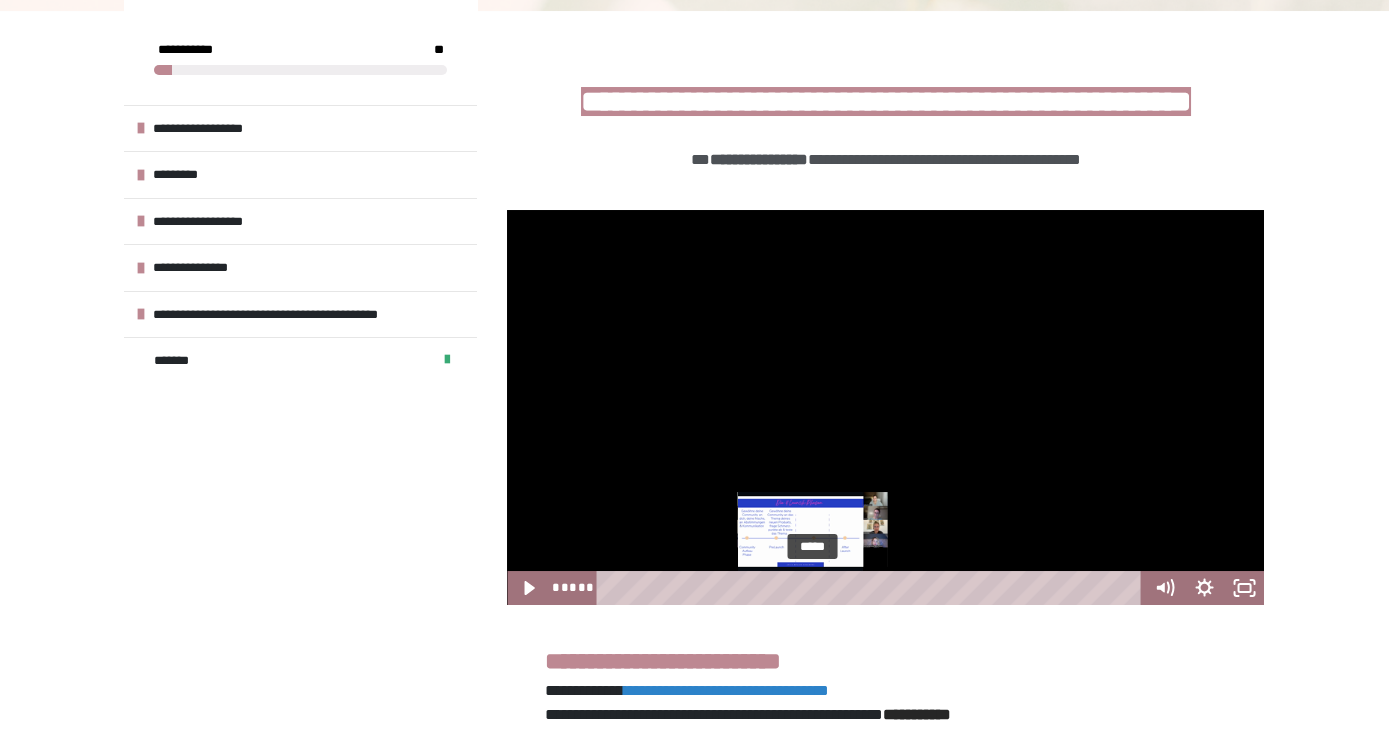 click on "*****" at bounding box center [872, 588] 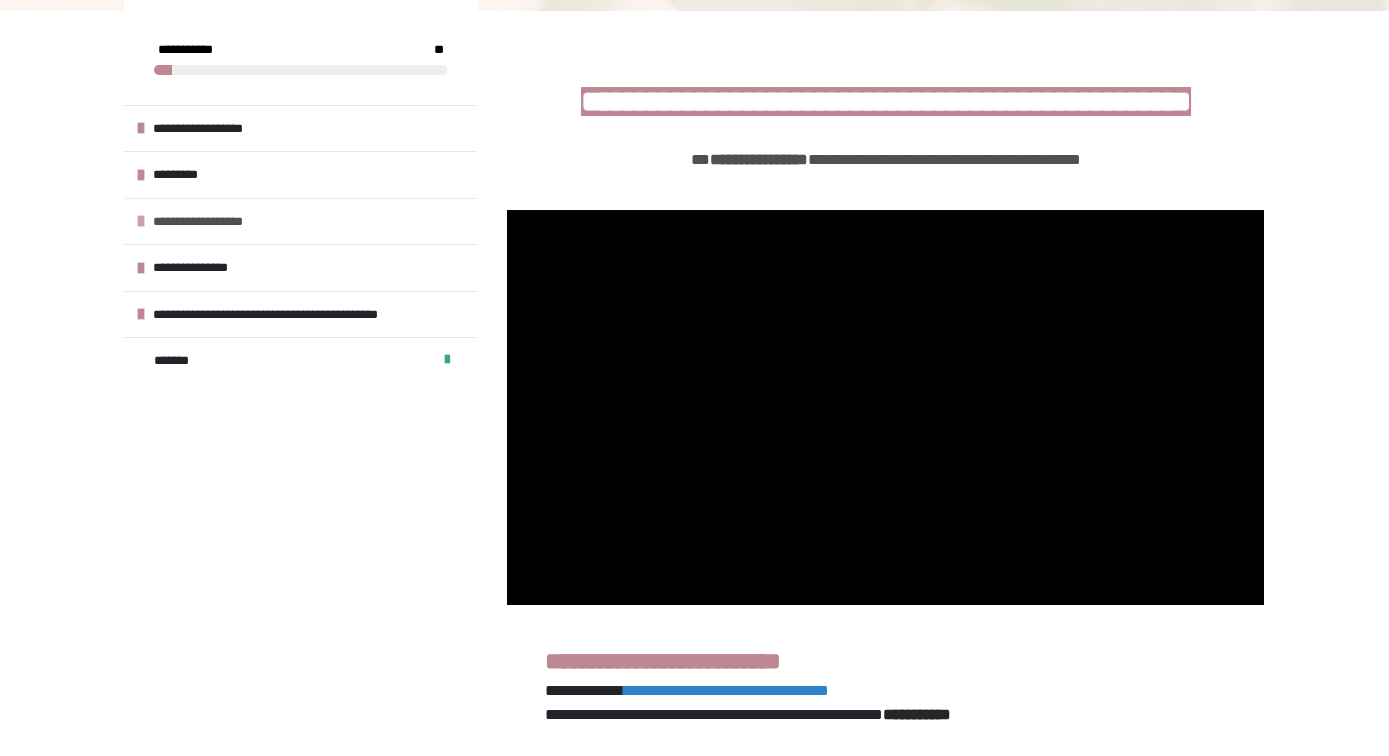 click at bounding box center (141, 221) 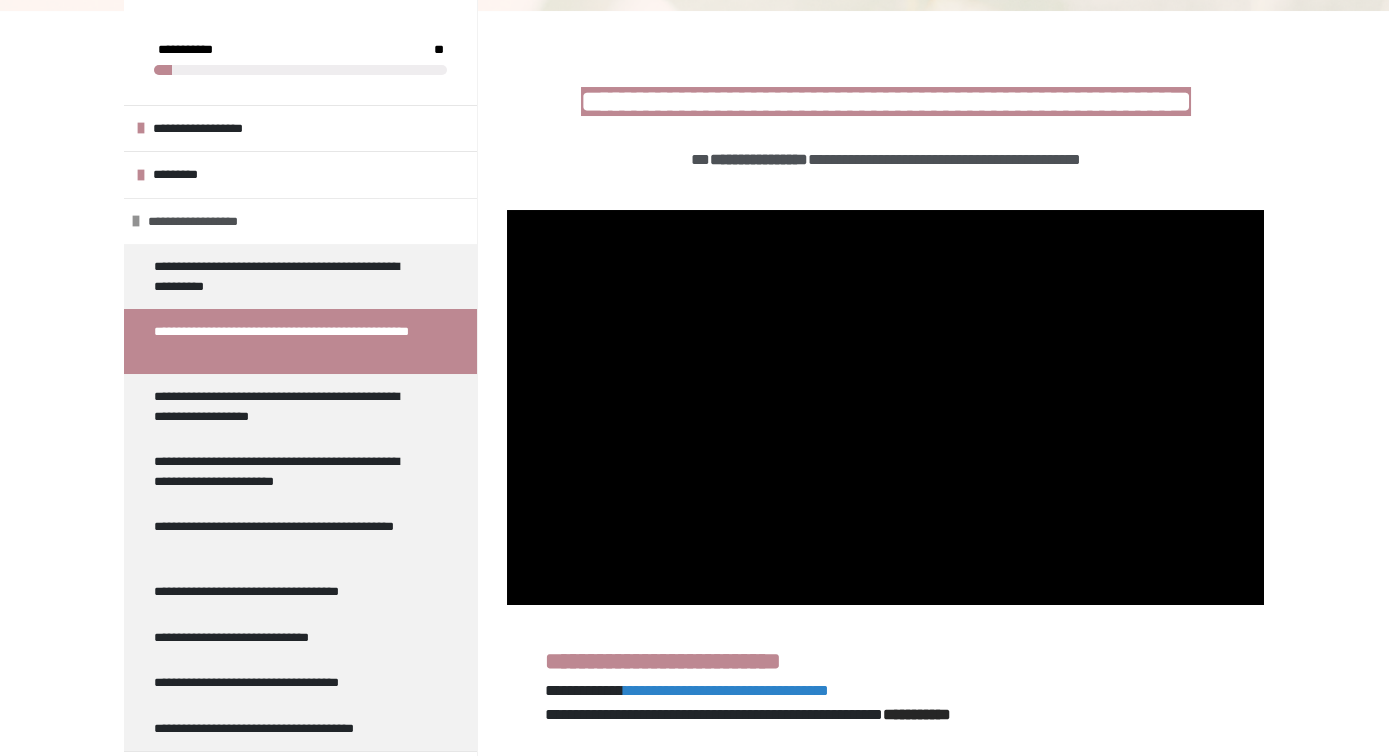click at bounding box center [136, 221] 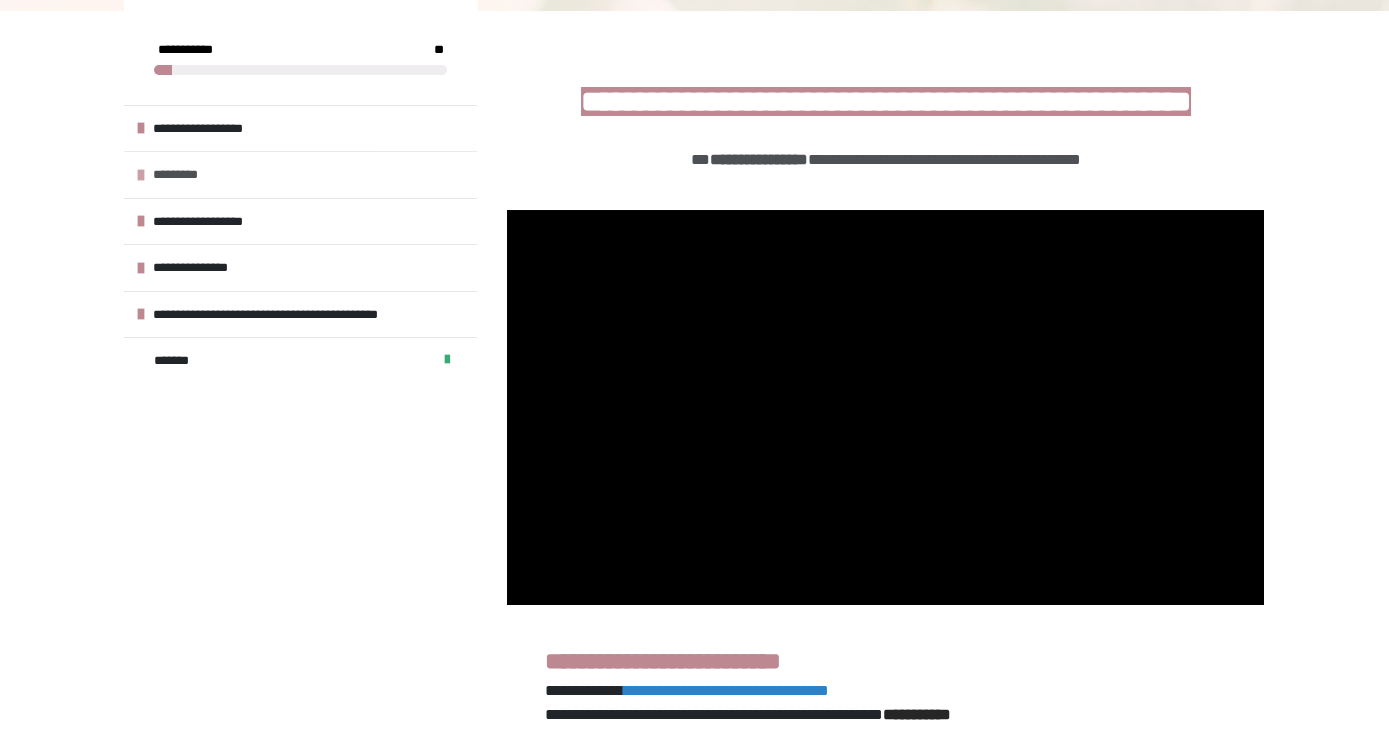 click on "*********" at bounding box center [300, 174] 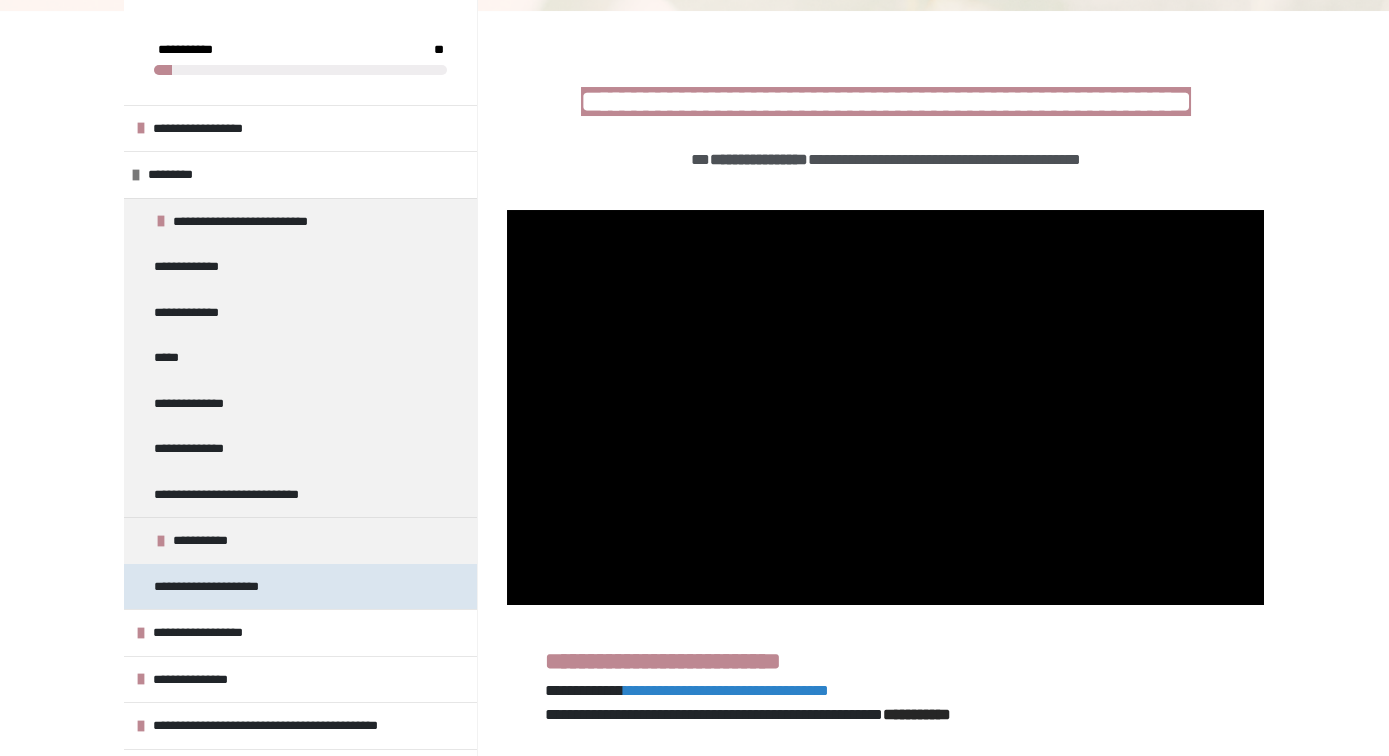 click on "**********" at bounding box center [220, 587] 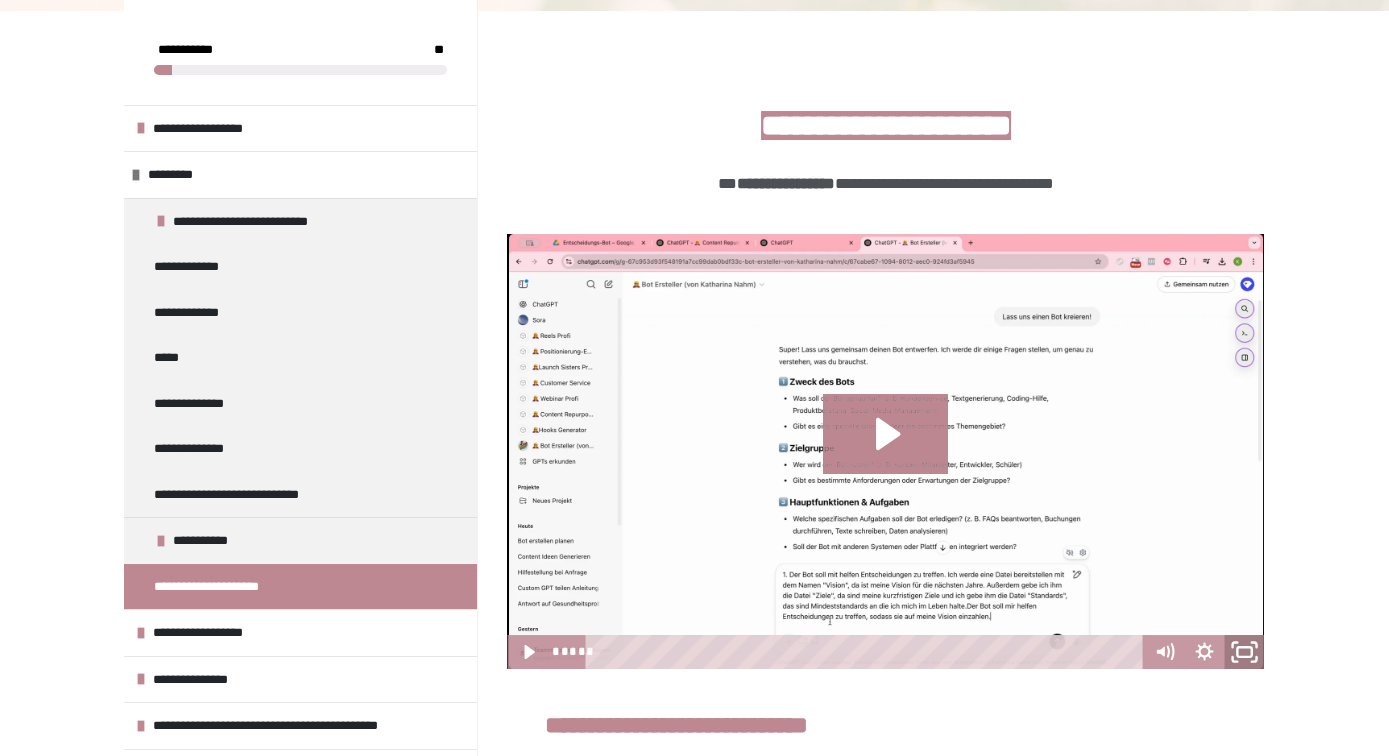 click 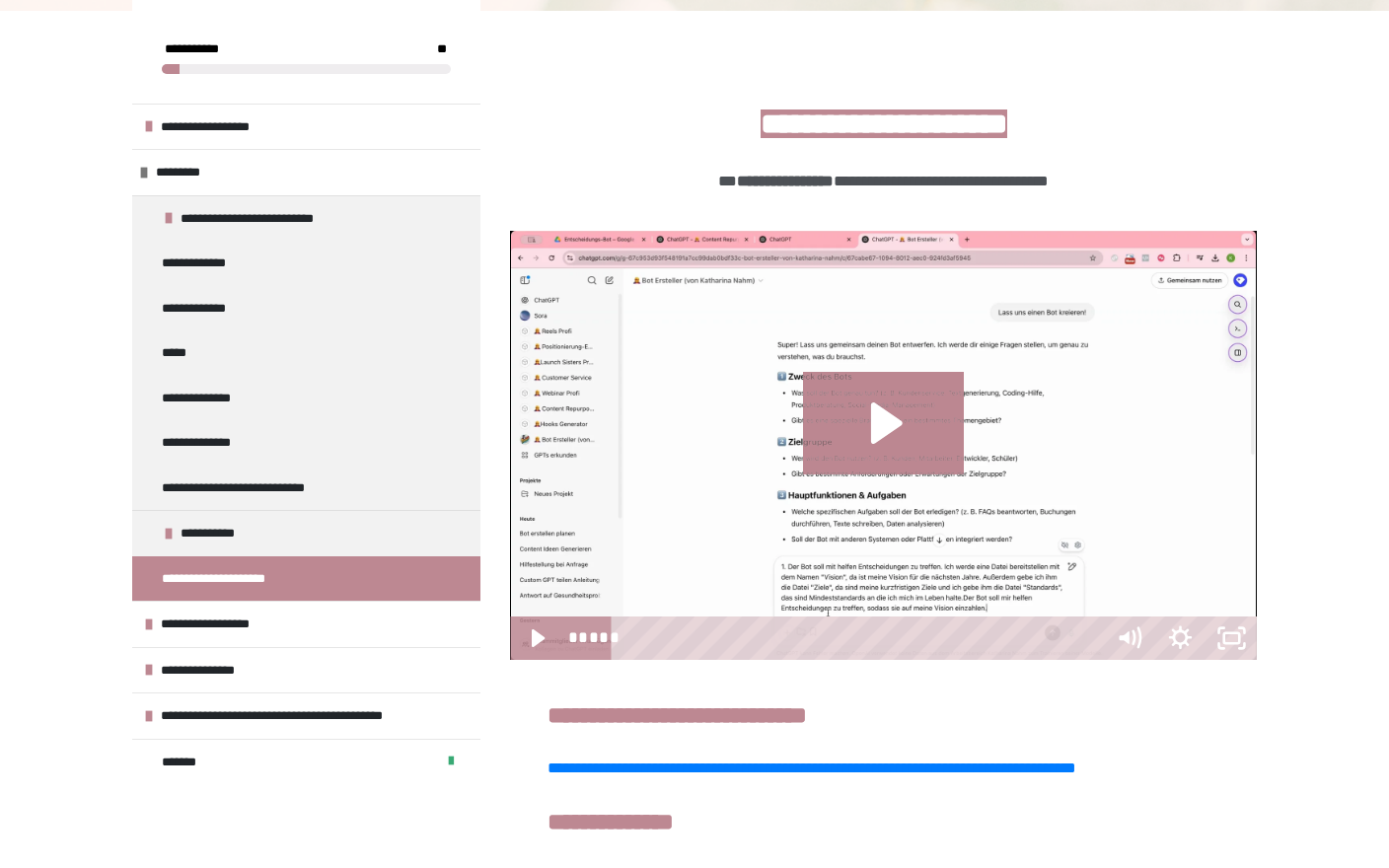 type 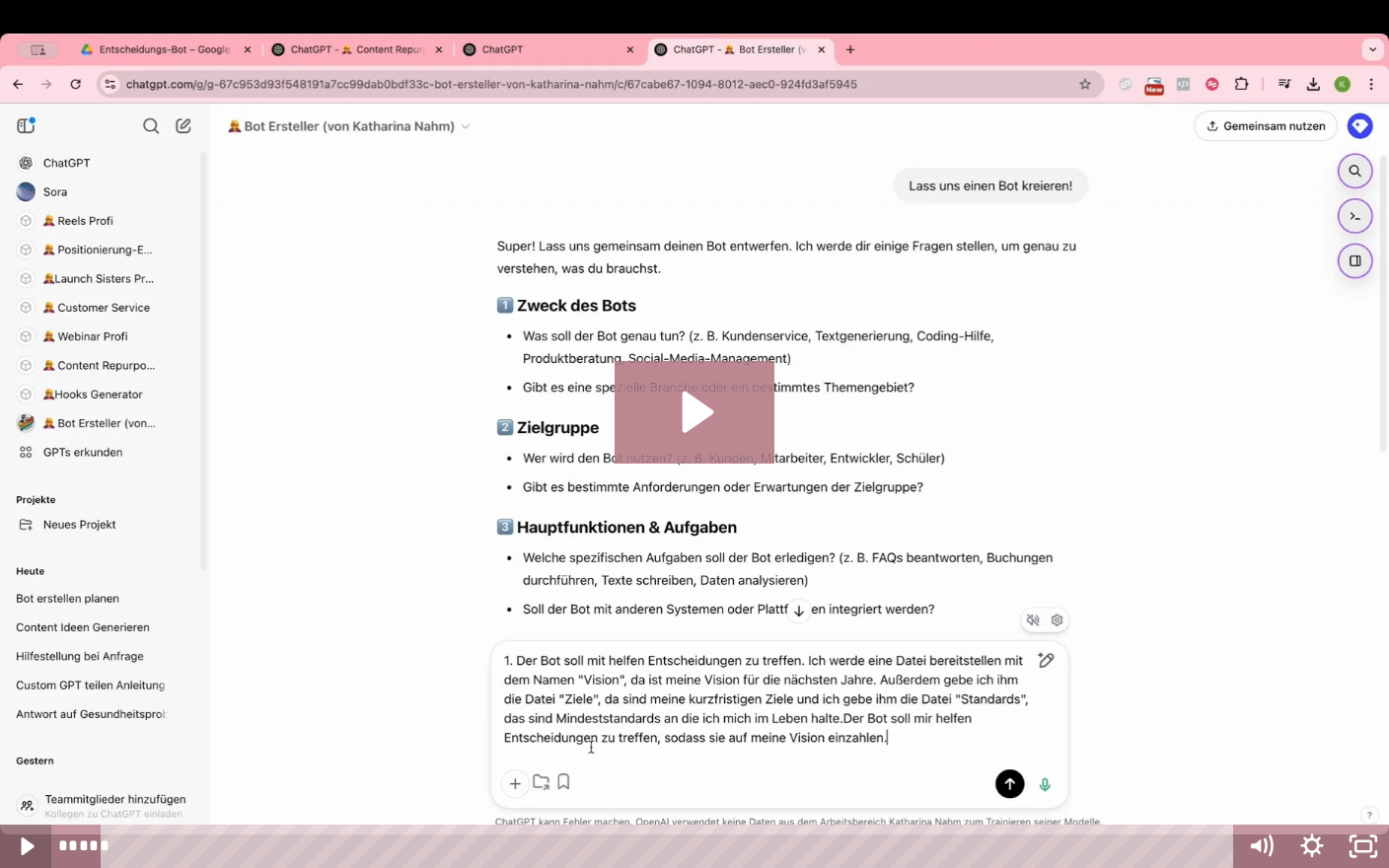 click 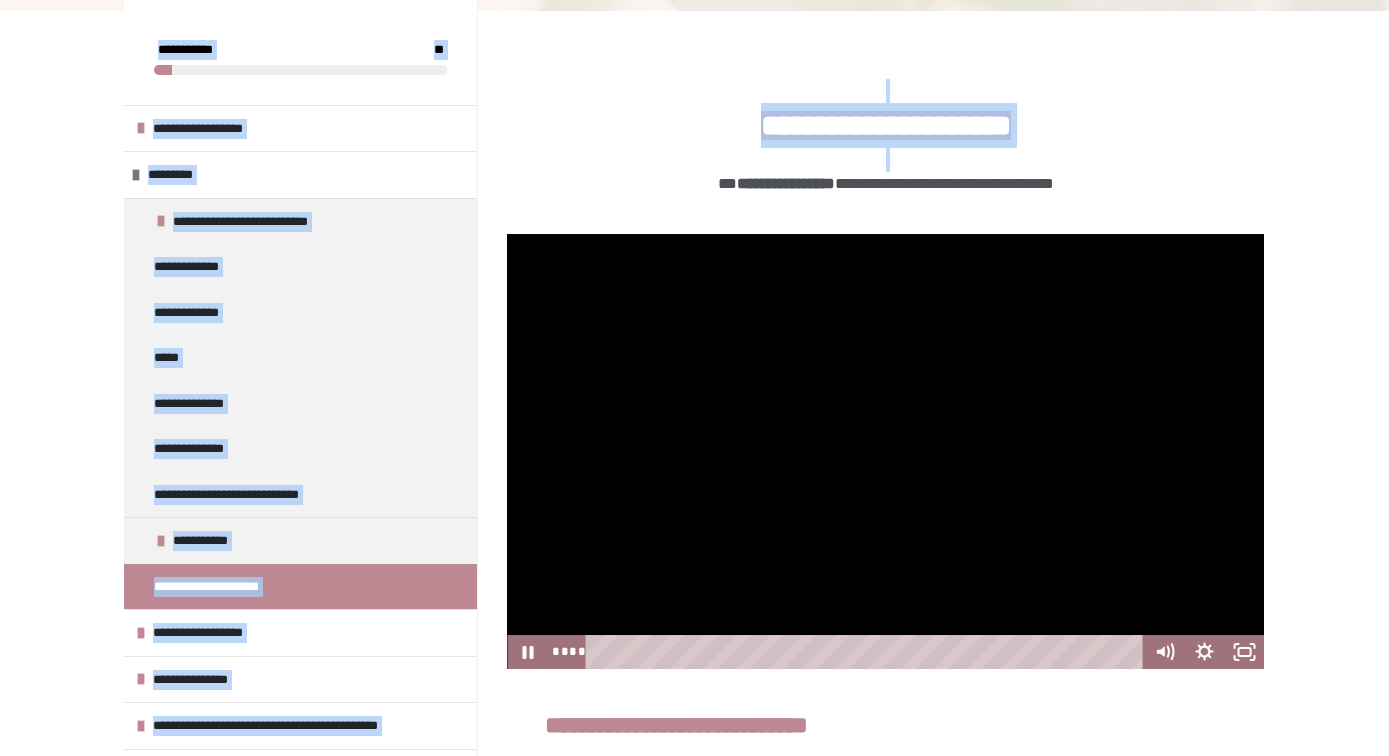 drag, startPoint x: 488, startPoint y: 187, endPoint x: 514, endPoint y: 174, distance: 29.068884 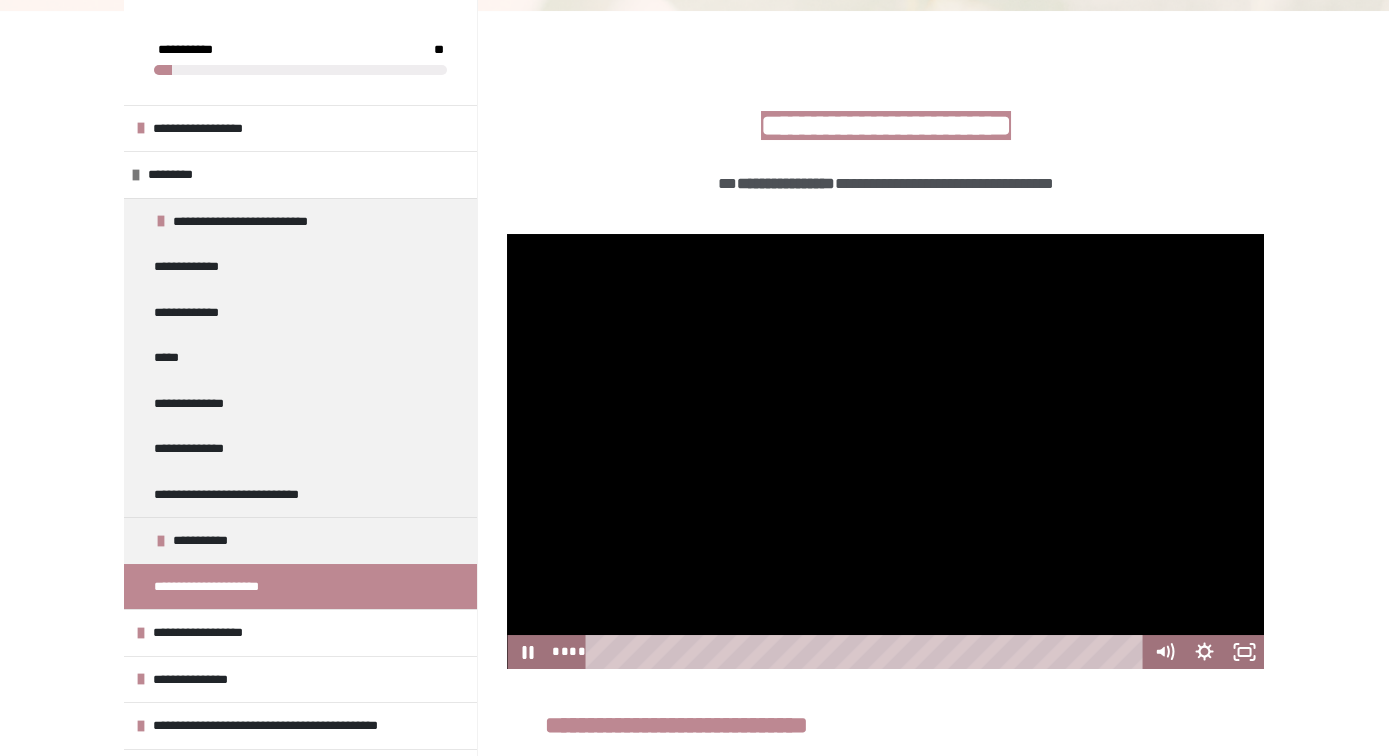 click on "**********" at bounding box center (885, 137) 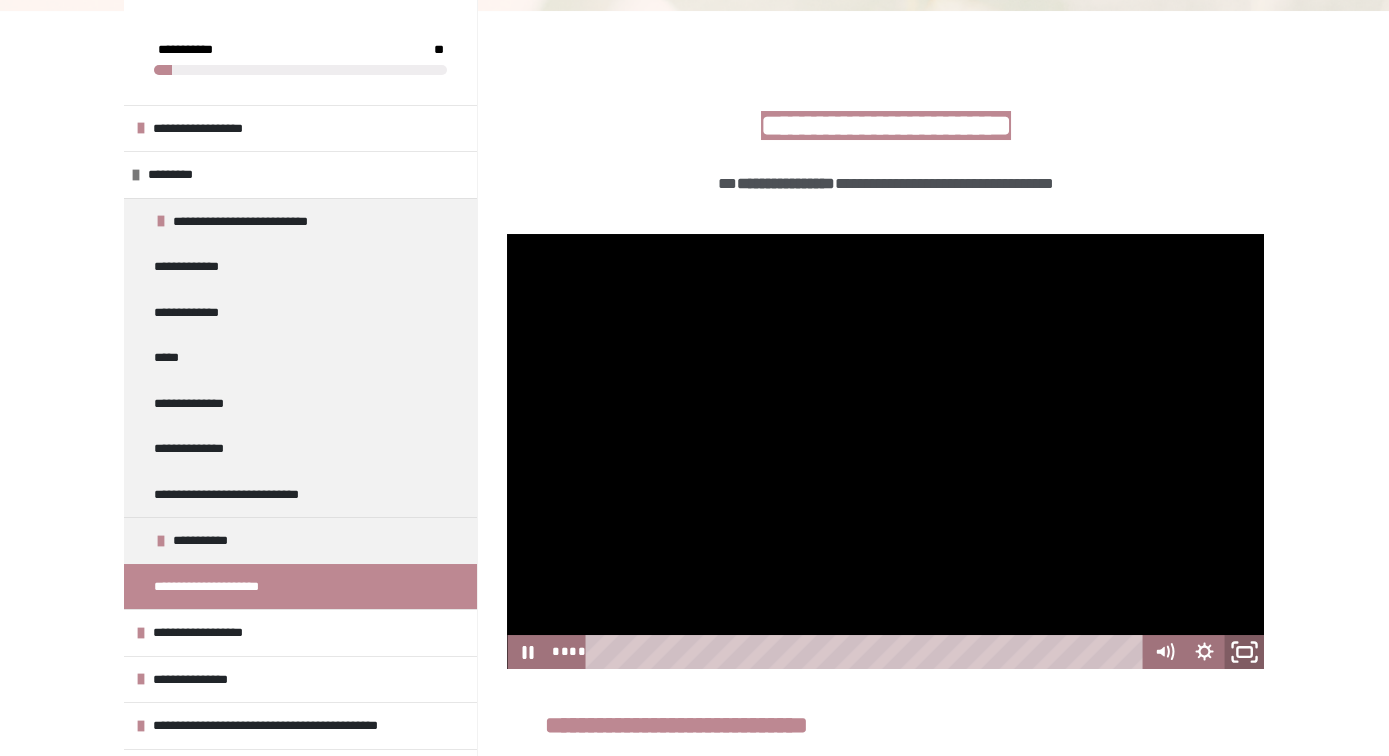 click 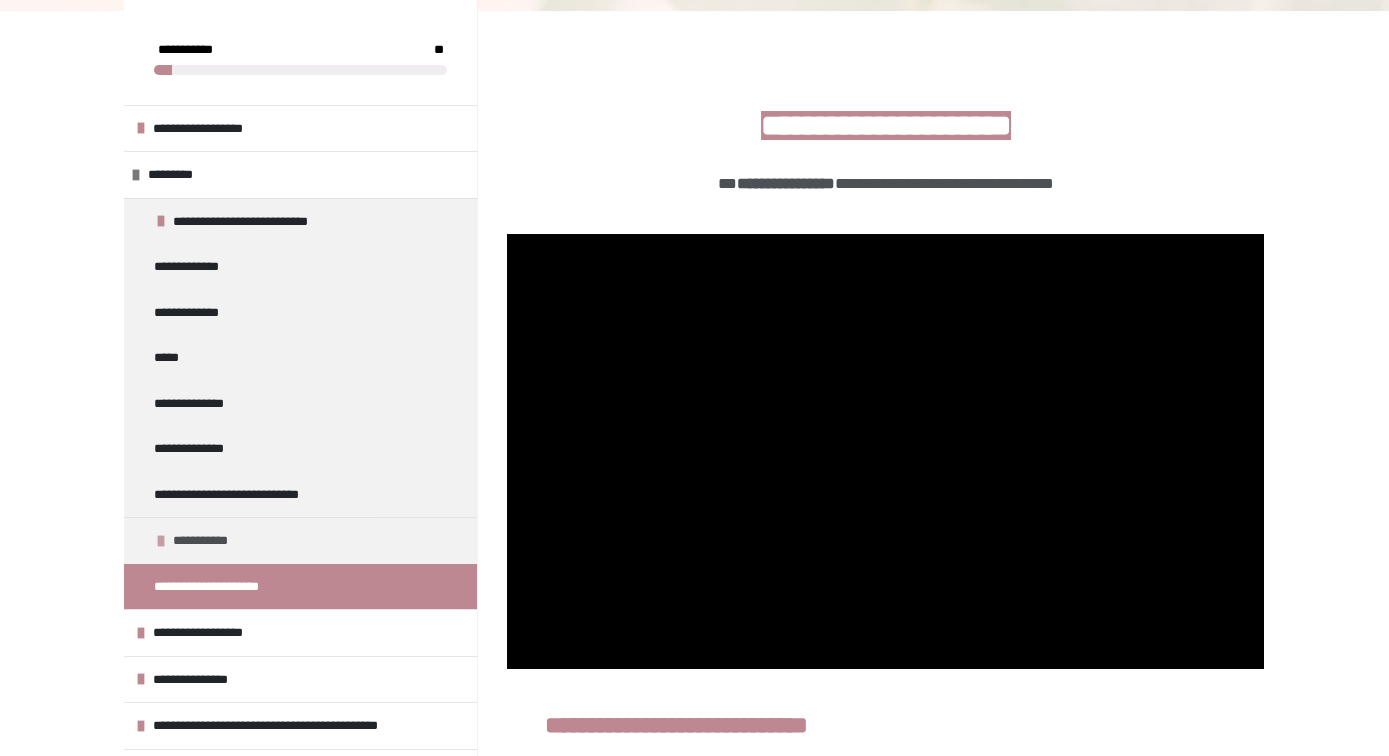 click on "**********" at bounding box center [209, 541] 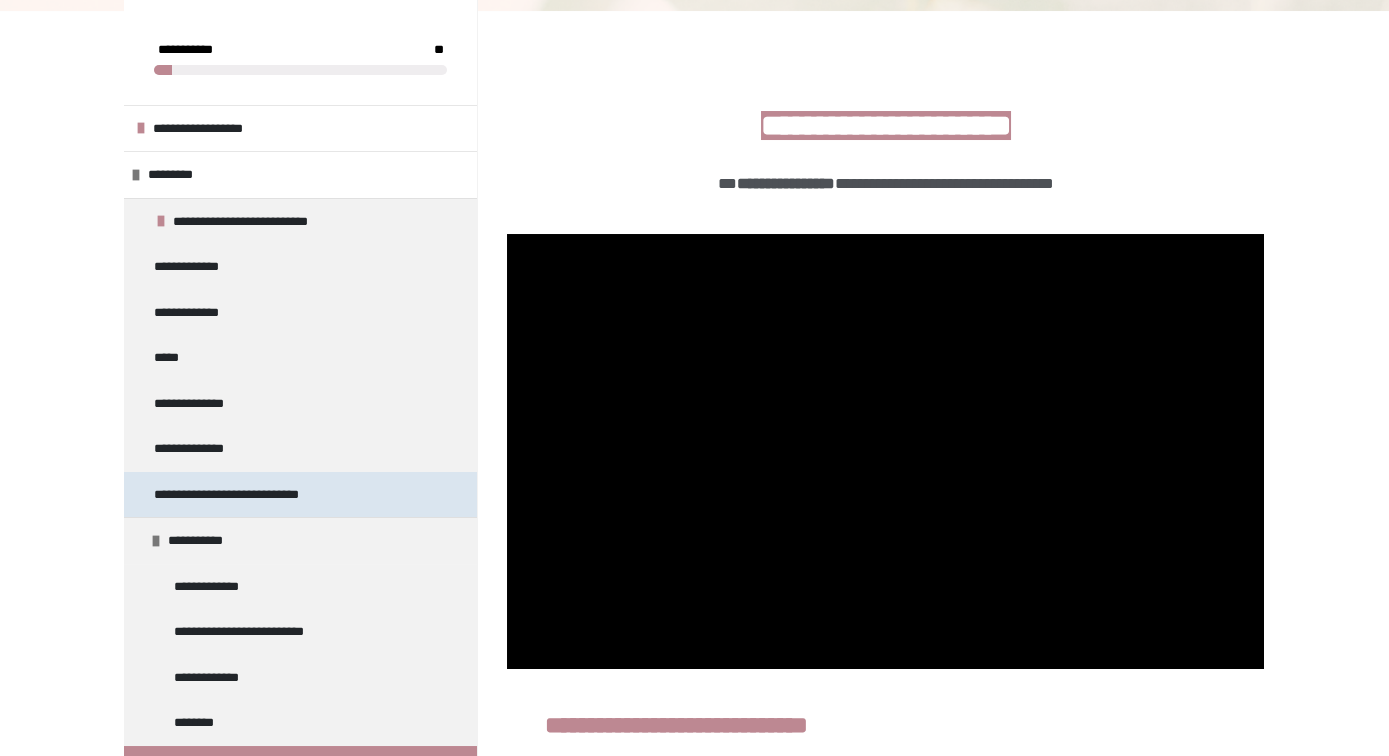 click on "**********" at bounding box center [243, 495] 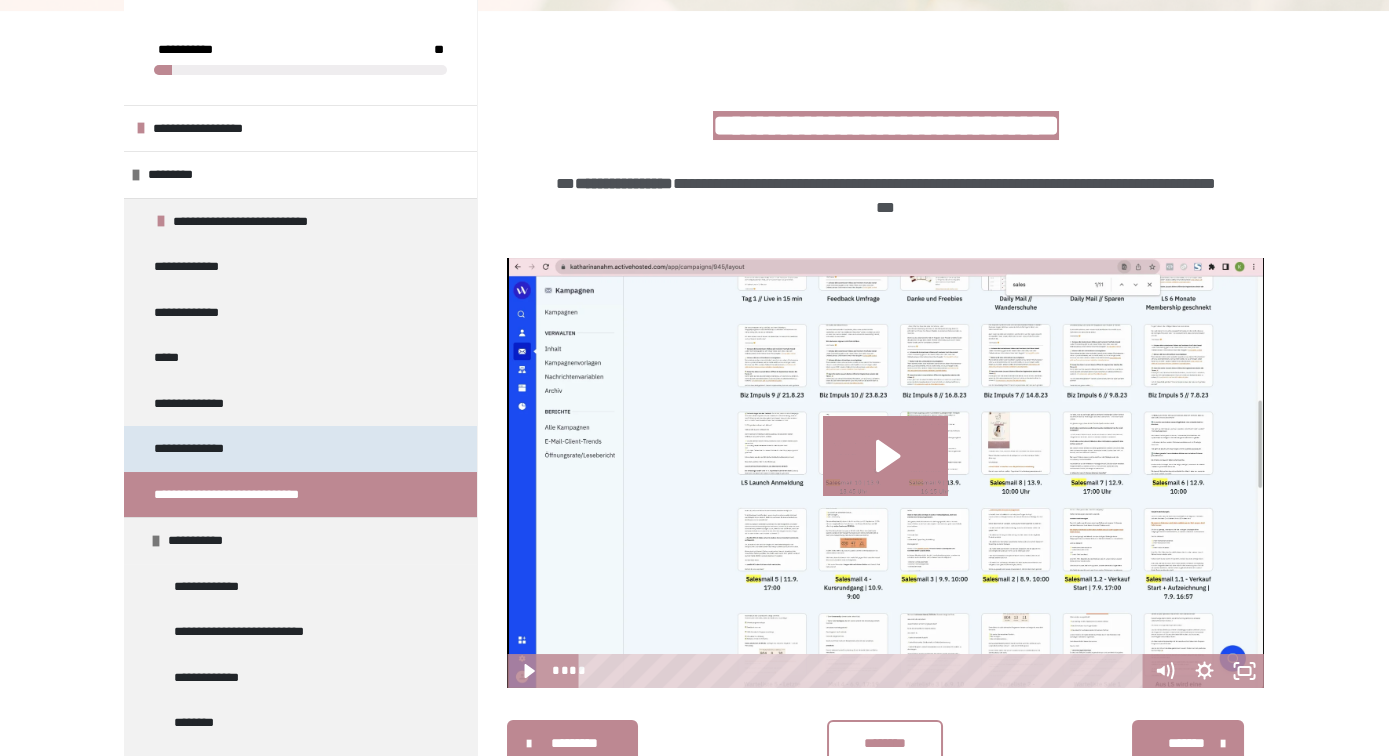 click on "**********" at bounding box center [196, 449] 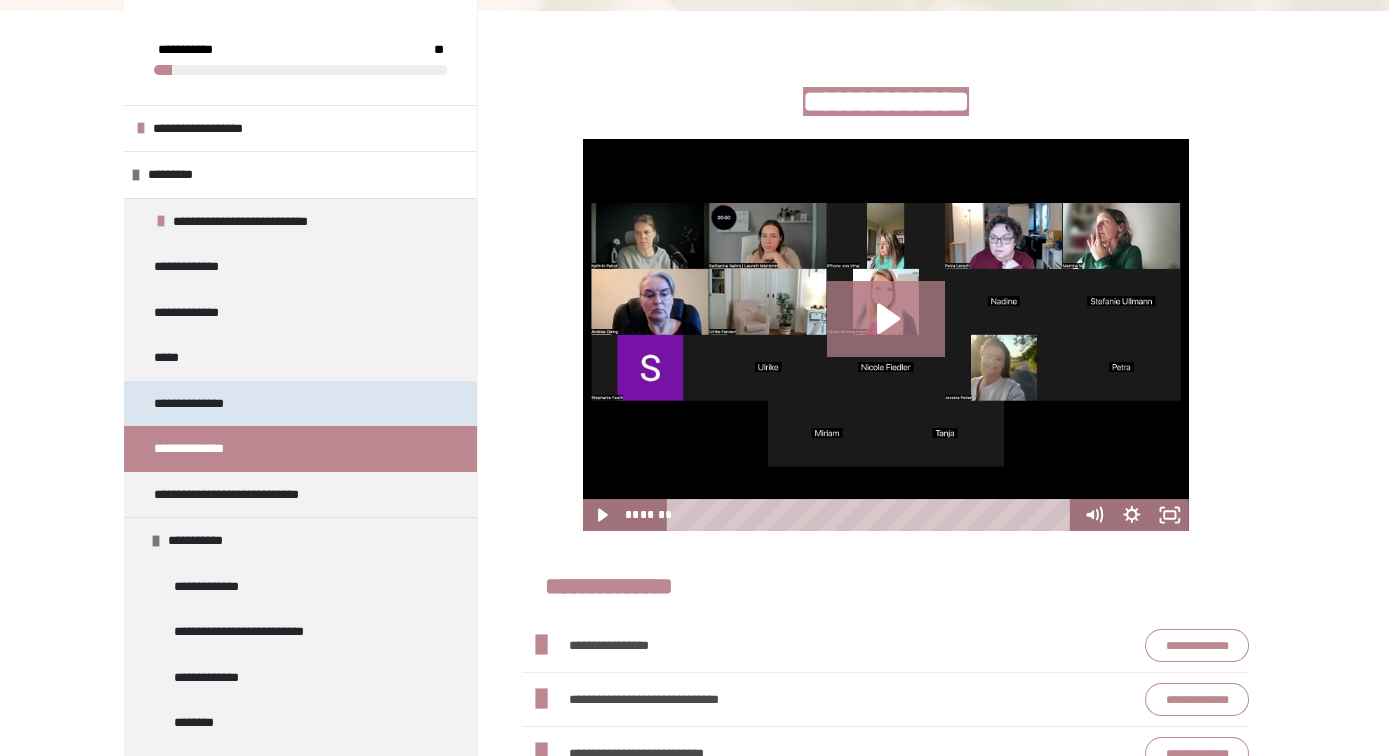 click on "**********" at bounding box center [207, 404] 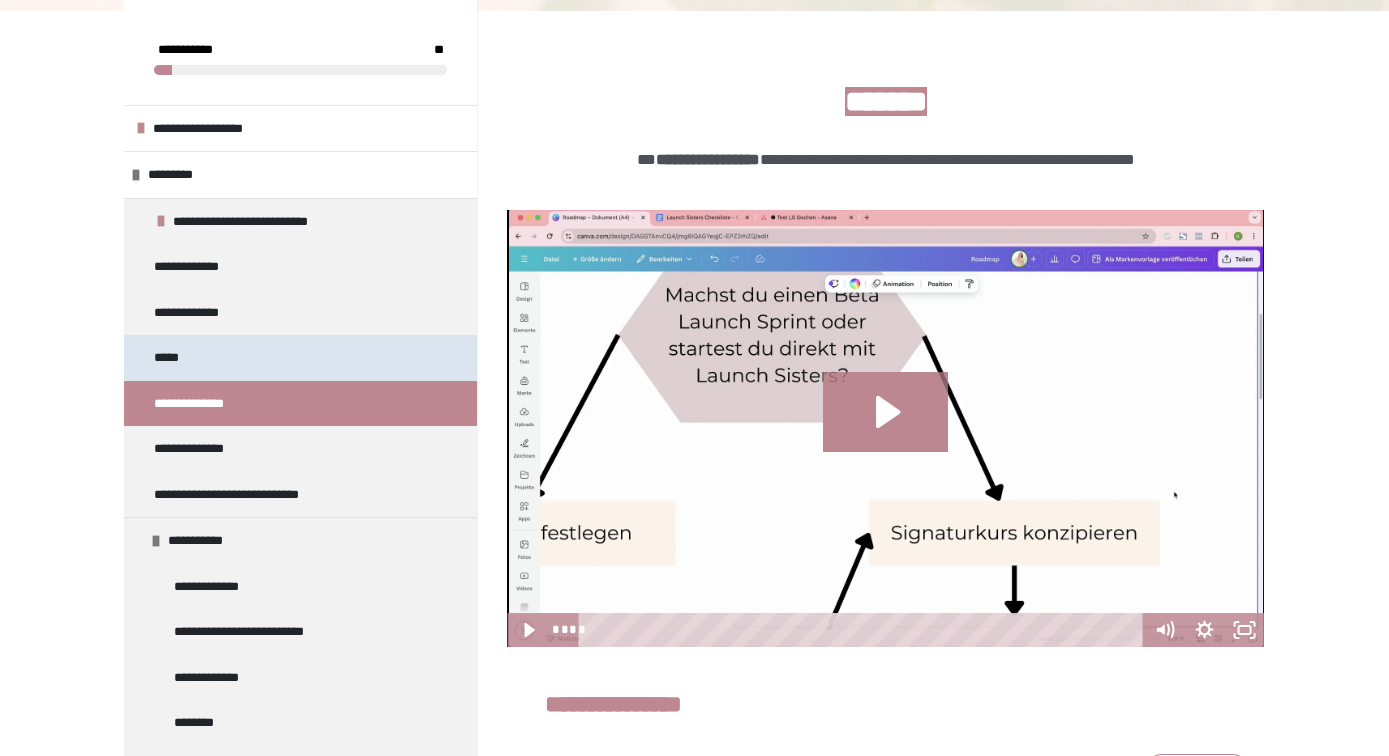 click on "*****" at bounding box center (173, 358) 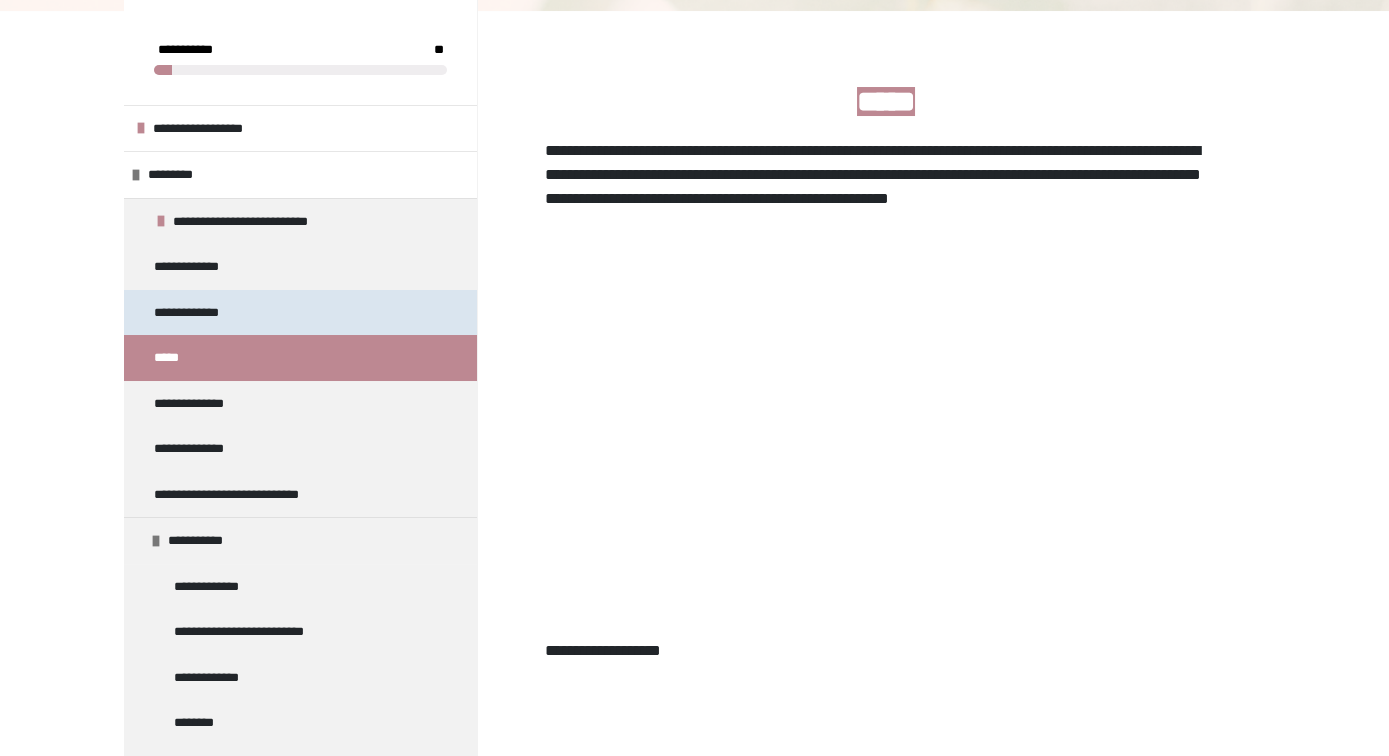 click on "**********" at bounding box center (199, 313) 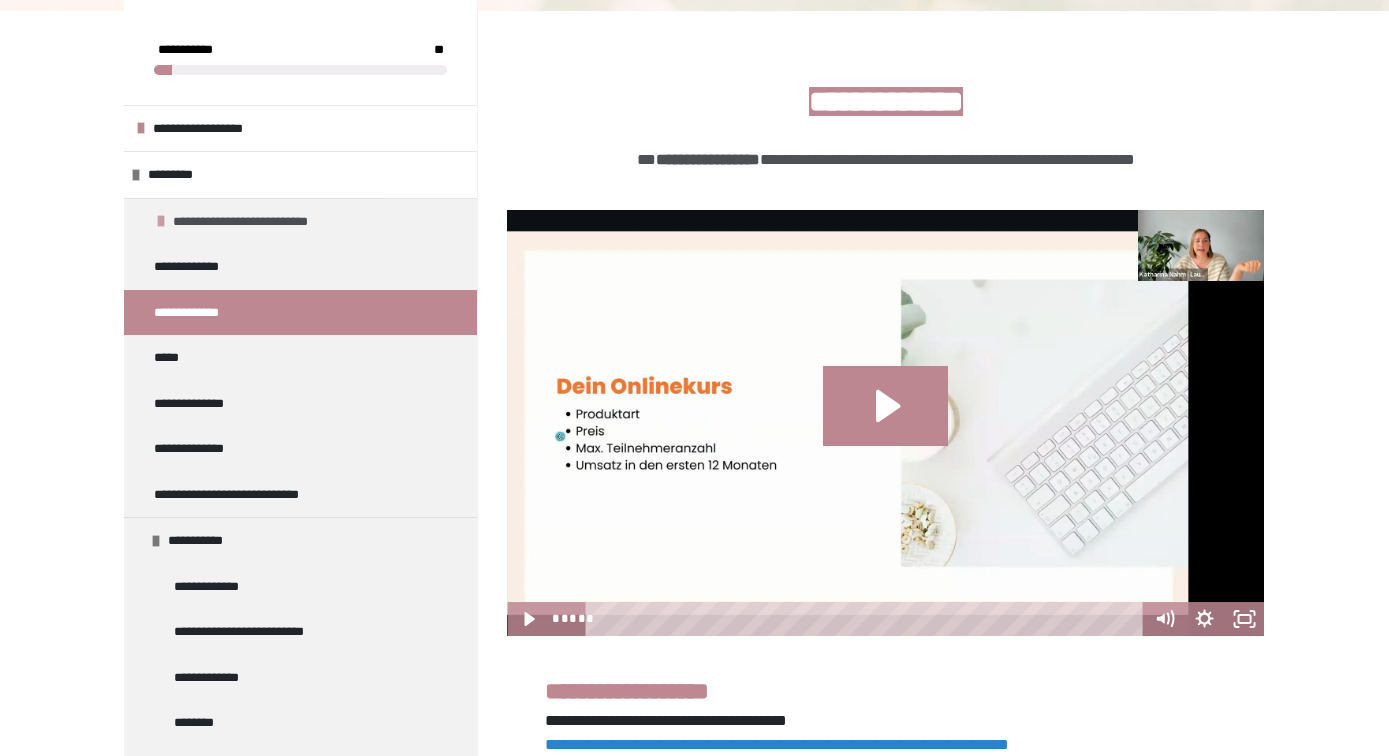 click on "**********" at bounding box center [259, 222] 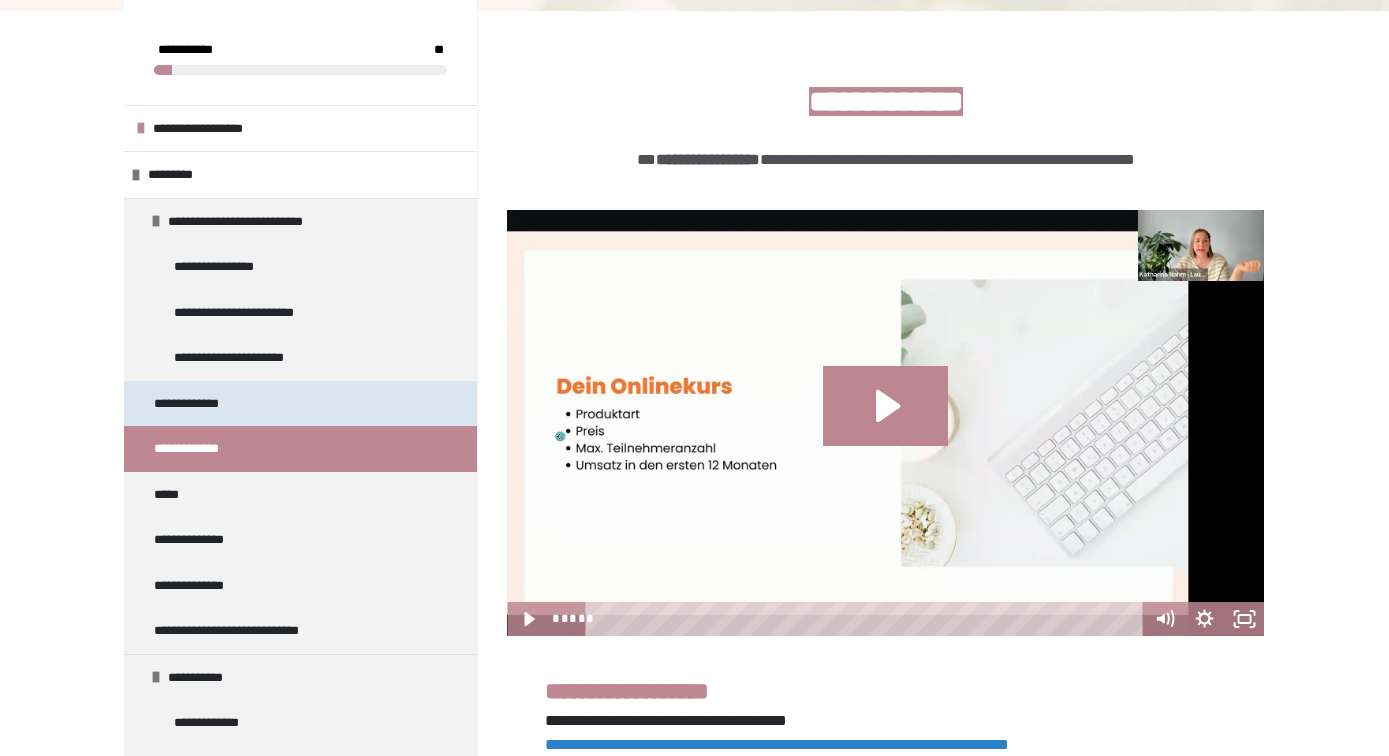 click on "**********" at bounding box center (203, 404) 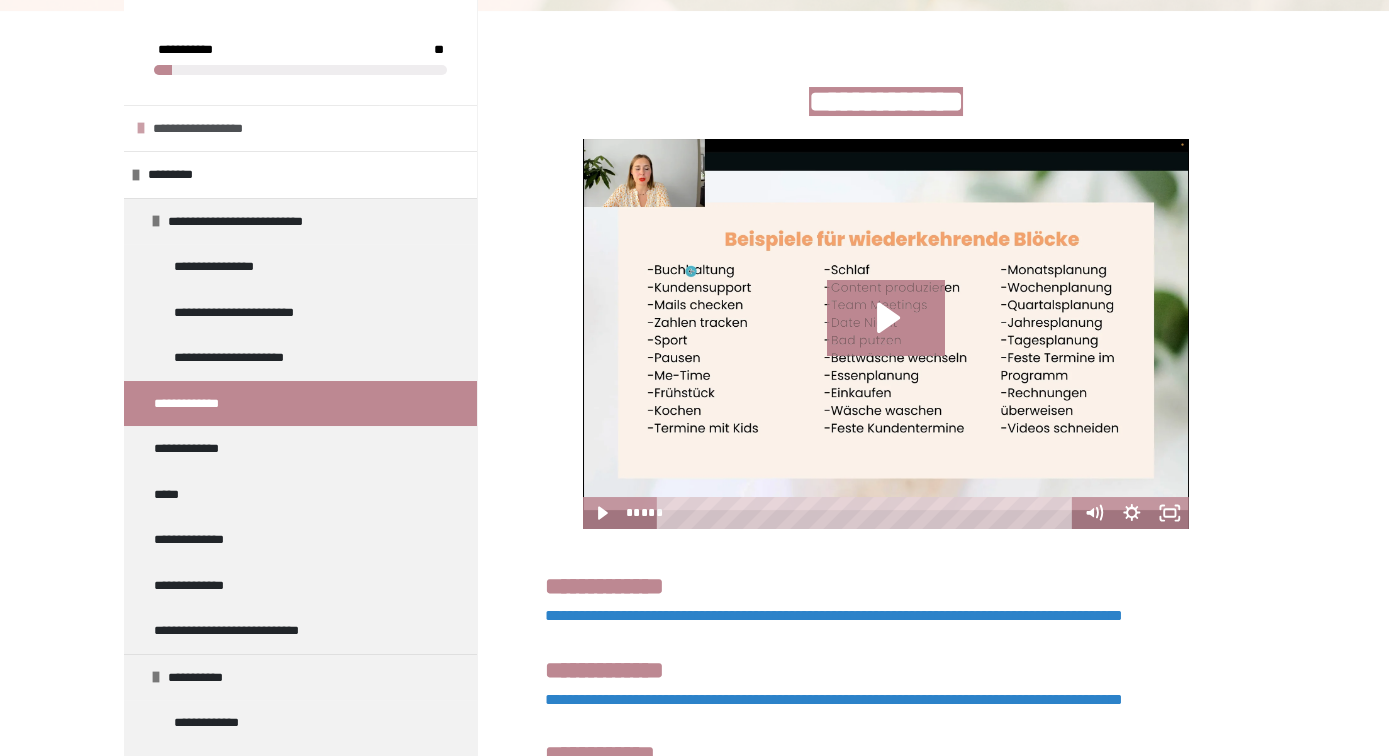 click at bounding box center [141, 128] 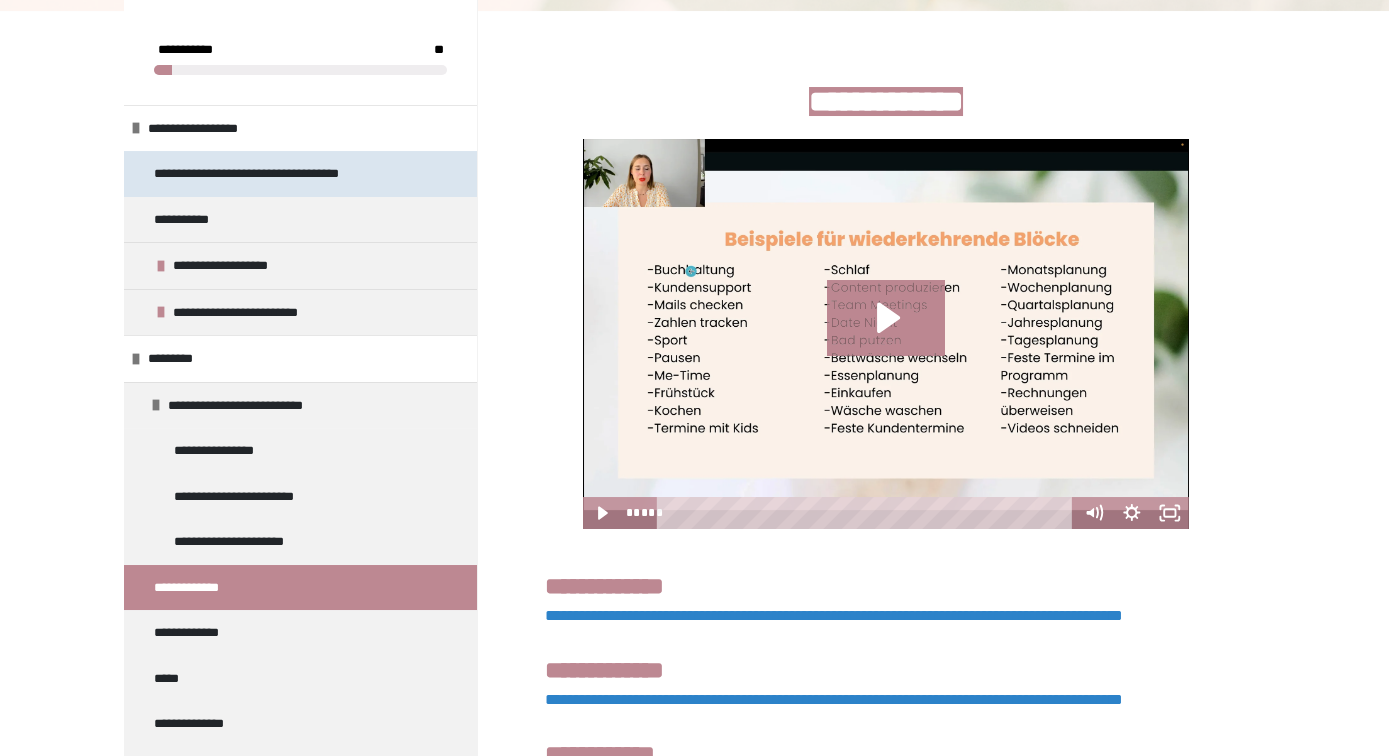 click on "**********" at bounding box center [270, 174] 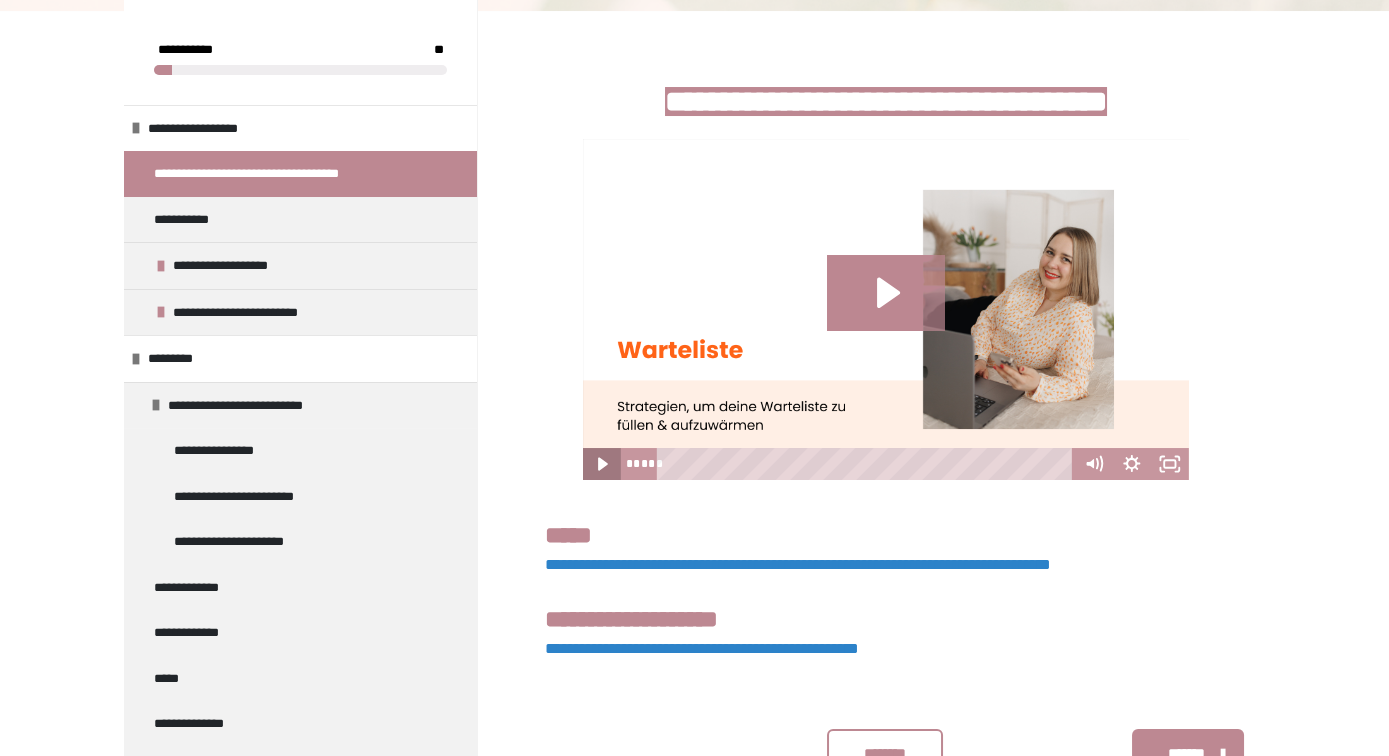 click 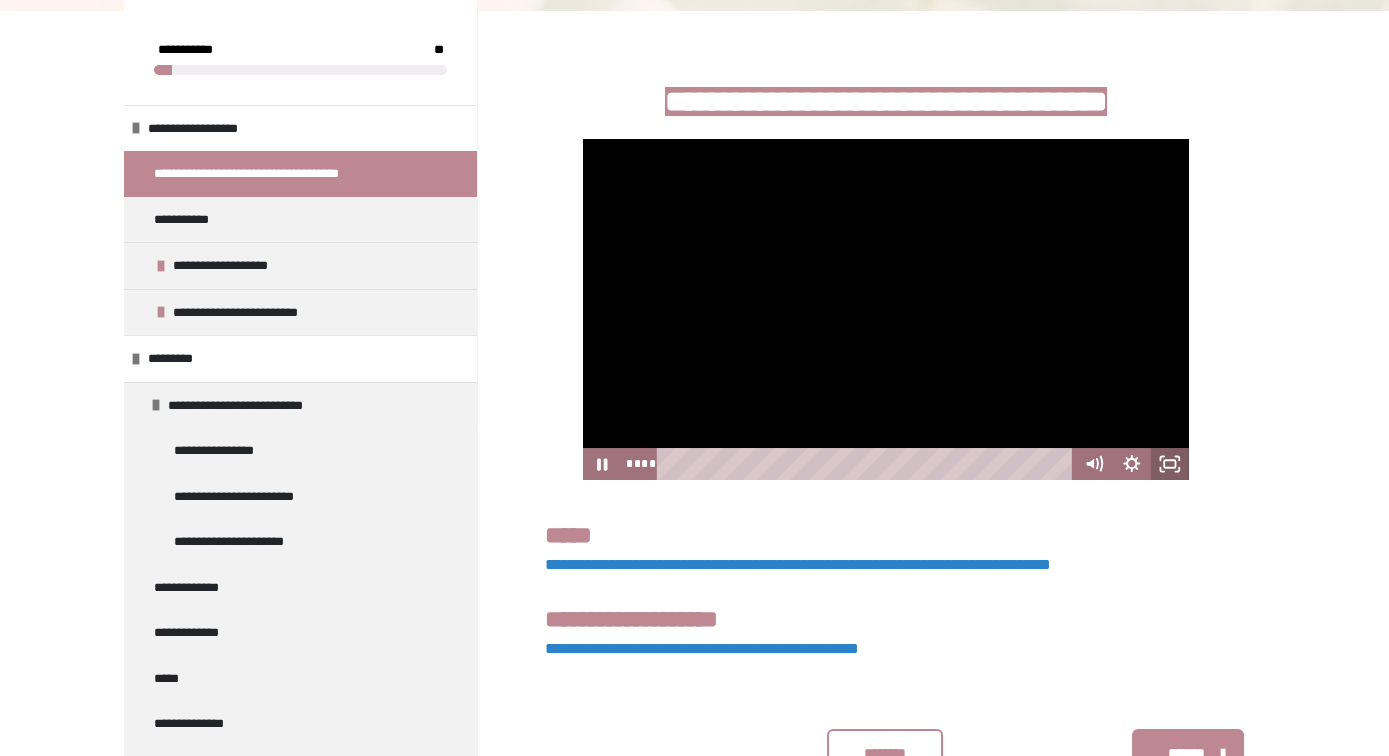 click 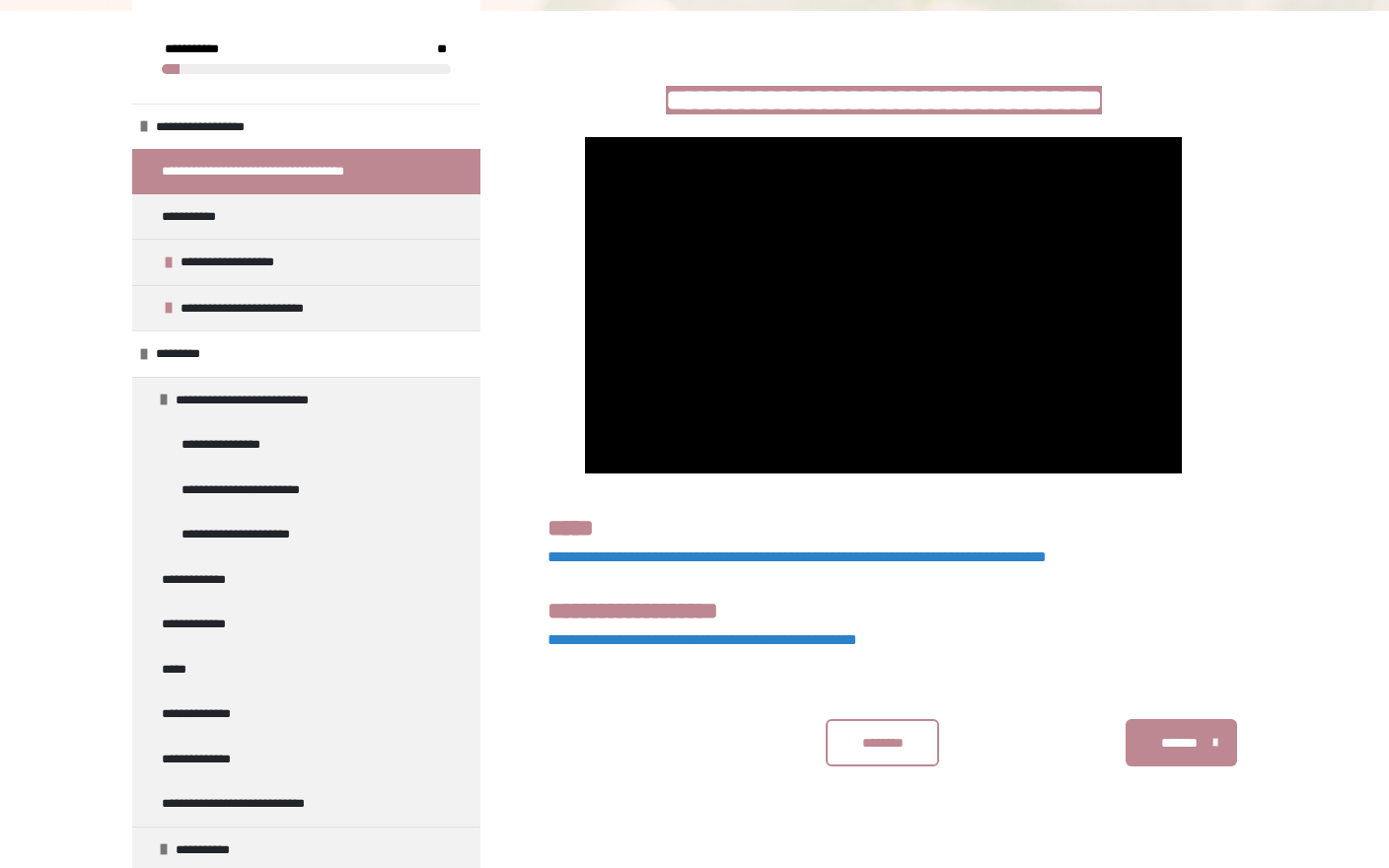 type 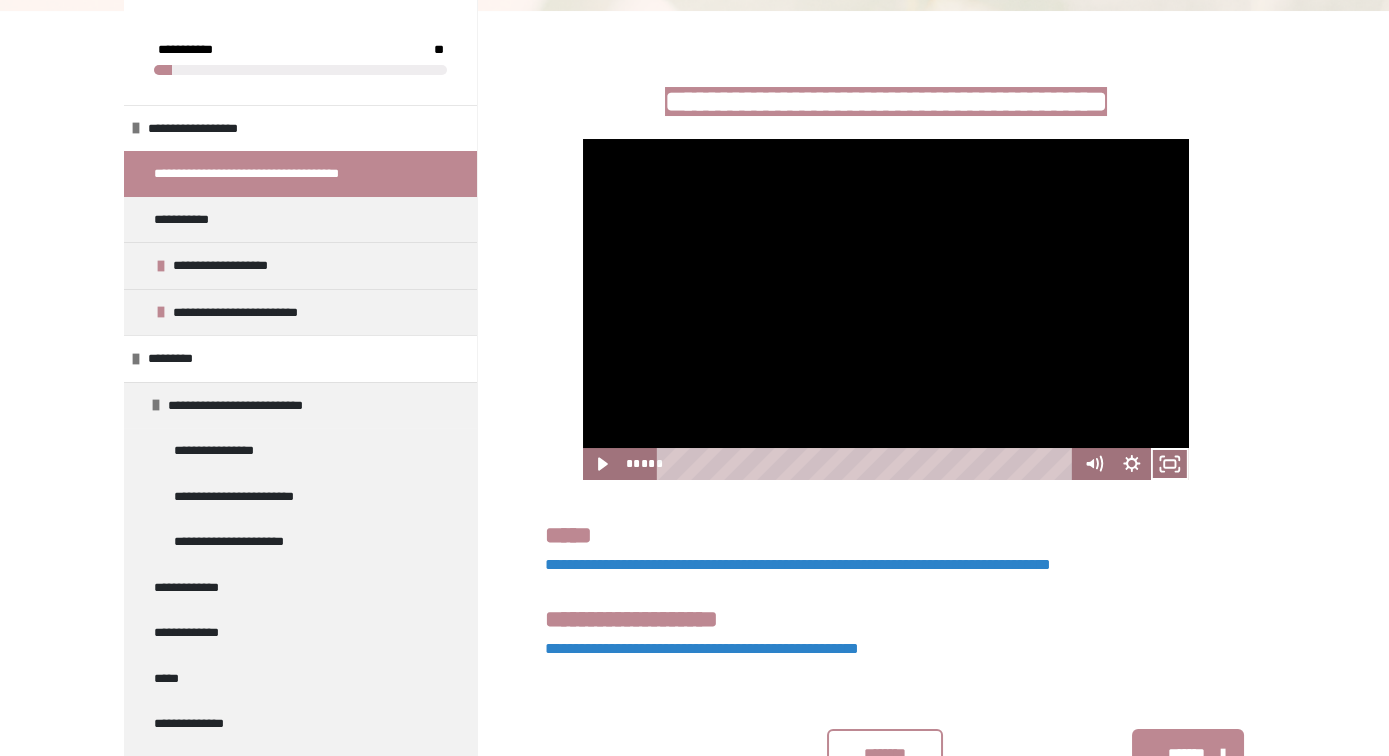 click on "**********" at bounding box center (798, 564) 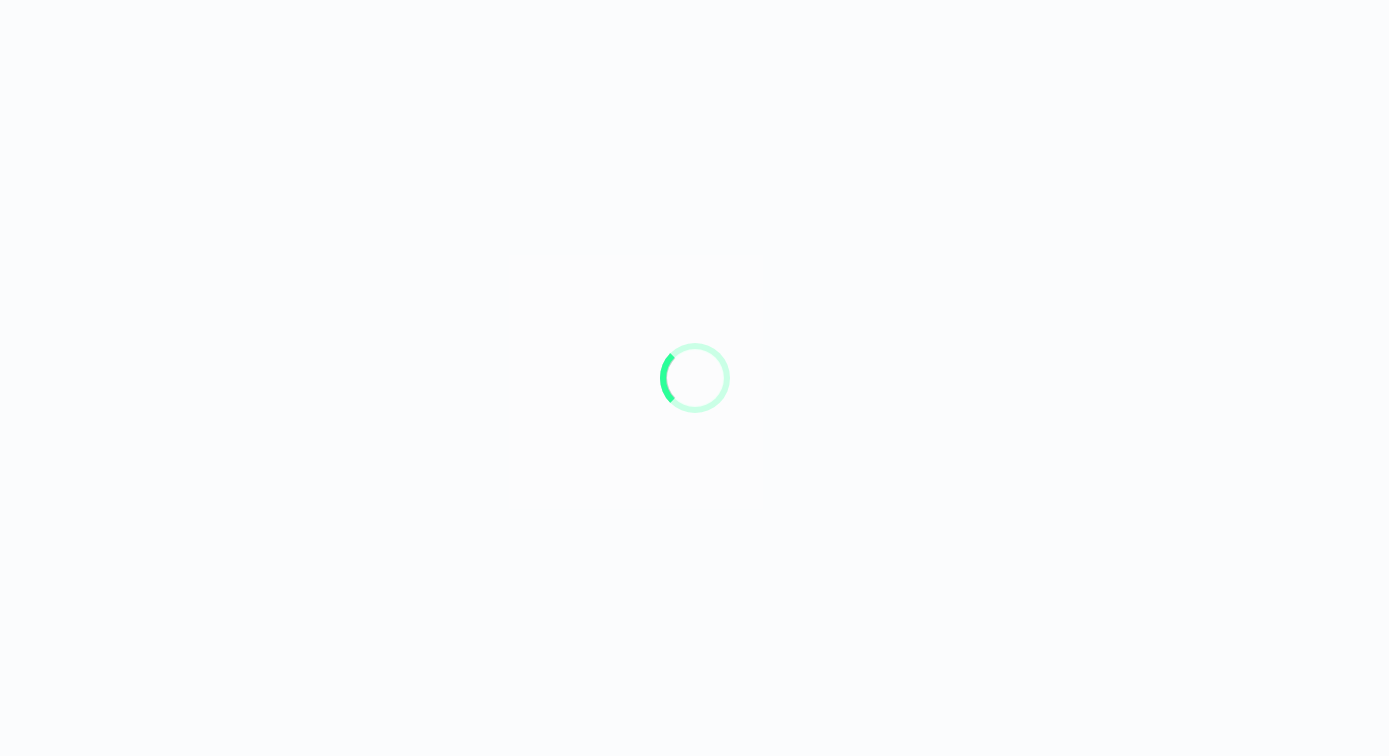scroll, scrollTop: 0, scrollLeft: 0, axis: both 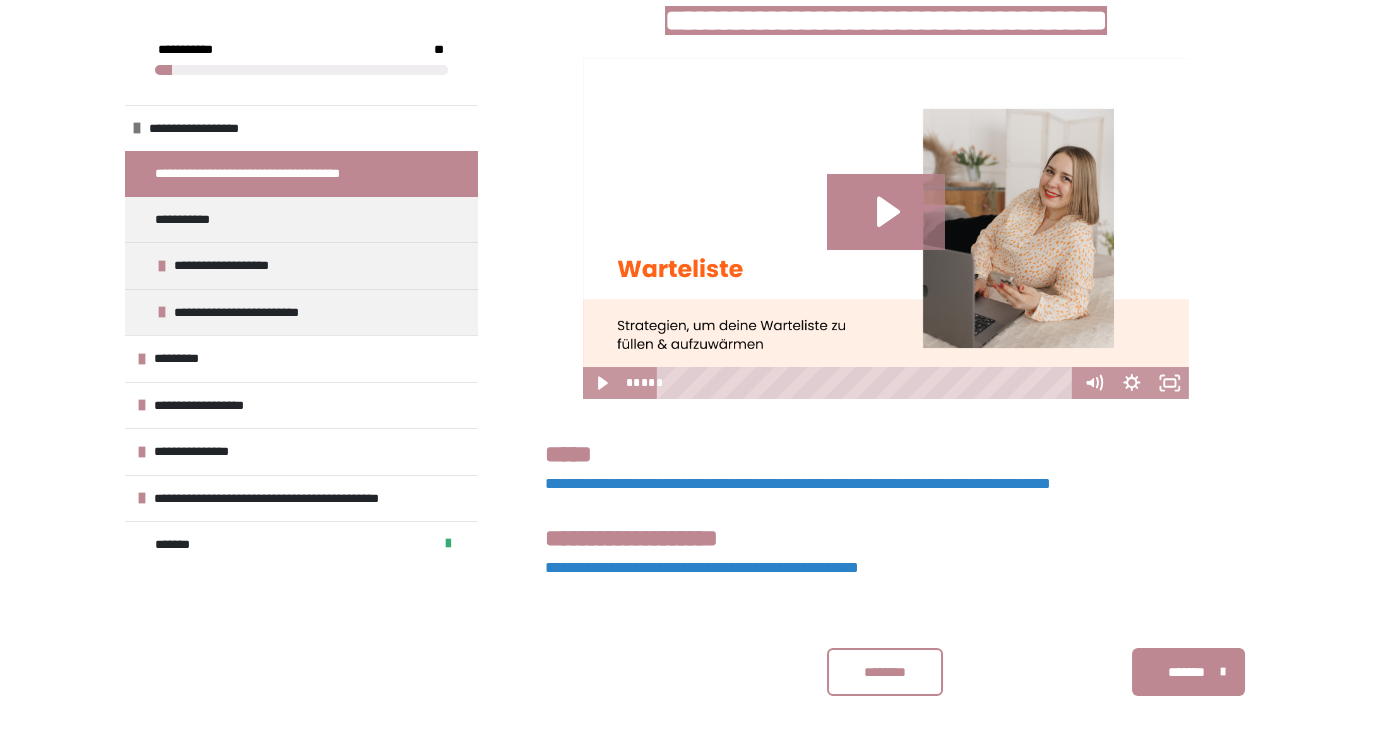 click on "**********" at bounding box center (702, 567) 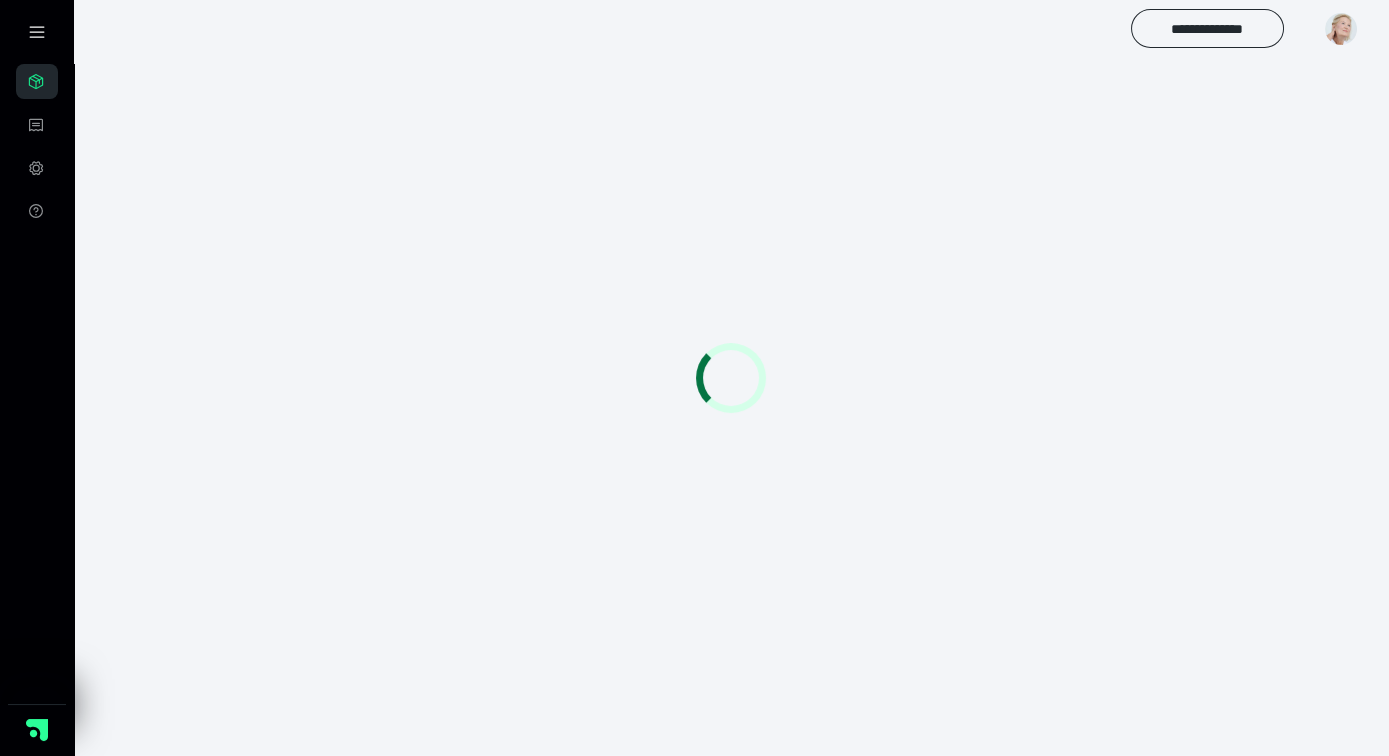 scroll, scrollTop: 90, scrollLeft: 0, axis: vertical 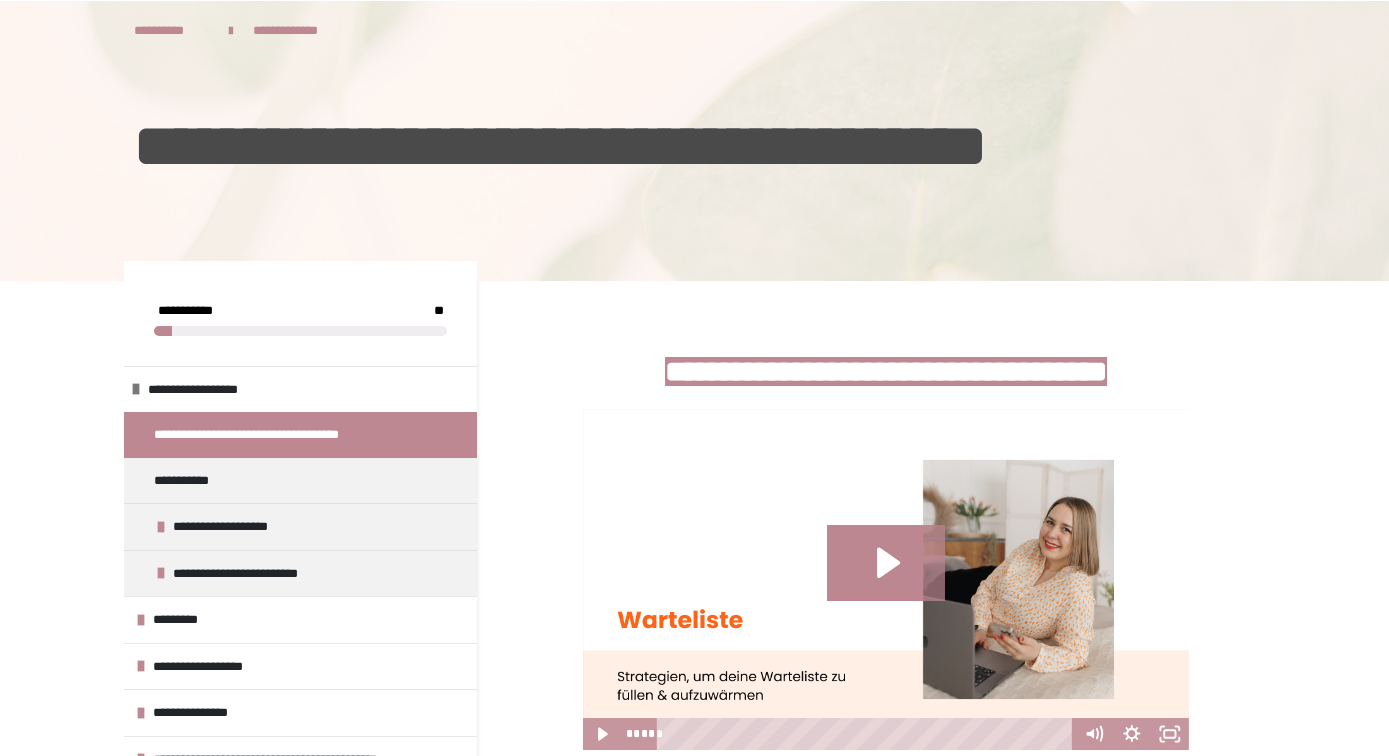 click on "**********" at bounding box center [694, 173] 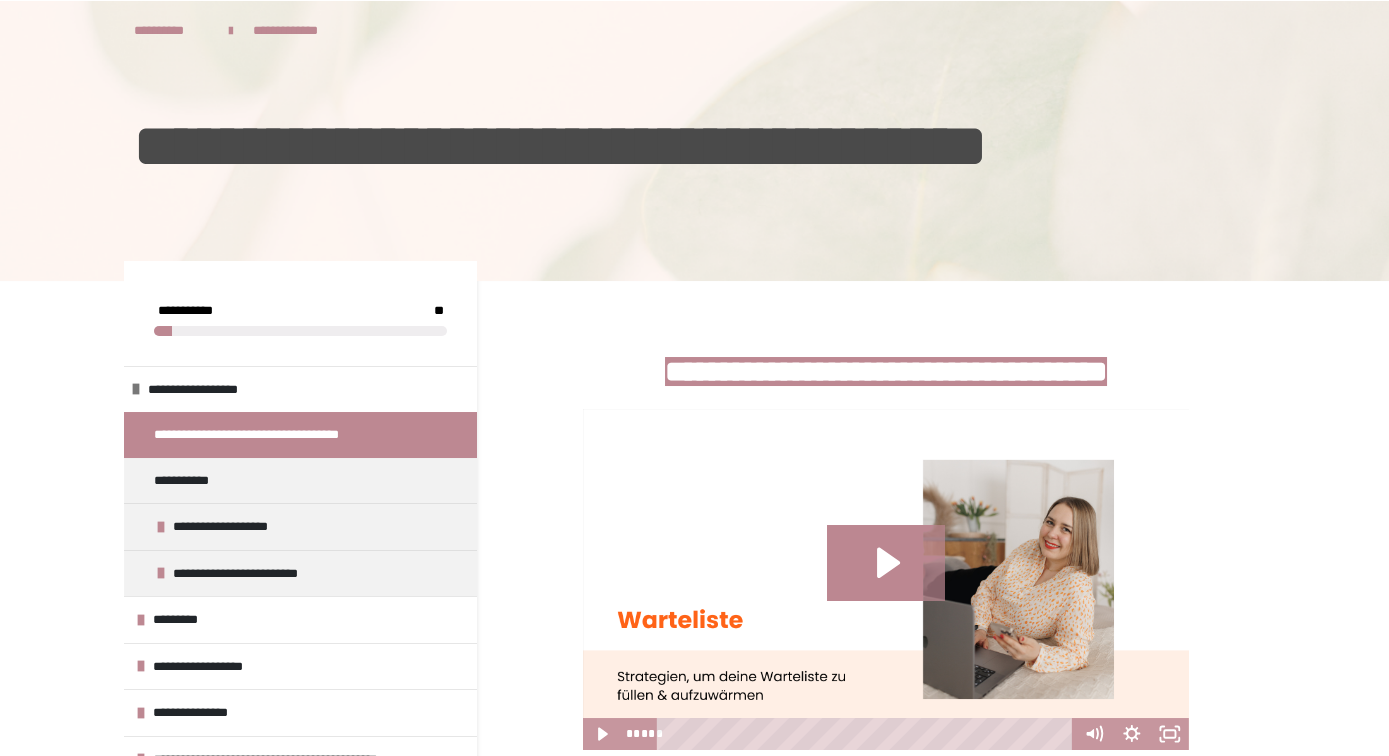 click at bounding box center (694, 141) 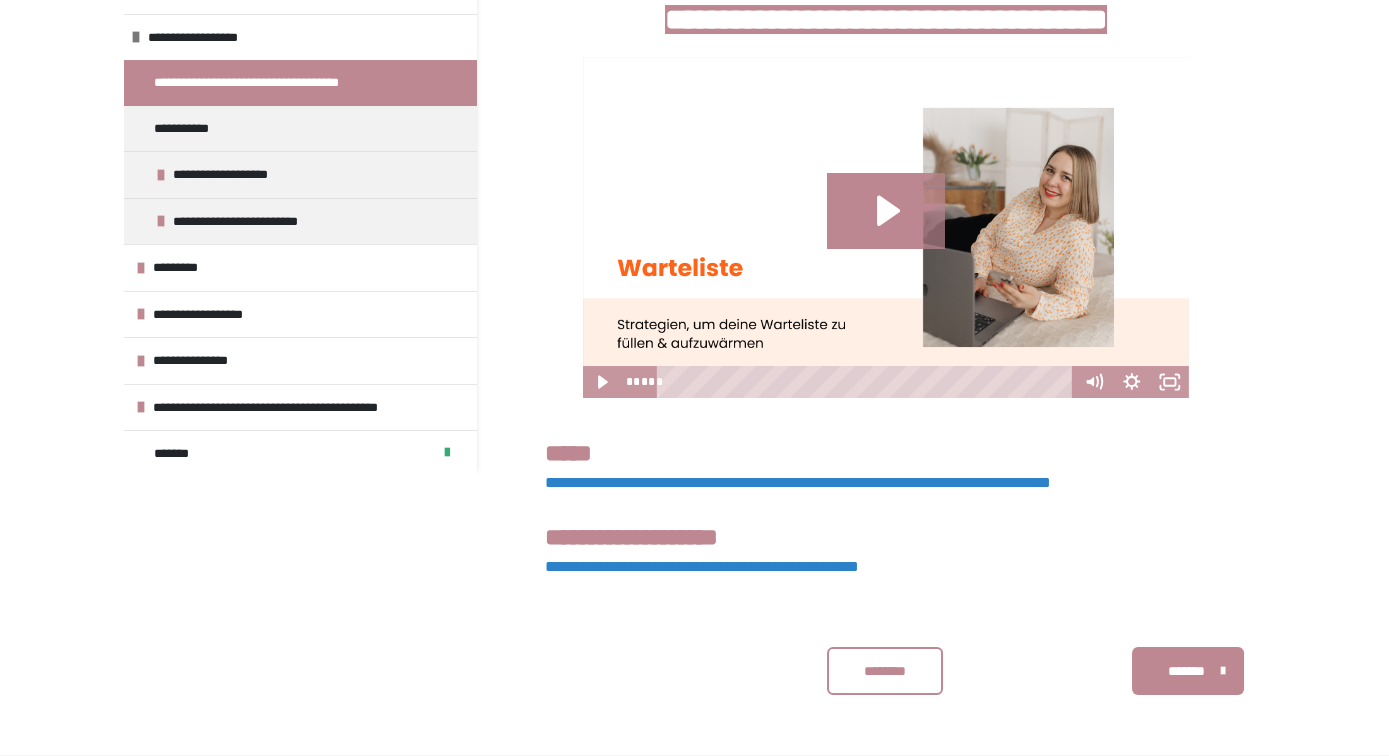 scroll, scrollTop: 464, scrollLeft: 0, axis: vertical 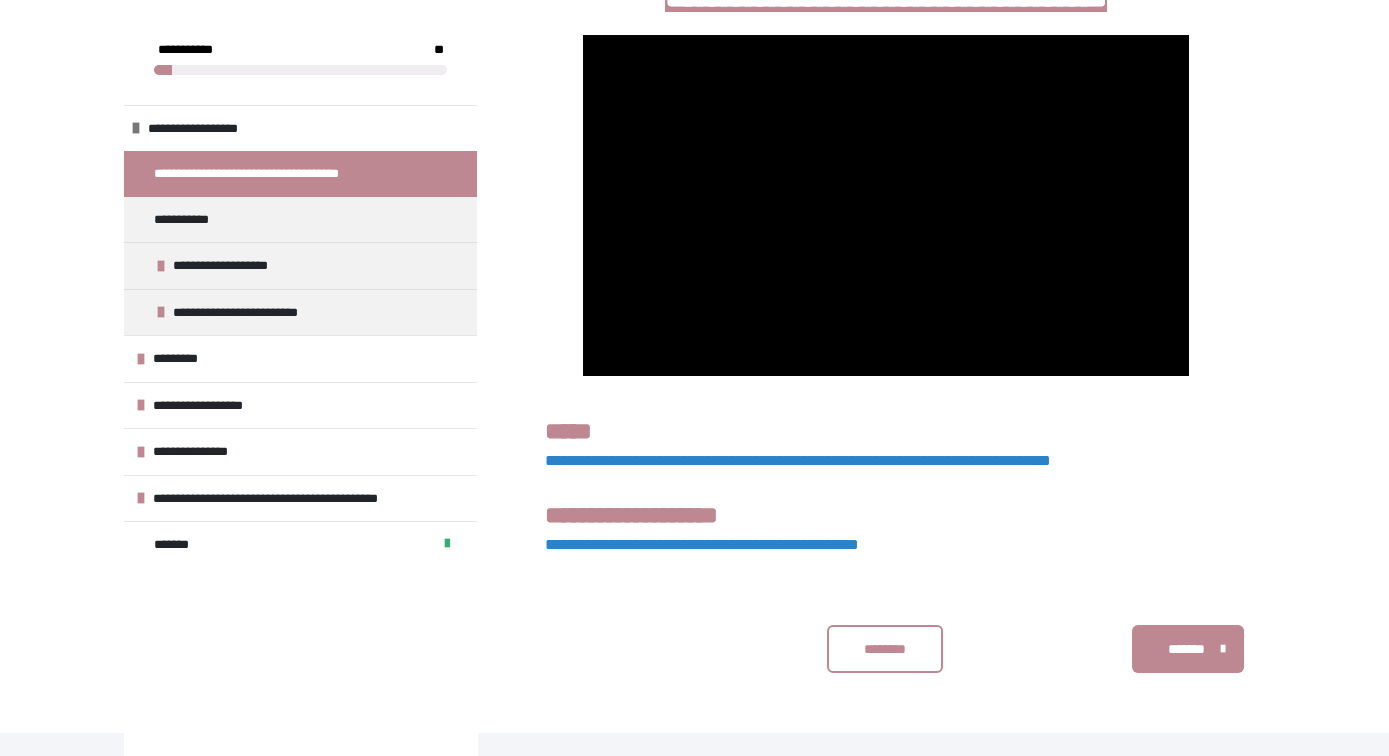 click at bounding box center (885, 205) 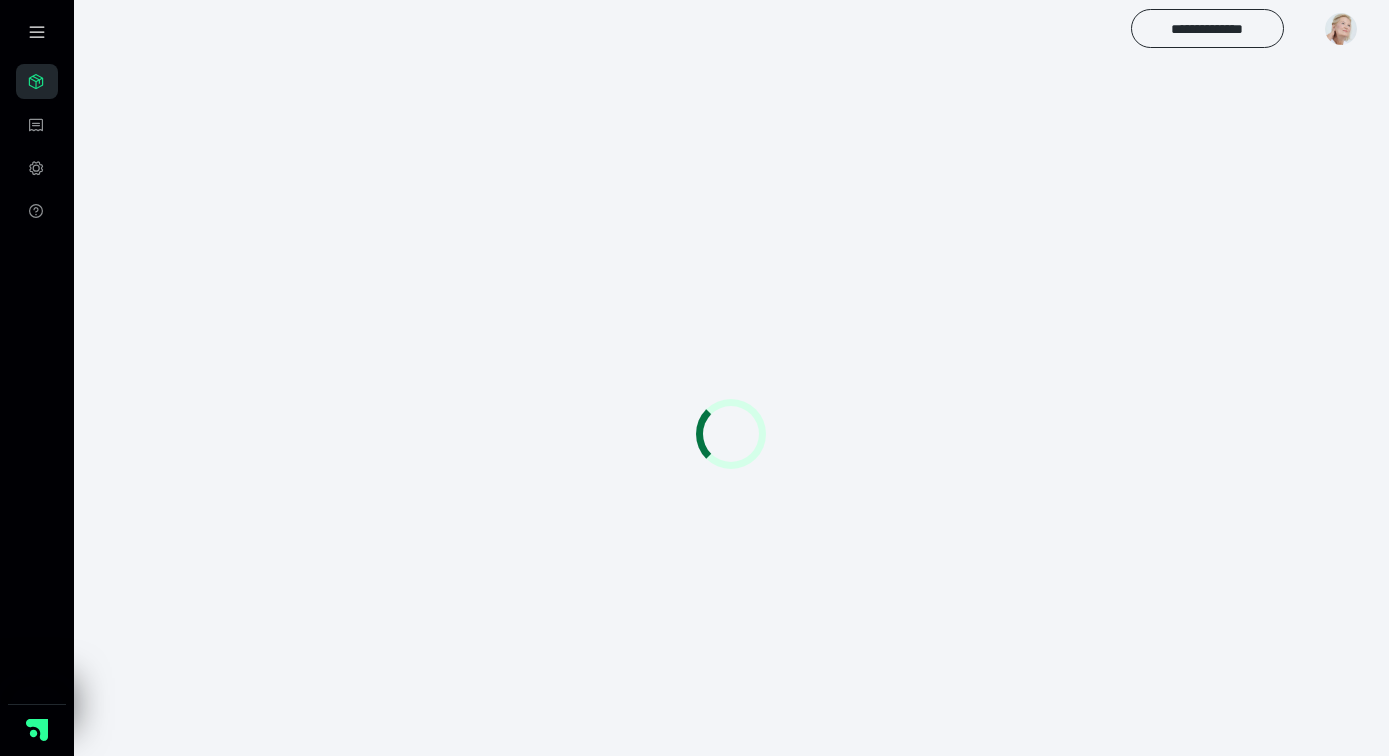 scroll, scrollTop: 0, scrollLeft: 0, axis: both 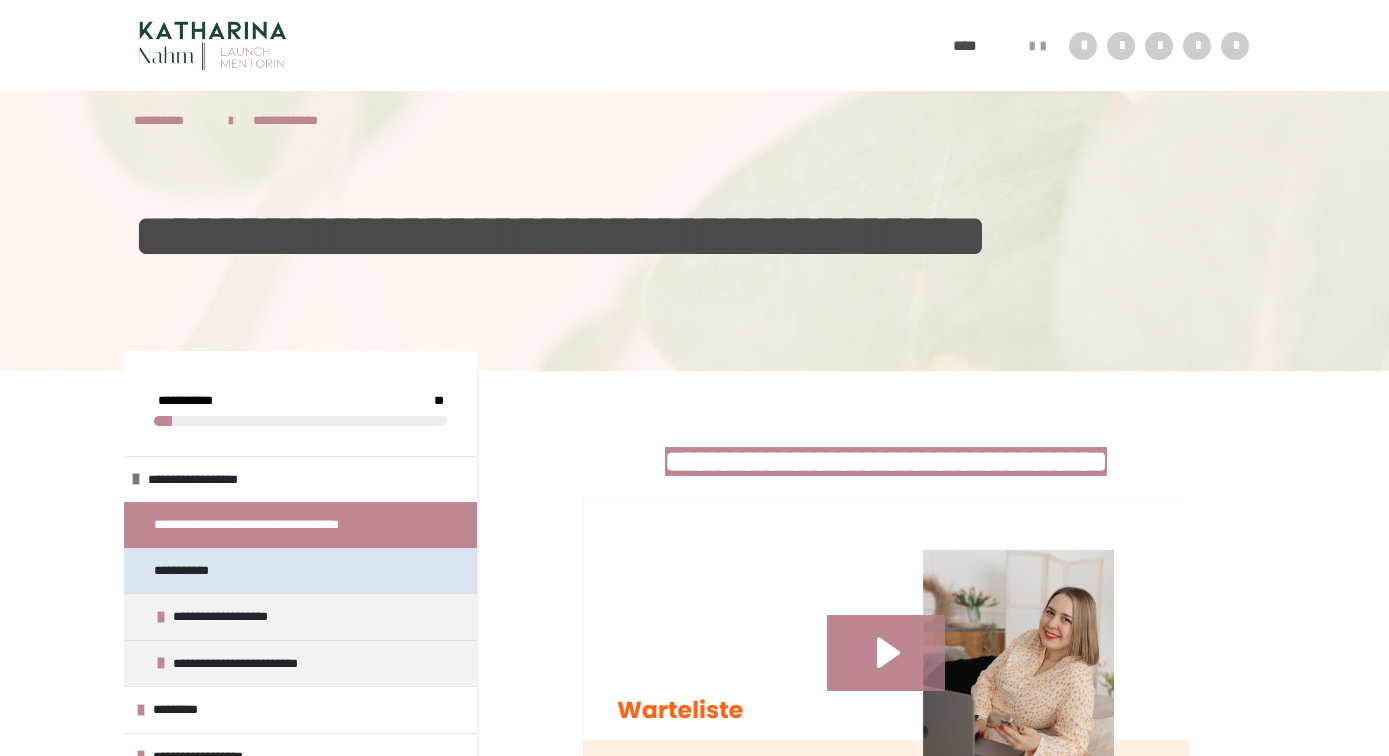 click on "**********" at bounding box center [192, 571] 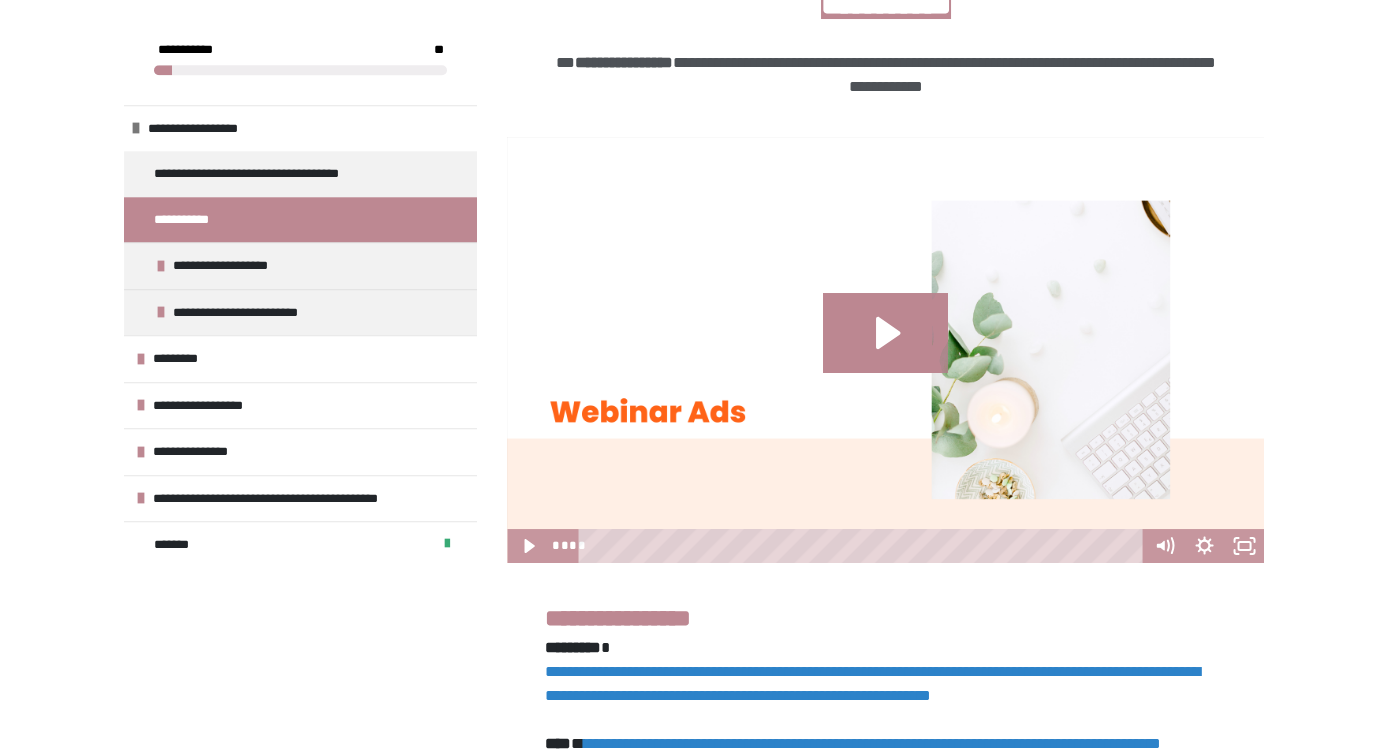 scroll, scrollTop: 450, scrollLeft: 0, axis: vertical 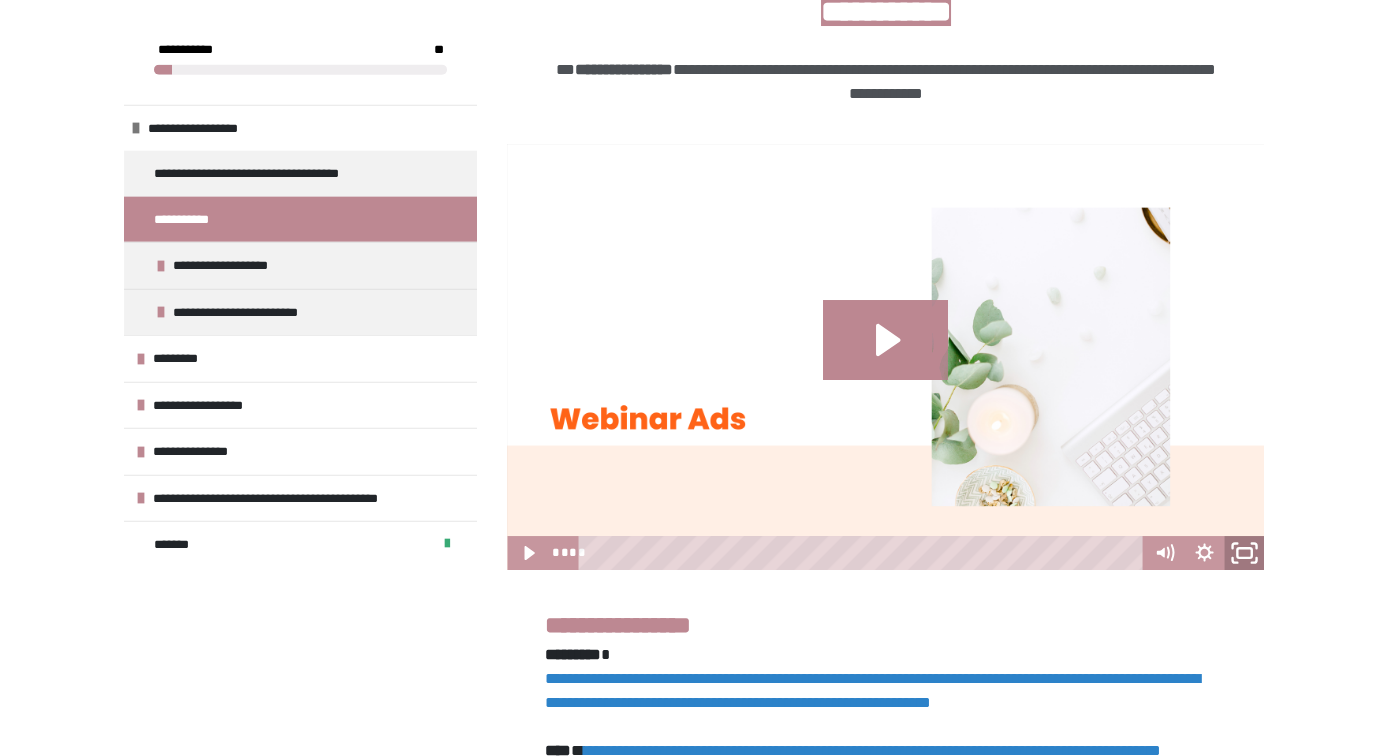 click 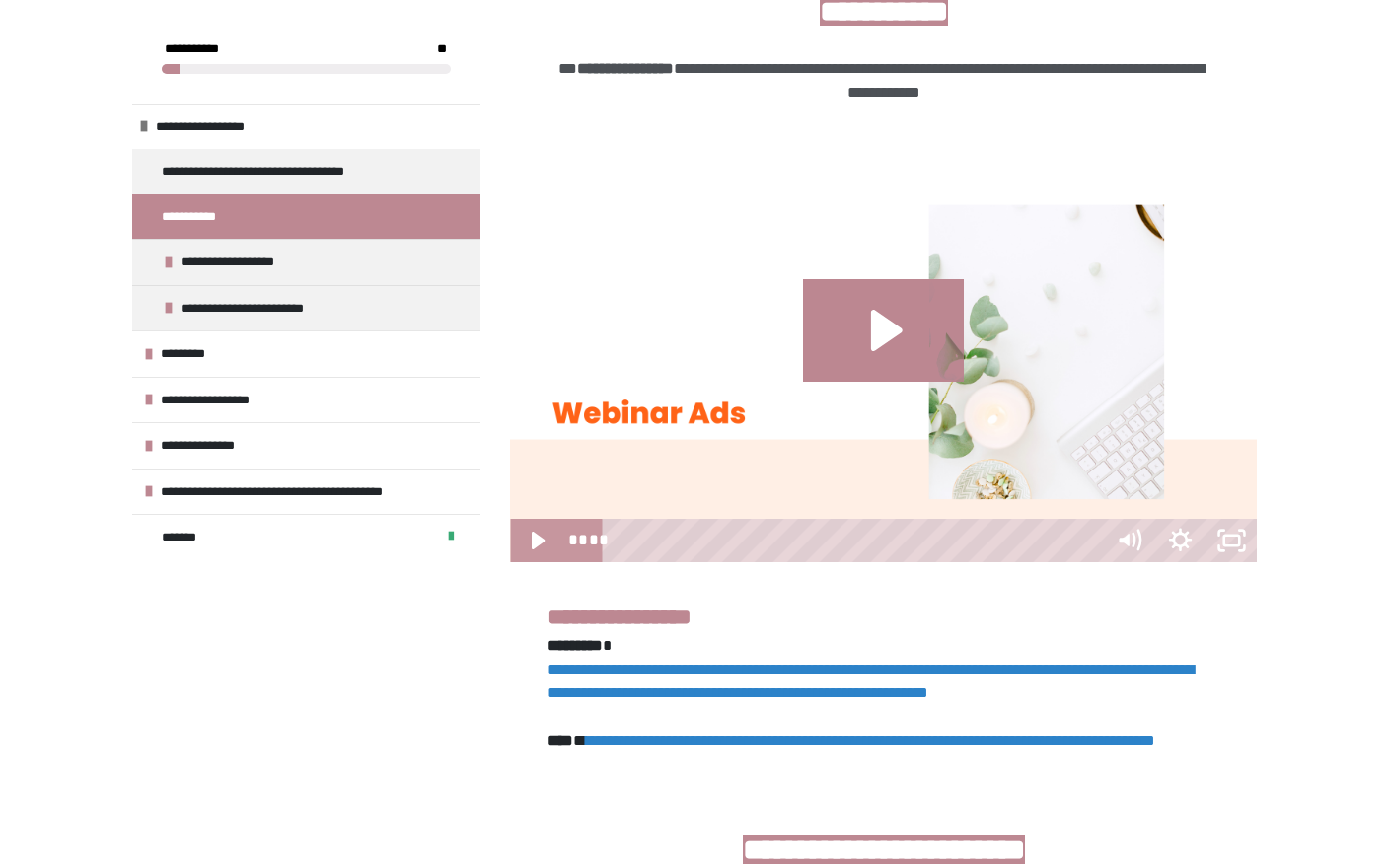 type 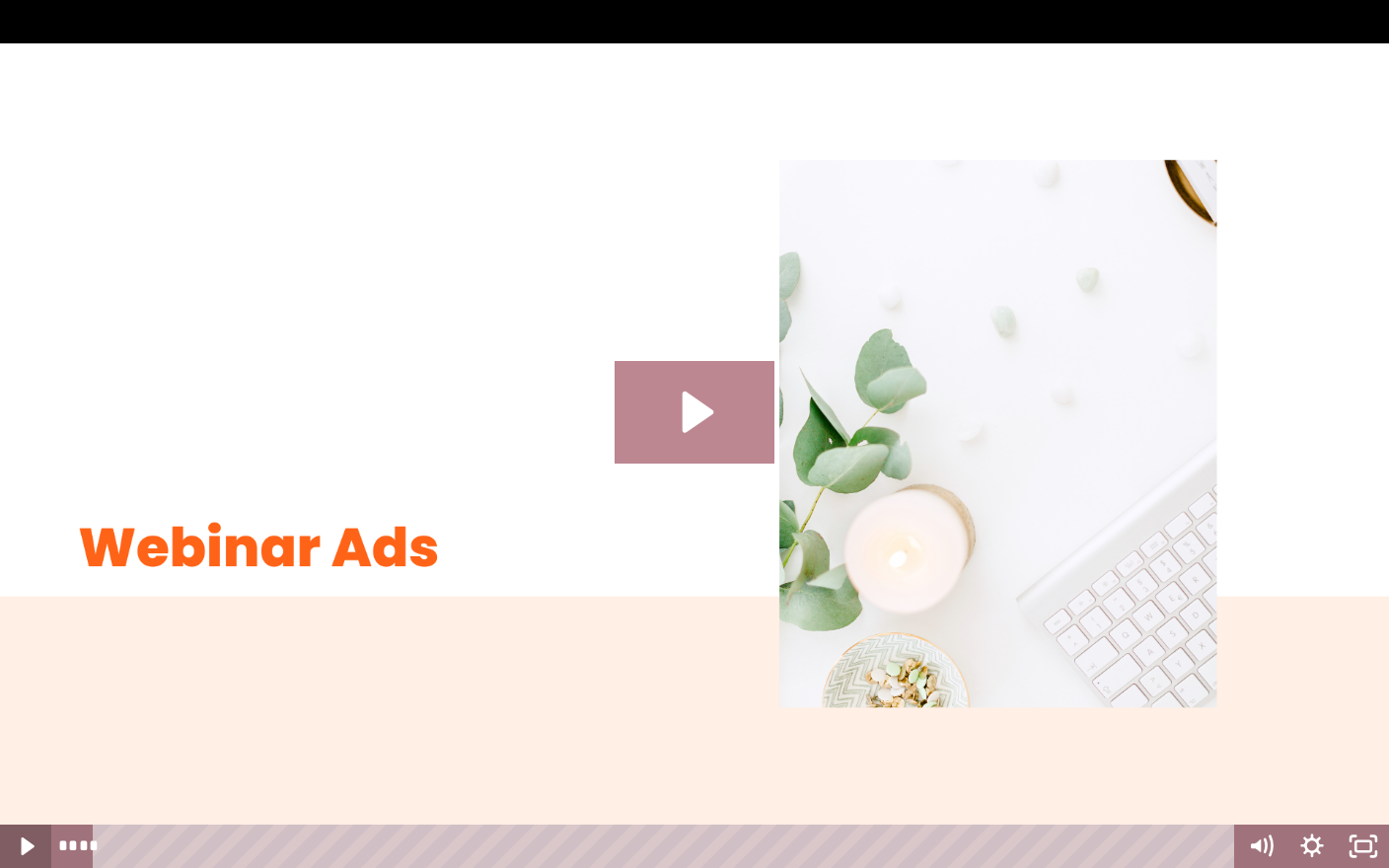 click 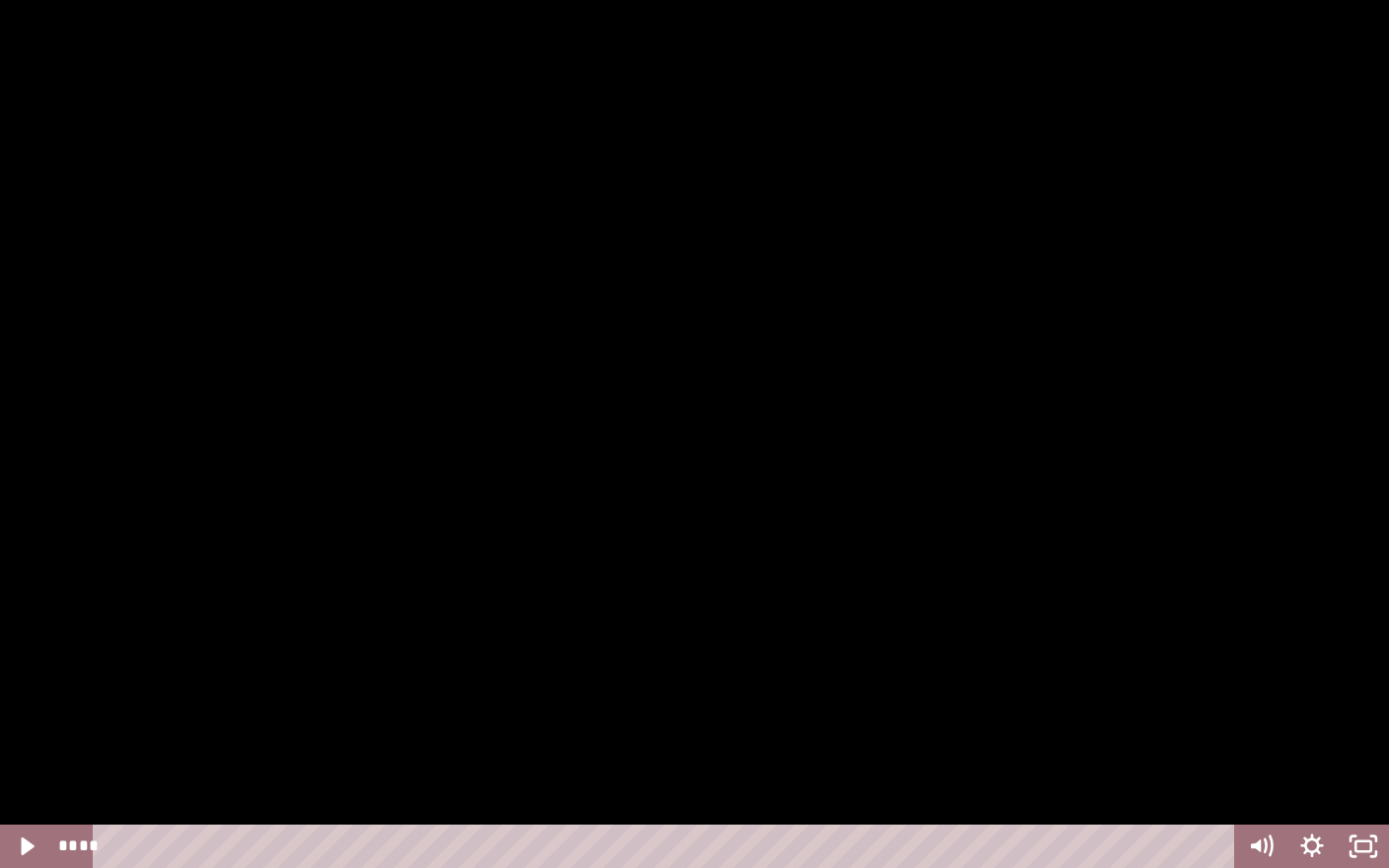 type 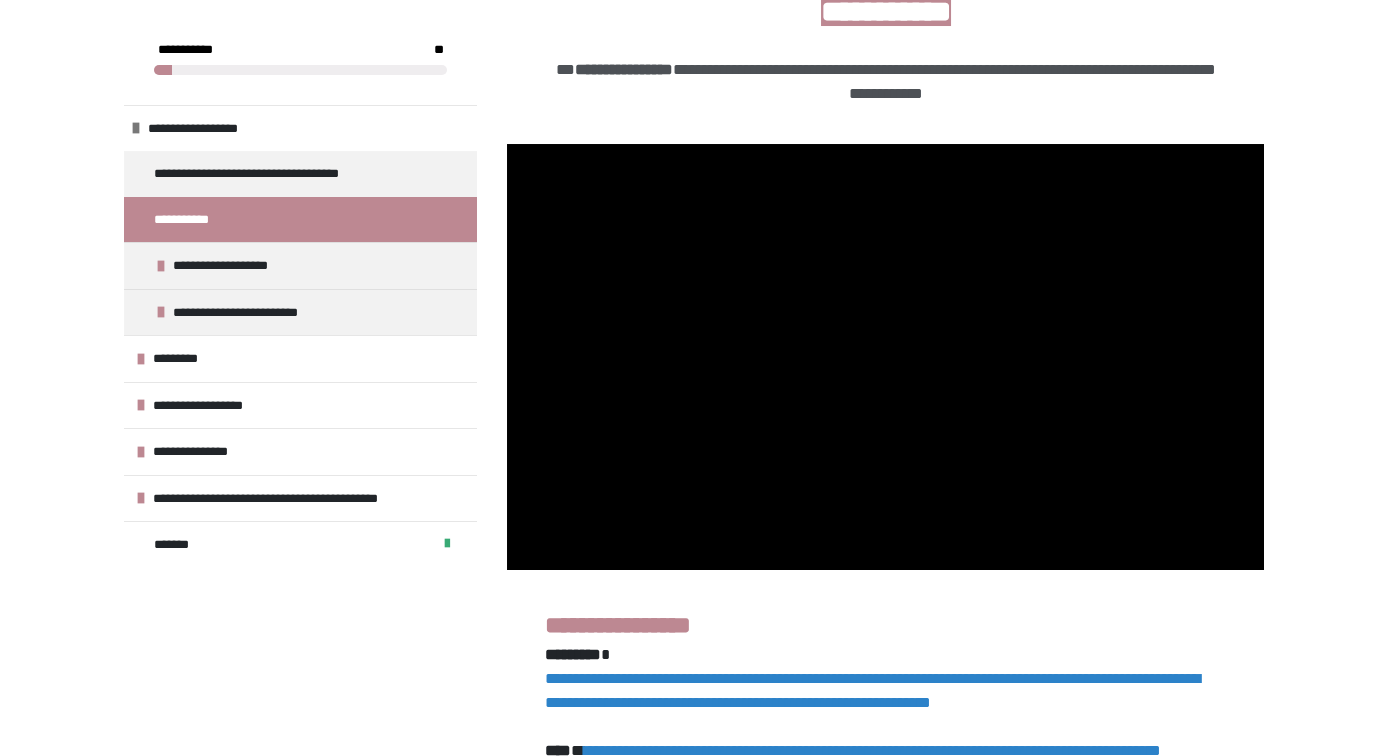 click on "**********" at bounding box center (872, 690) 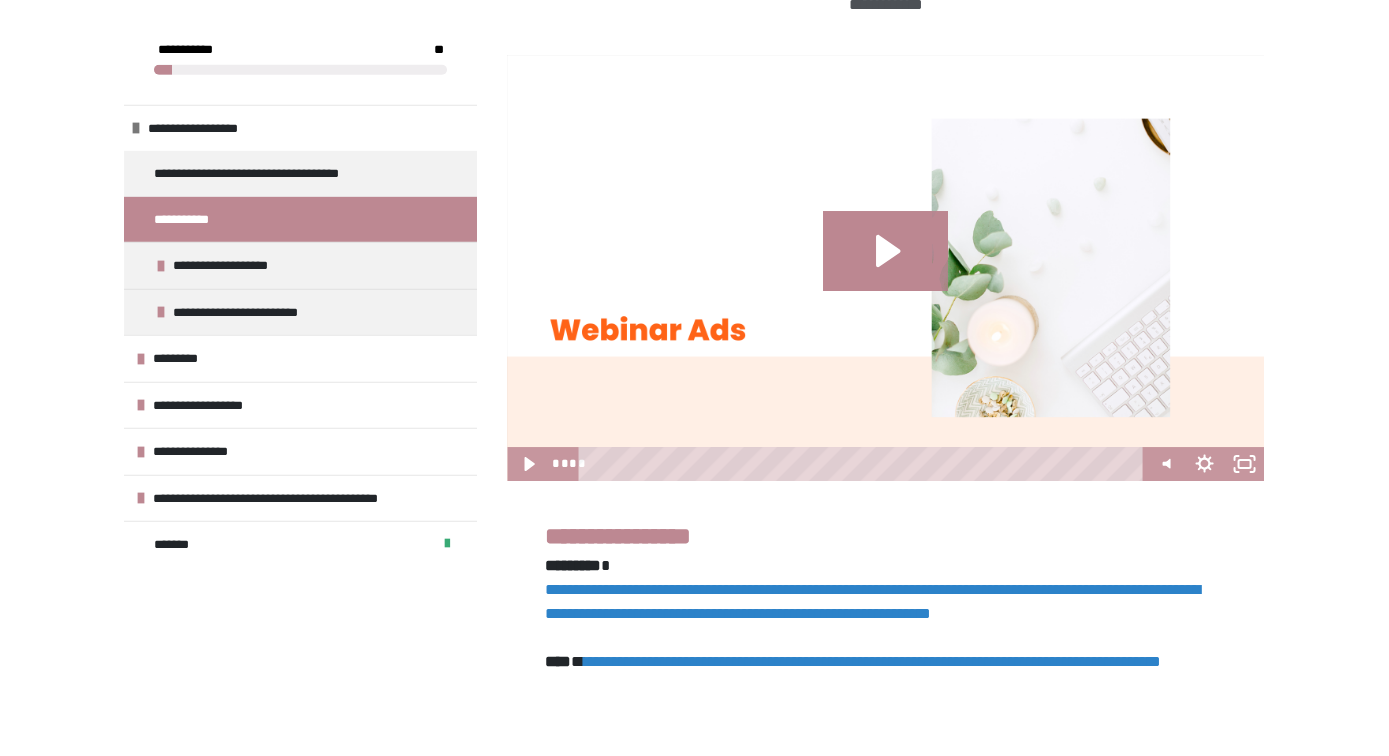 scroll, scrollTop: 566, scrollLeft: 0, axis: vertical 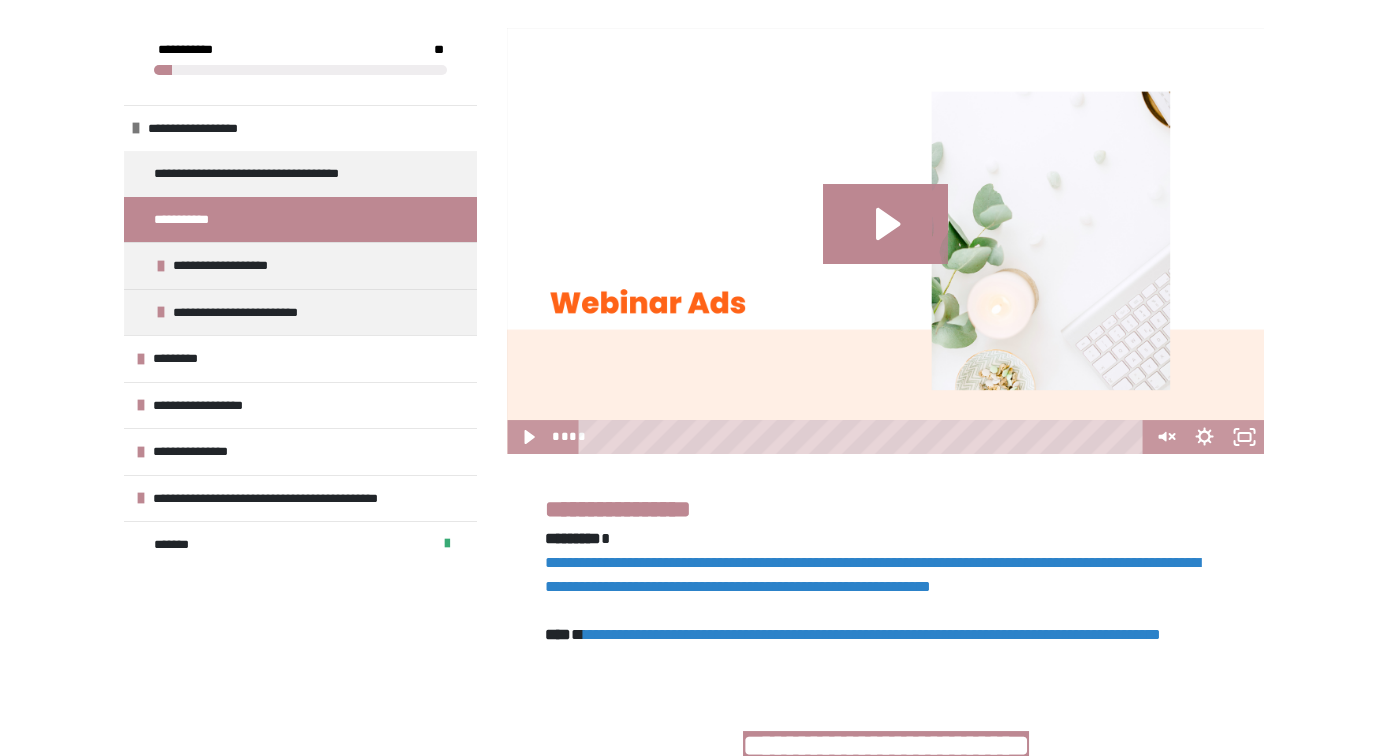 click on "**********" at bounding box center [872, 574] 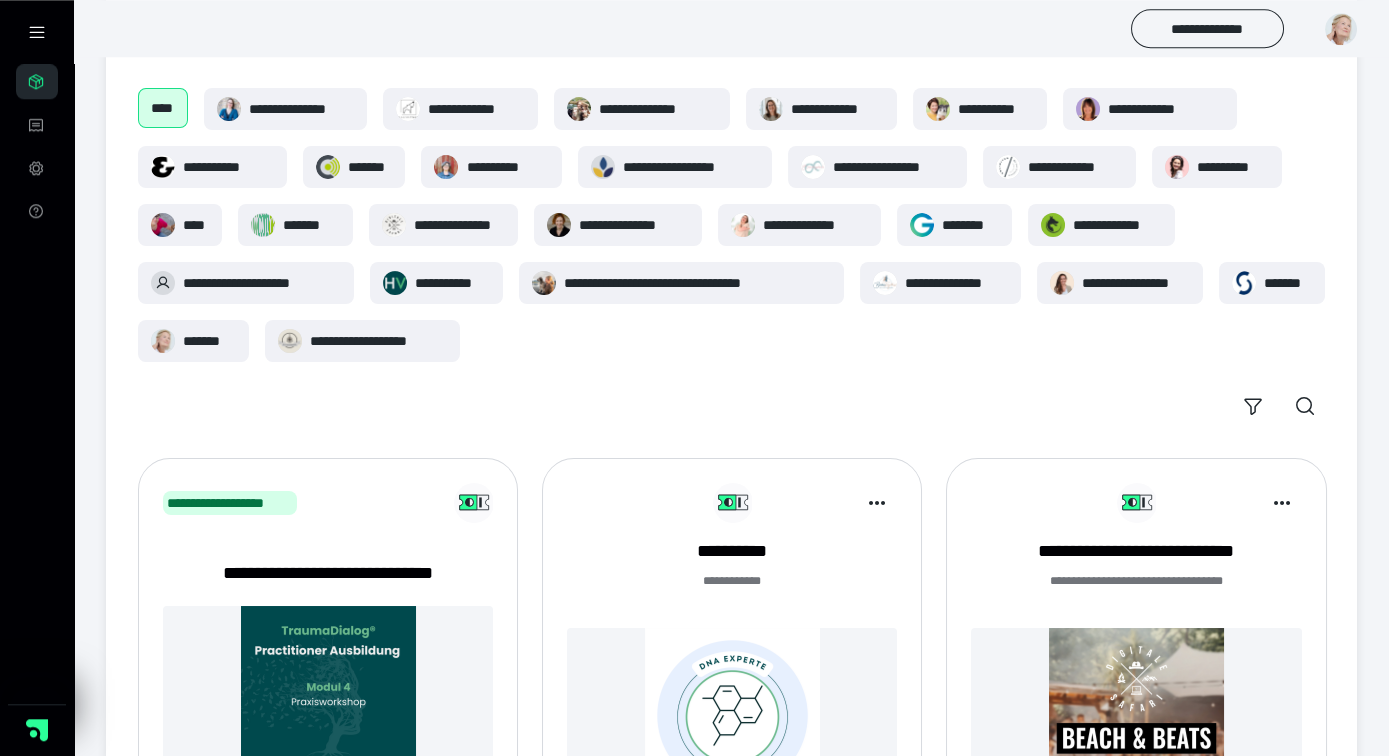 scroll, scrollTop: 0, scrollLeft: 0, axis: both 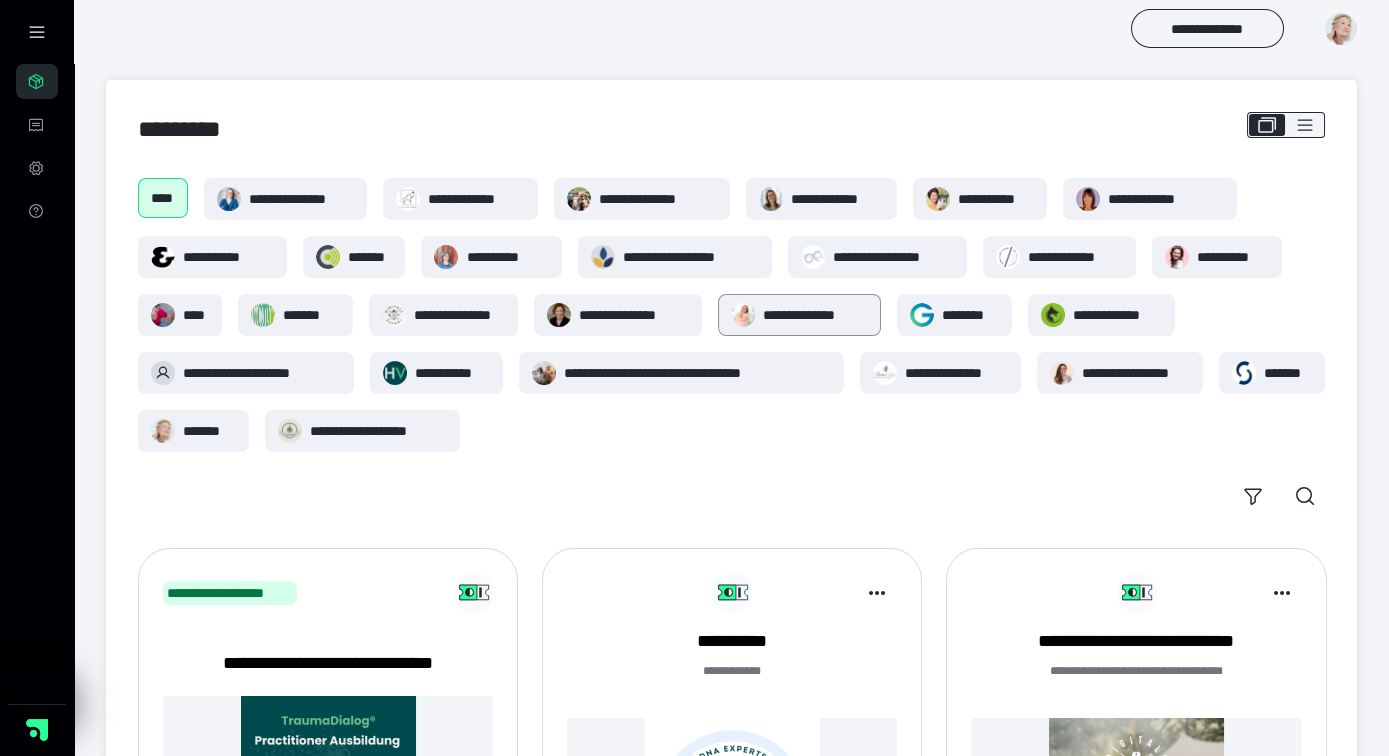 click on "**********" at bounding box center (815, 315) 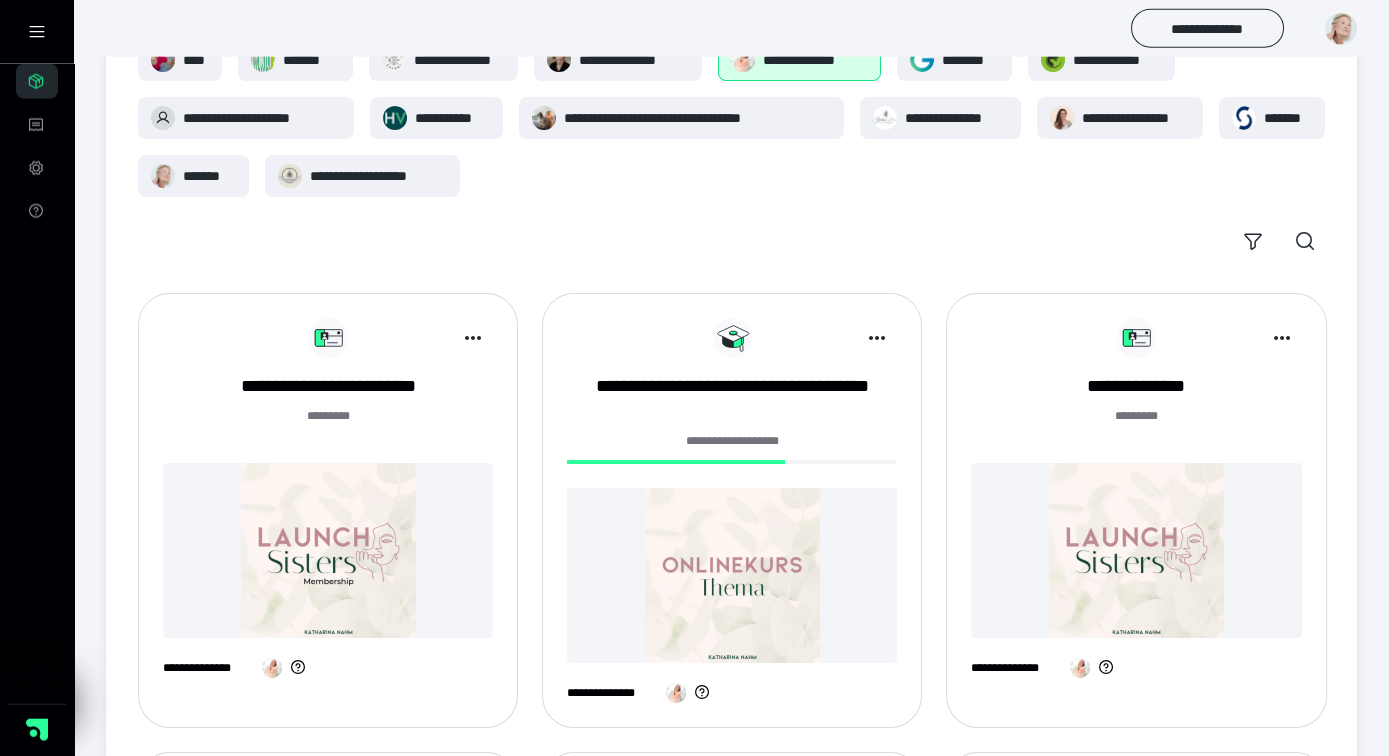scroll, scrollTop: 264, scrollLeft: 0, axis: vertical 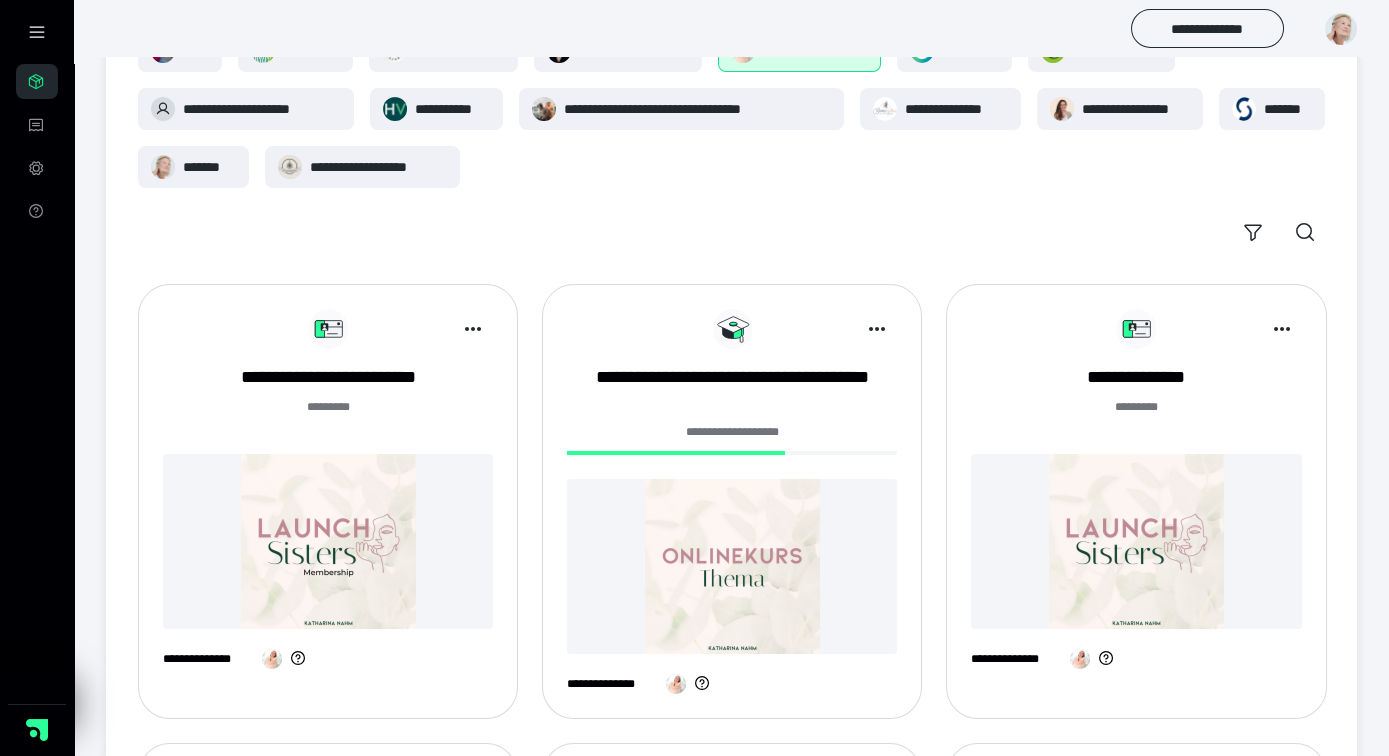click on "*******   *" at bounding box center [328, 418] 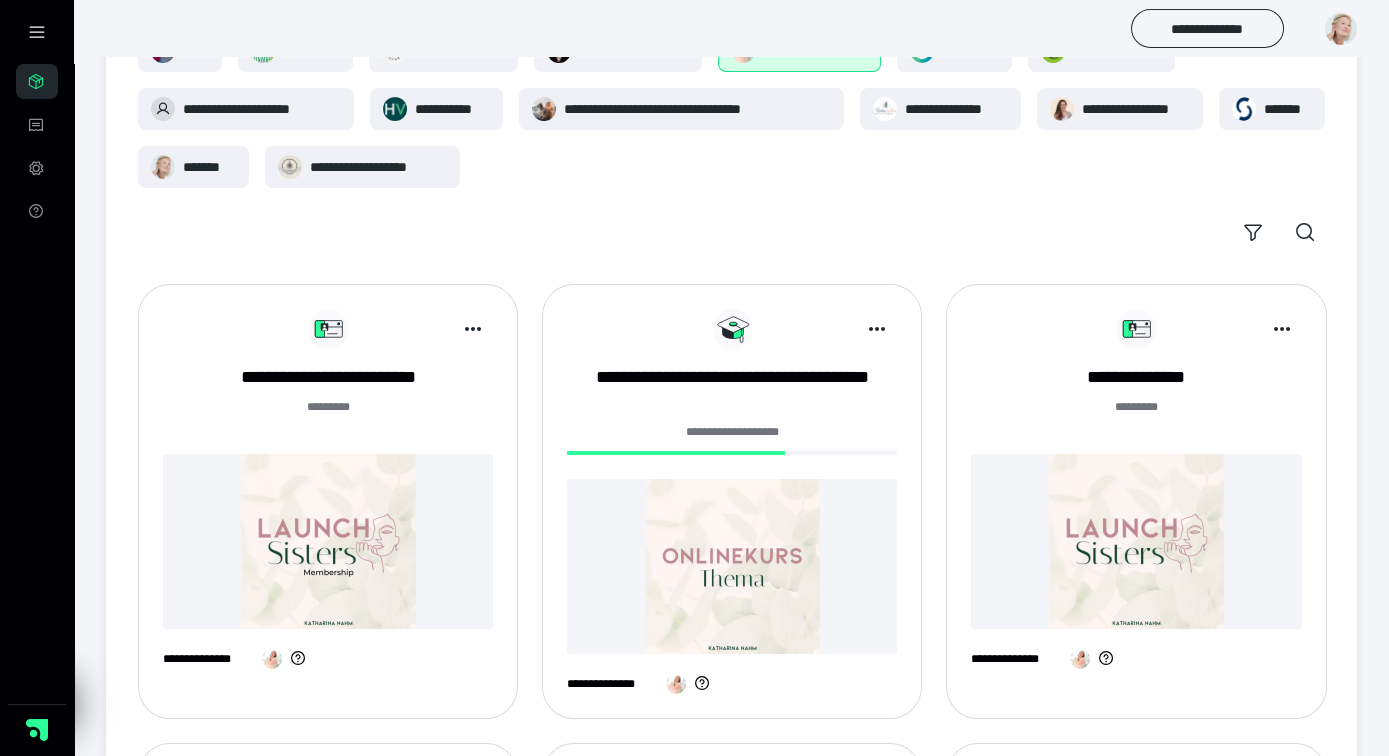 click at bounding box center (328, 541) 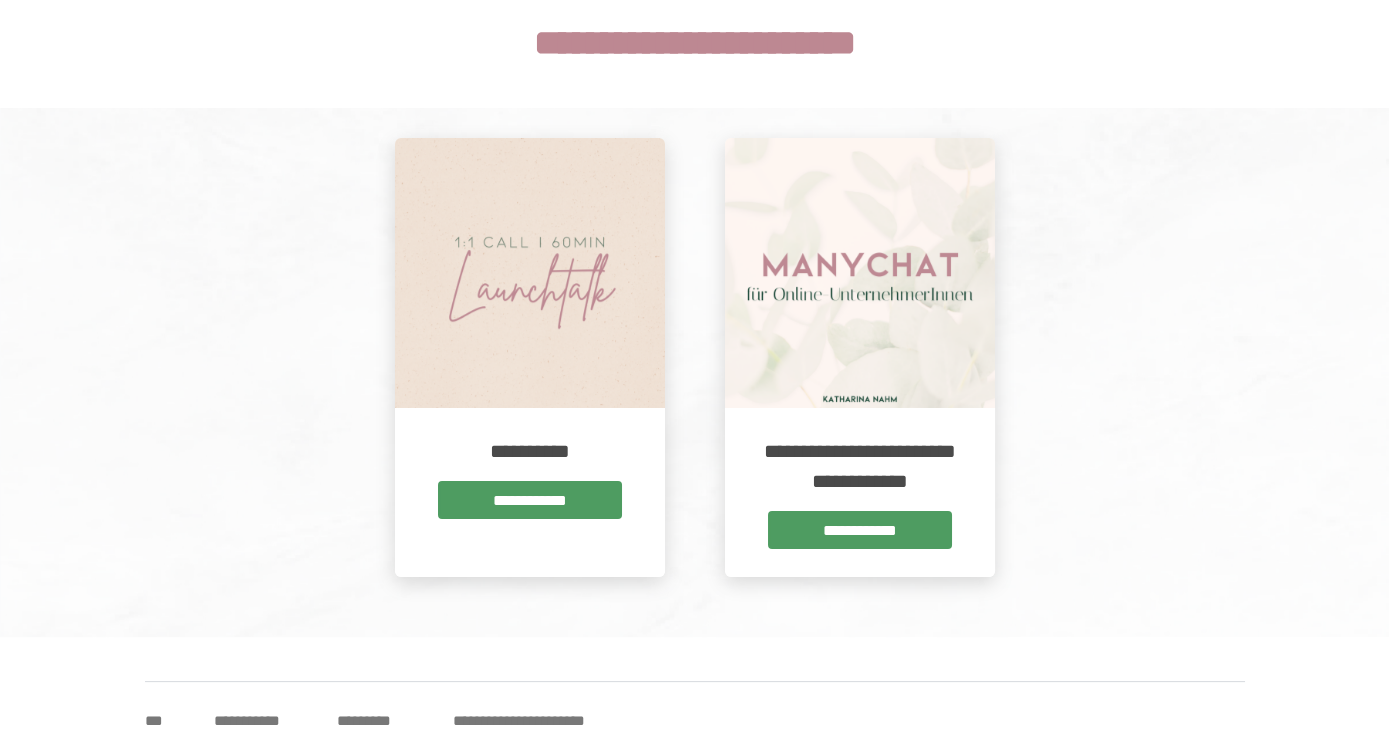 scroll, scrollTop: 1122, scrollLeft: 0, axis: vertical 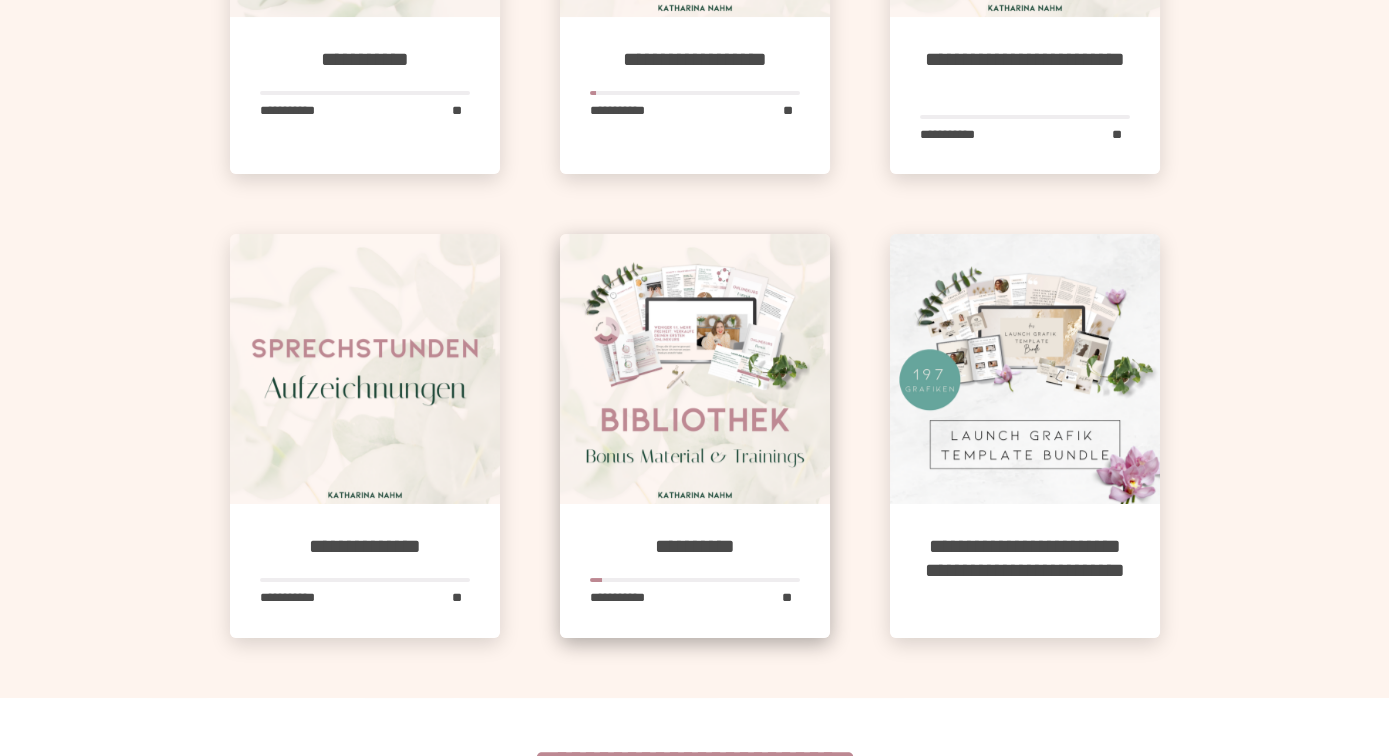 click at bounding box center (695, 369) 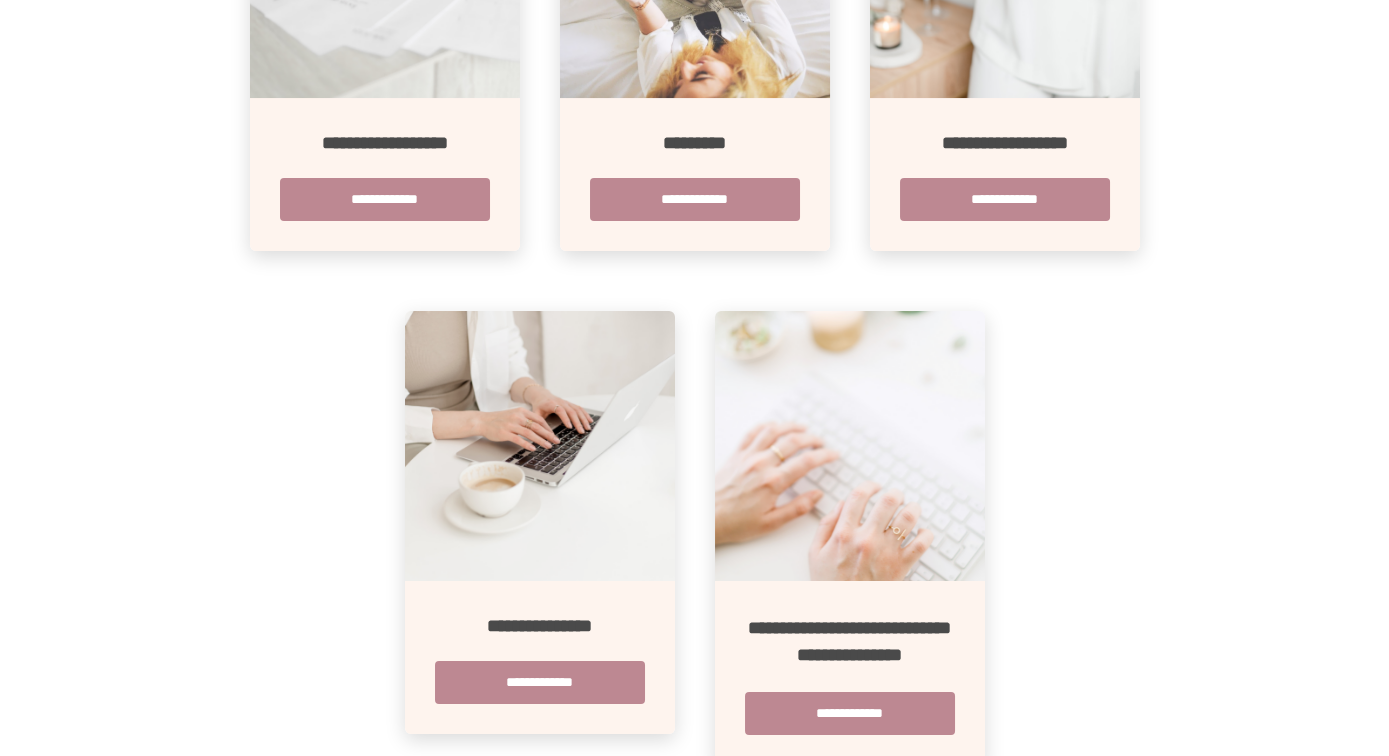 scroll, scrollTop: 761, scrollLeft: 0, axis: vertical 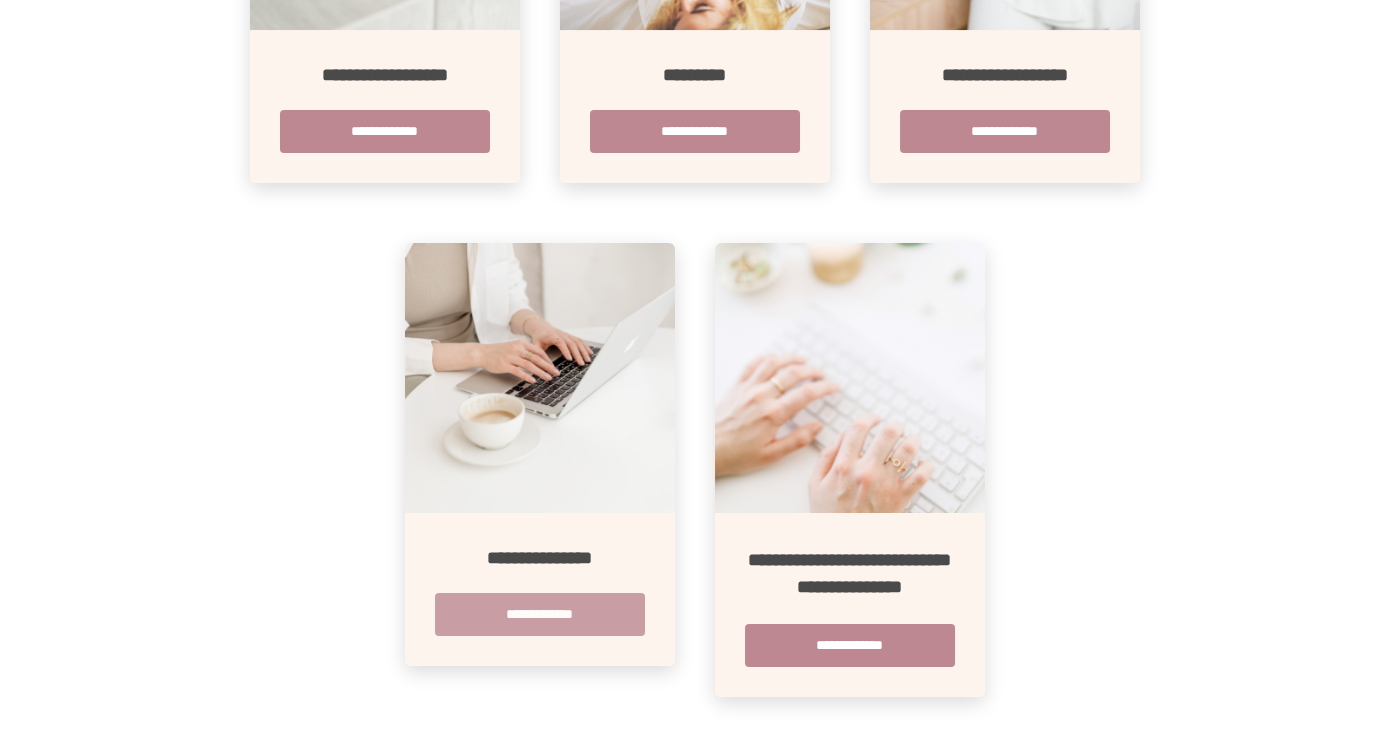 click on "**********" at bounding box center [540, 614] 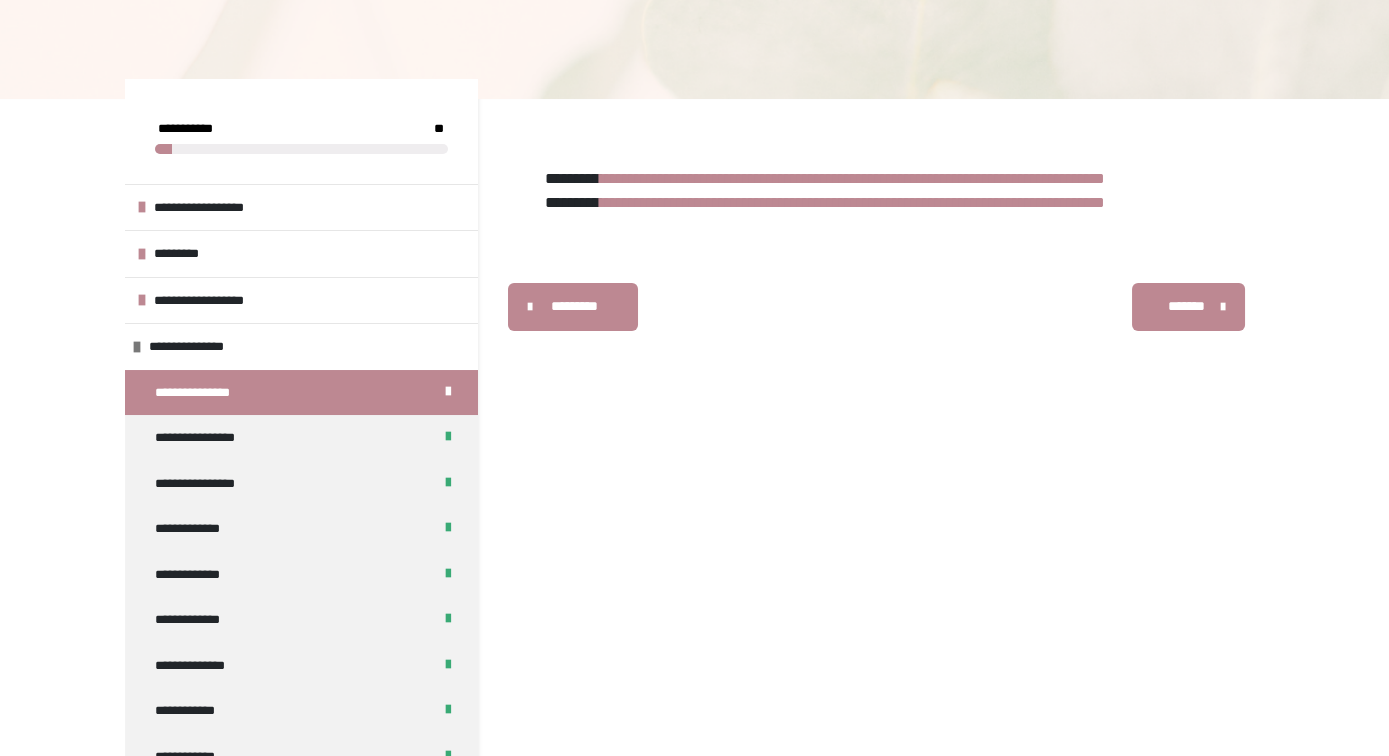 scroll, scrollTop: 220, scrollLeft: 0, axis: vertical 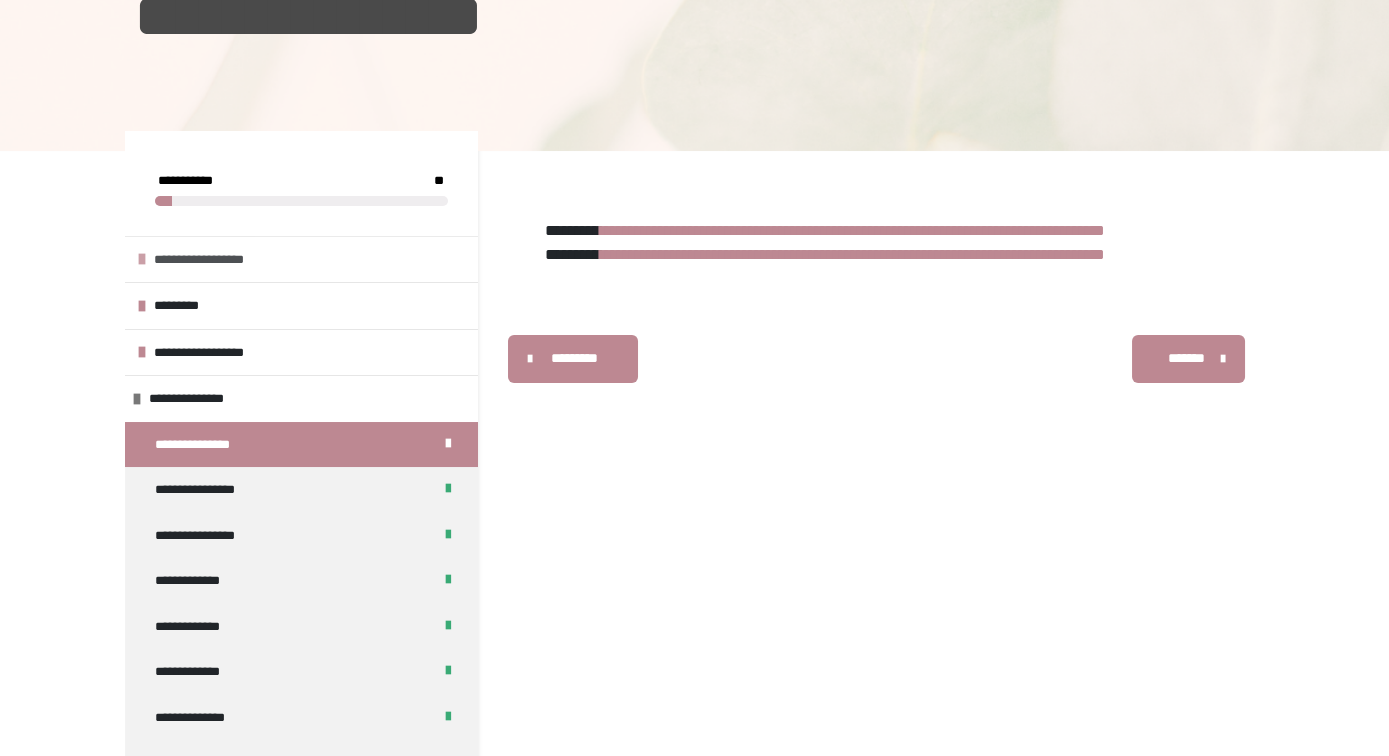 click at bounding box center [142, 259] 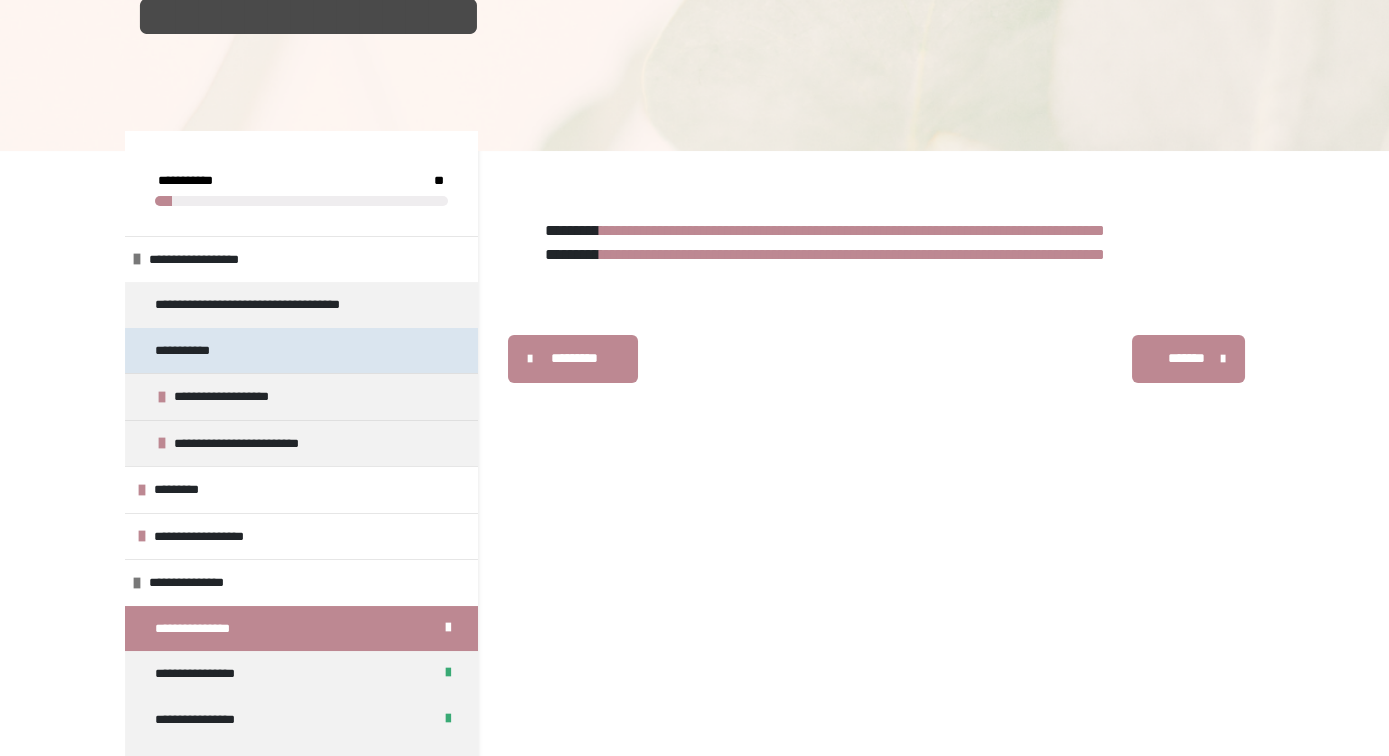 click on "**********" at bounding box center (193, 351) 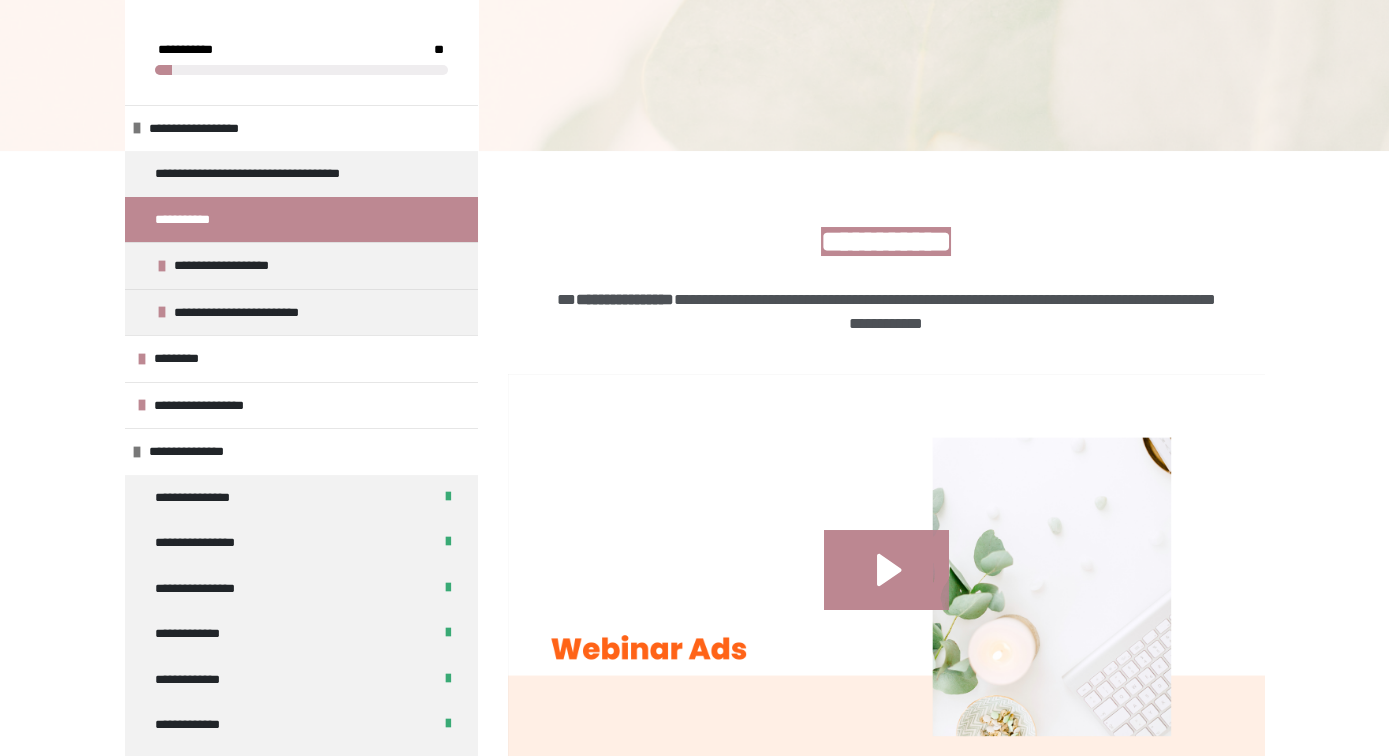scroll, scrollTop: 940, scrollLeft: 0, axis: vertical 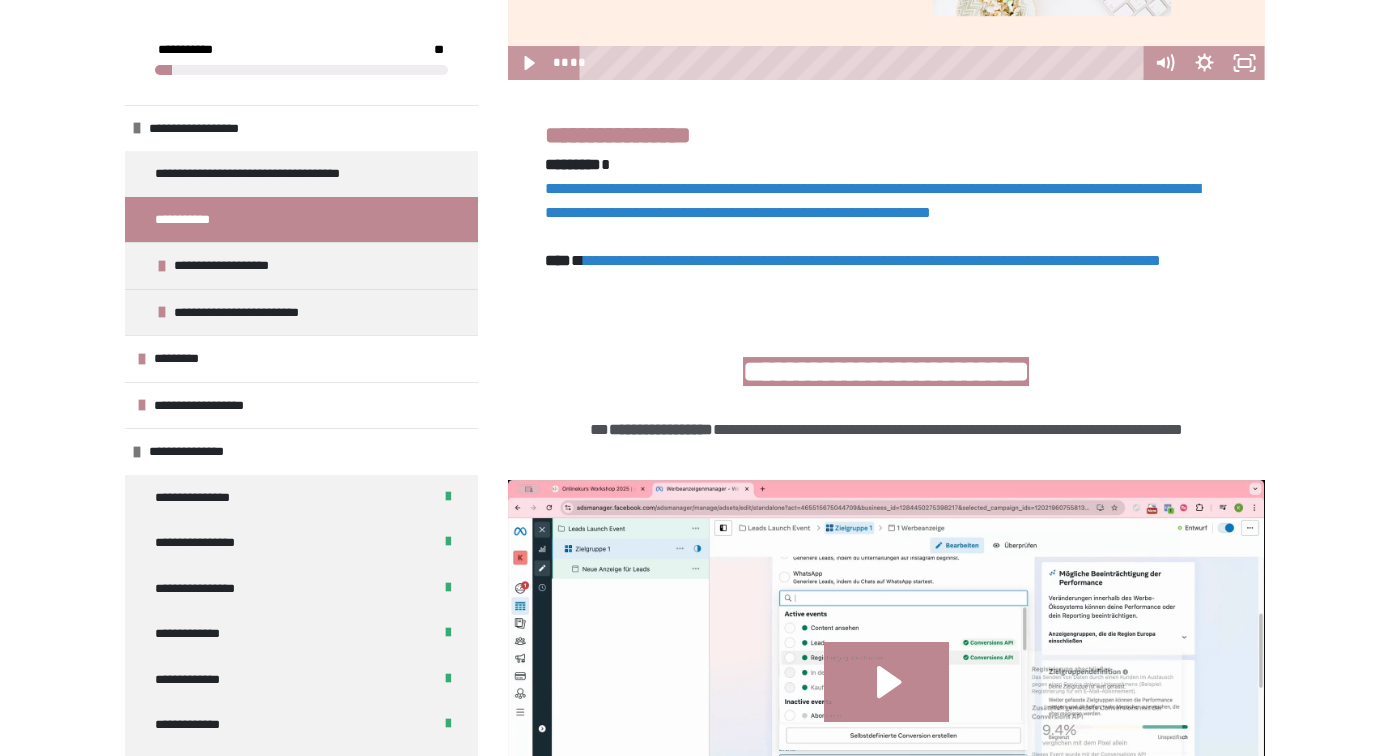 click on "**********" at bounding box center (872, 260) 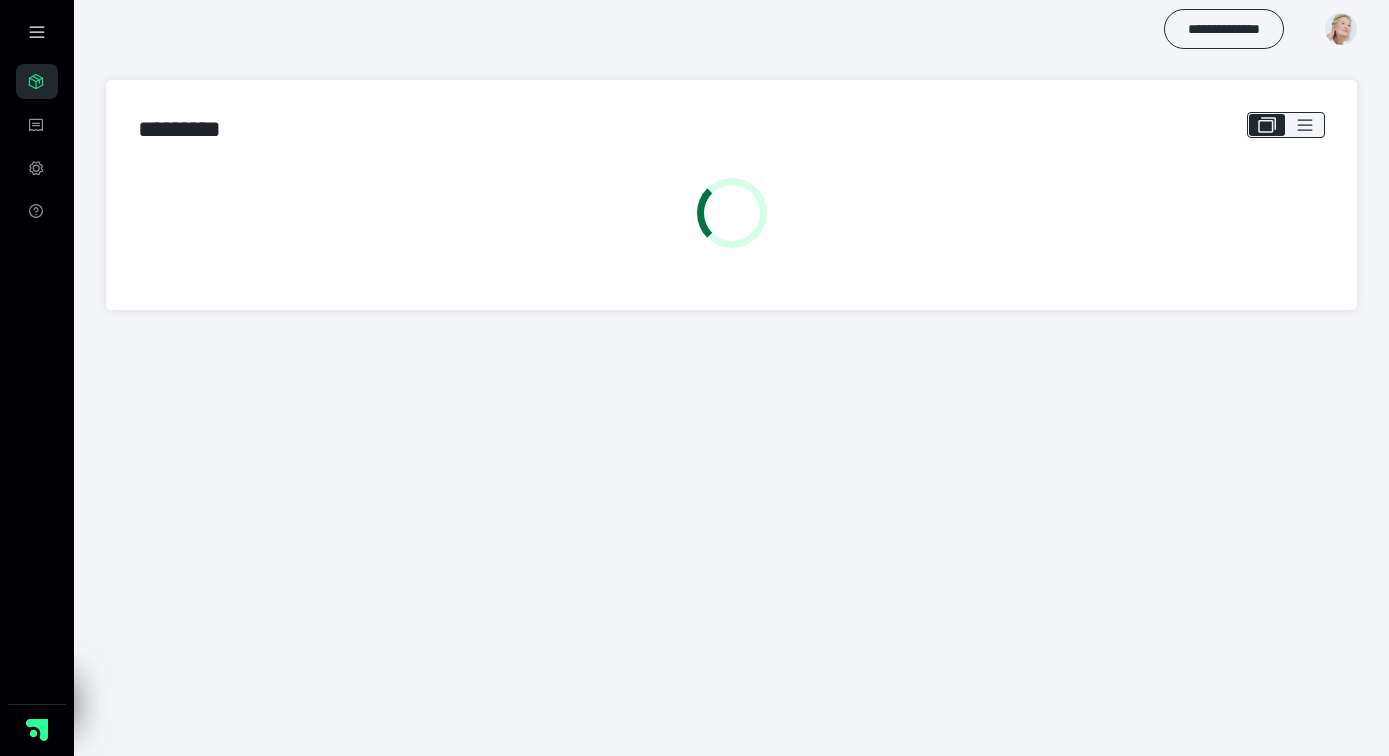 scroll, scrollTop: 0, scrollLeft: 0, axis: both 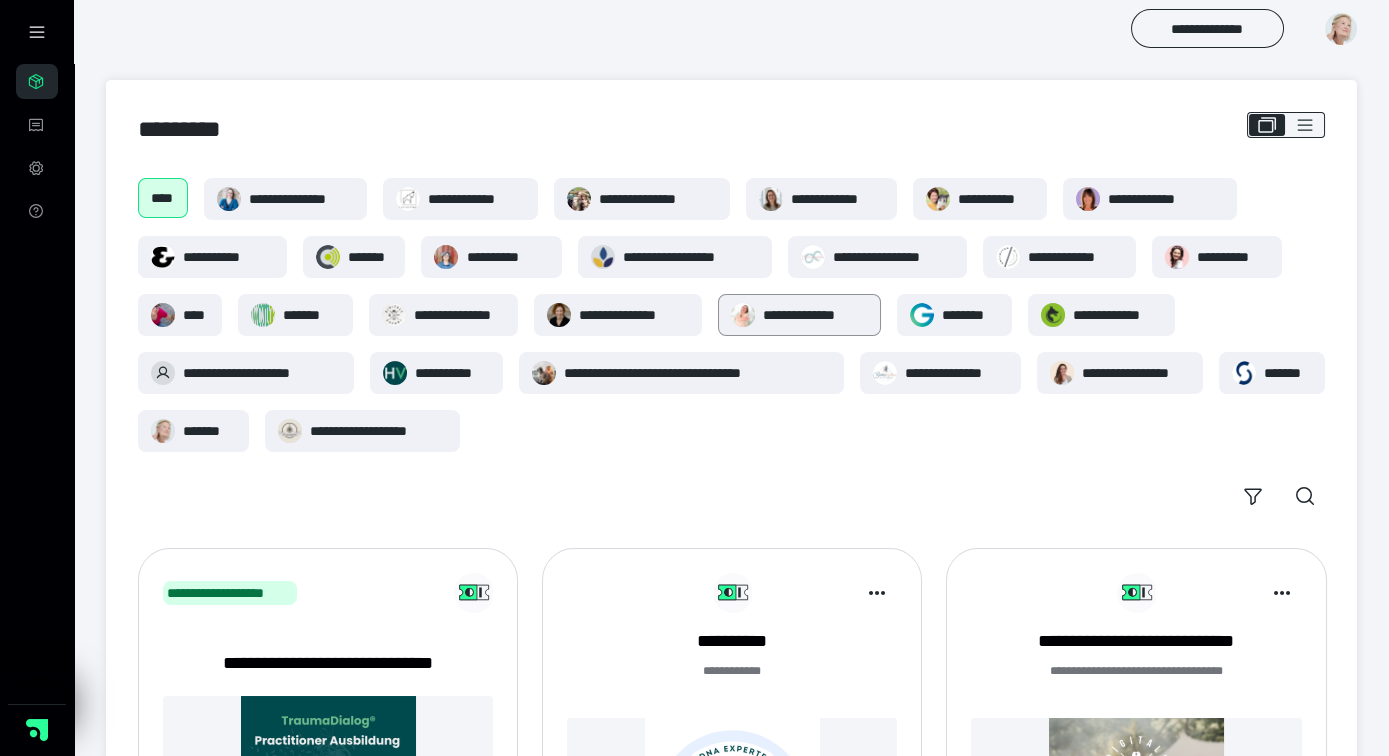 click on "**********" at bounding box center [815, 315] 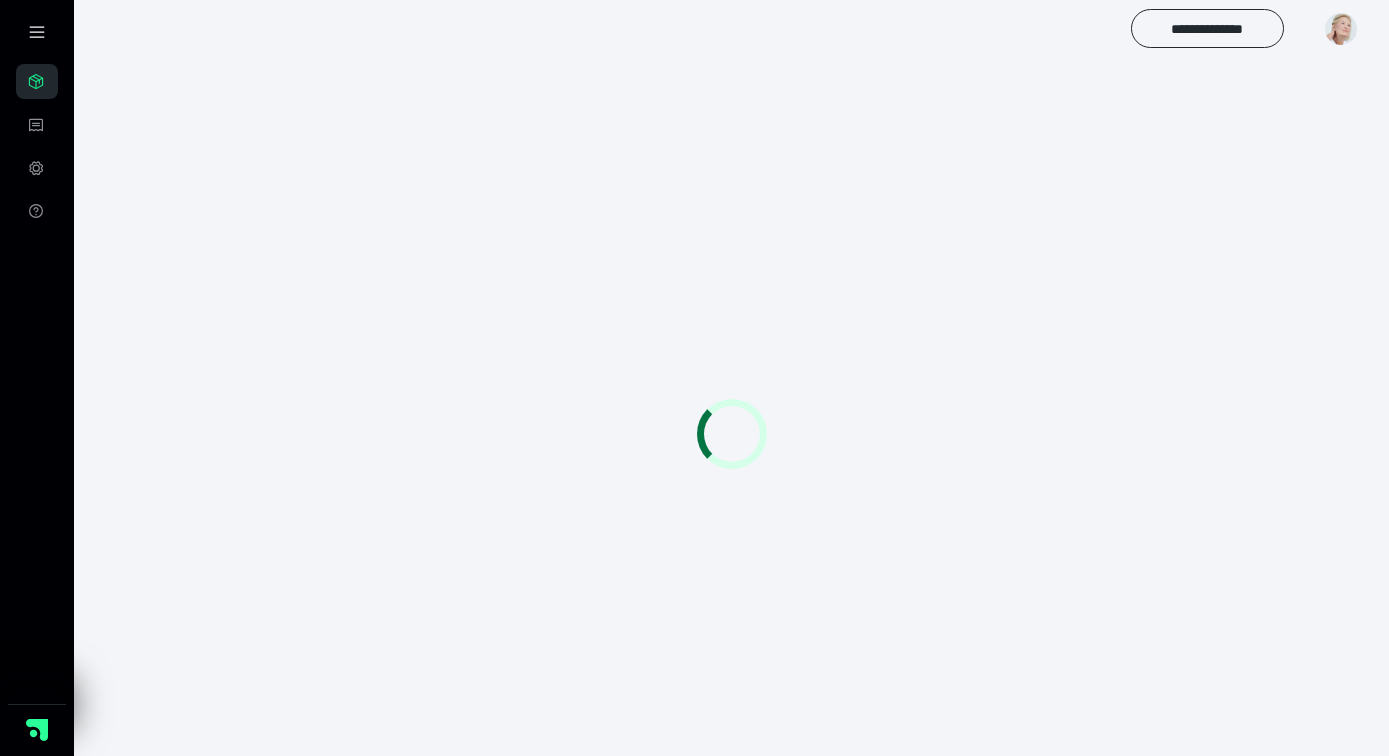 scroll, scrollTop: 0, scrollLeft: 0, axis: both 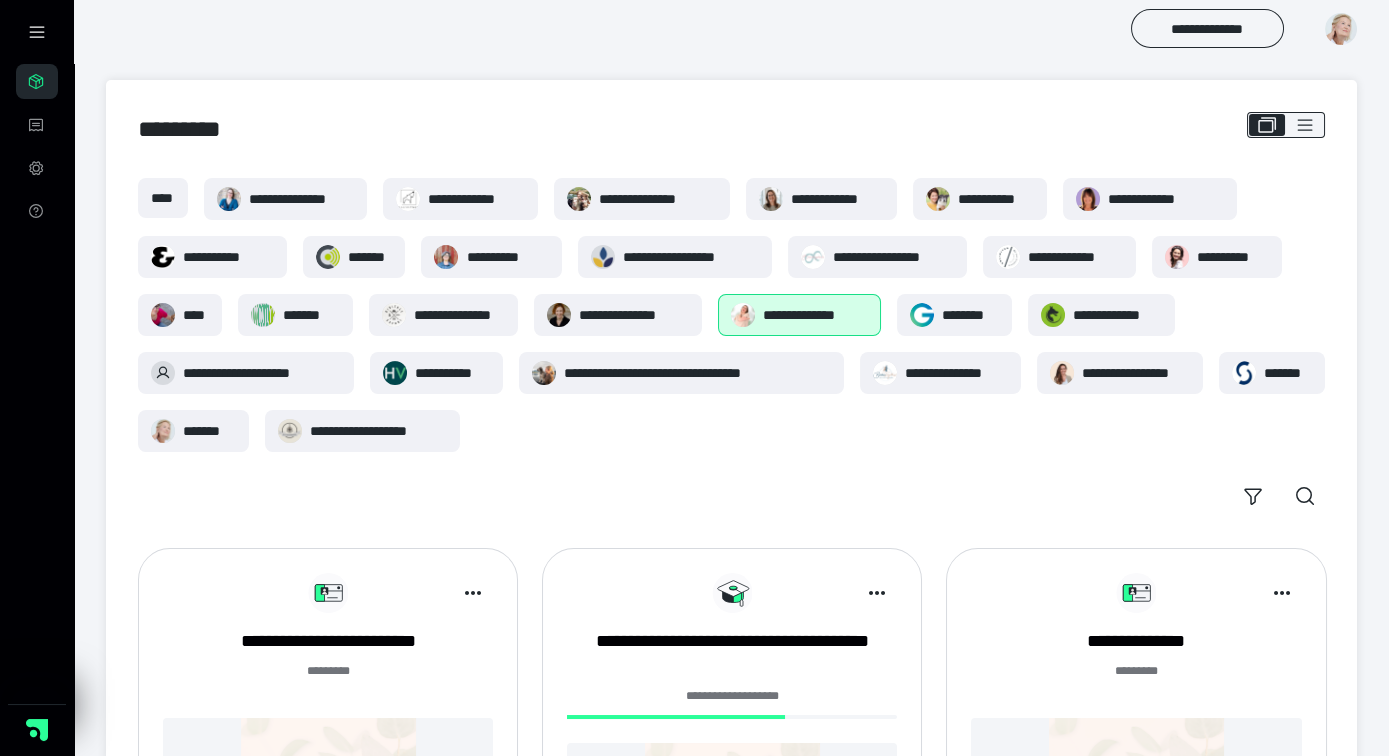 click at bounding box center (420, 593) 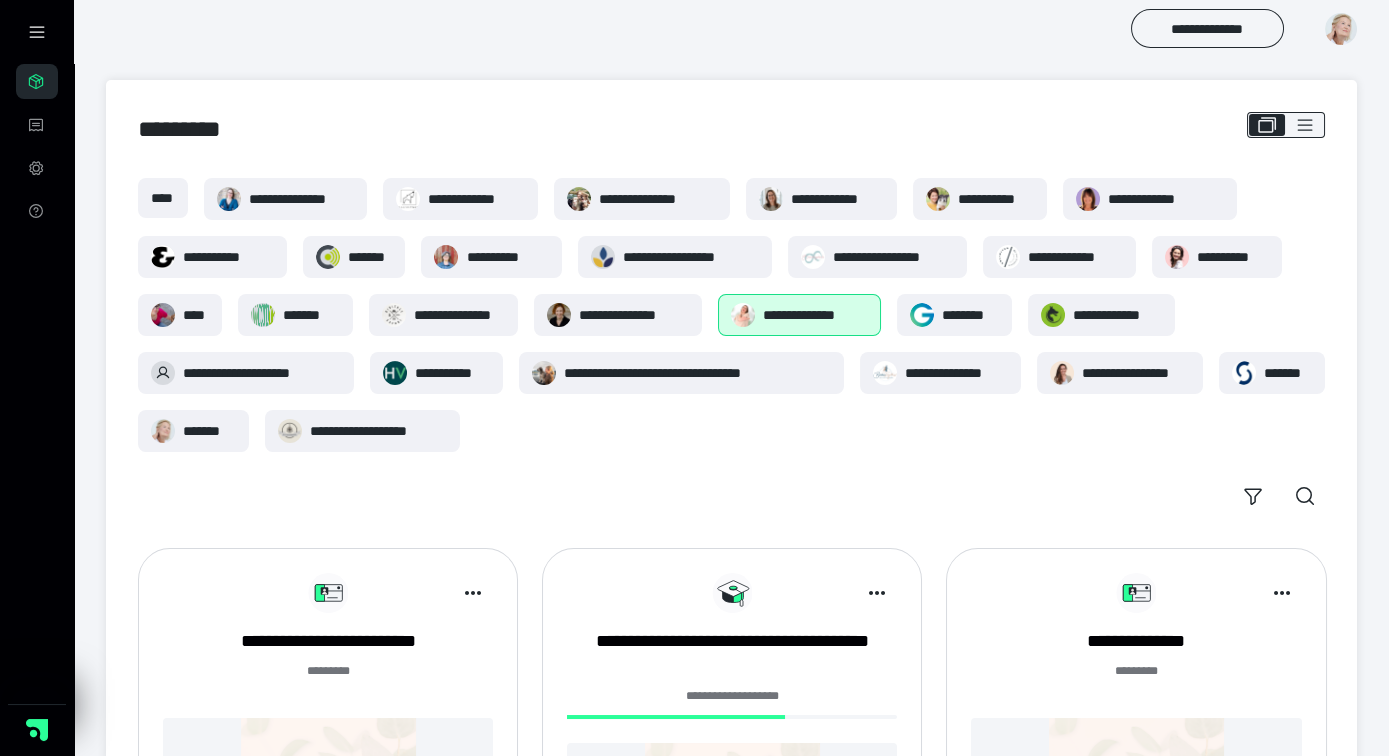 click on "*******   *" at bounding box center (328, 671) 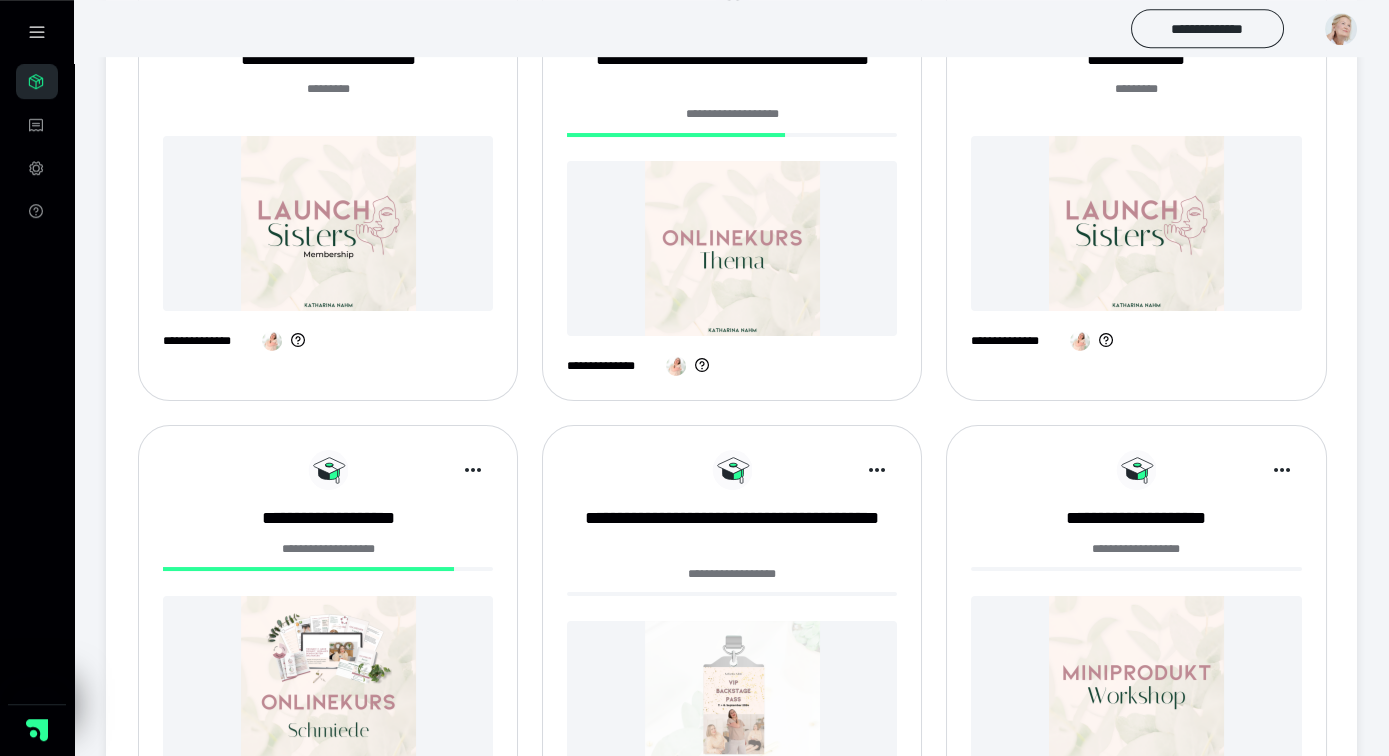 scroll, scrollTop: 657, scrollLeft: 0, axis: vertical 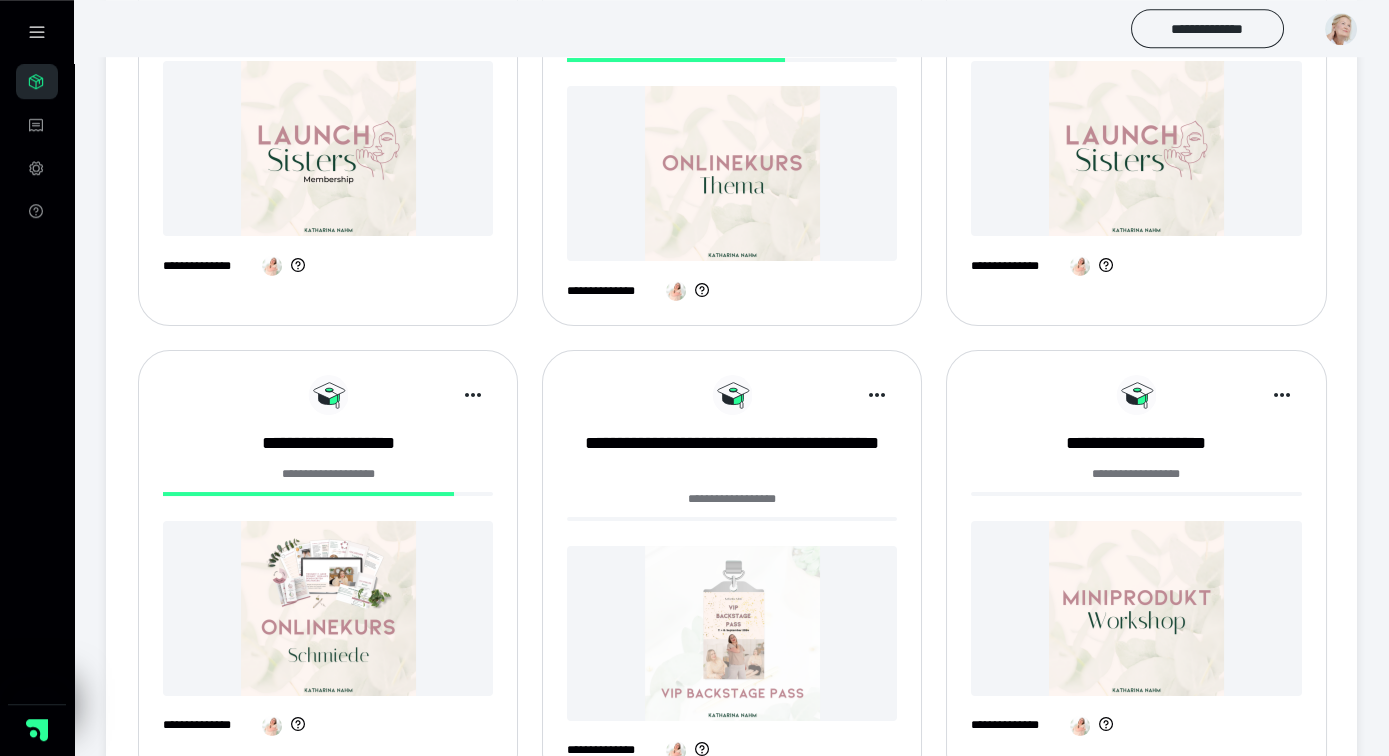 click at bounding box center (328, 148) 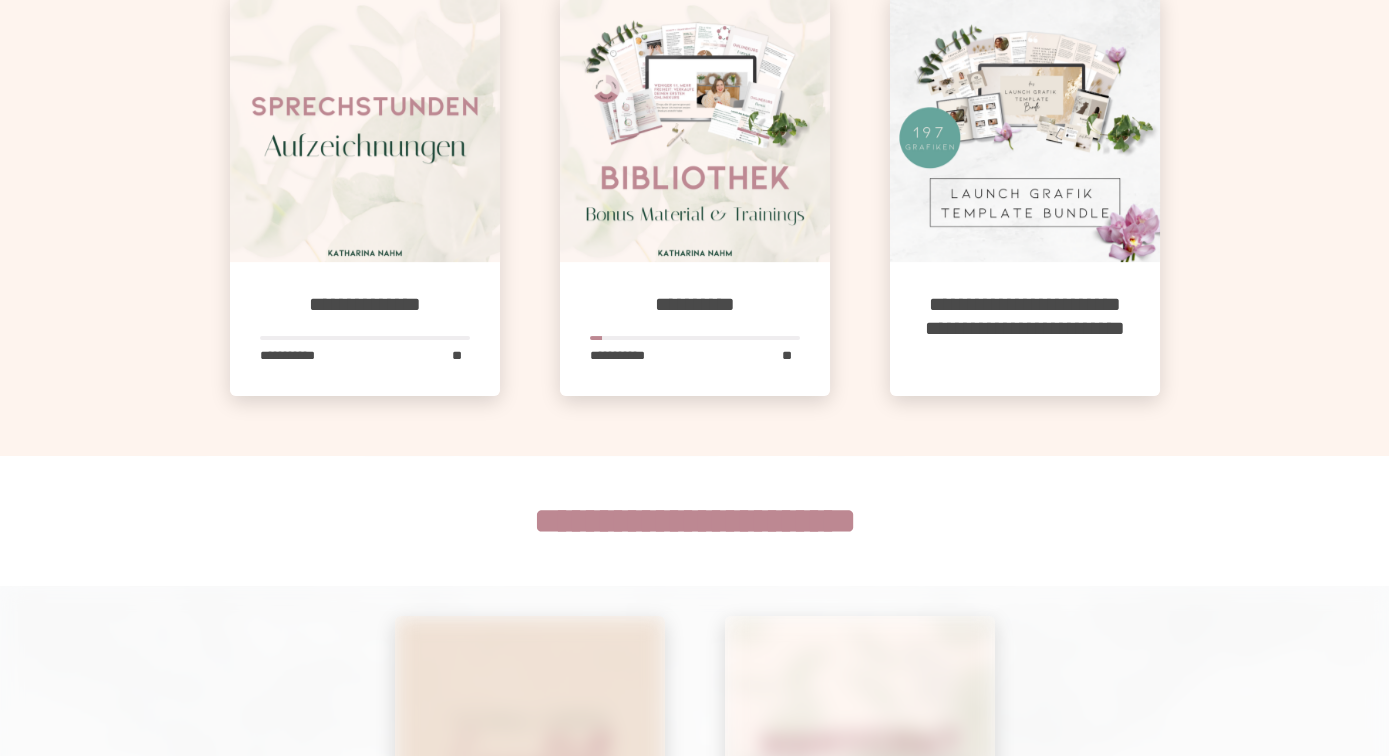 scroll, scrollTop: 1441, scrollLeft: 0, axis: vertical 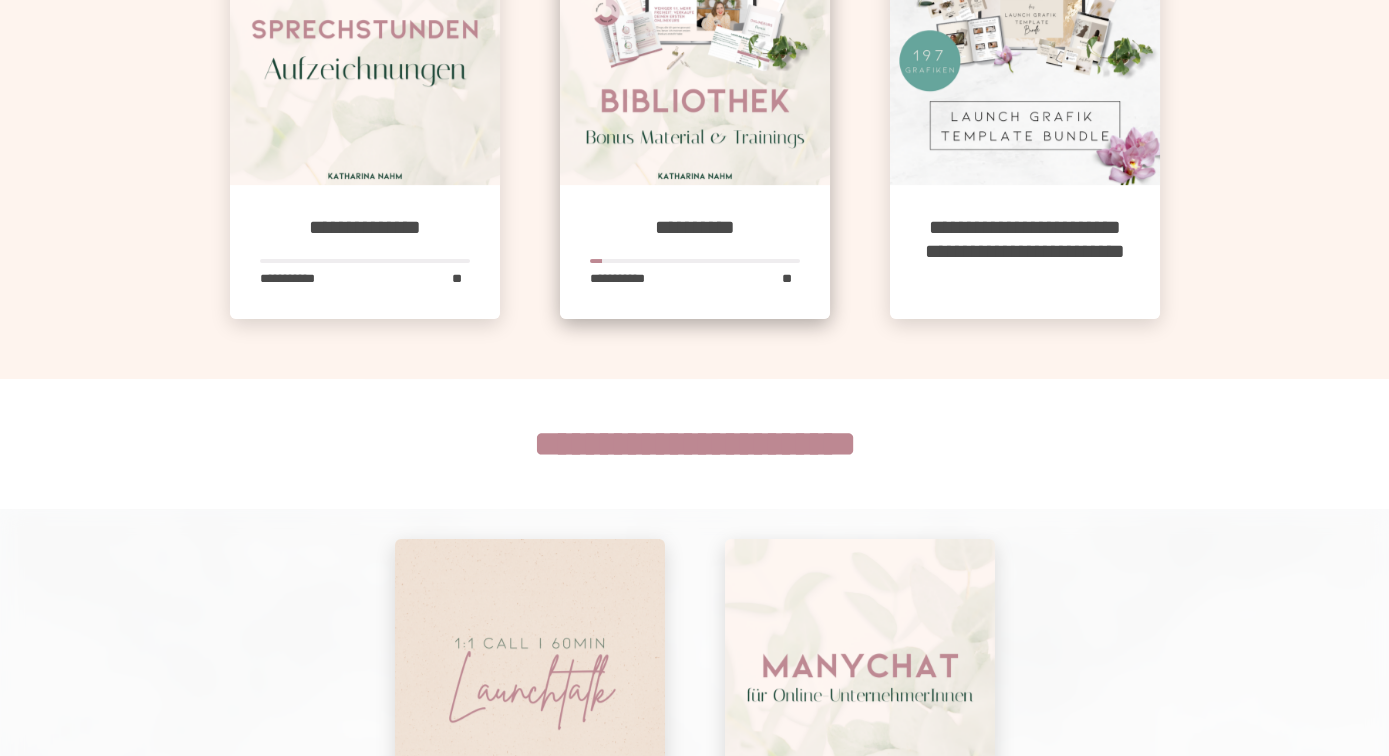 click at bounding box center (695, 50) 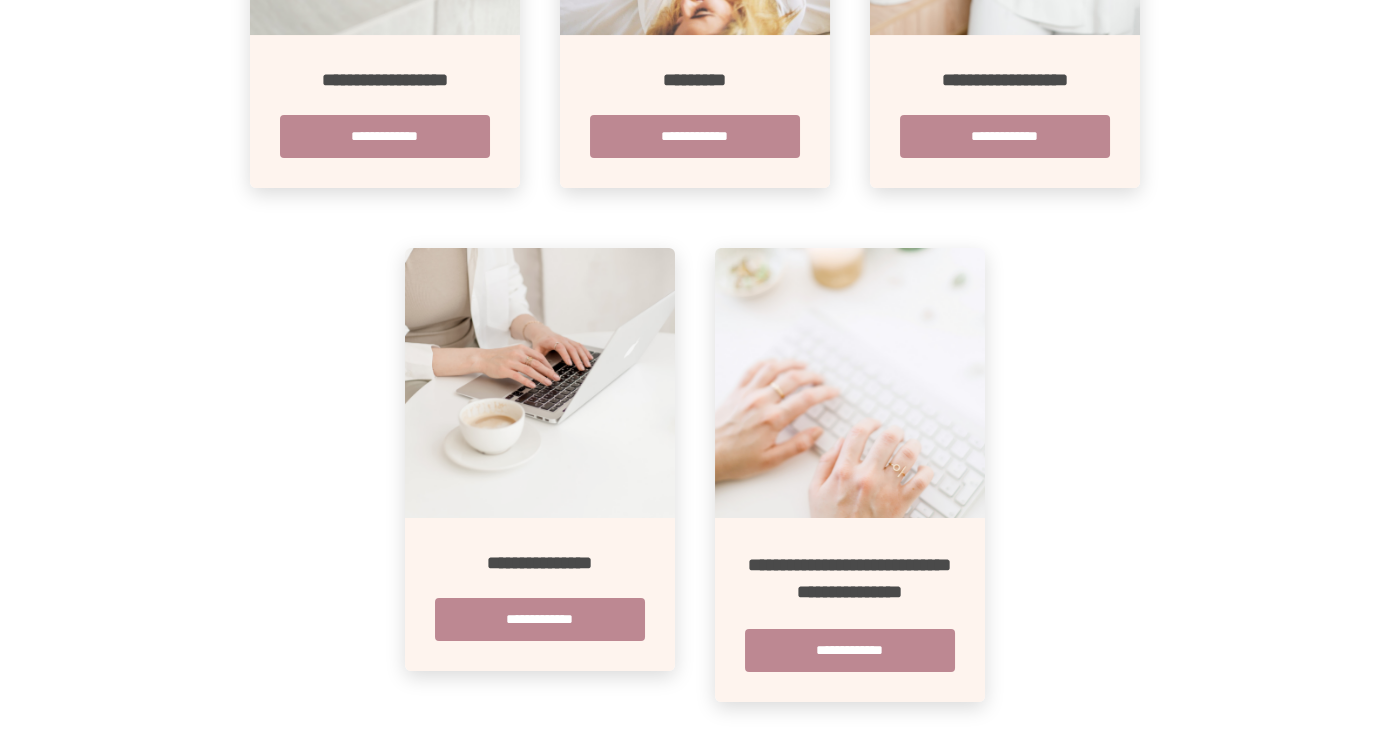 scroll, scrollTop: 761, scrollLeft: 0, axis: vertical 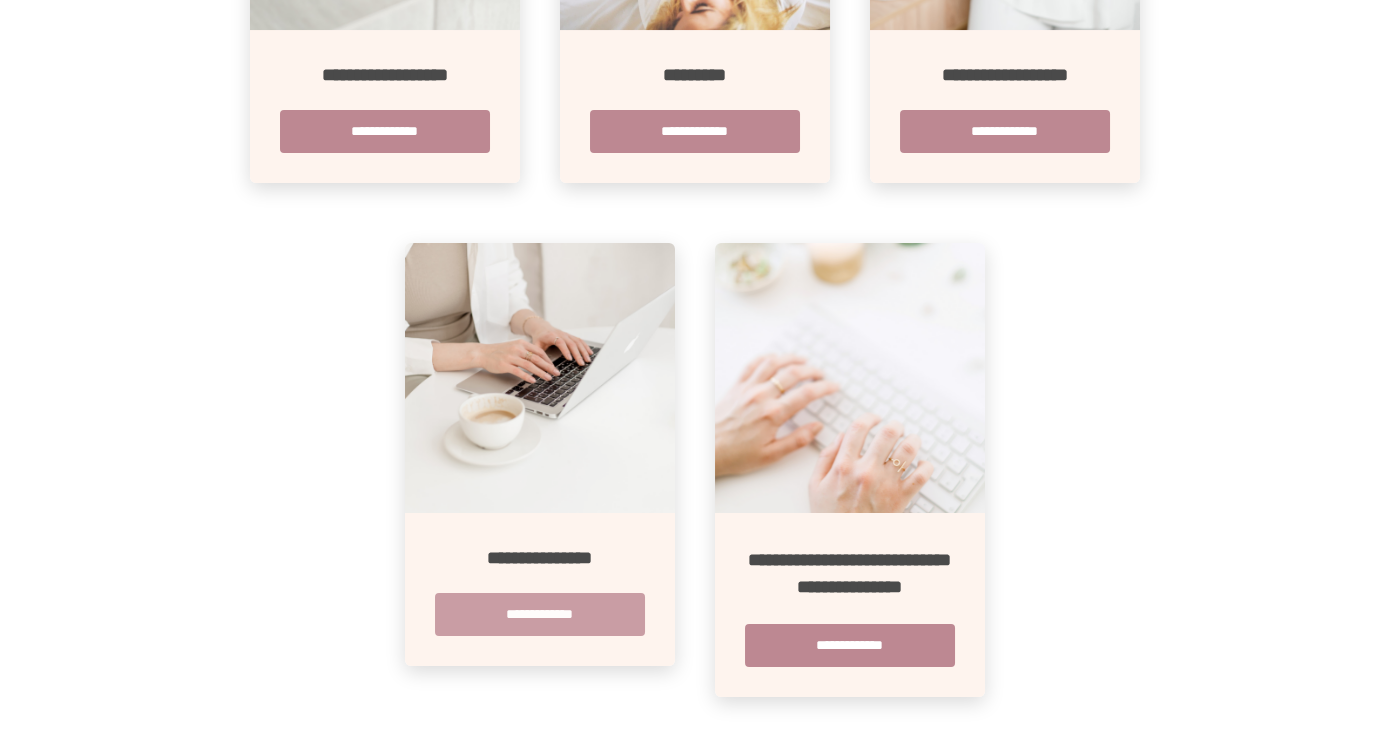 click on "**********" at bounding box center (540, 614) 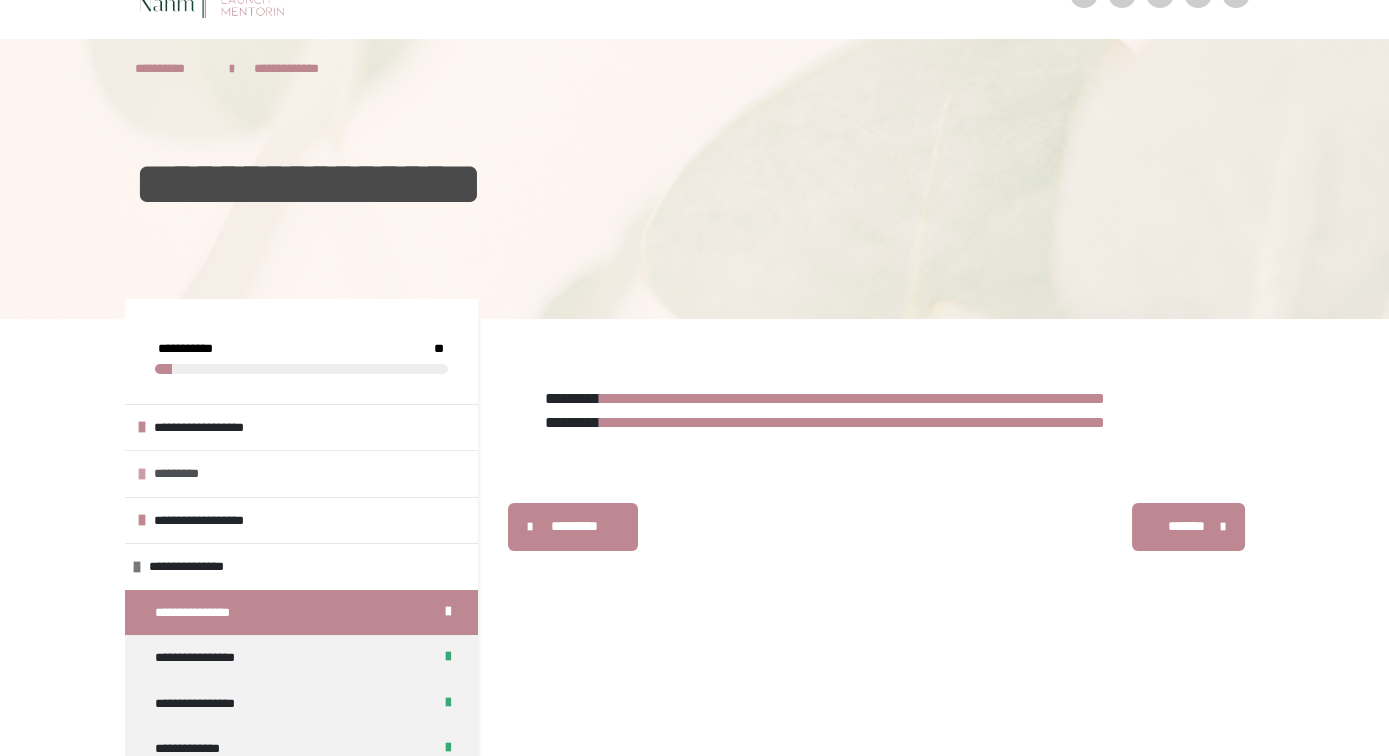 scroll, scrollTop: 105, scrollLeft: 0, axis: vertical 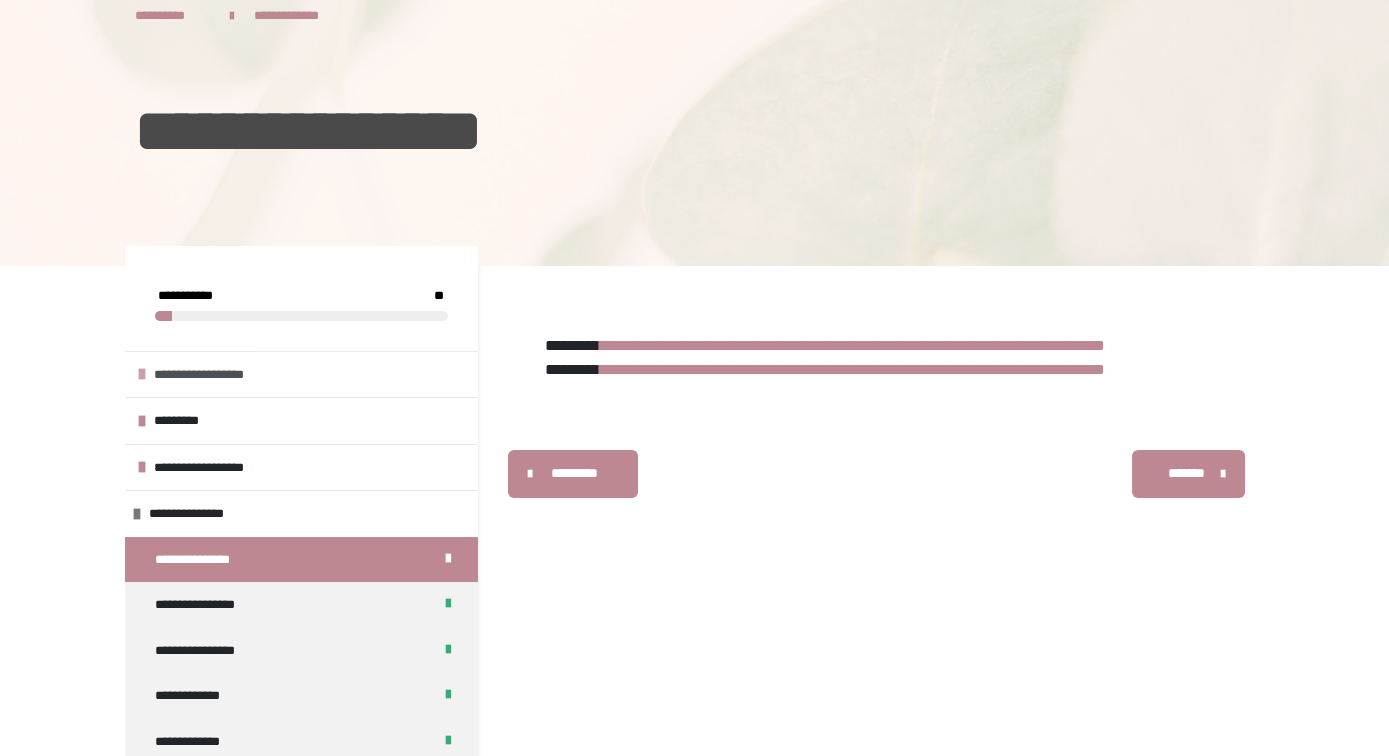 click on "**********" at bounding box center [215, 375] 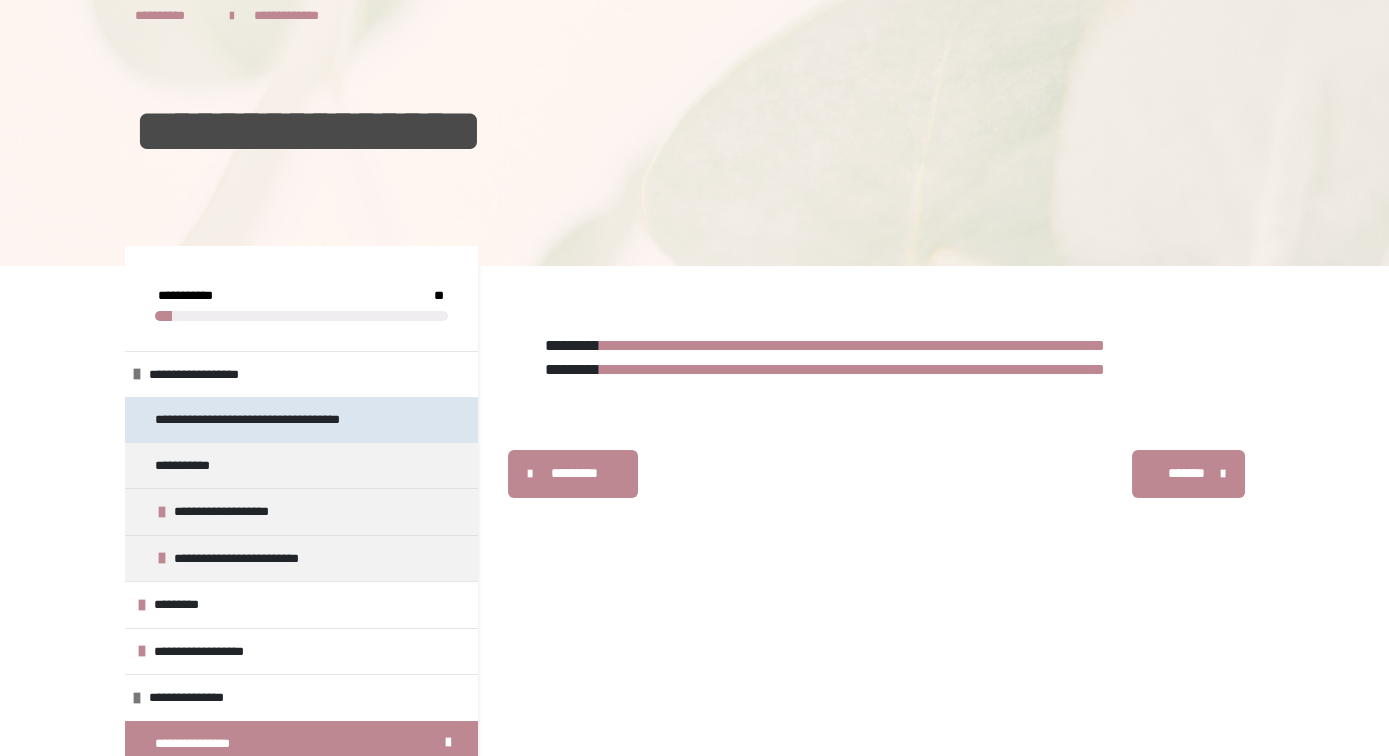 click on "**********" at bounding box center [271, 420] 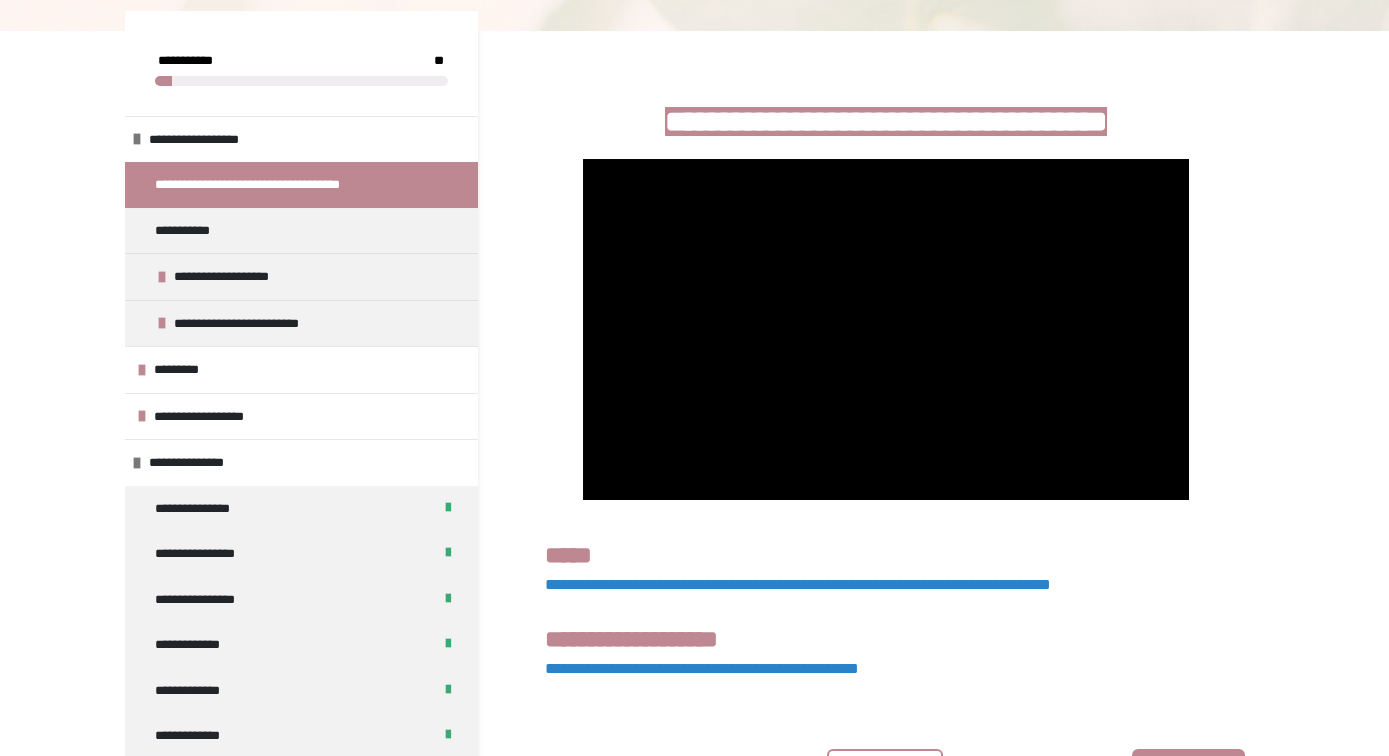 scroll, scrollTop: 464, scrollLeft: 0, axis: vertical 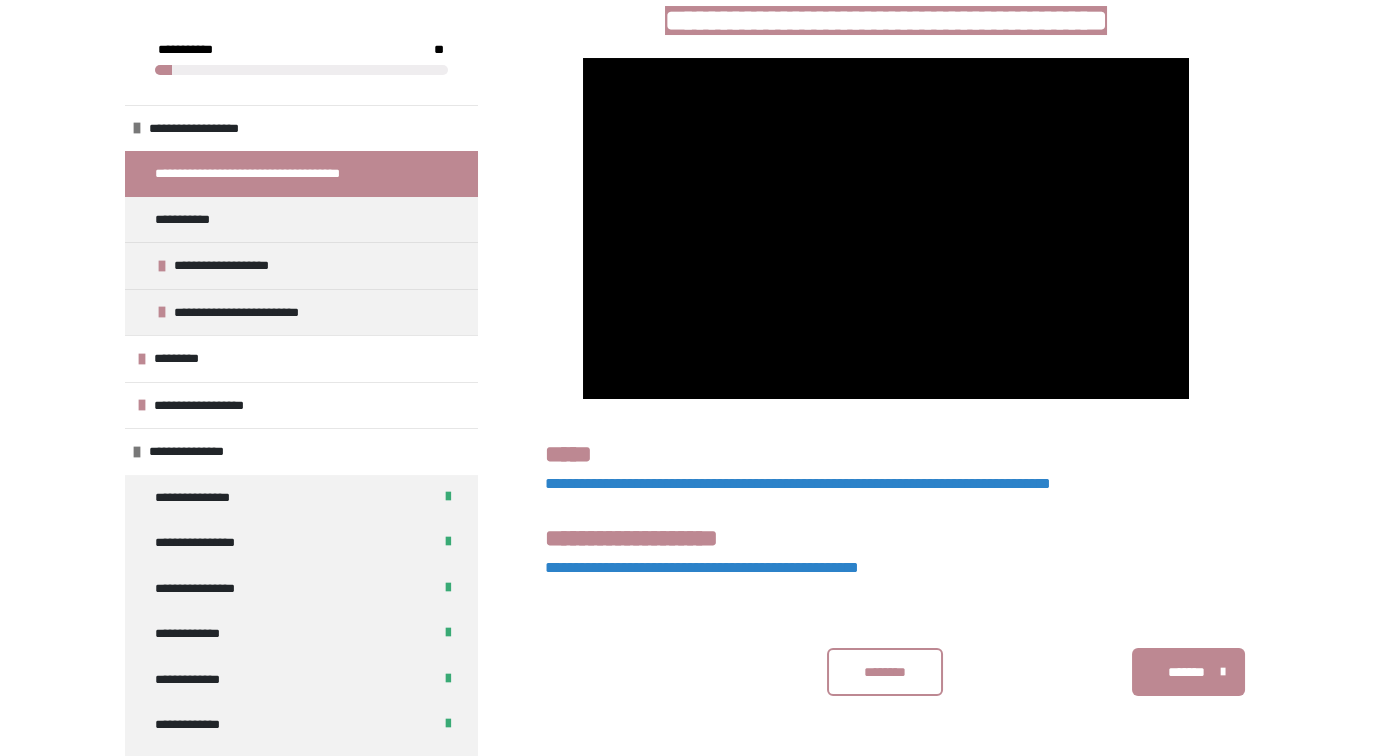 click on "********" at bounding box center [885, 672] 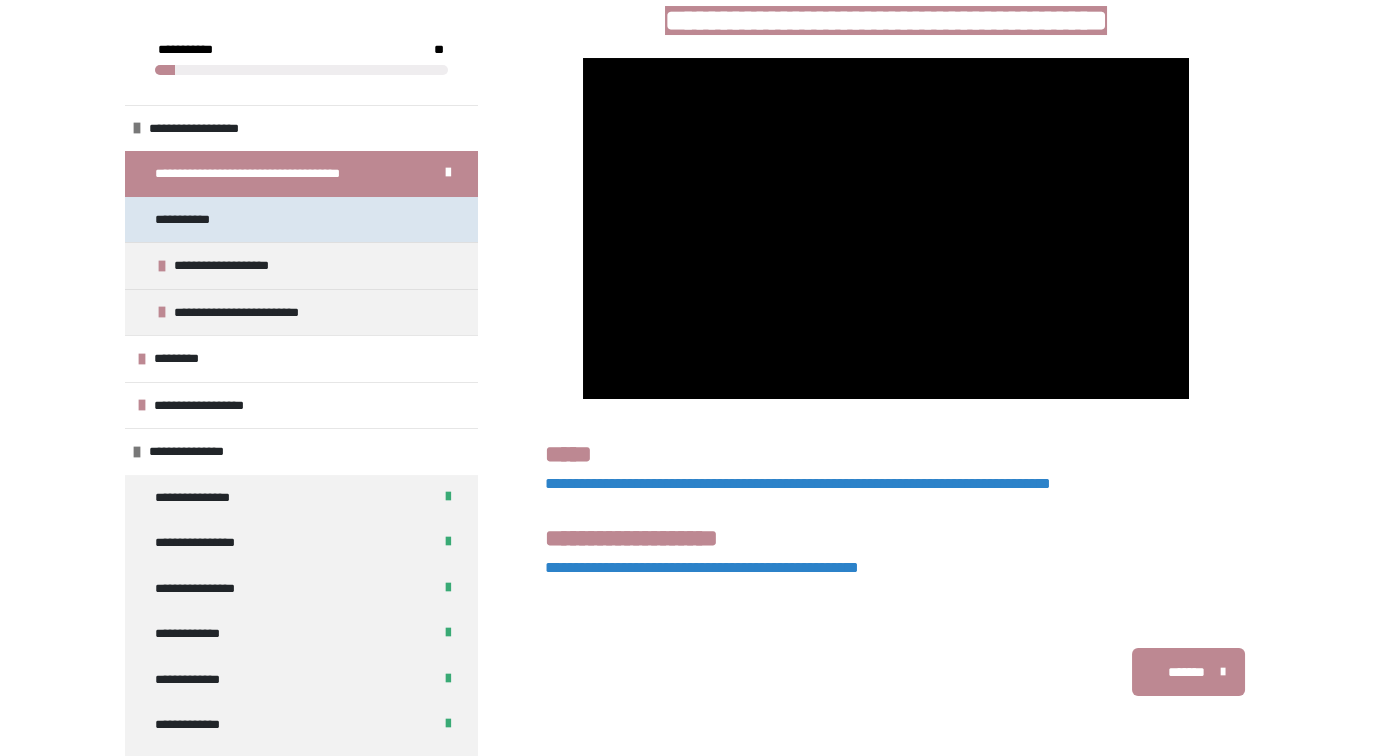 click on "**********" at bounding box center (193, 220) 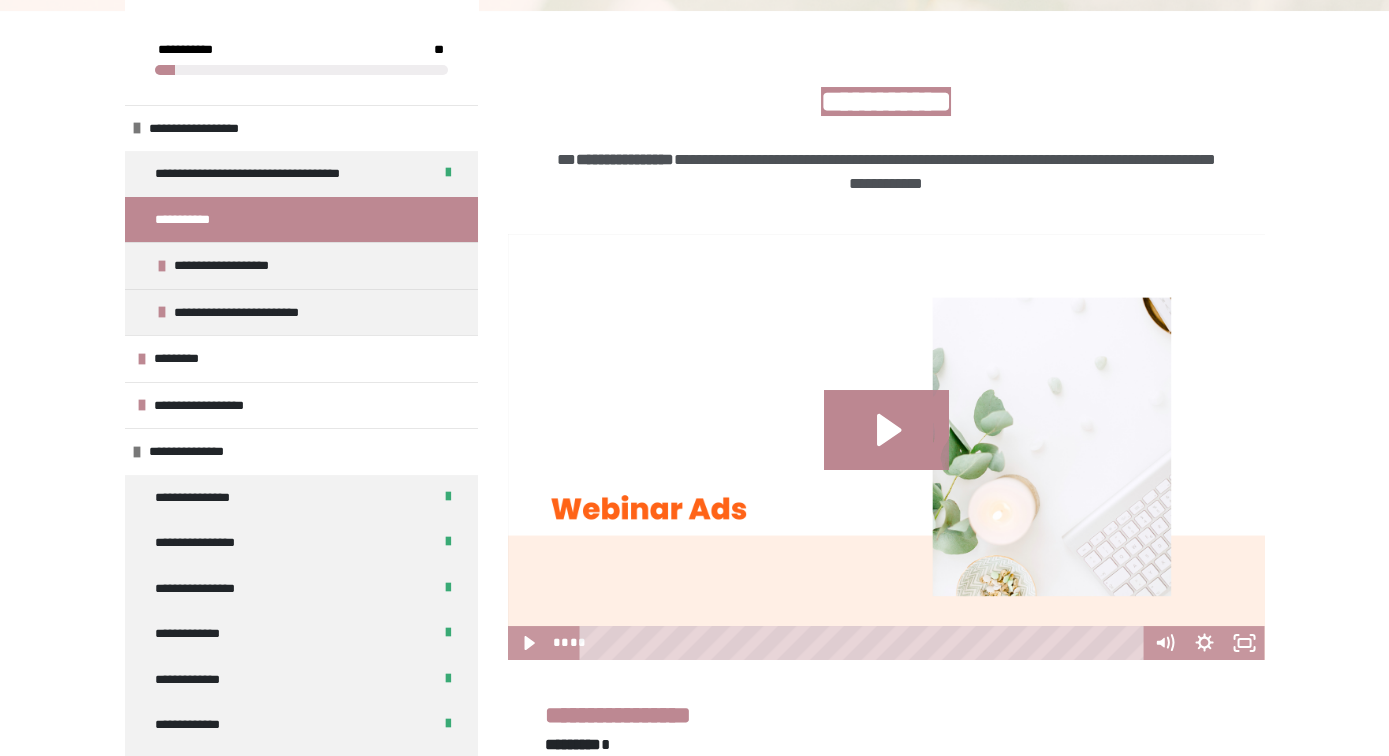 drag, startPoint x: 1388, startPoint y: 337, endPoint x: 1400, endPoint y: 631, distance: 294.24478 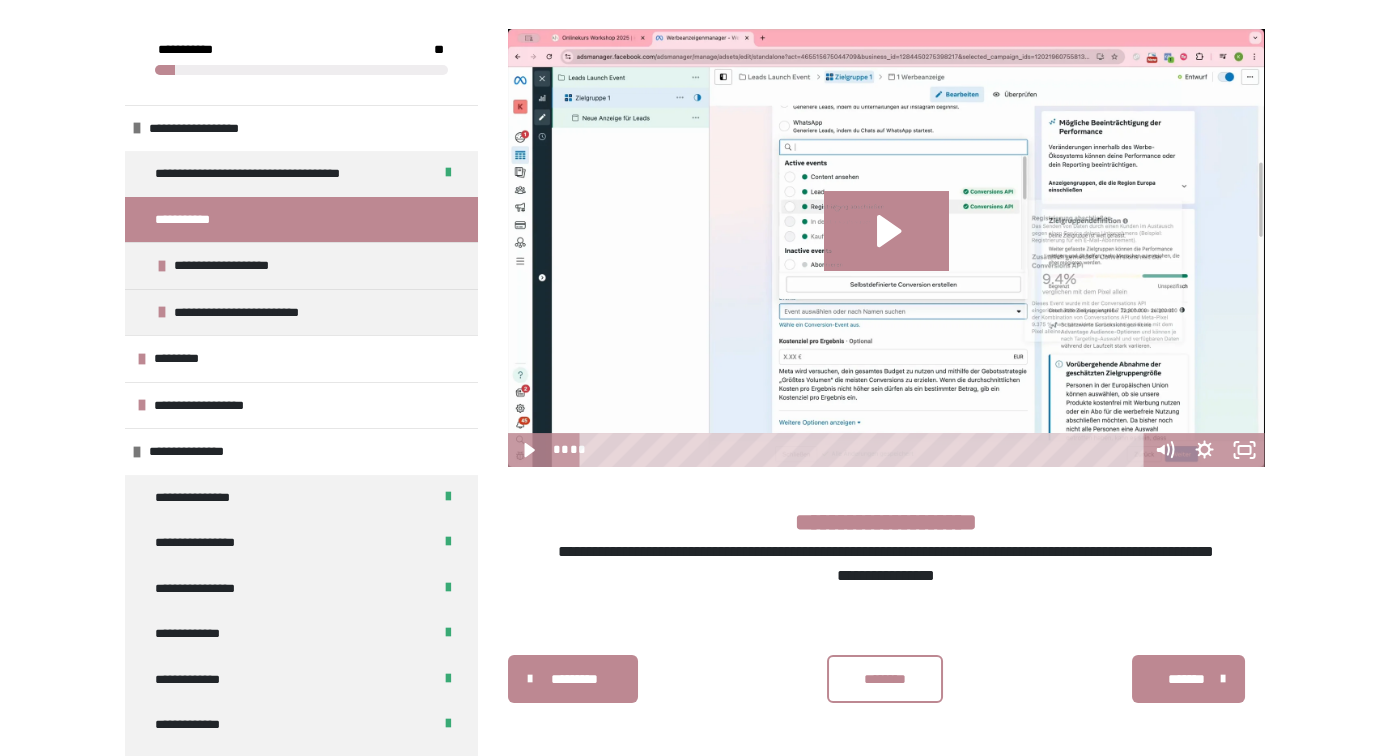 scroll, scrollTop: 1387, scrollLeft: 0, axis: vertical 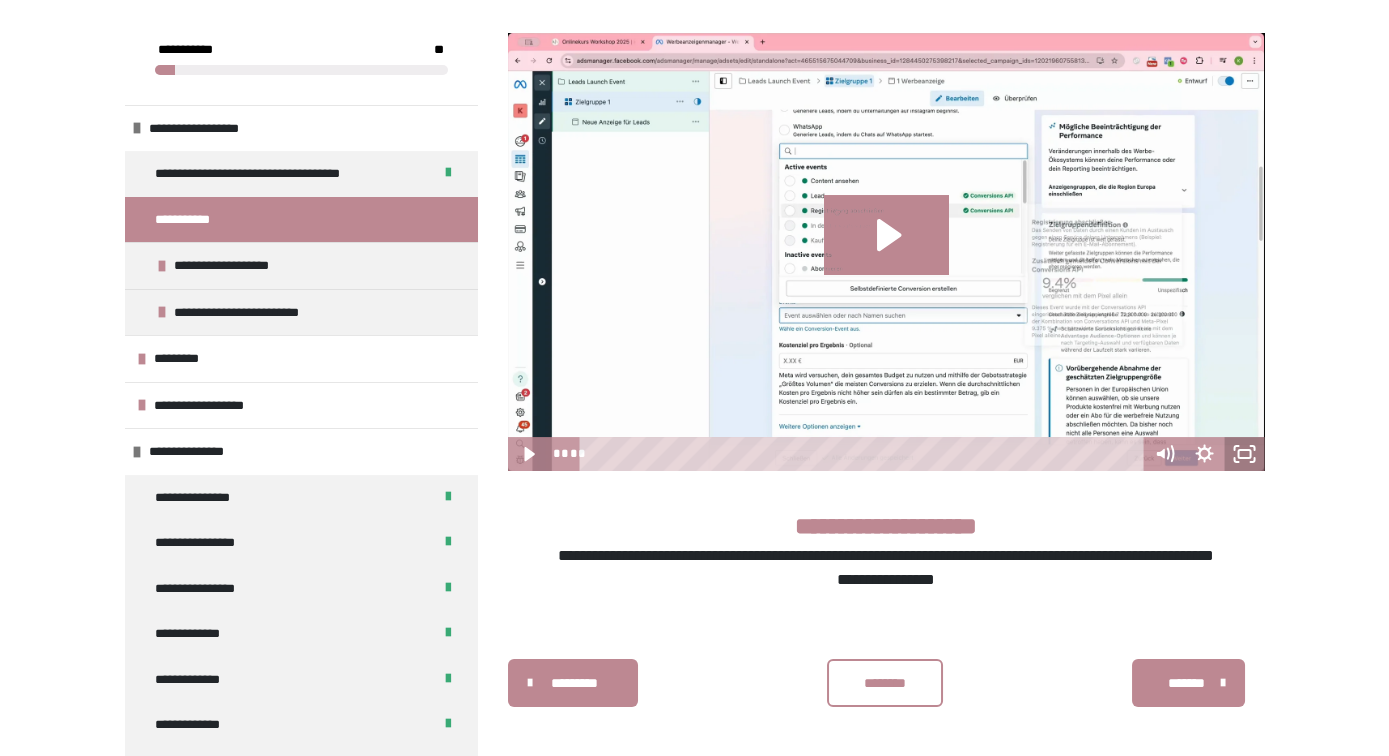 click 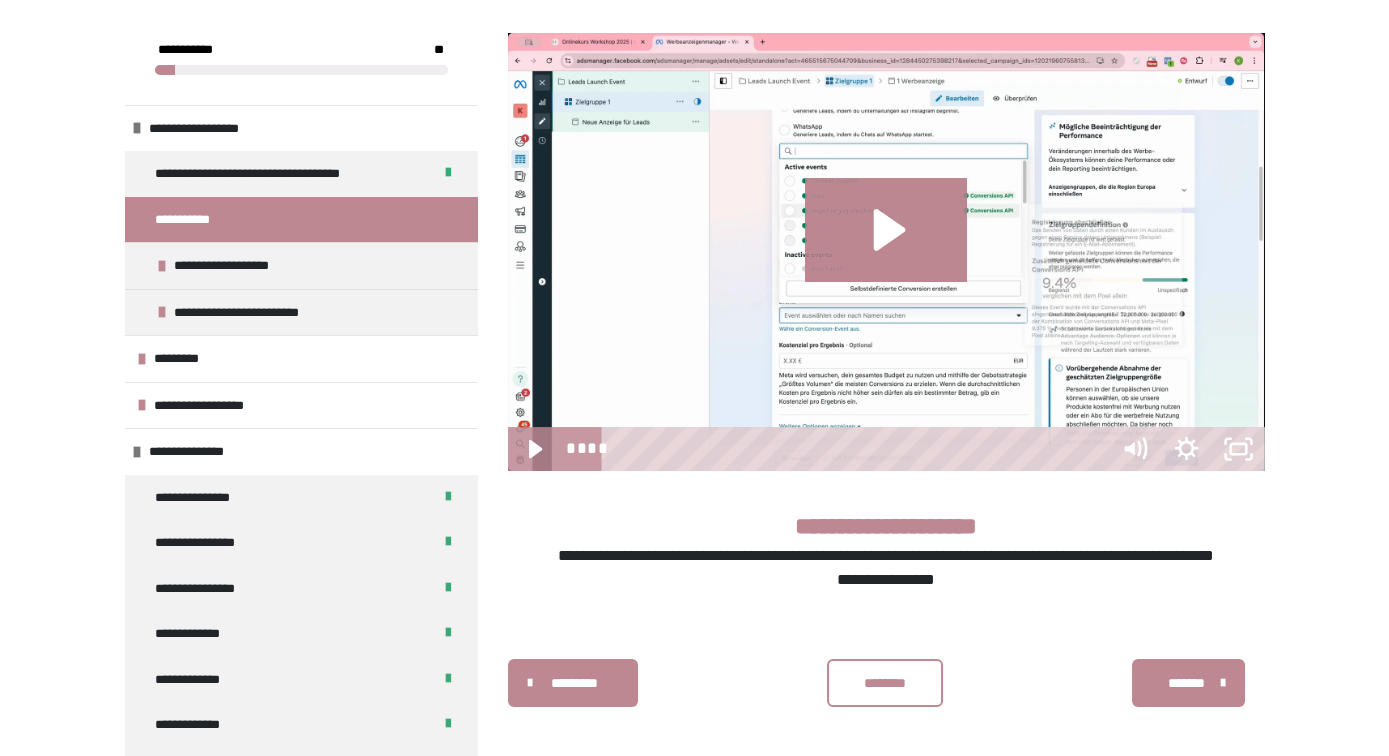 scroll, scrollTop: 1347, scrollLeft: 0, axis: vertical 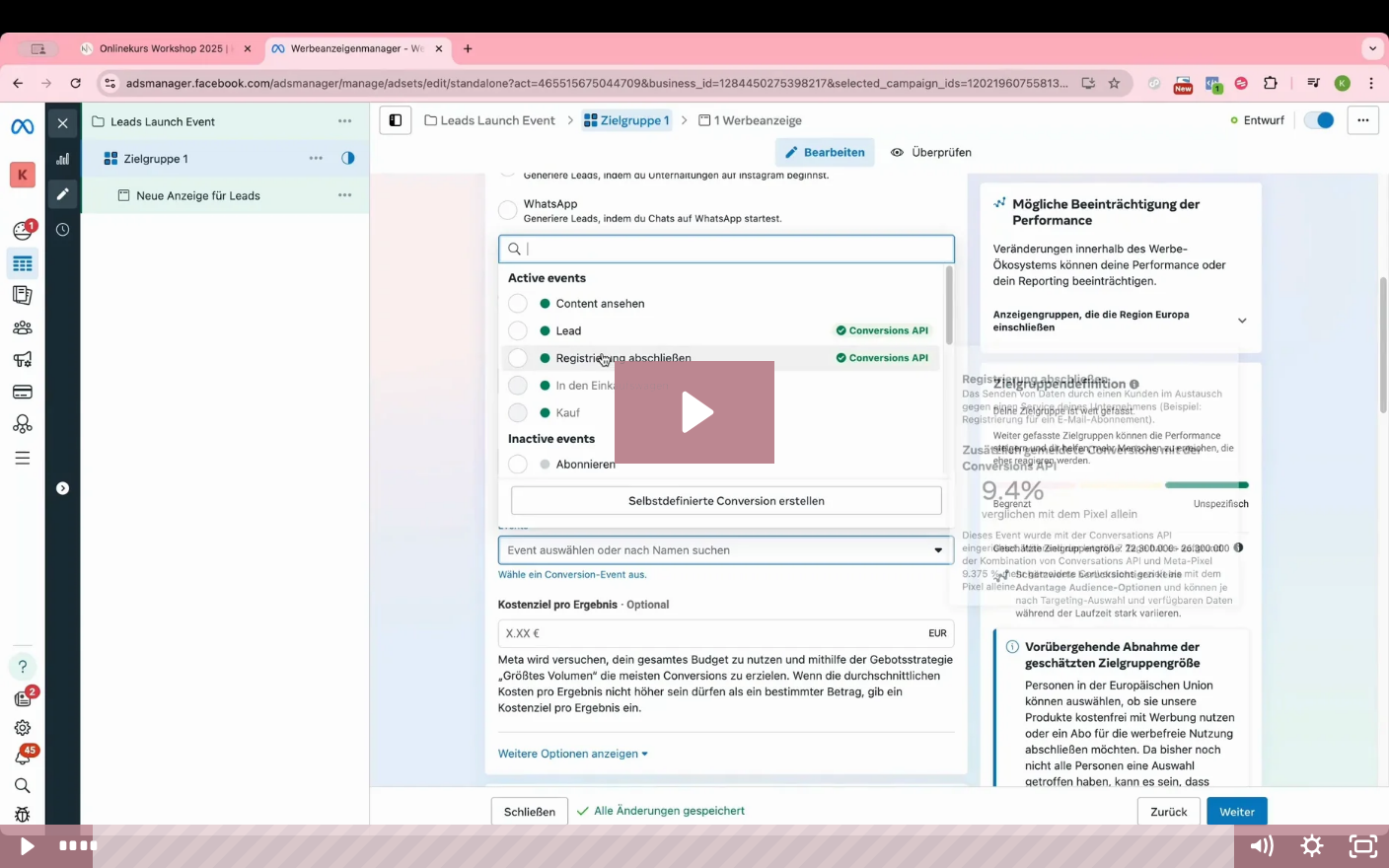 type 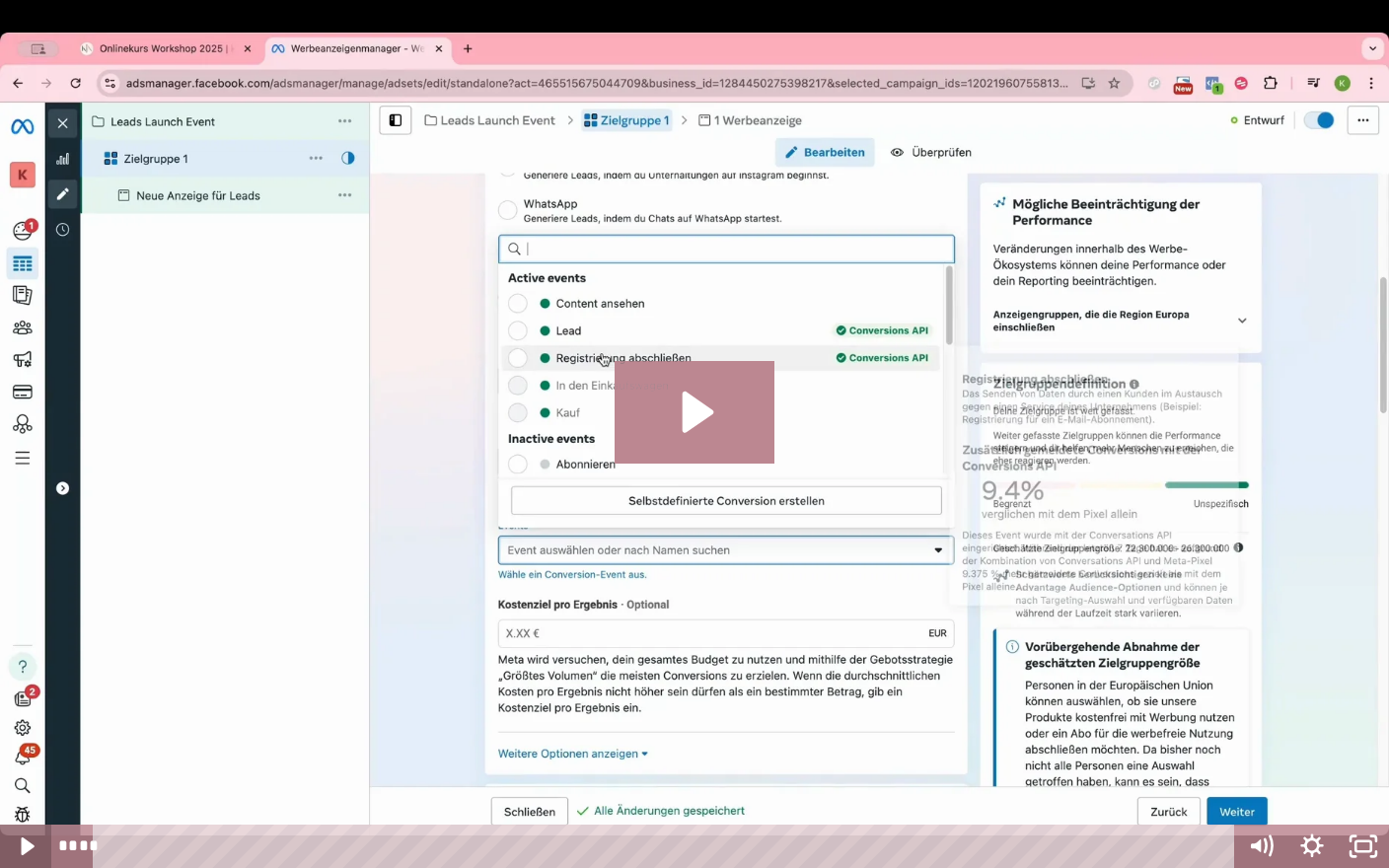 click 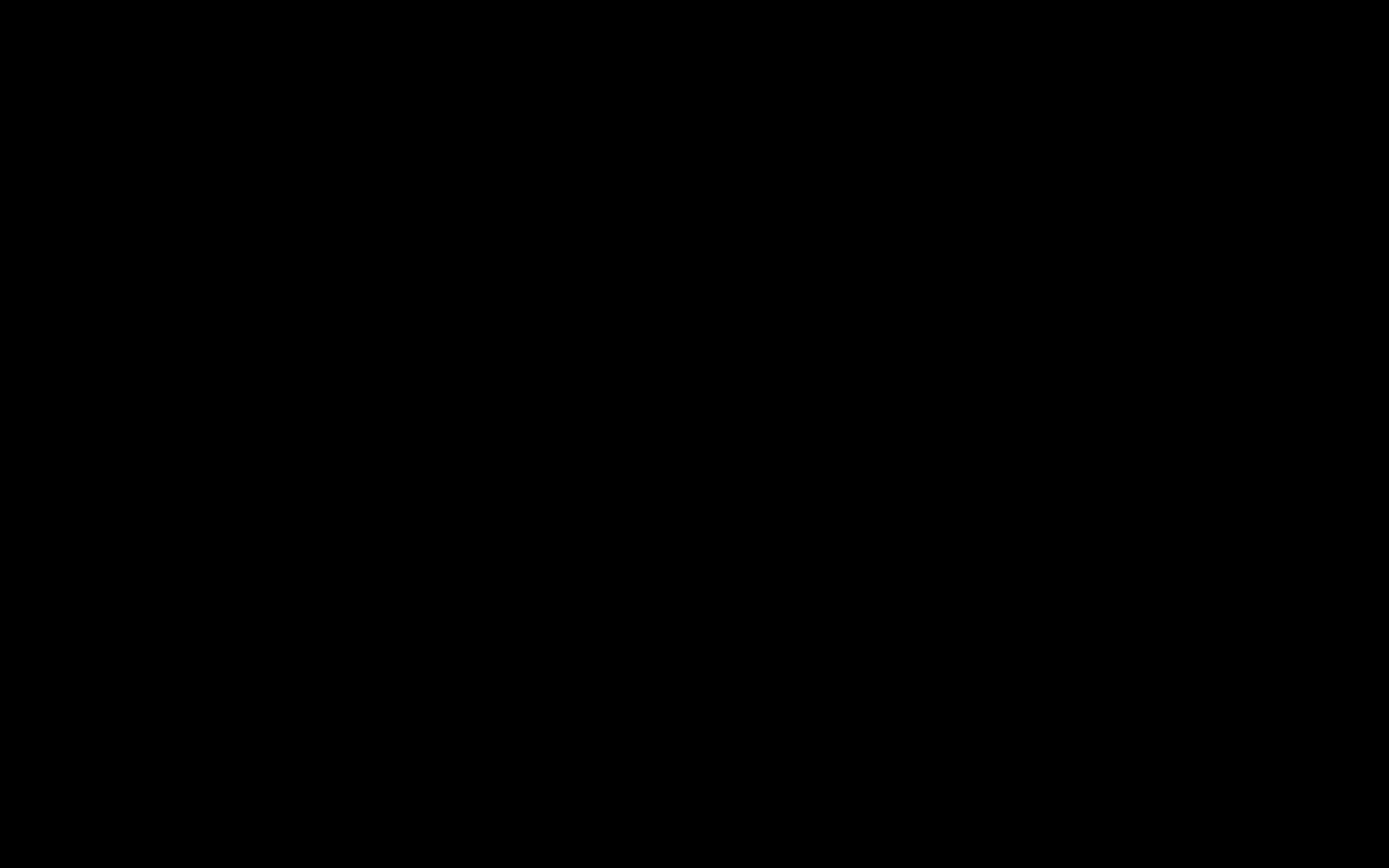 type 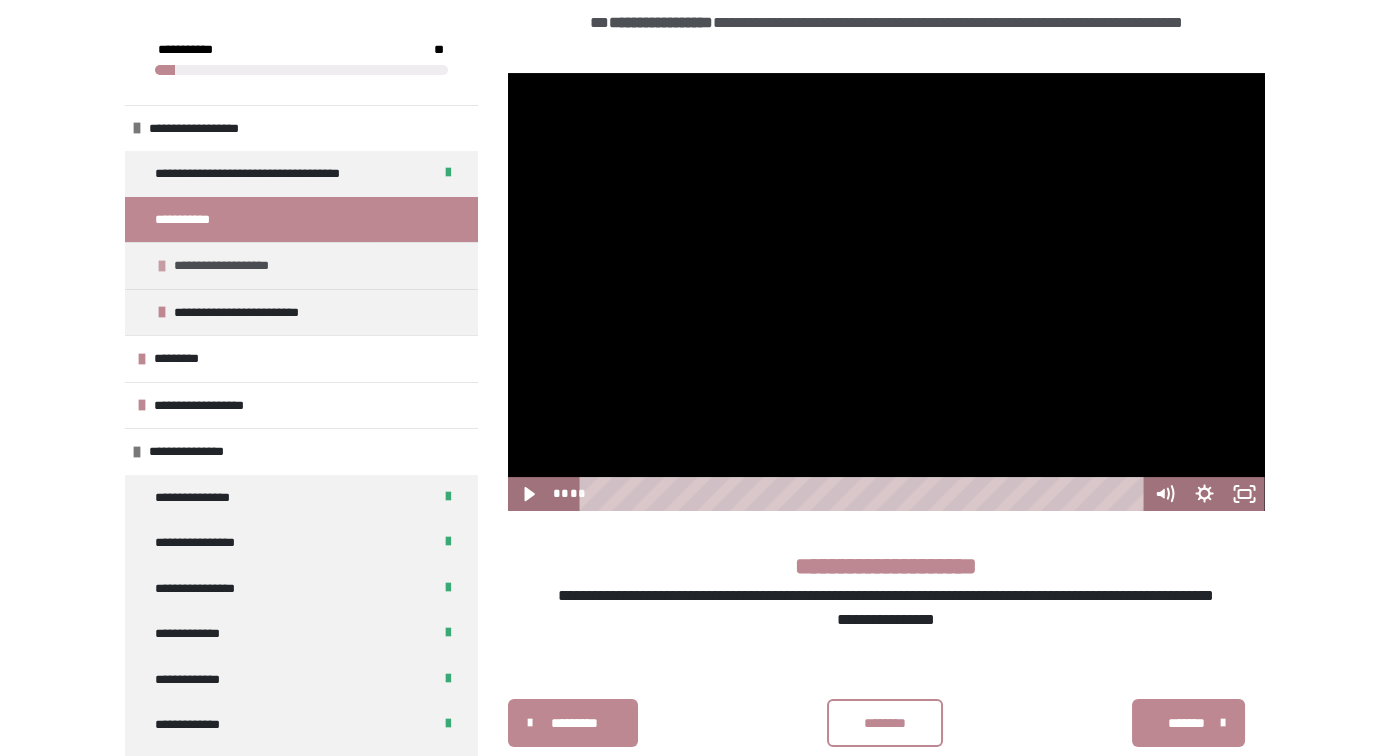click at bounding box center (162, 266) 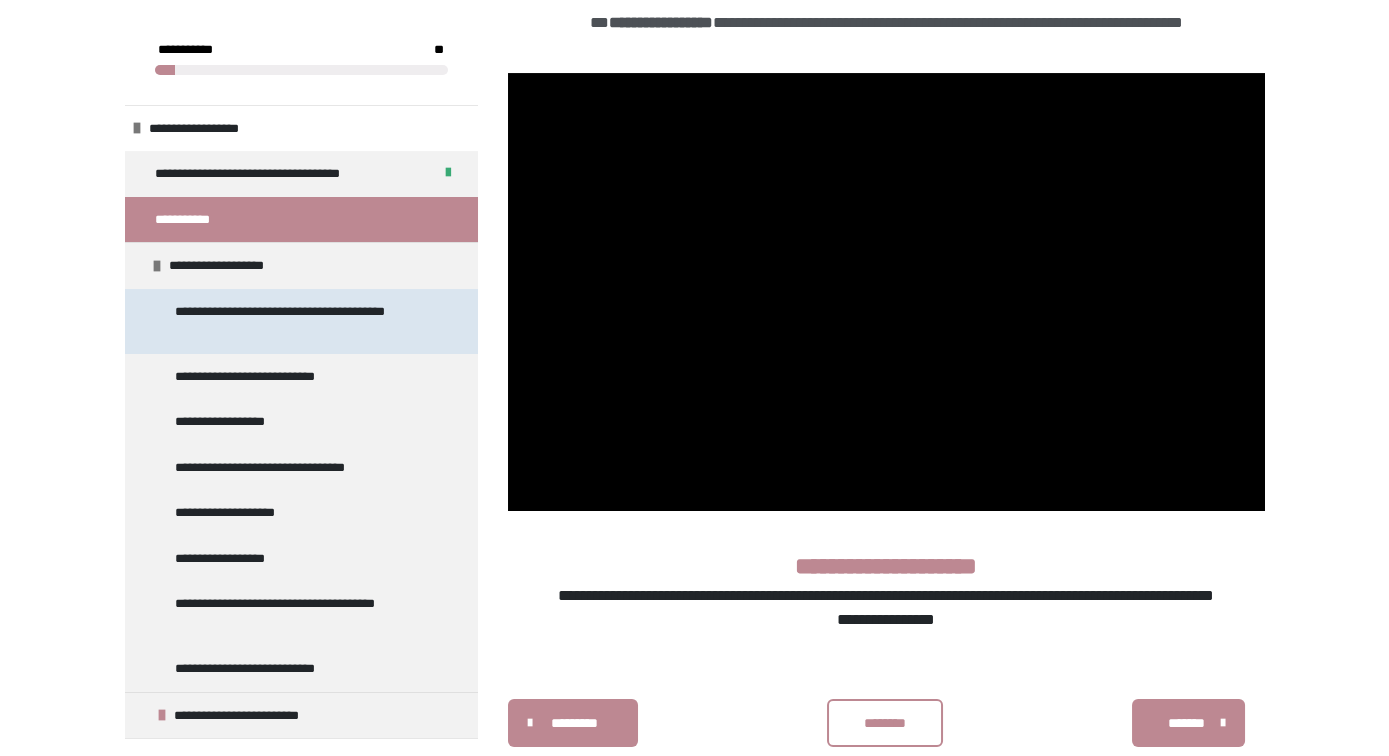 click on "**********" at bounding box center [294, 321] 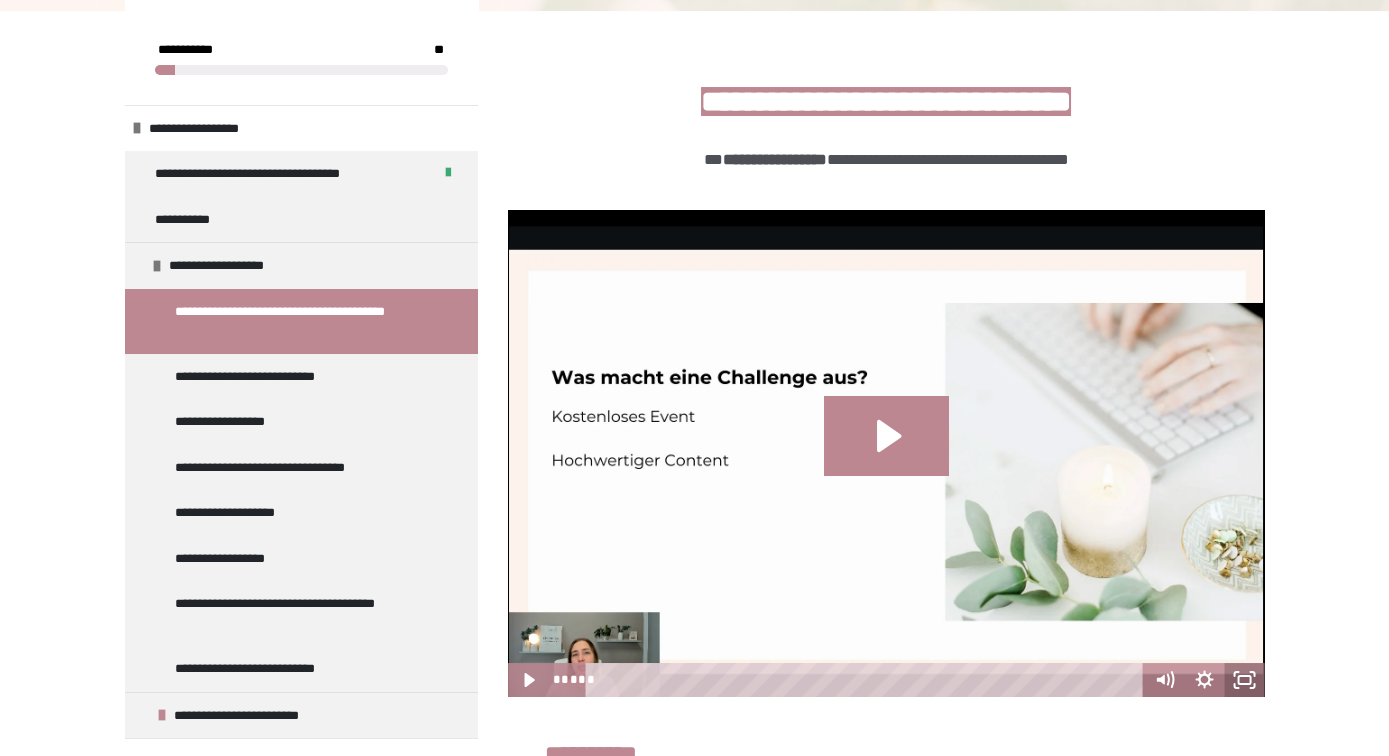 click 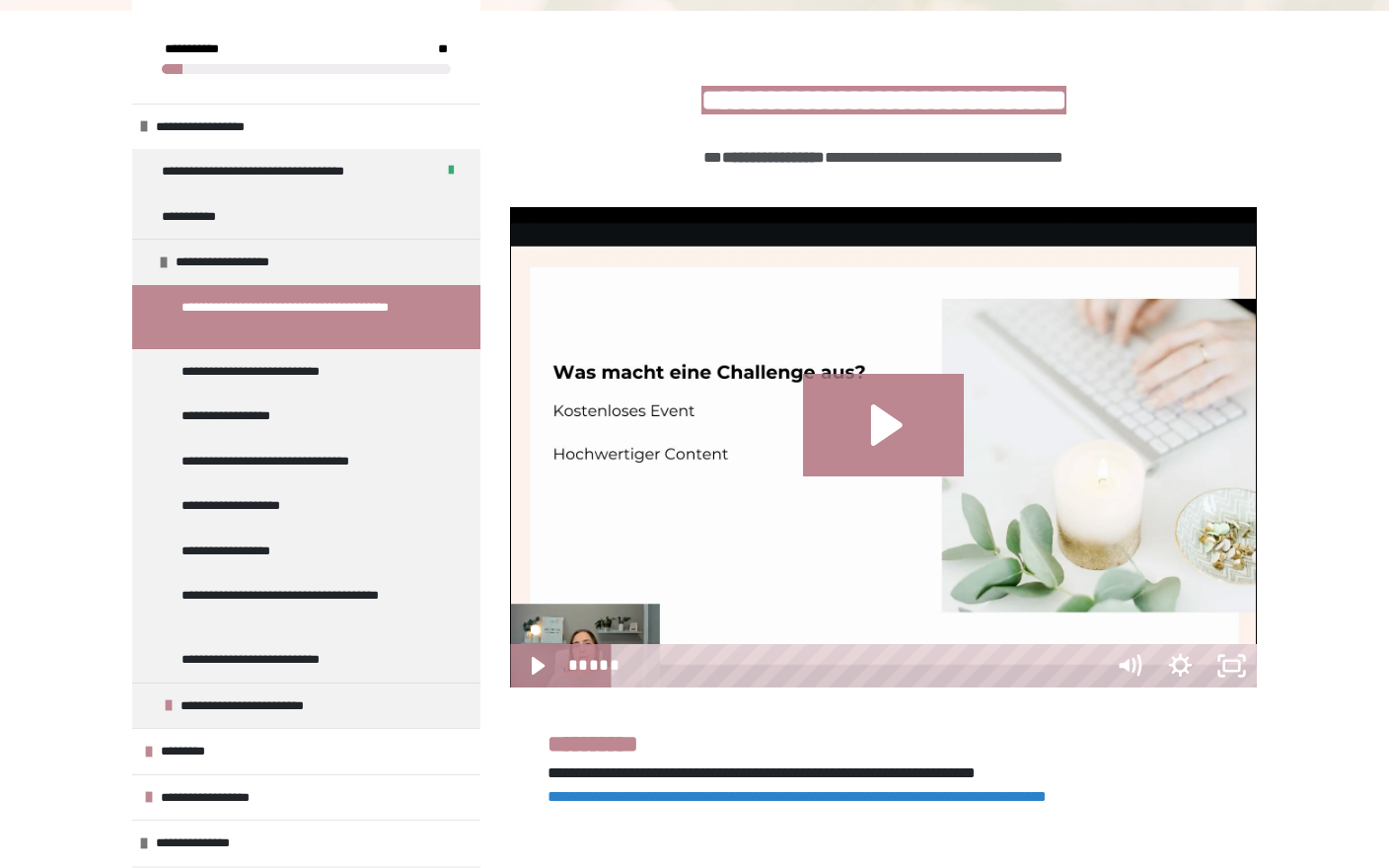 type 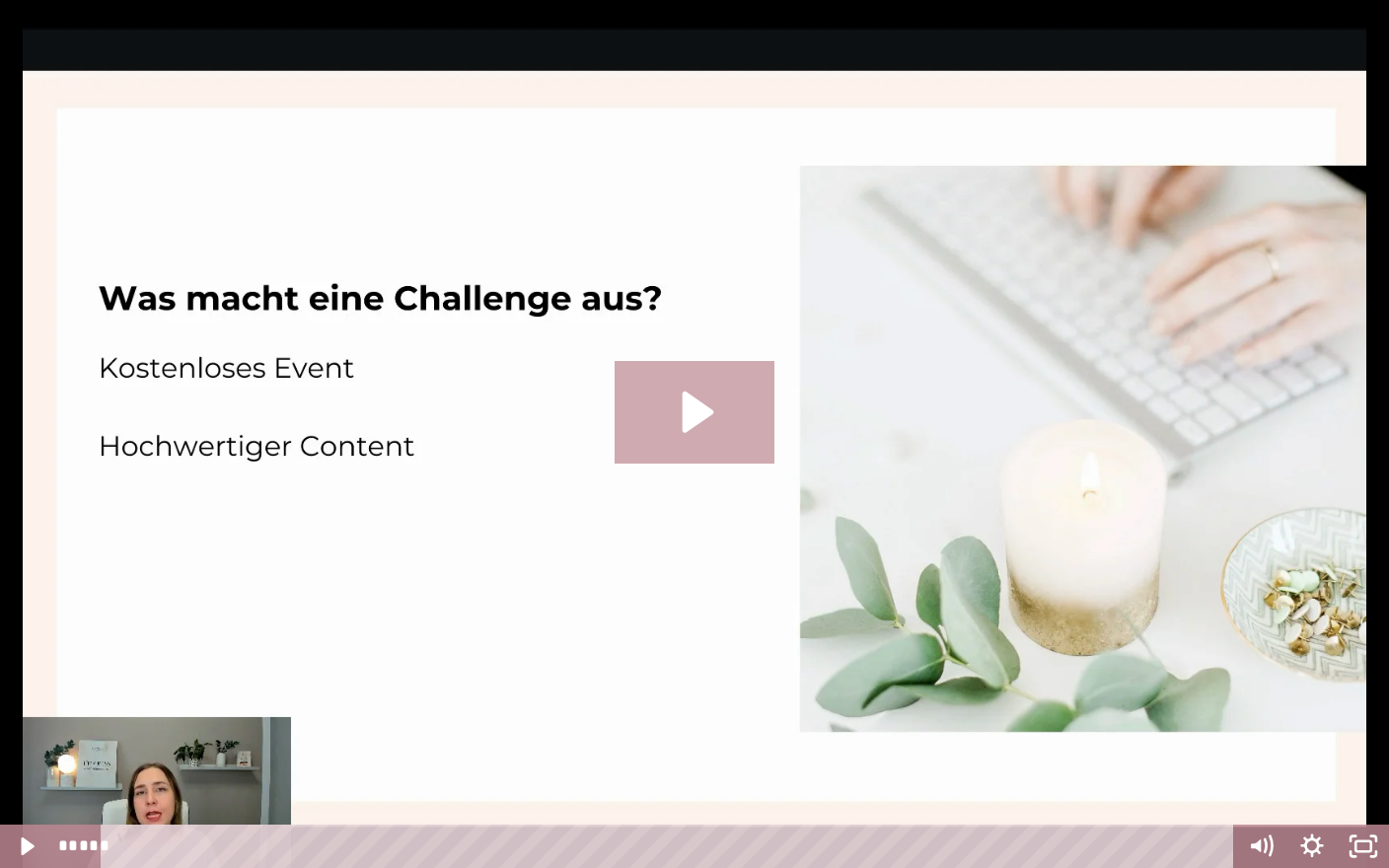 click 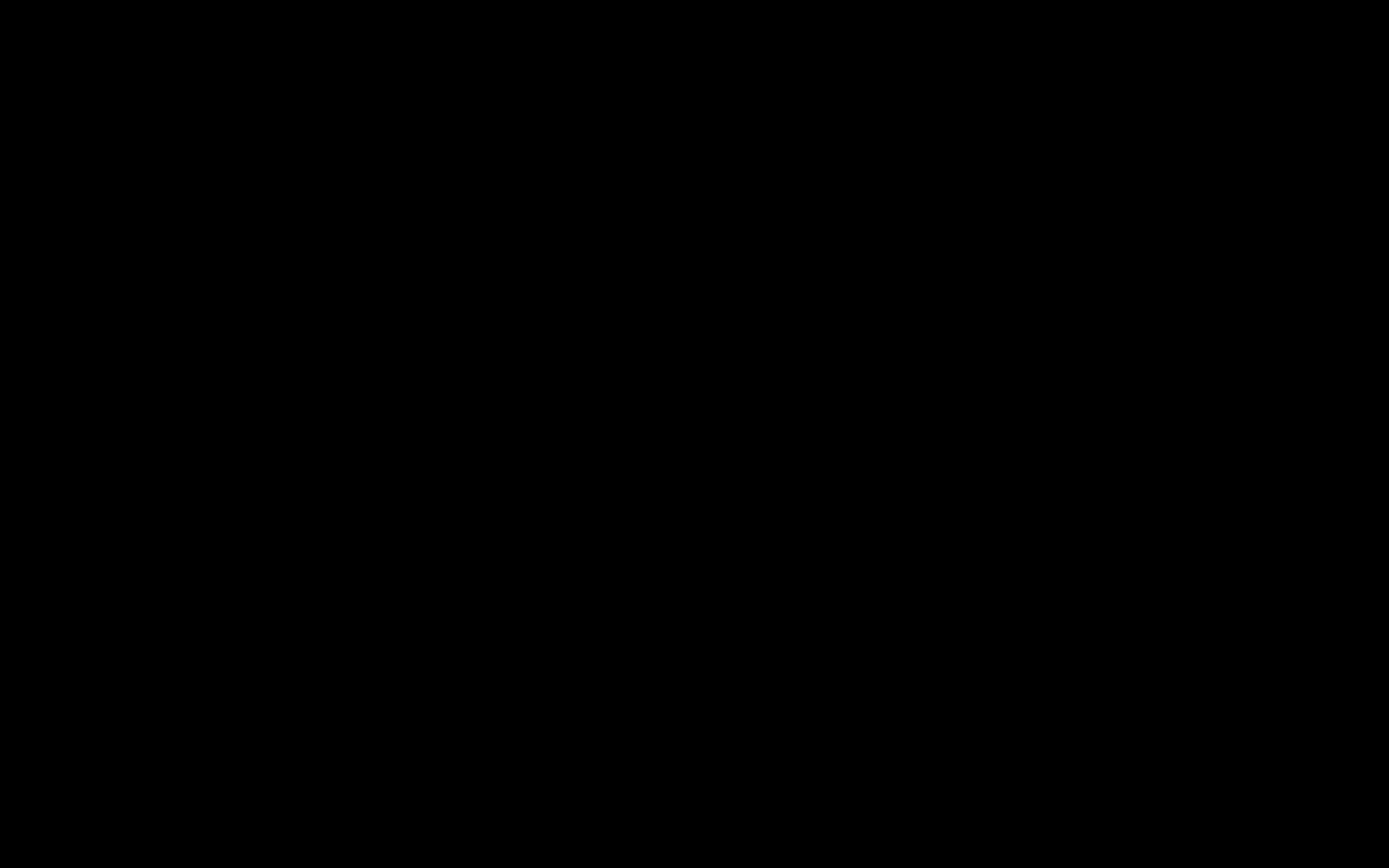 type 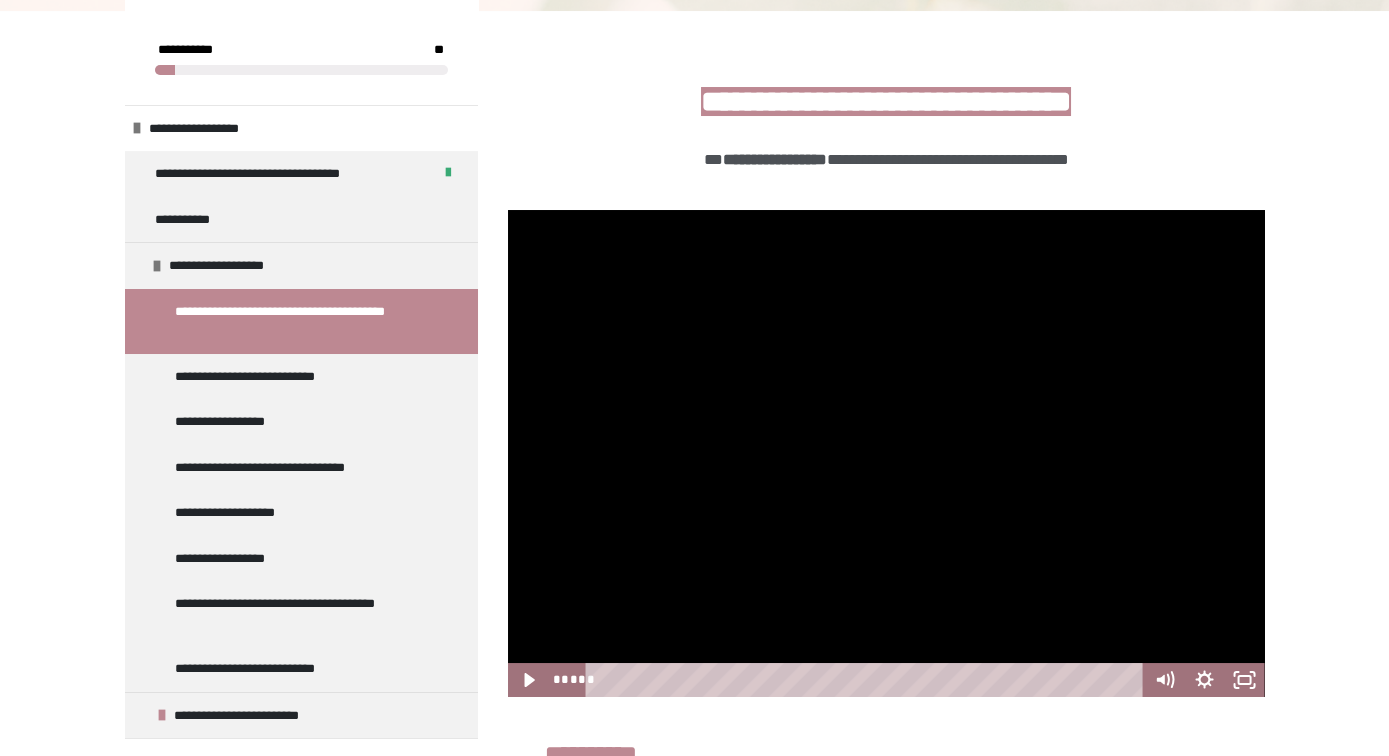 scroll, scrollTop: 624, scrollLeft: 0, axis: vertical 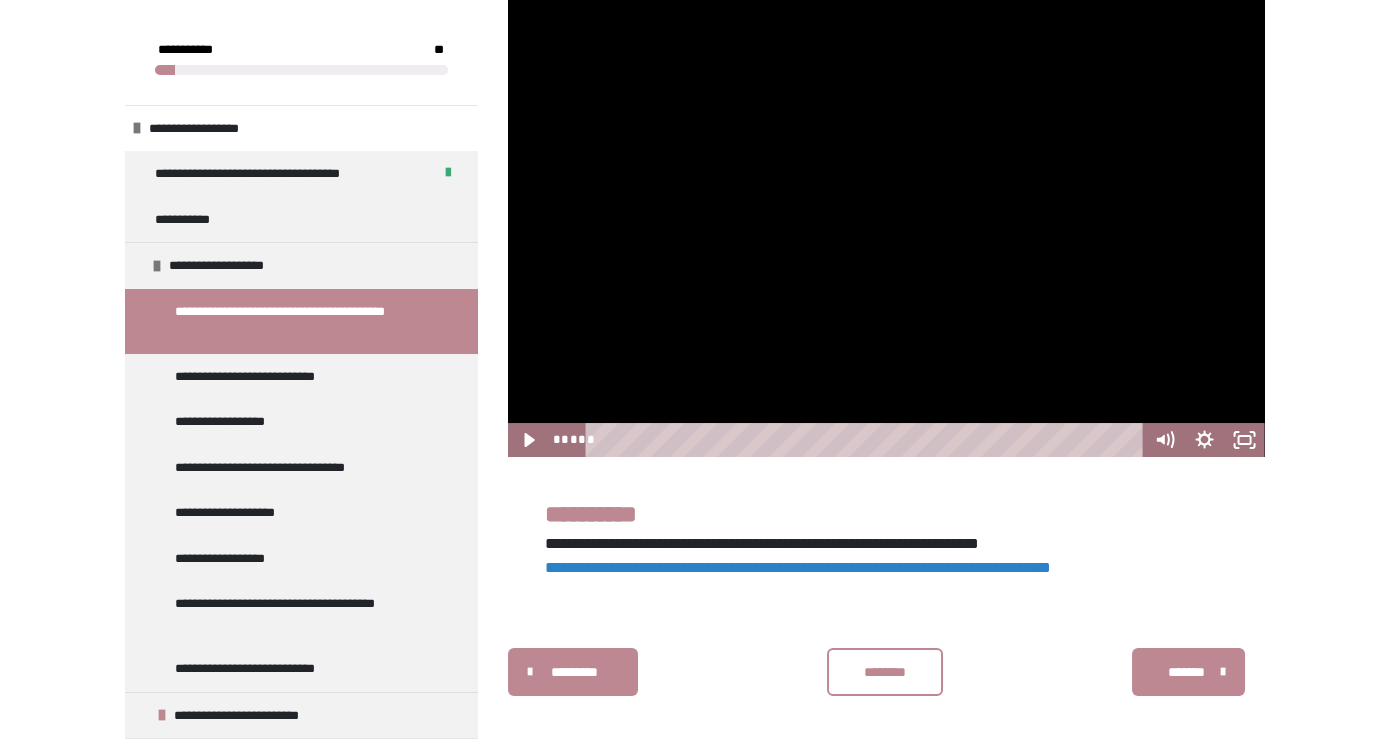 click on "**********" at bounding box center (798, 567) 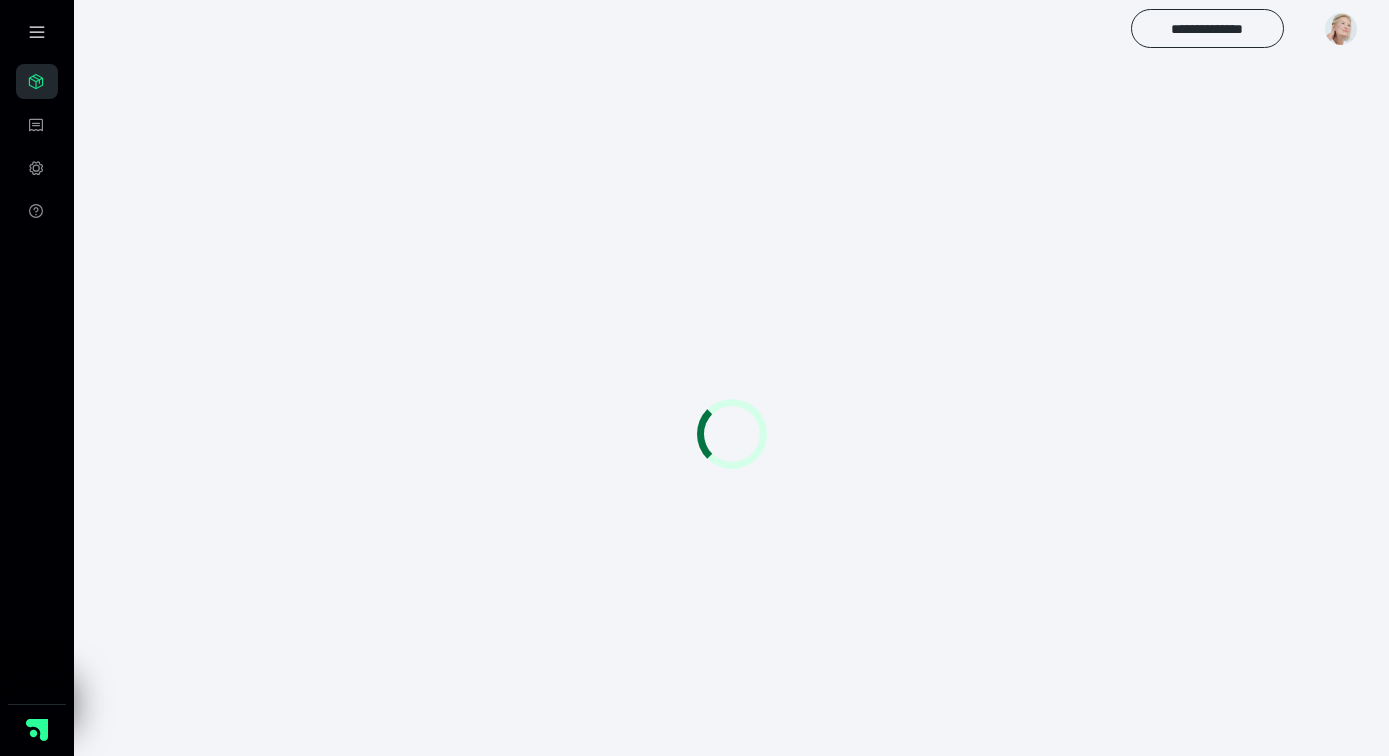 scroll, scrollTop: 0, scrollLeft: 0, axis: both 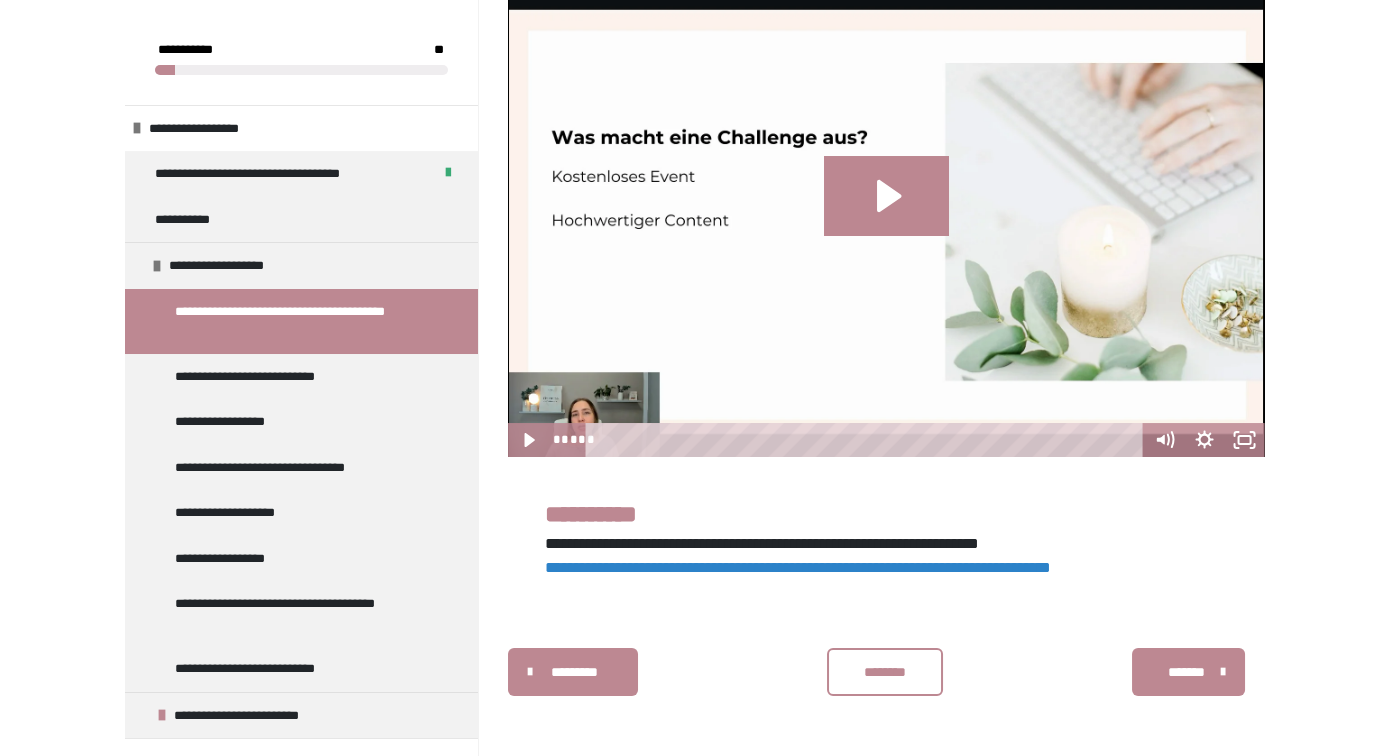 click on "********" at bounding box center [885, 672] 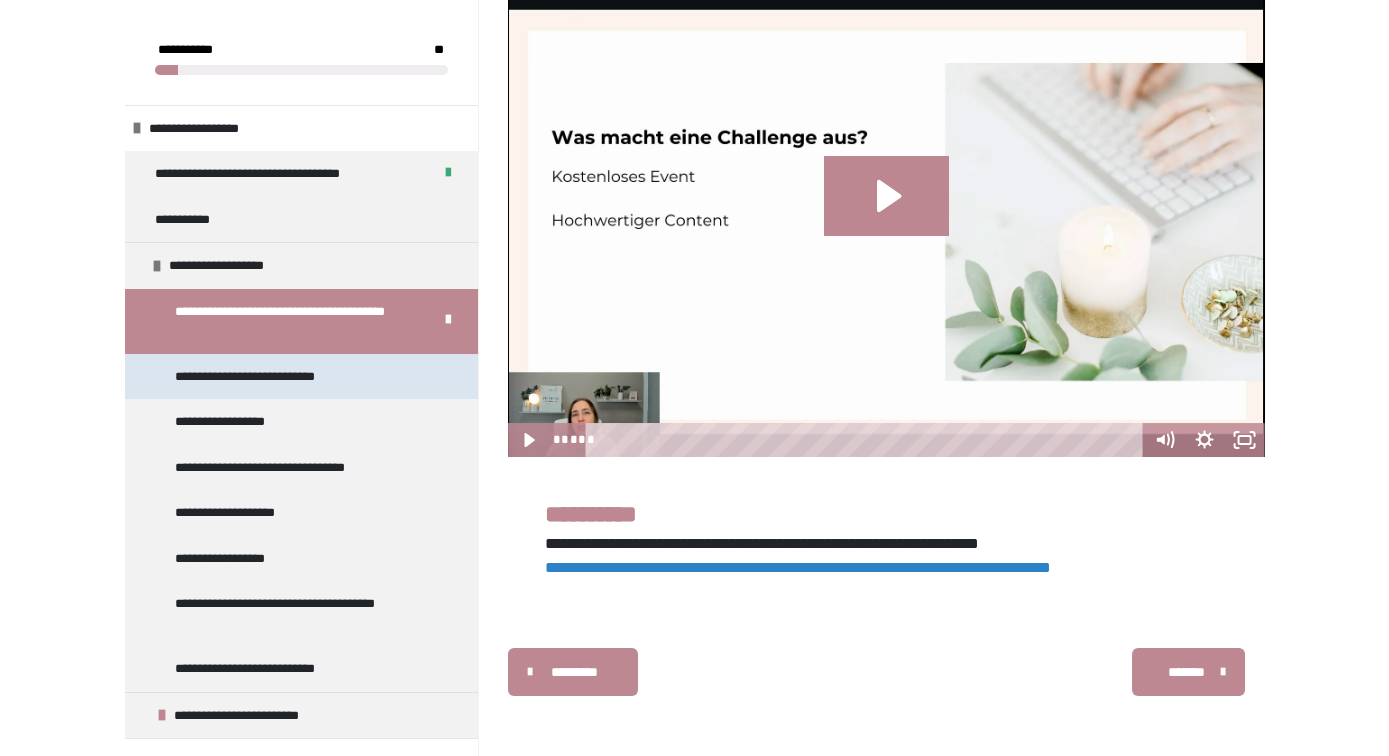click on "**********" at bounding box center (261, 377) 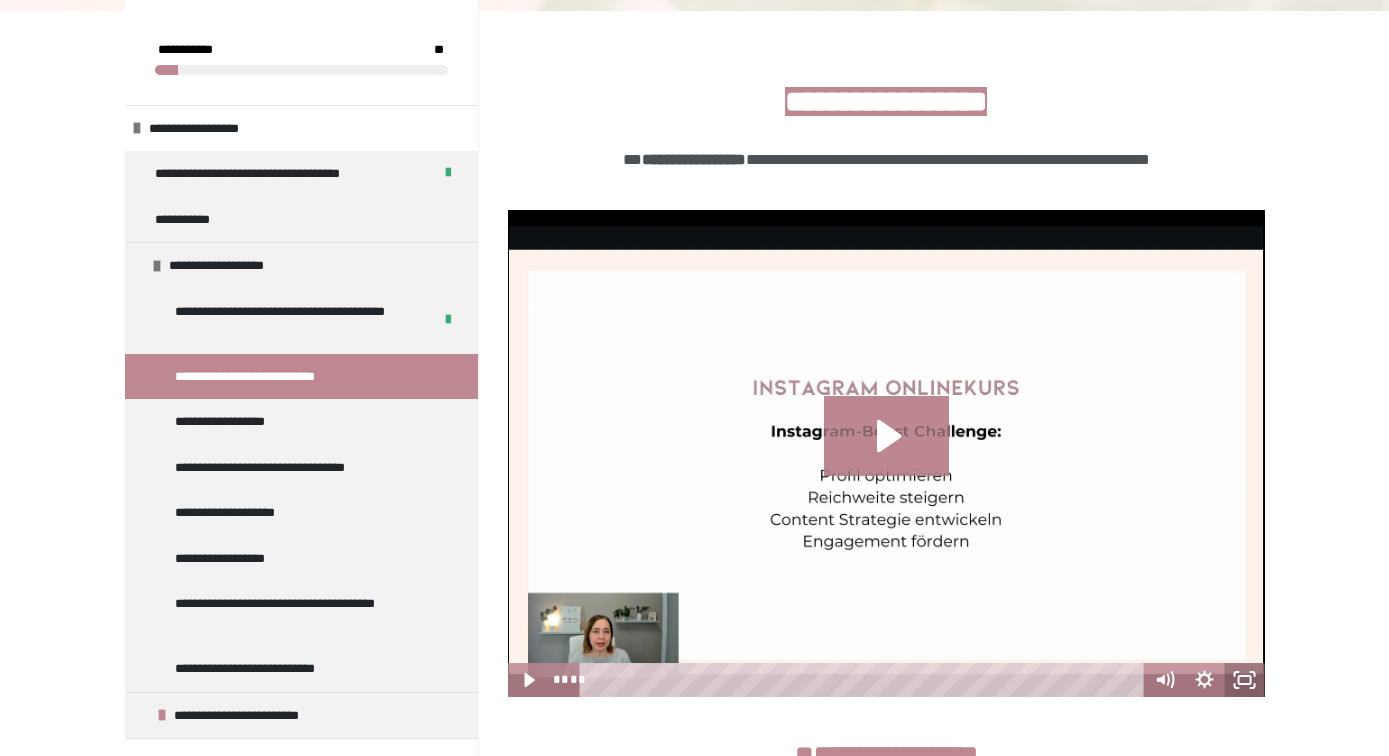 click 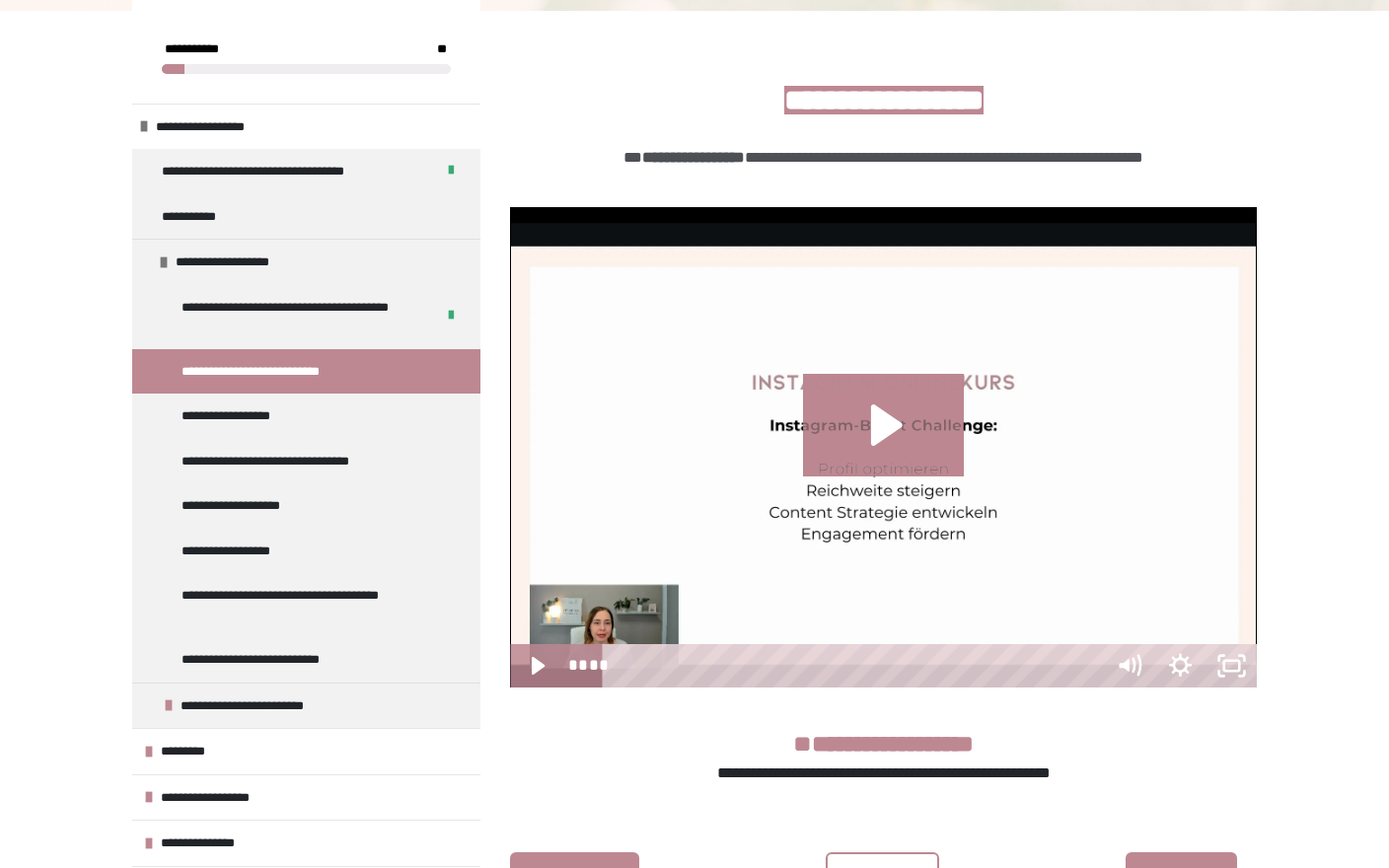 type 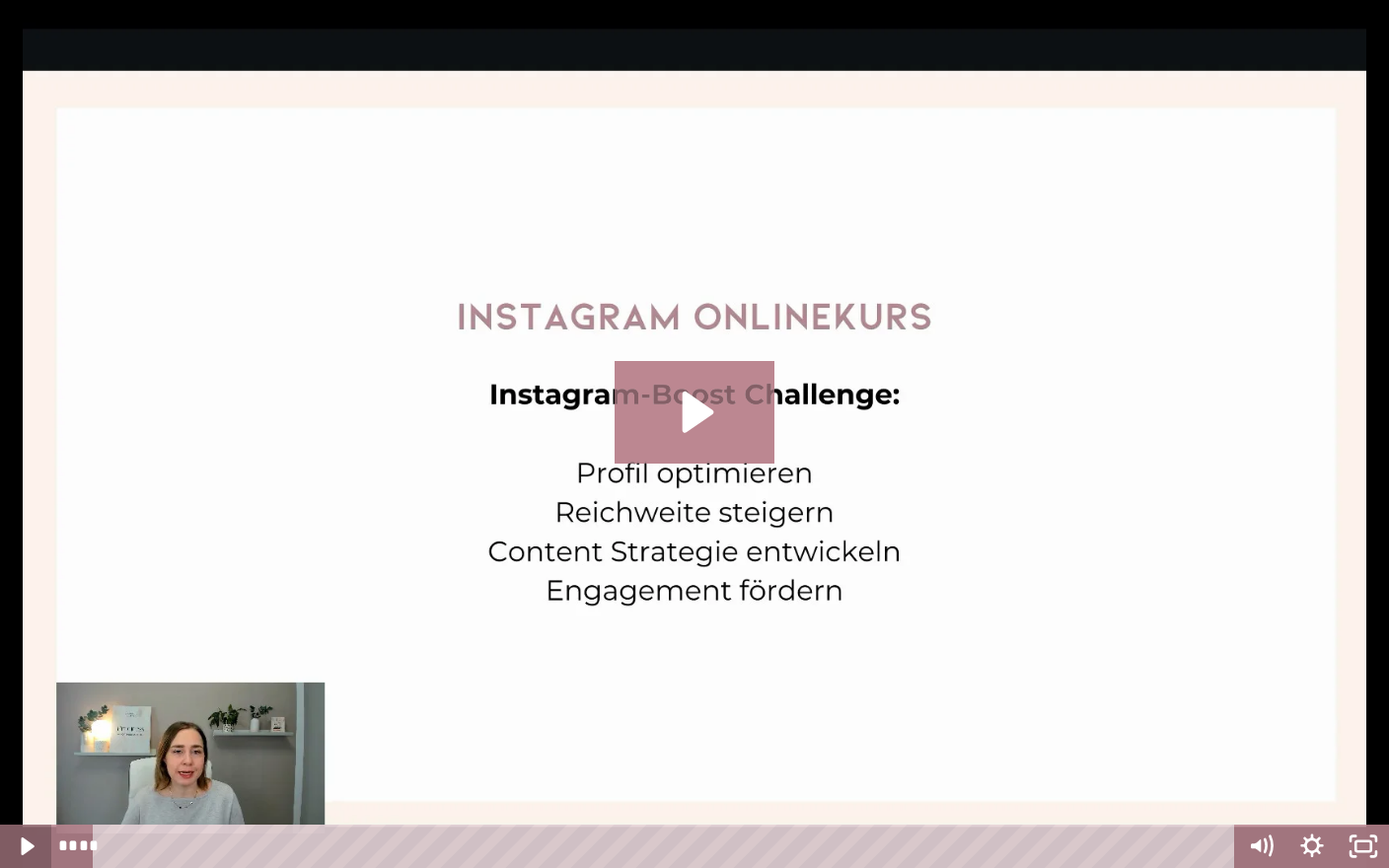 click 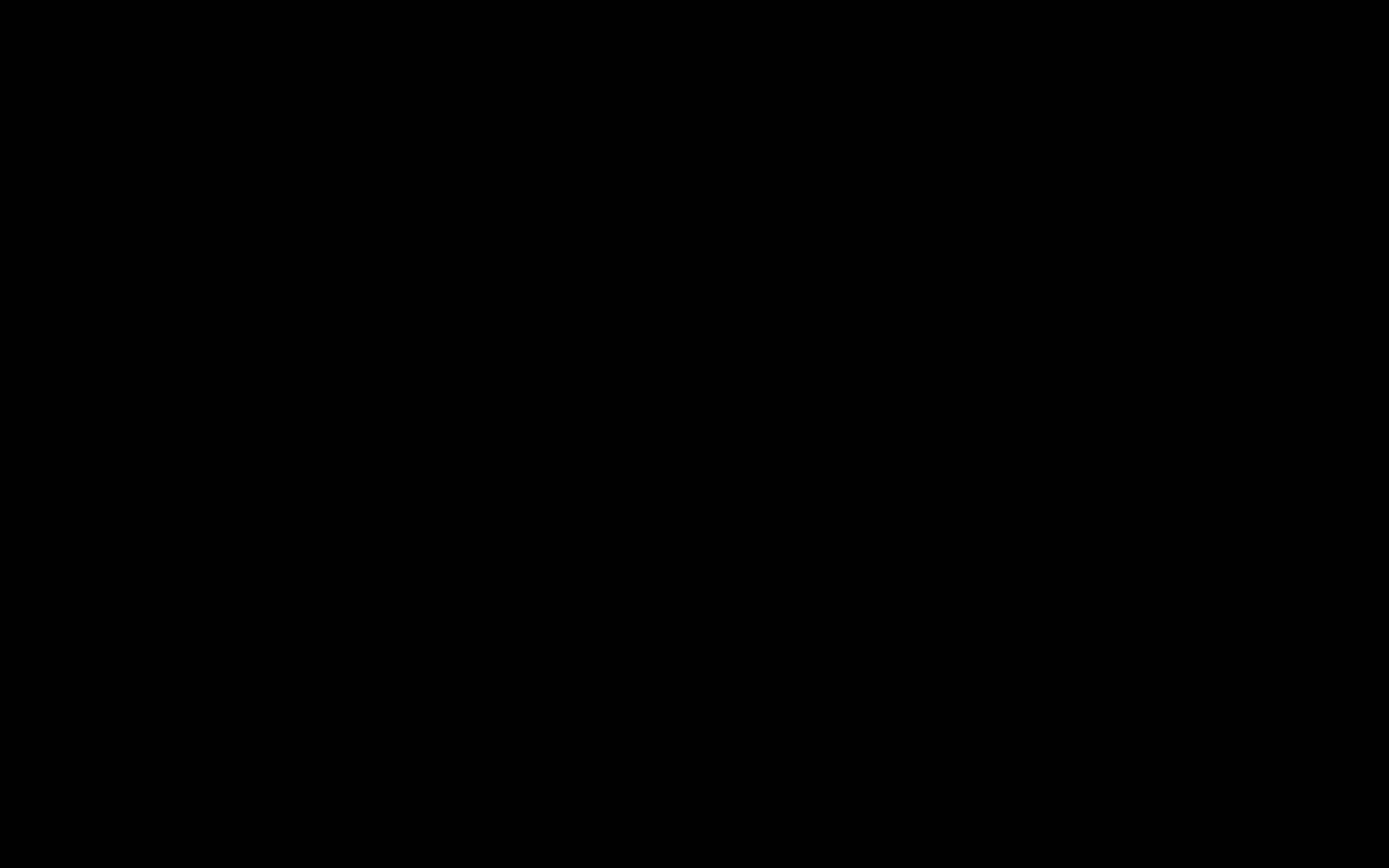 type 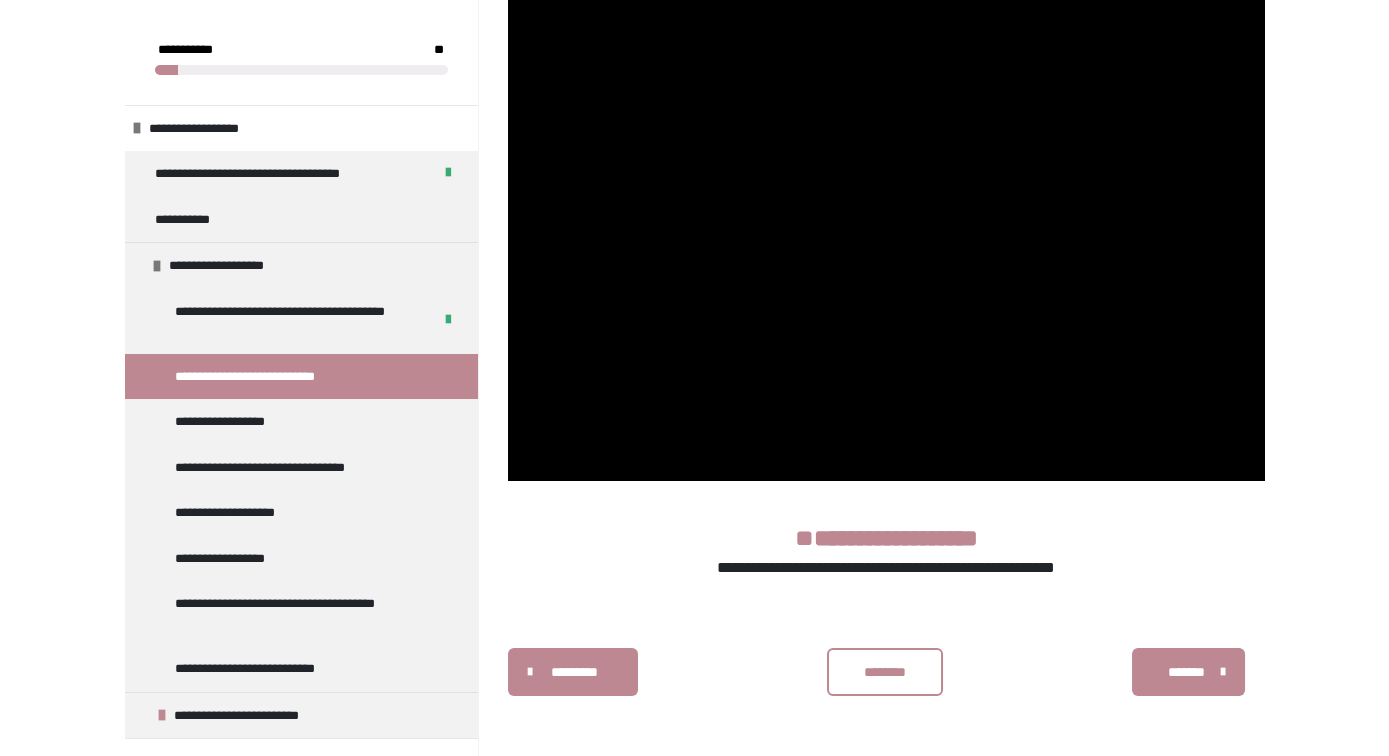 scroll, scrollTop: 600, scrollLeft: 0, axis: vertical 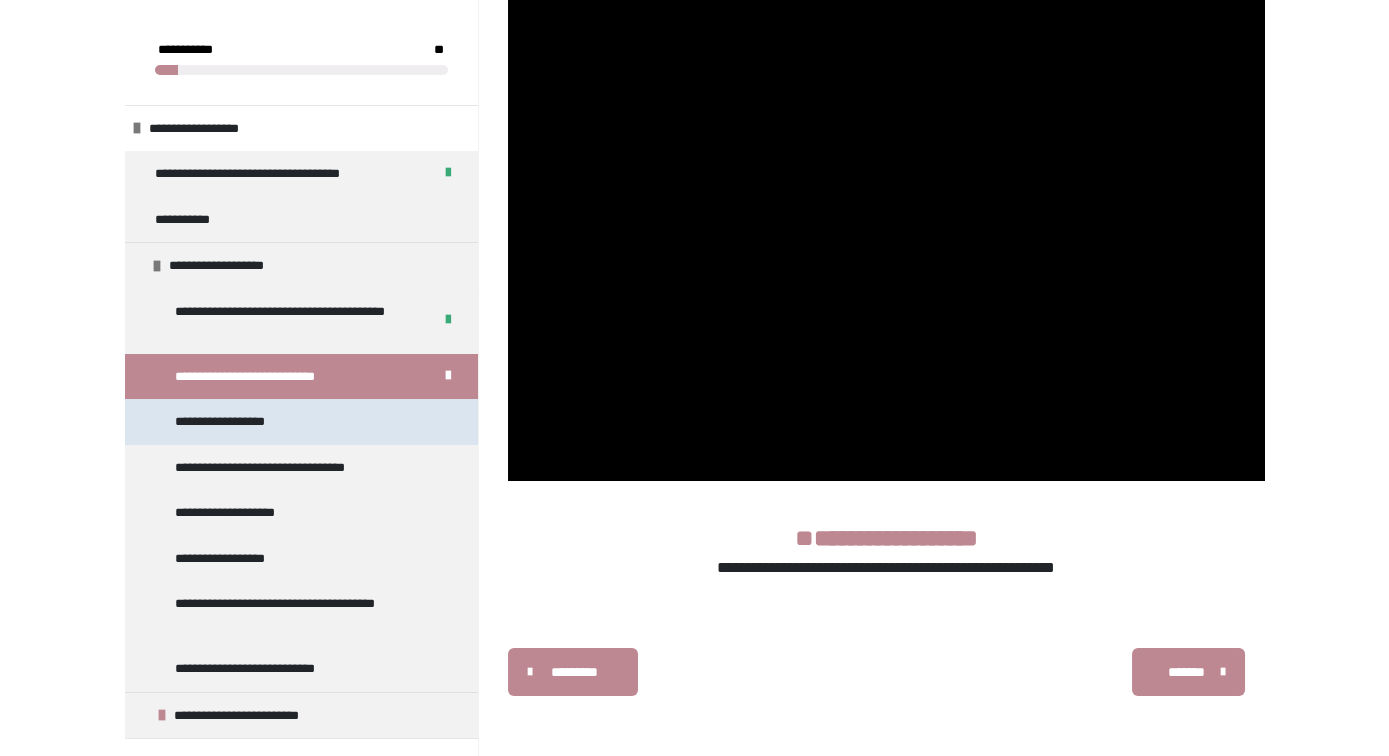 click on "**********" at bounding box center (229, 422) 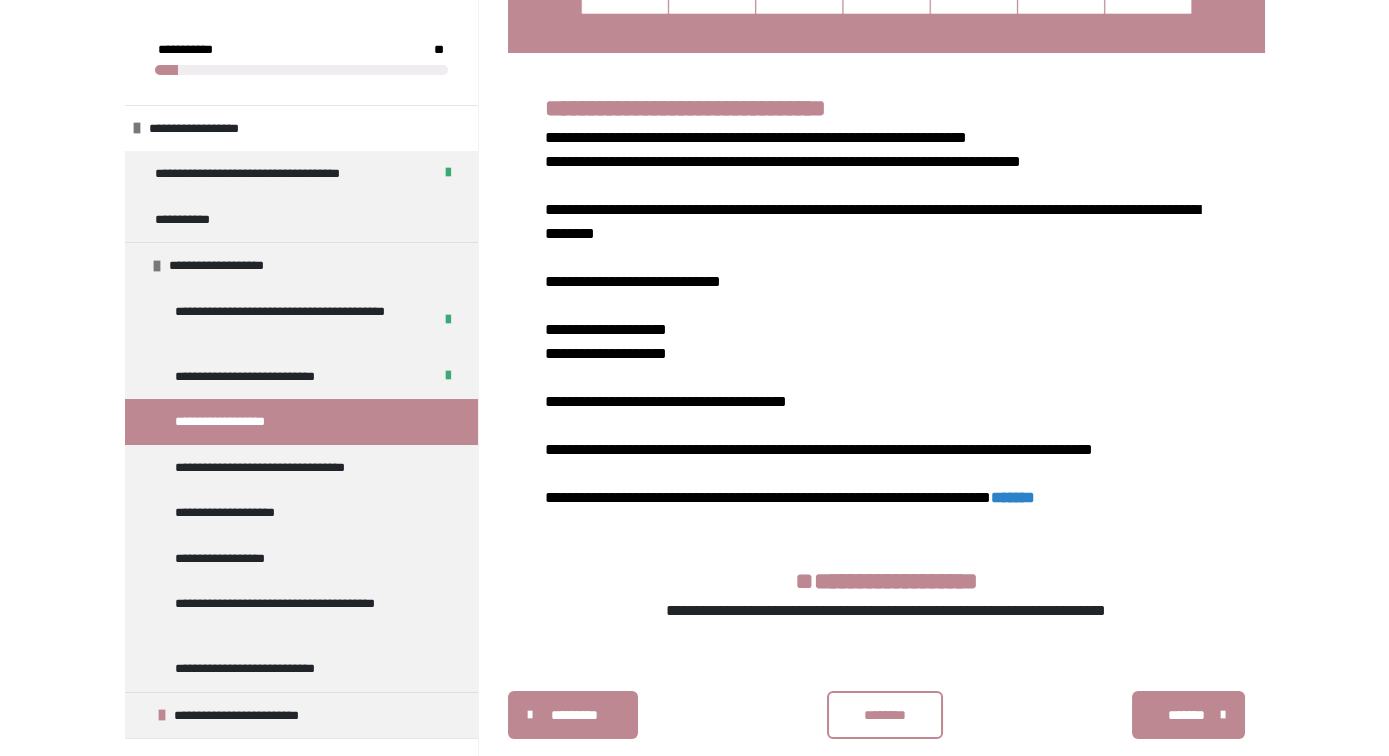 scroll, scrollTop: 1386, scrollLeft: 0, axis: vertical 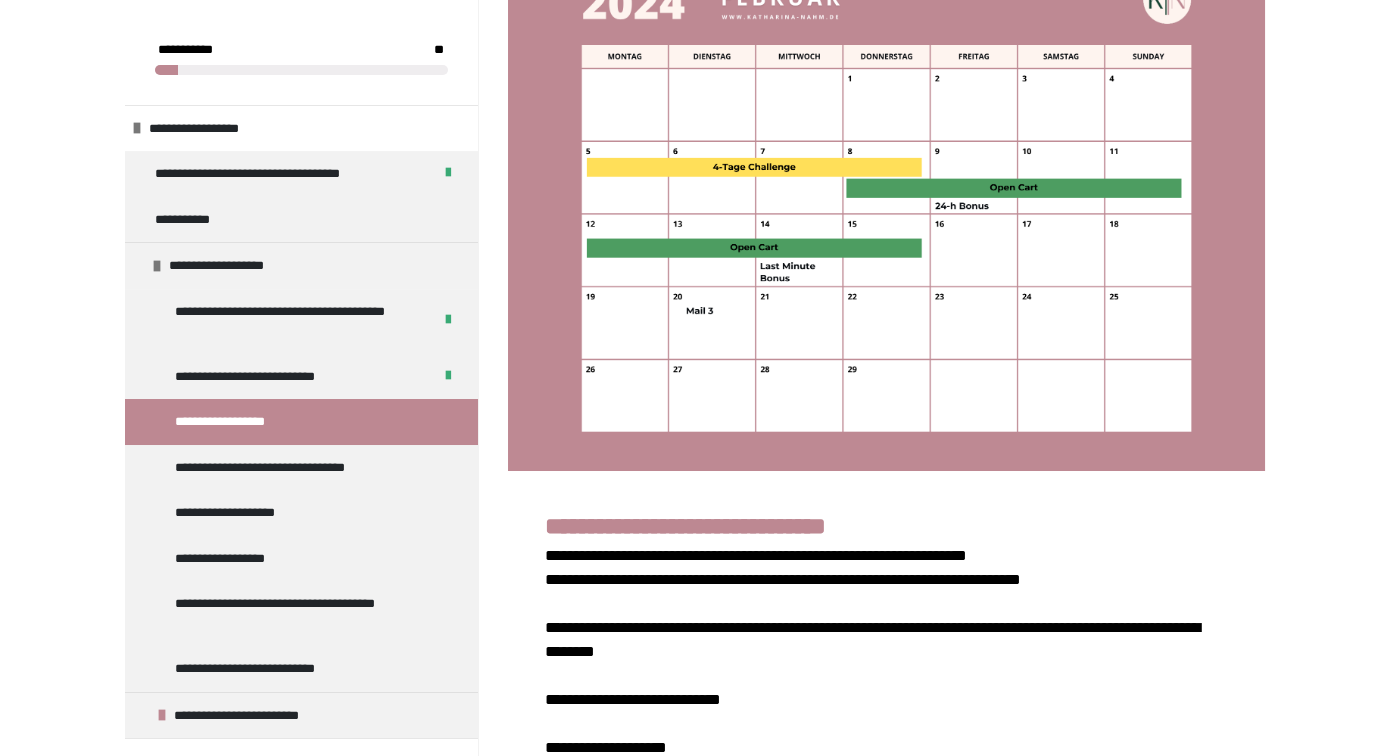 drag, startPoint x: 1401, startPoint y: 496, endPoint x: 1407, endPoint y: 131, distance: 365.04932 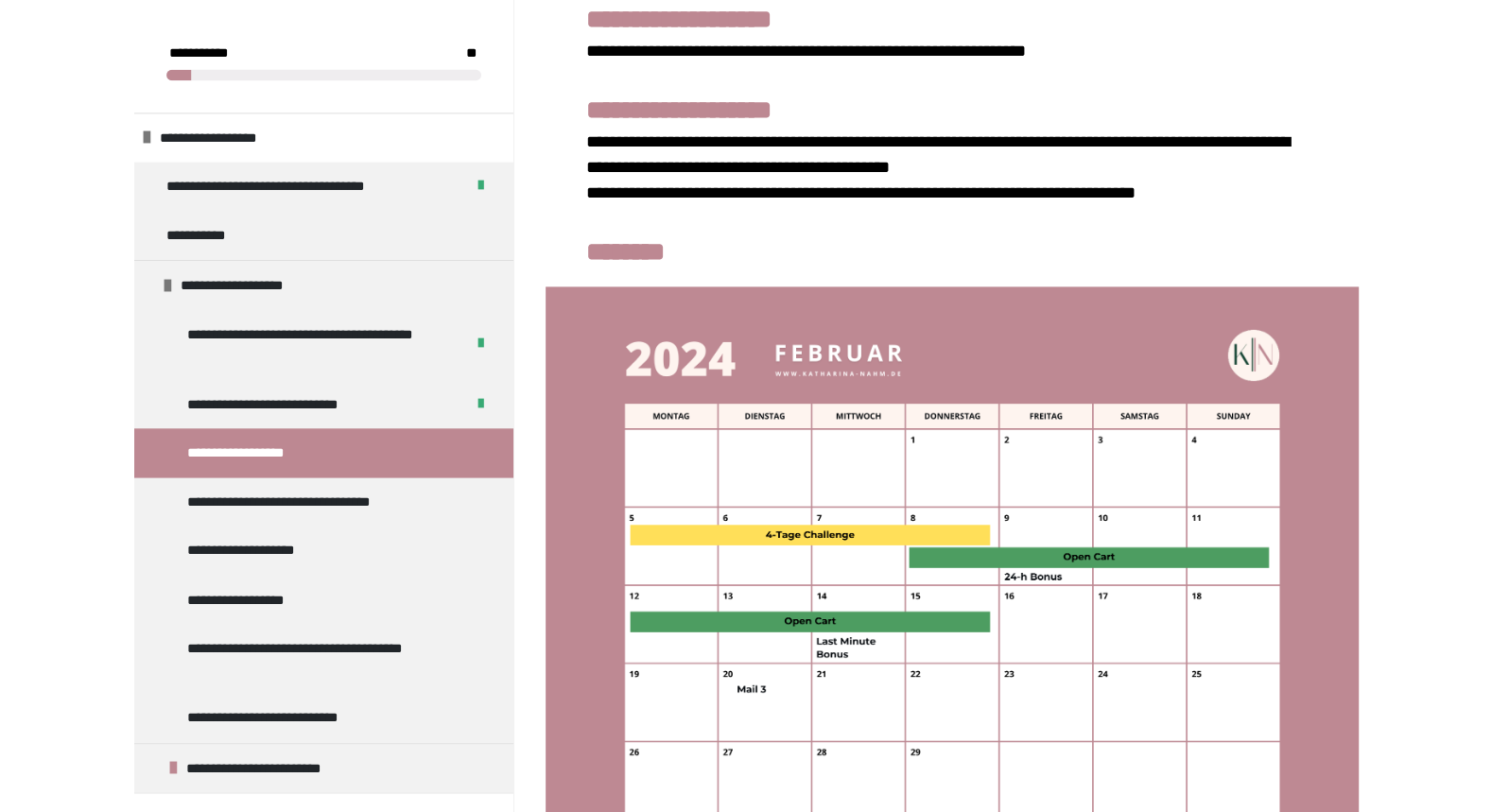 scroll, scrollTop: 496, scrollLeft: 0, axis: vertical 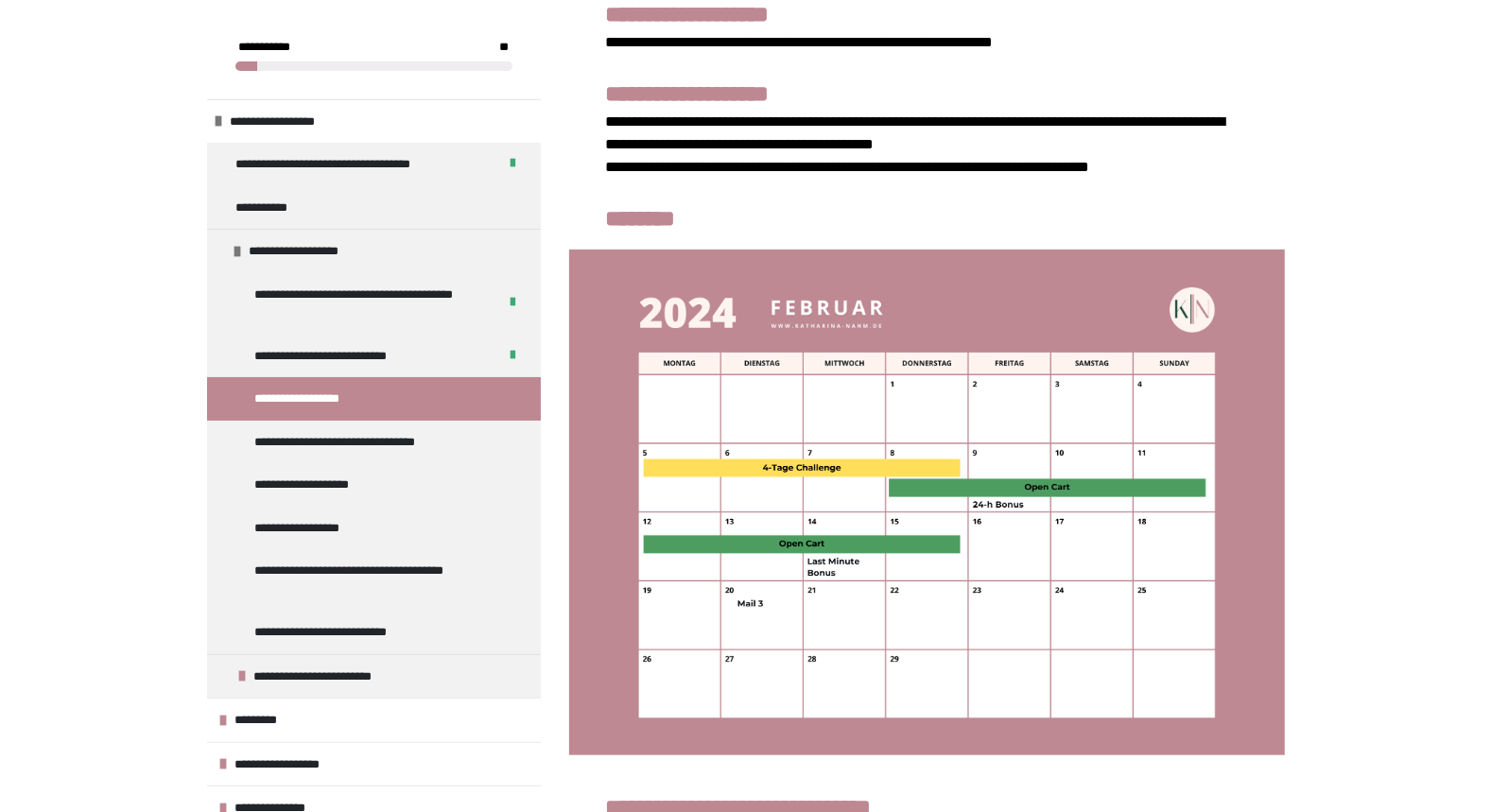 click on "**********" at bounding box center (746, 525) 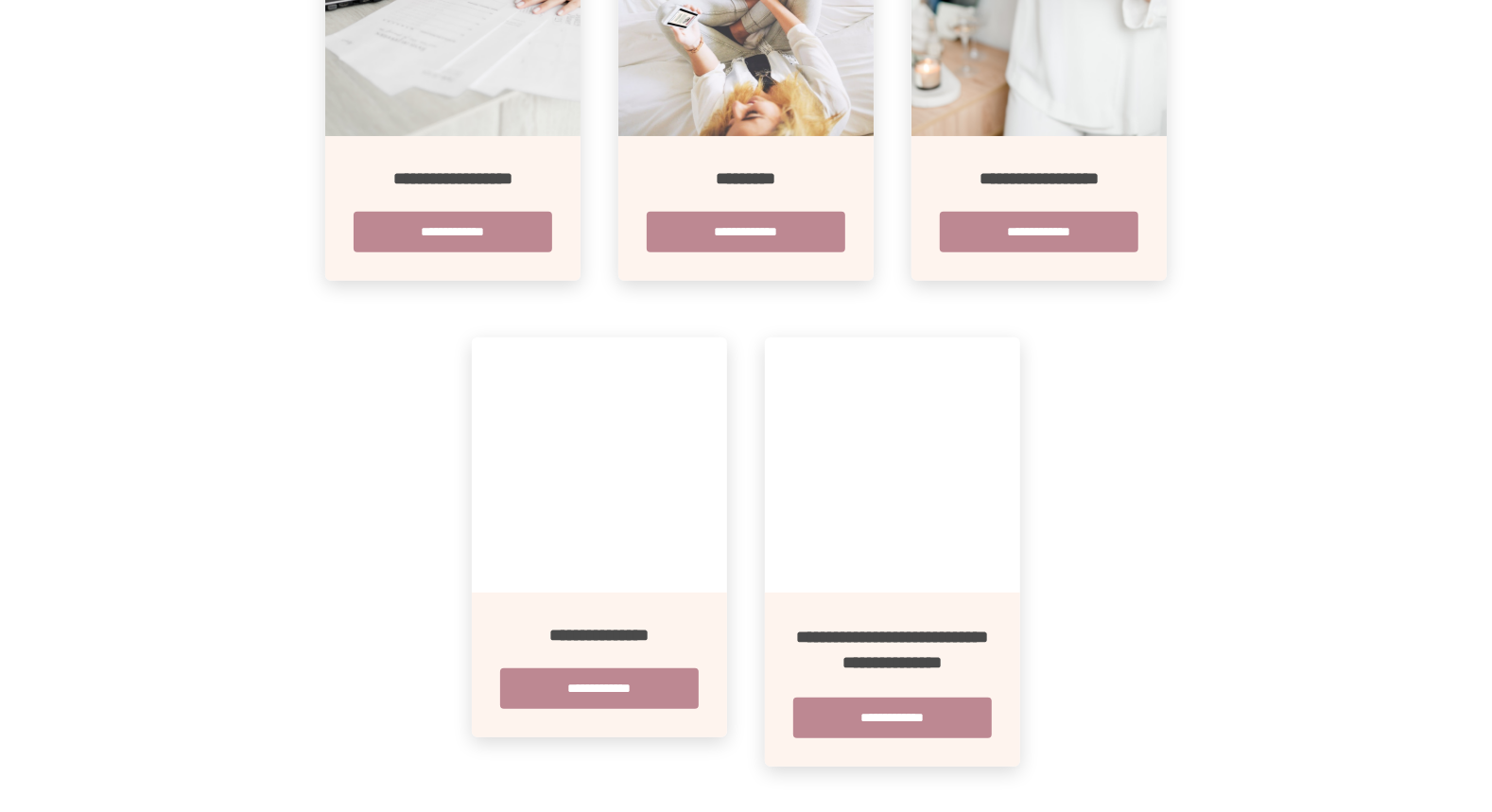 scroll, scrollTop: 623, scrollLeft: 0, axis: vertical 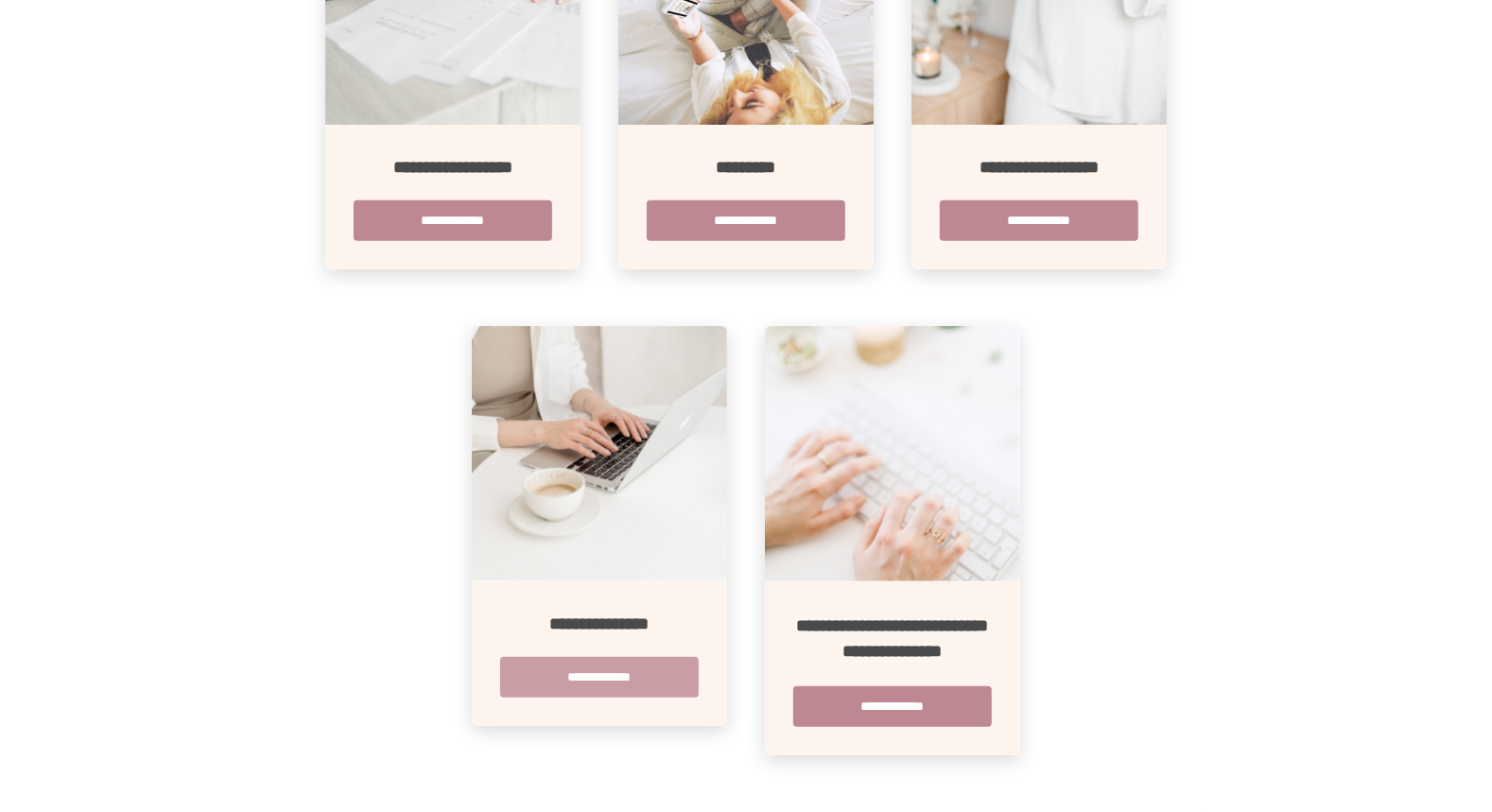 click on "**********" at bounding box center (599, 677) 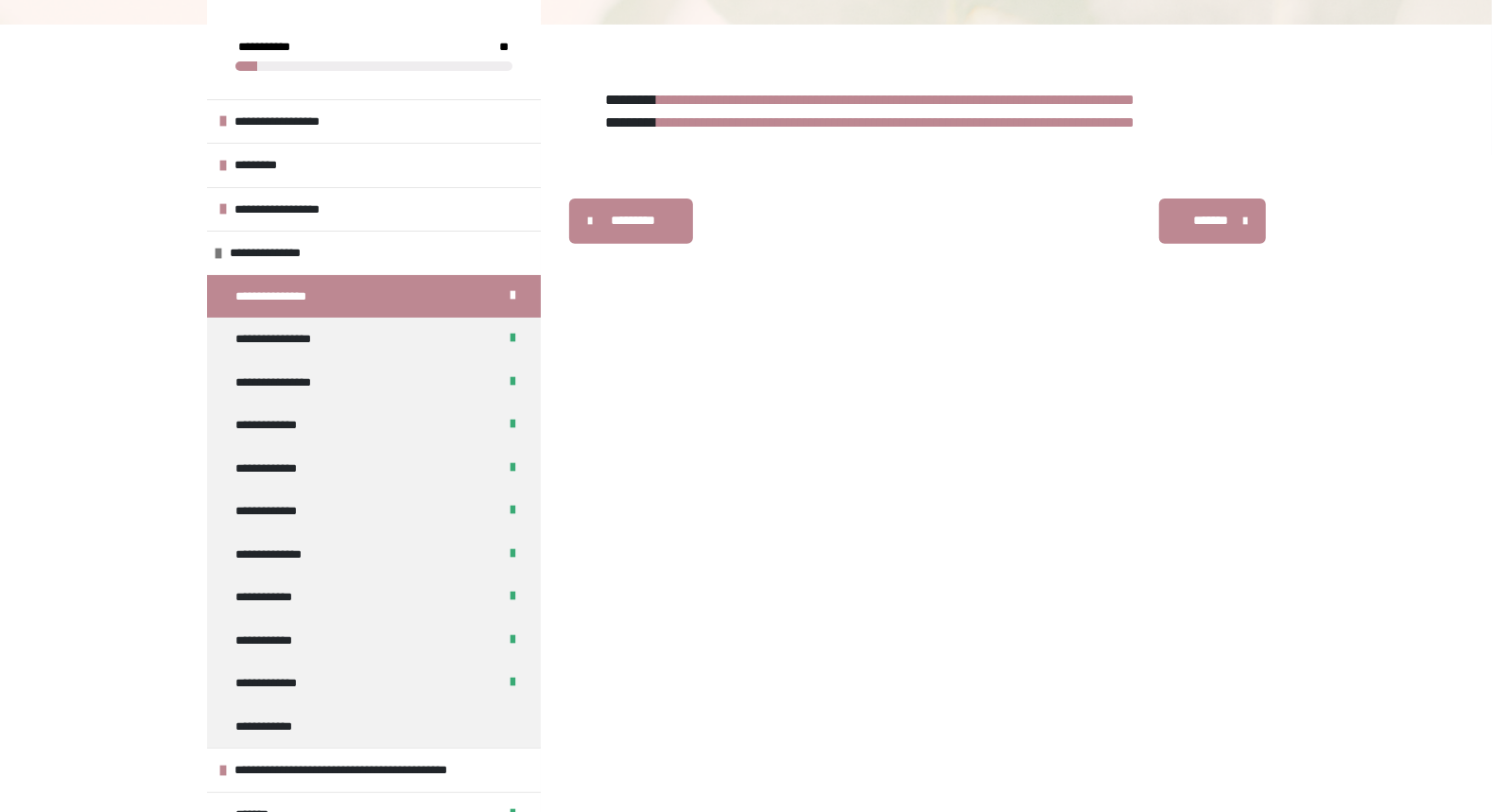 scroll, scrollTop: 335, scrollLeft: 0, axis: vertical 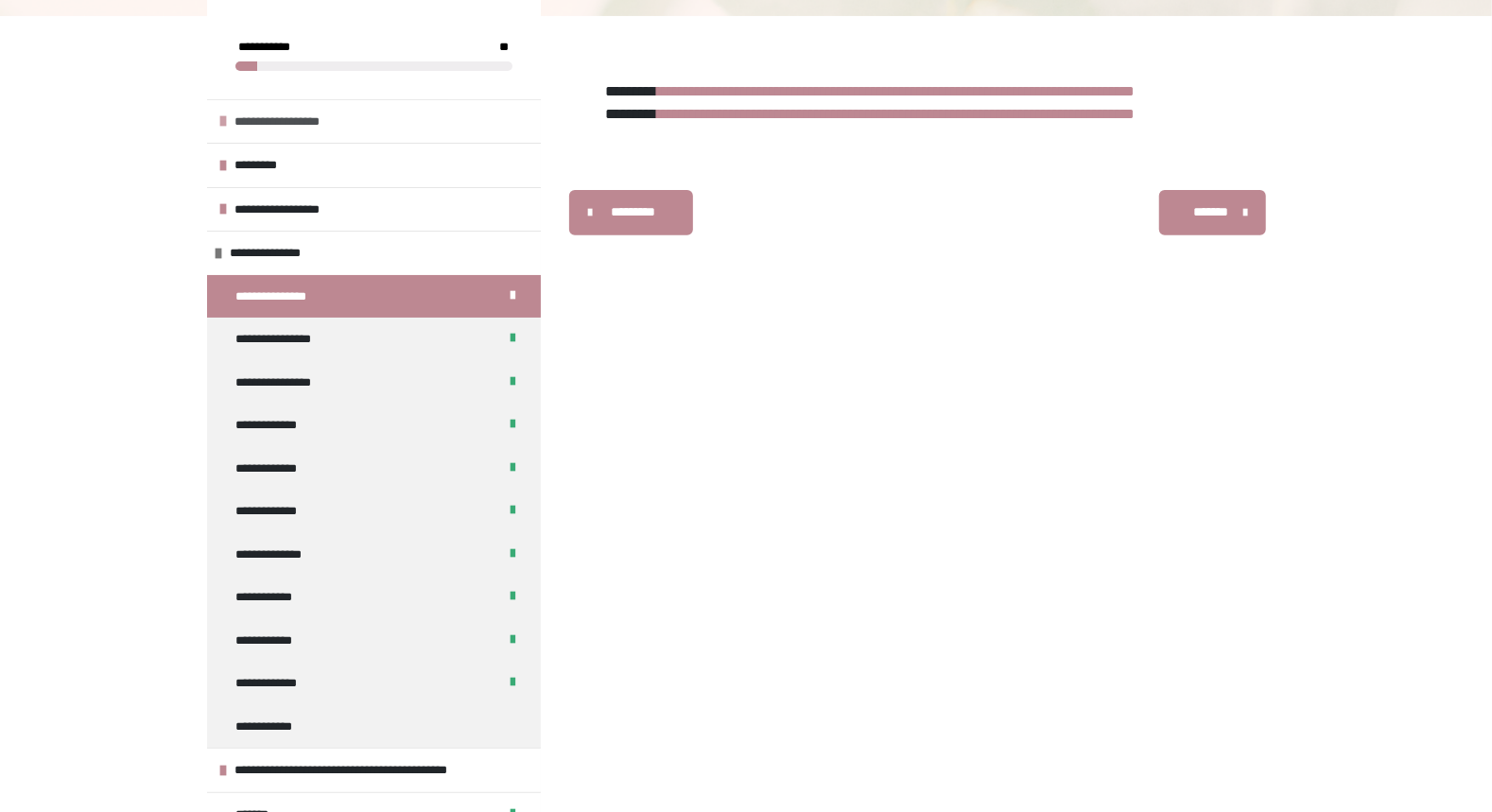 click on "**********" at bounding box center [373, 121] 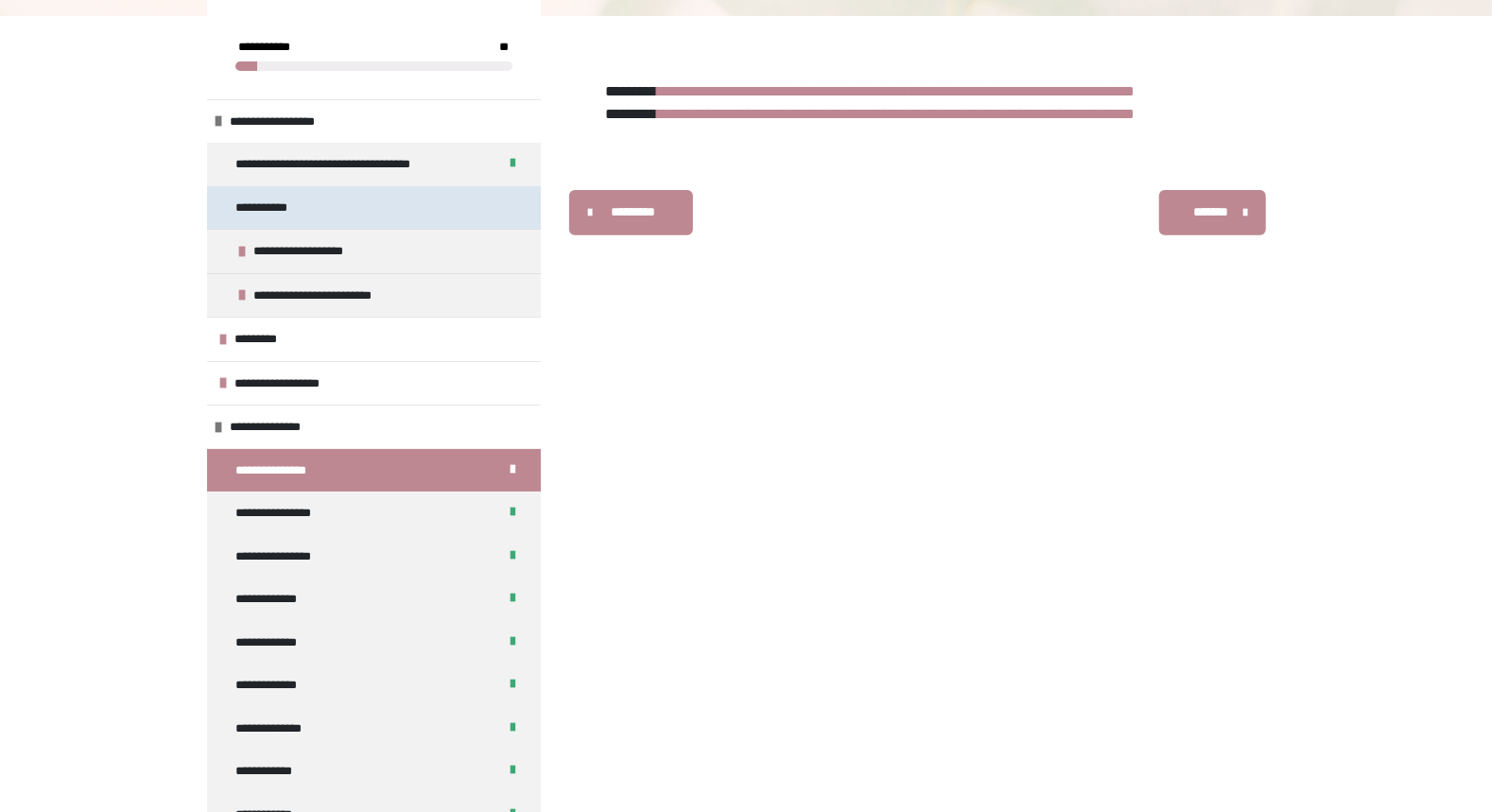 click on "**********" at bounding box center [271, 208] 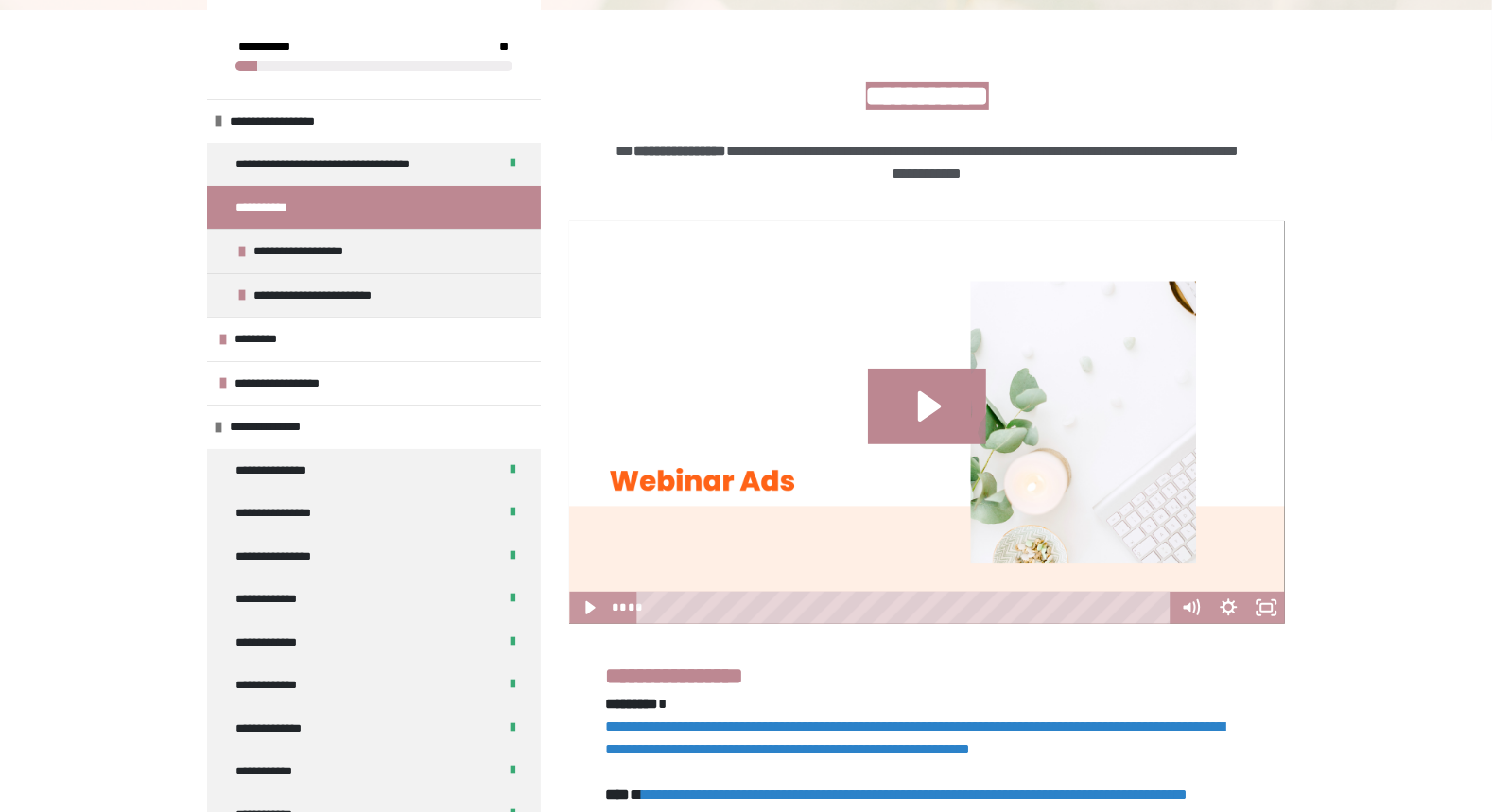 scroll, scrollTop: 192, scrollLeft: 0, axis: vertical 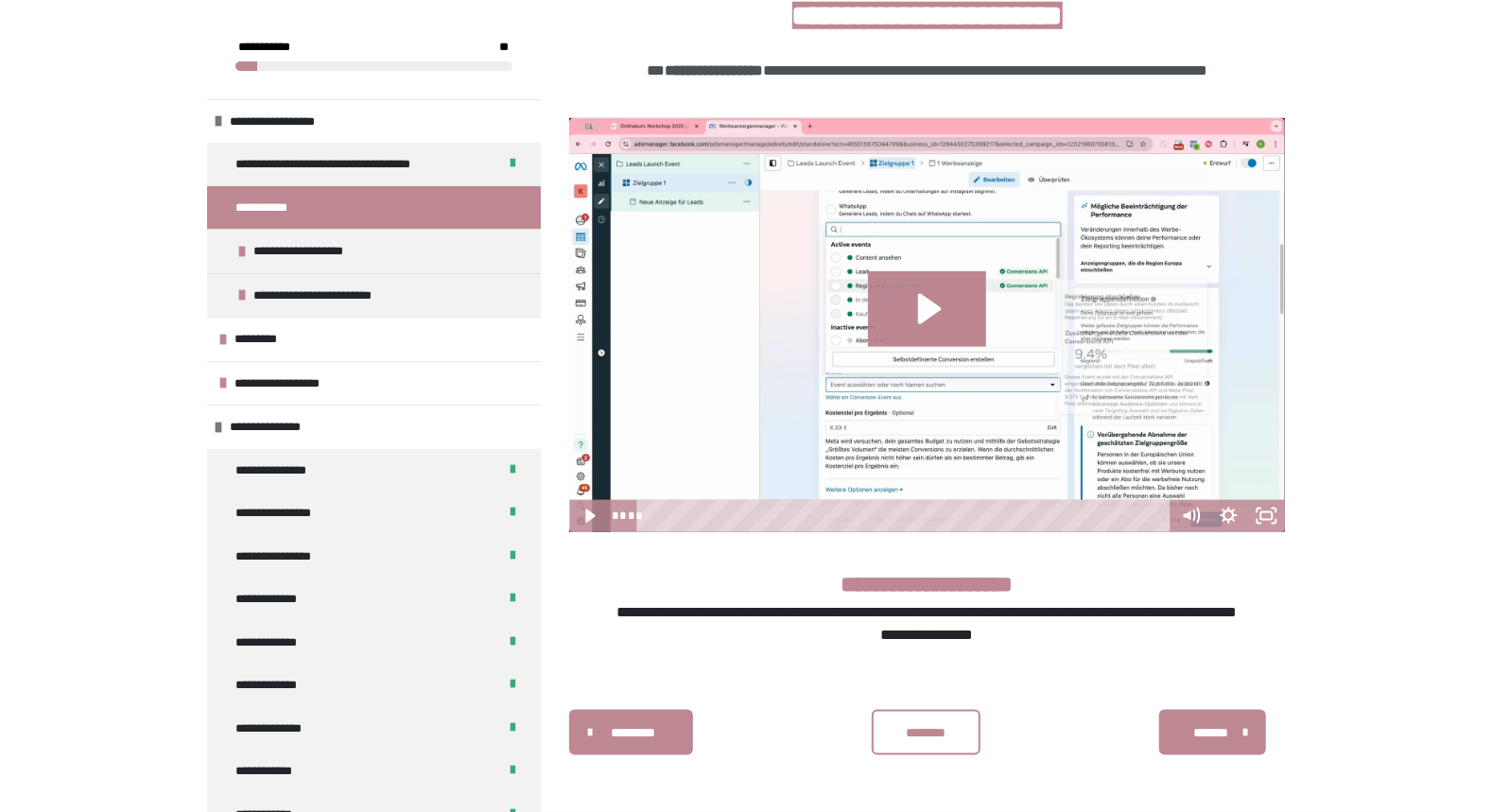 click on "********" at bounding box center [927, 733] 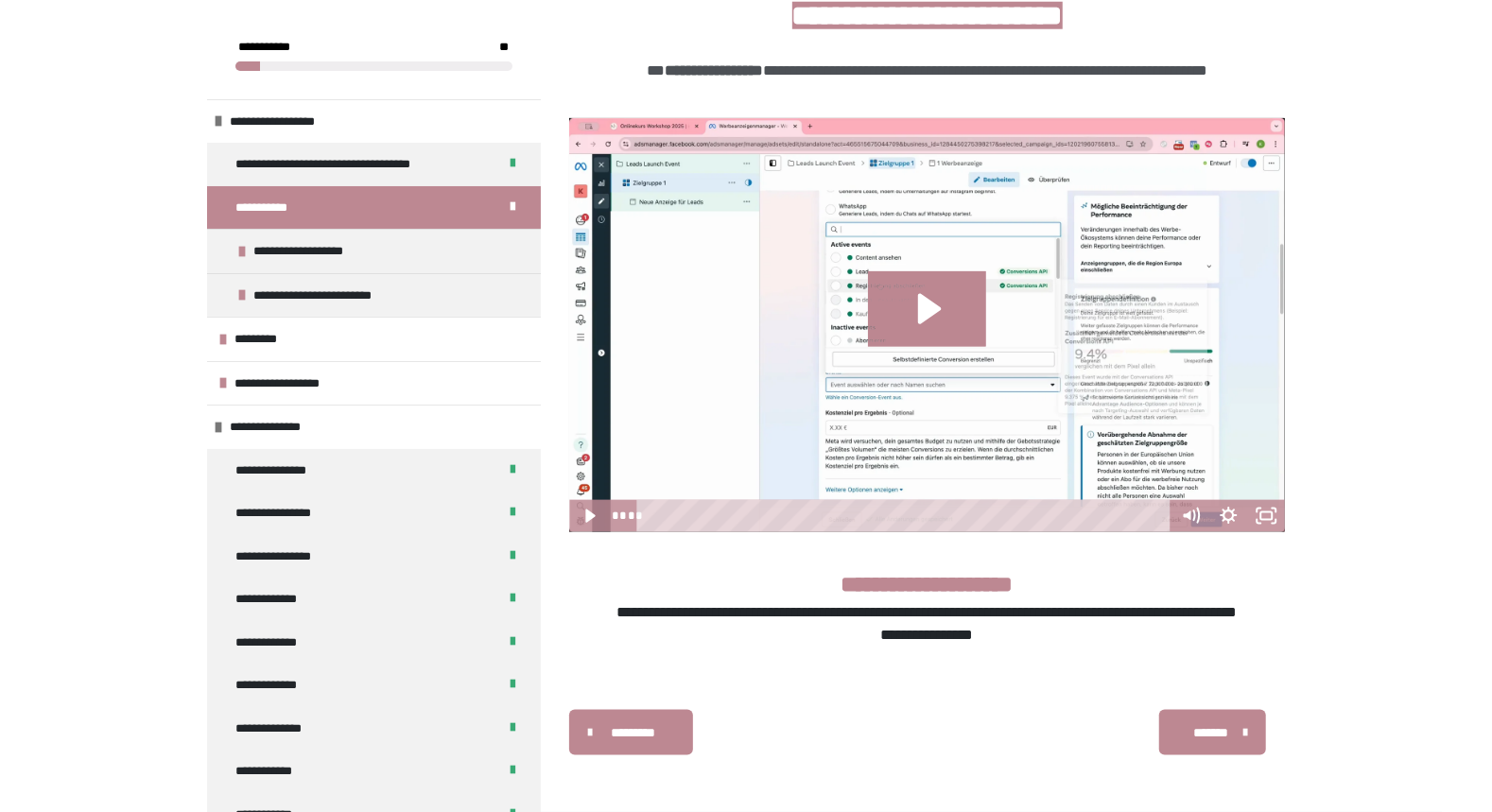 click on "**********" at bounding box center (746, -164) 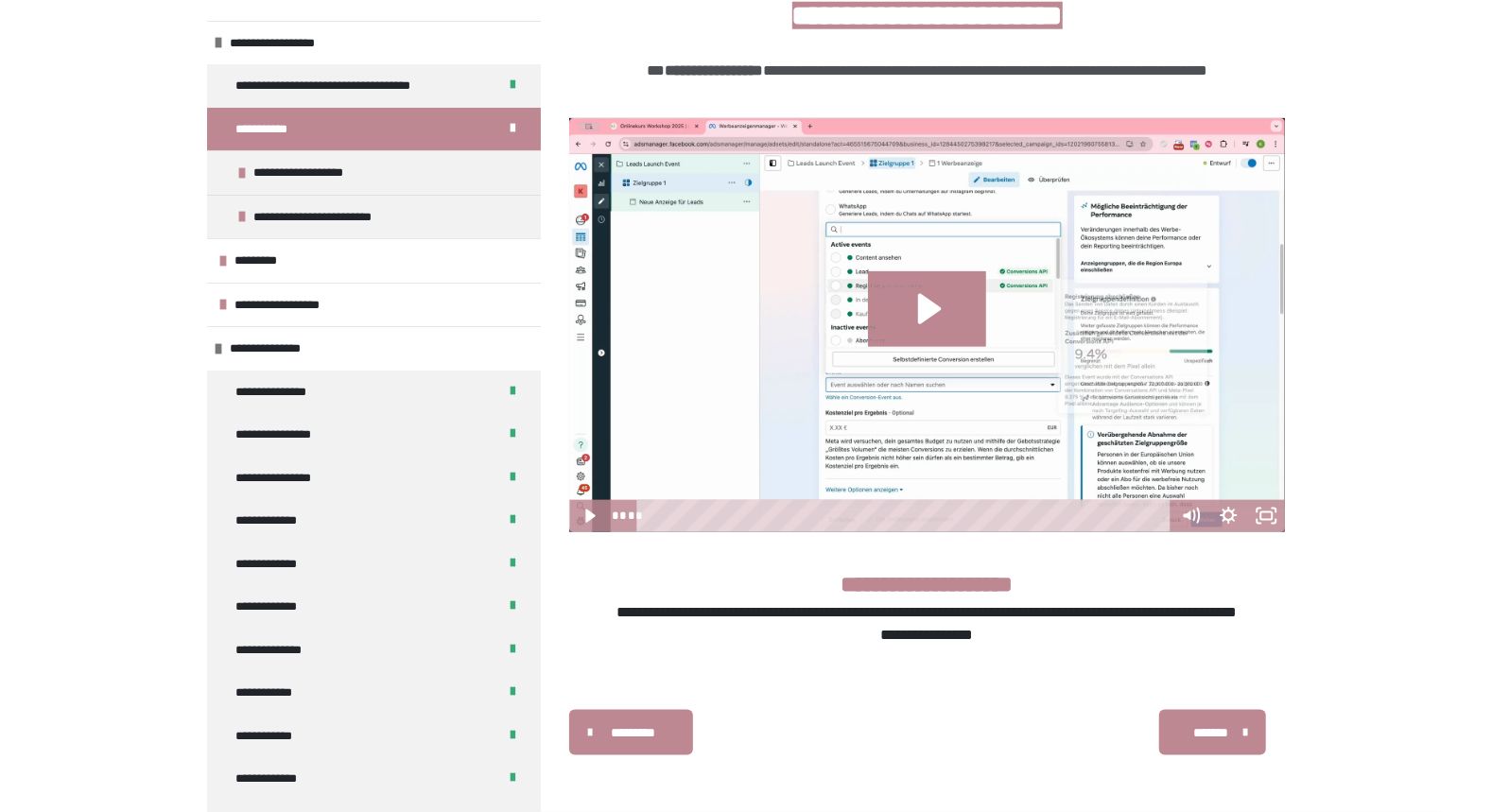 scroll, scrollTop: 69, scrollLeft: 0, axis: vertical 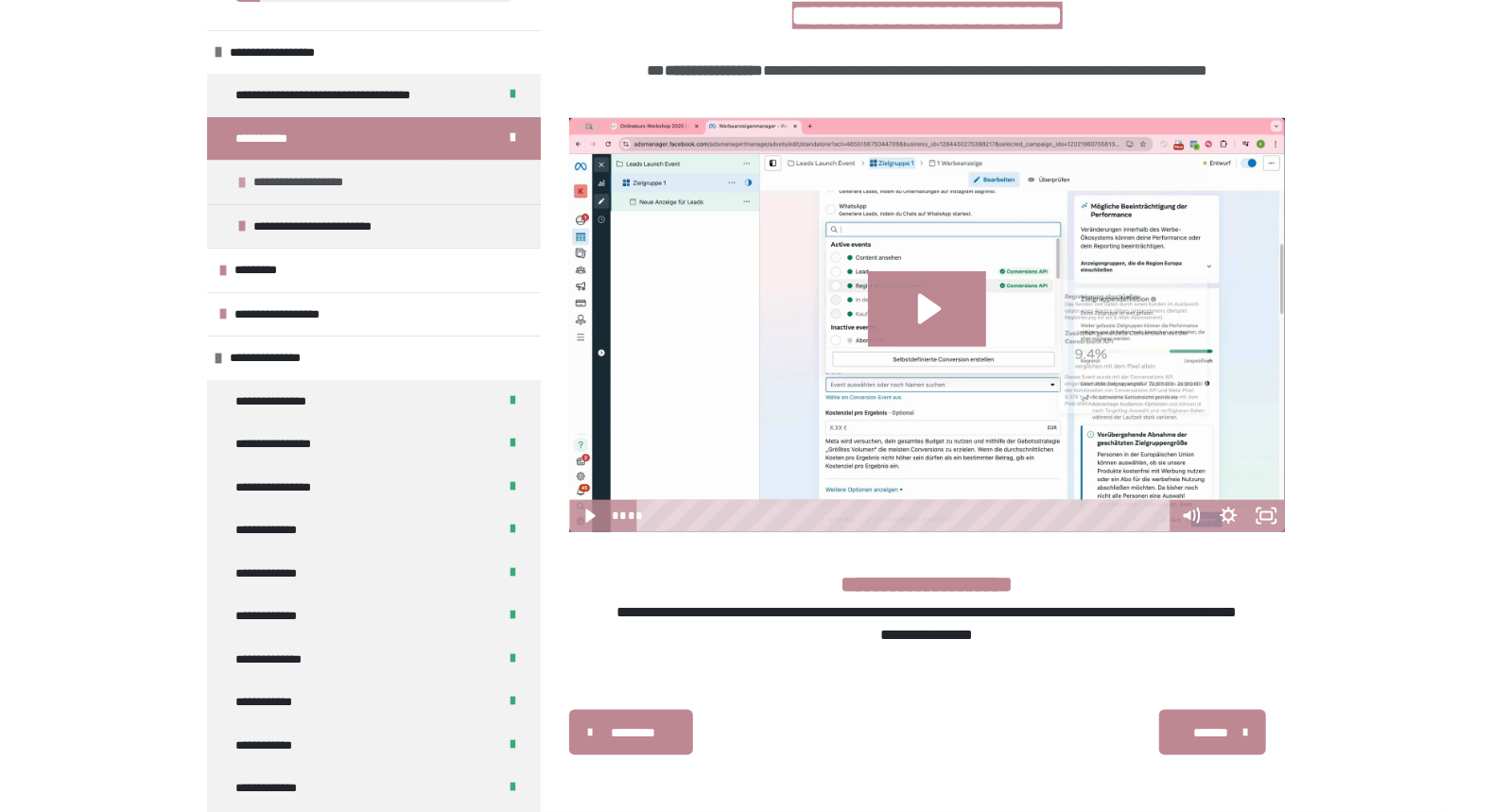 click at bounding box center (242, 182) 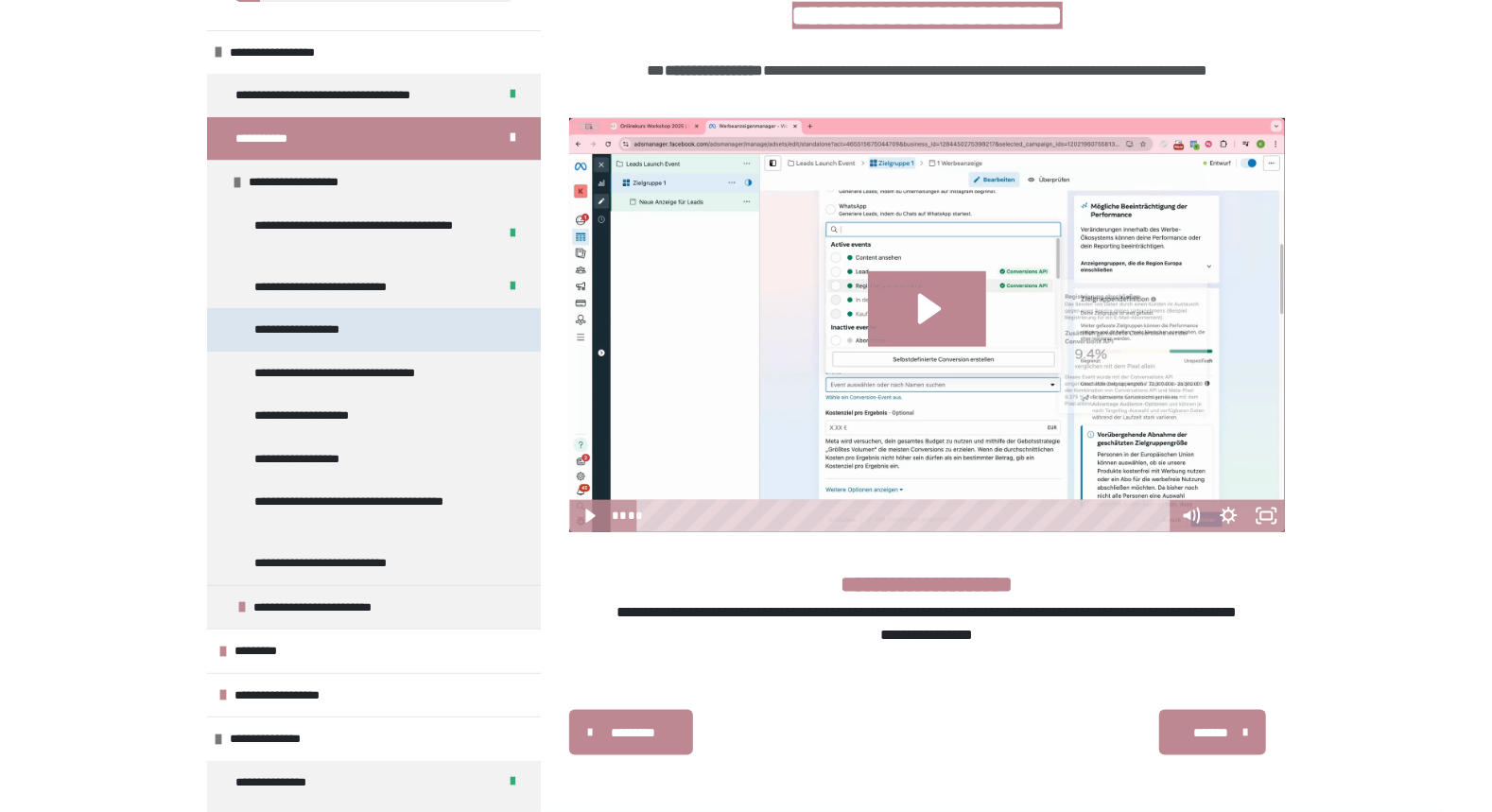 click on "**********" at bounding box center [305, 330] 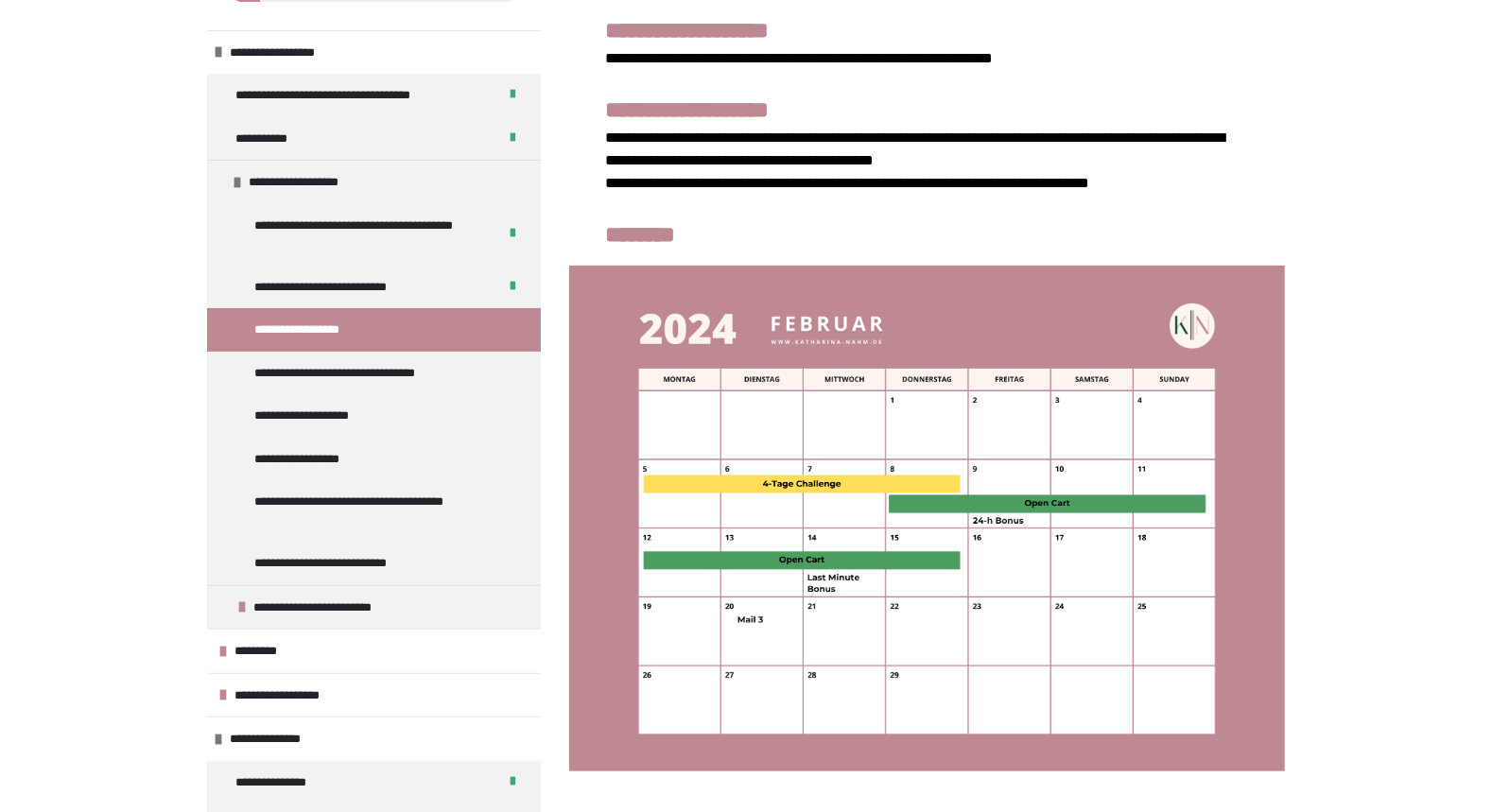scroll, scrollTop: 482, scrollLeft: 0, axis: vertical 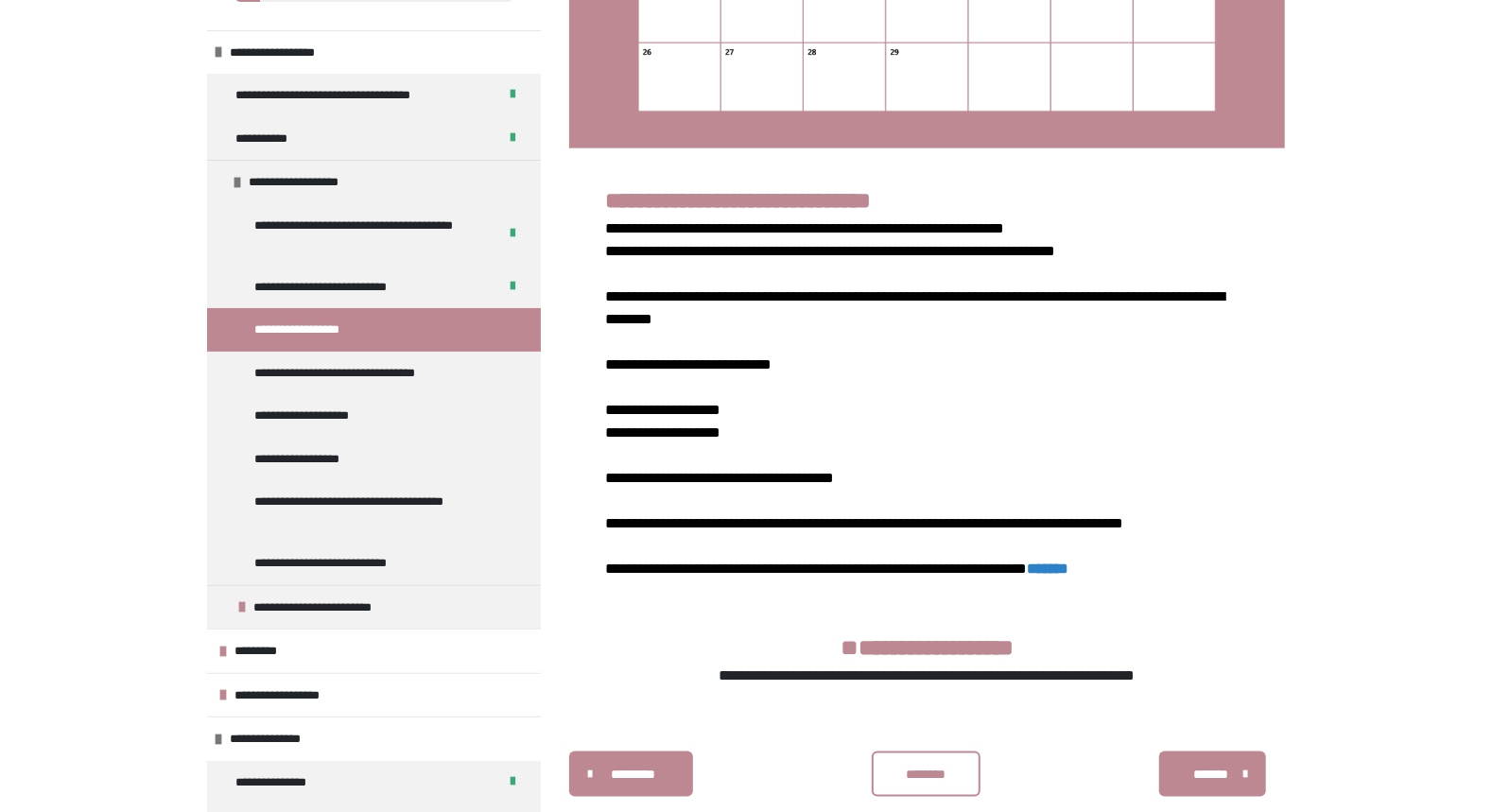 click on "**********" at bounding box center (746, -83) 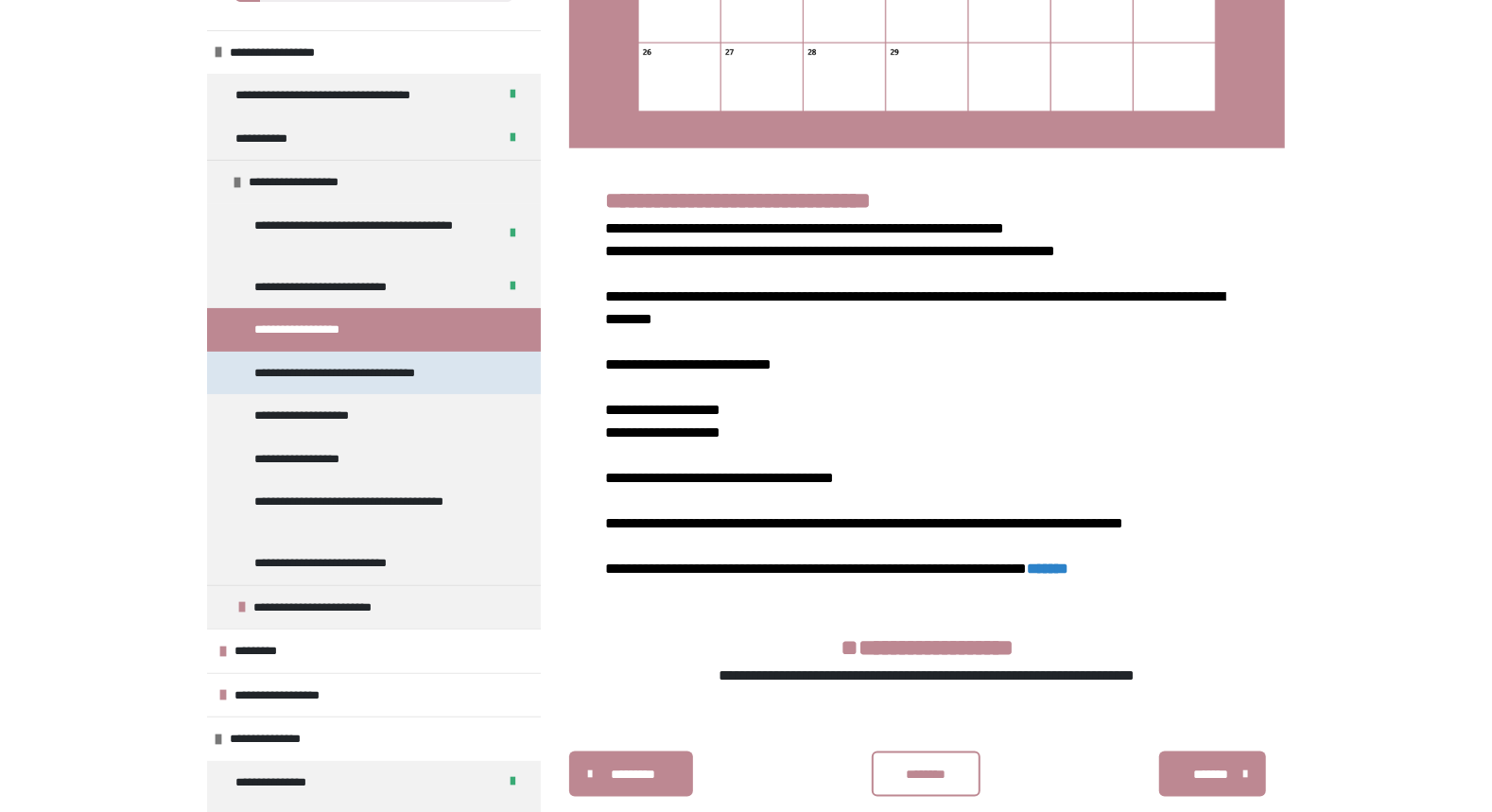 click on "**********" at bounding box center [358, 373] 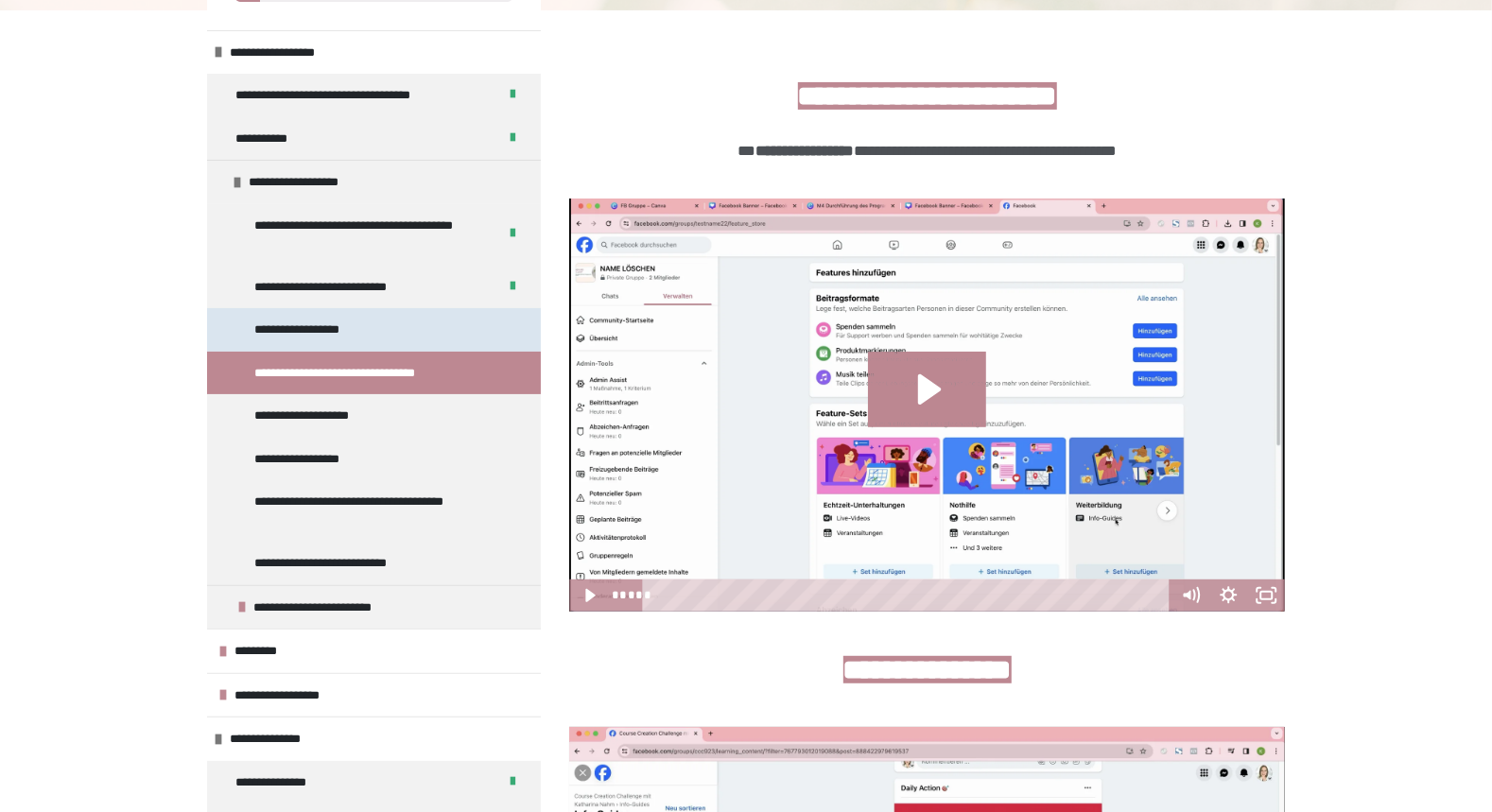 click on "**********" at bounding box center [305, 330] 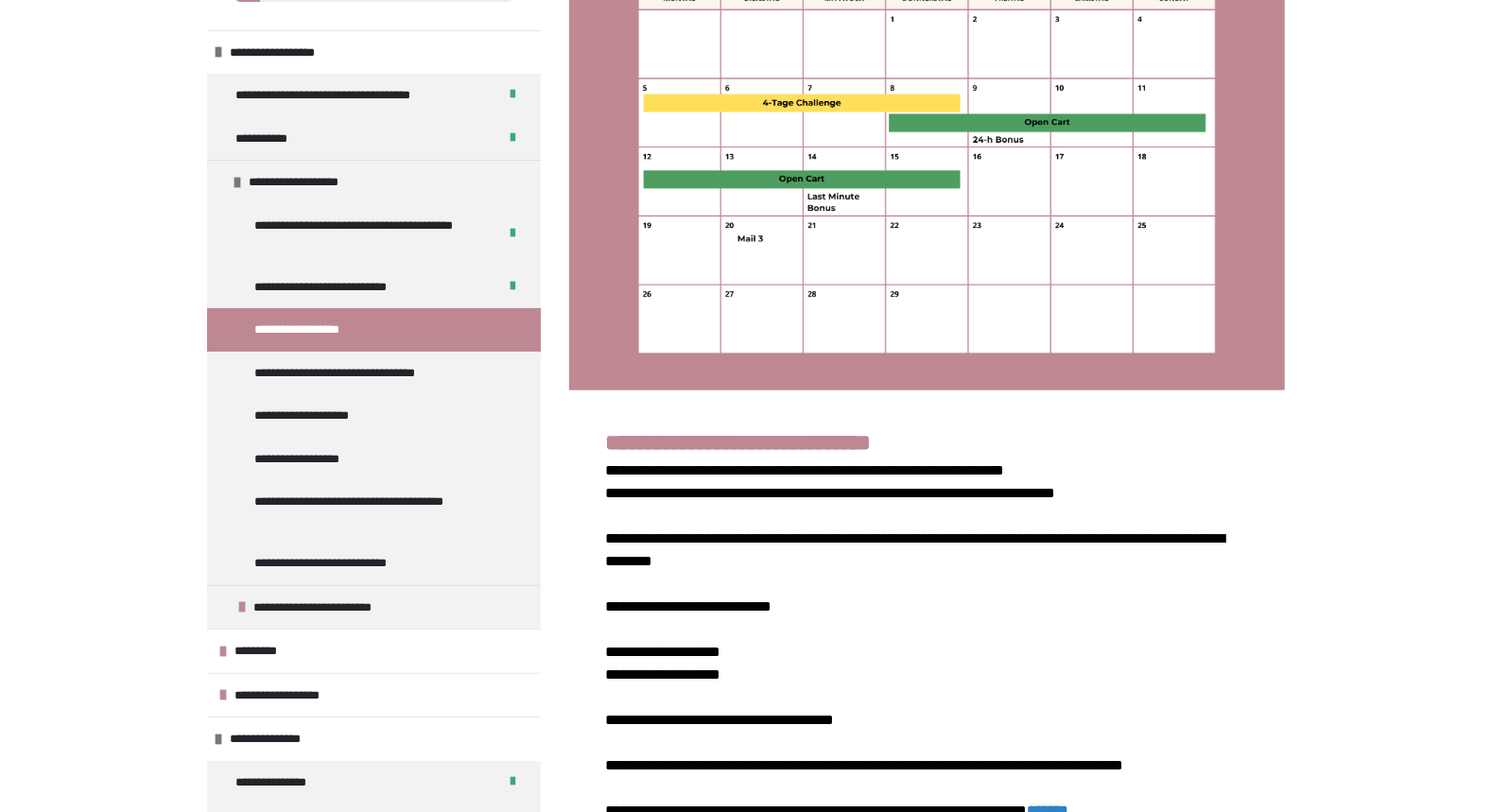 scroll, scrollTop: 1213, scrollLeft: 0, axis: vertical 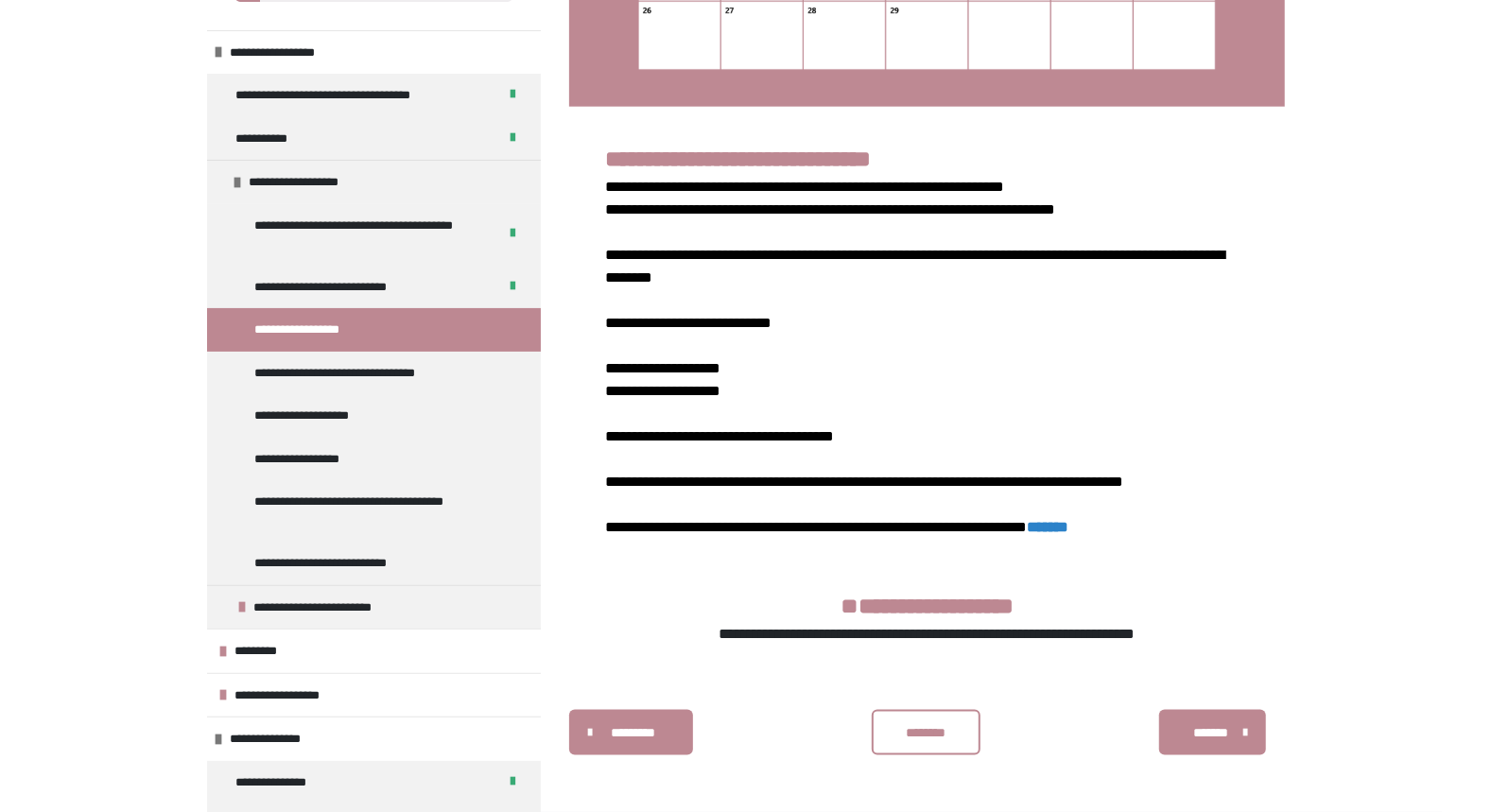 click on "********" at bounding box center [927, 733] 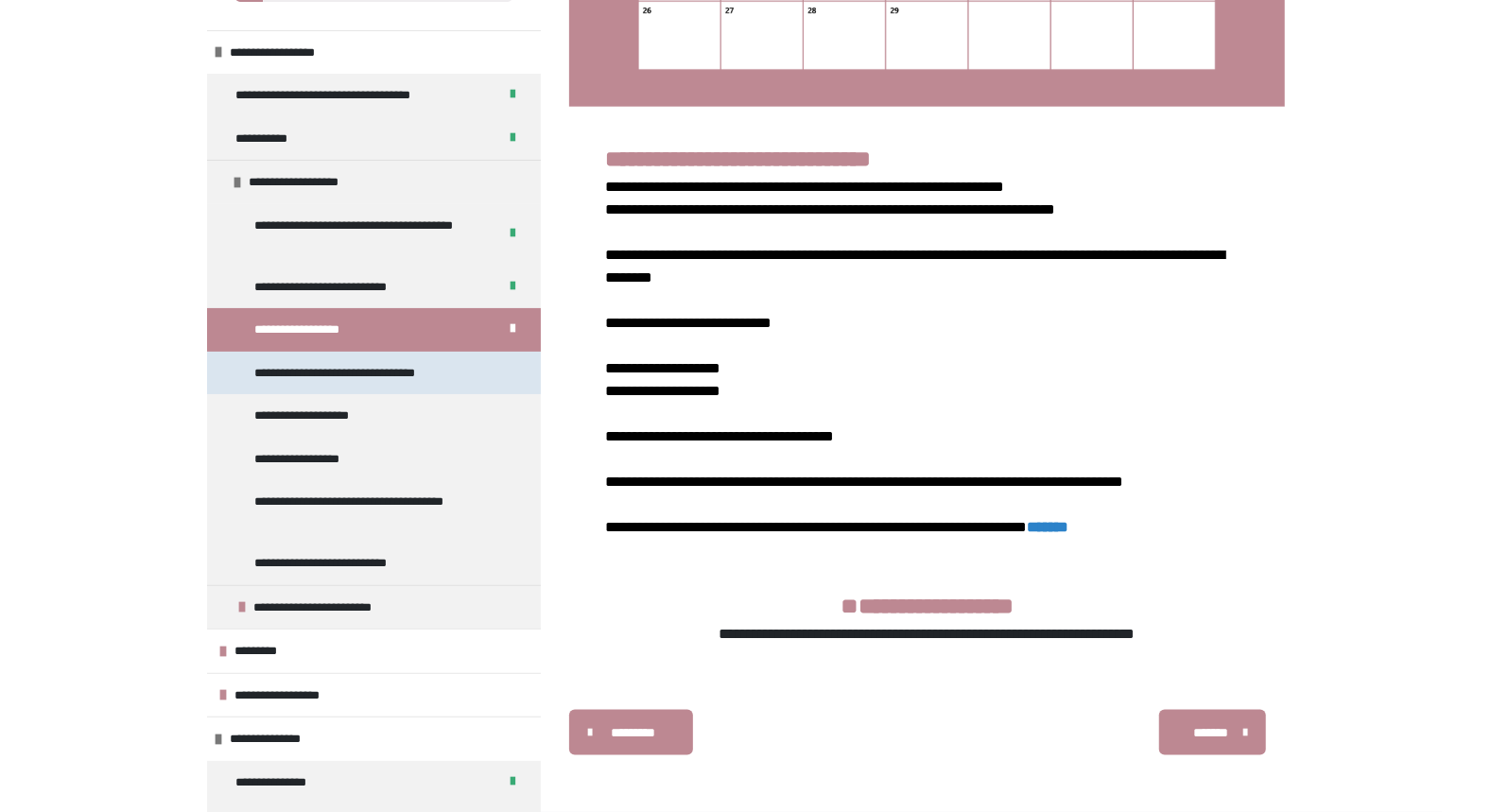 click on "**********" at bounding box center [358, 373] 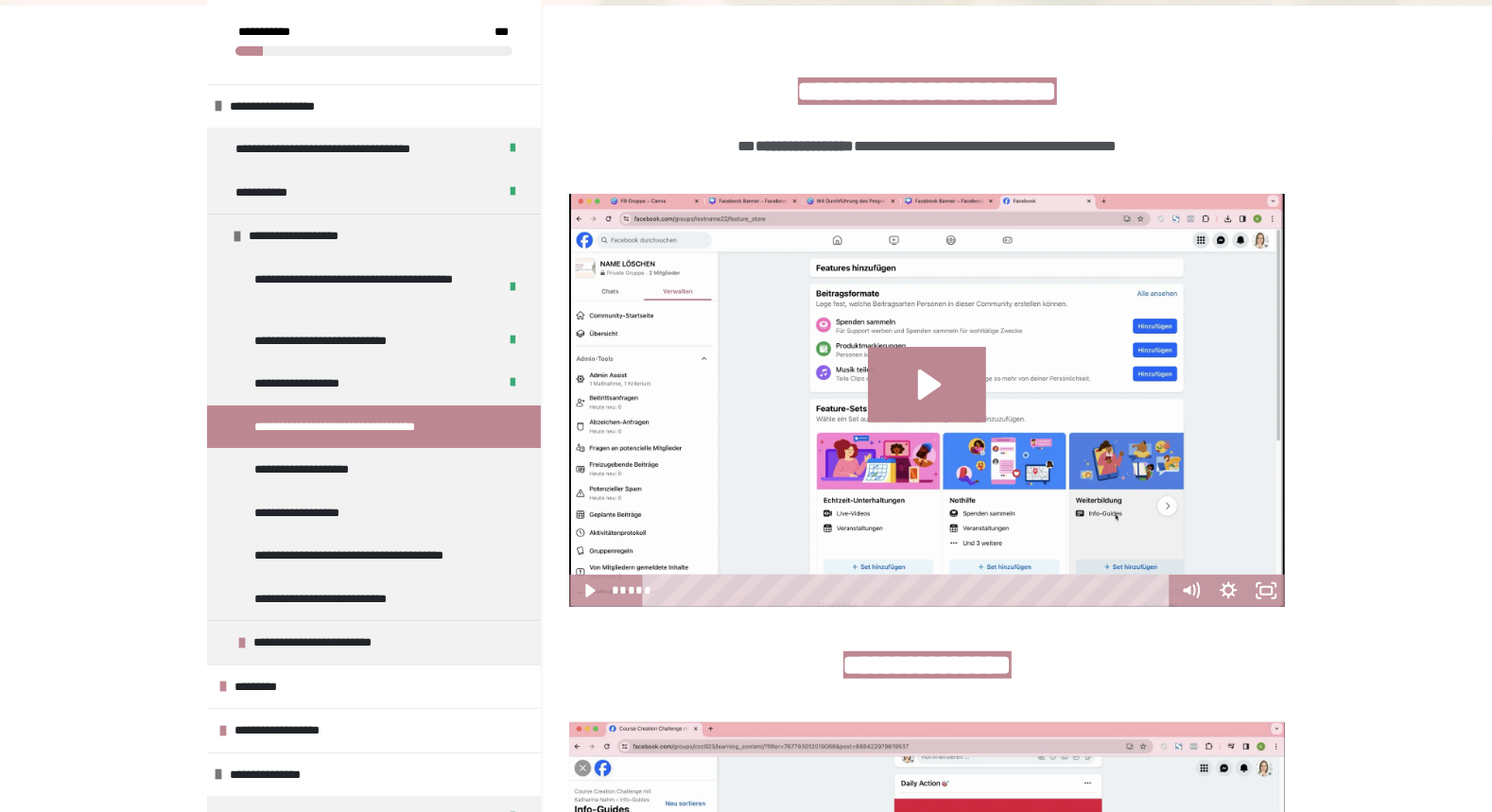 scroll, scrollTop: 351, scrollLeft: 0, axis: vertical 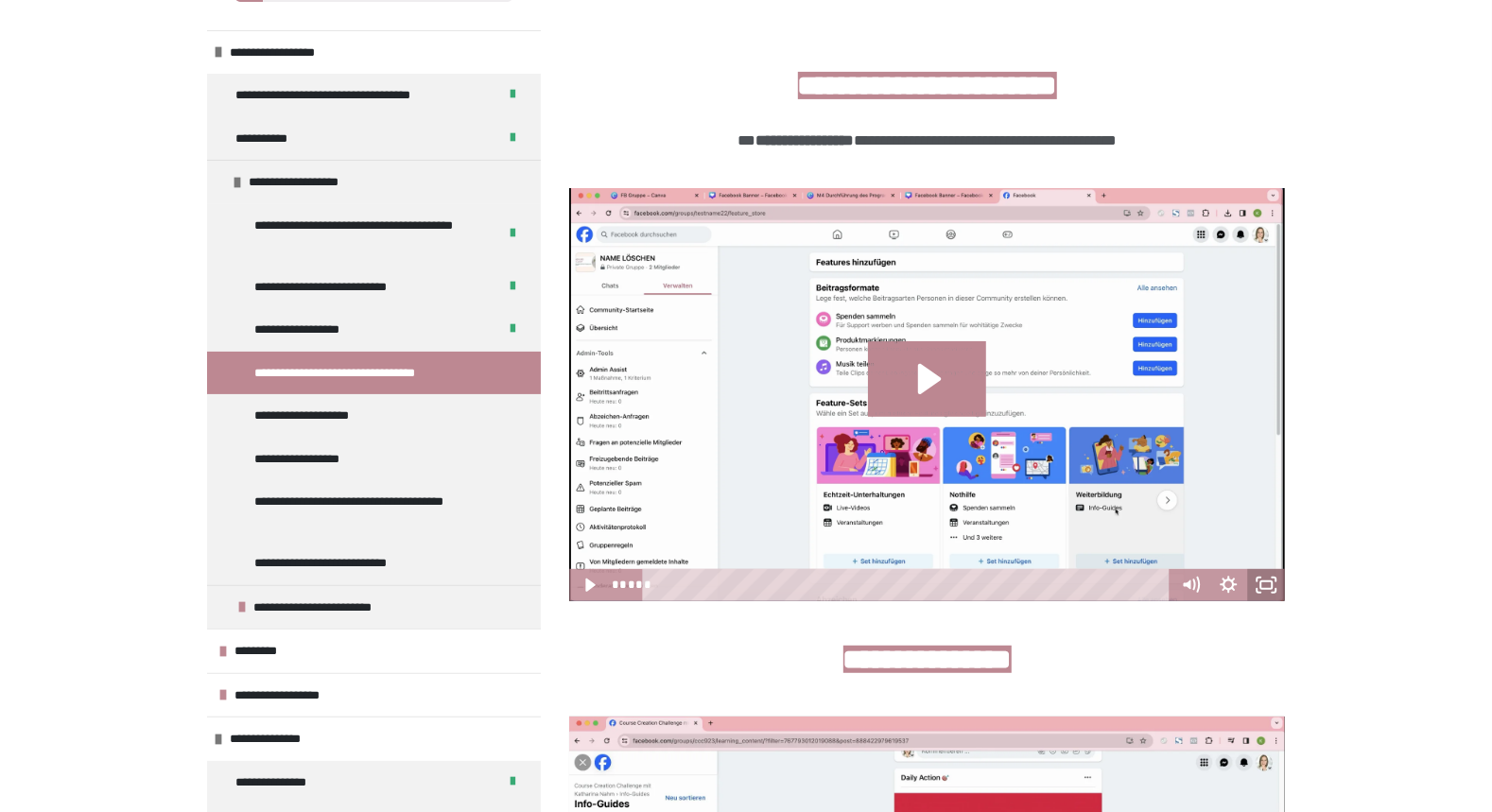 click 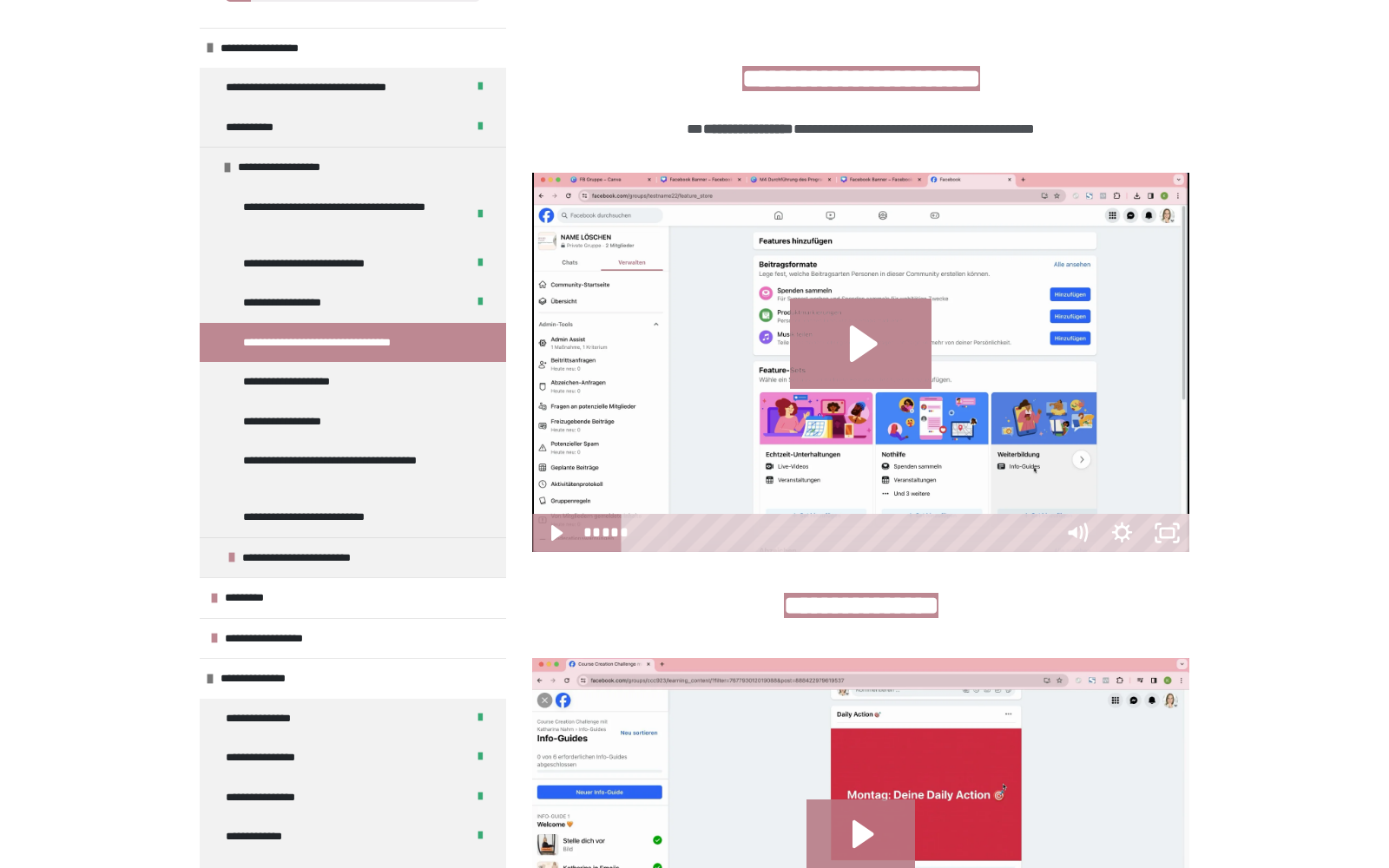 type 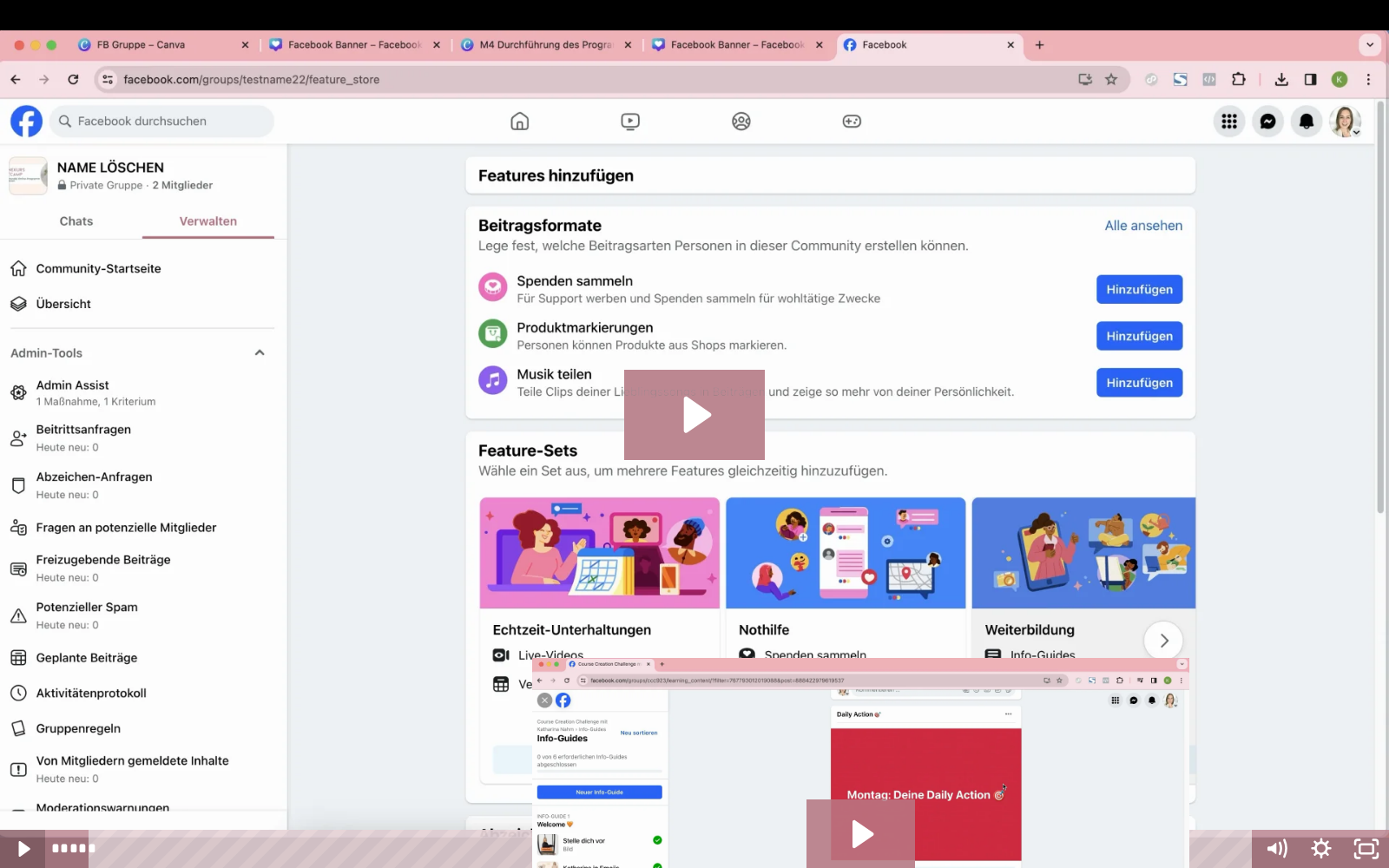 click 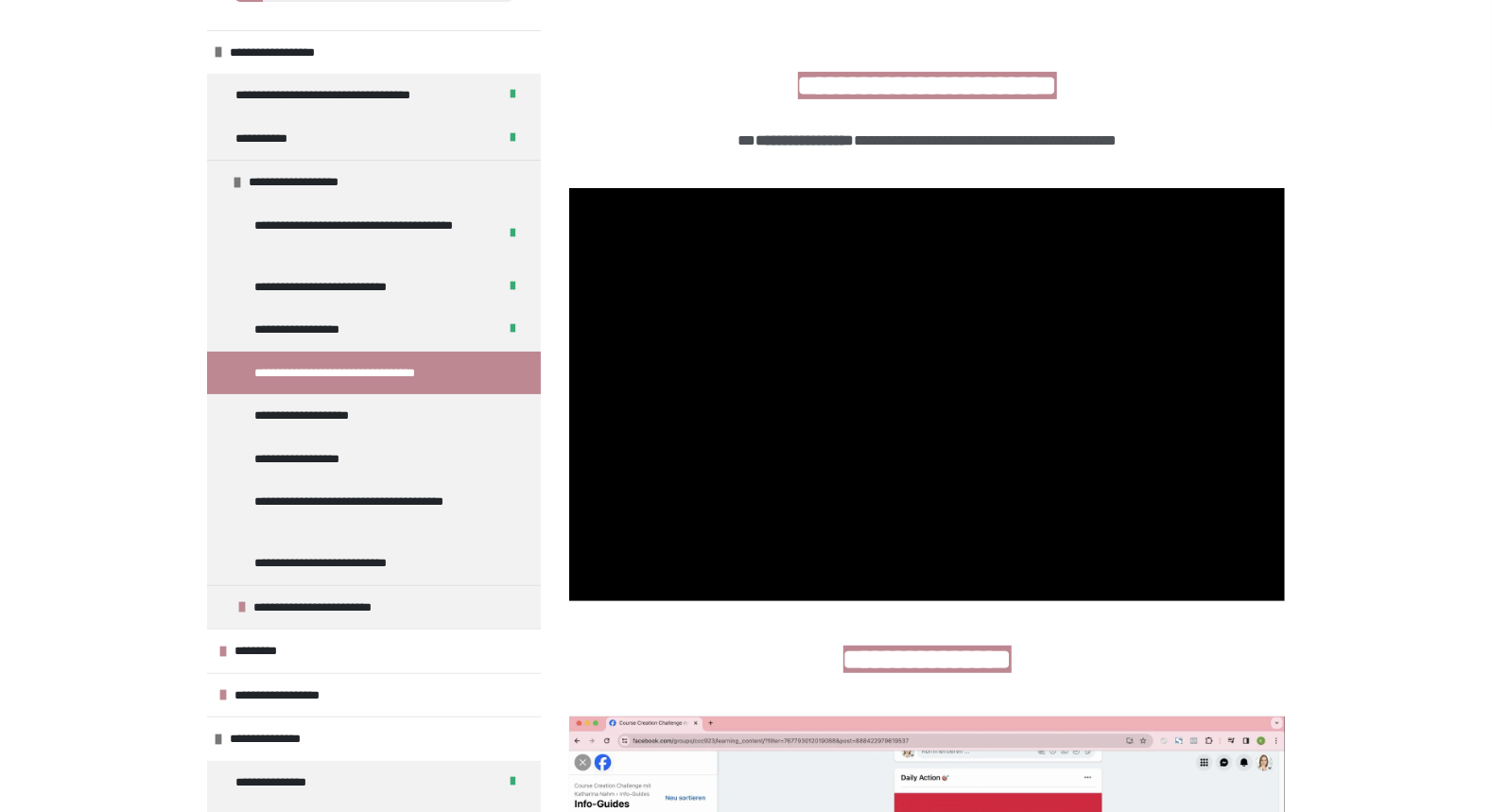 click on "**********" at bounding box center [927, 659] 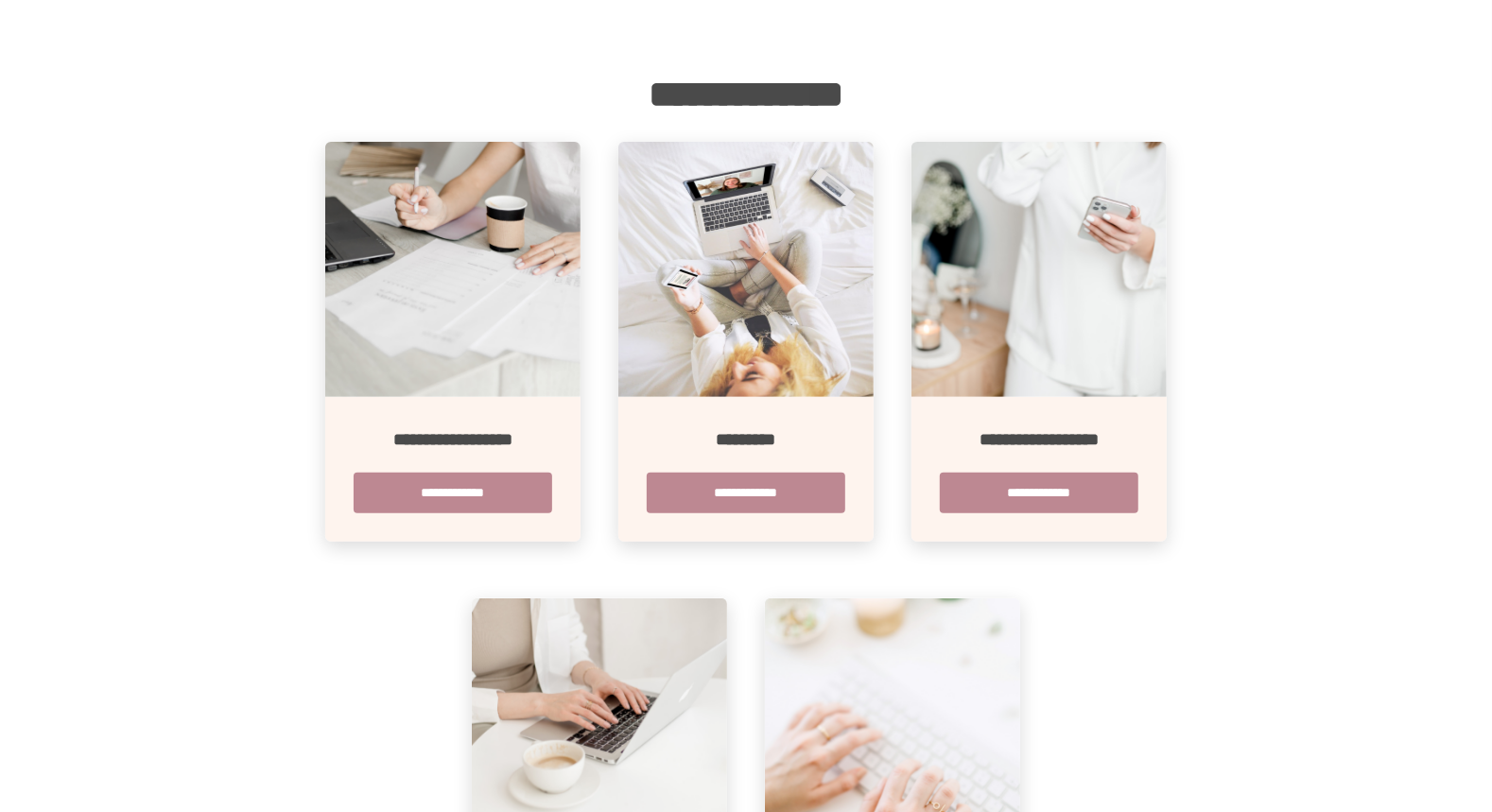 scroll, scrollTop: 0, scrollLeft: 0, axis: both 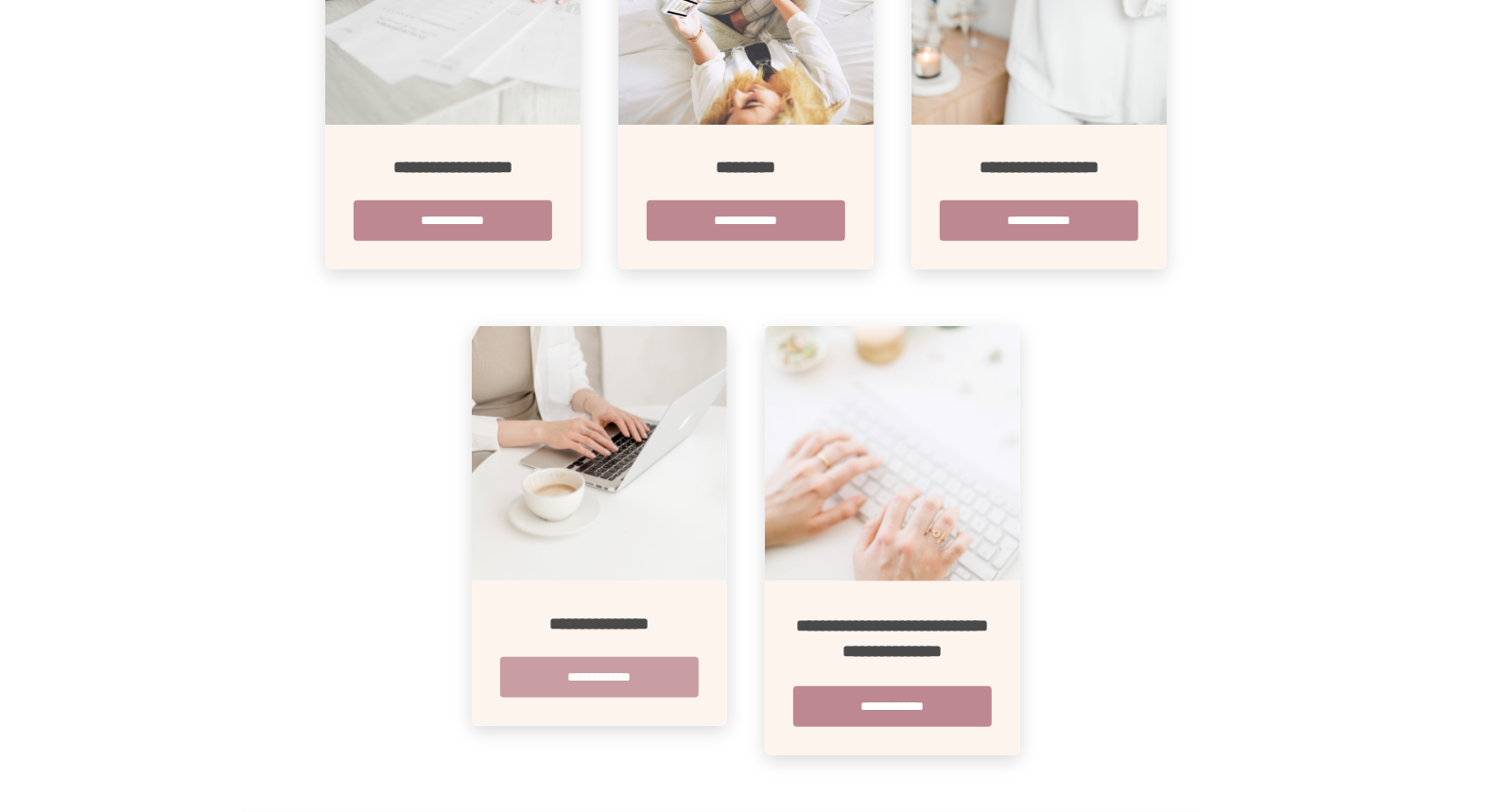 click on "**********" at bounding box center (599, 677) 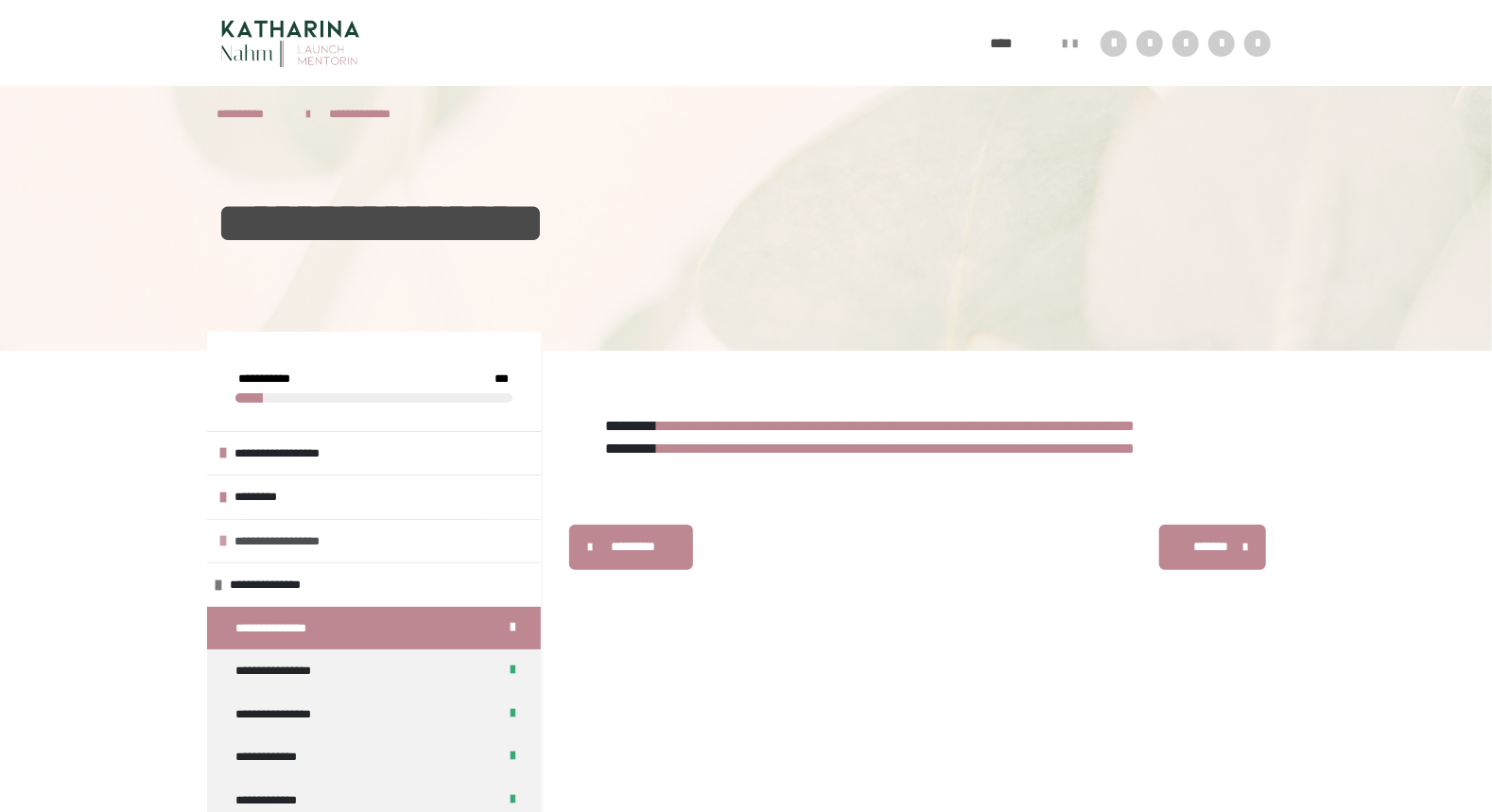 click on "**********" at bounding box center [373, 541] 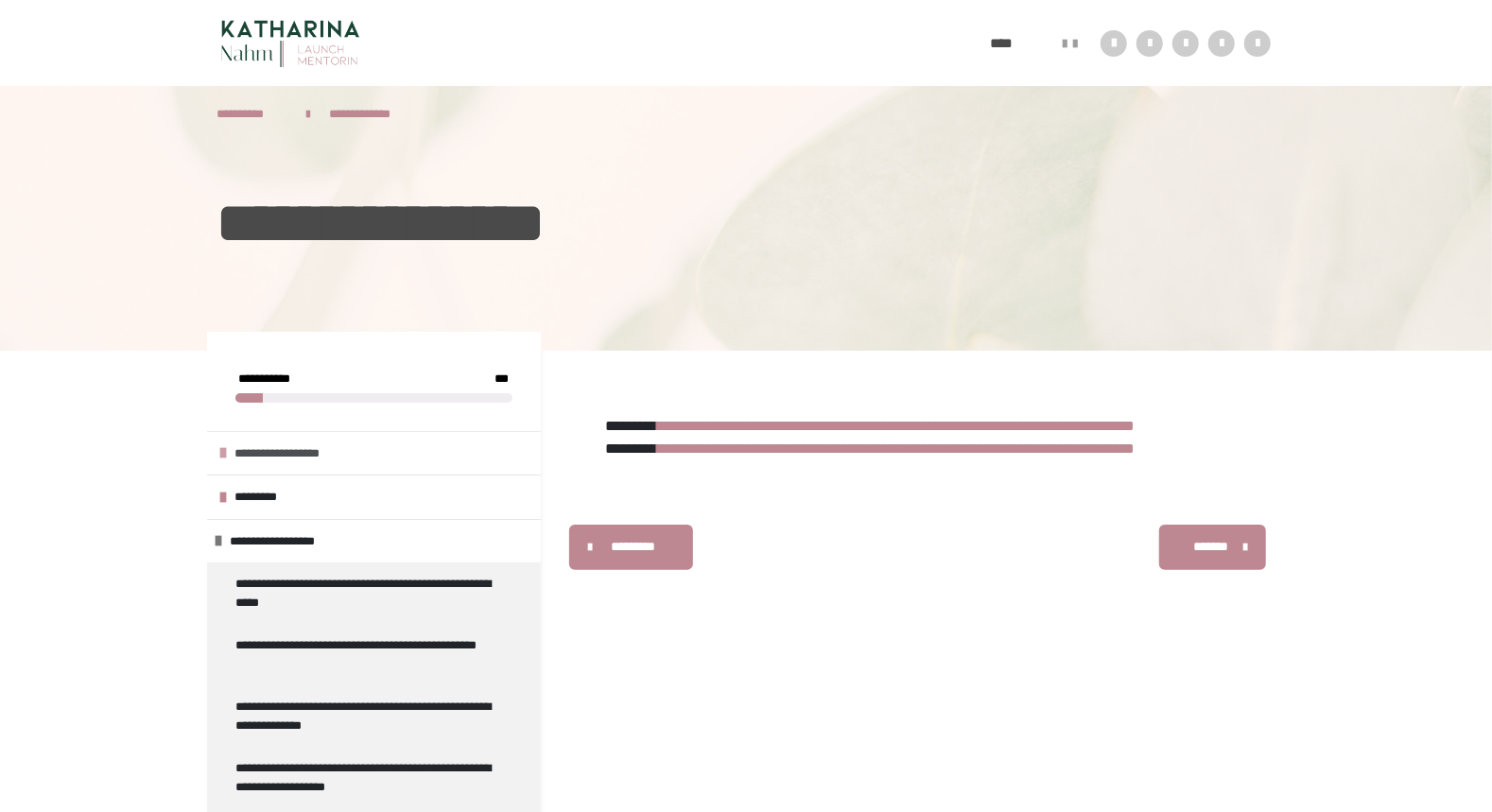 click on "**********" at bounding box center (373, 453) 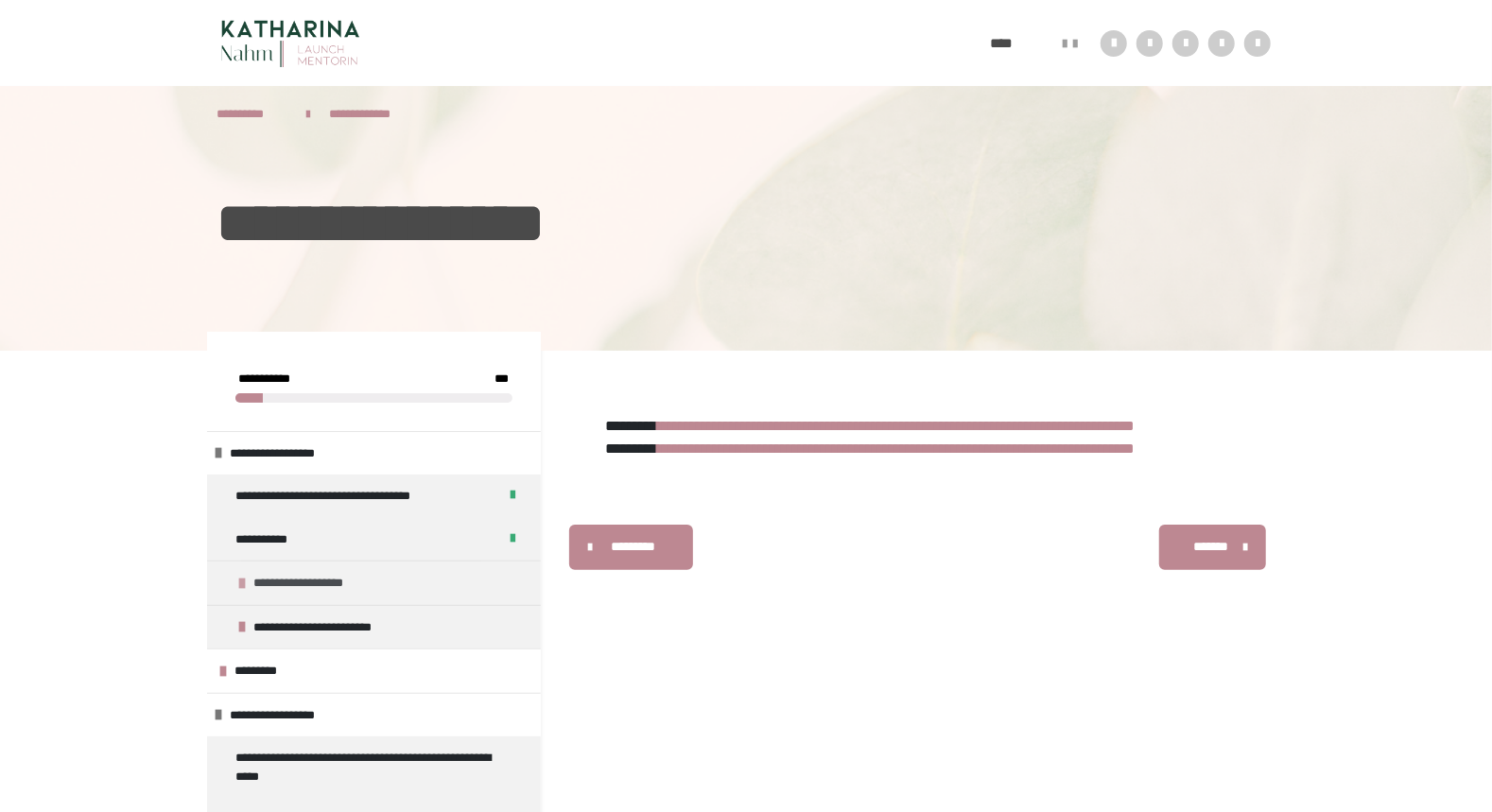 click on "**********" at bounding box center [373, 582] 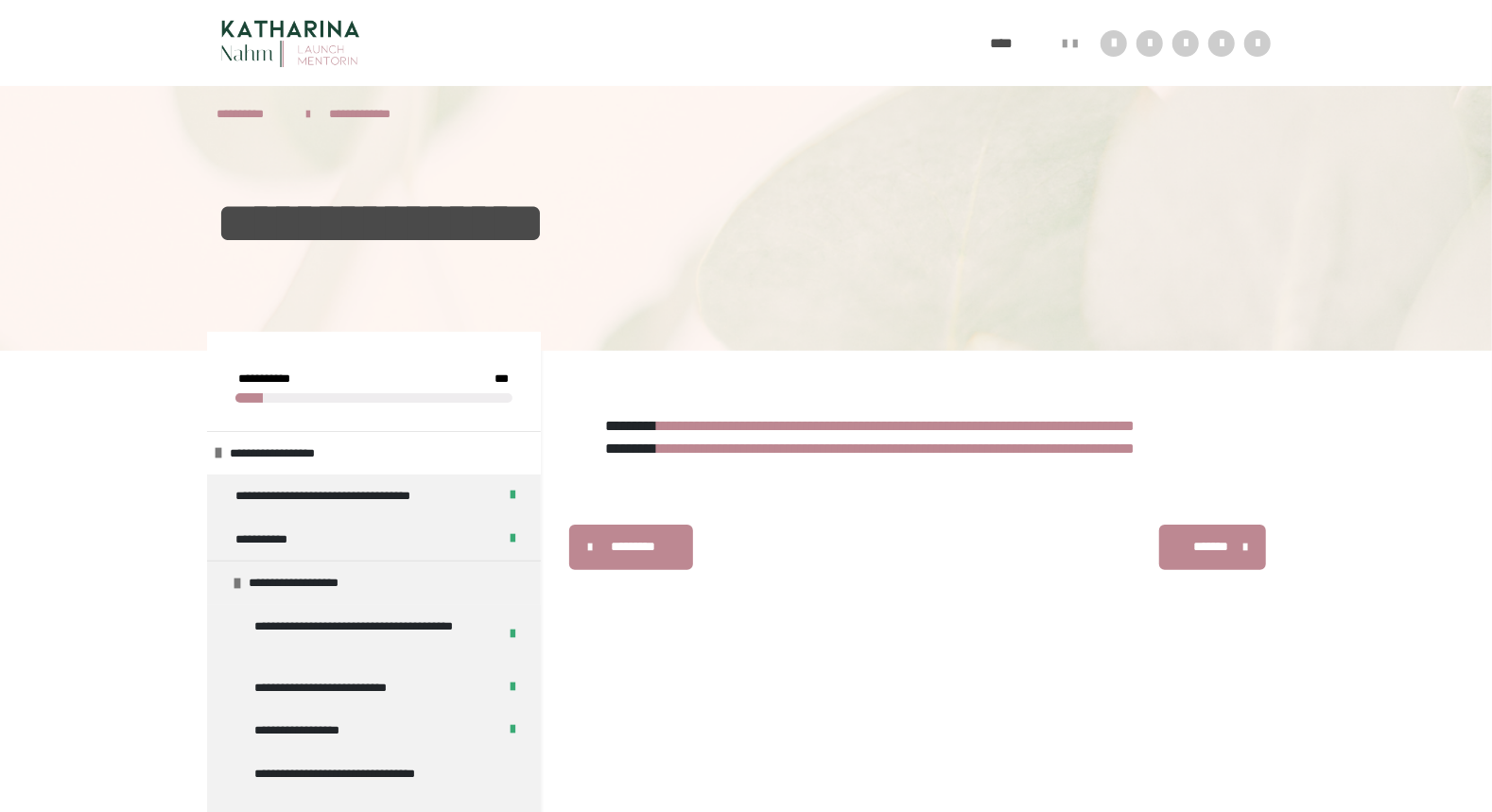 scroll, scrollTop: 406, scrollLeft: 0, axis: vertical 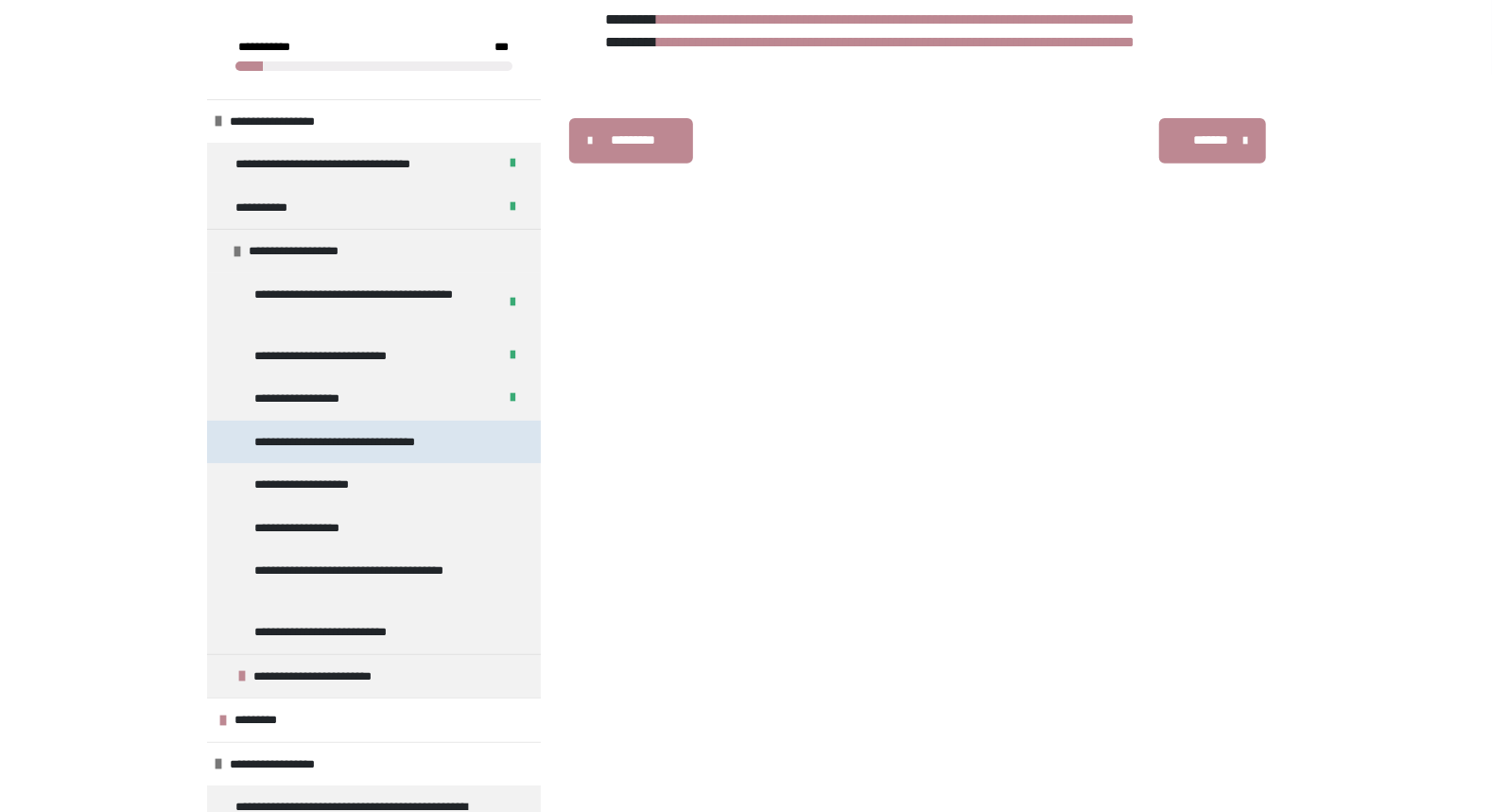 click on "**********" at bounding box center (358, 442) 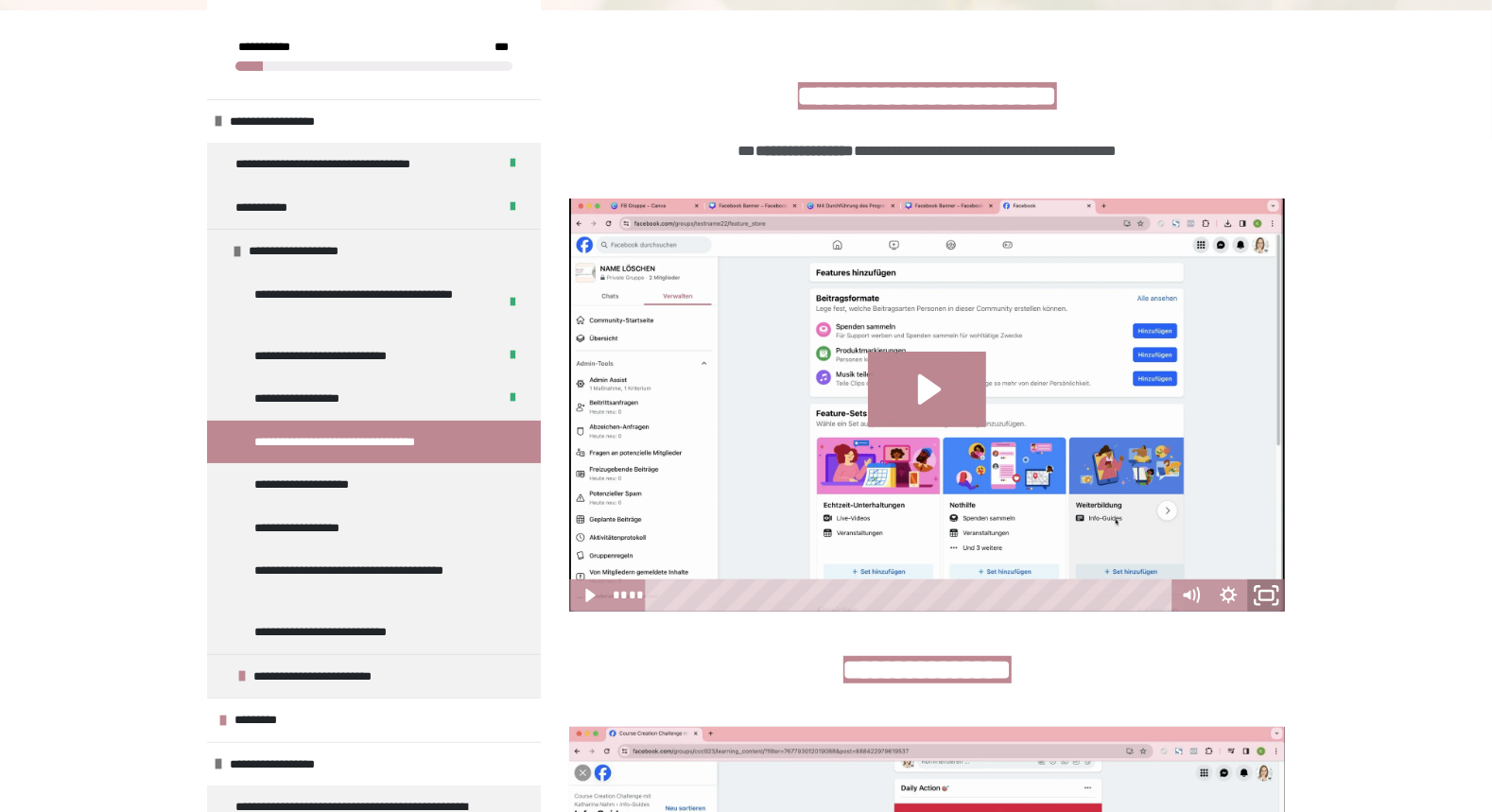 click 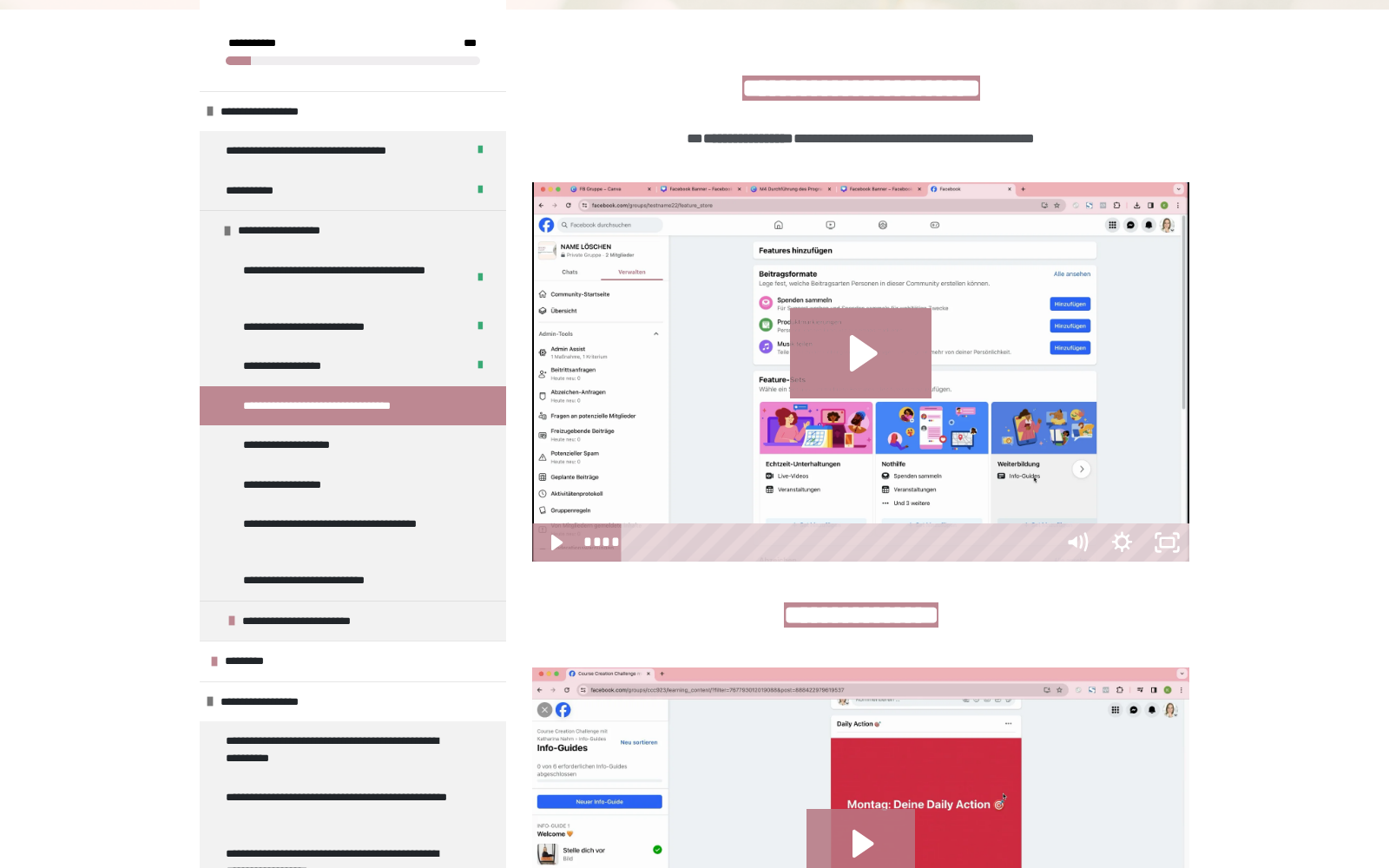 type 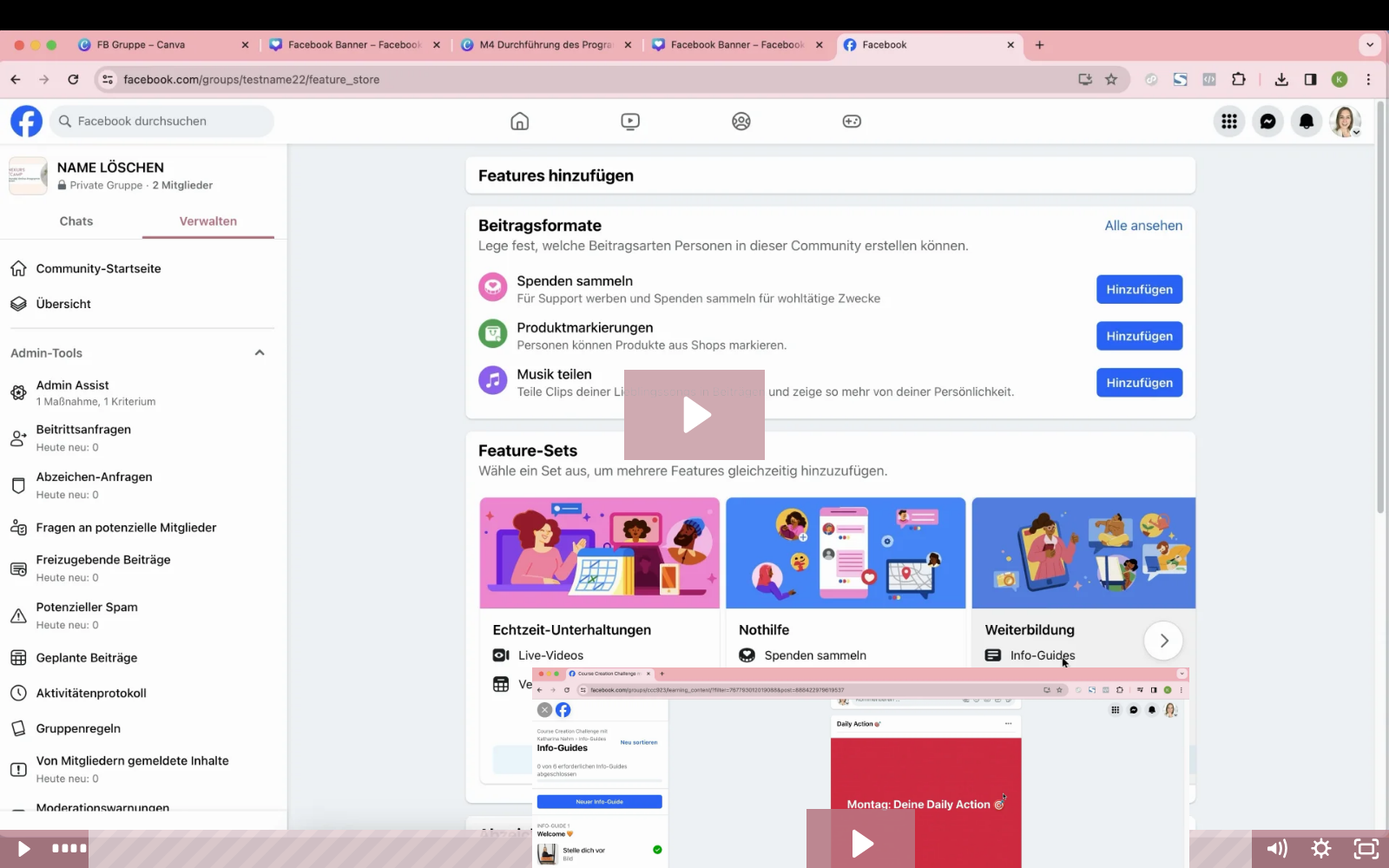 click 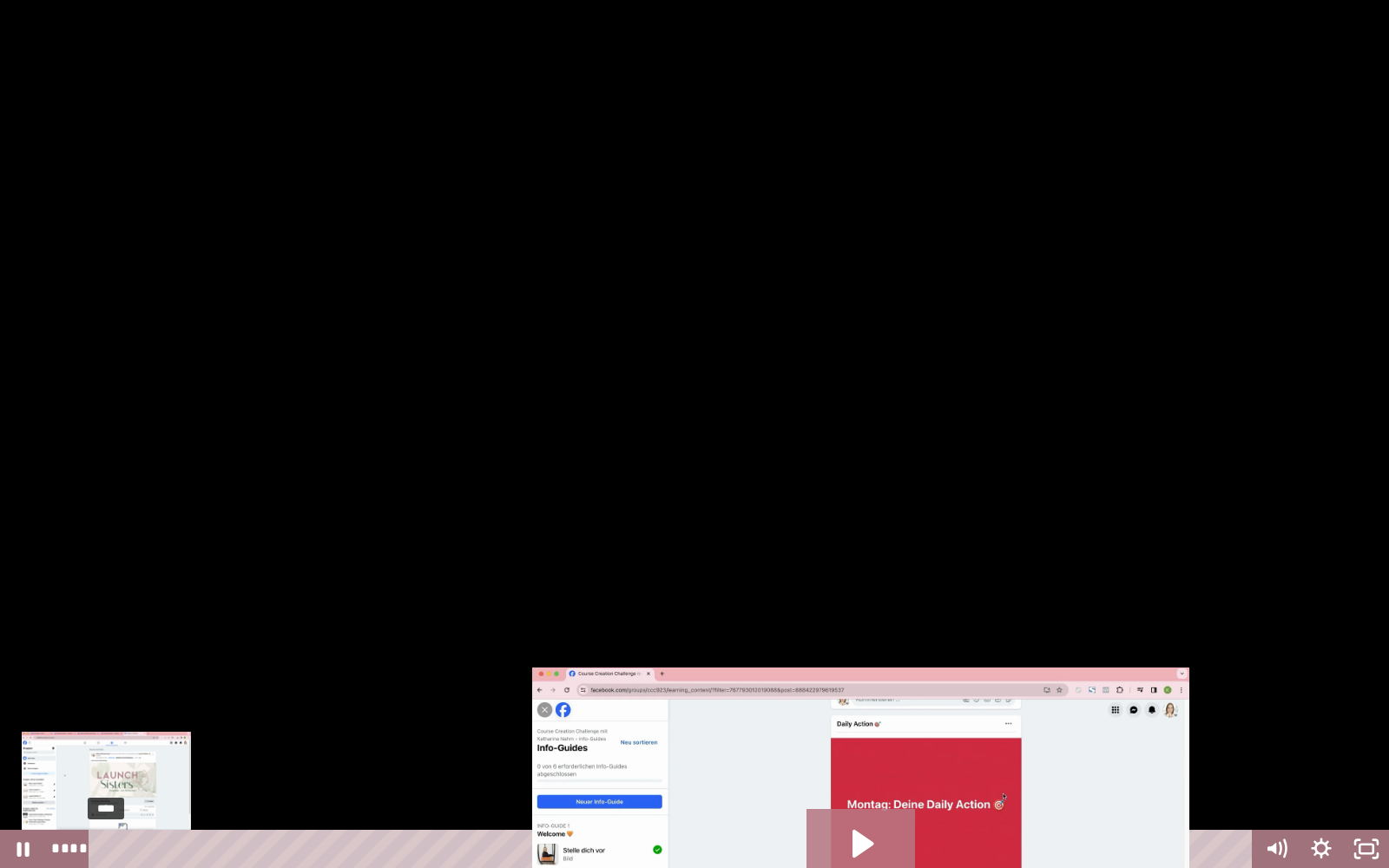 click on "****" at bounding box center (674, 849) 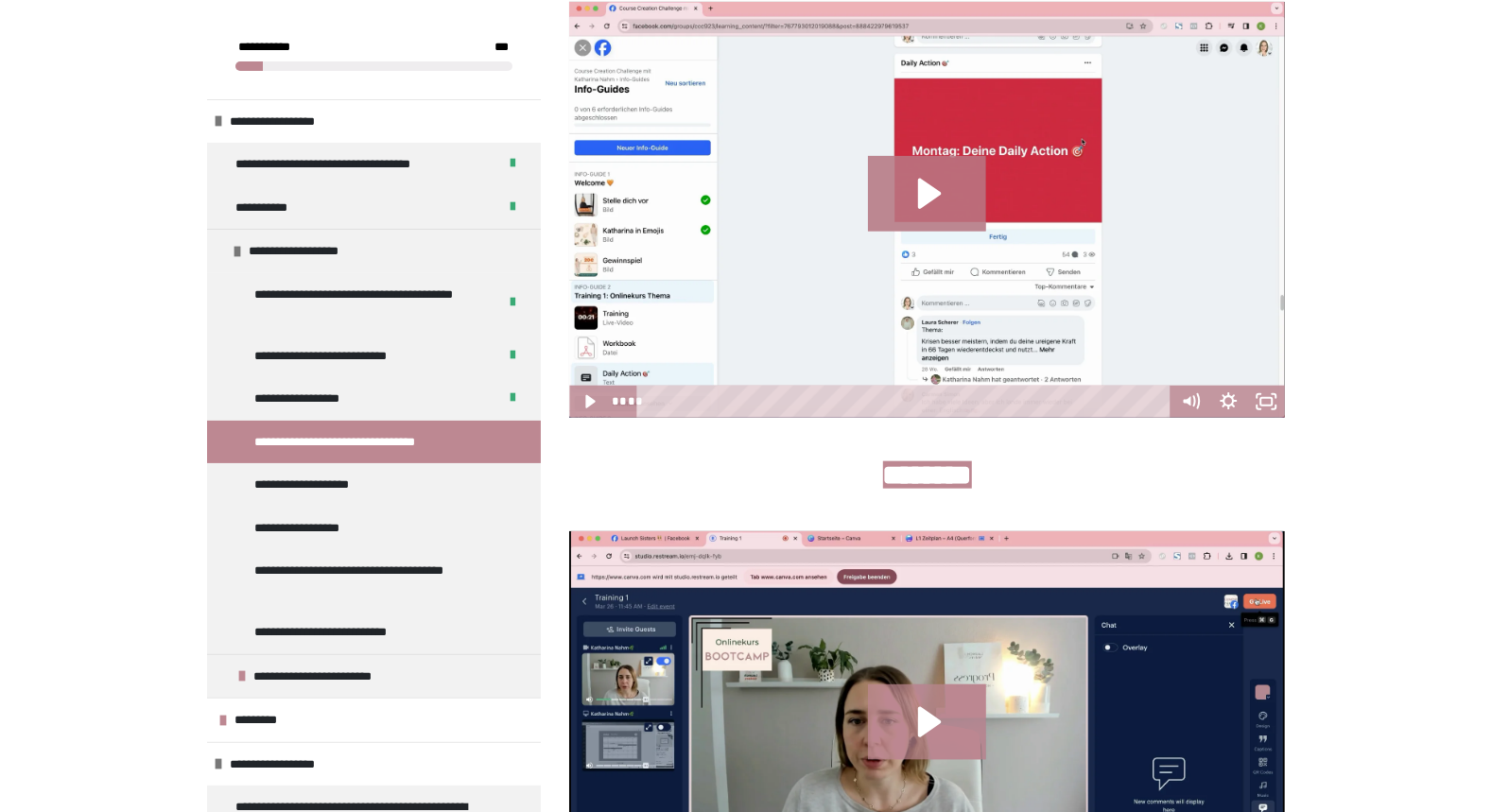 scroll, scrollTop: 925, scrollLeft: 0, axis: vertical 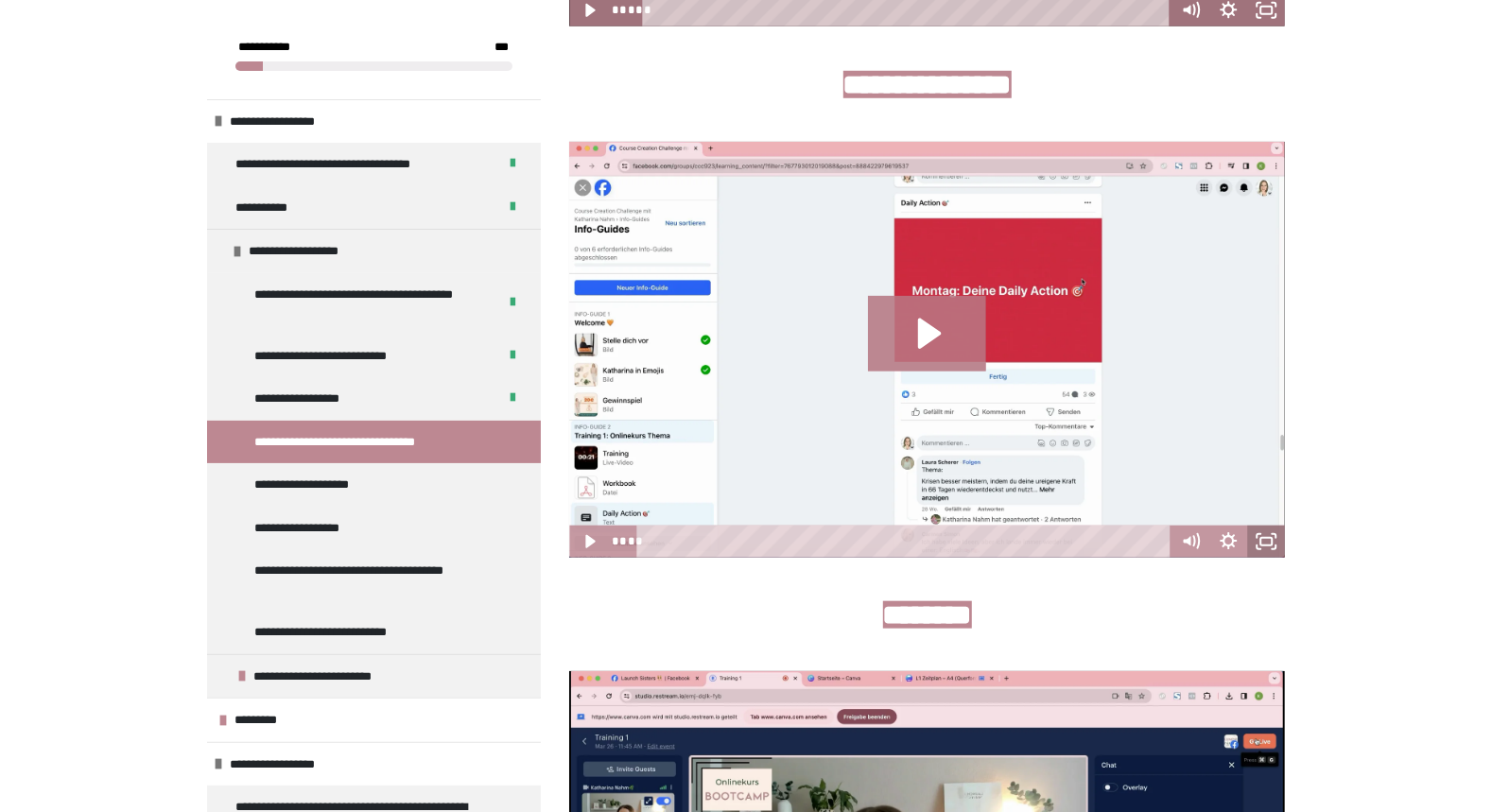 click 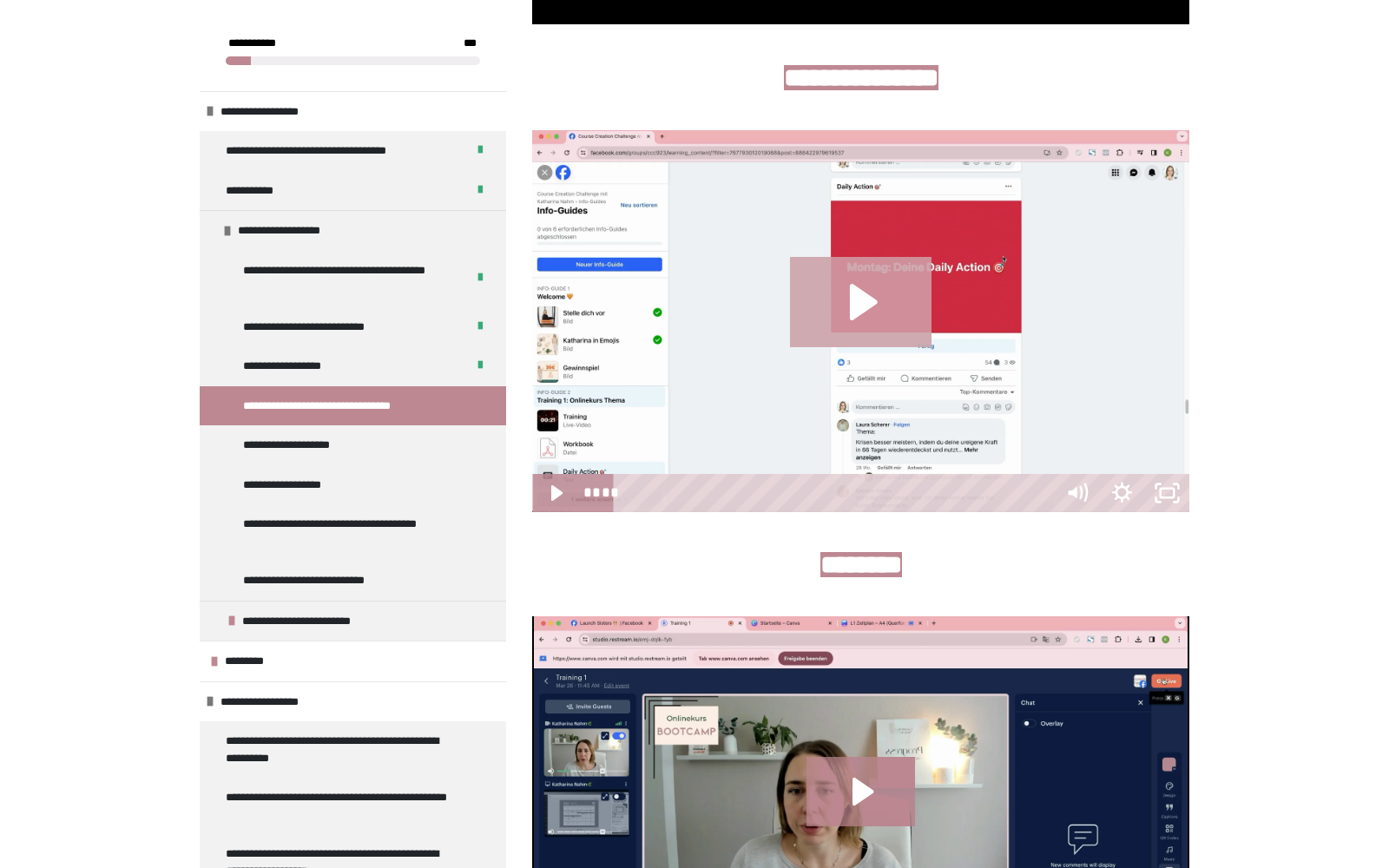 type 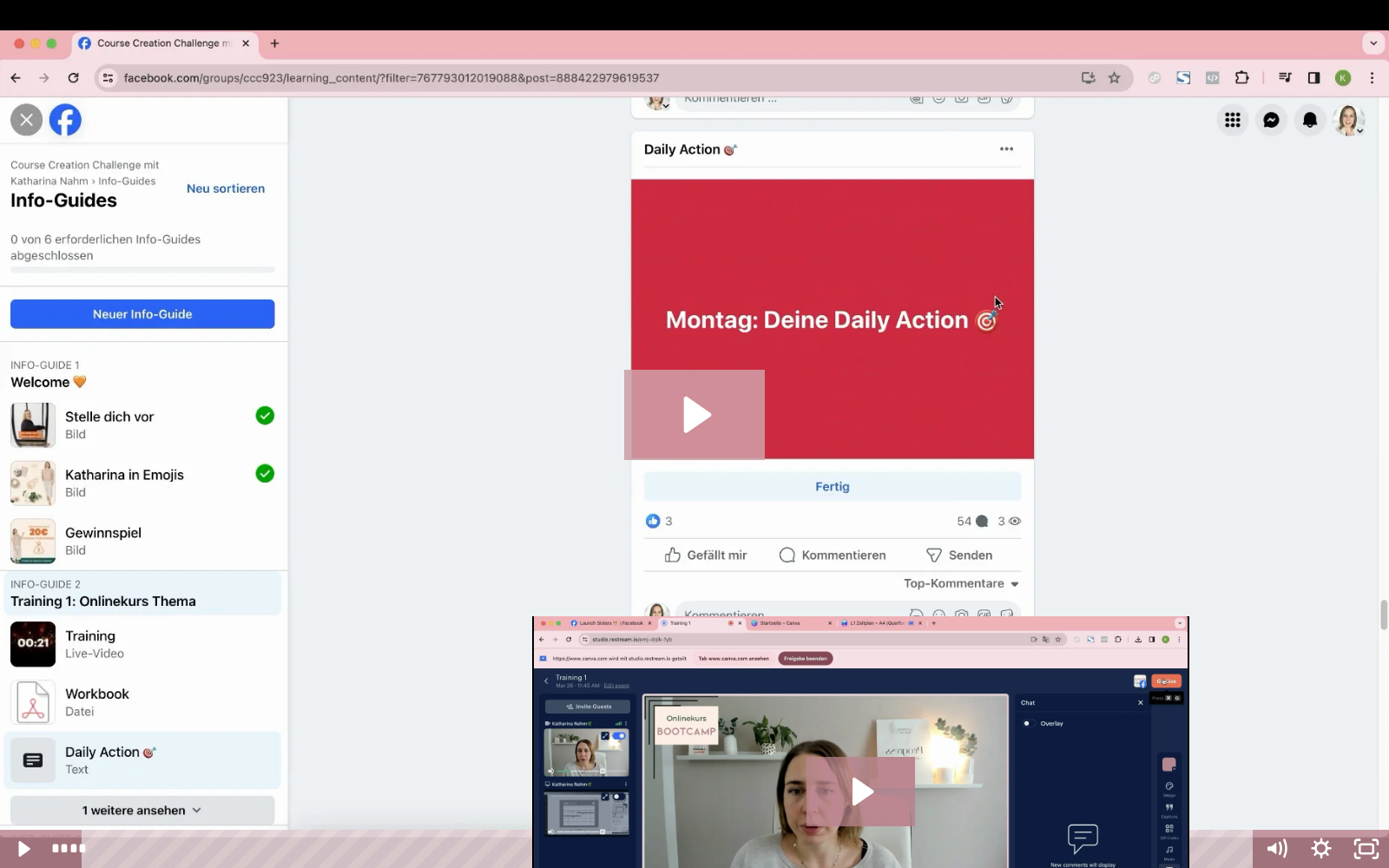 click 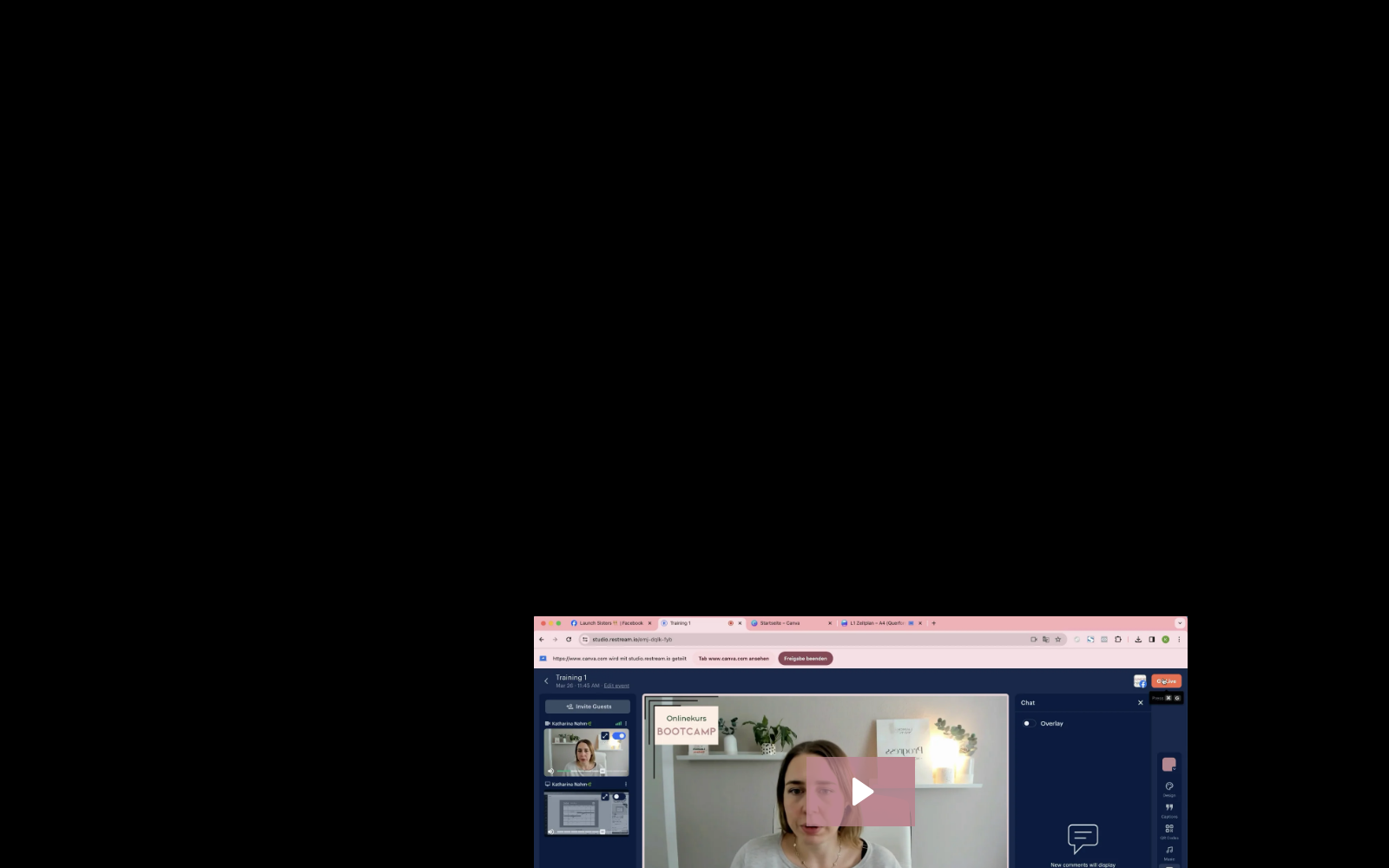 type 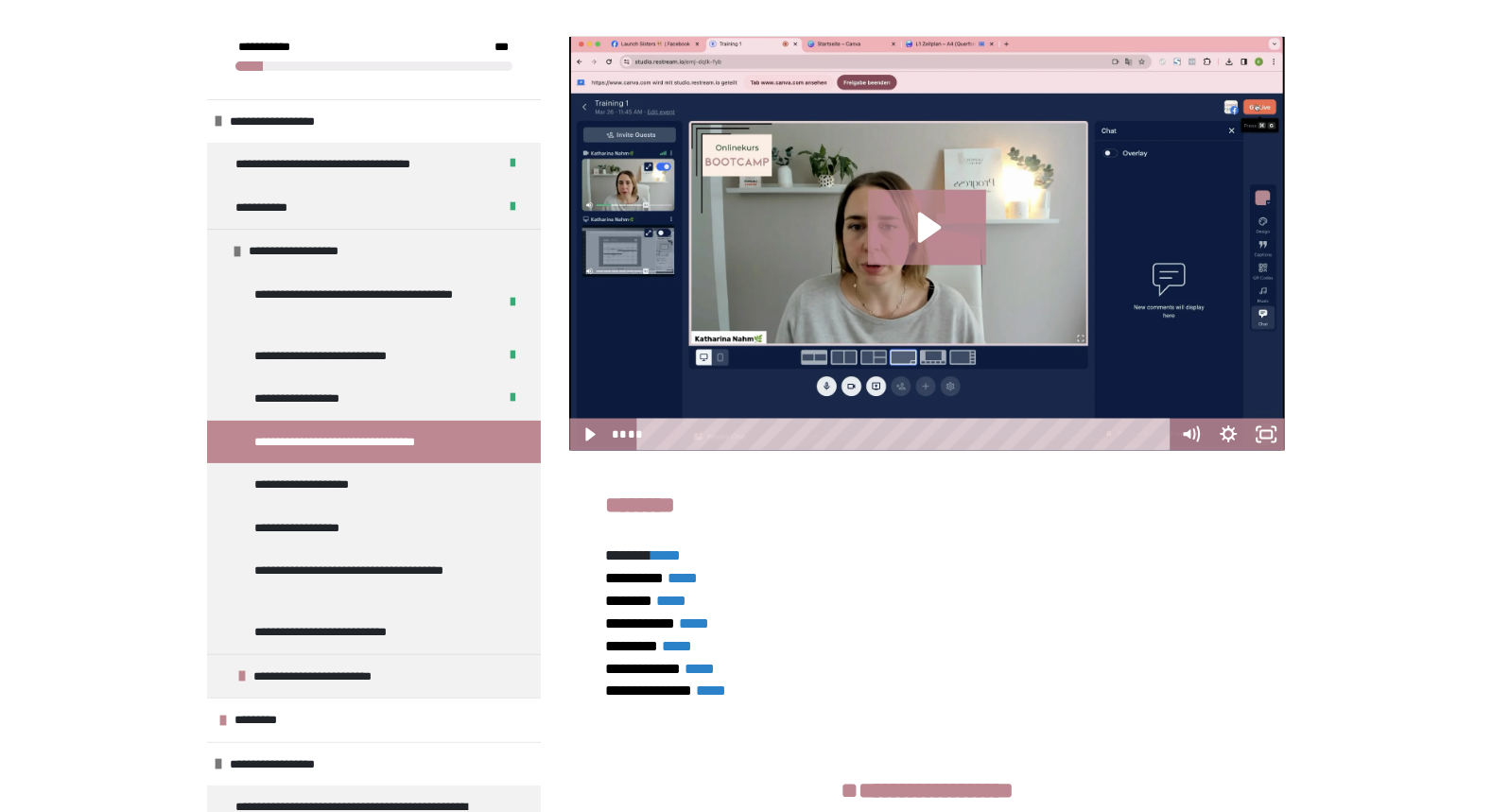 scroll, scrollTop: 1574, scrollLeft: 0, axis: vertical 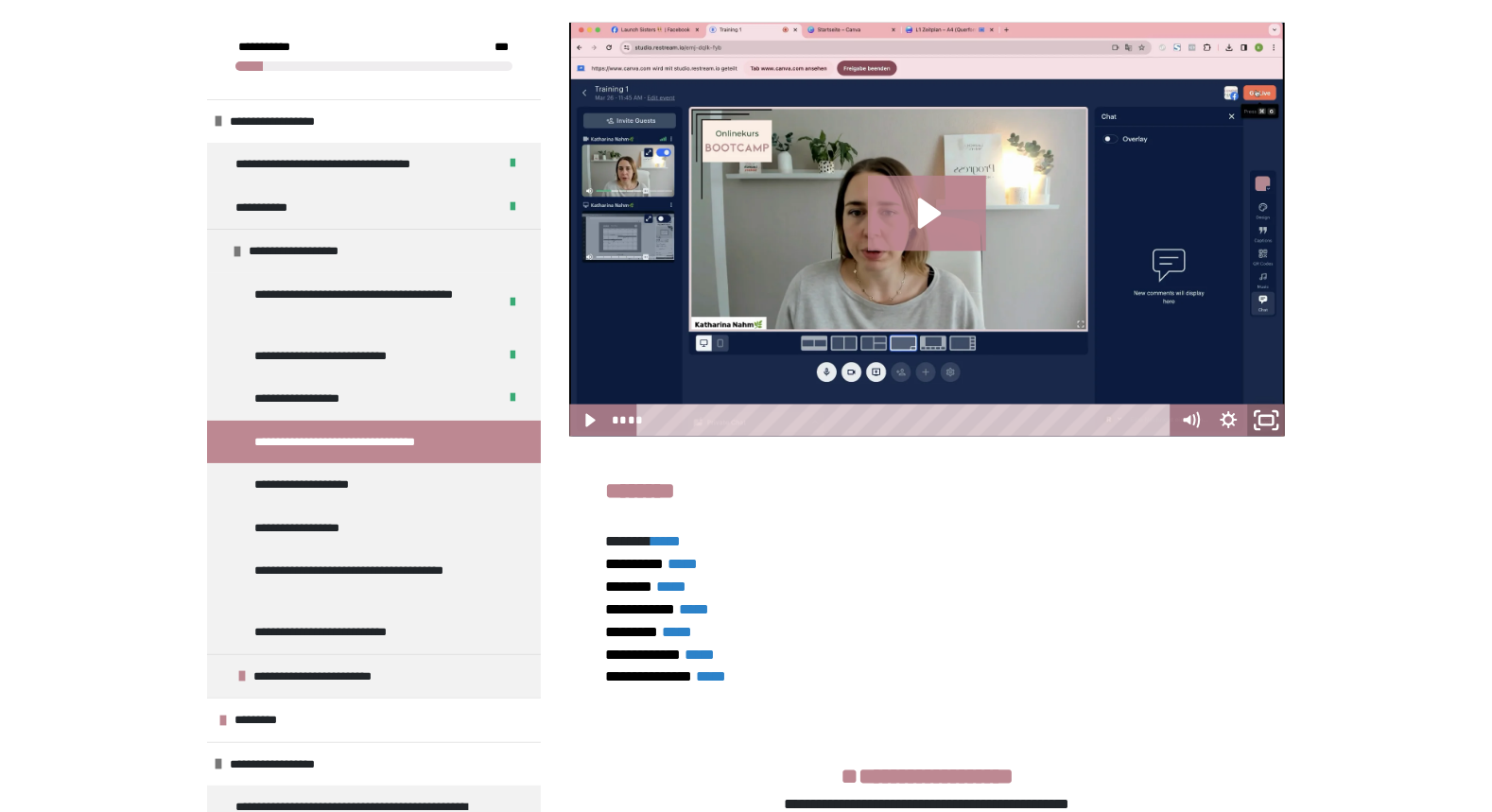 click 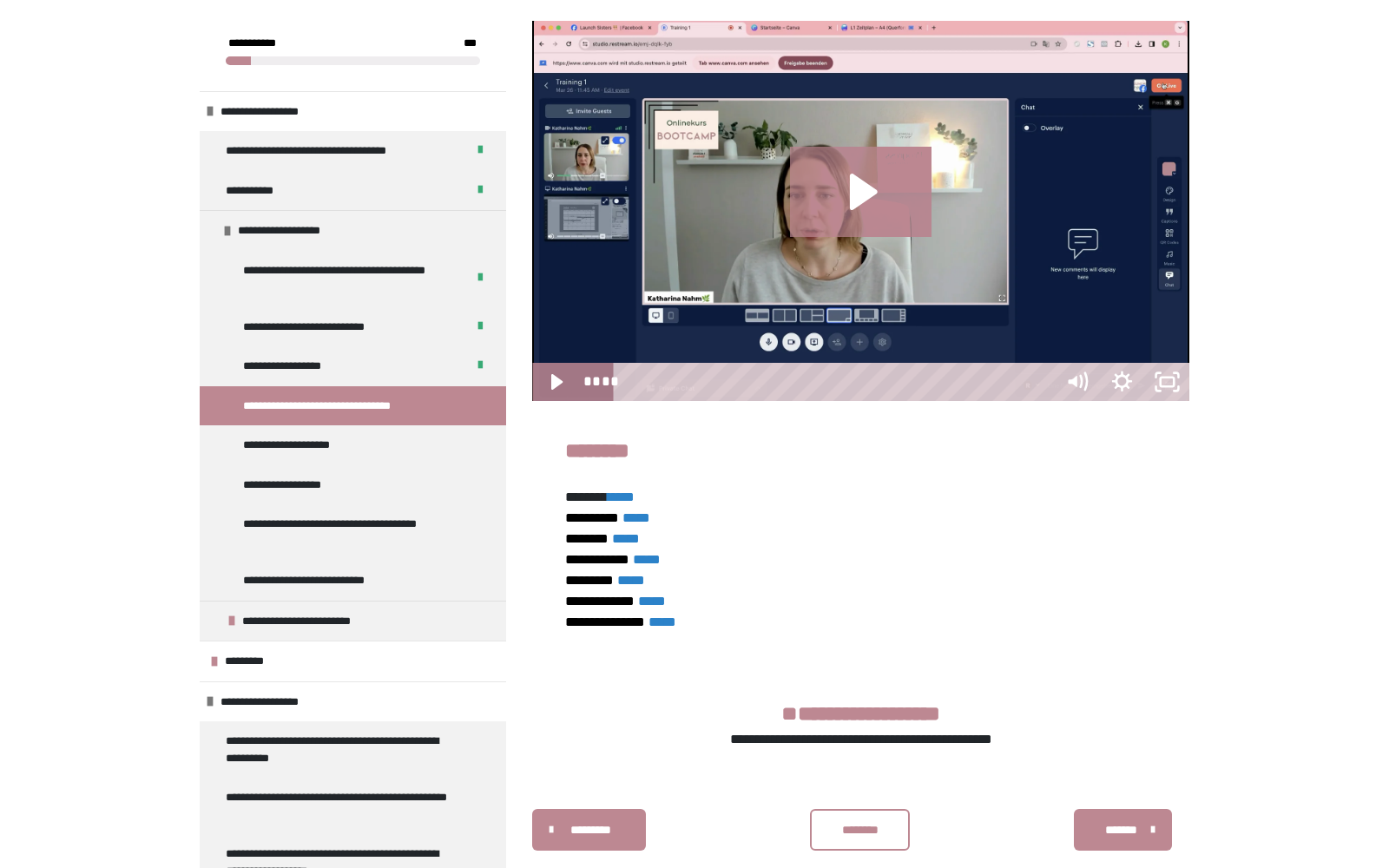 type 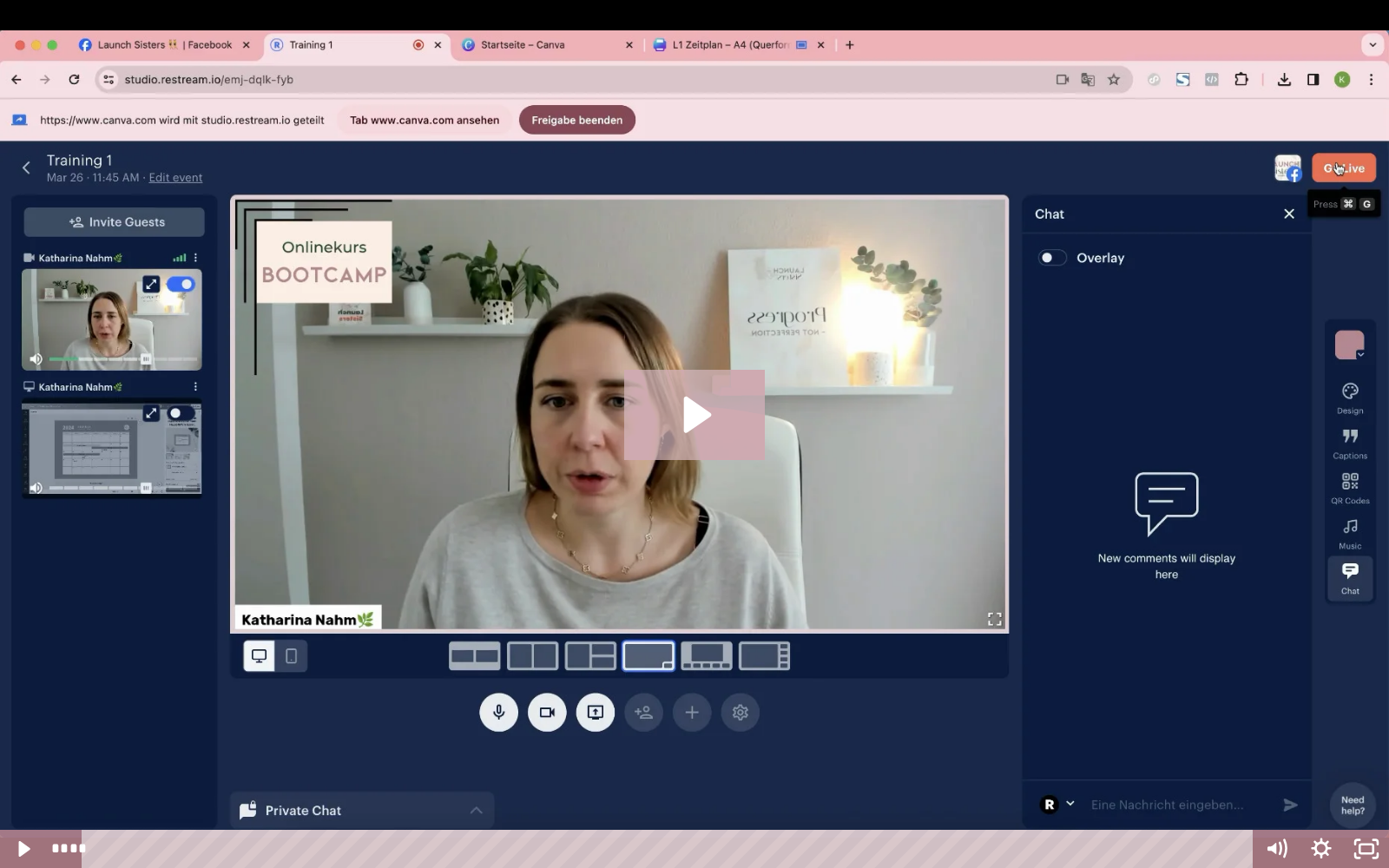 click 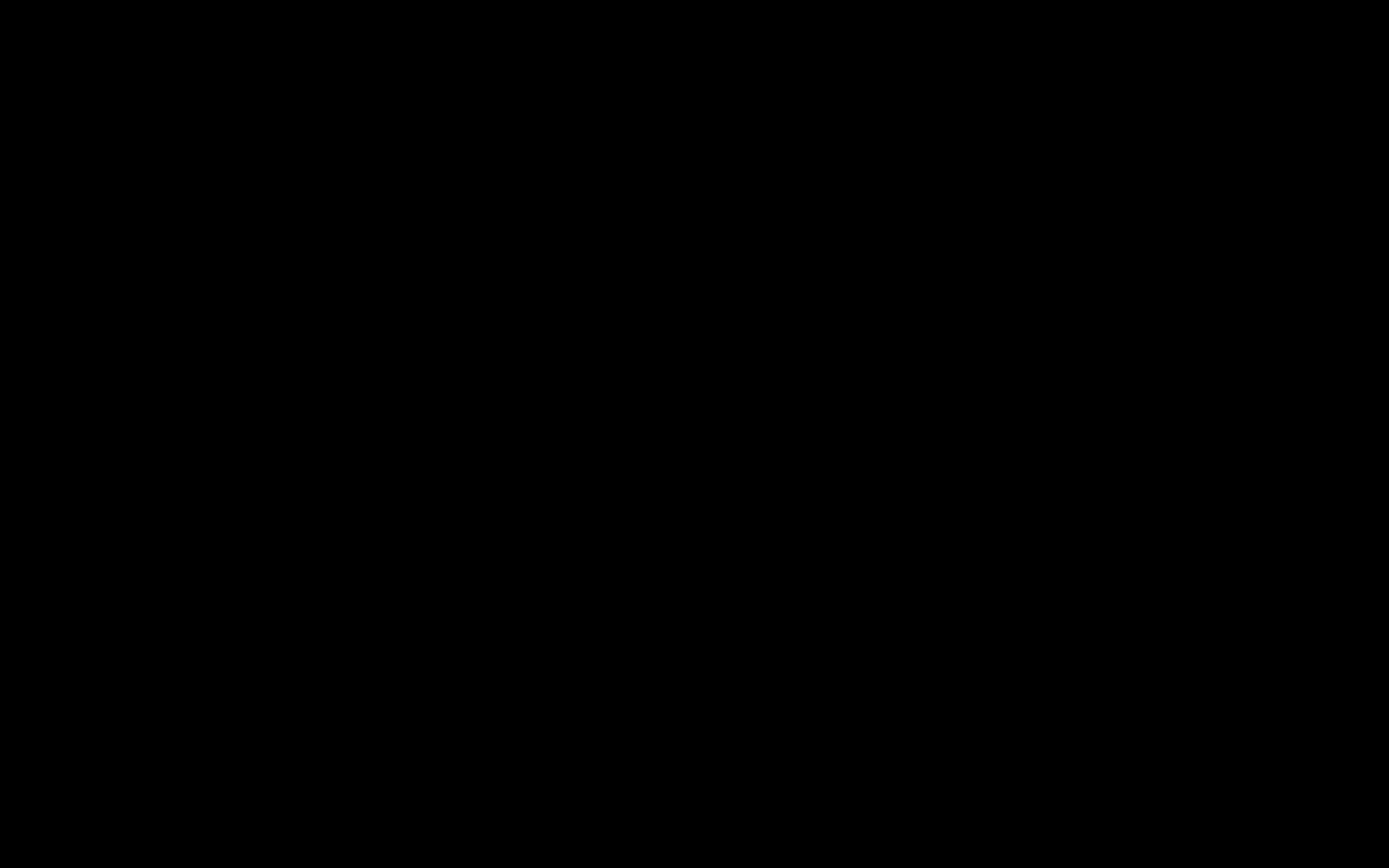 type 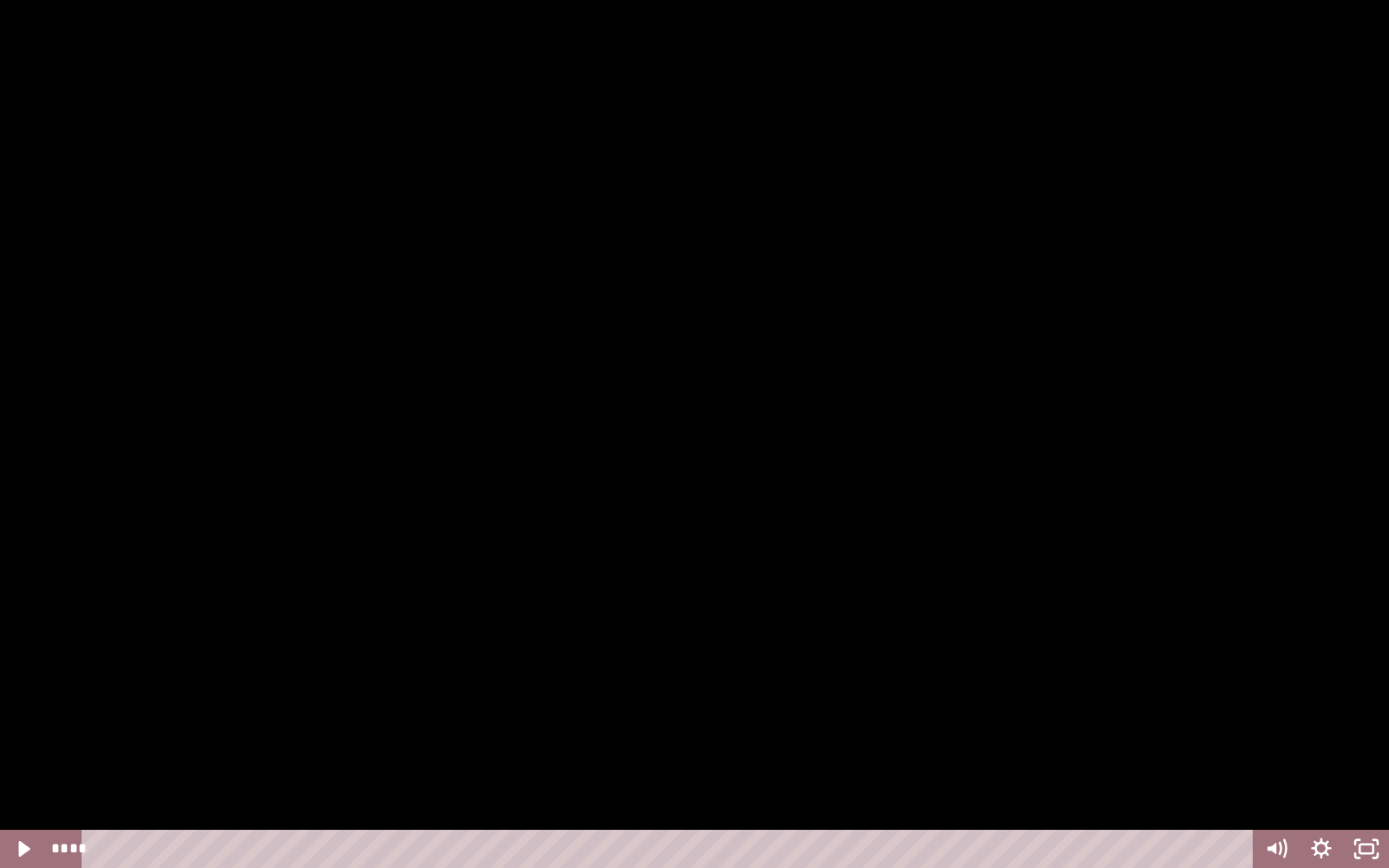 click at bounding box center [694, 434] 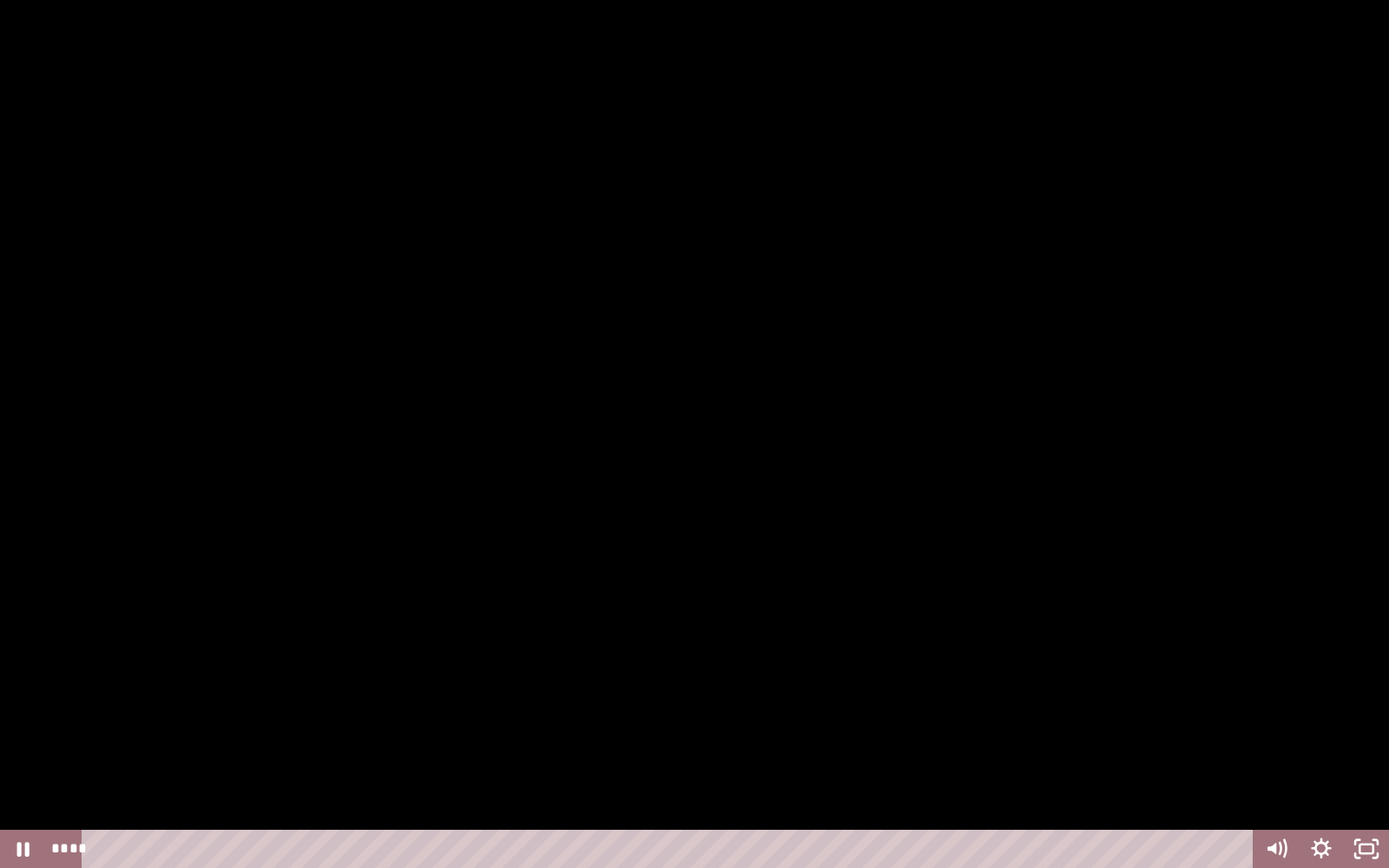 click at bounding box center [694, 434] 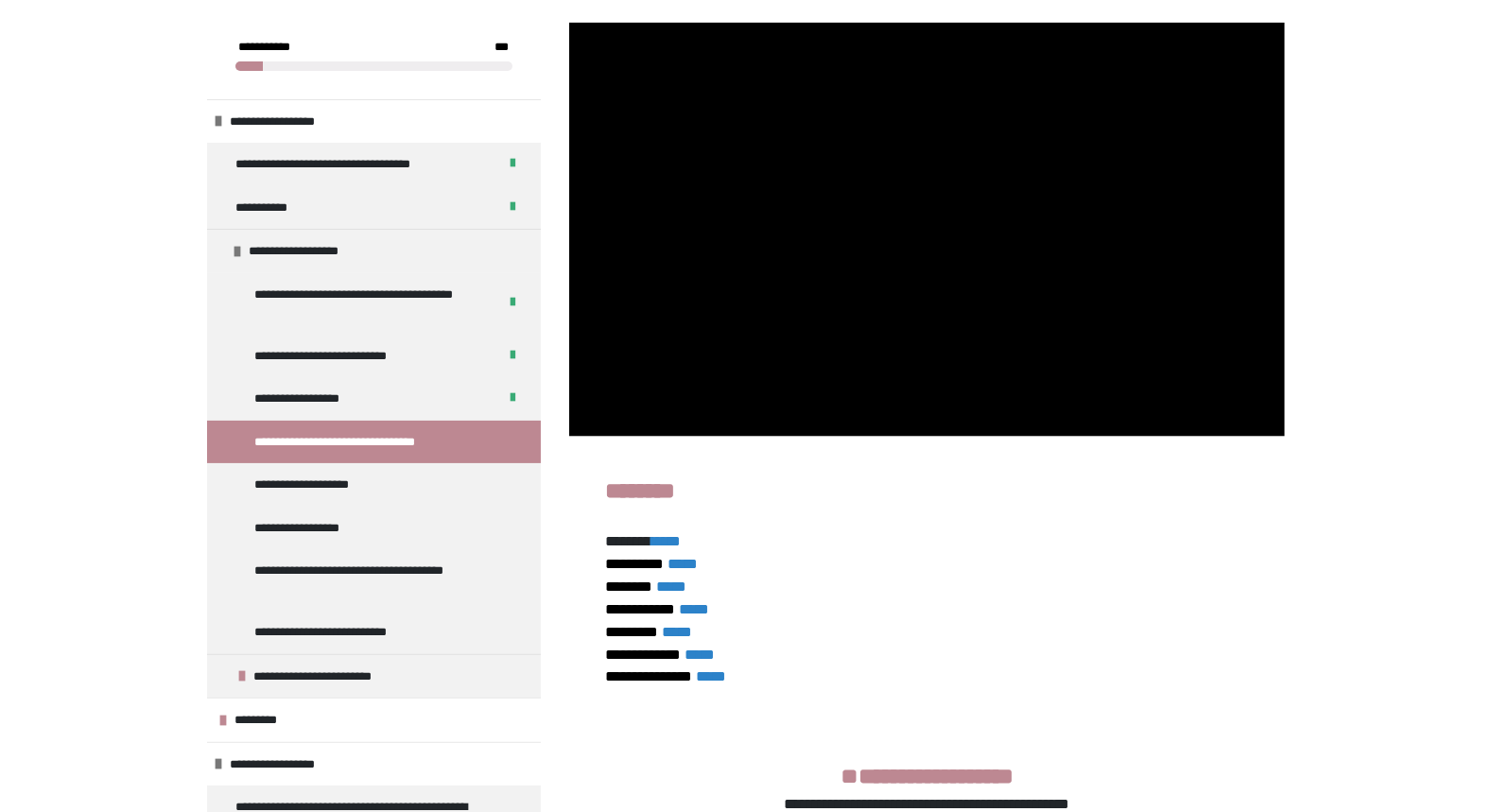 drag, startPoint x: 1506, startPoint y: 621, endPoint x: 1512, endPoint y: 436, distance: 185.09727 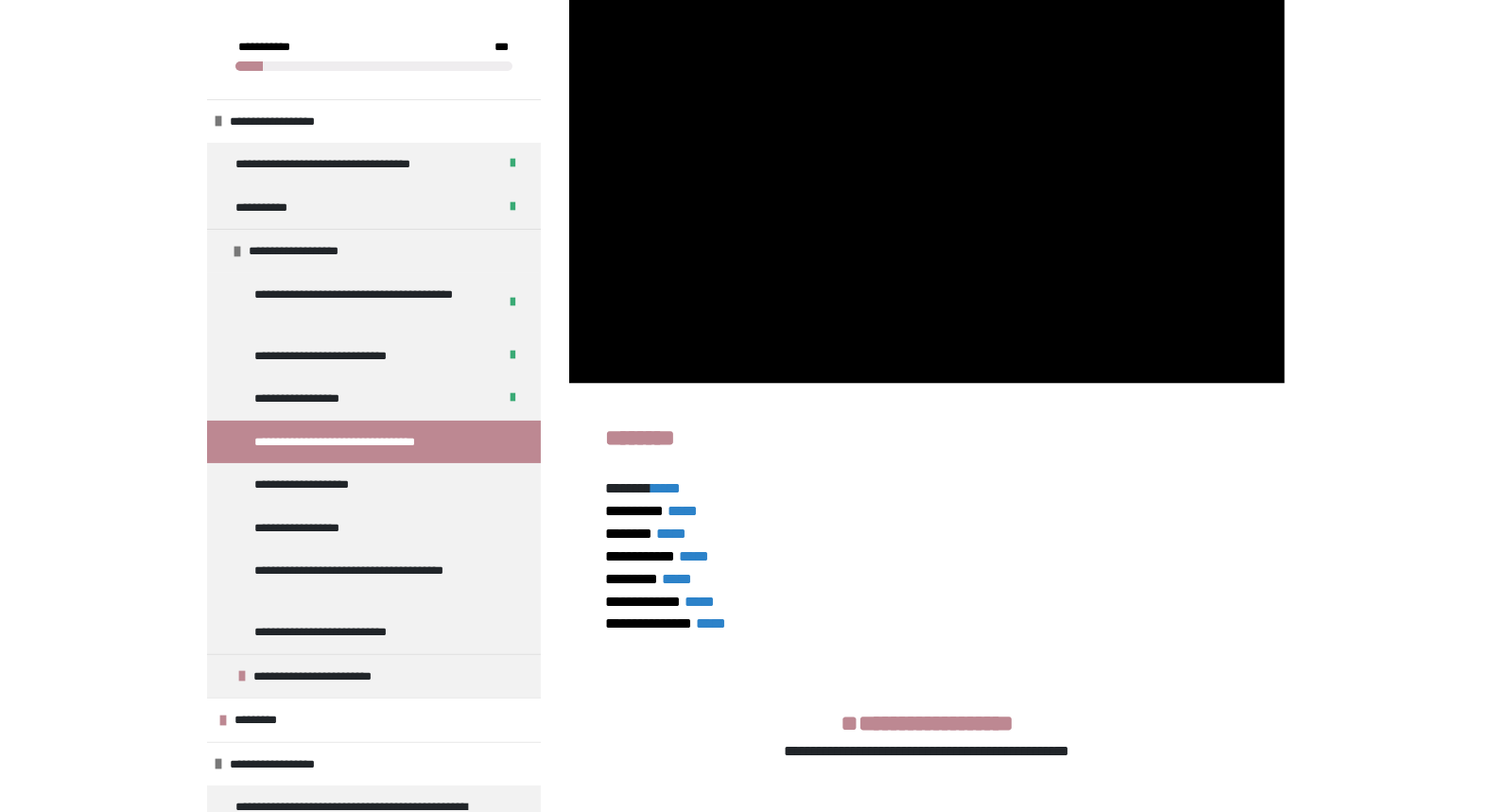scroll, scrollTop: 1745, scrollLeft: 0, axis: vertical 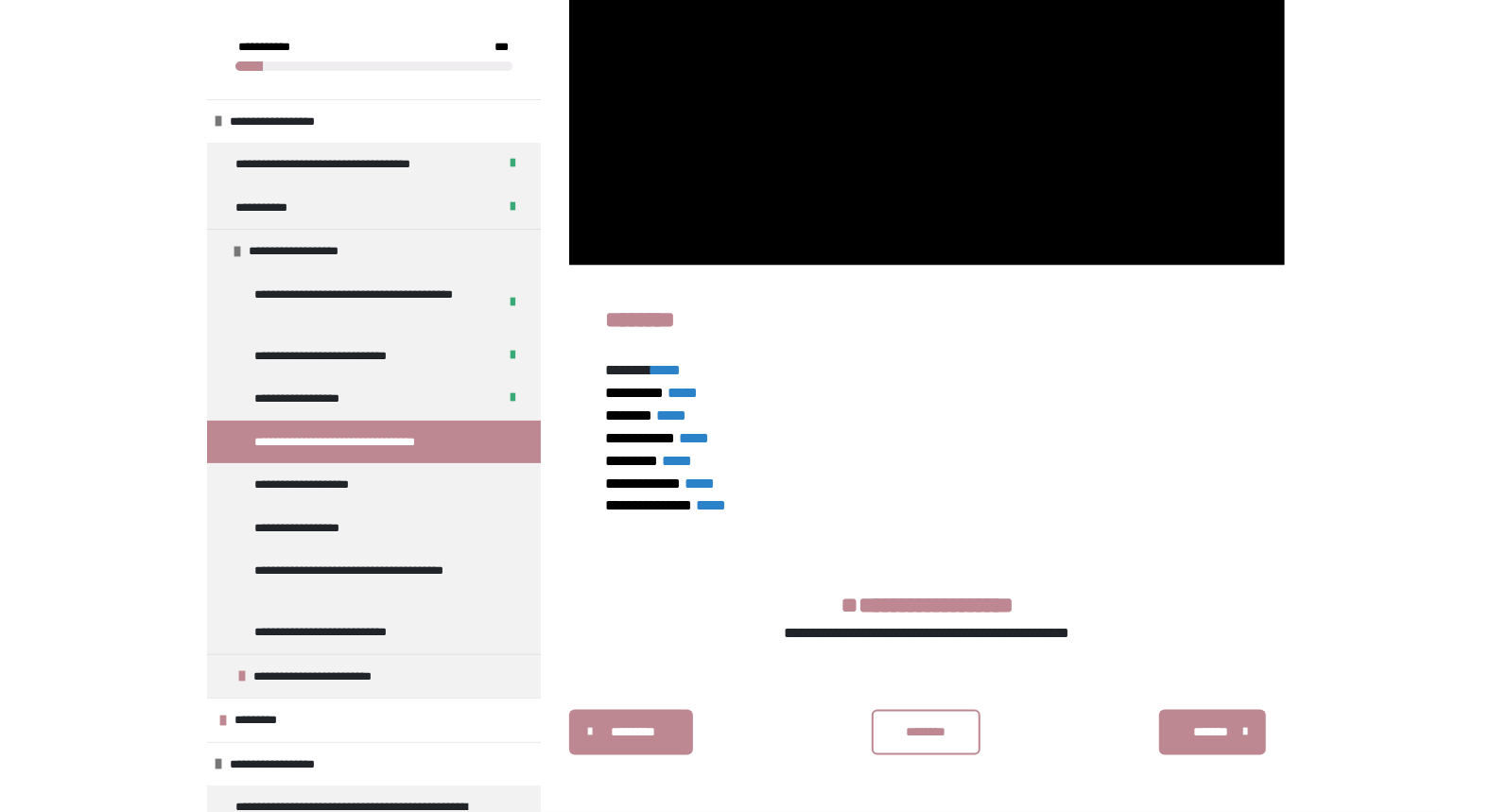 click on "********" at bounding box center (927, 733) 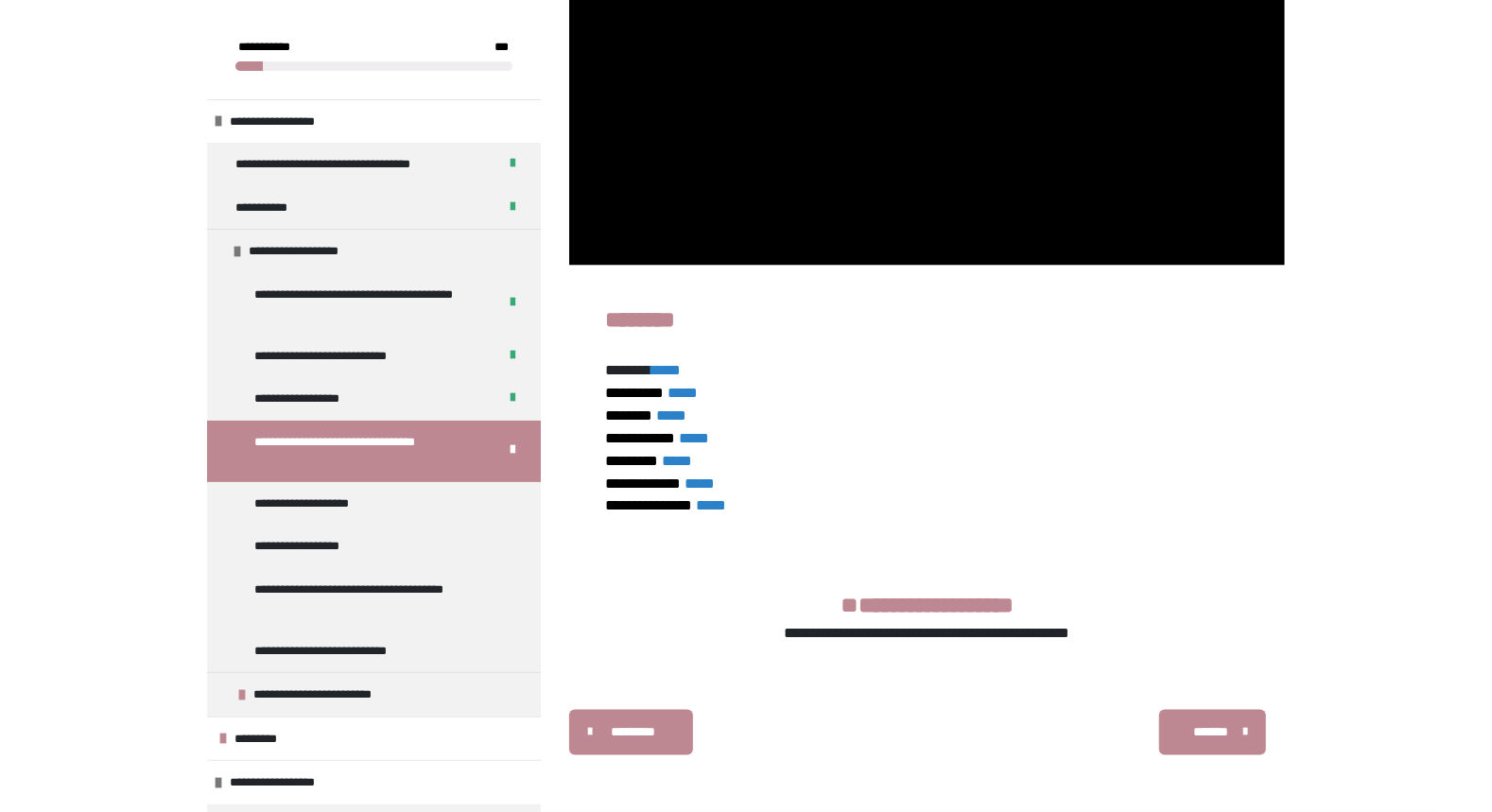 click on "*****" at bounding box center (666, 370) 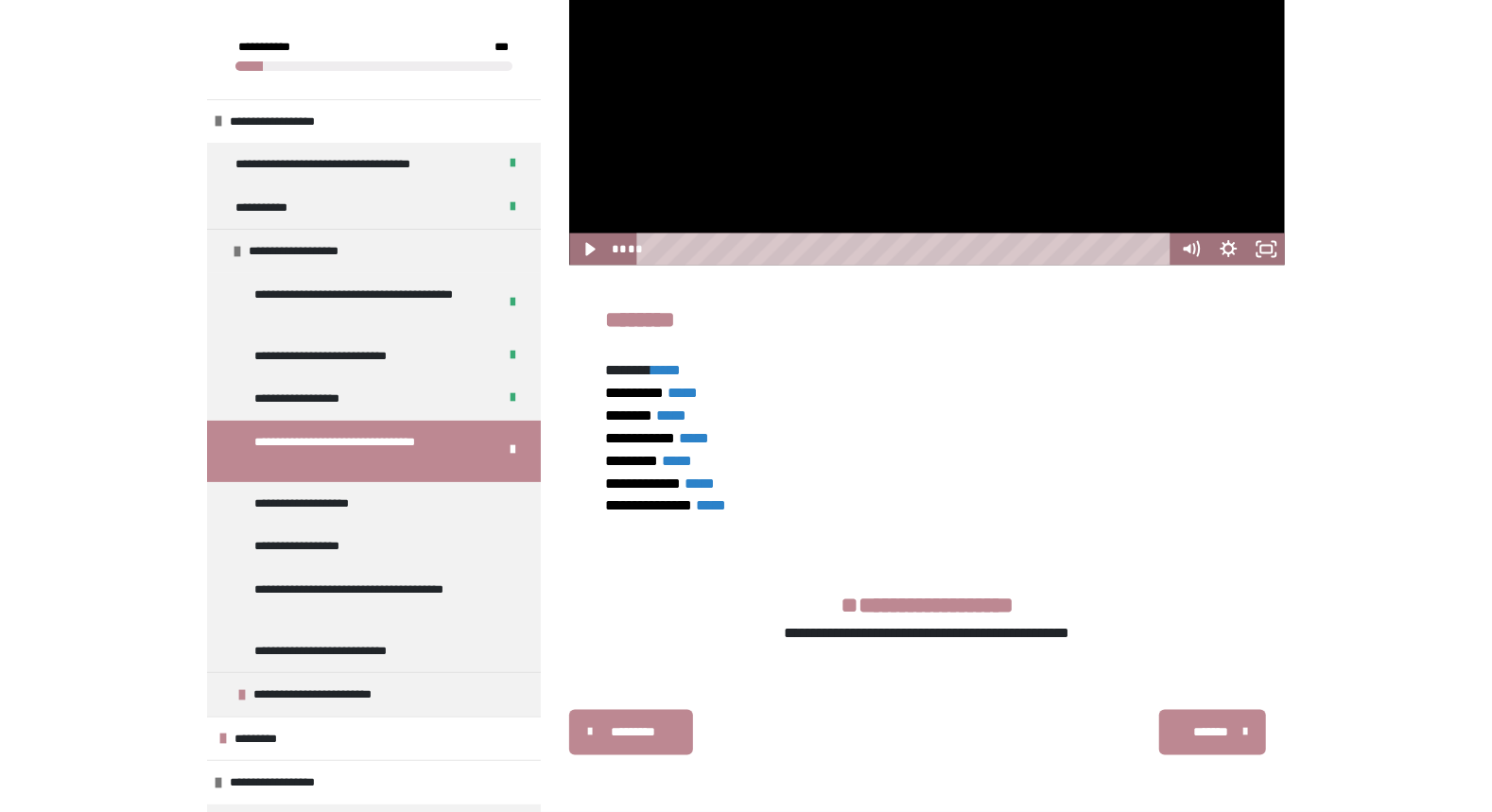 click on "*****" at bounding box center [683, 392] 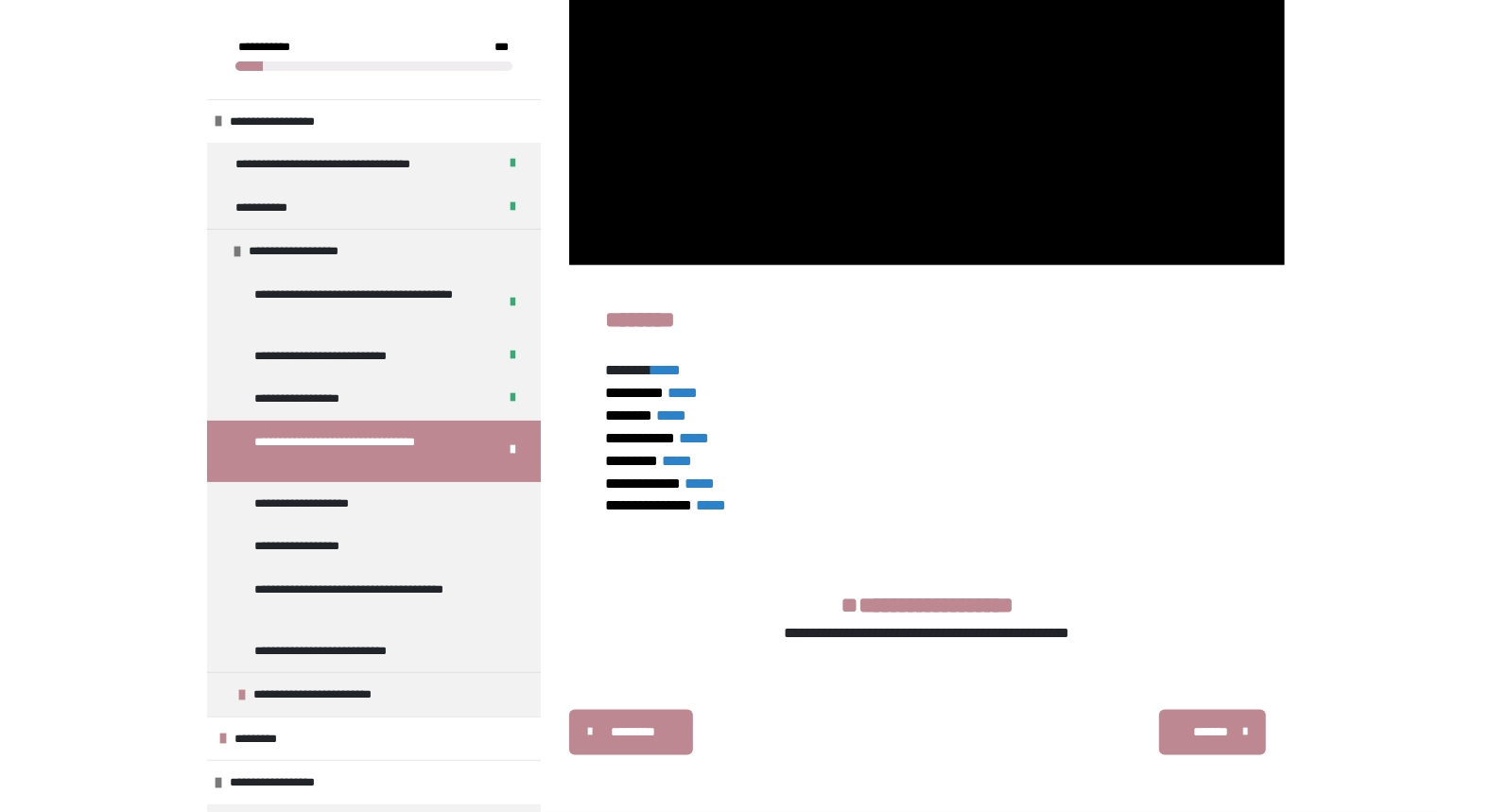 click on "*****" at bounding box center [671, 415] 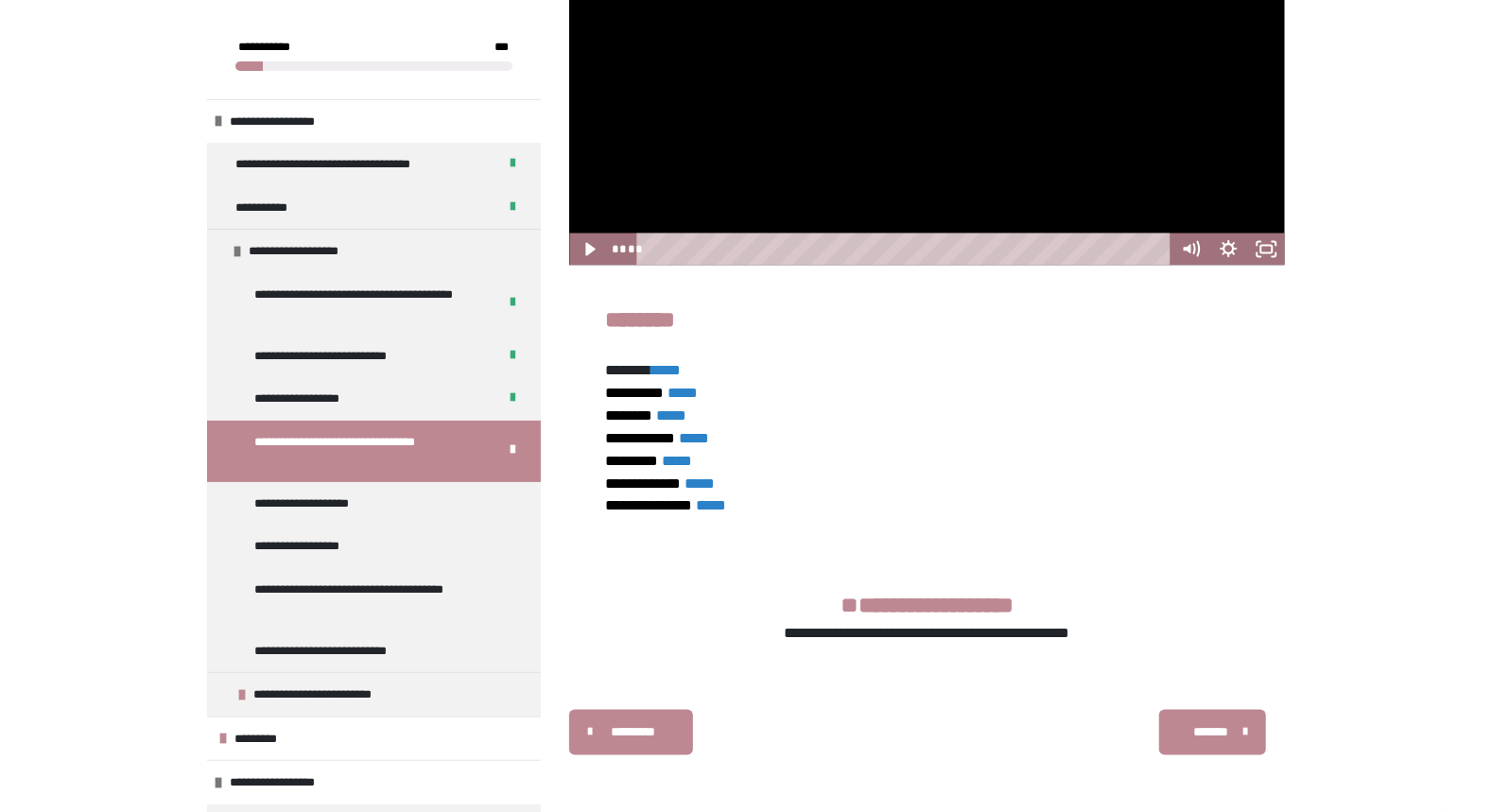 click on "*****" at bounding box center [677, 460] 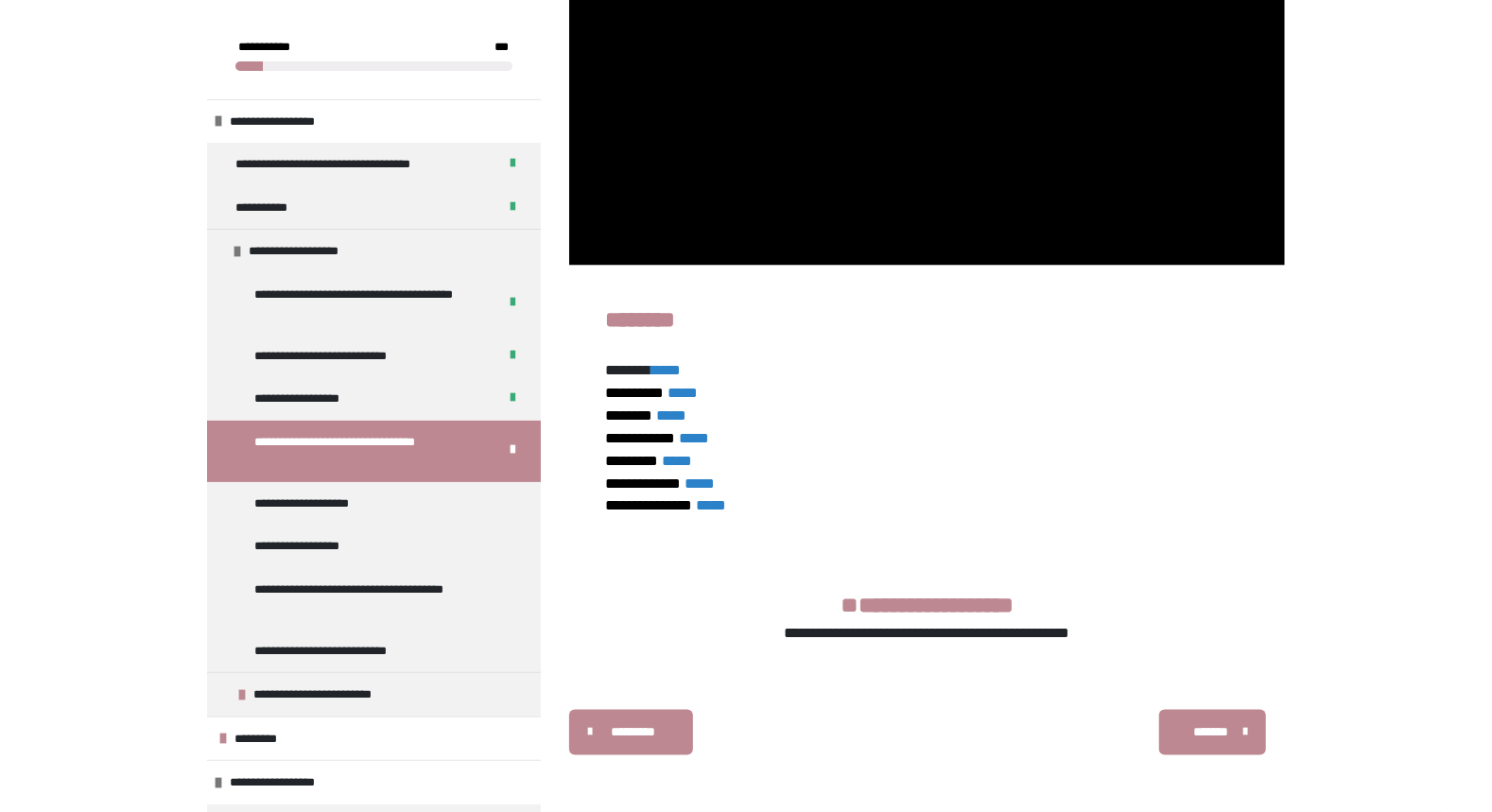 click on "*****" at bounding box center [711, 506] 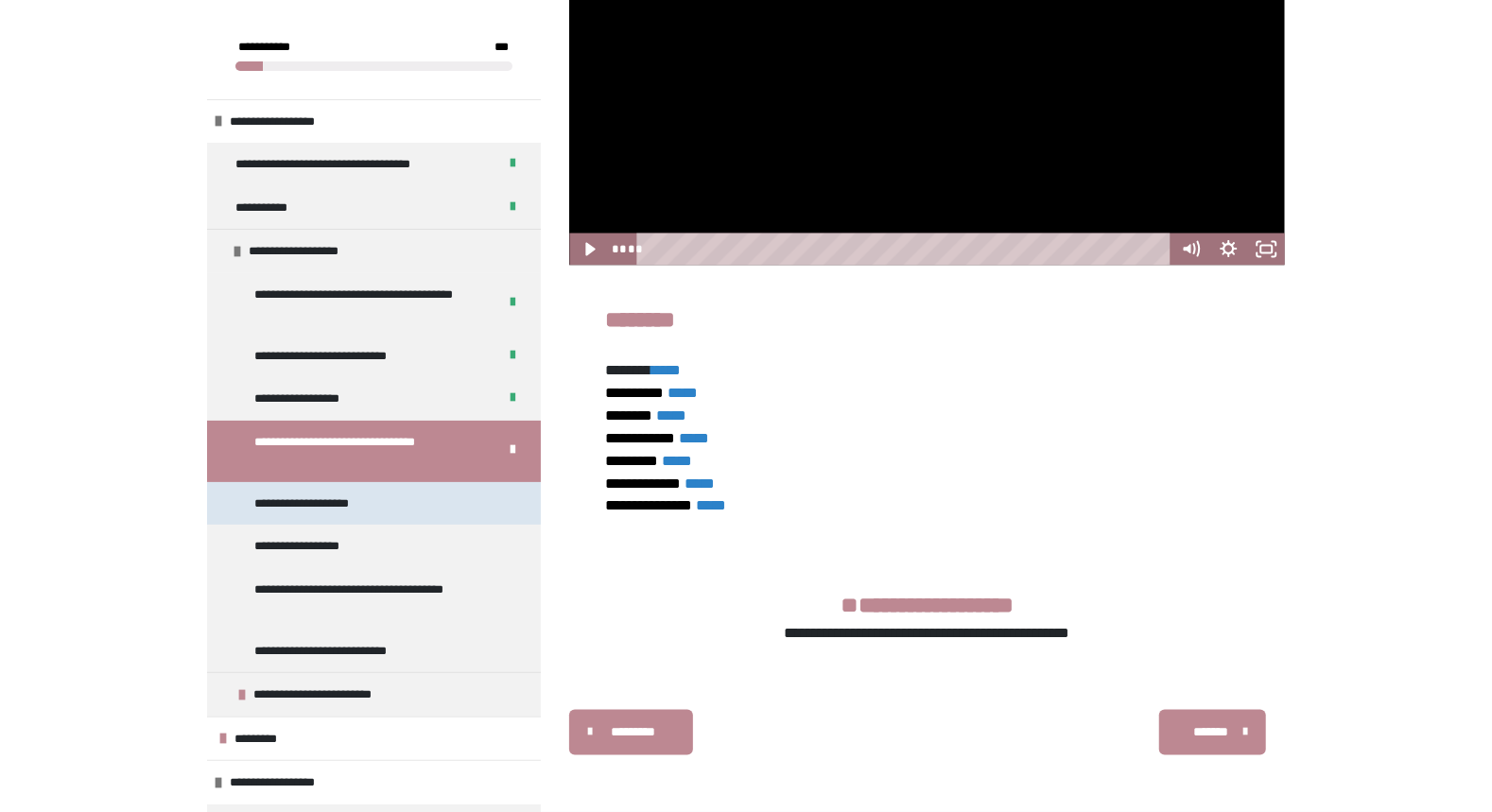 click on "**********" at bounding box center (312, 504) 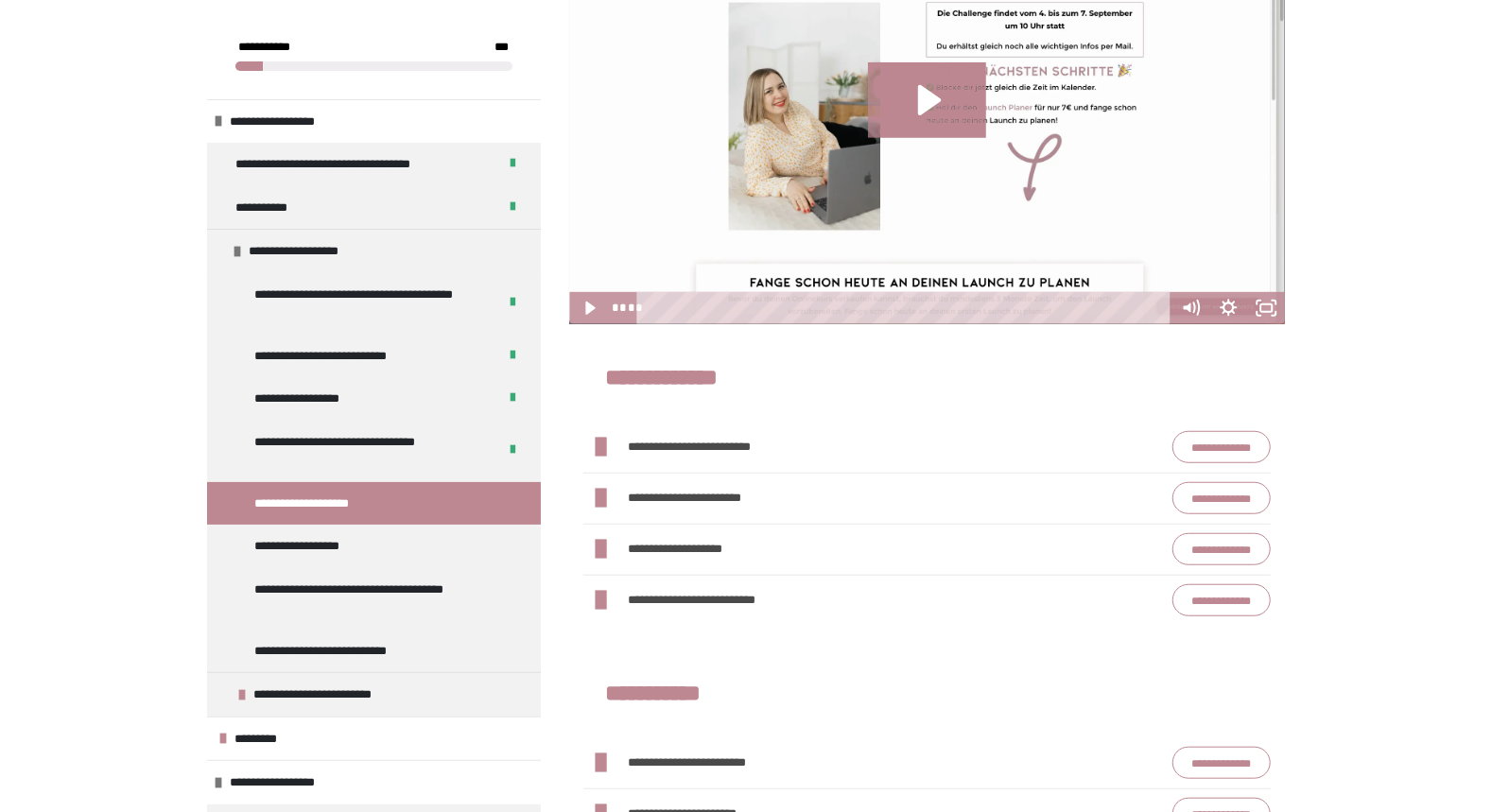 scroll, scrollTop: 603, scrollLeft: 0, axis: vertical 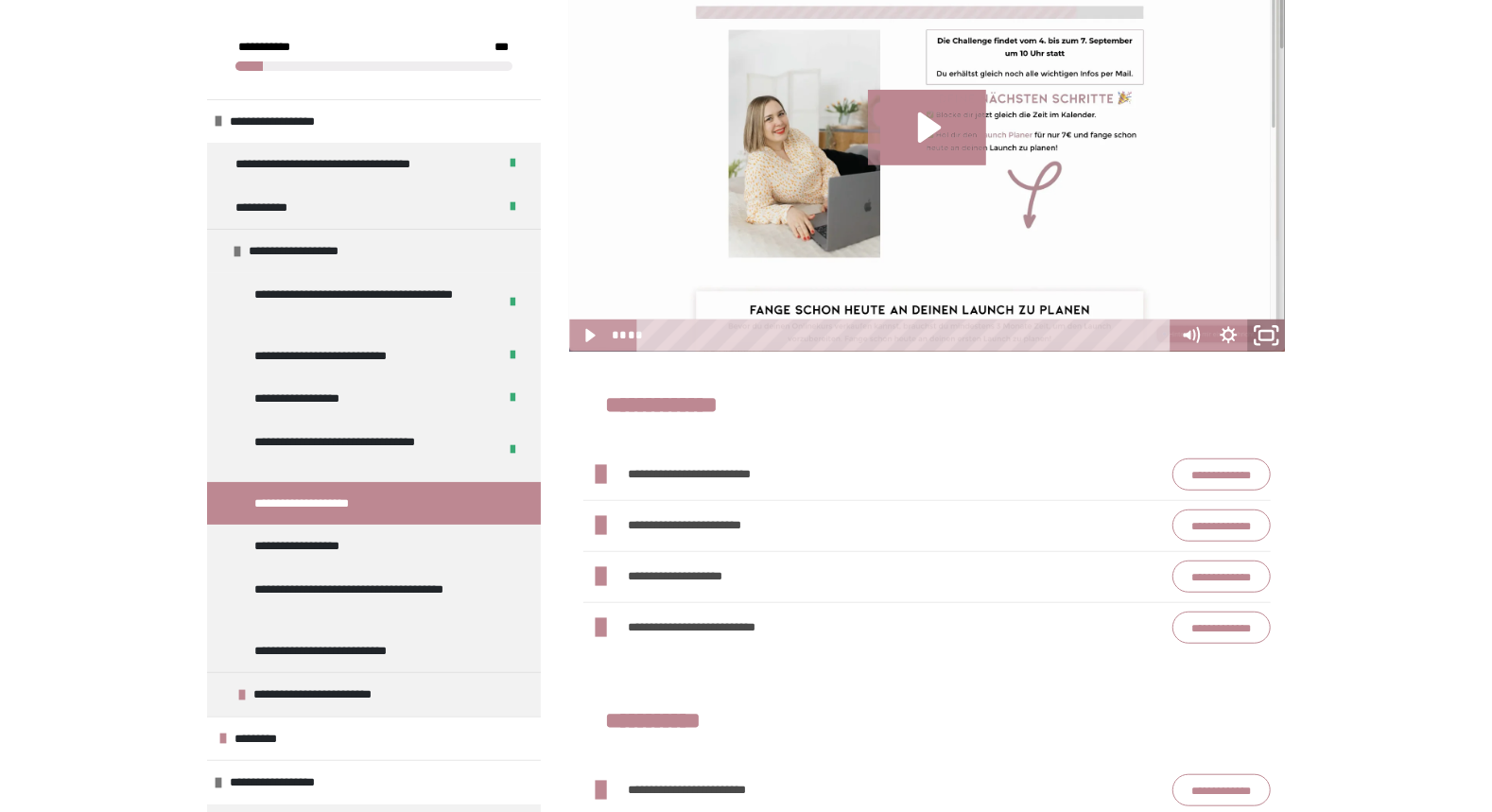 click 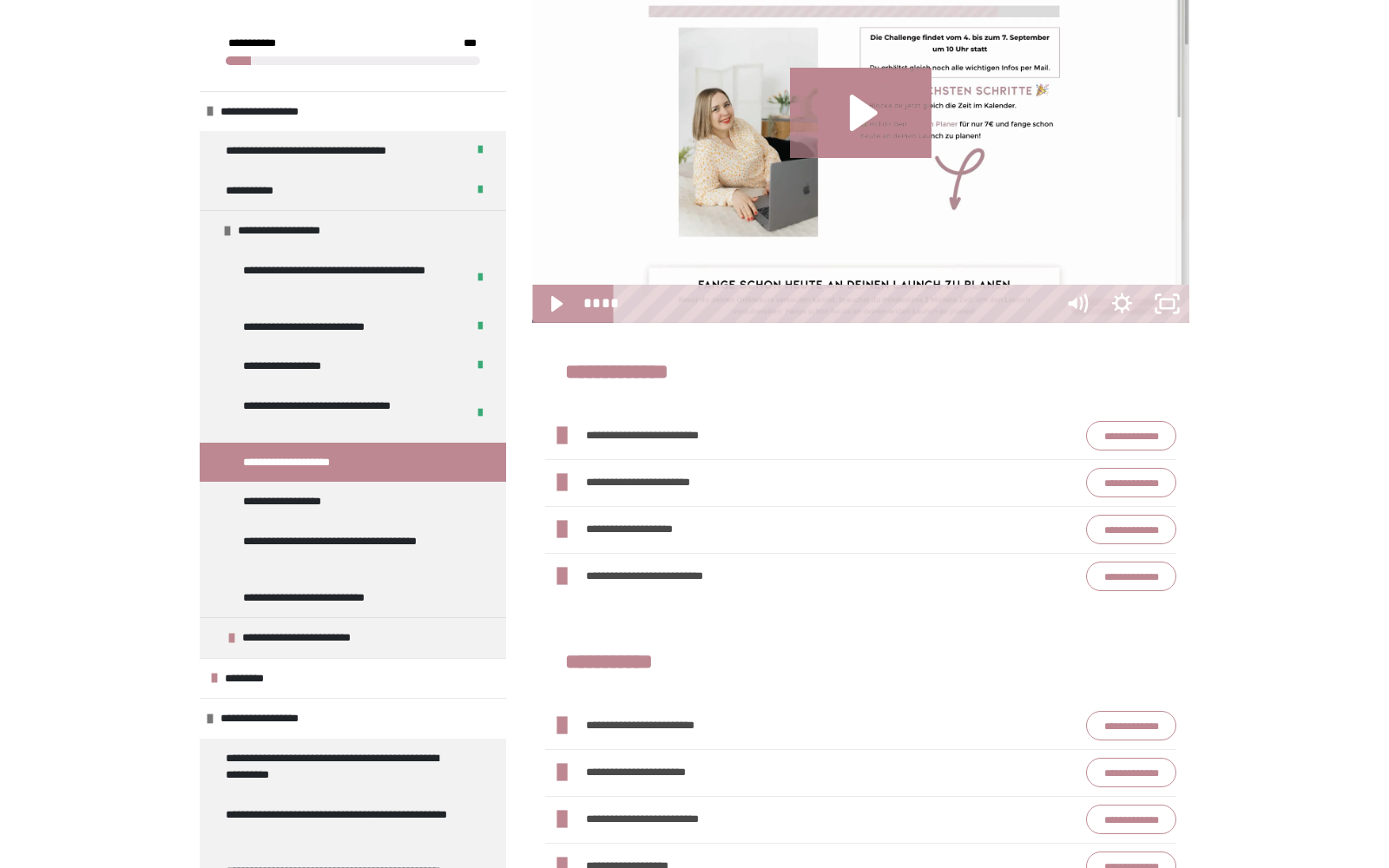 type 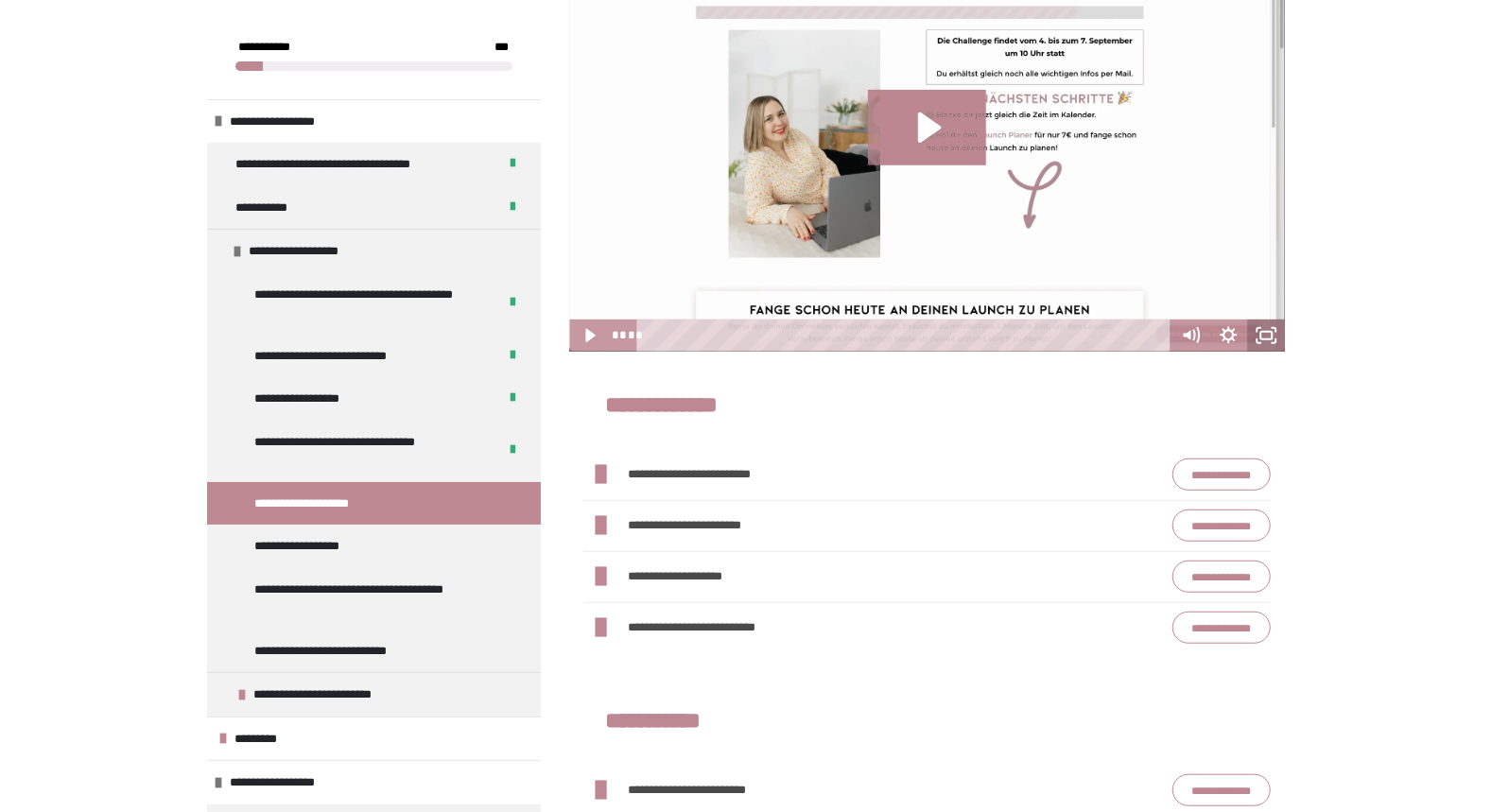 click 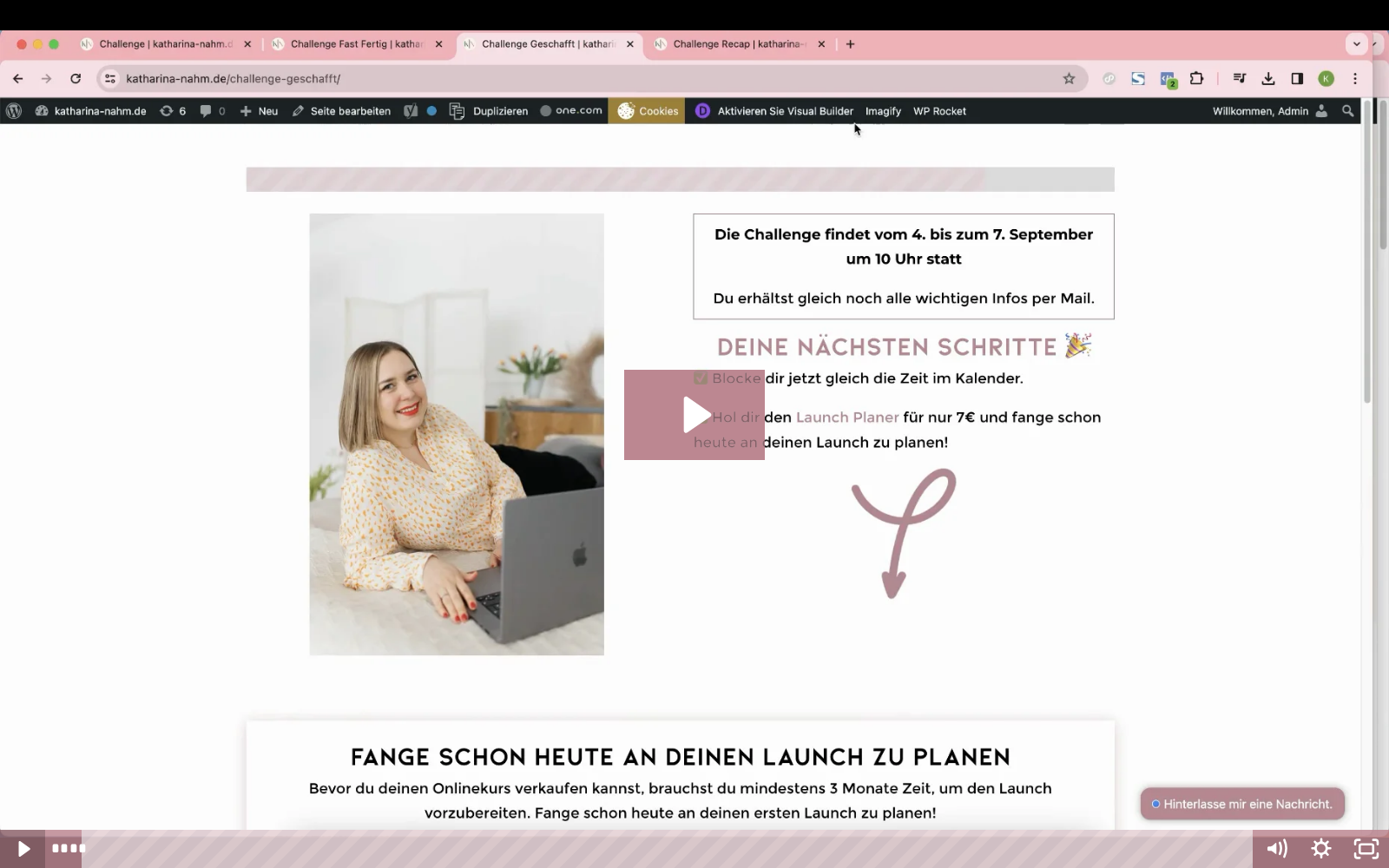 click 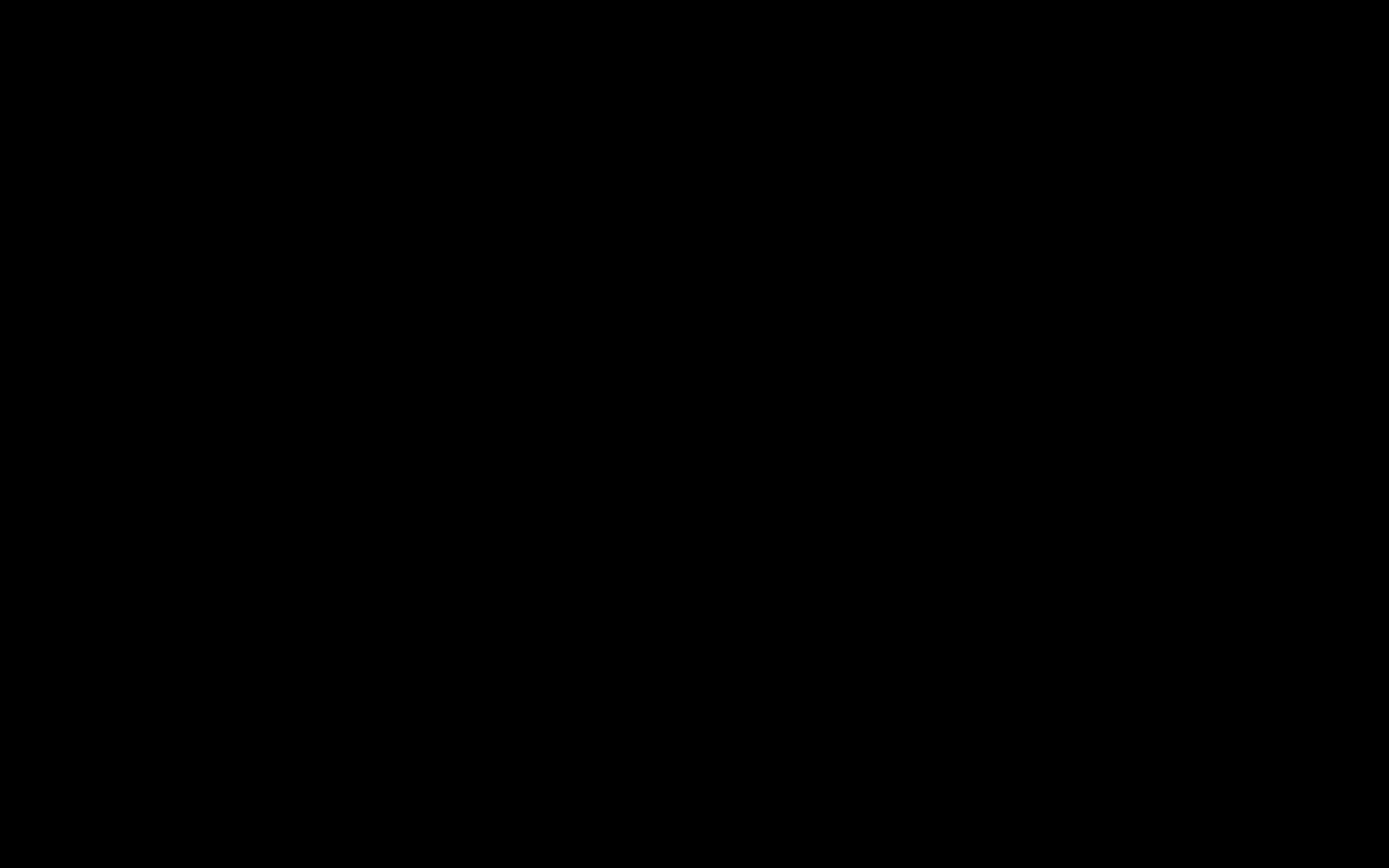 type 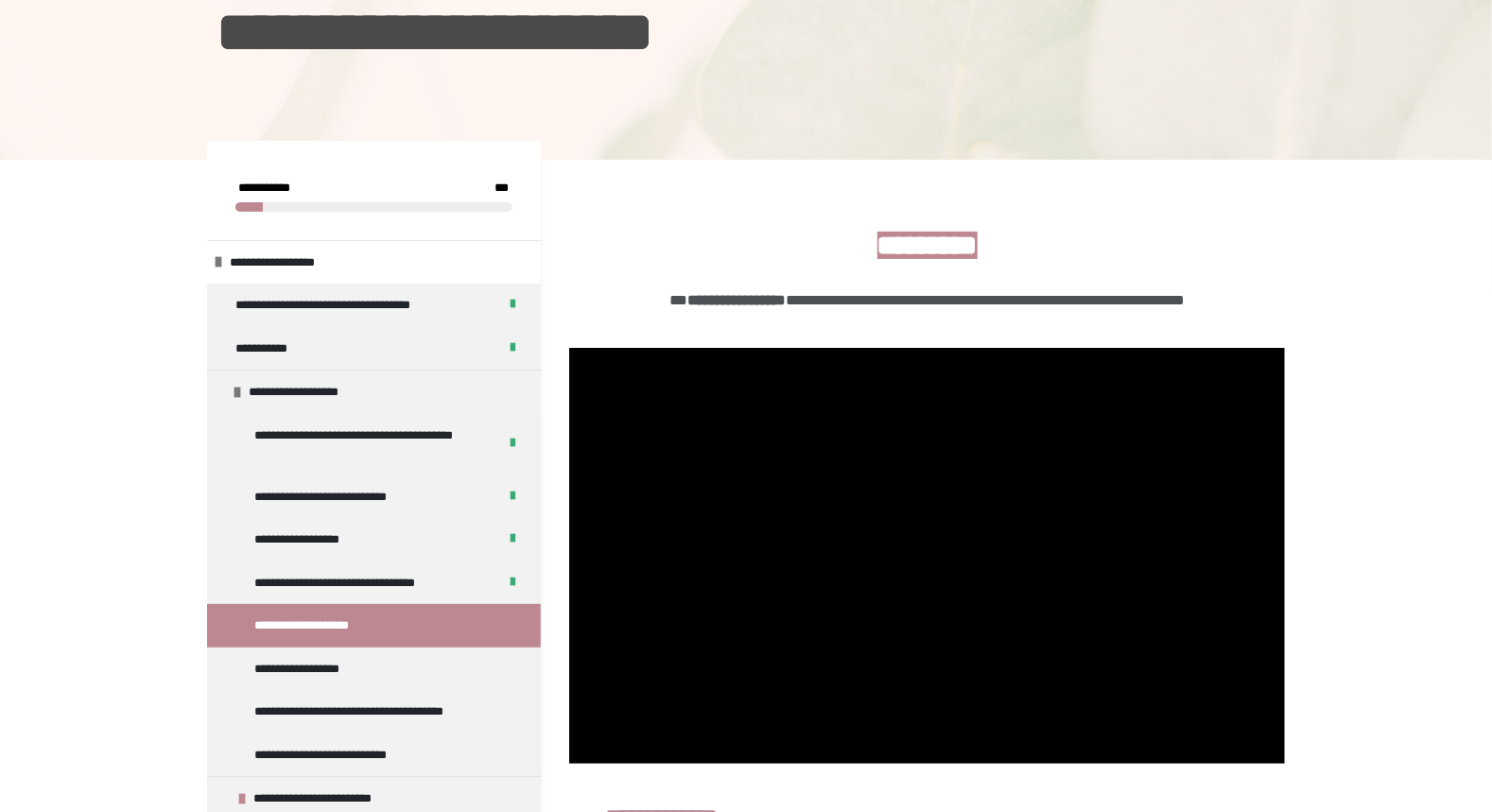 scroll, scrollTop: 194, scrollLeft: 0, axis: vertical 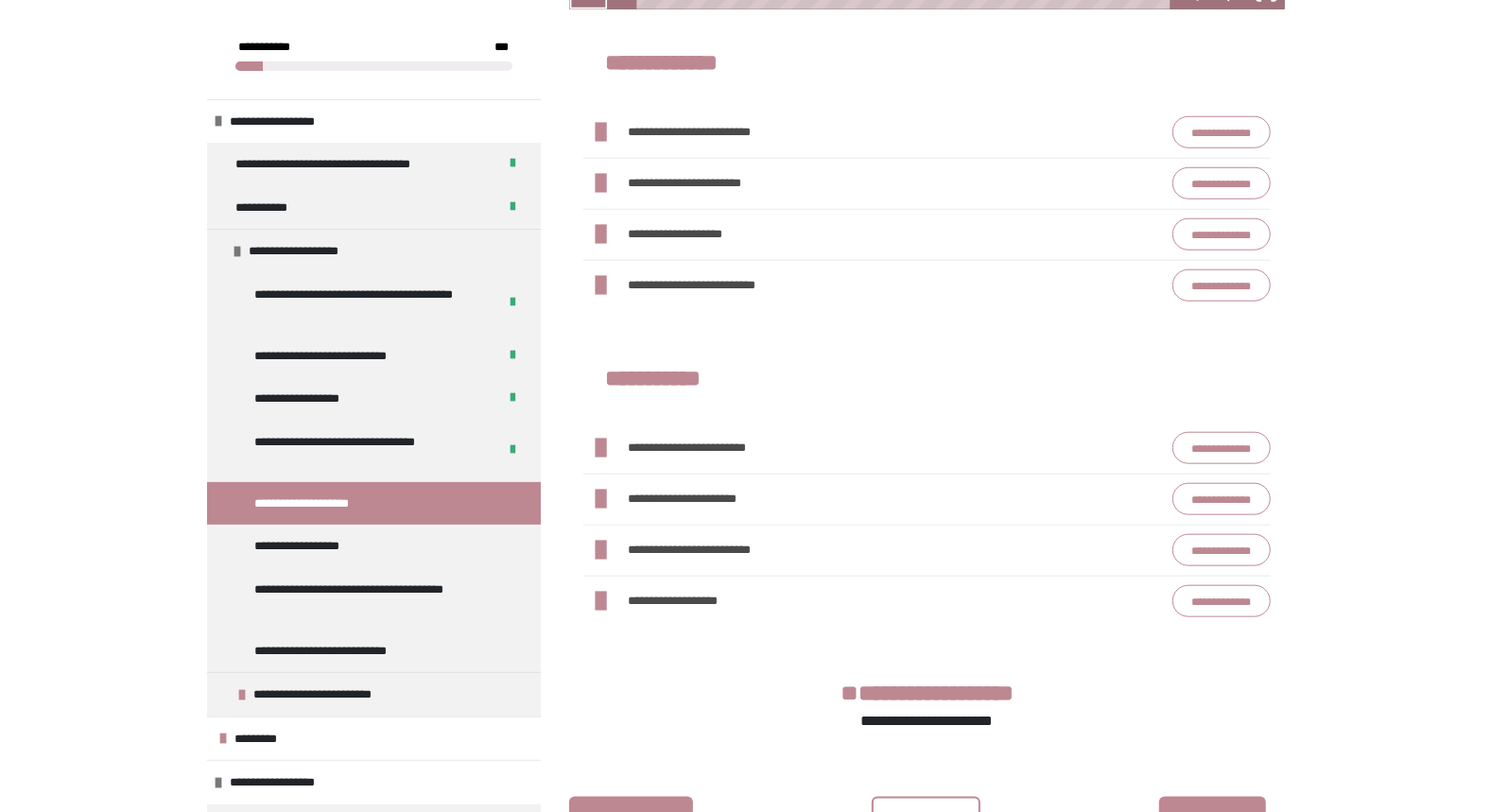 click on "**********" at bounding box center (1222, 448) 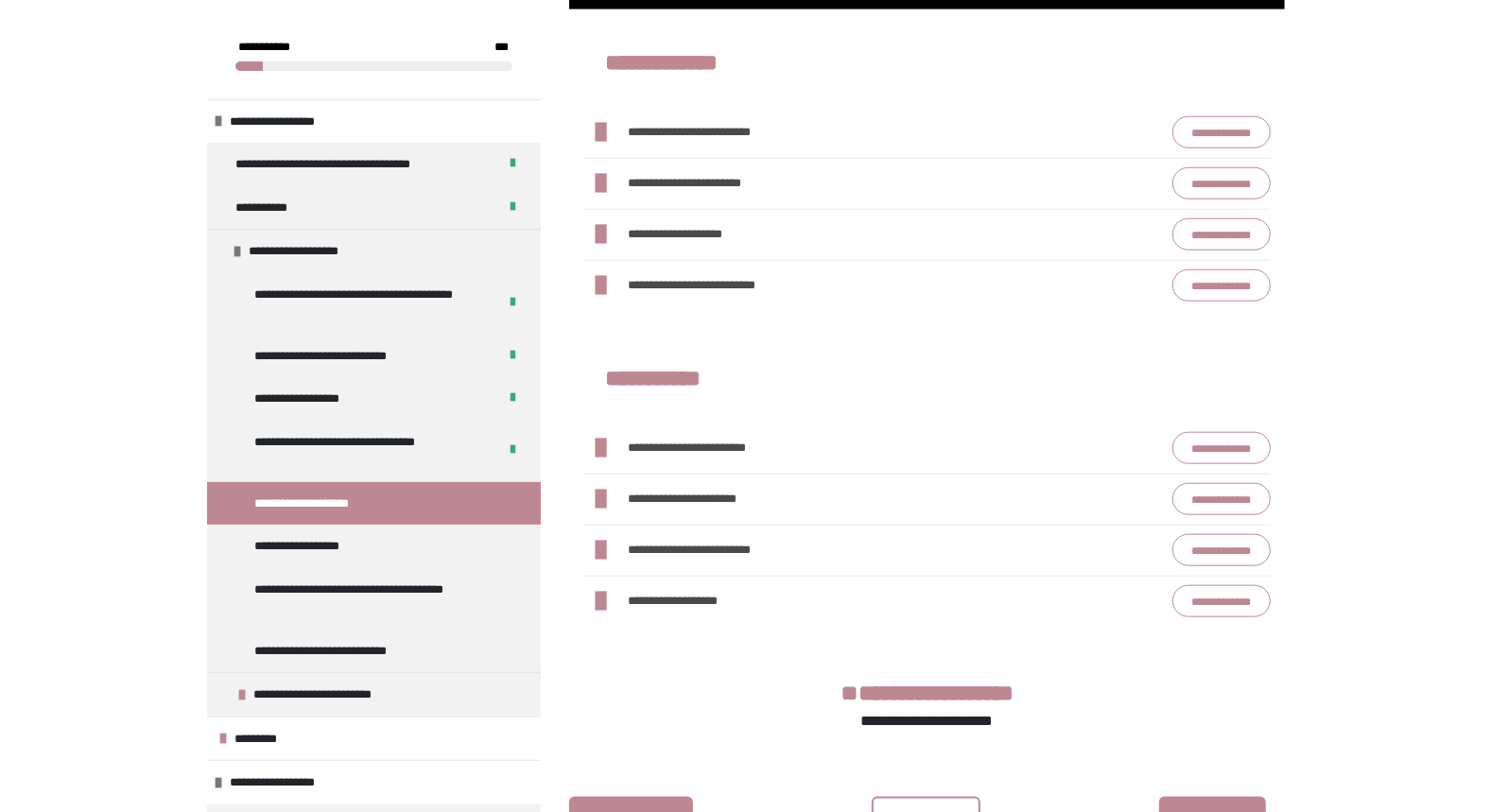 click on "**********" at bounding box center [1222, 499] 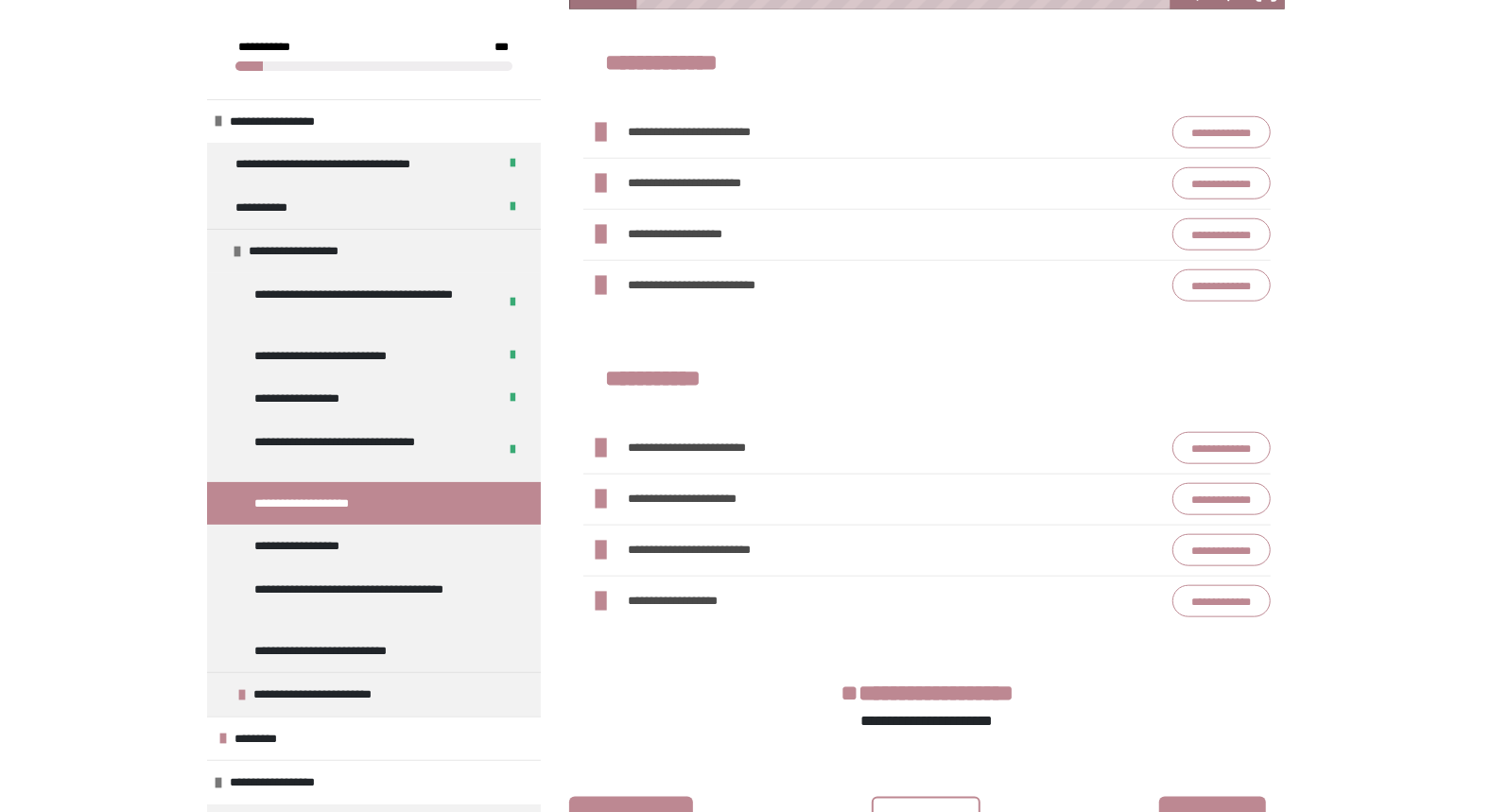 click on "**********" at bounding box center [927, 525] 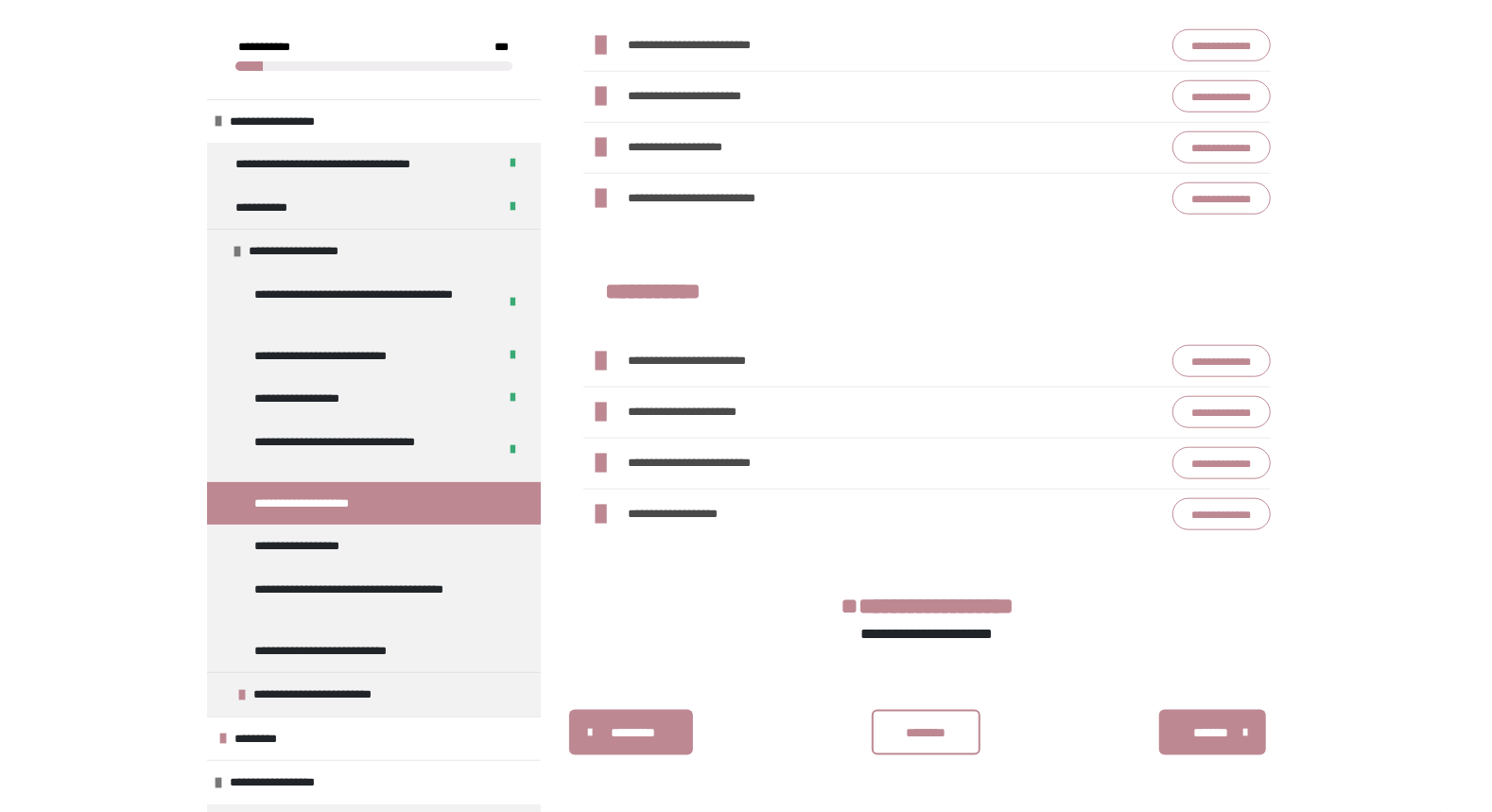 click on "********" at bounding box center [927, 733] 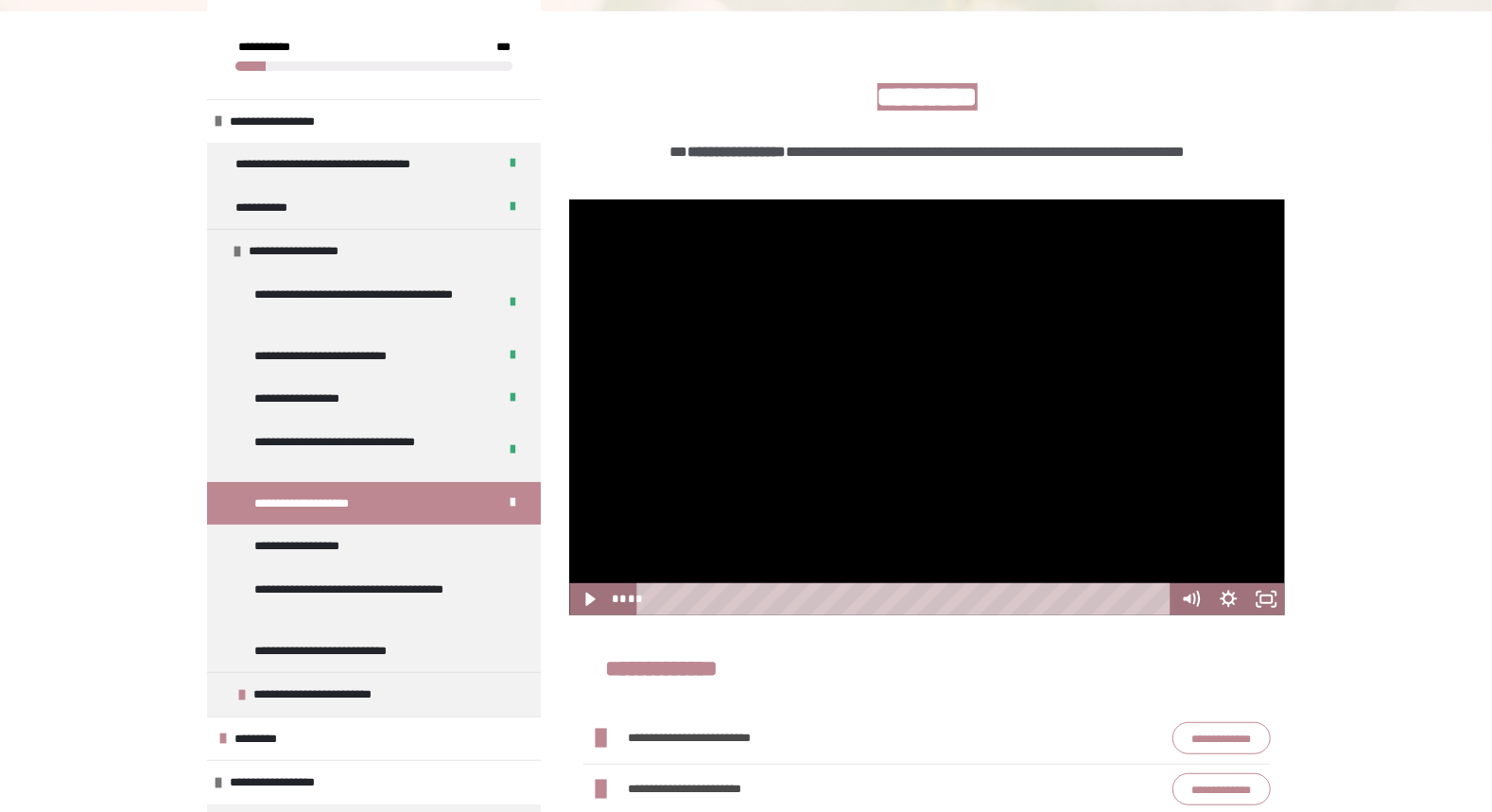 scroll, scrollTop: 289, scrollLeft: 0, axis: vertical 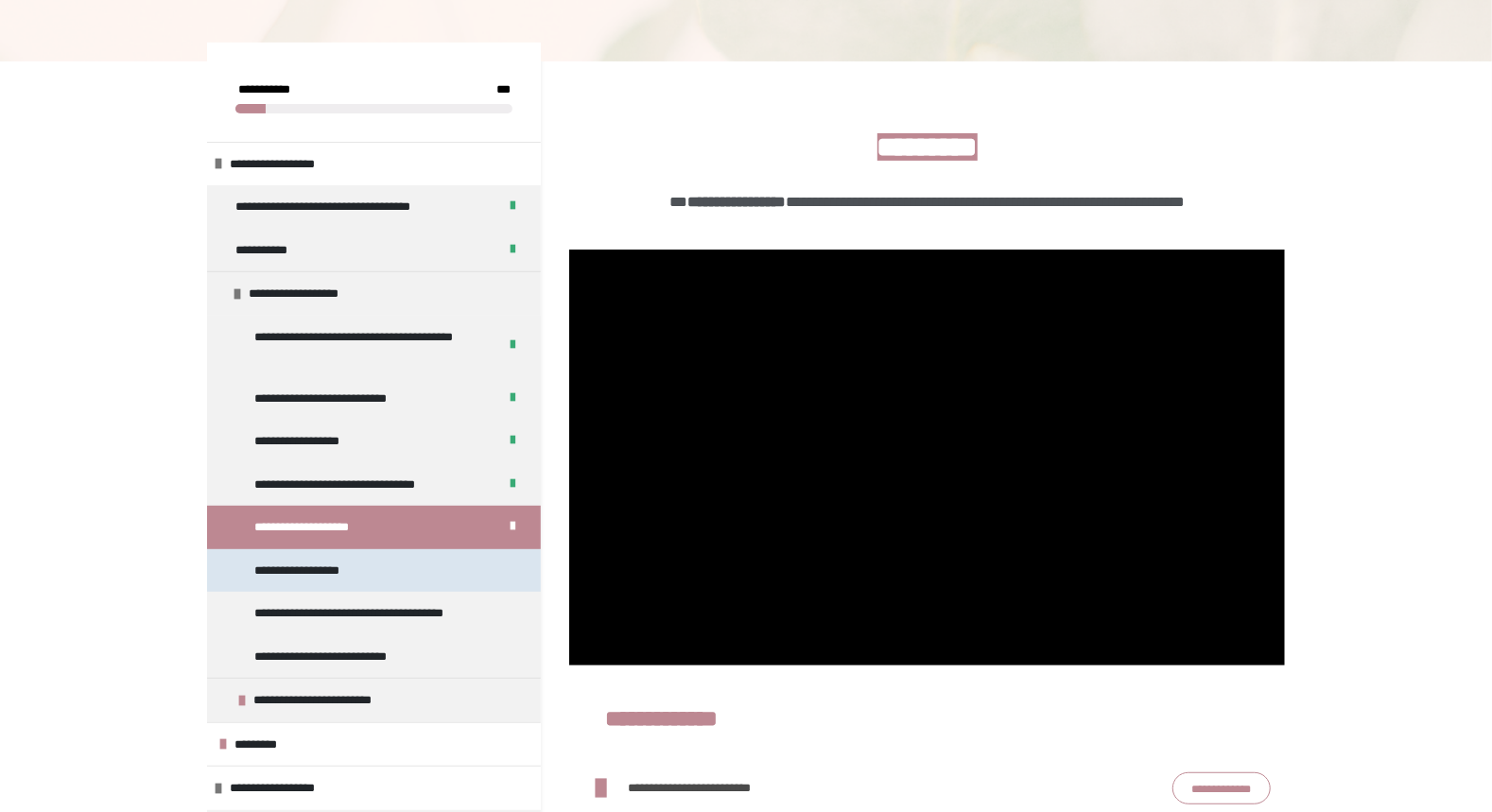click on "**********" at bounding box center (303, 571) 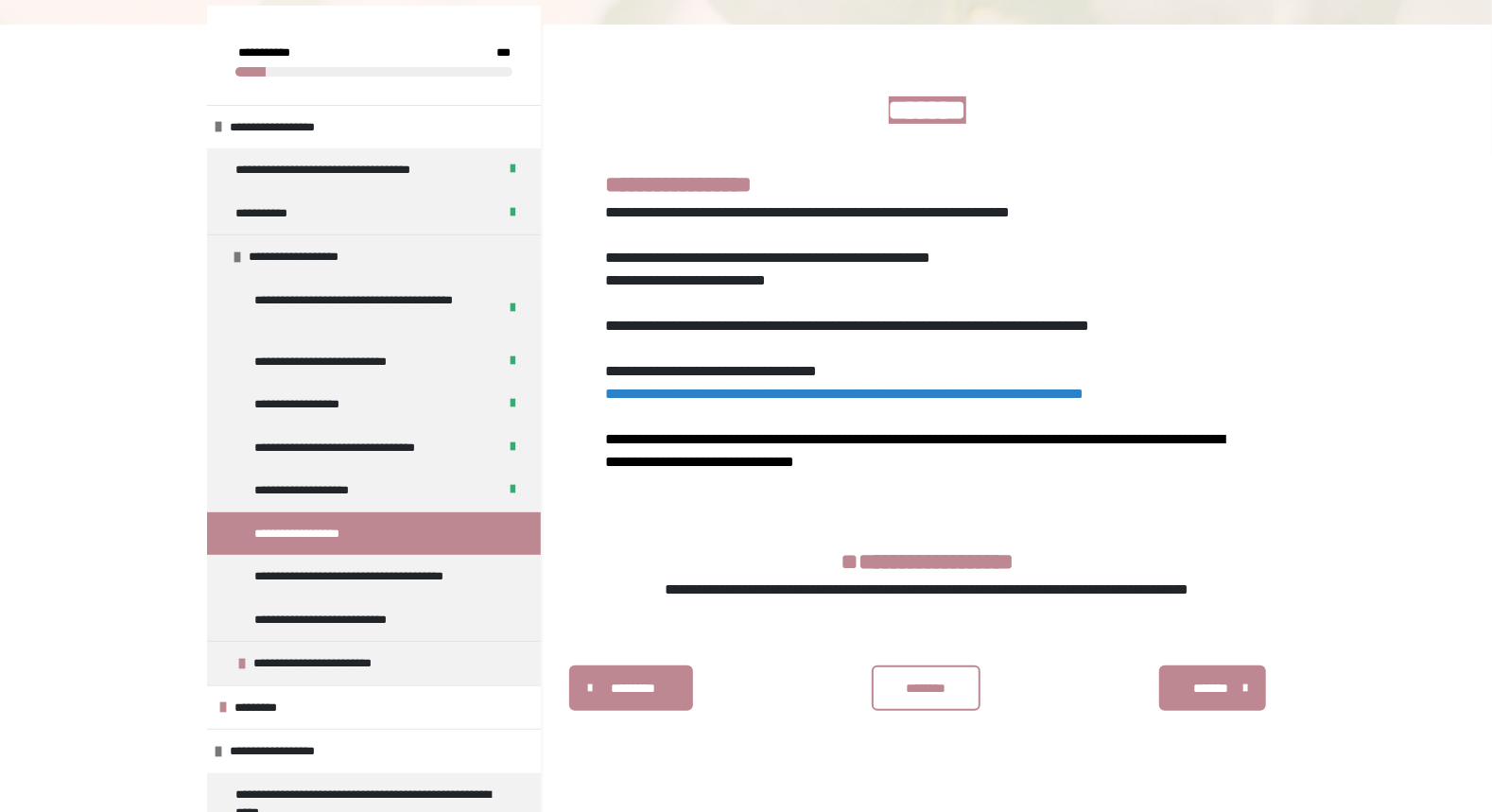 scroll, scrollTop: 406, scrollLeft: 0, axis: vertical 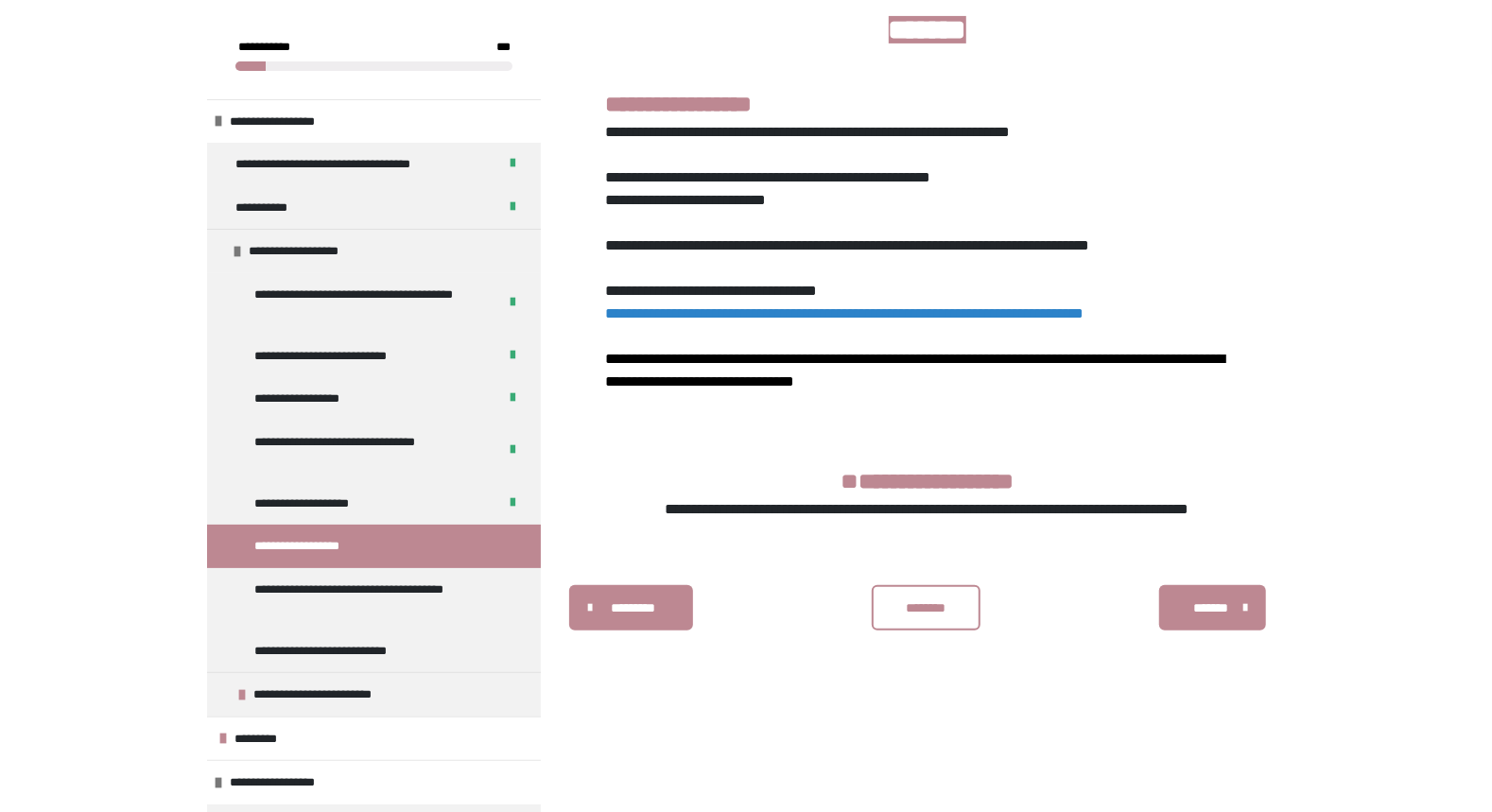 click on "**********" at bounding box center (844, 313) 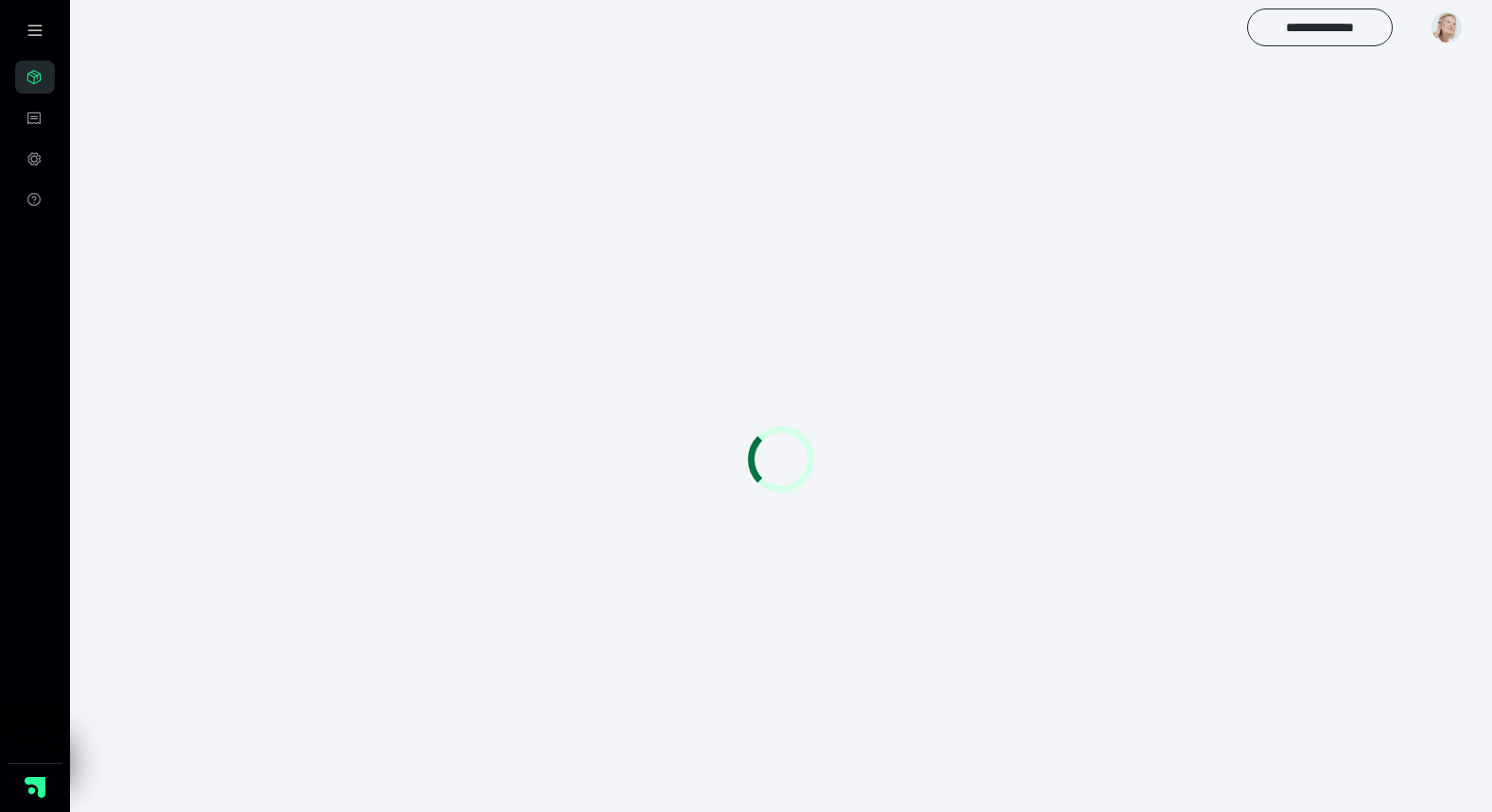 scroll, scrollTop: 53, scrollLeft: 0, axis: vertical 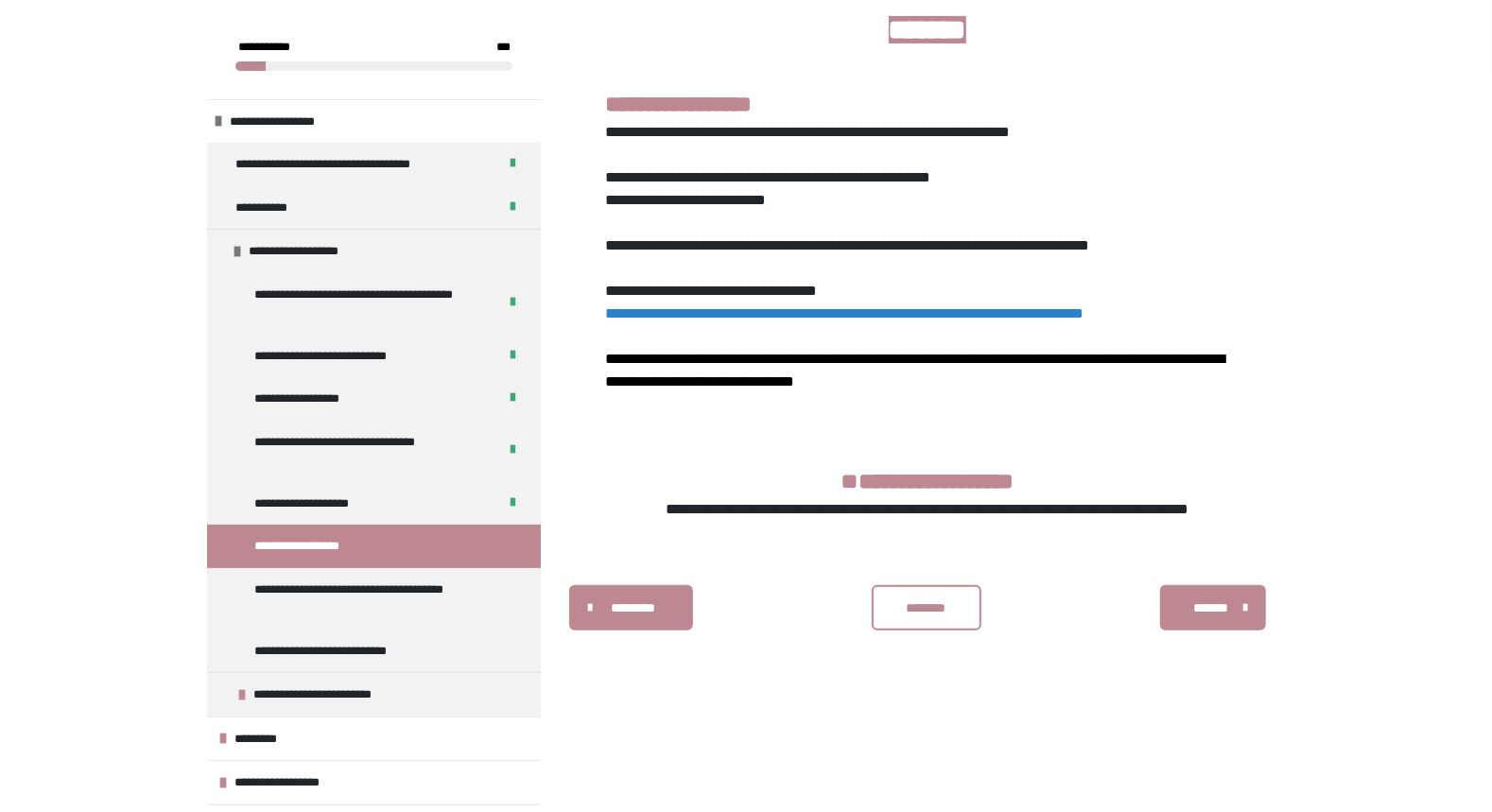 click on "********" at bounding box center (927, 608) 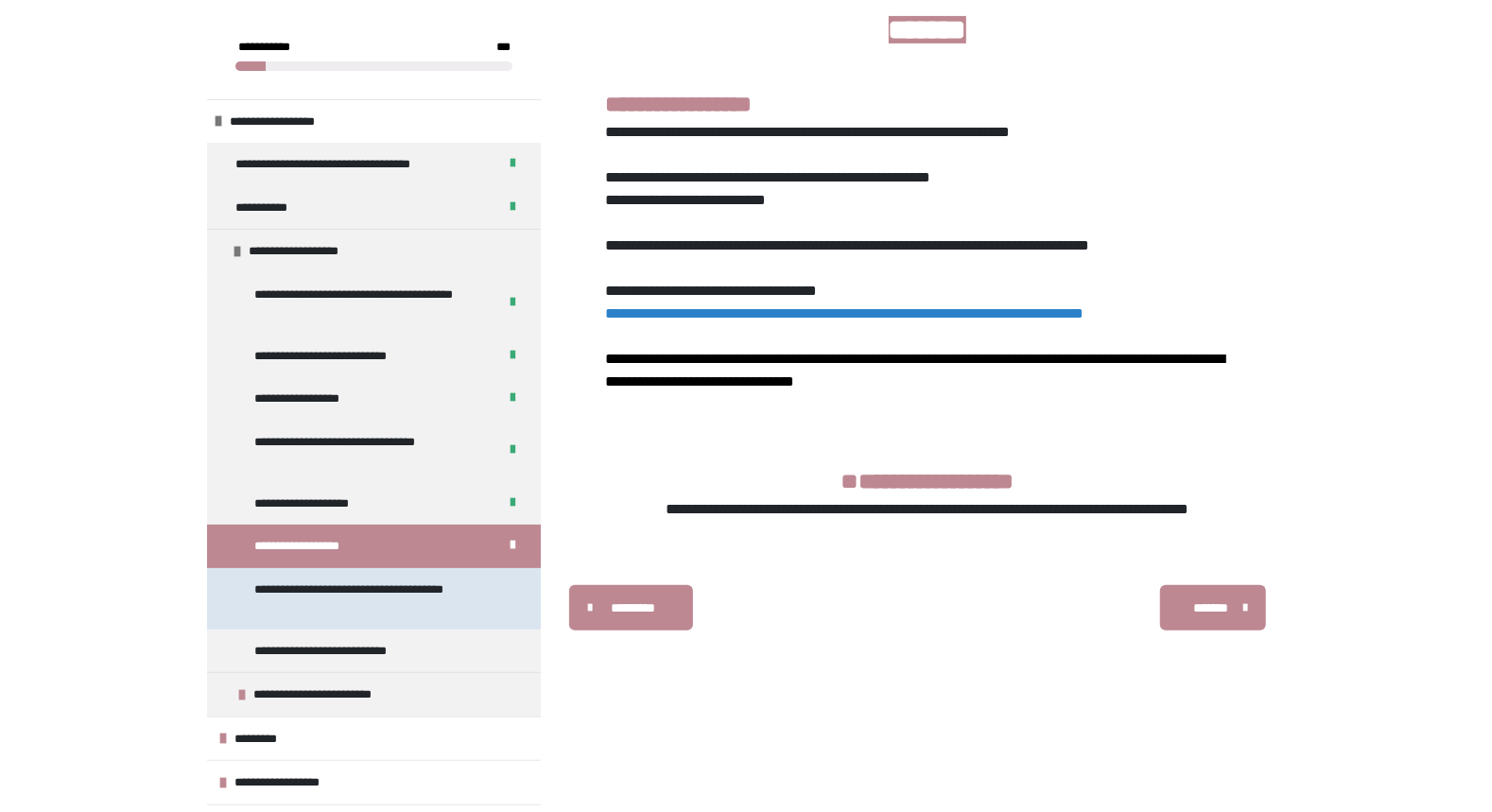 click on "**********" at bounding box center (365, 598) 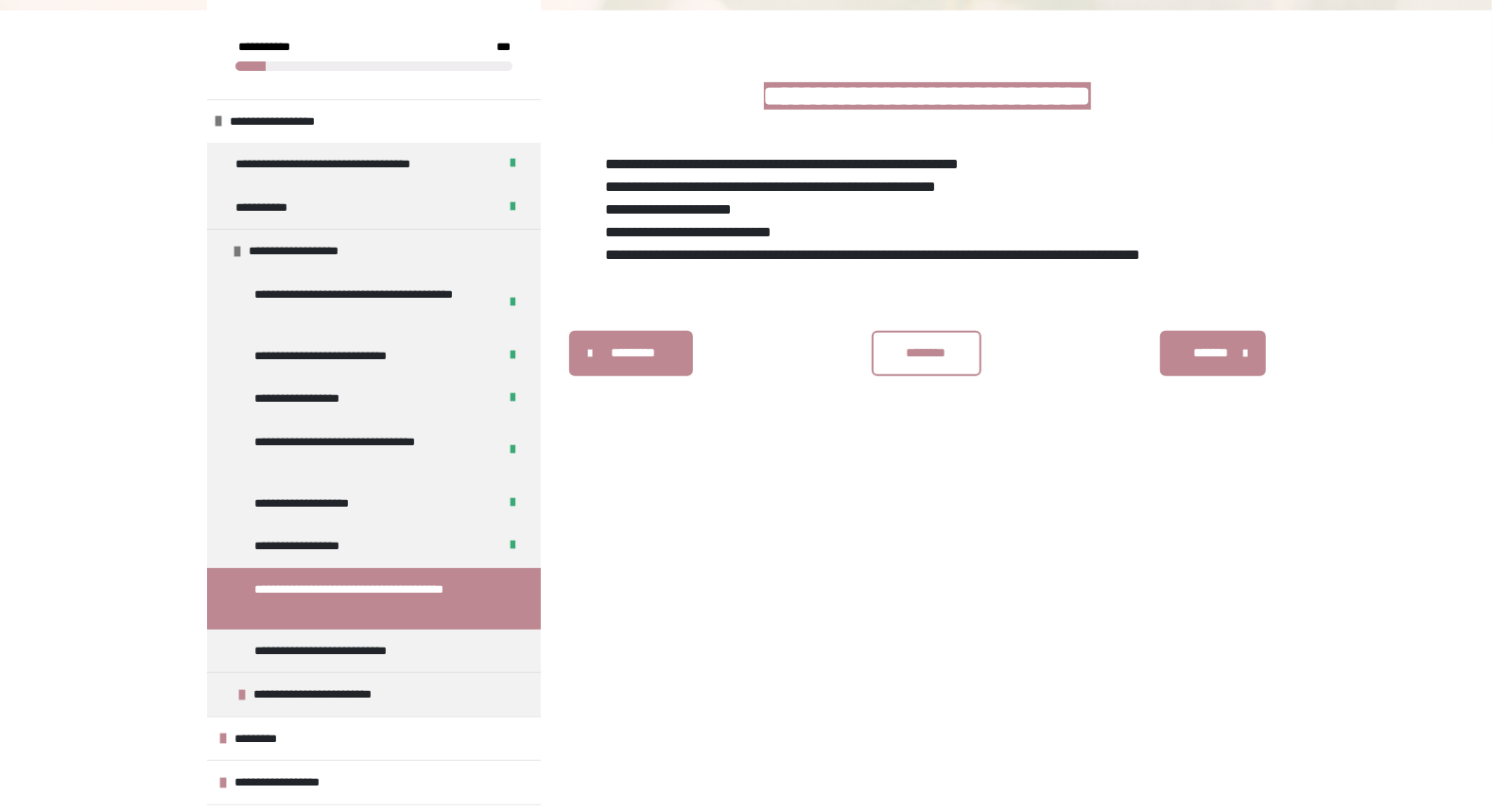 click on "********" at bounding box center (927, 354) 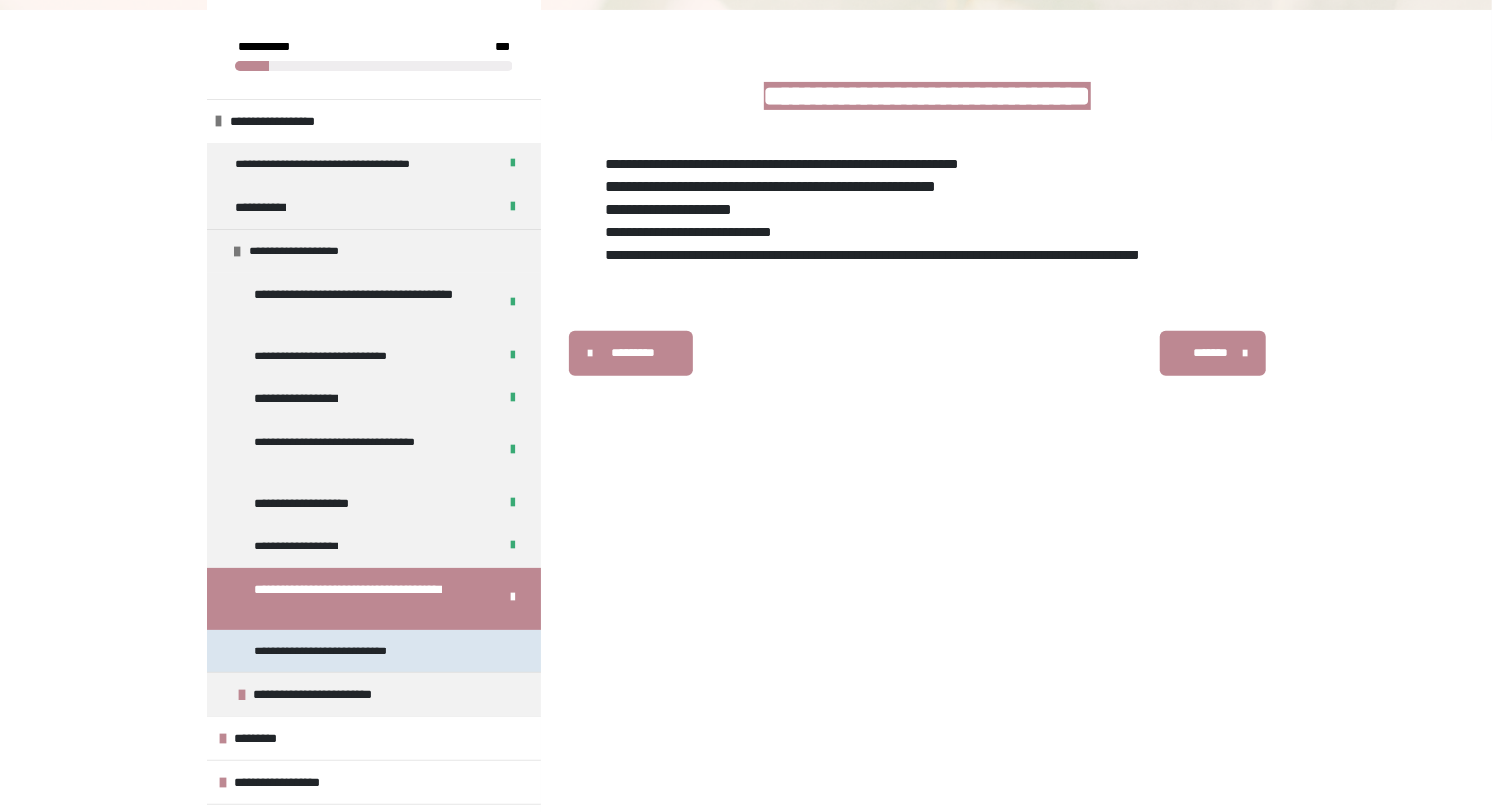click on "**********" at bounding box center [338, 651] 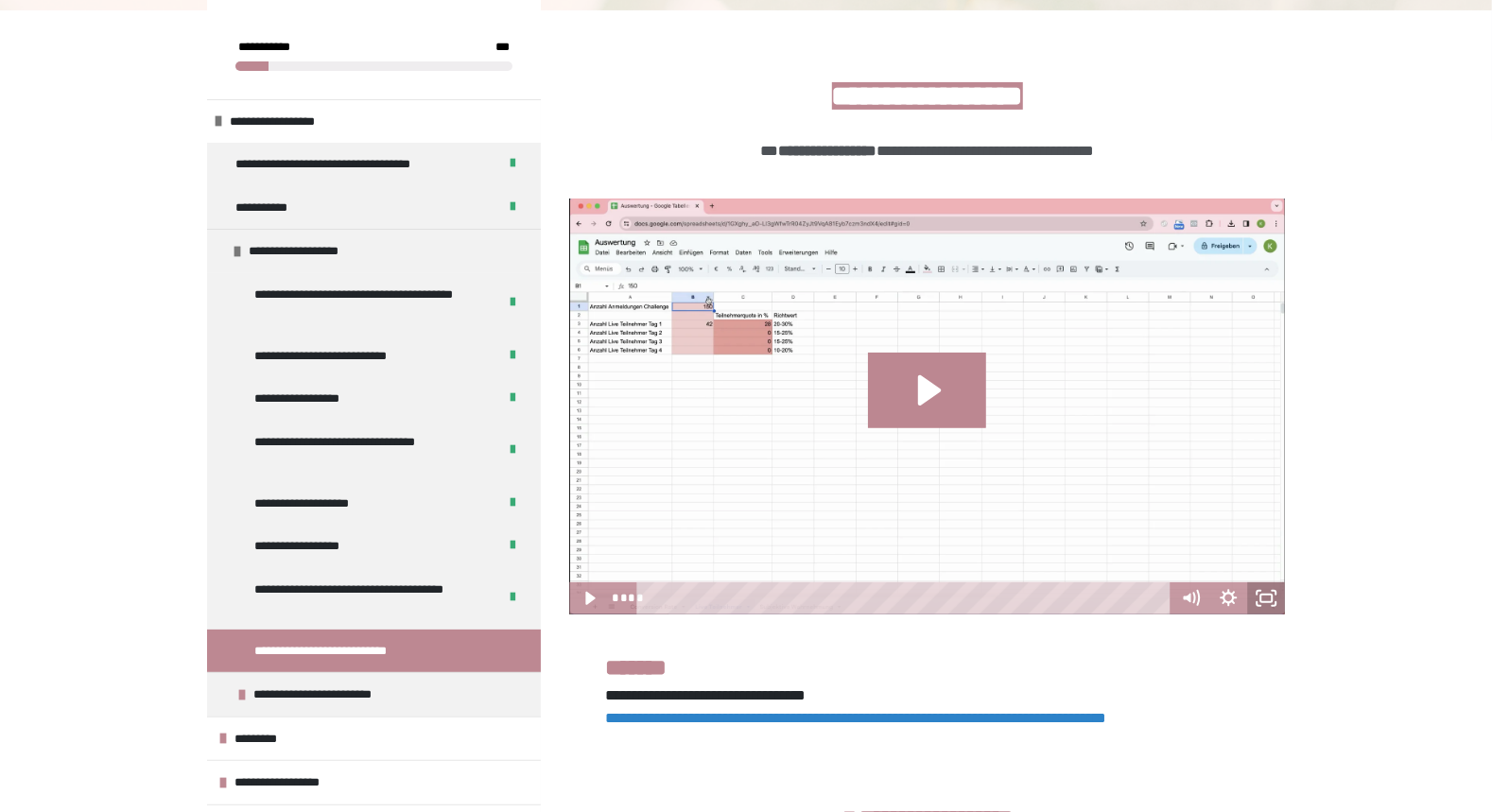click 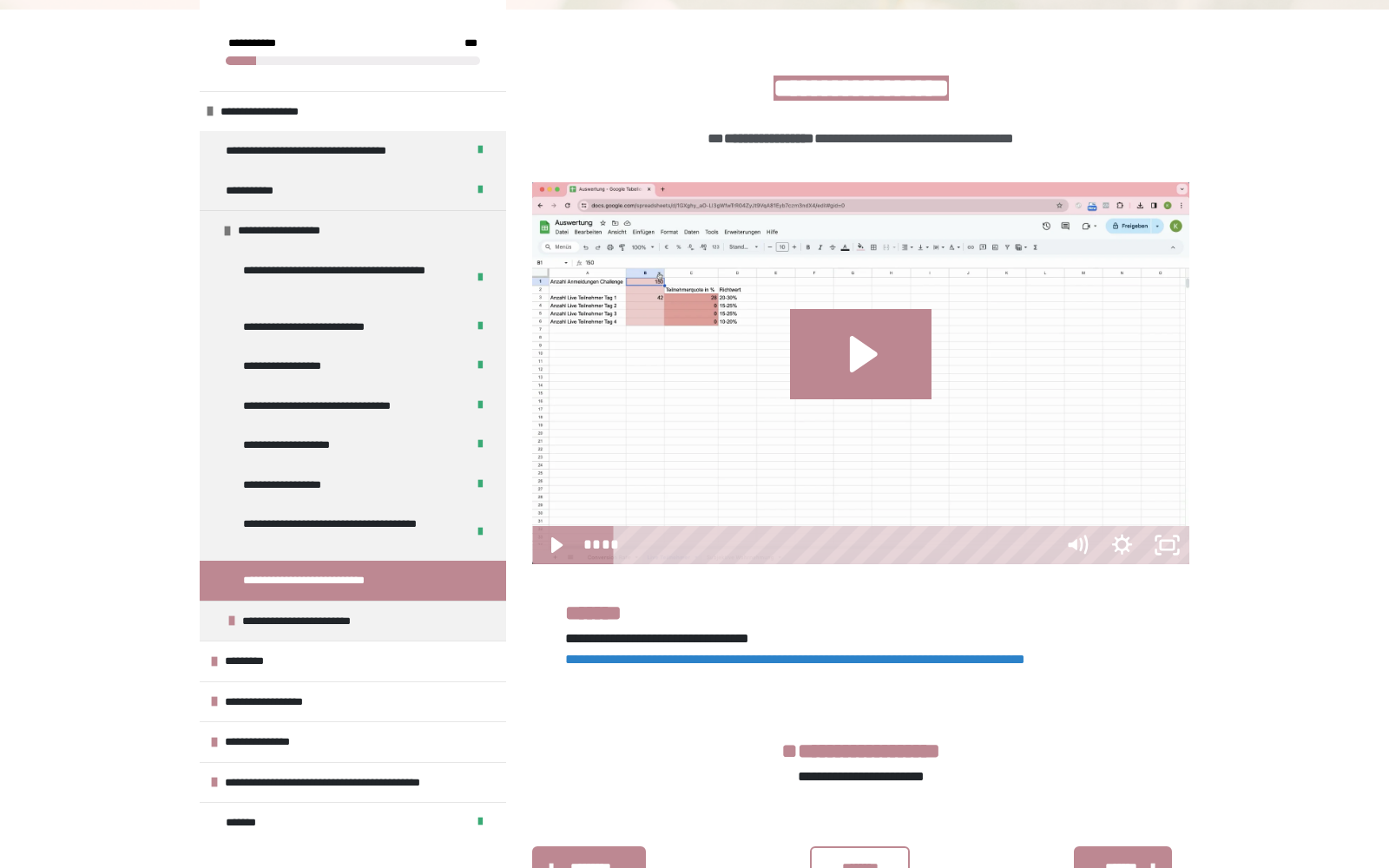 type 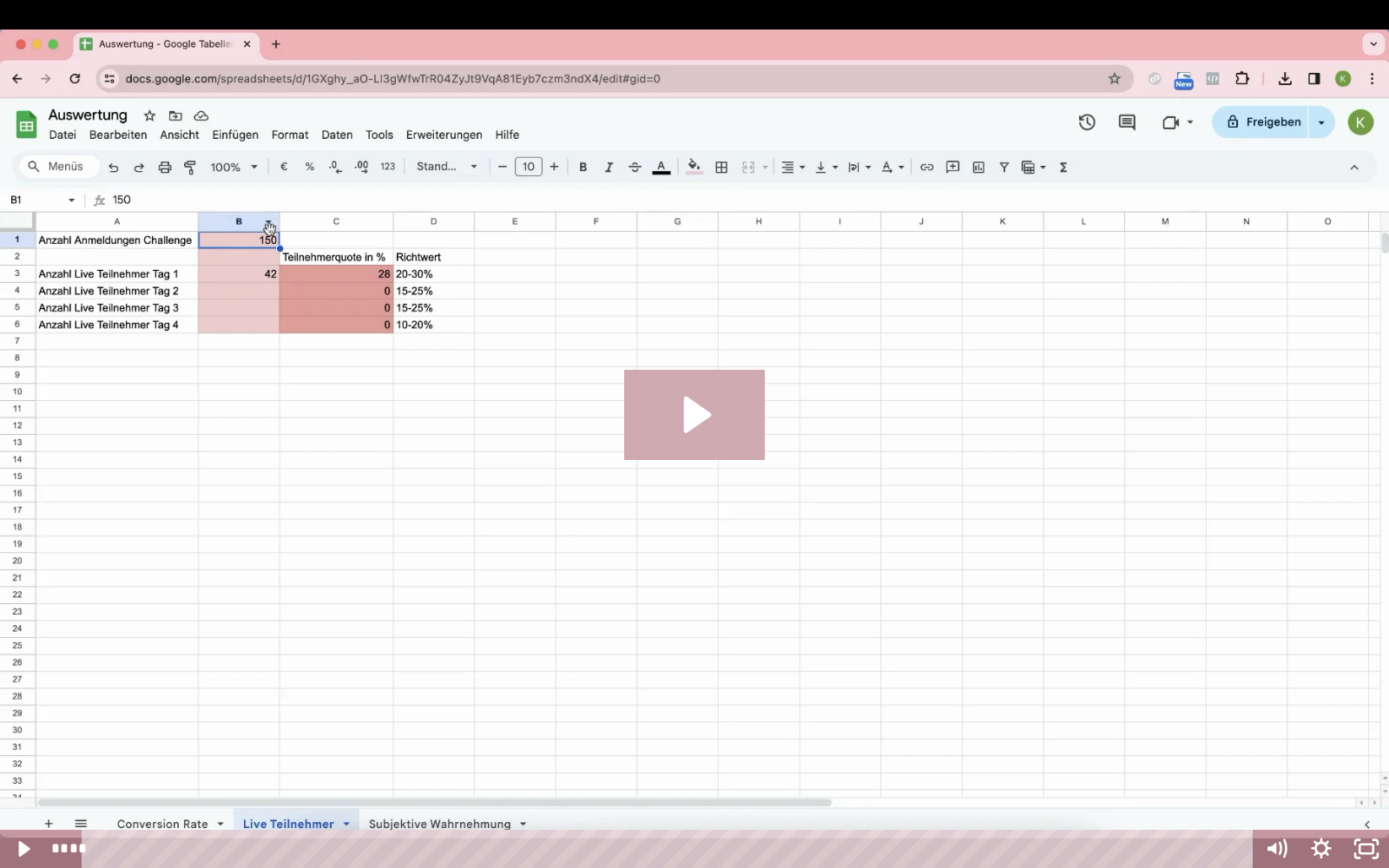 click 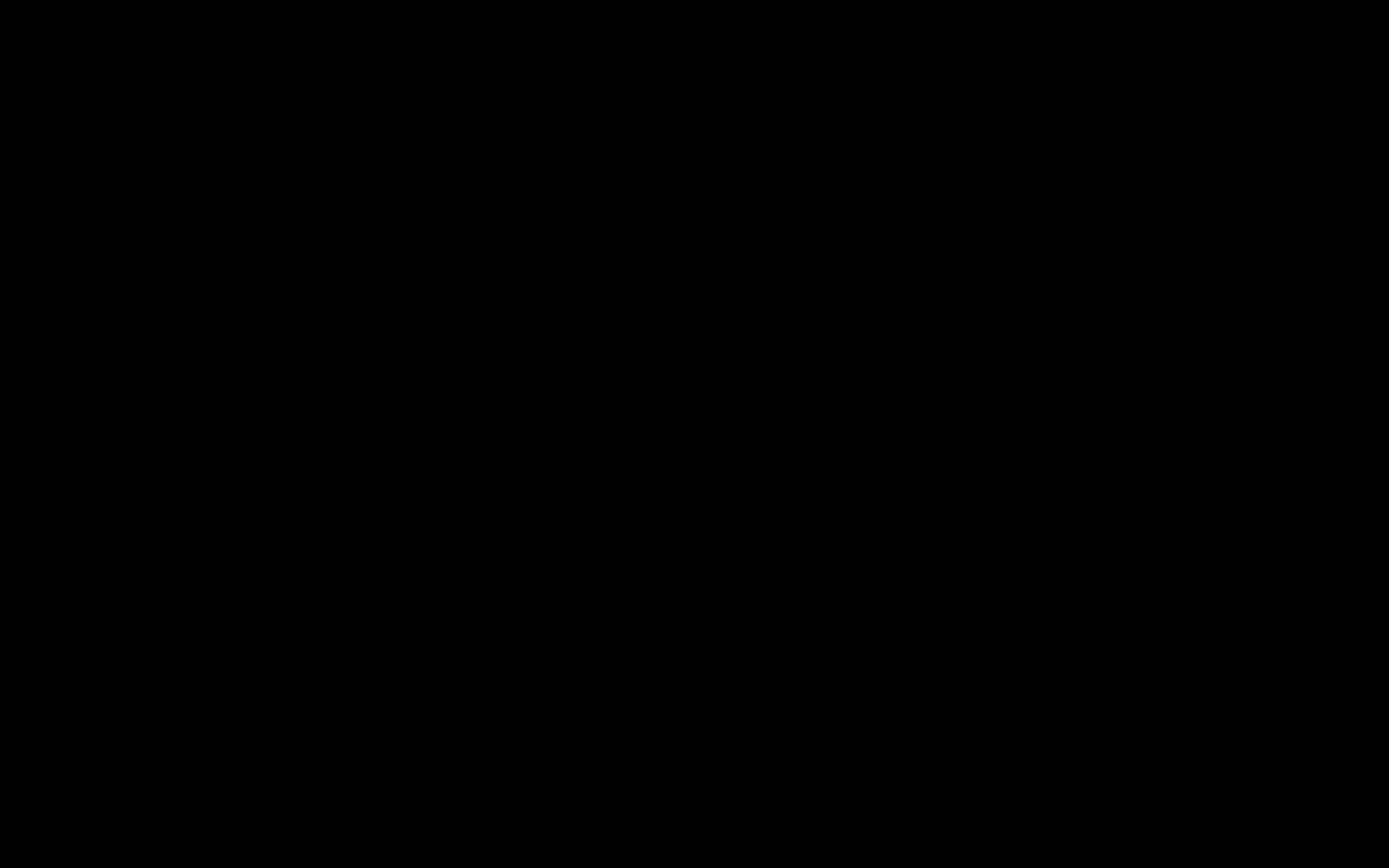 type 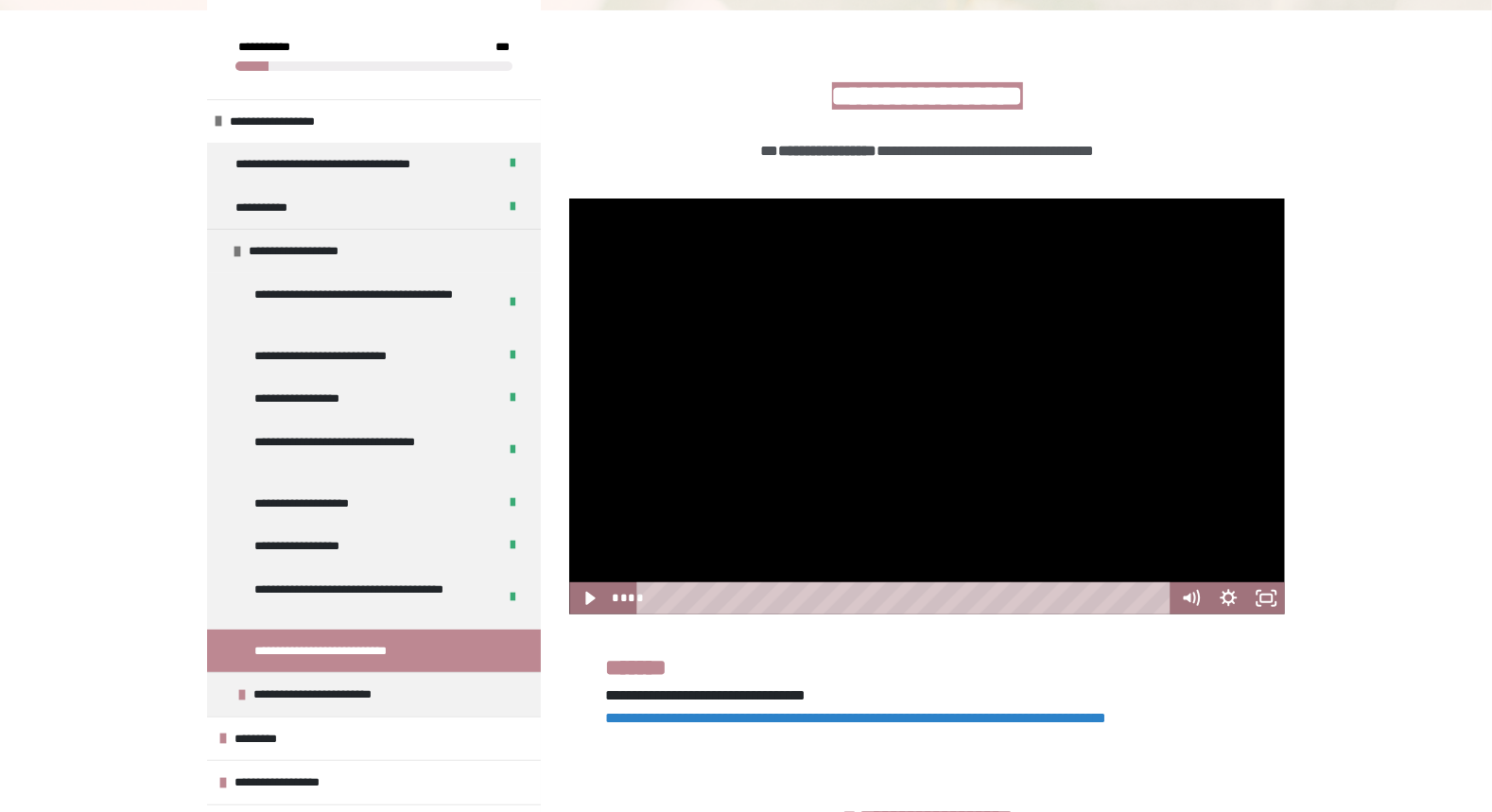 drag, startPoint x: 1496, startPoint y: 414, endPoint x: 1501, endPoint y: 575, distance: 161.07762 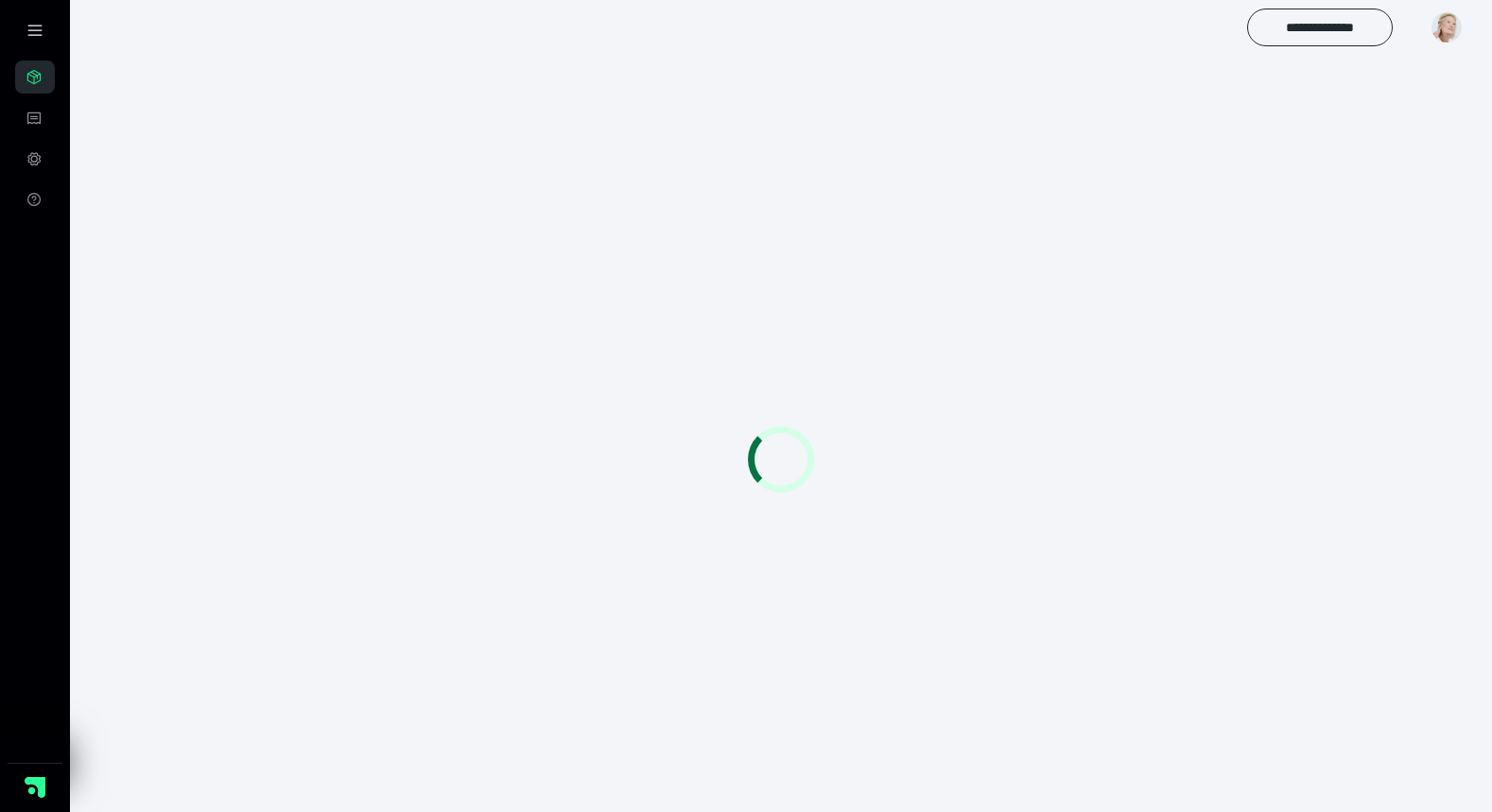 scroll, scrollTop: 53, scrollLeft: 0, axis: vertical 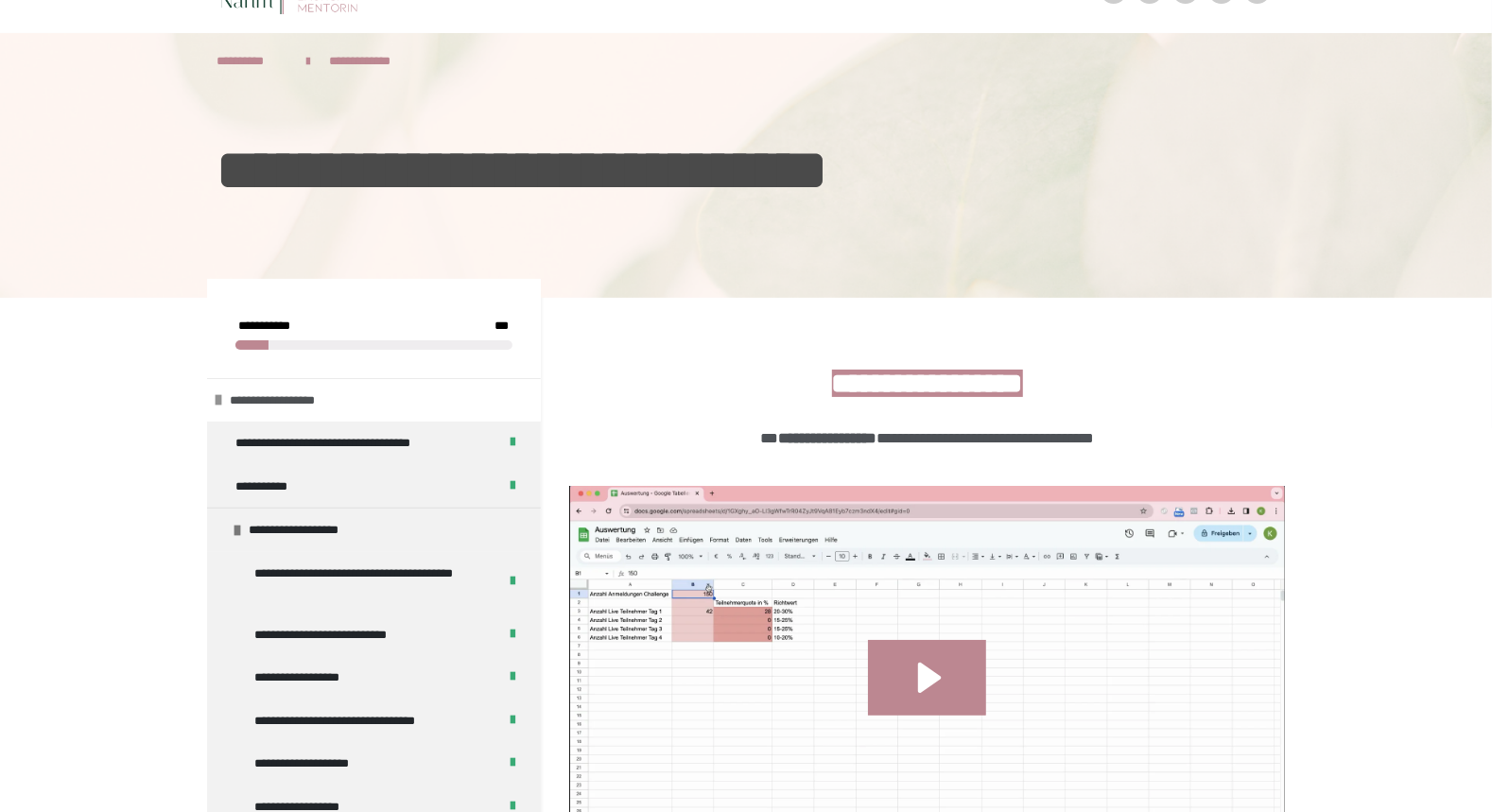 click on "**********" at bounding box center [373, 400] 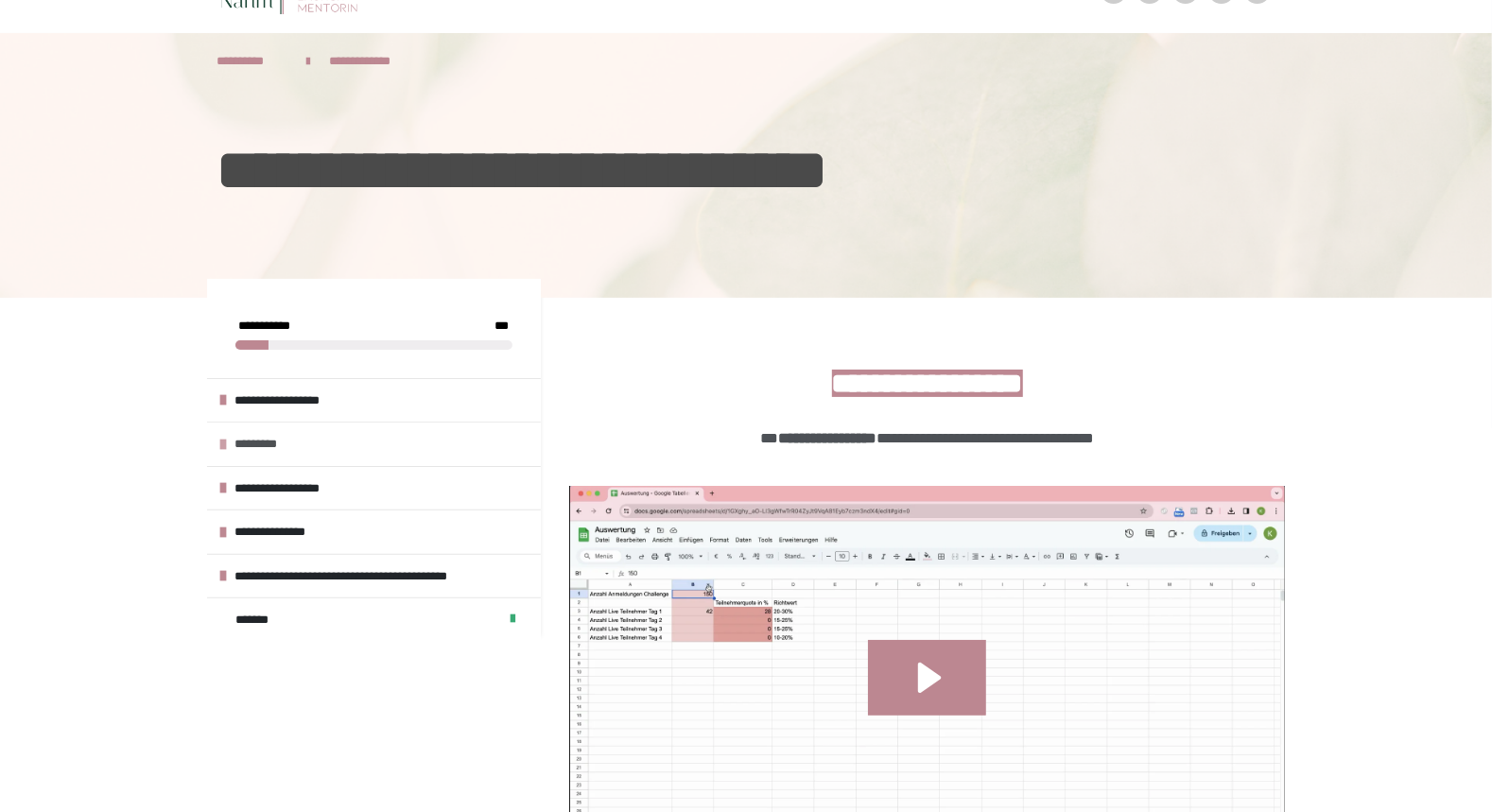 click at bounding box center (223, 444) 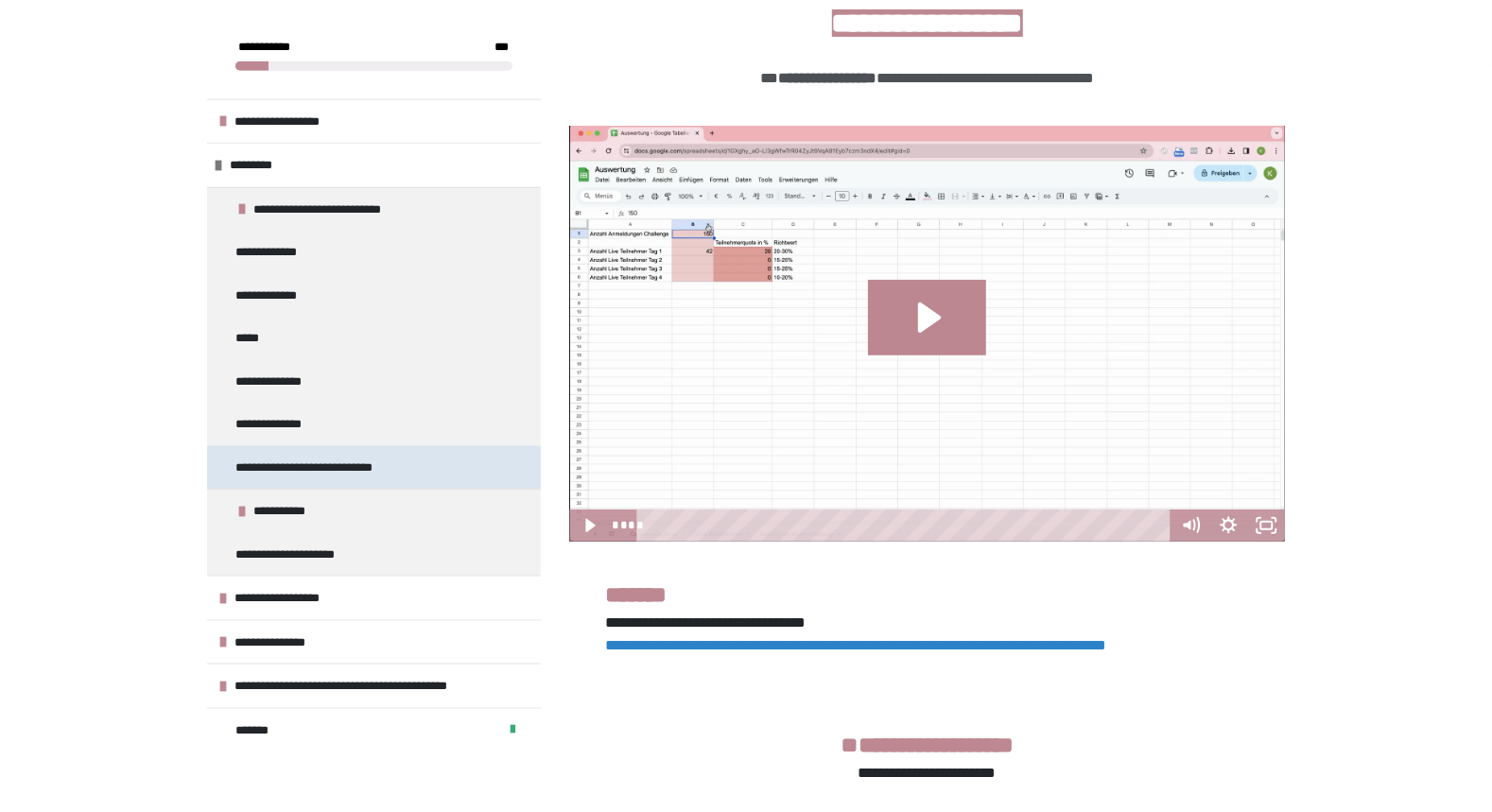 scroll, scrollTop: 449, scrollLeft: 0, axis: vertical 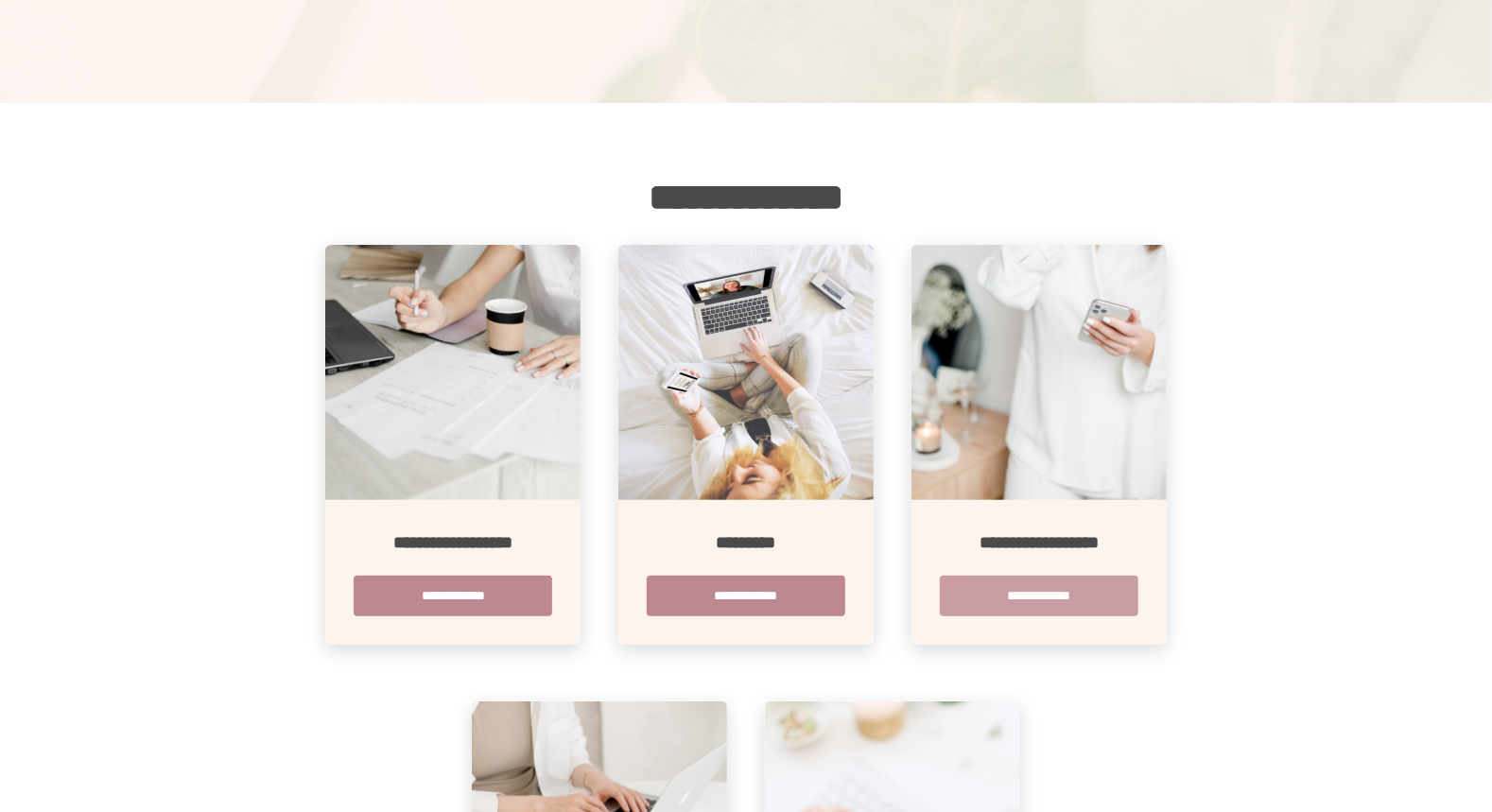 click on "**********" at bounding box center (1039, 596) 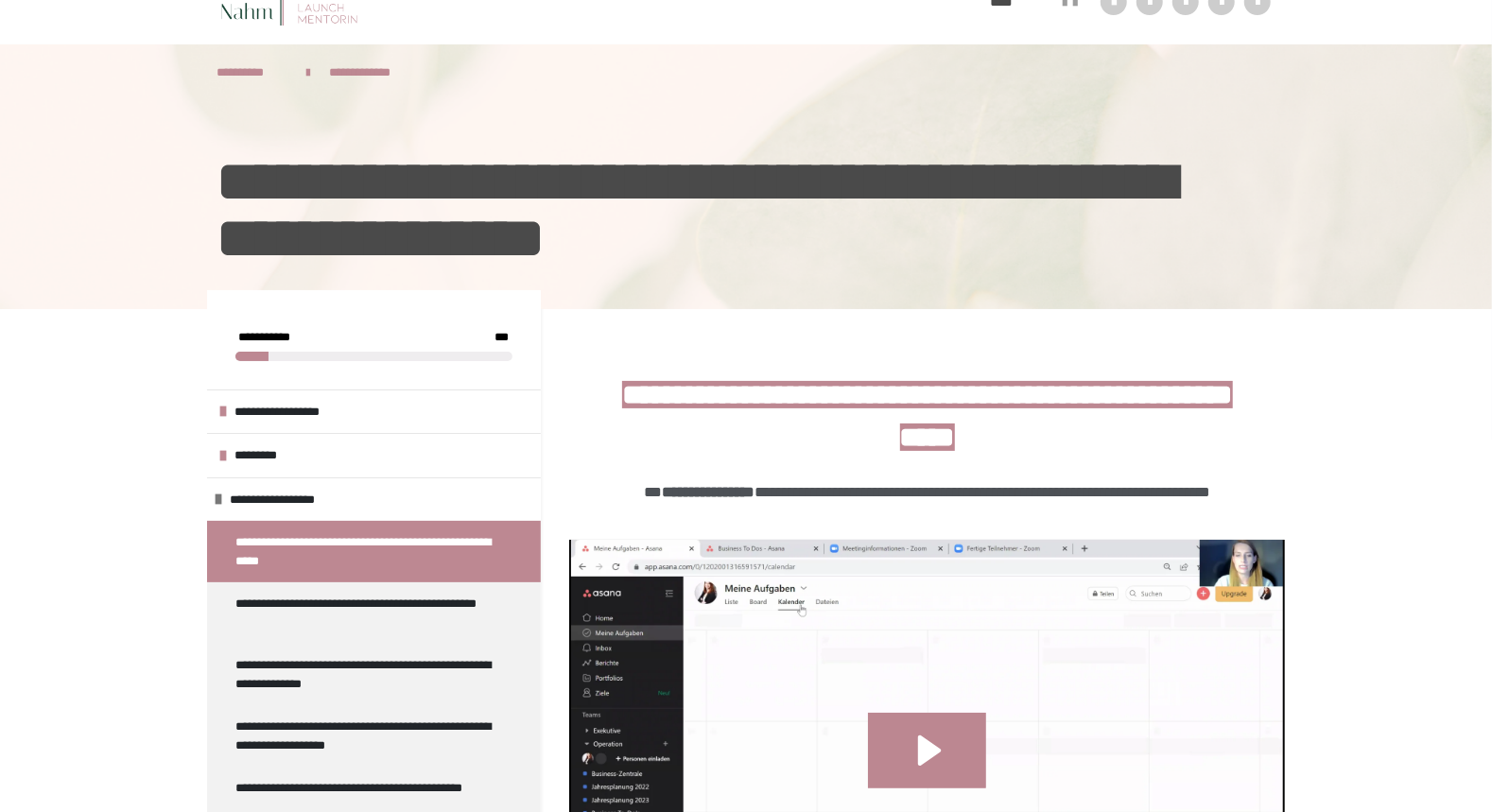 scroll, scrollTop: 49, scrollLeft: 0, axis: vertical 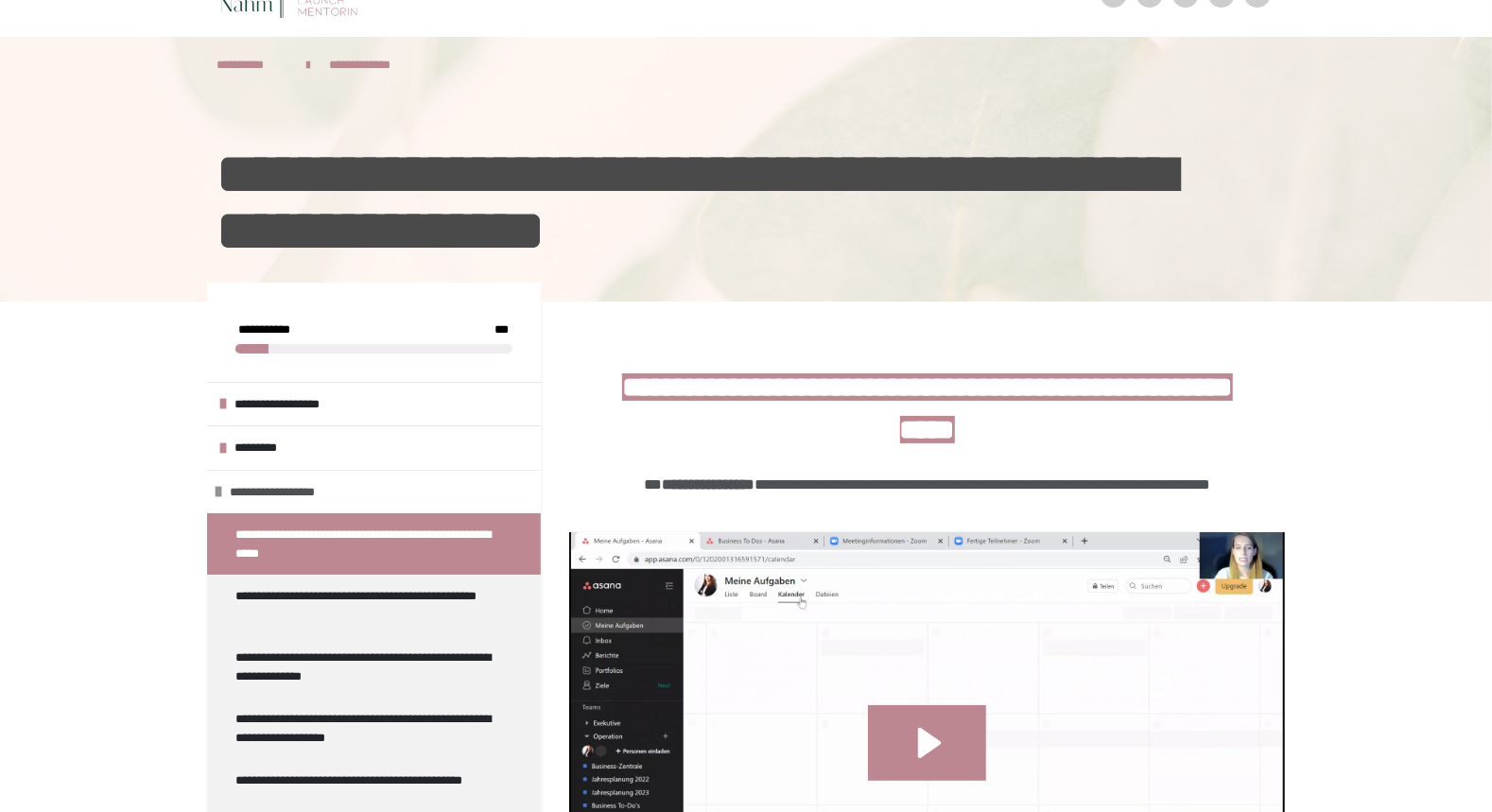 click at bounding box center [218, 492] 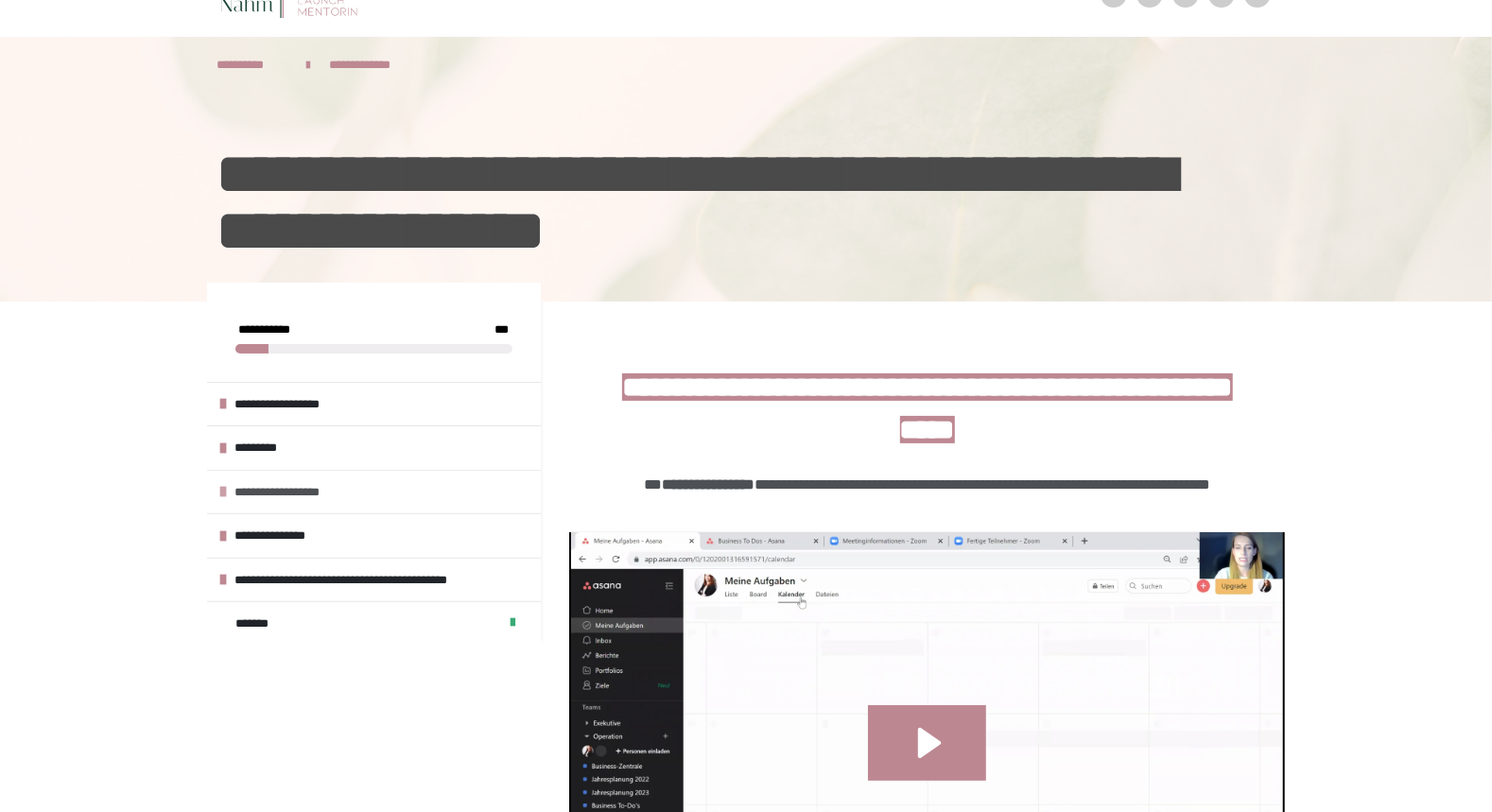 click on "**********" at bounding box center (373, 492) 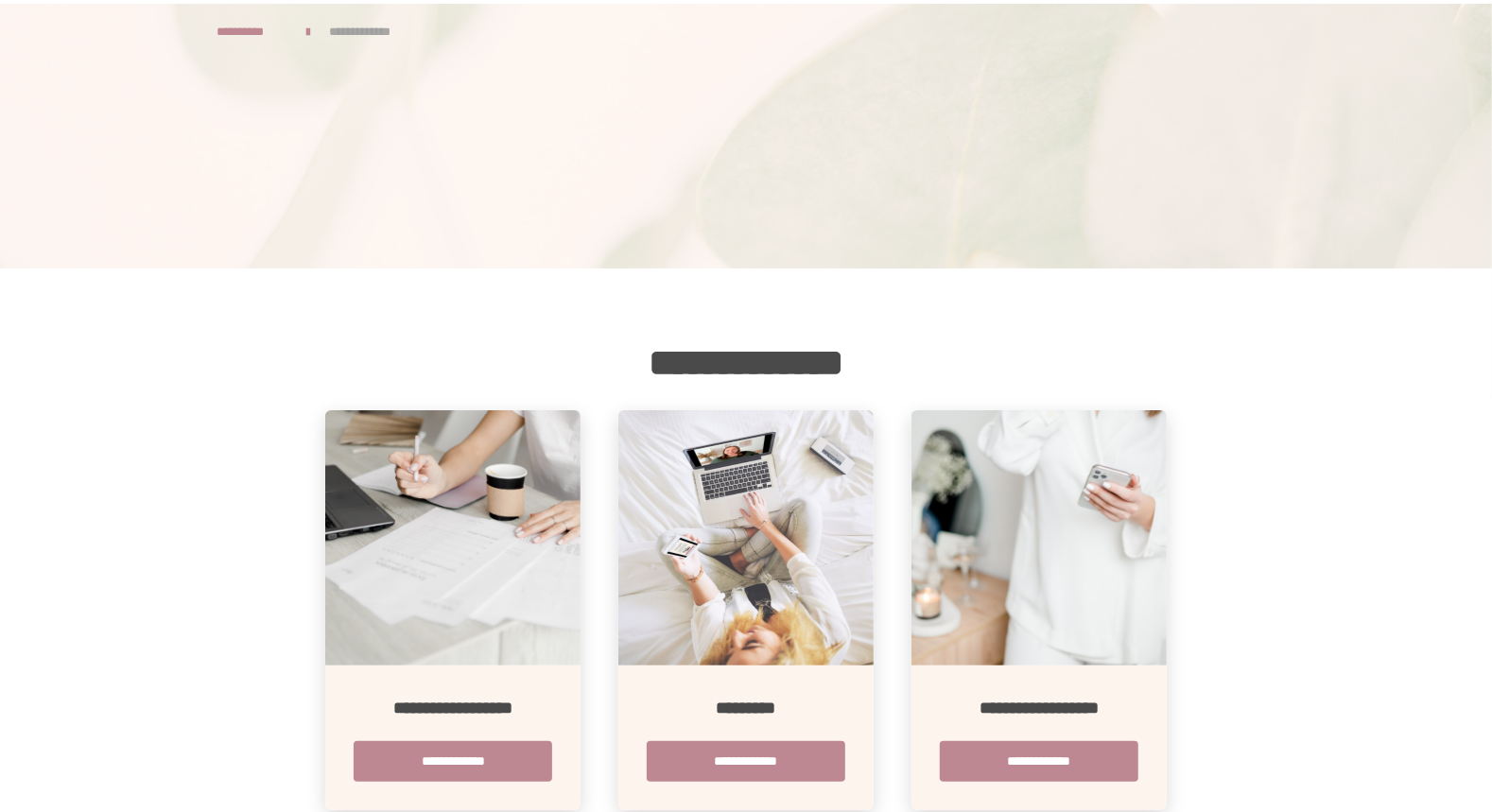 scroll, scrollTop: 0, scrollLeft: 0, axis: both 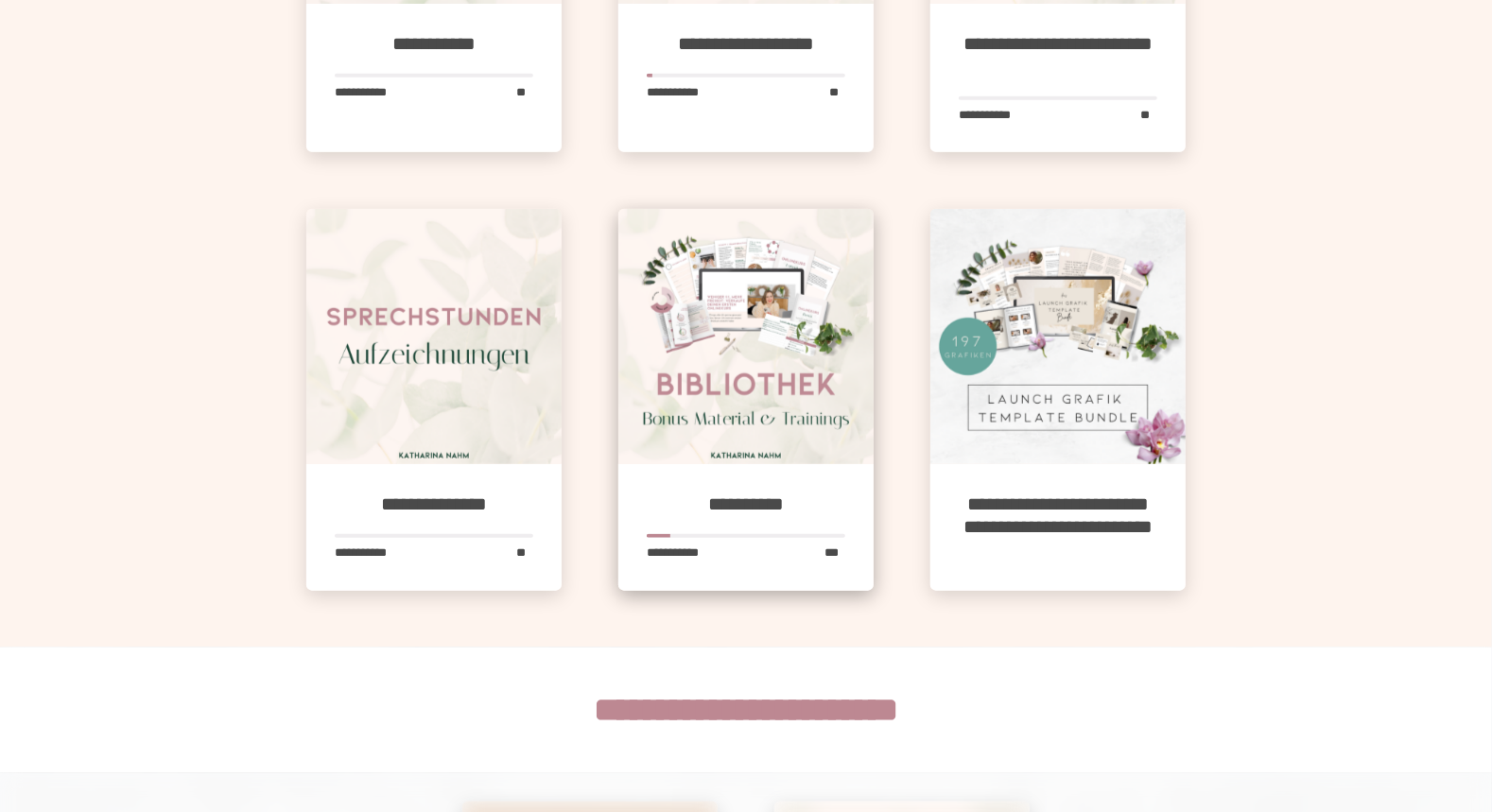 click at bounding box center (746, 337) 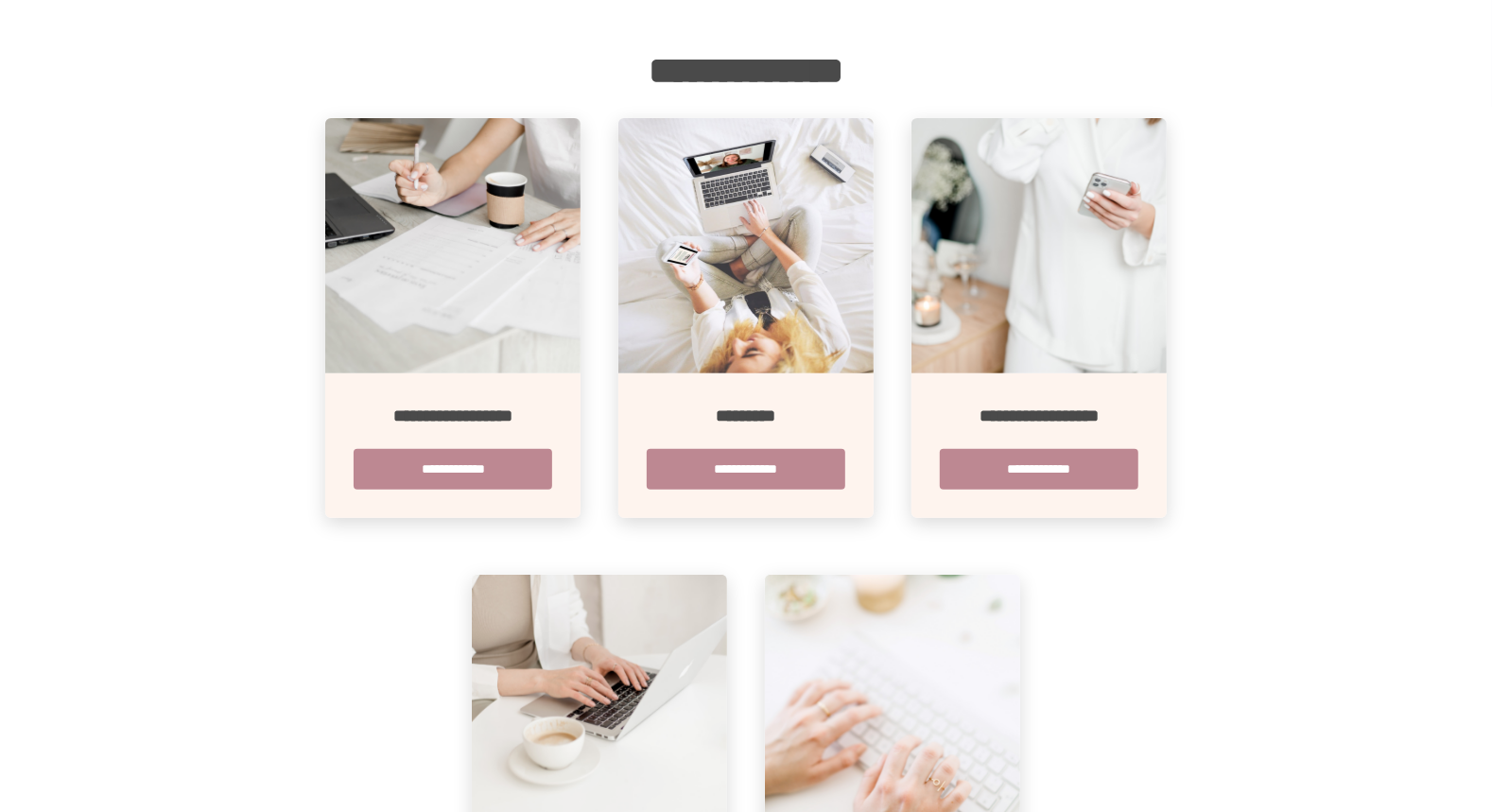 scroll, scrollTop: 325, scrollLeft: 0, axis: vertical 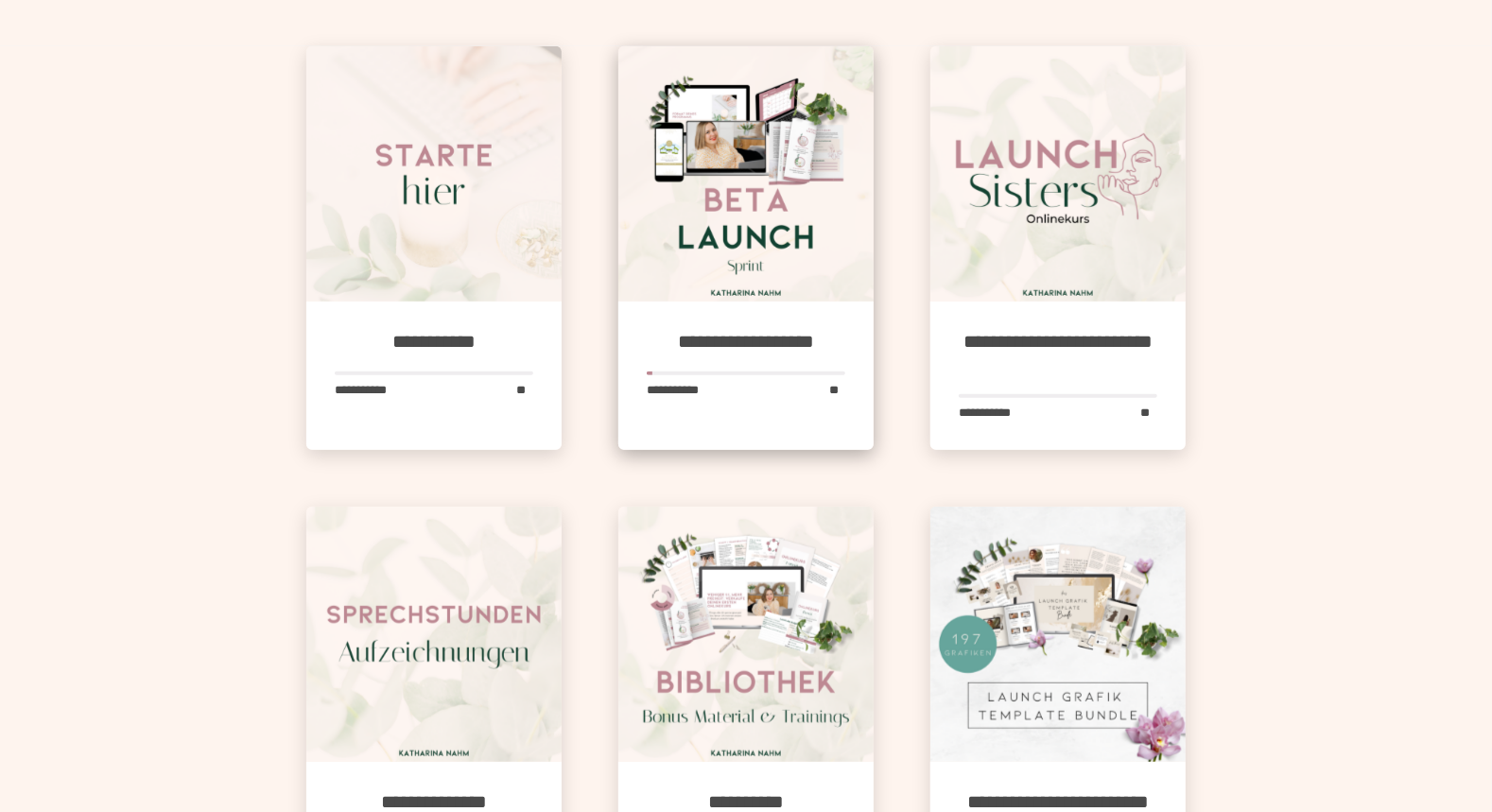 click at bounding box center [746, 174] 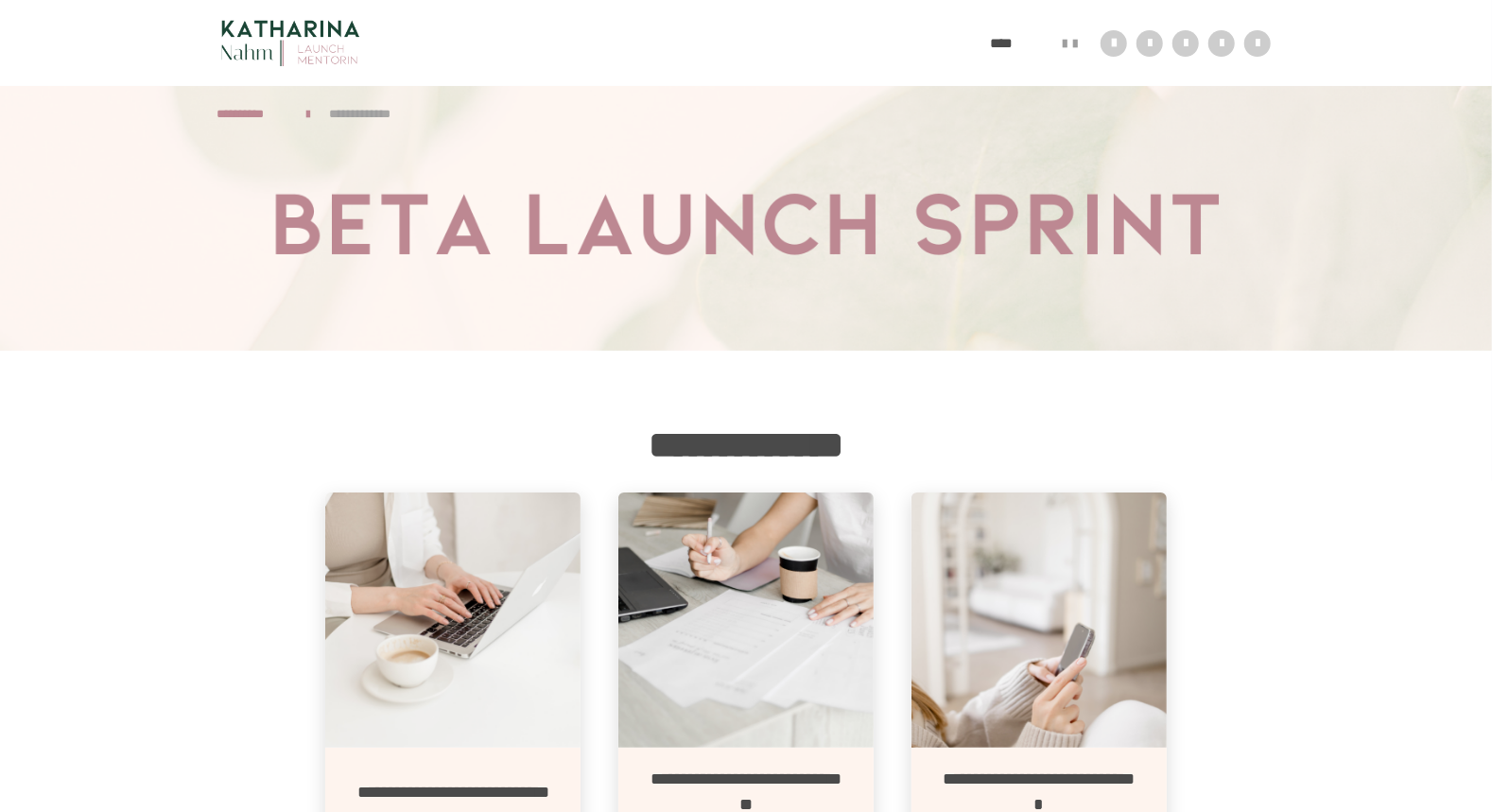 scroll, scrollTop: 652, scrollLeft: 0, axis: vertical 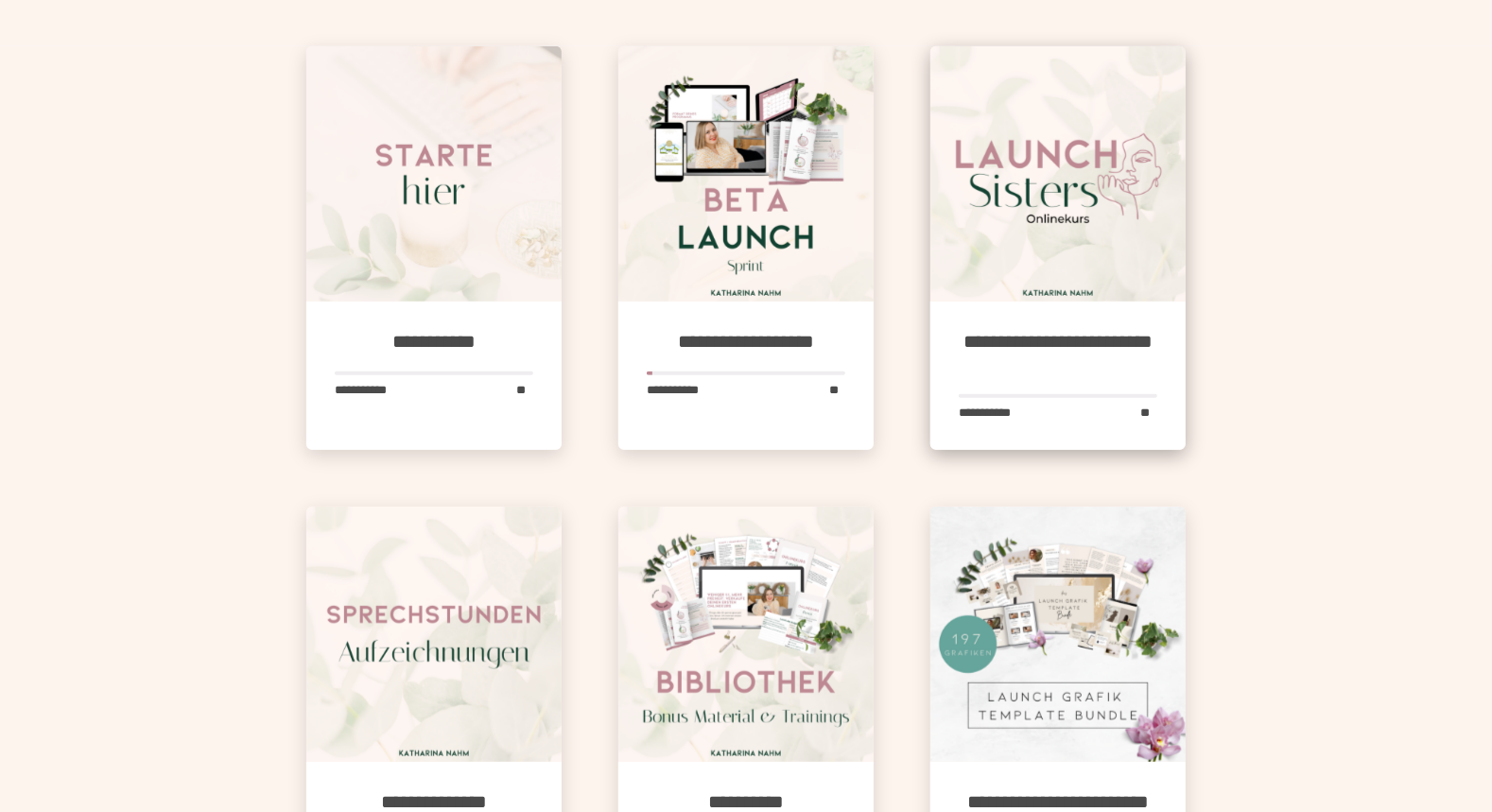 click at bounding box center [1058, 174] 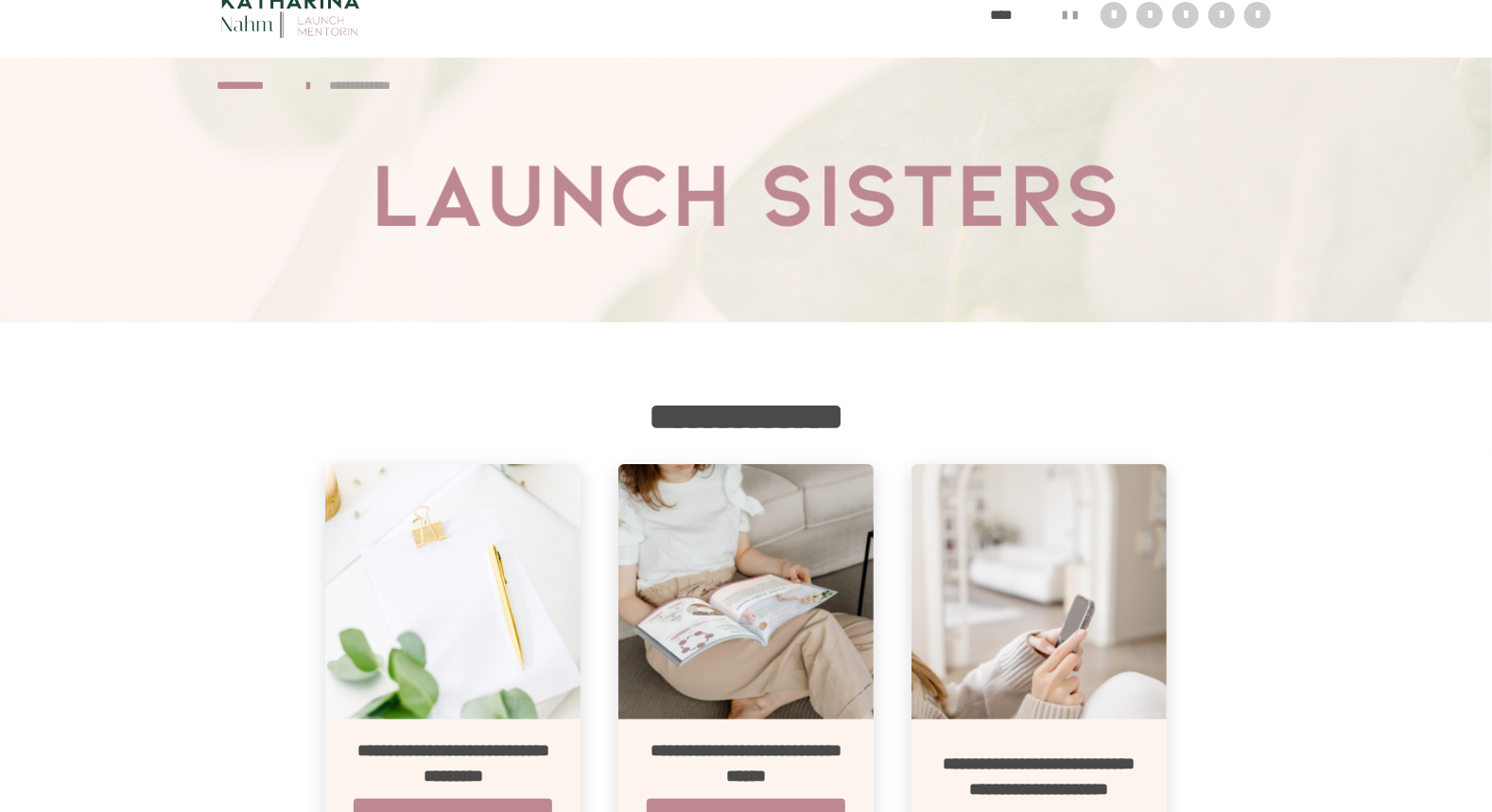 scroll, scrollTop: 0, scrollLeft: 0, axis: both 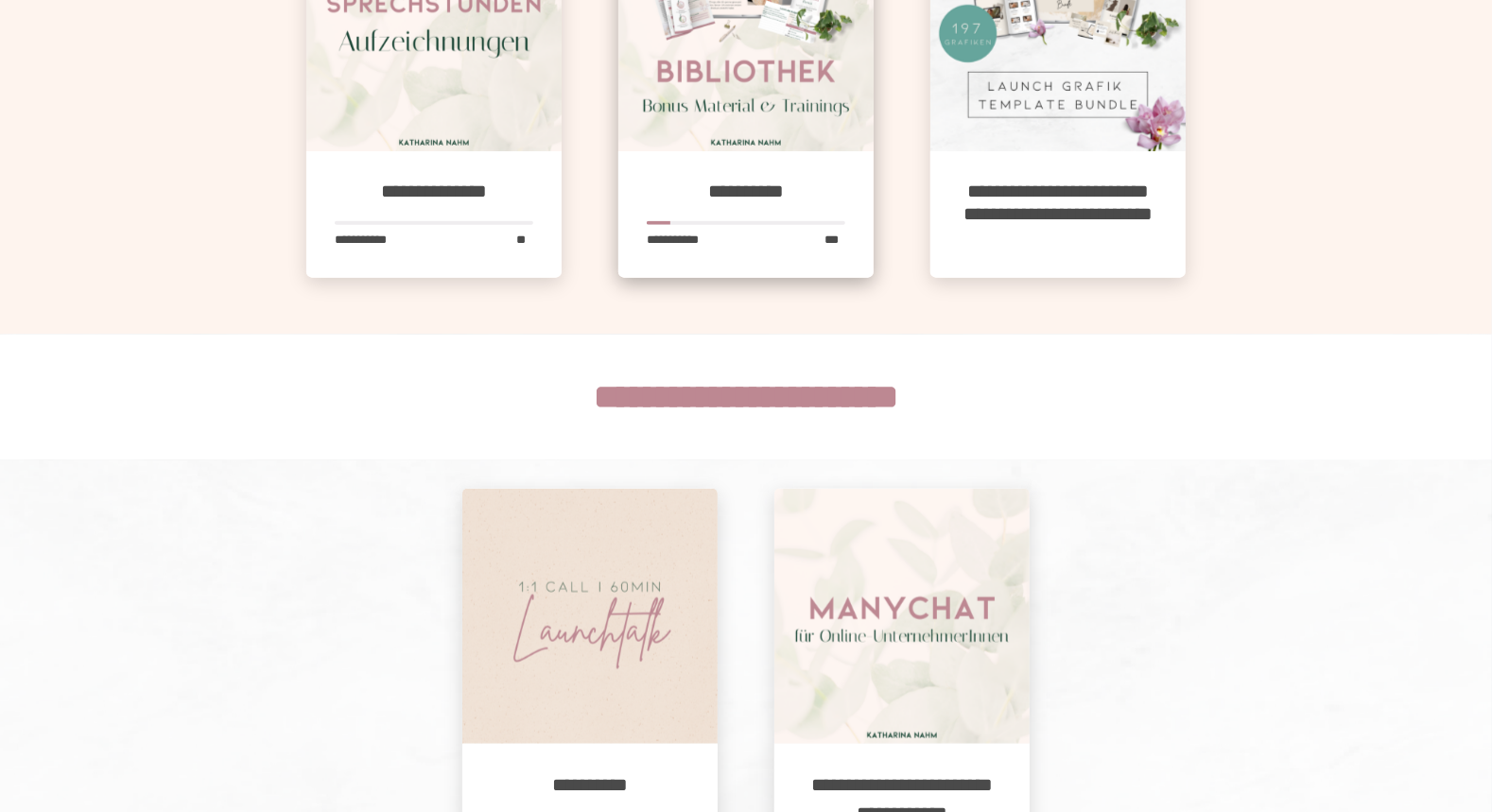 click at bounding box center [746, 24] 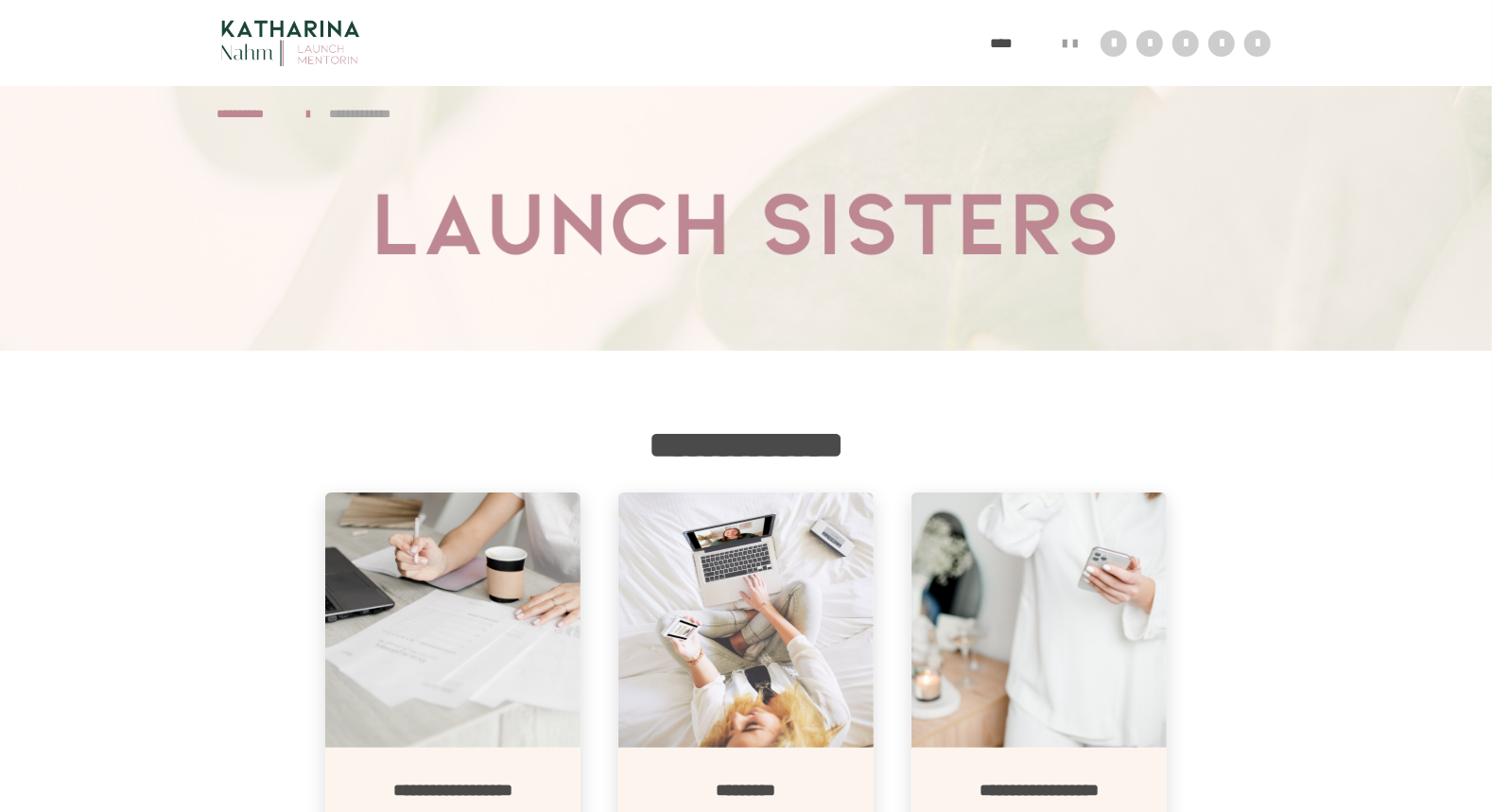 scroll, scrollTop: 623, scrollLeft: 0, axis: vertical 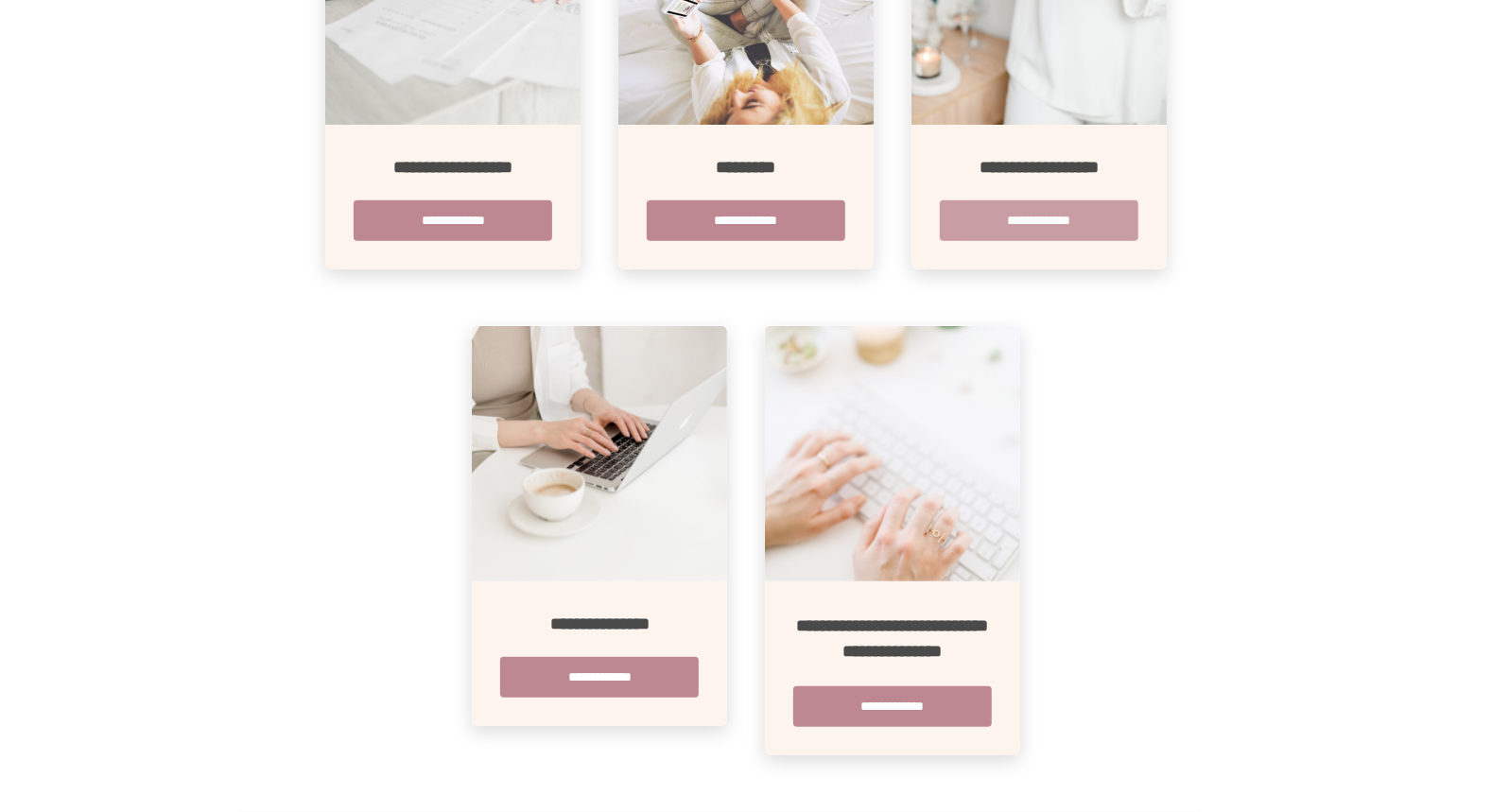 click on "**********" at bounding box center [1039, 220] 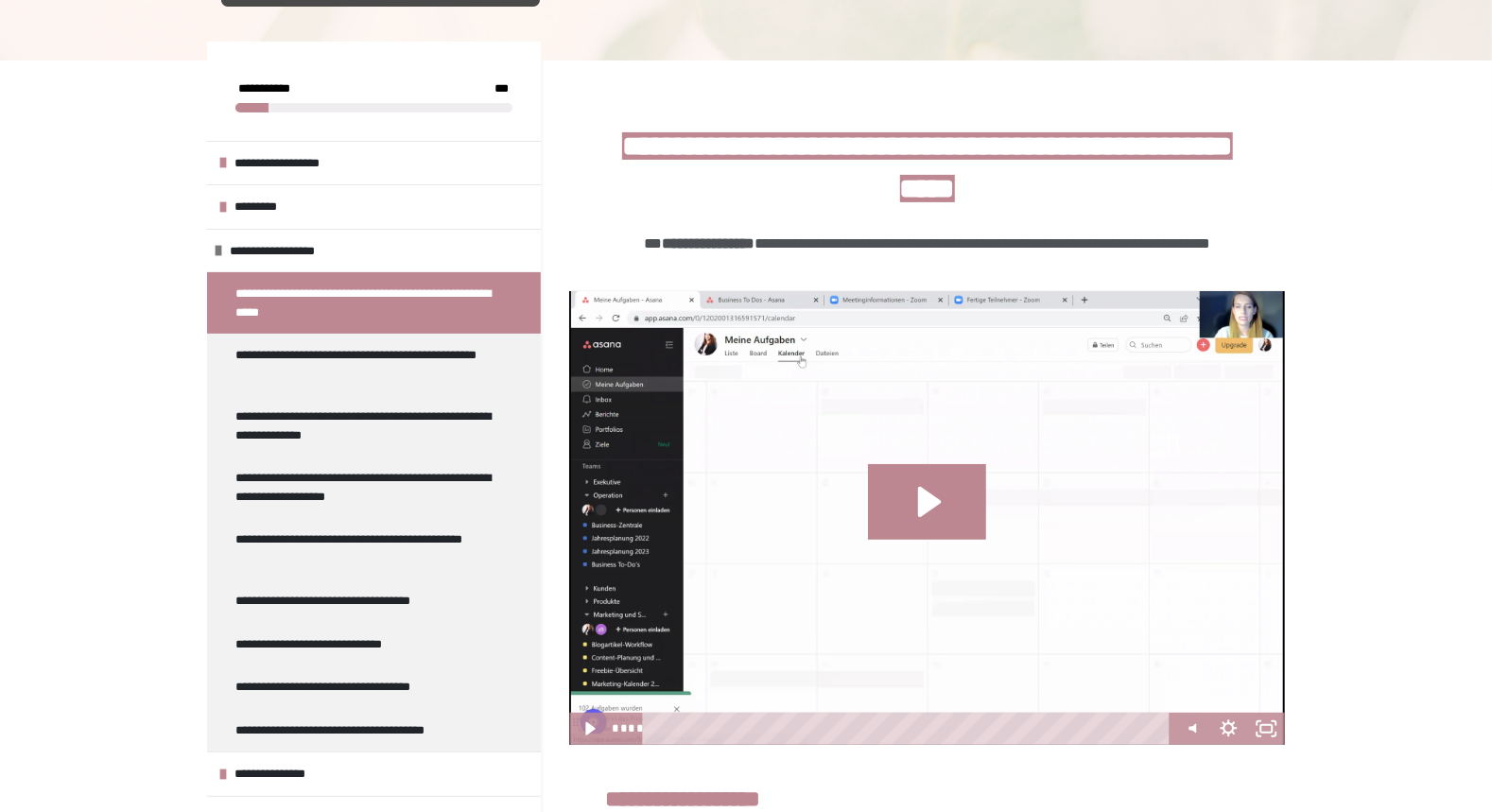 scroll, scrollTop: 446, scrollLeft: 0, axis: vertical 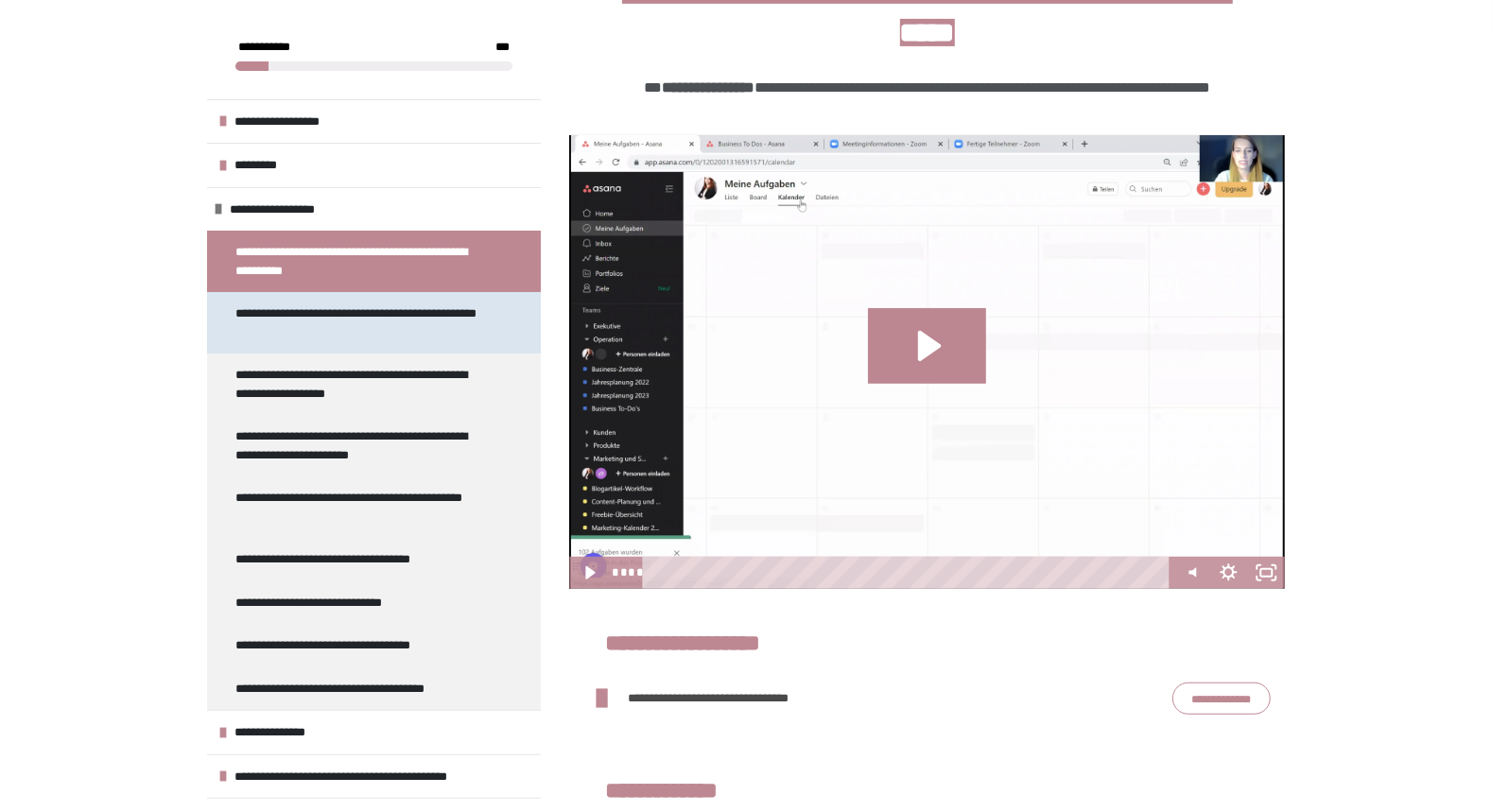 click on "**********" at bounding box center [356, 322] 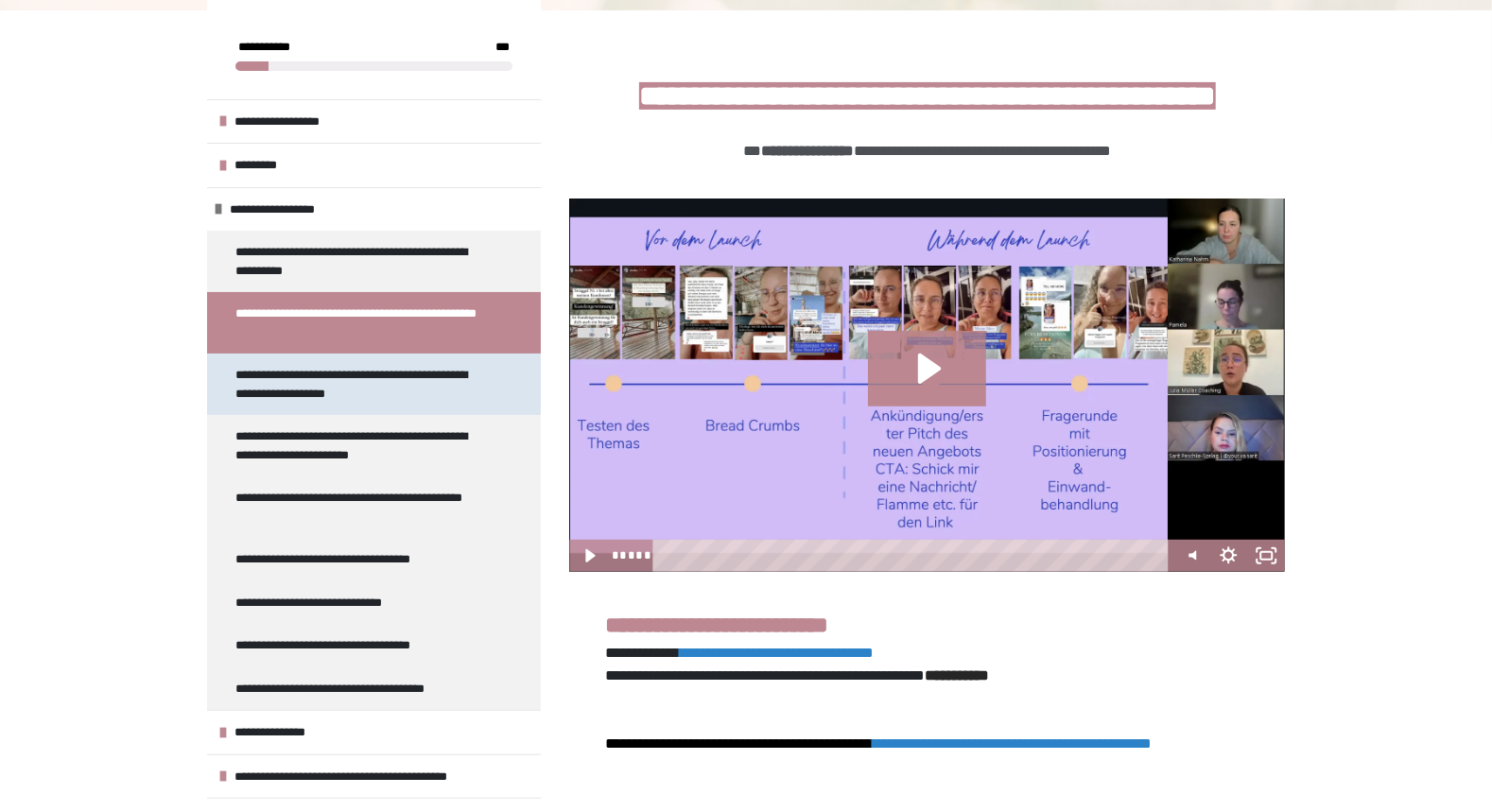 click on "**********" at bounding box center (356, 384) 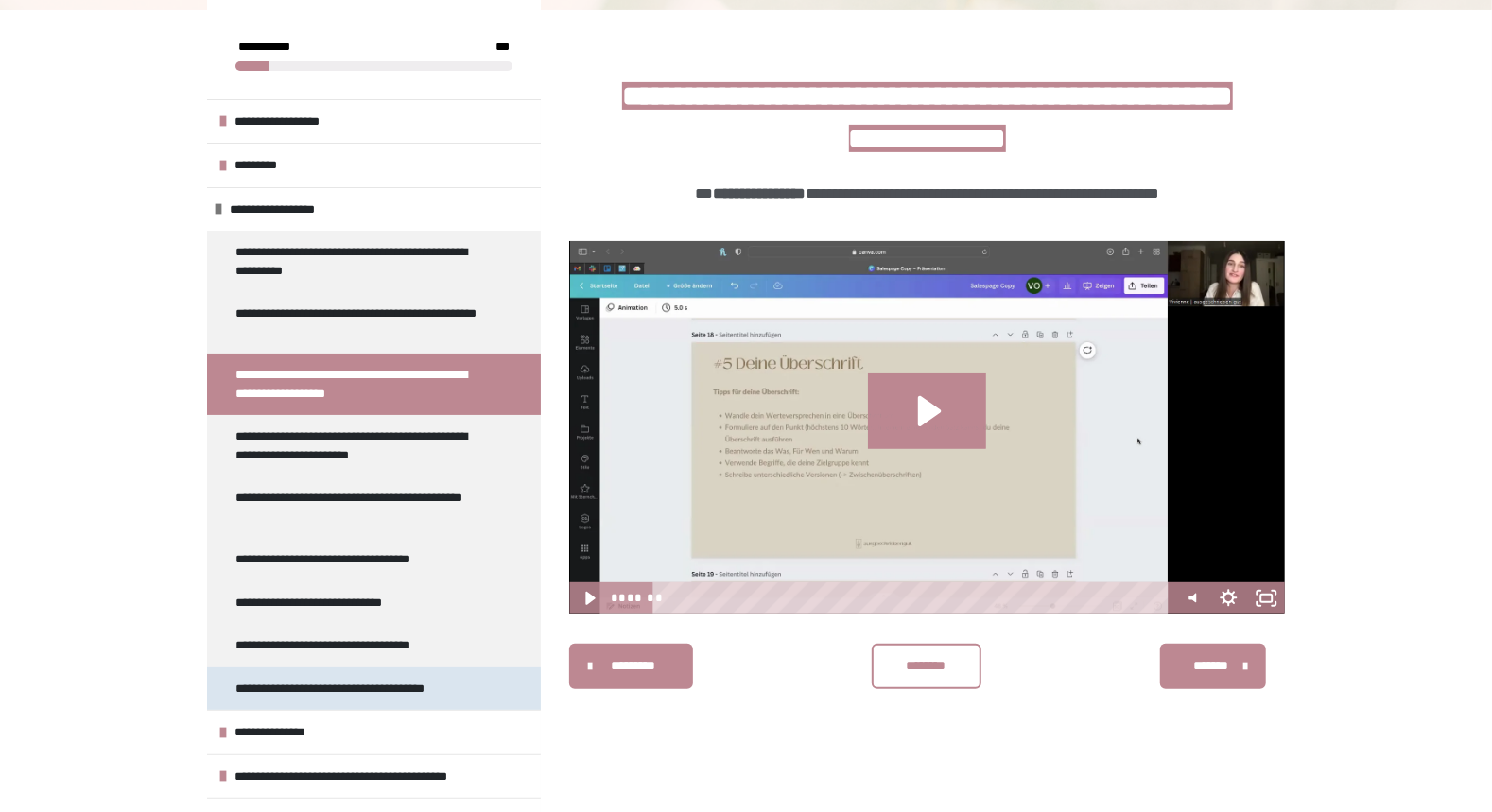 click on "**********" at bounding box center (352, 689) 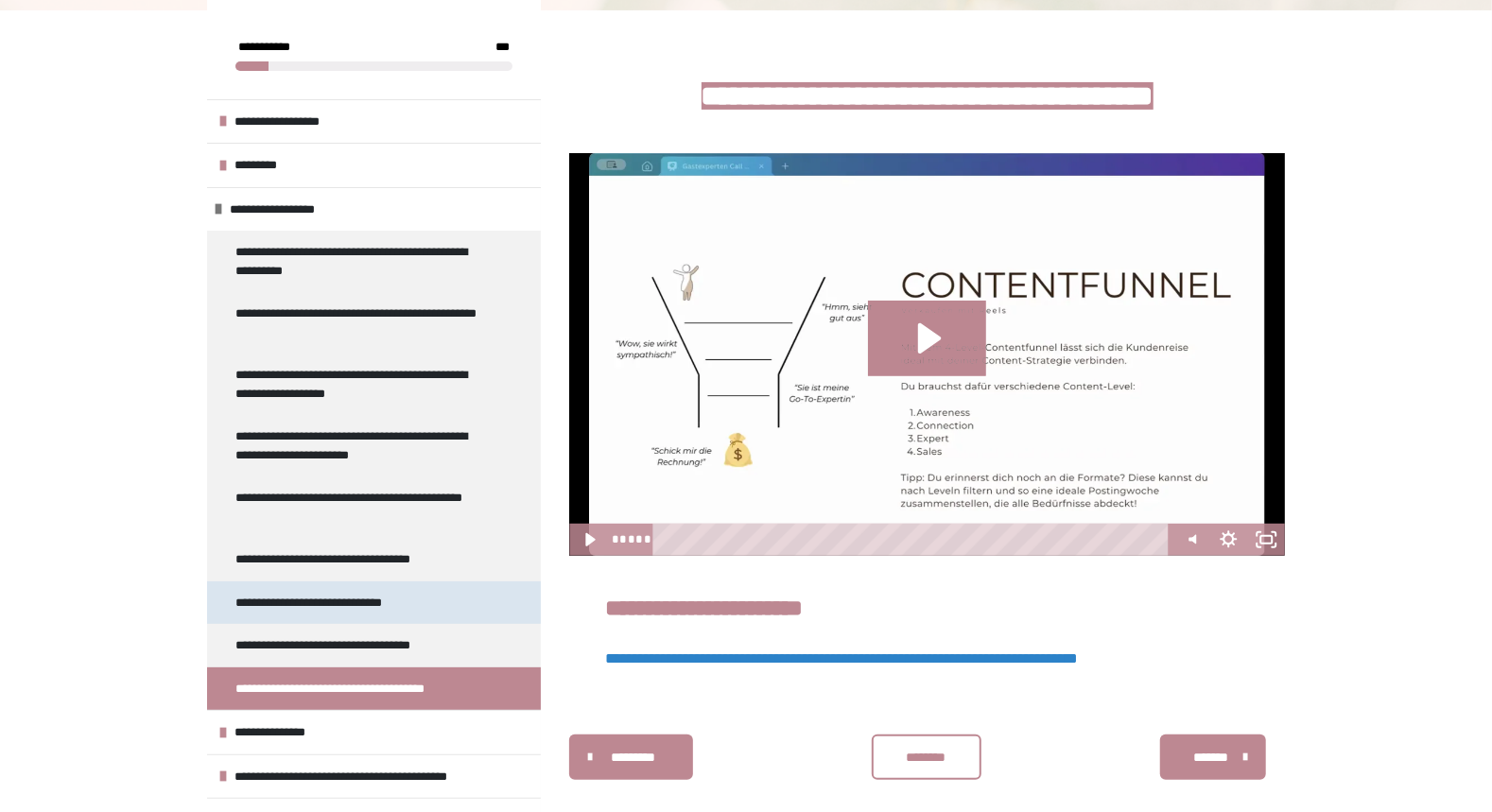 click on "**********" at bounding box center [329, 603] 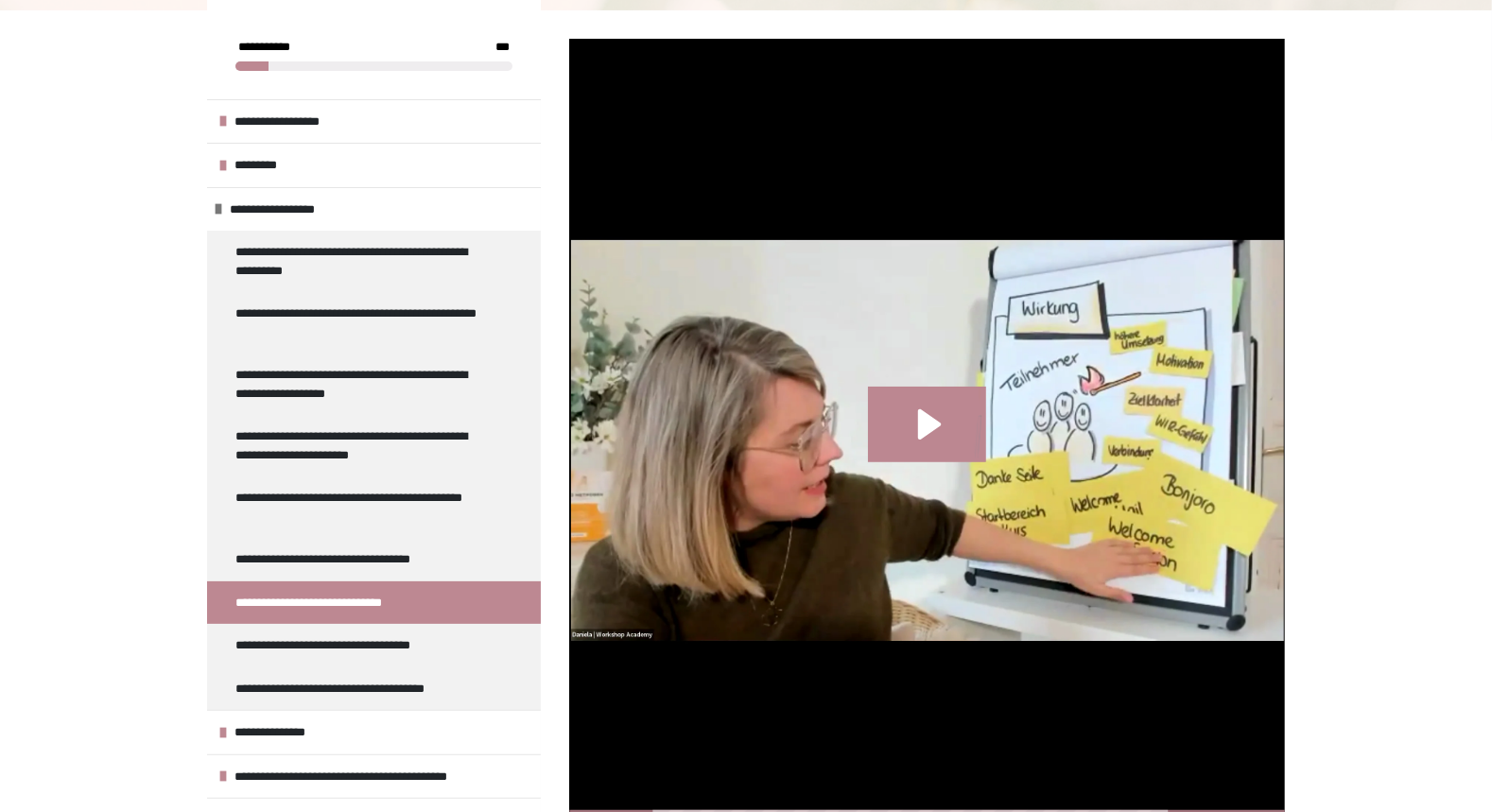 drag, startPoint x: 1502, startPoint y: 486, endPoint x: 1507, endPoint y: 754, distance: 268.047 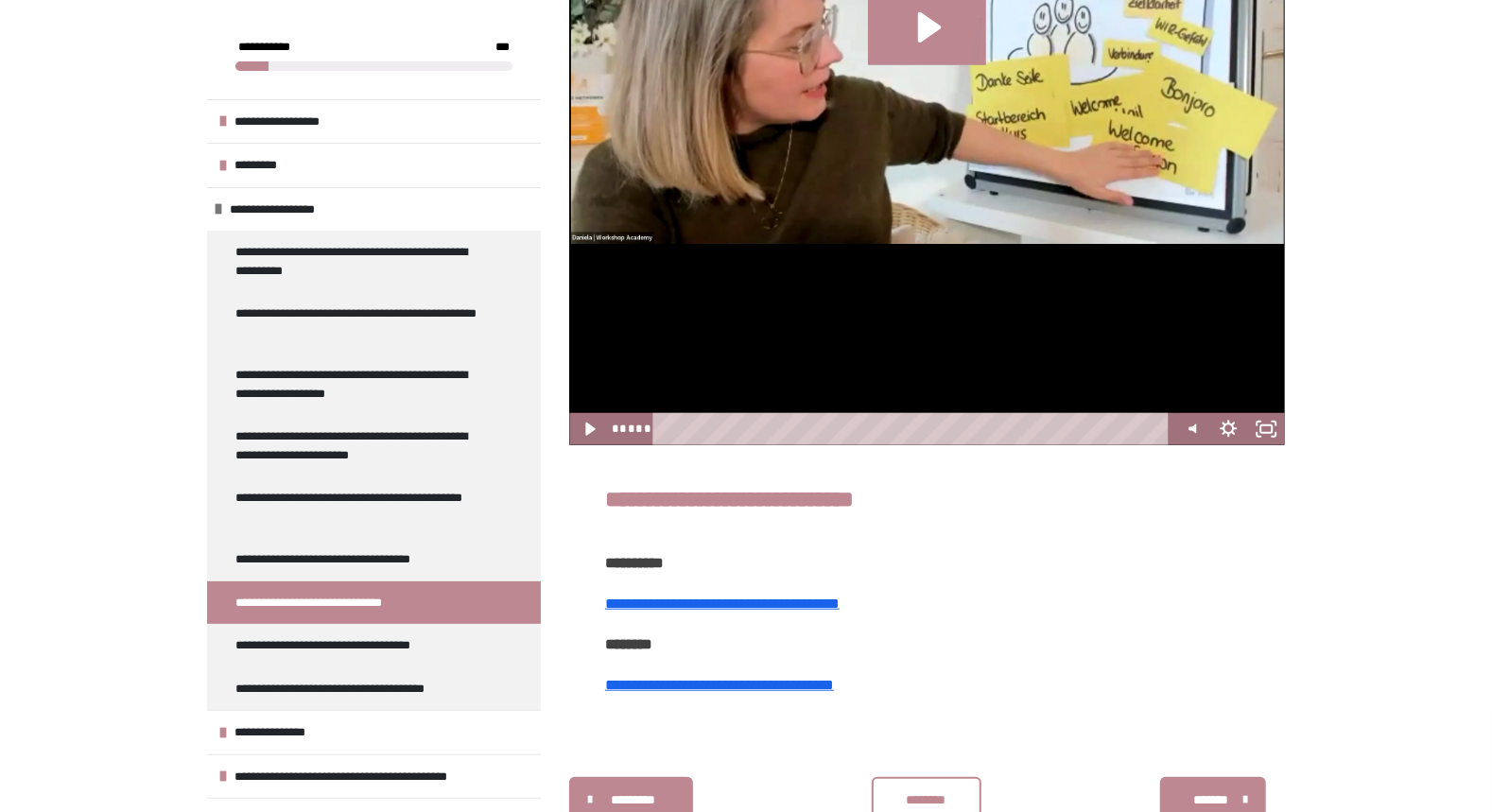scroll, scrollTop: 739, scrollLeft: 0, axis: vertical 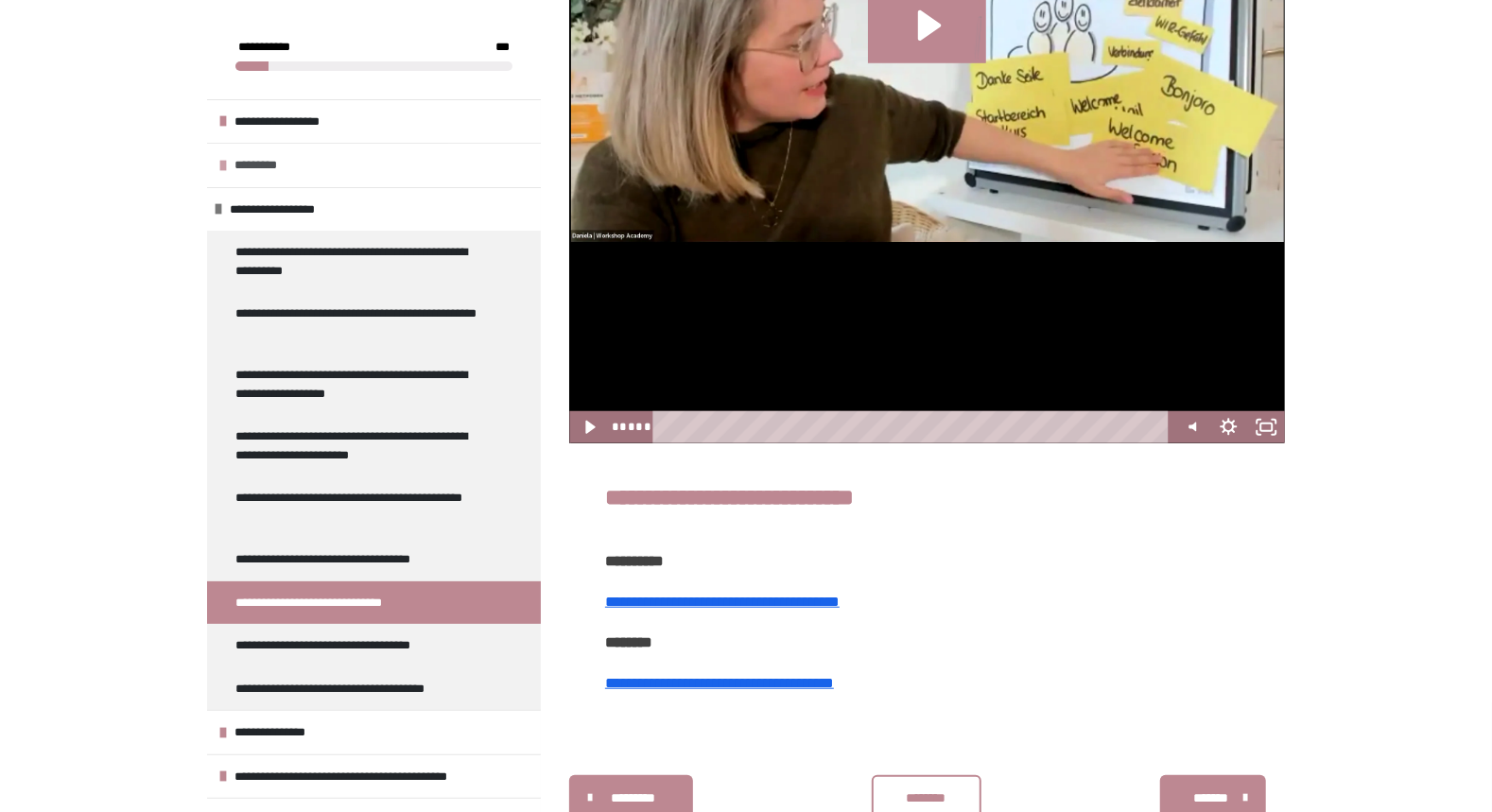 click on "*********" at bounding box center (260, 165) 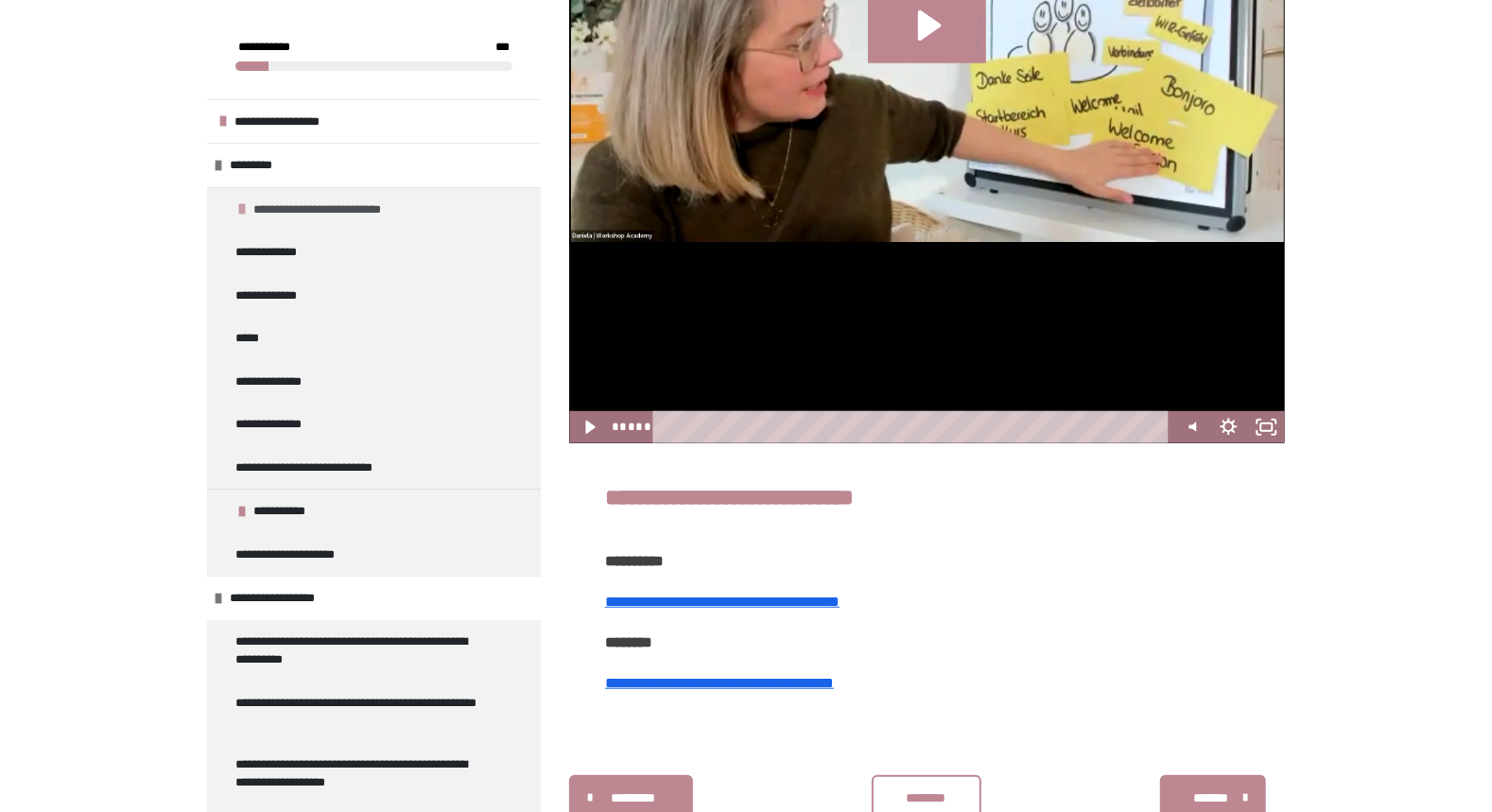 click on "**********" at bounding box center (335, 210) 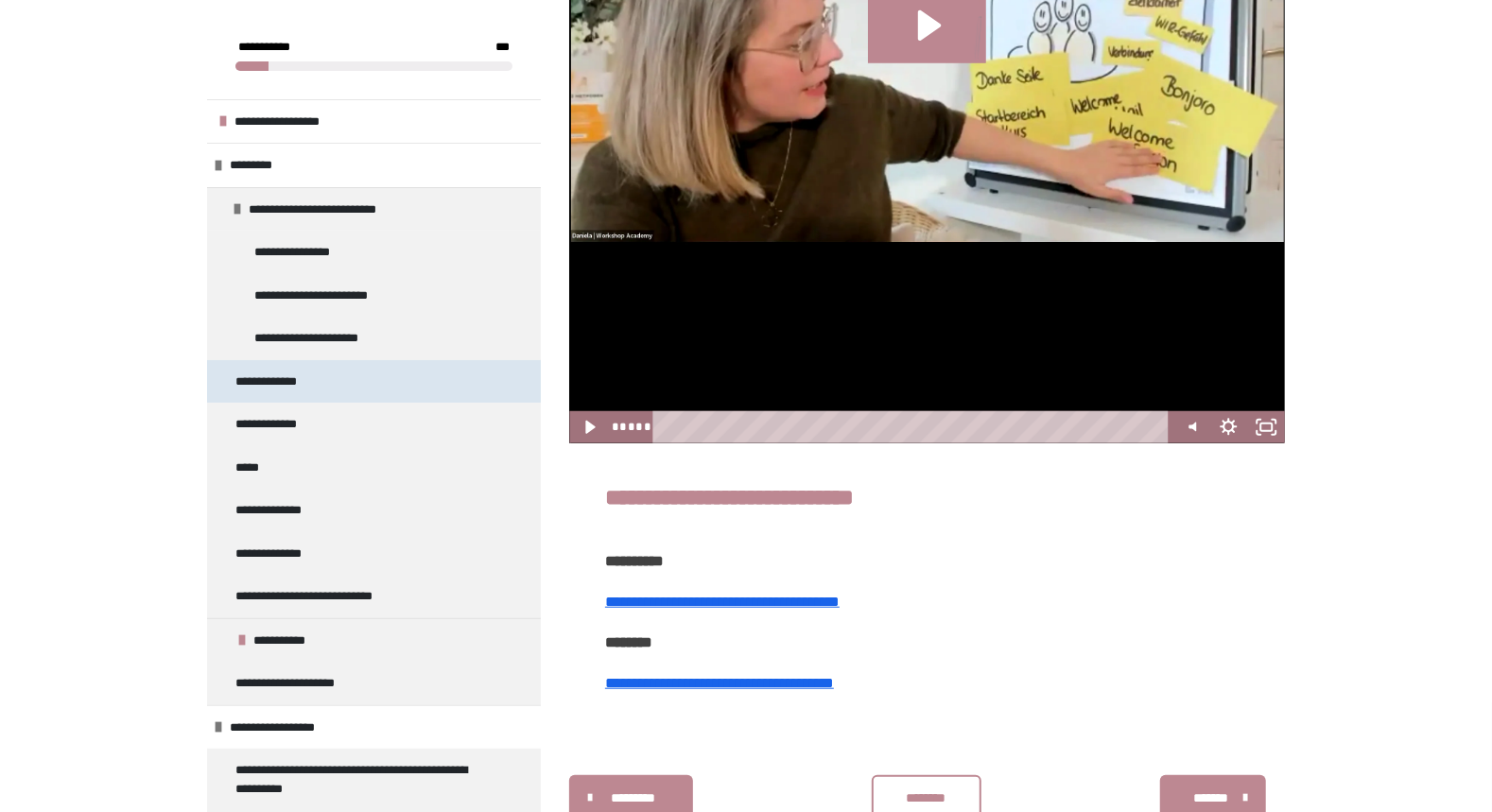 click on "**********" at bounding box center (282, 382) 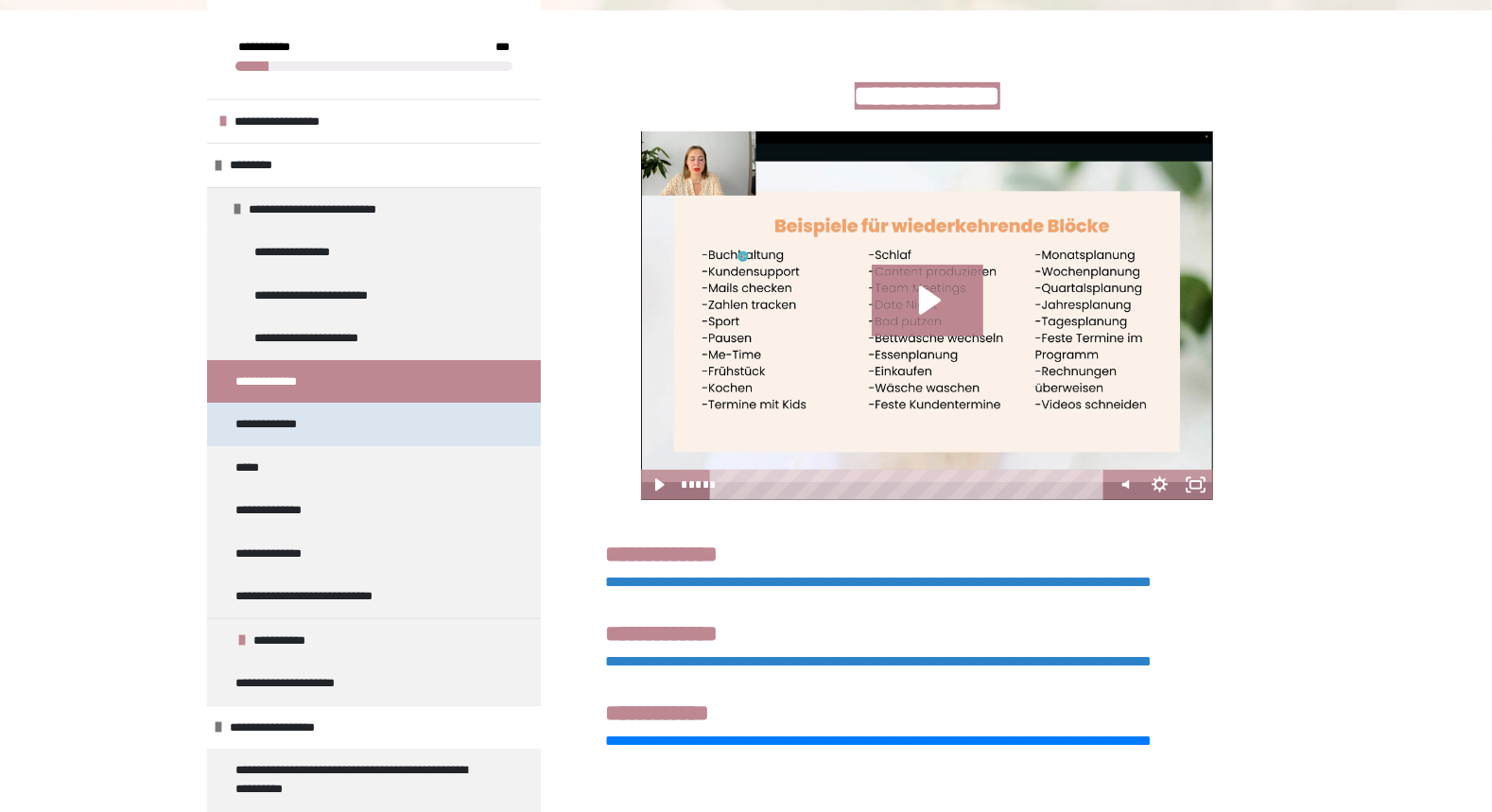 click on "**********" at bounding box center [278, 424] 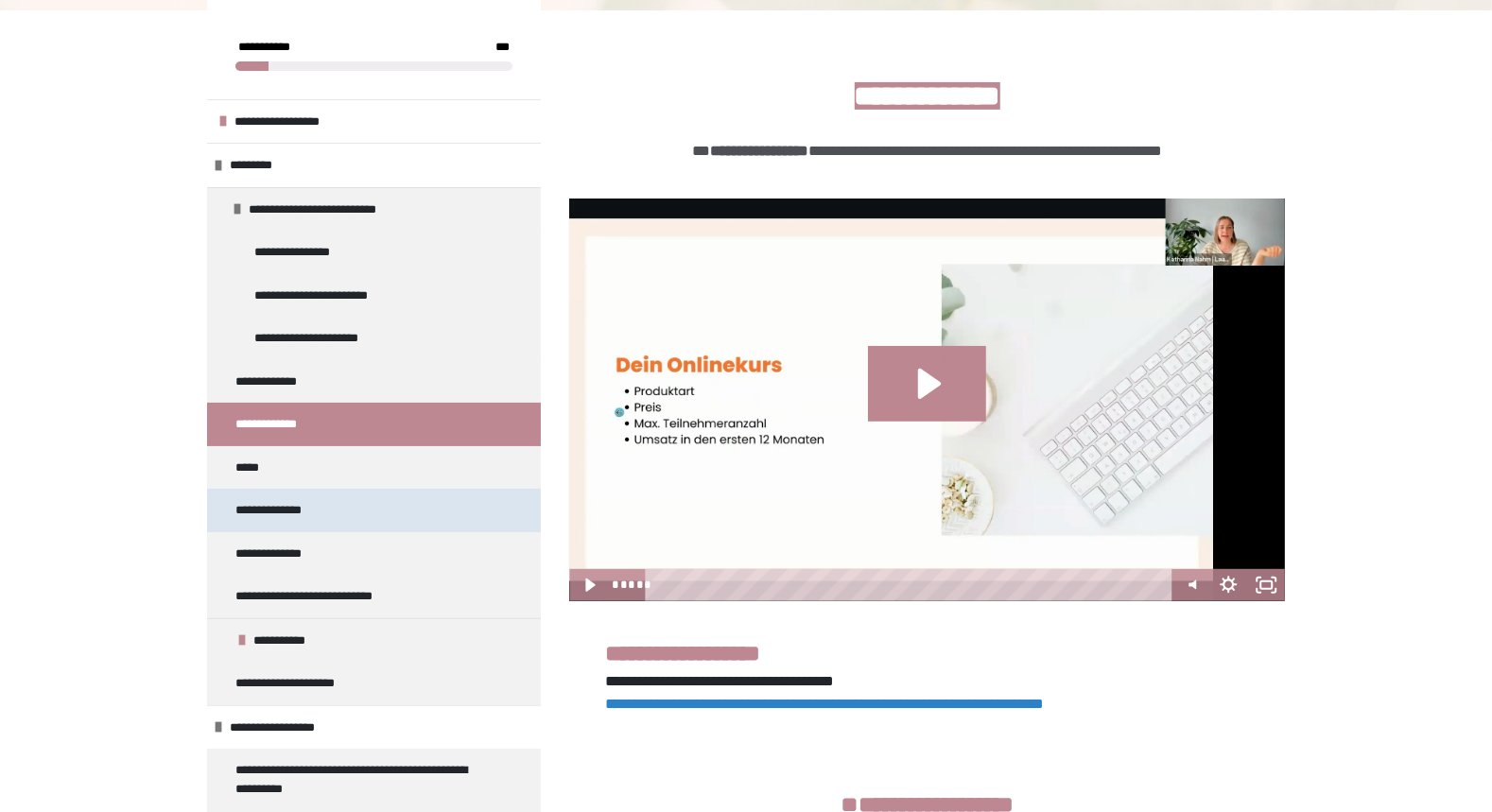 click on "**********" at bounding box center [286, 510] 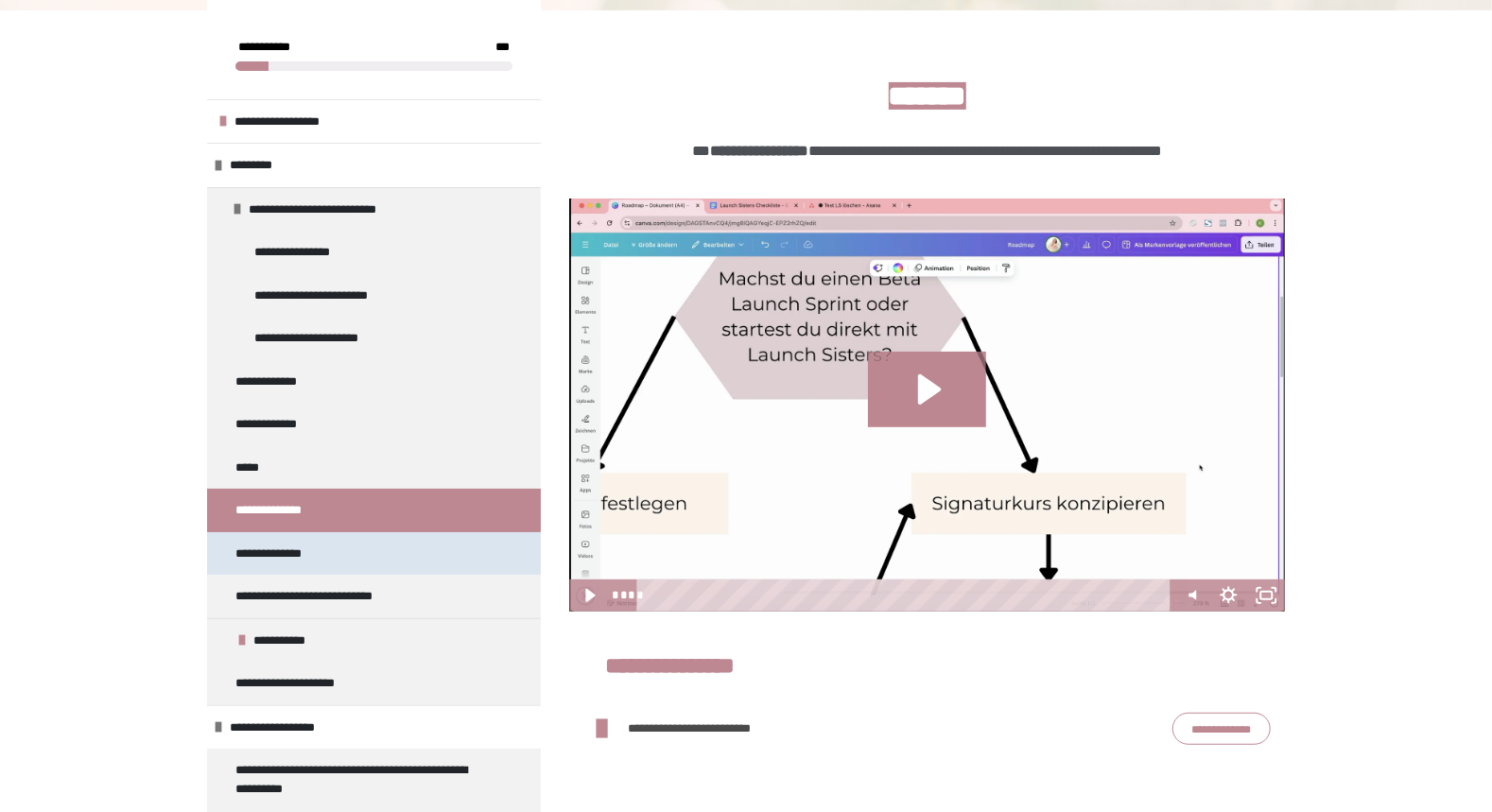 click on "**********" at bounding box center (275, 554) 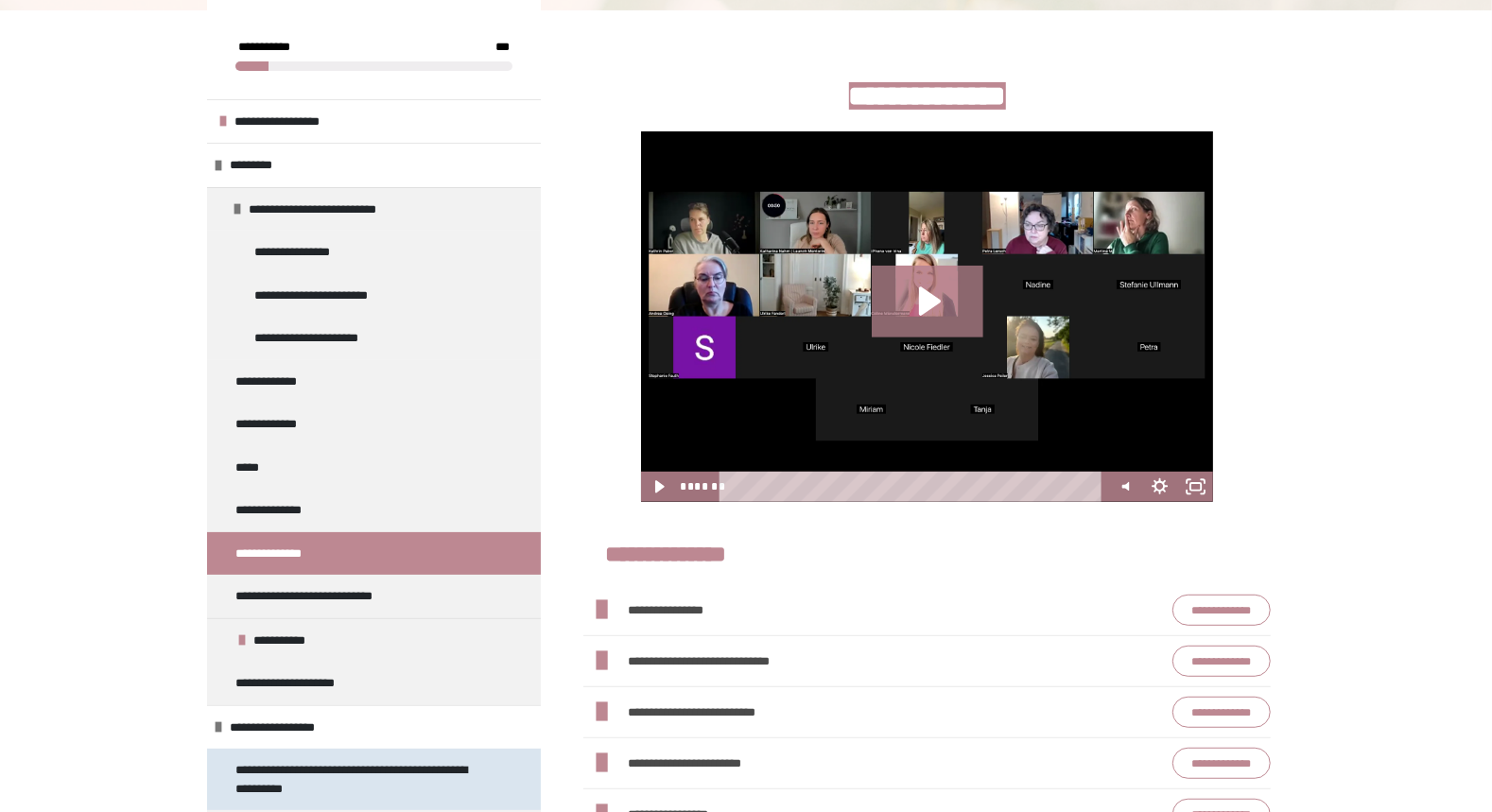 click on "**********" at bounding box center [356, 779] 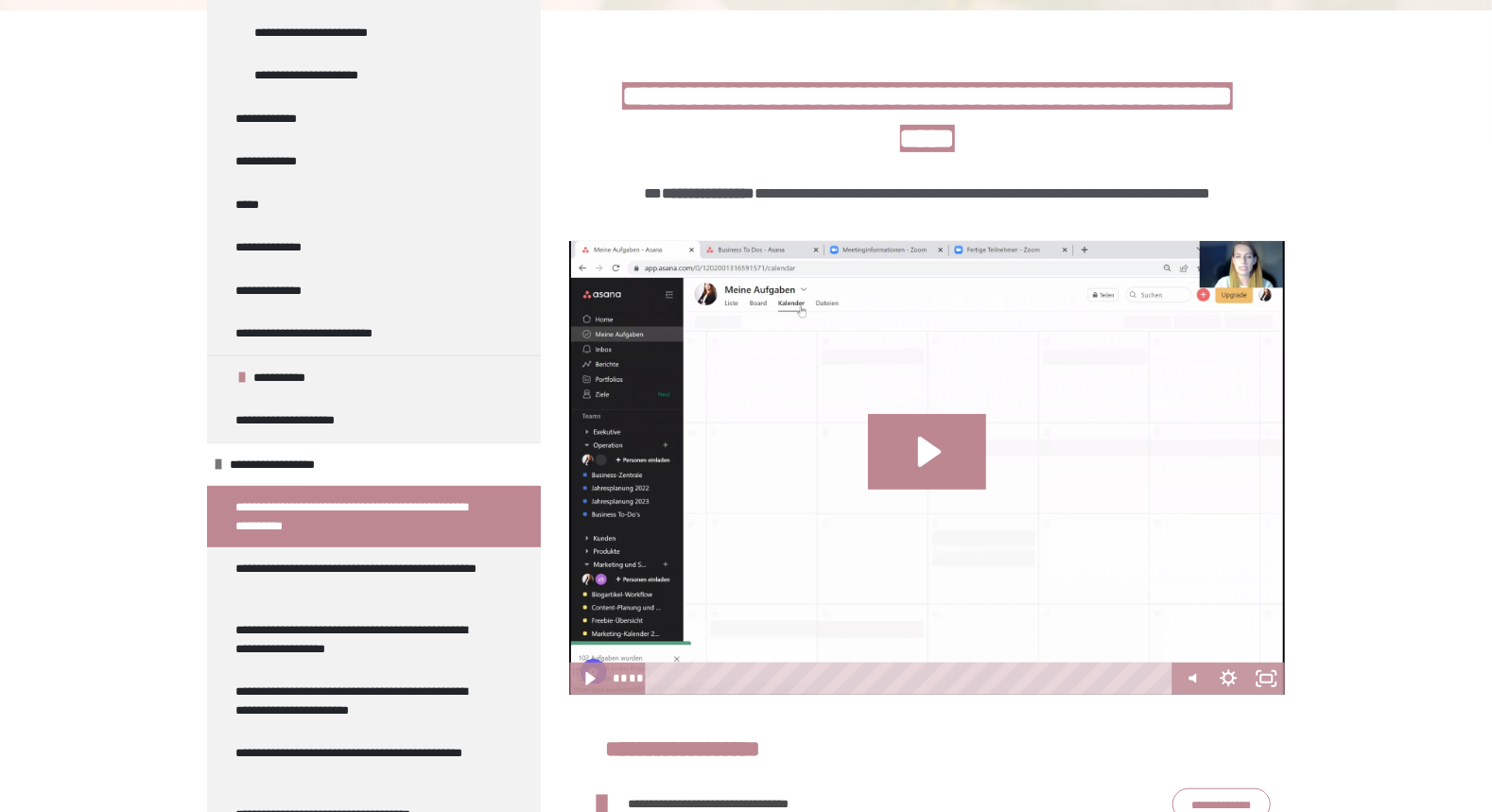 scroll, scrollTop: 296, scrollLeft: 0, axis: vertical 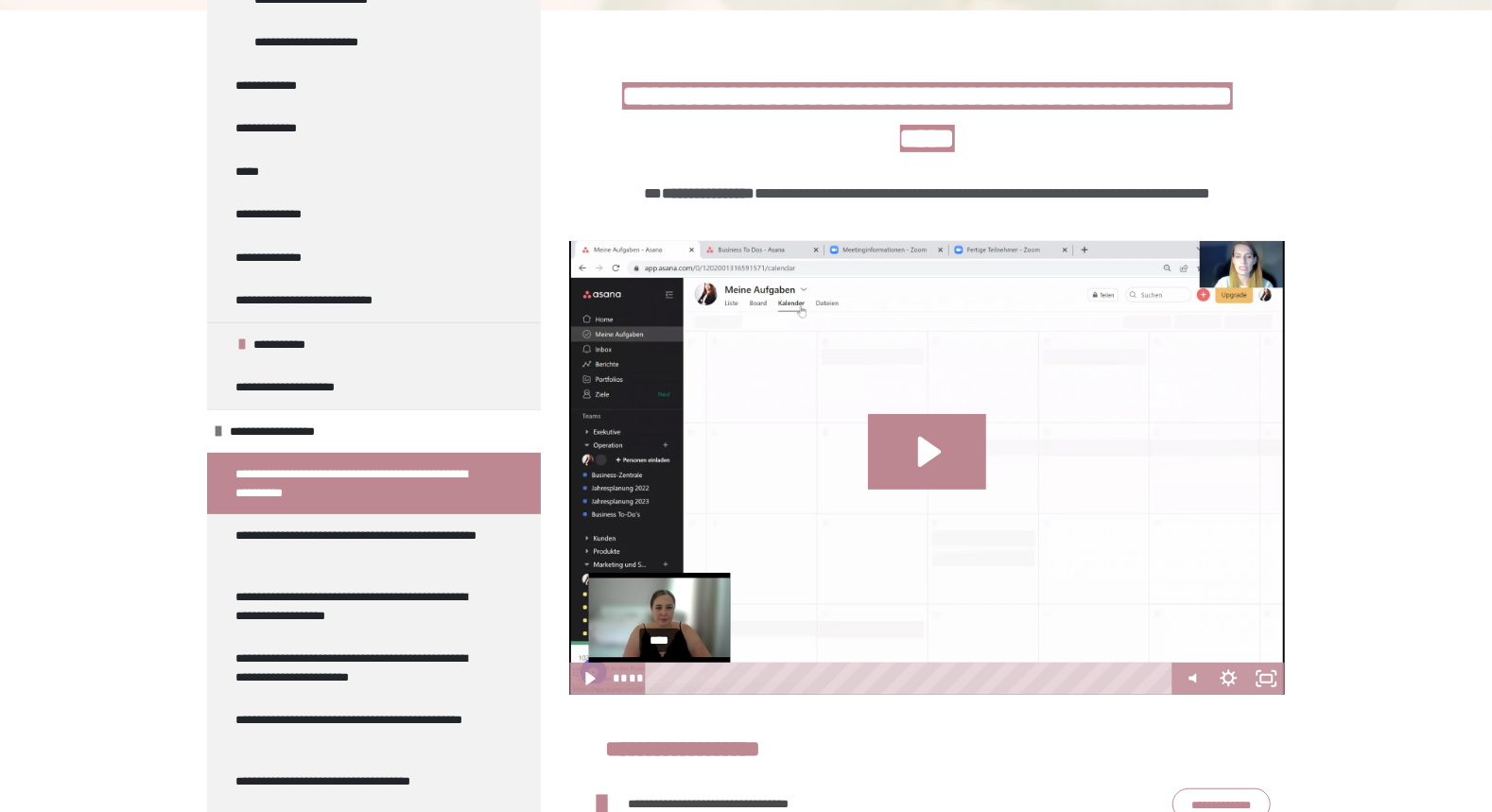 click on "****" at bounding box center (911, 679) 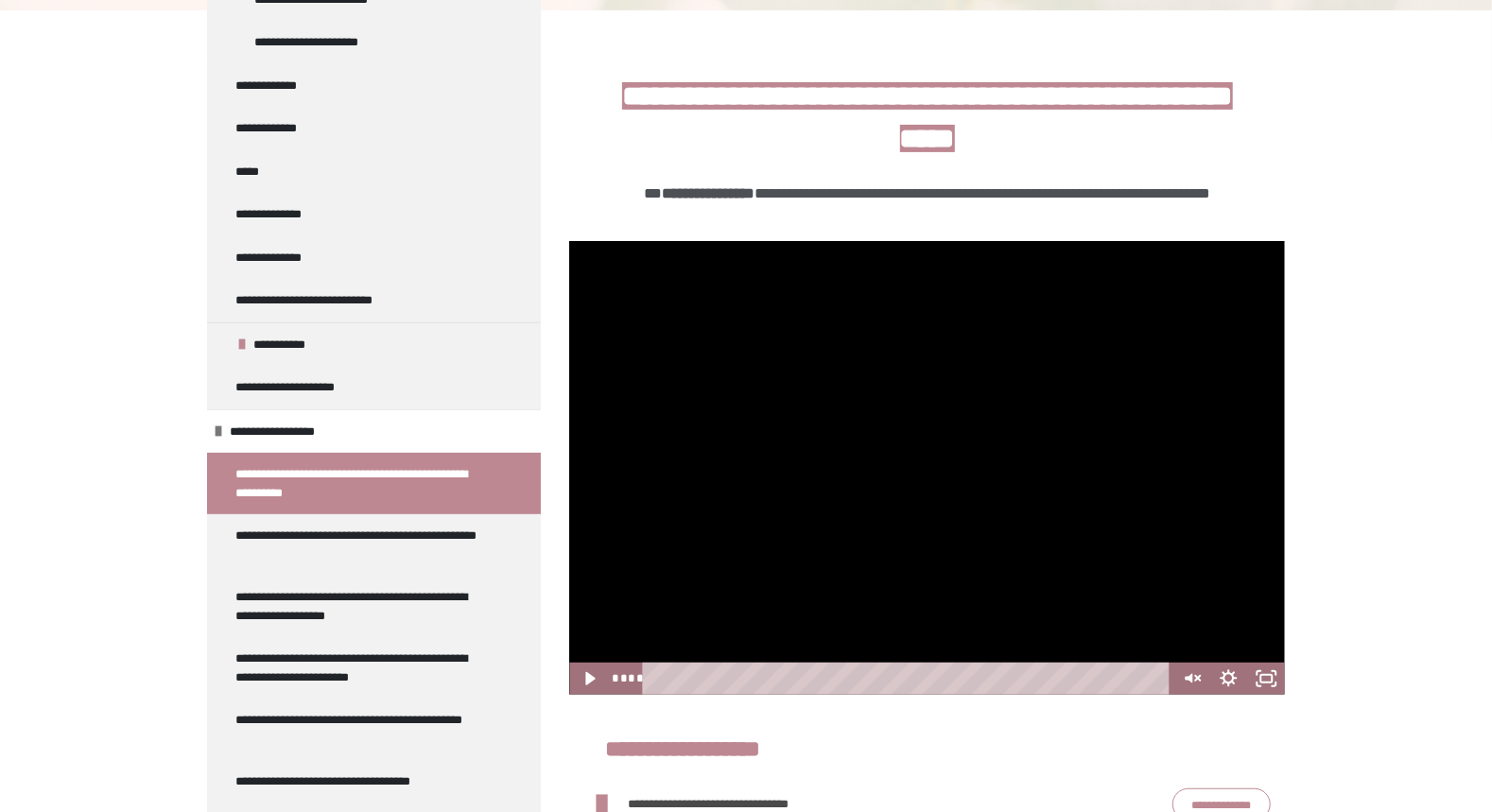 click on "**********" at bounding box center (746, 428) 